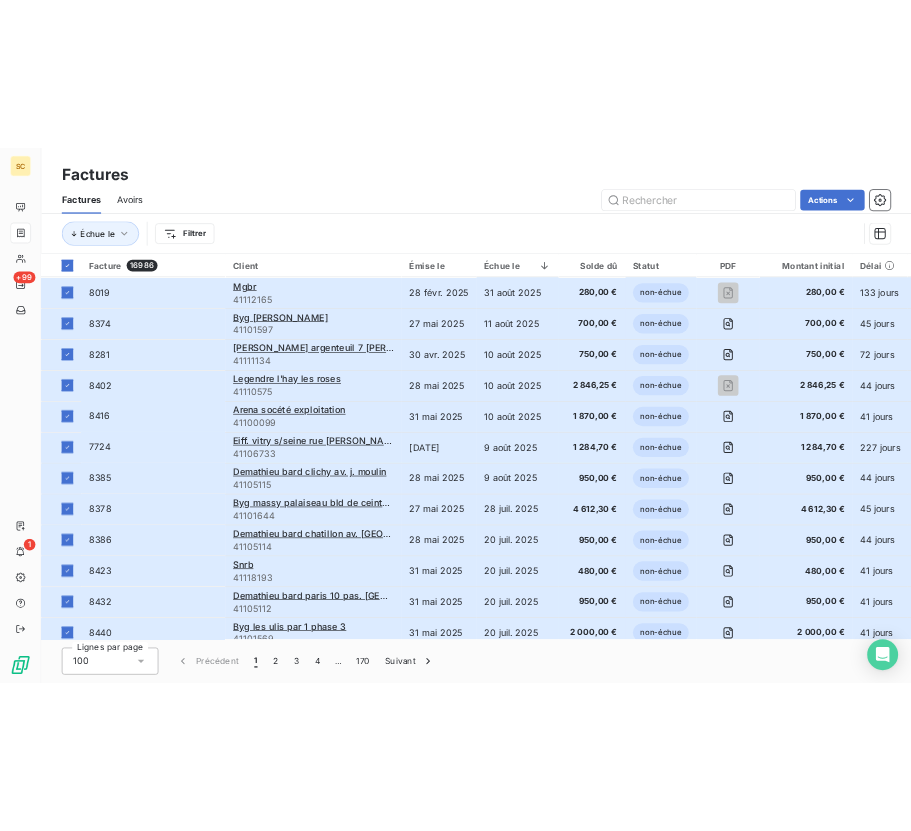 scroll, scrollTop: 0, scrollLeft: 0, axis: both 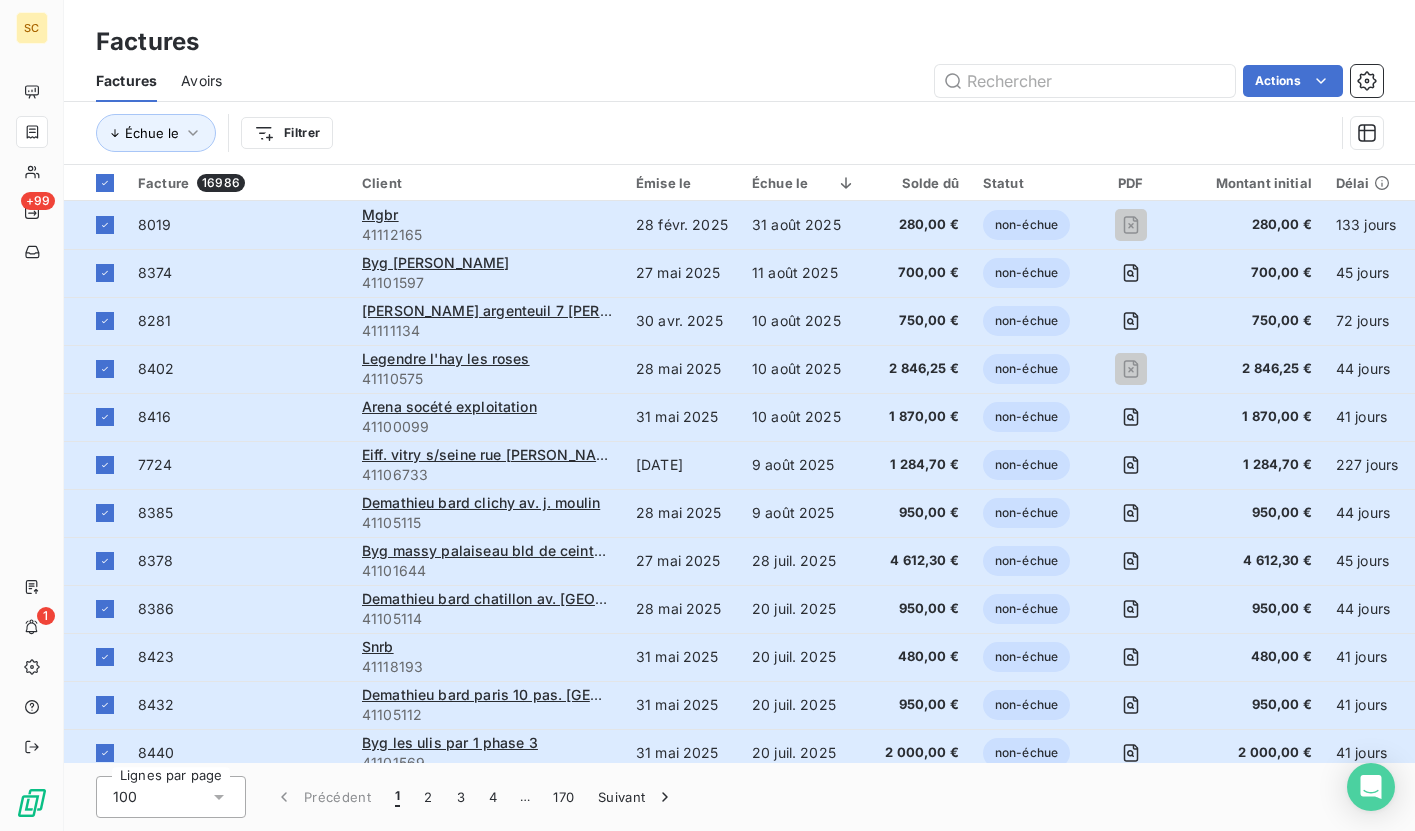 click on "Actions" at bounding box center [814, 81] 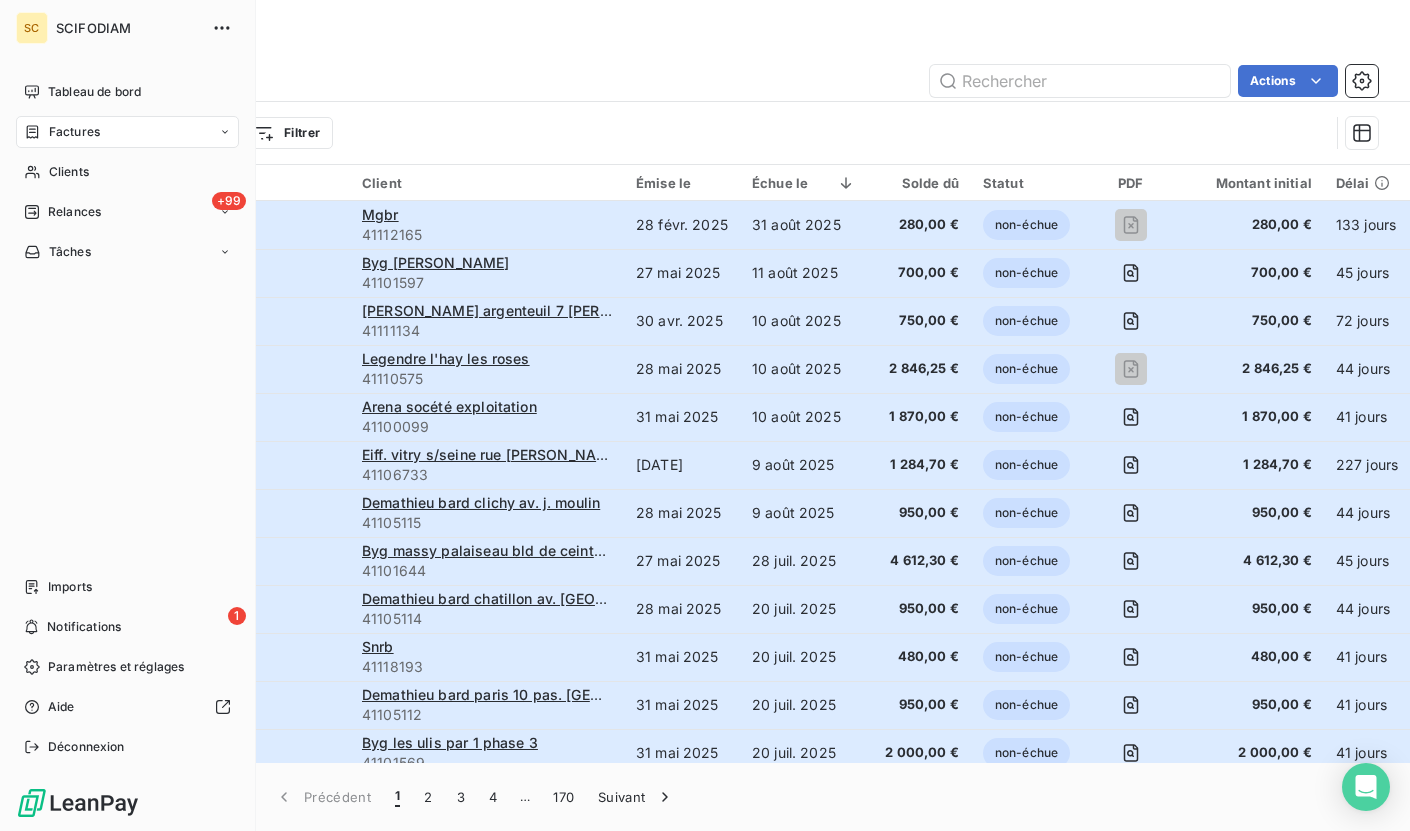 click on "SC SCIFODIAM Tableau de bord Factures Clients +99 Relances Tâches Imports 1 Notifications Paramètres et réglages Aide Déconnexion" at bounding box center [128, 415] 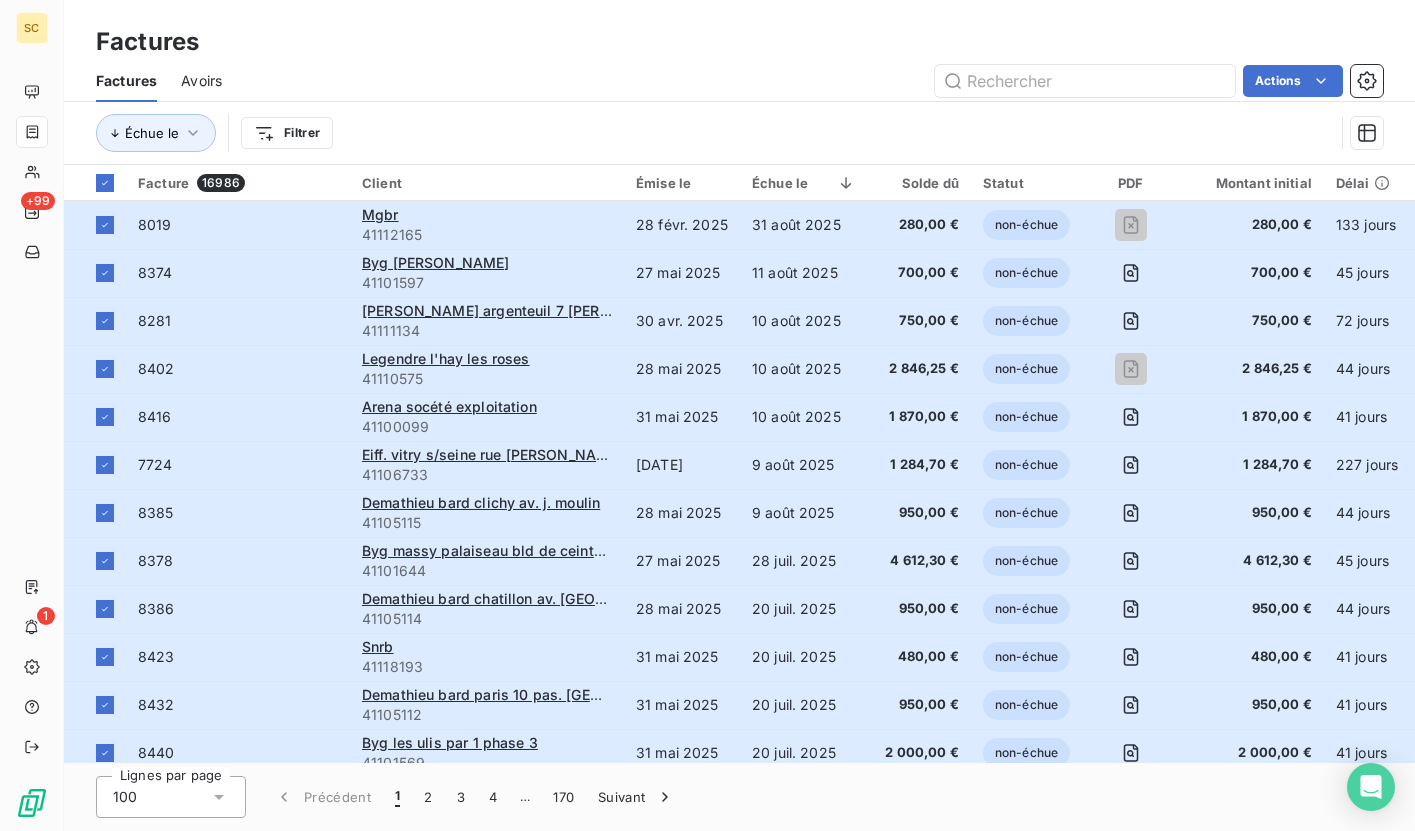 click on "Actions" at bounding box center [814, 81] 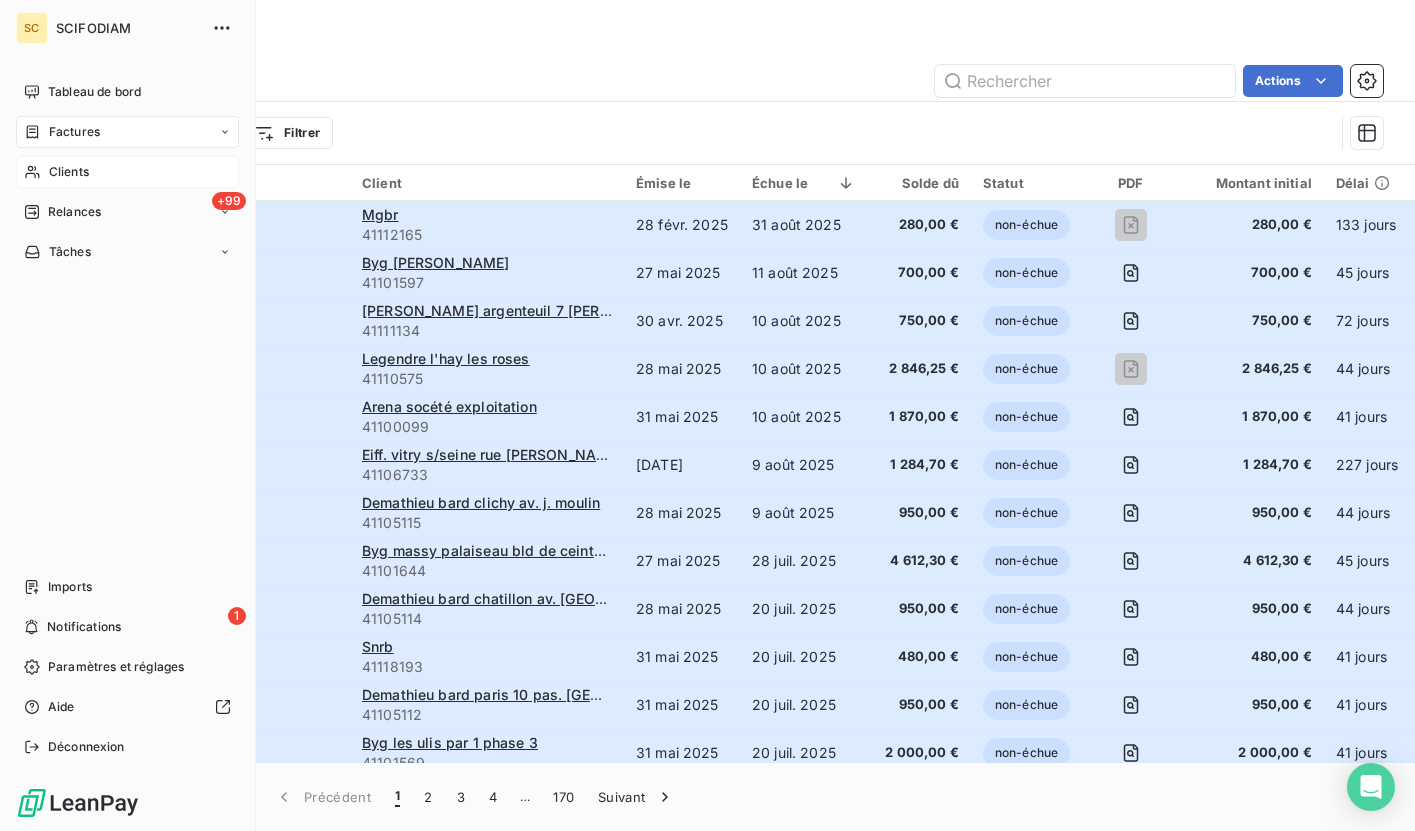 click on "Clients" at bounding box center (69, 172) 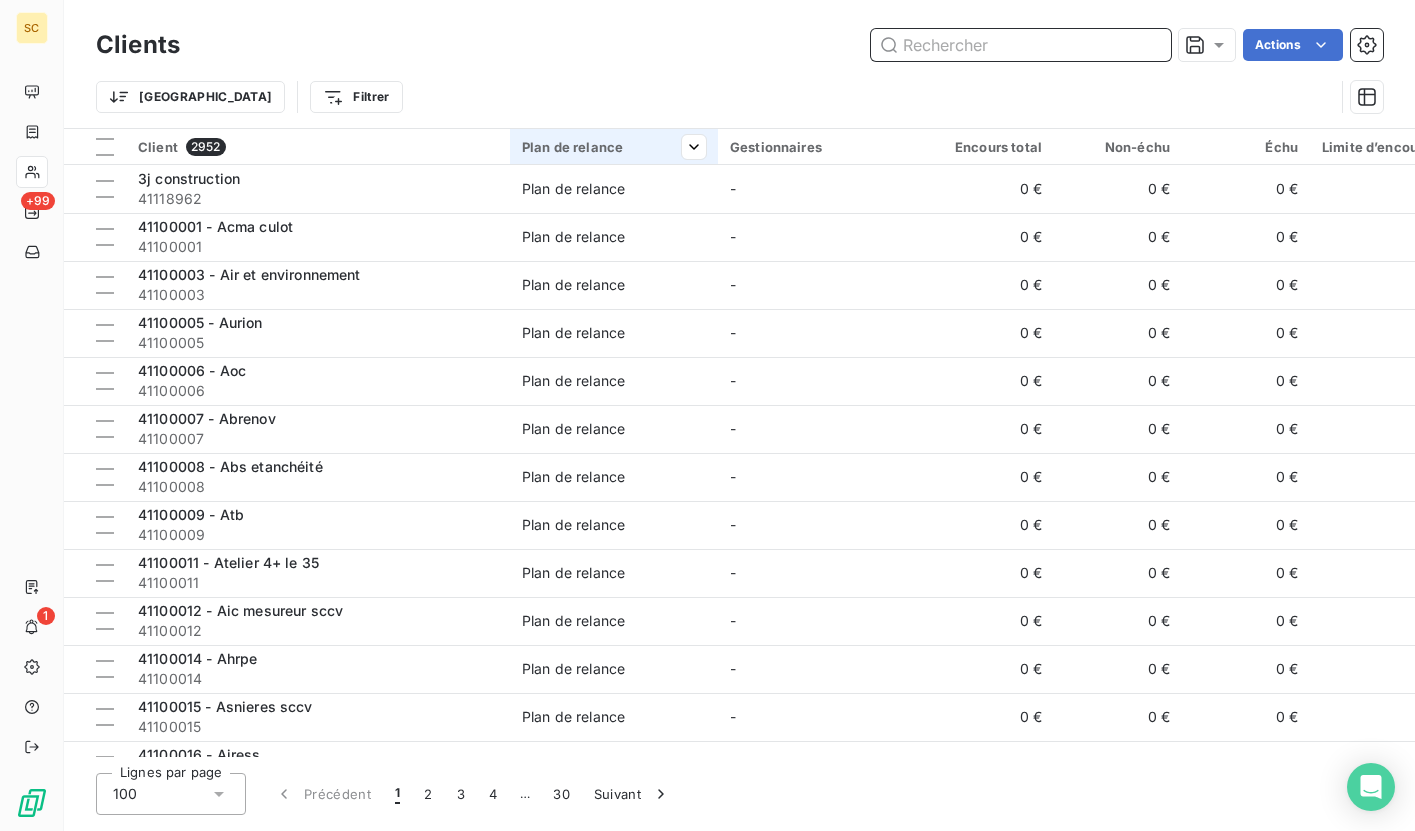 paste on "41110540" 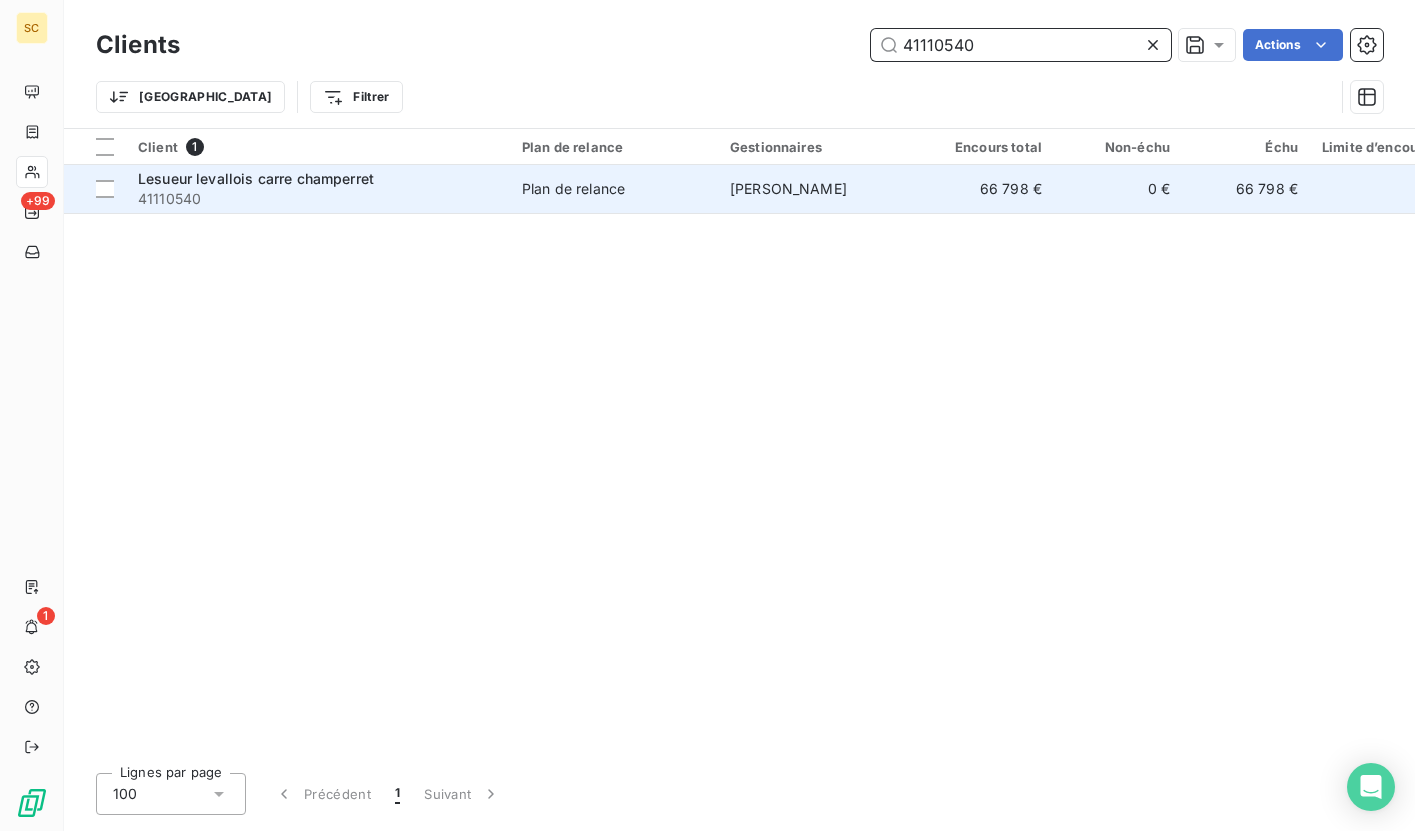 type on "41110540" 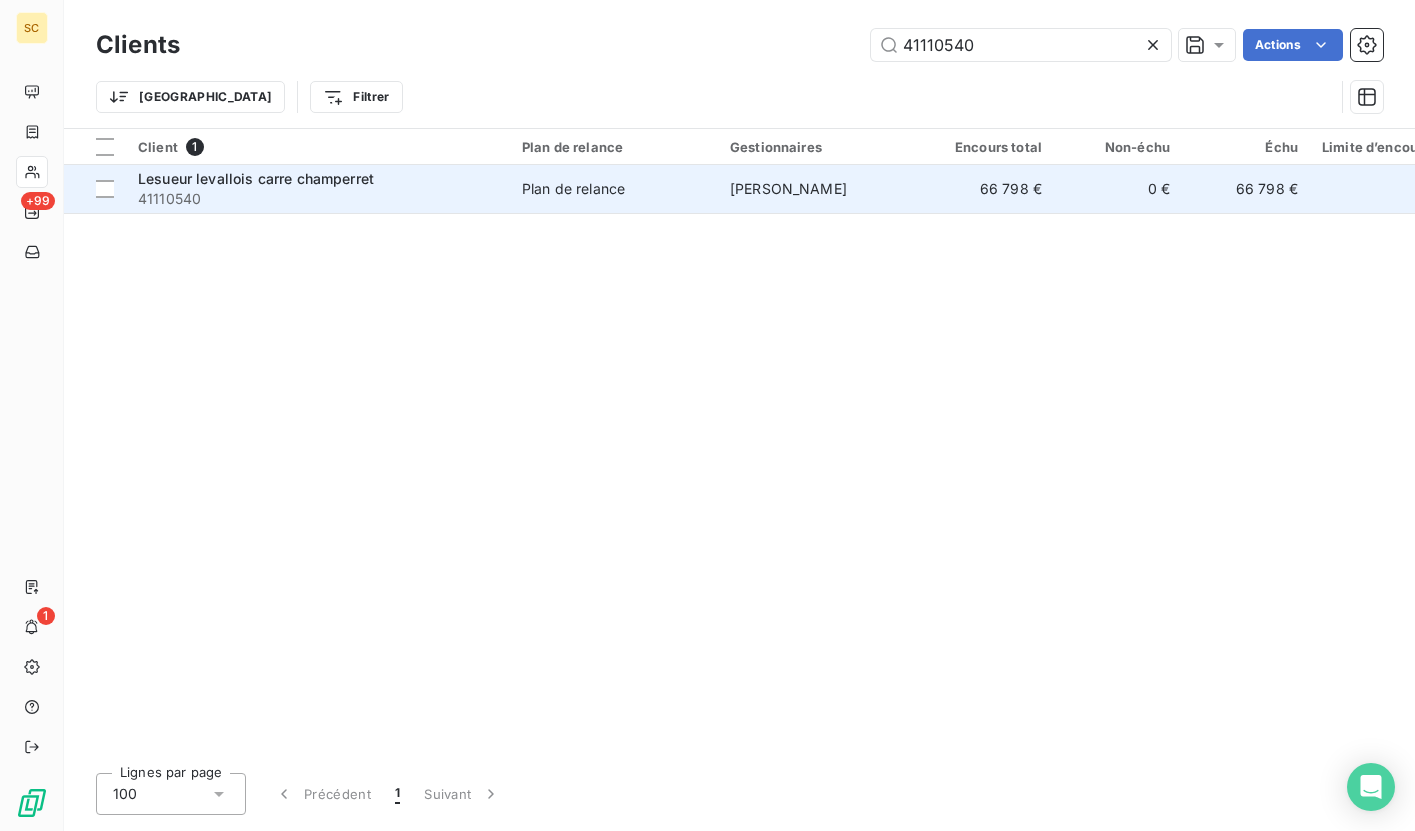 click on "41110540" at bounding box center [318, 199] 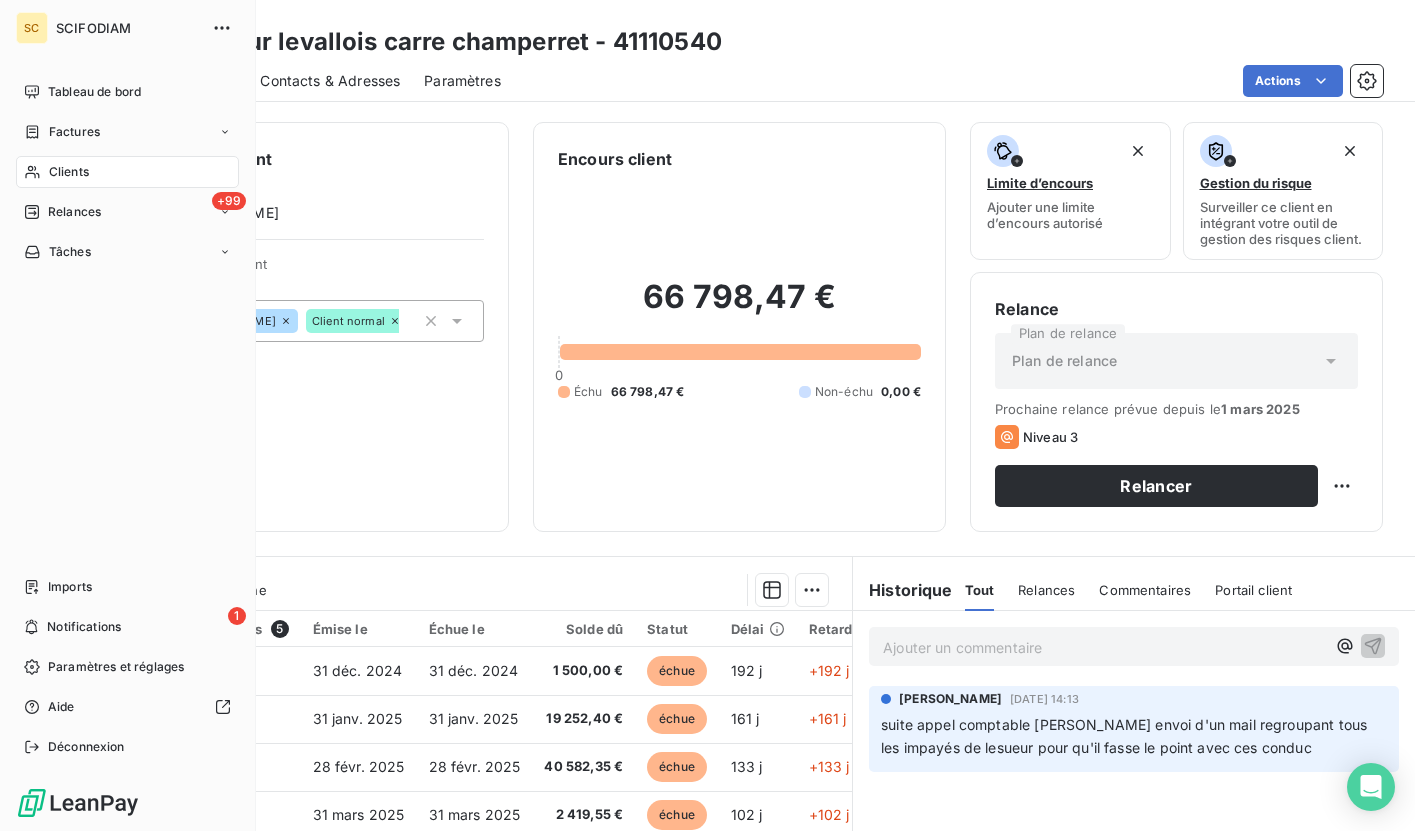 click on "Clients" at bounding box center (127, 172) 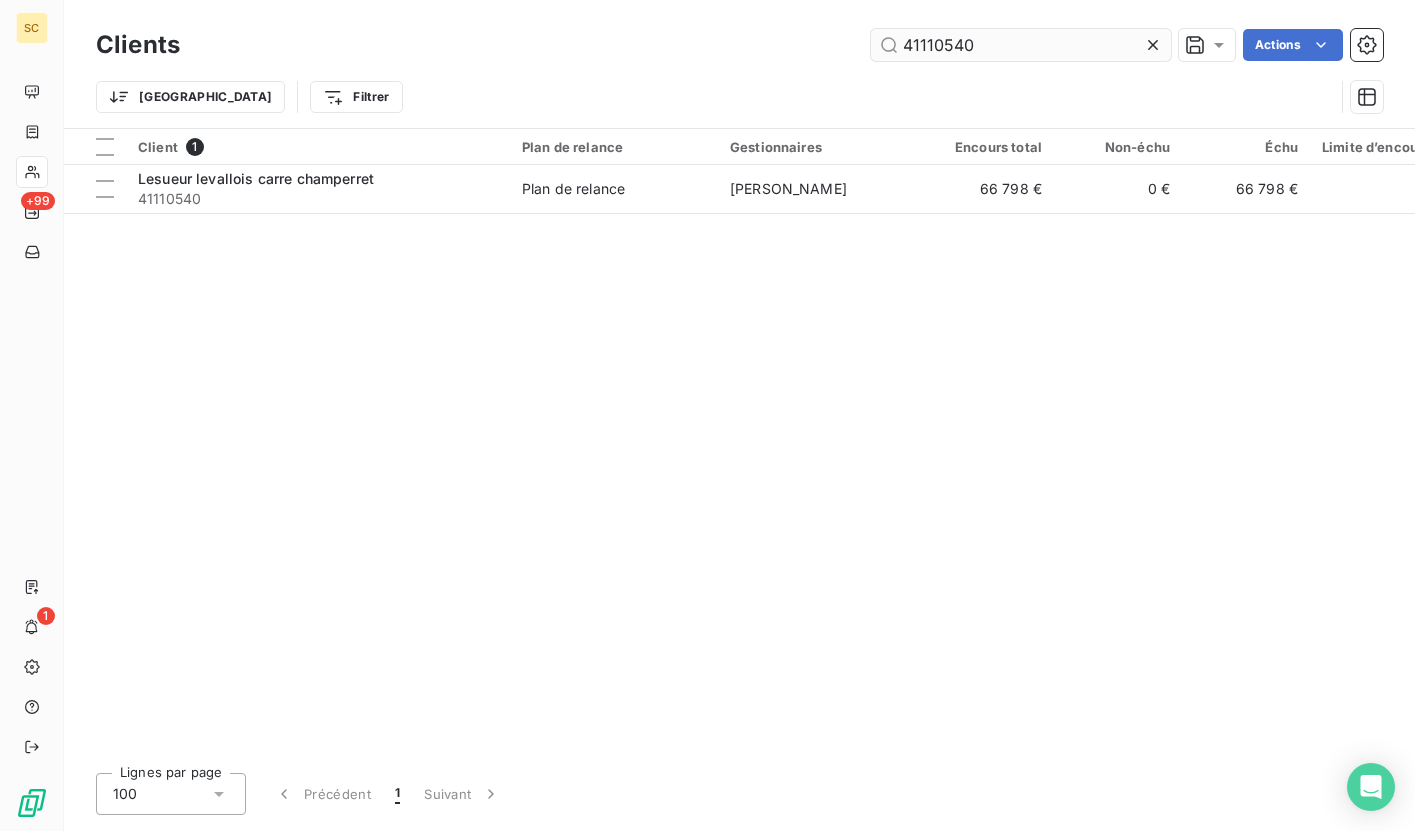 click on "41110540" at bounding box center [1021, 45] 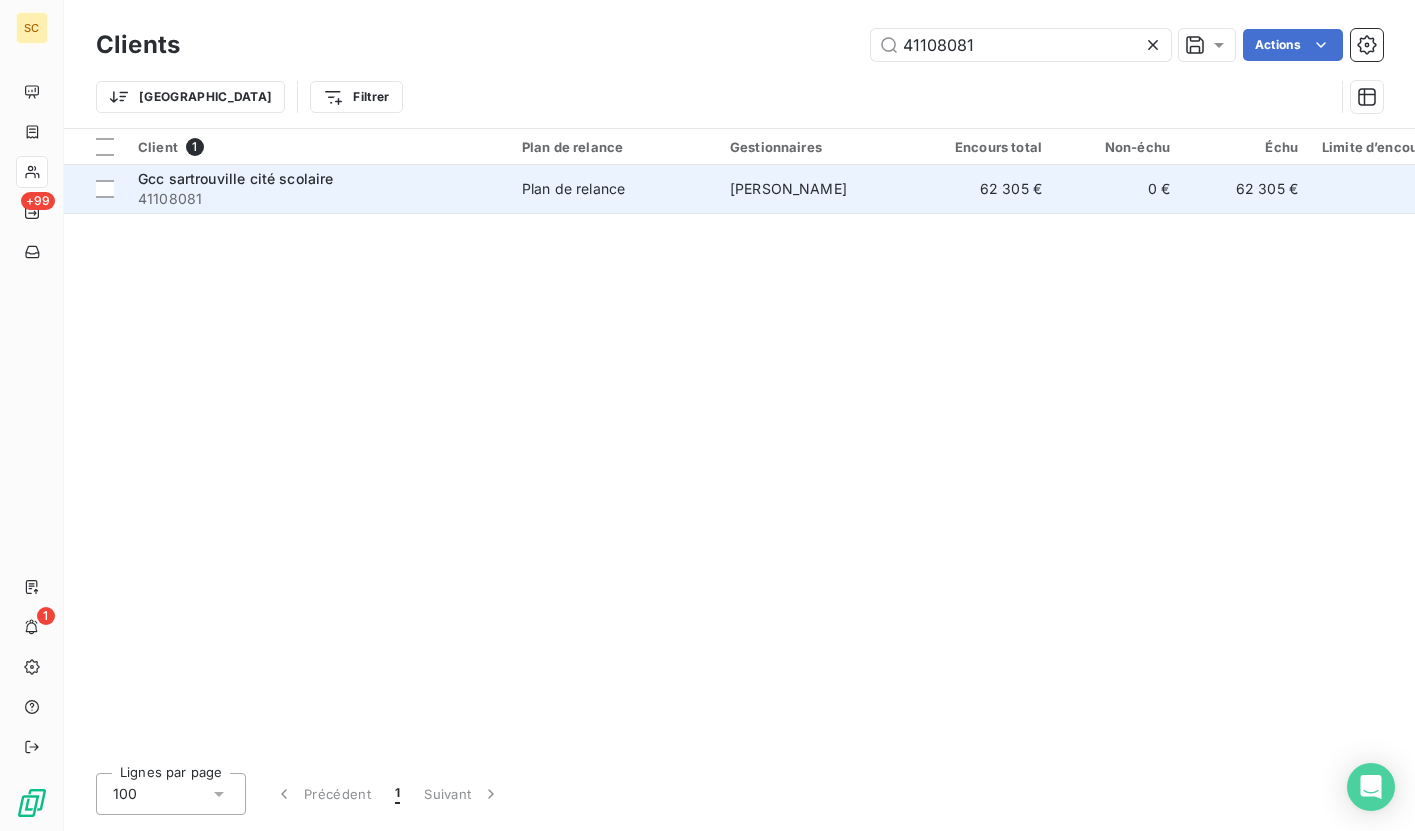 type on "41108081" 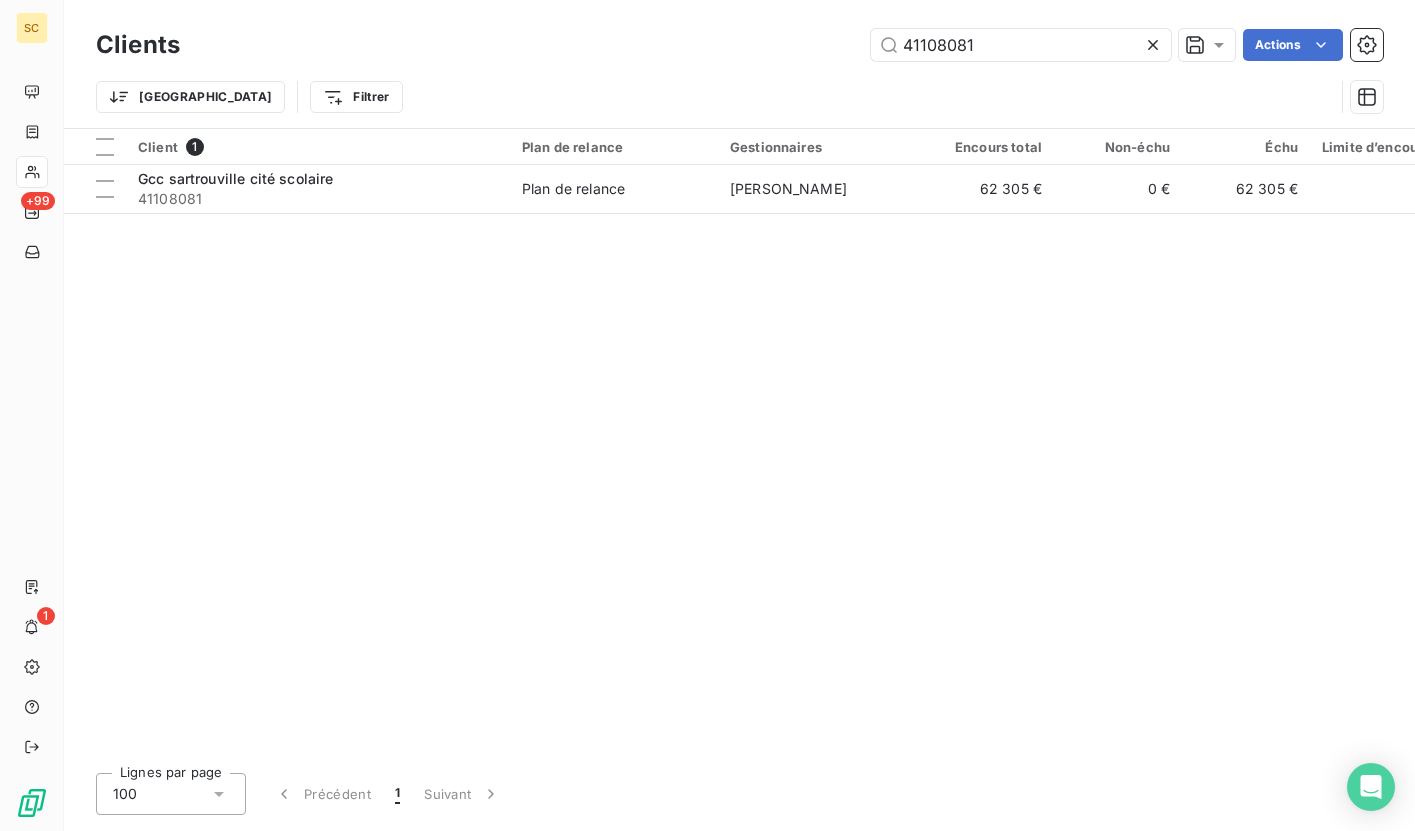 click on "41108081 Actions" at bounding box center [793, 45] 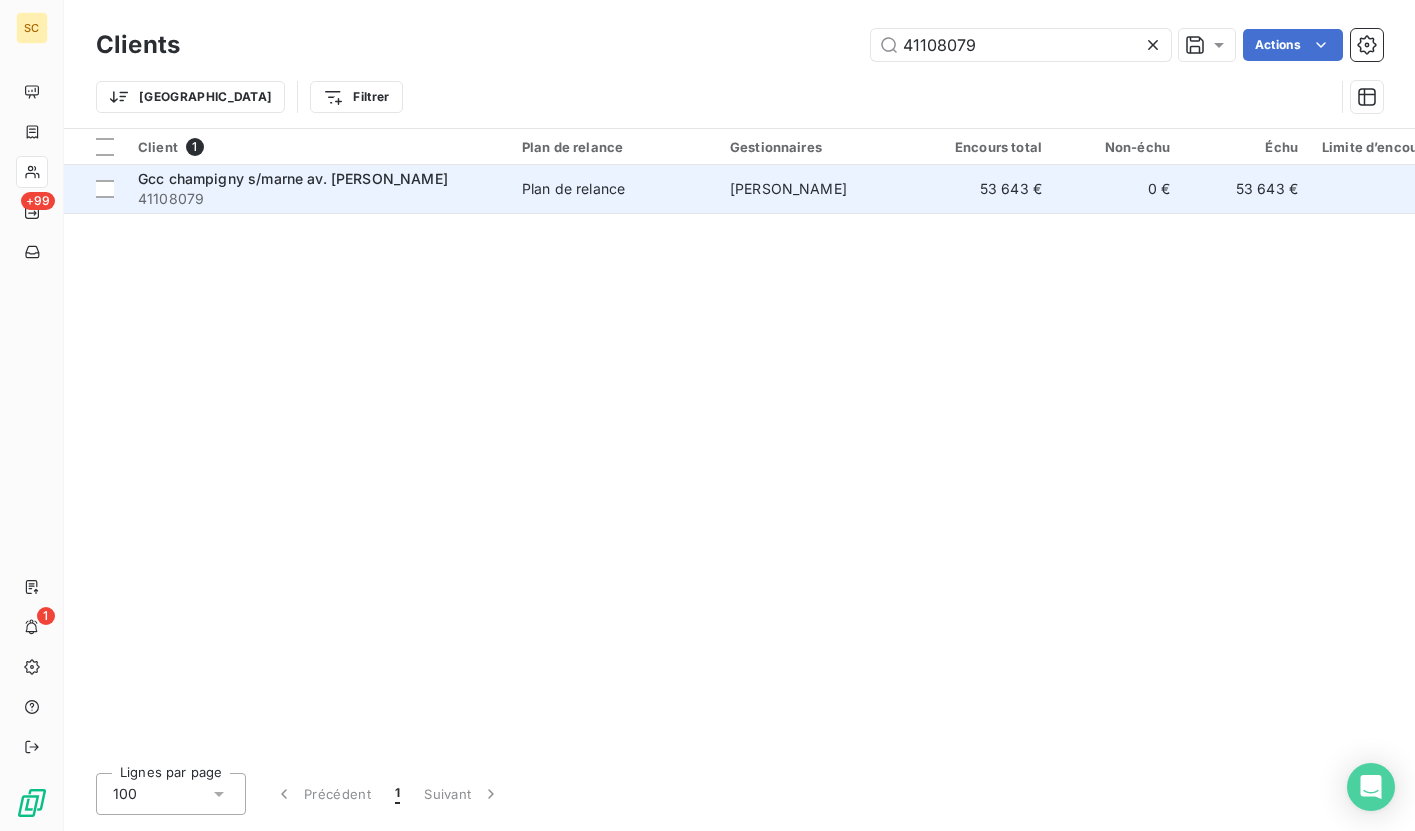 type on "41108079" 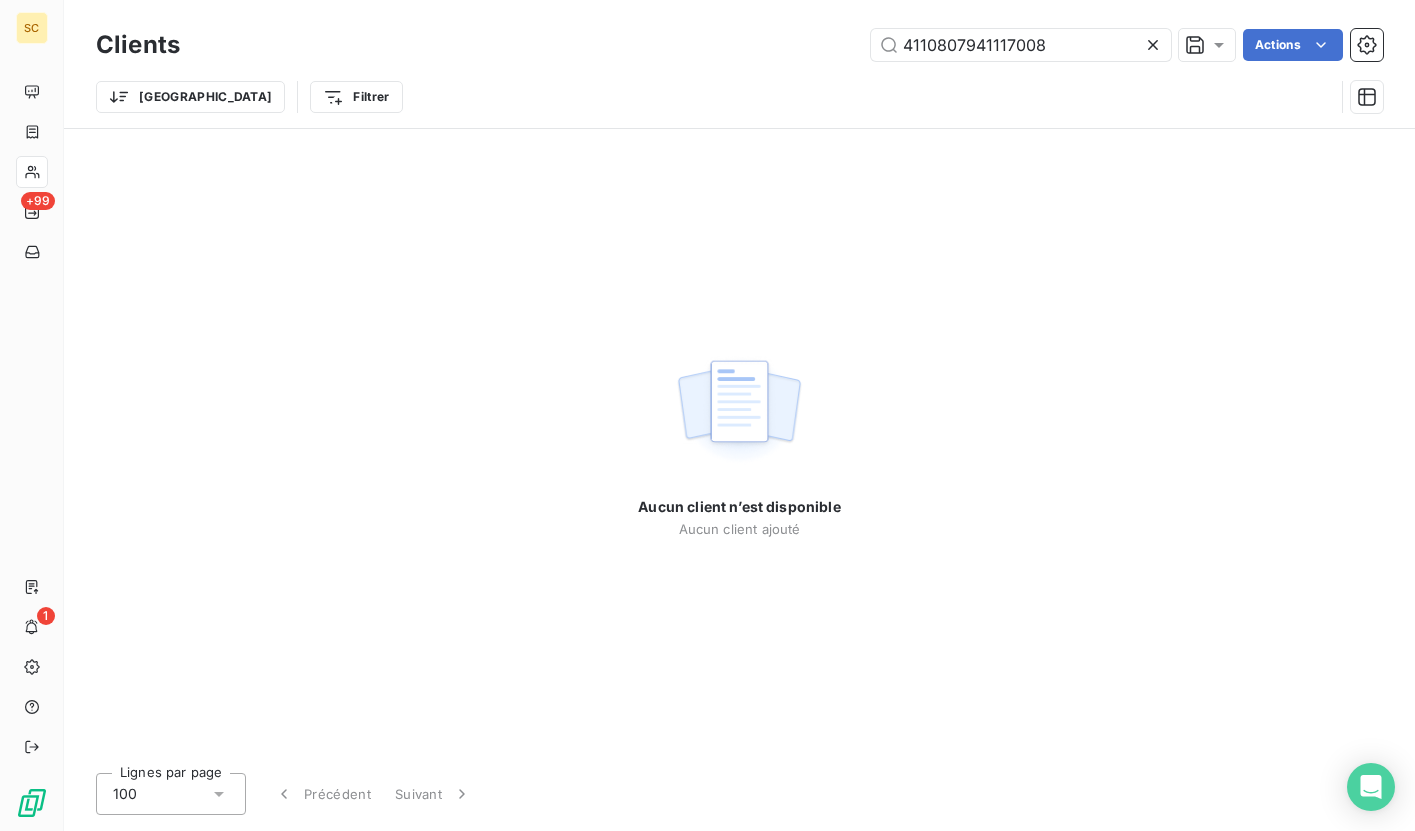 drag, startPoint x: 1023, startPoint y: 46, endPoint x: 806, endPoint y: 32, distance: 217.45114 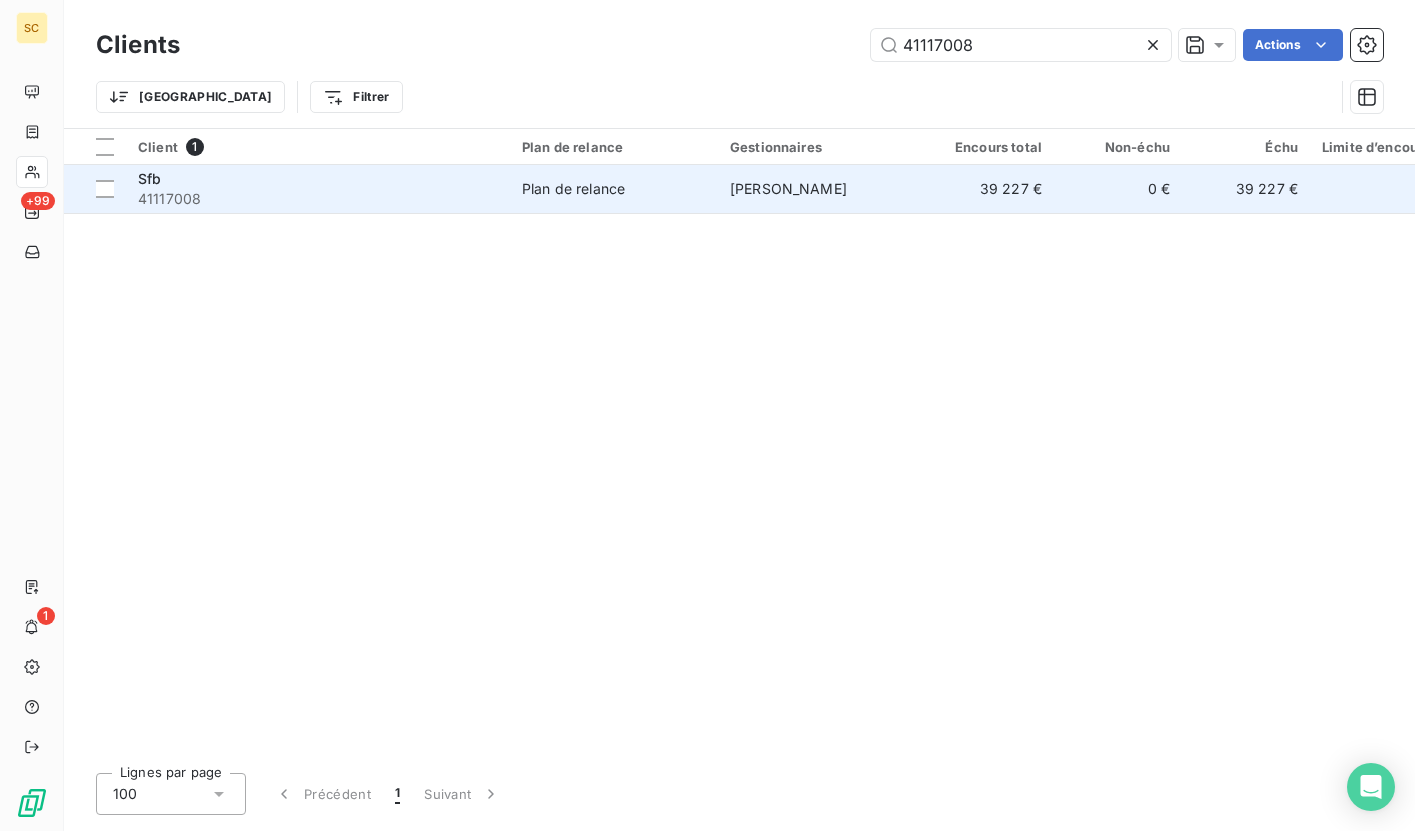 type on "41117008" 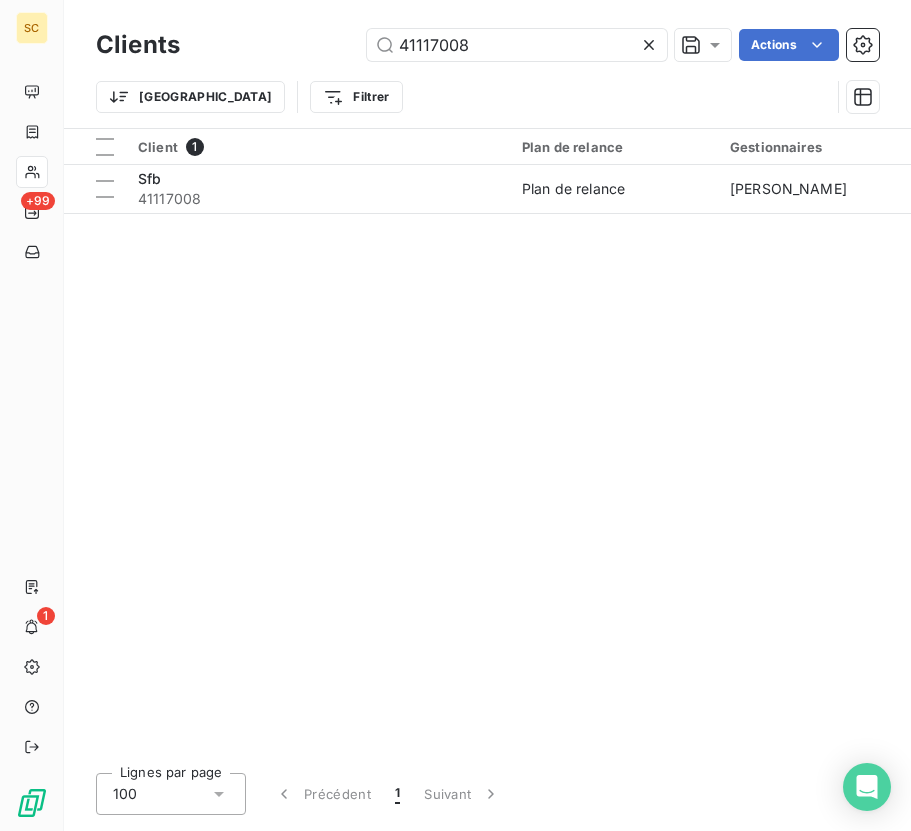 drag, startPoint x: 384, startPoint y: 43, endPoint x: 313, endPoint y: 42, distance: 71.00704 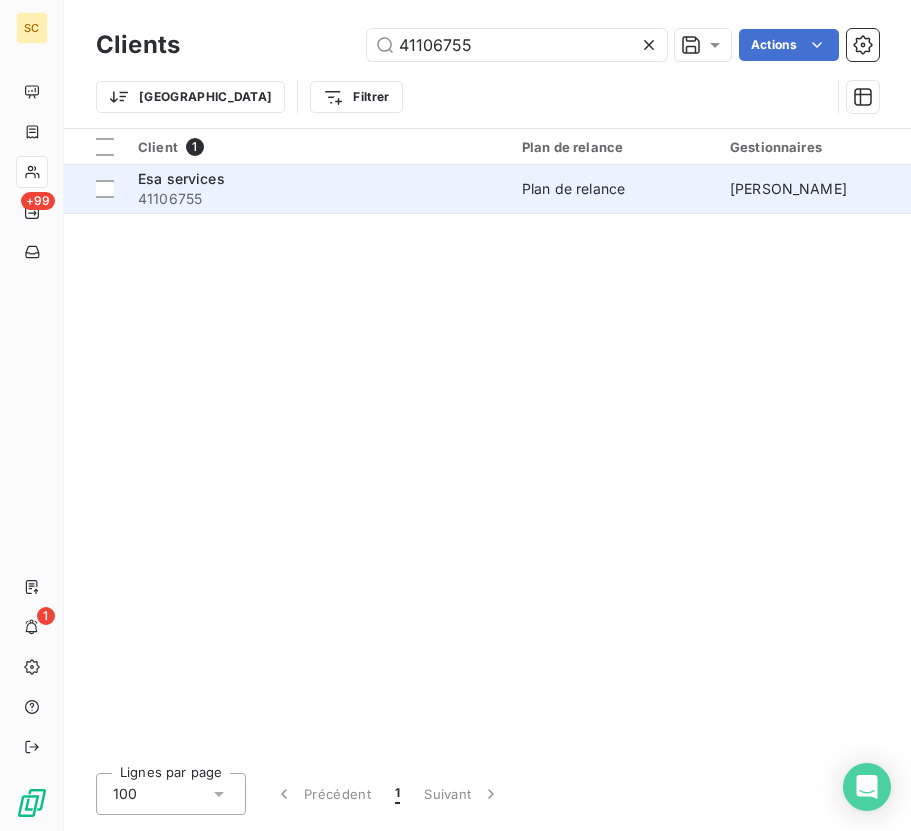 type on "41106755" 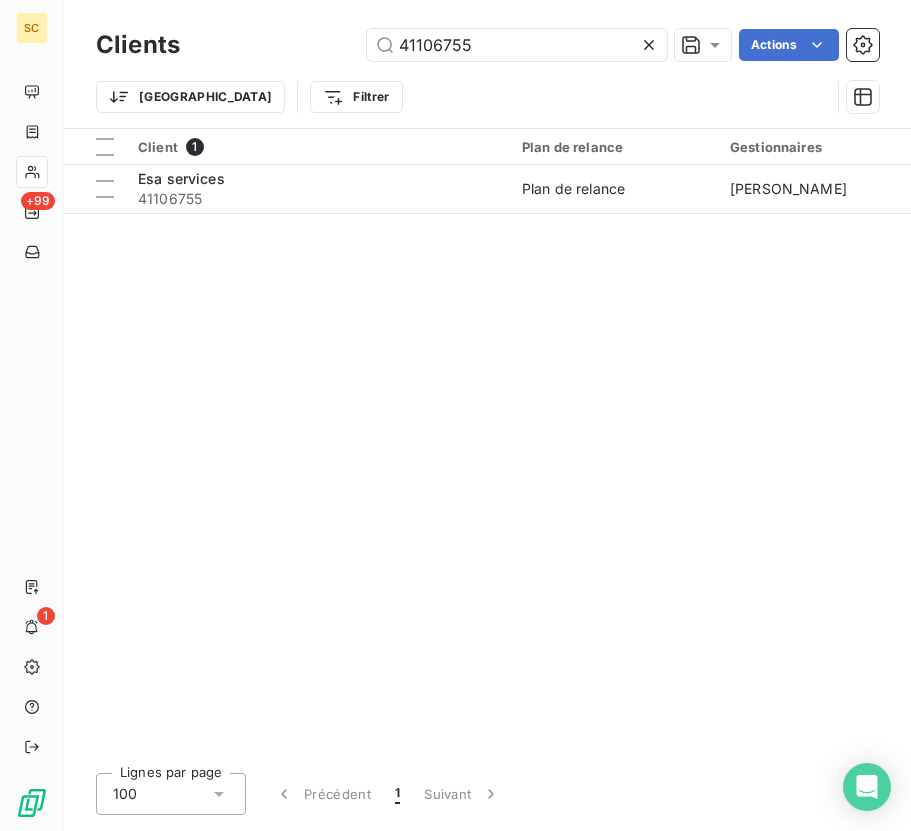 drag, startPoint x: 511, startPoint y: 46, endPoint x: 297, endPoint y: 35, distance: 214.28252 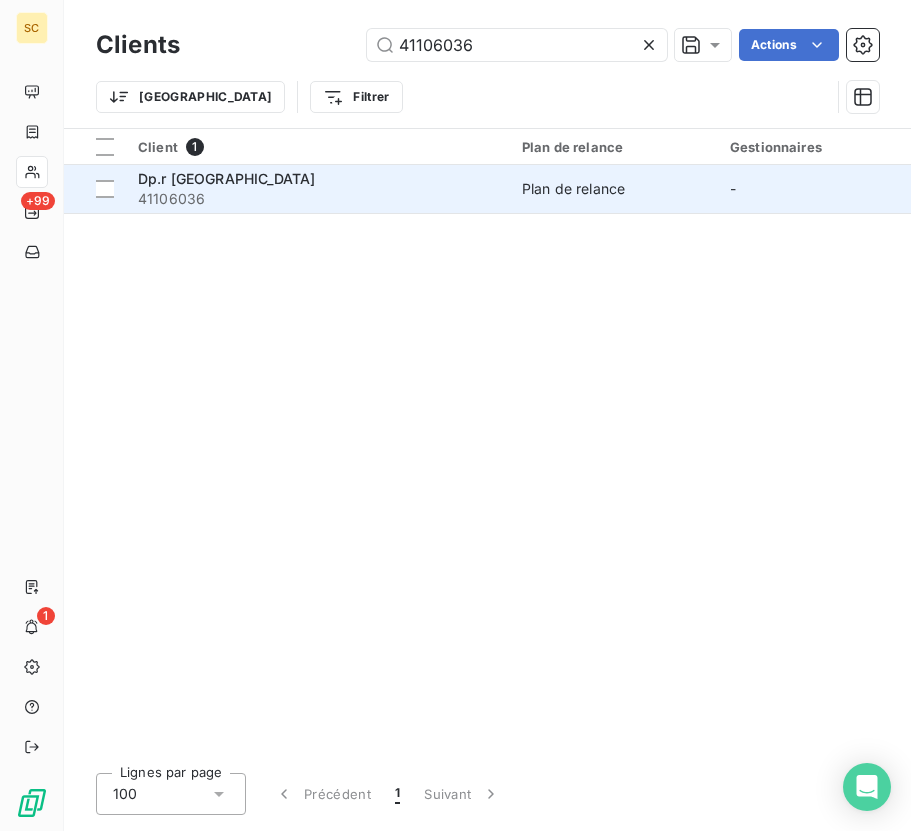 type on "41106036" 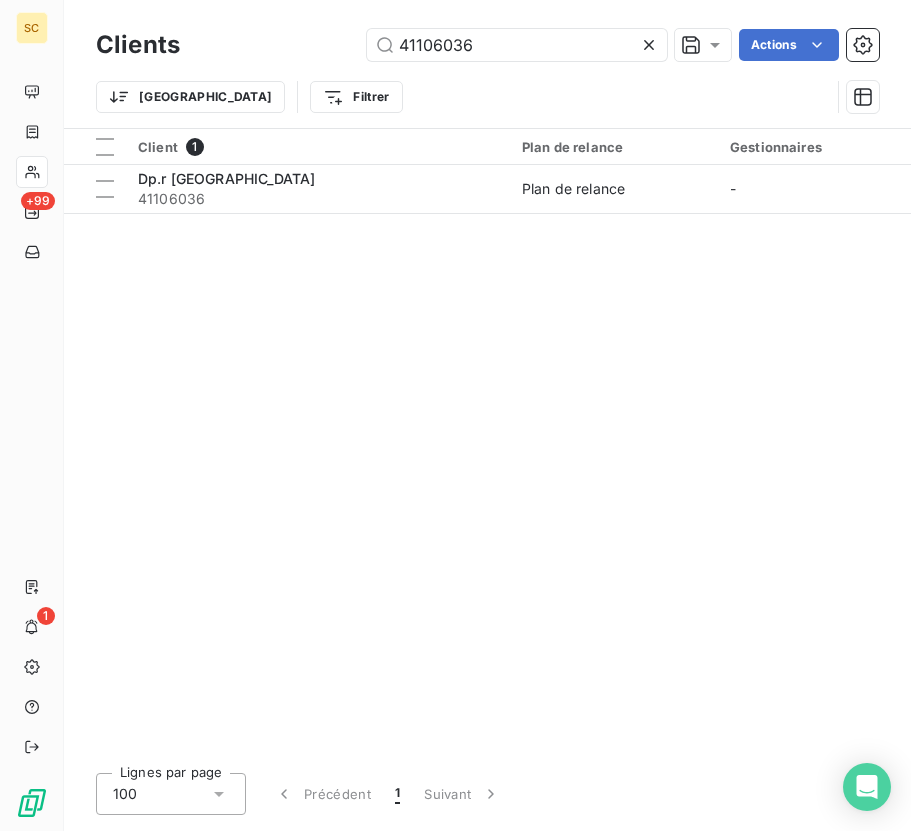 drag, startPoint x: 510, startPoint y: 48, endPoint x: 321, endPoint y: 40, distance: 189.16924 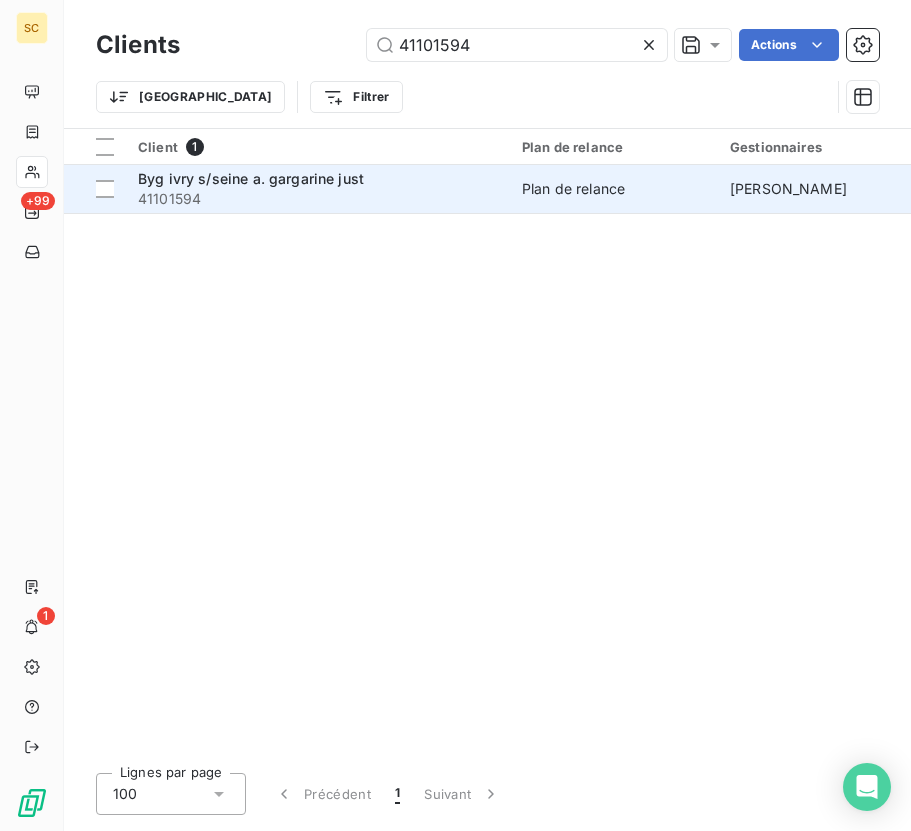 type on "41101594" 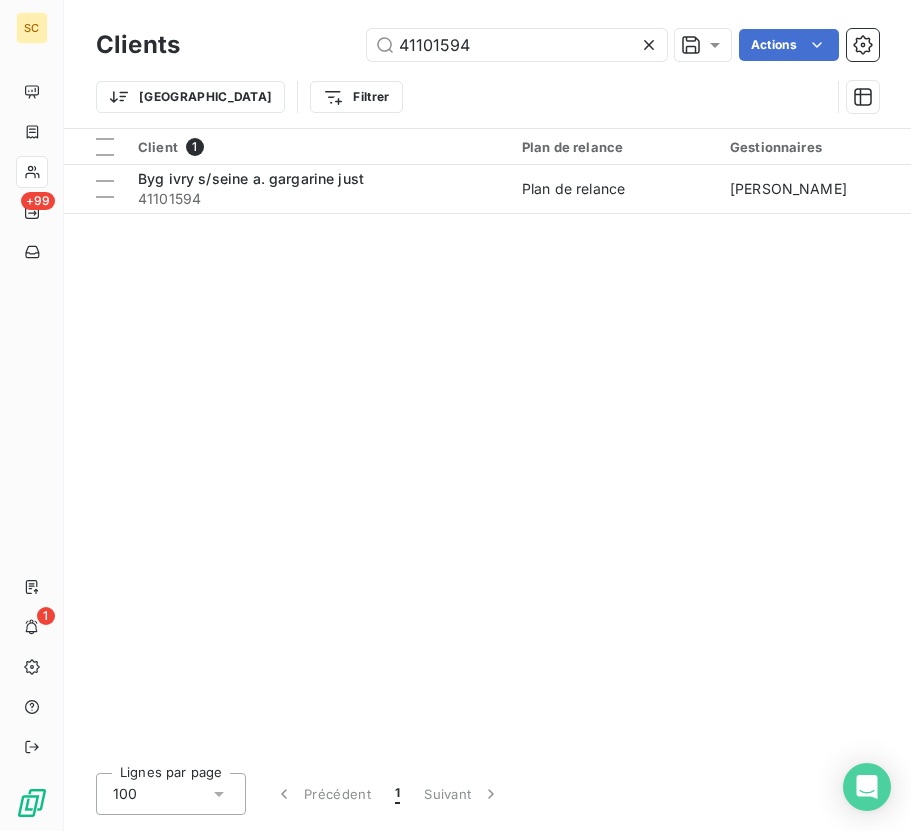 drag, startPoint x: 412, startPoint y: 39, endPoint x: 284, endPoint y: 30, distance: 128.31601 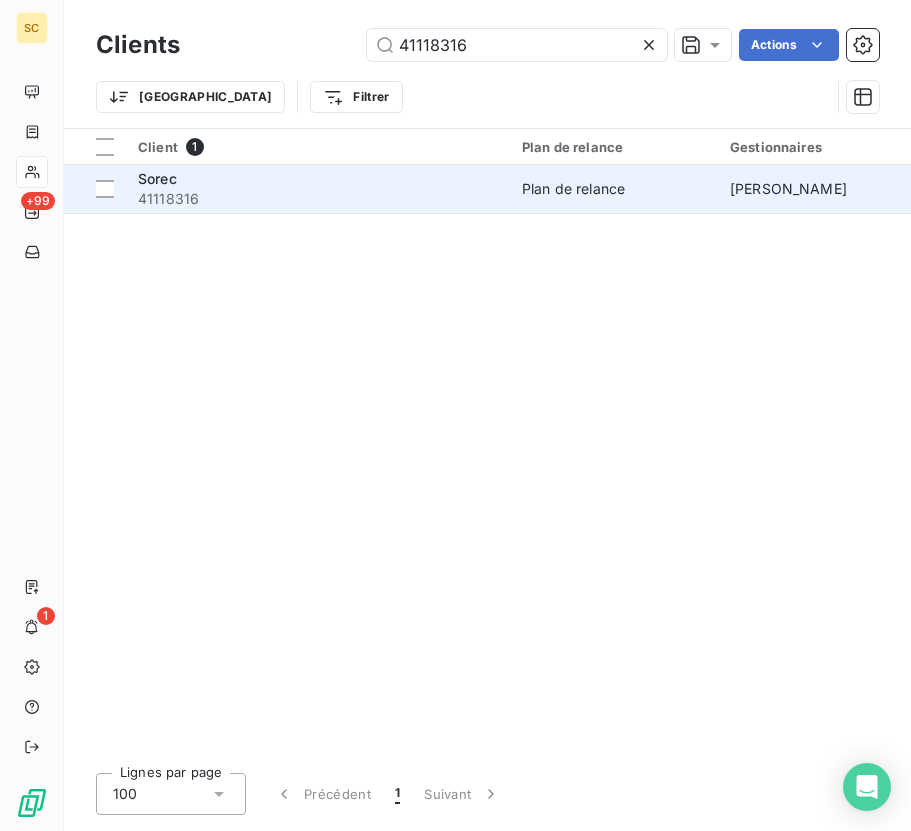 type on "41118316" 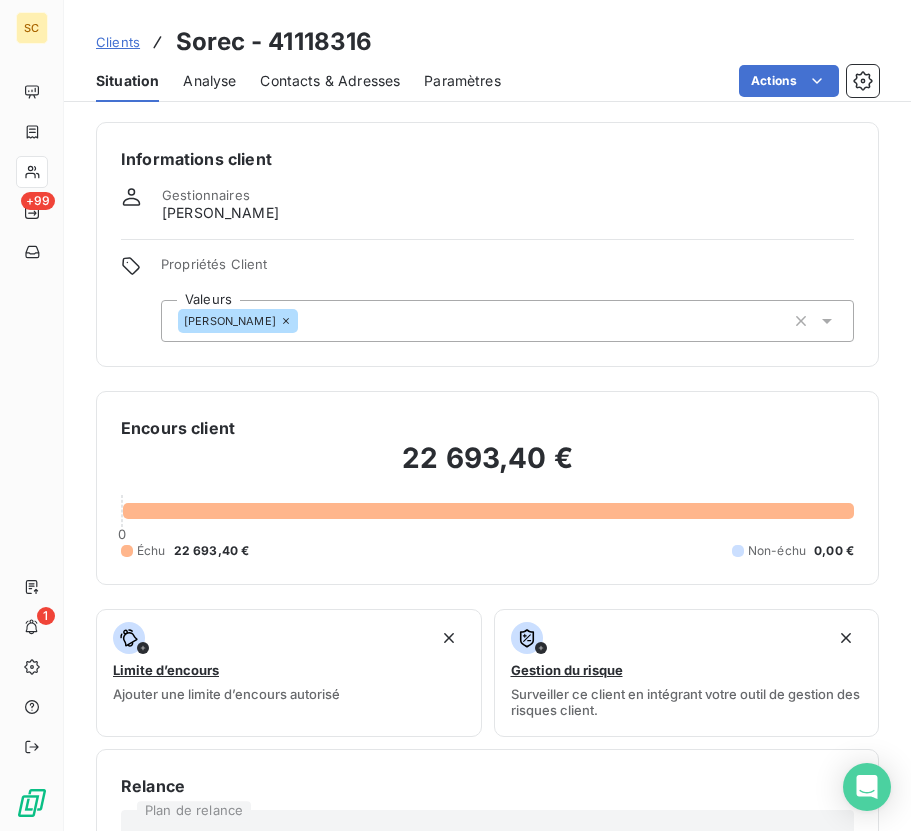 click 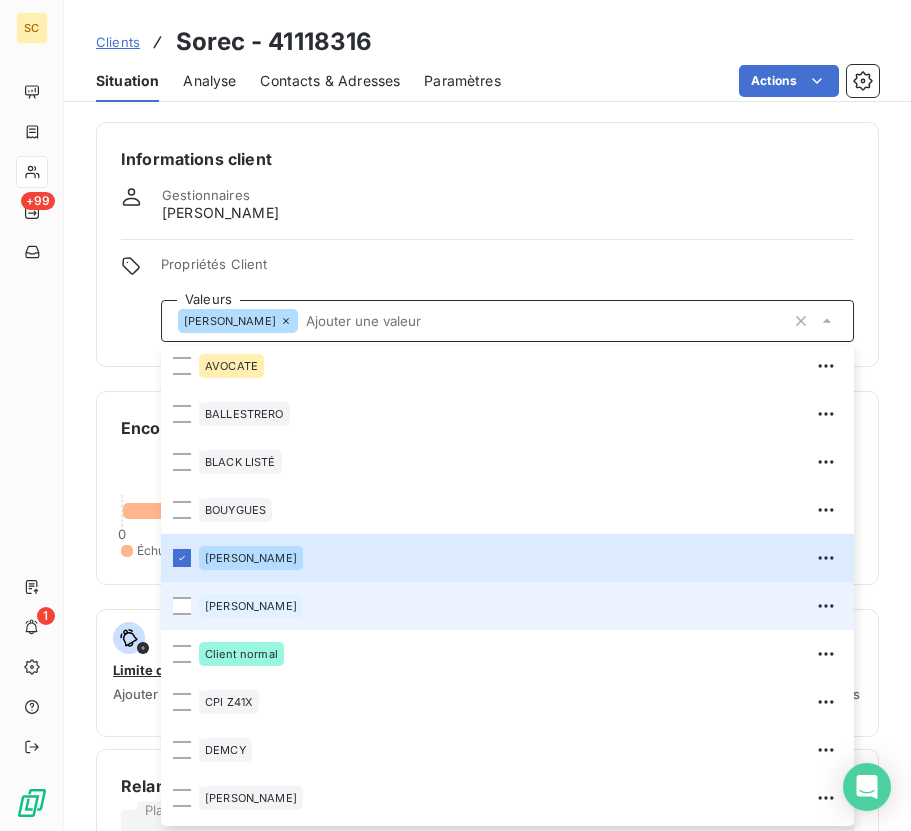 scroll, scrollTop: 343, scrollLeft: 0, axis: vertical 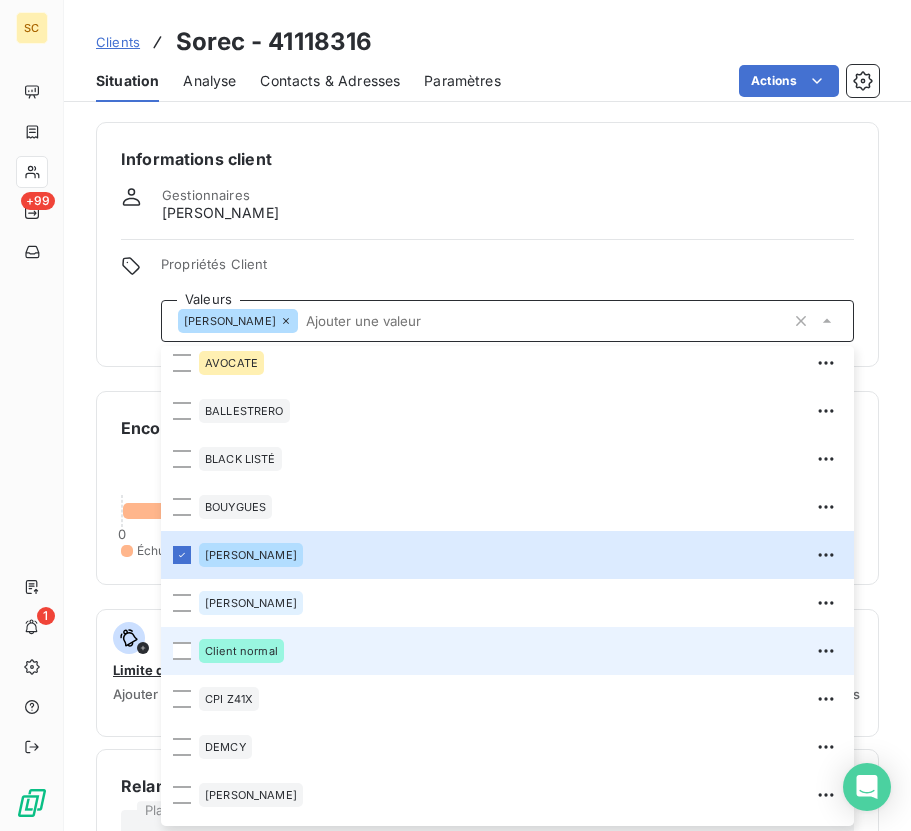 click on "Client normal" at bounding box center (507, 651) 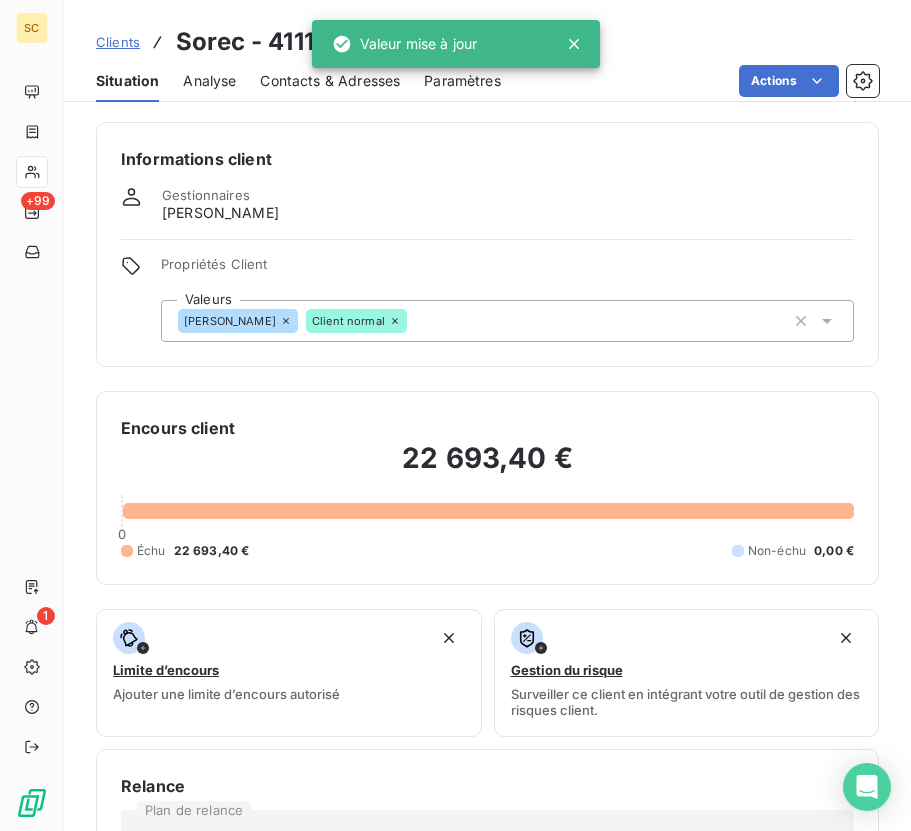 click on "Gestionnaires [PERSON_NAME]" at bounding box center [487, 205] 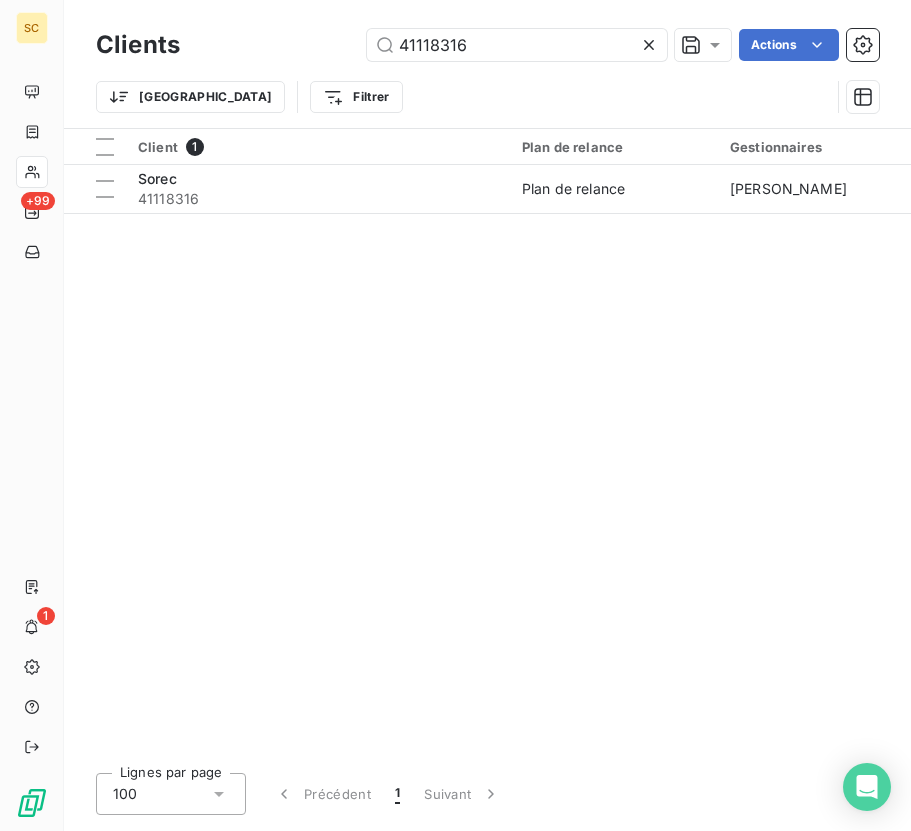 drag, startPoint x: 493, startPoint y: 37, endPoint x: 348, endPoint y: 33, distance: 145.05516 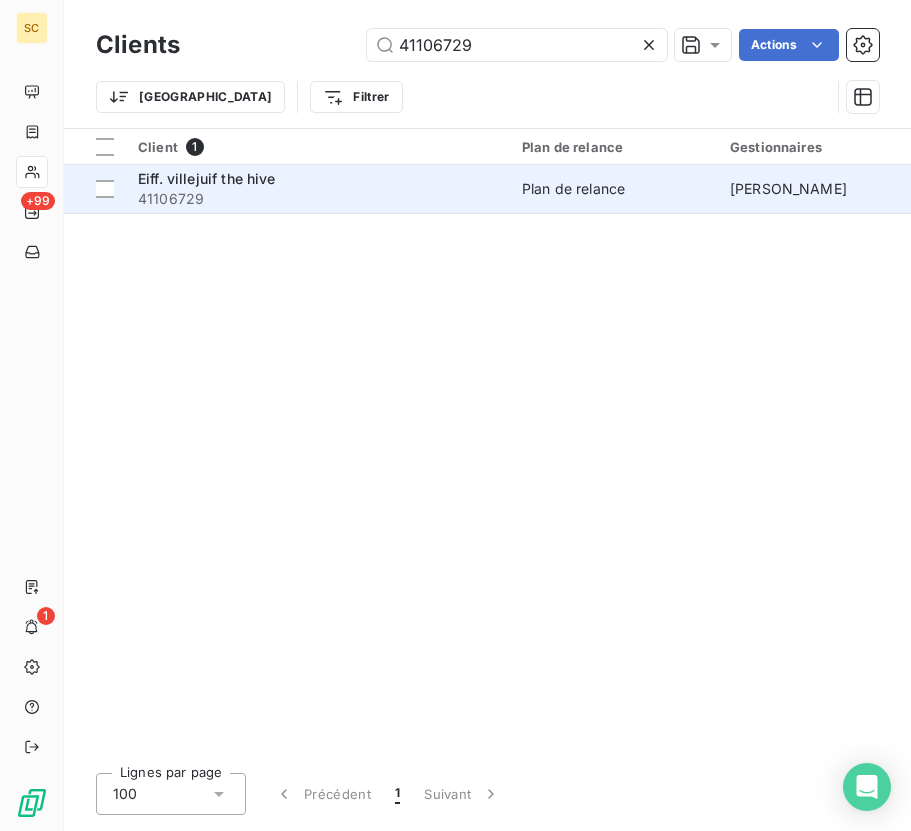 type on "41106729" 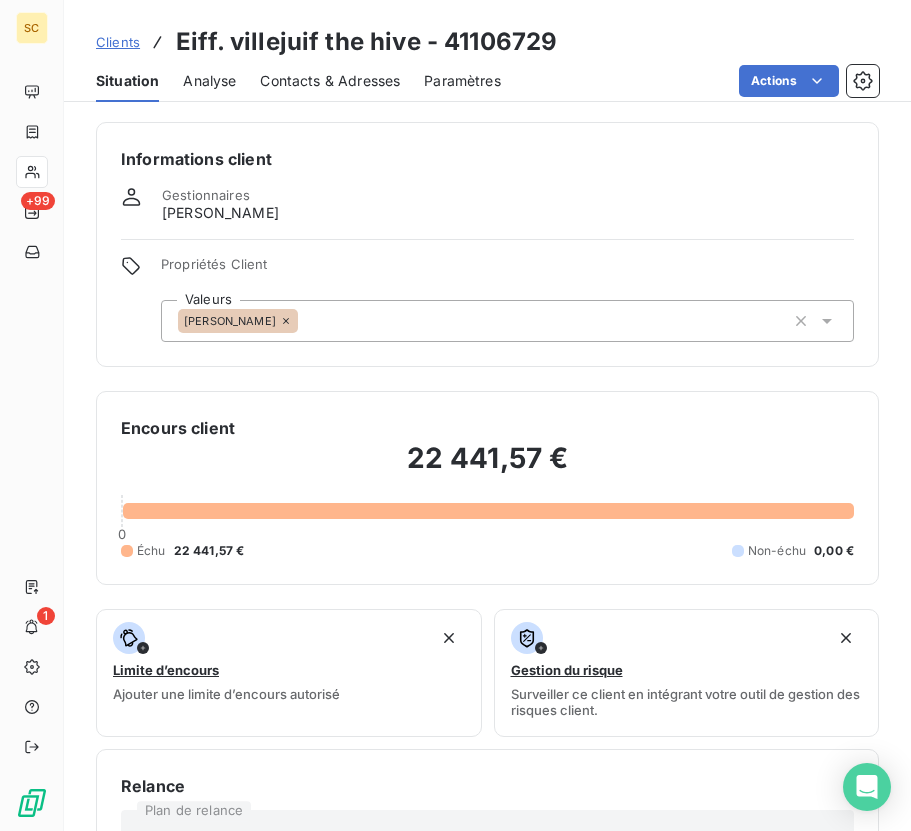click 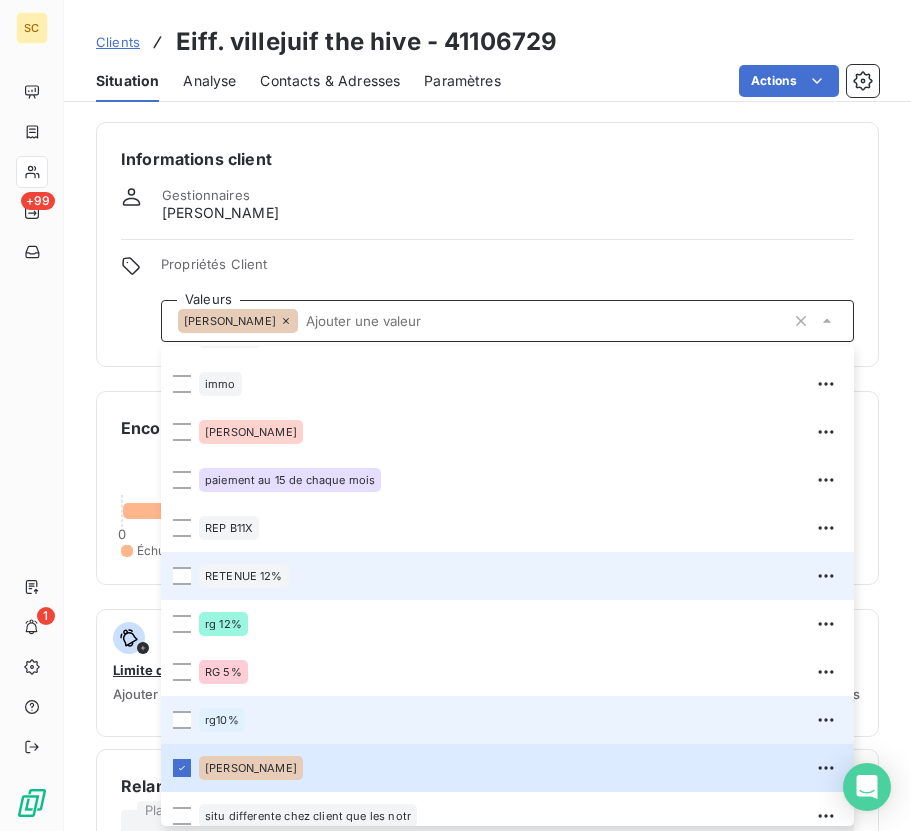 scroll, scrollTop: 1152, scrollLeft: 0, axis: vertical 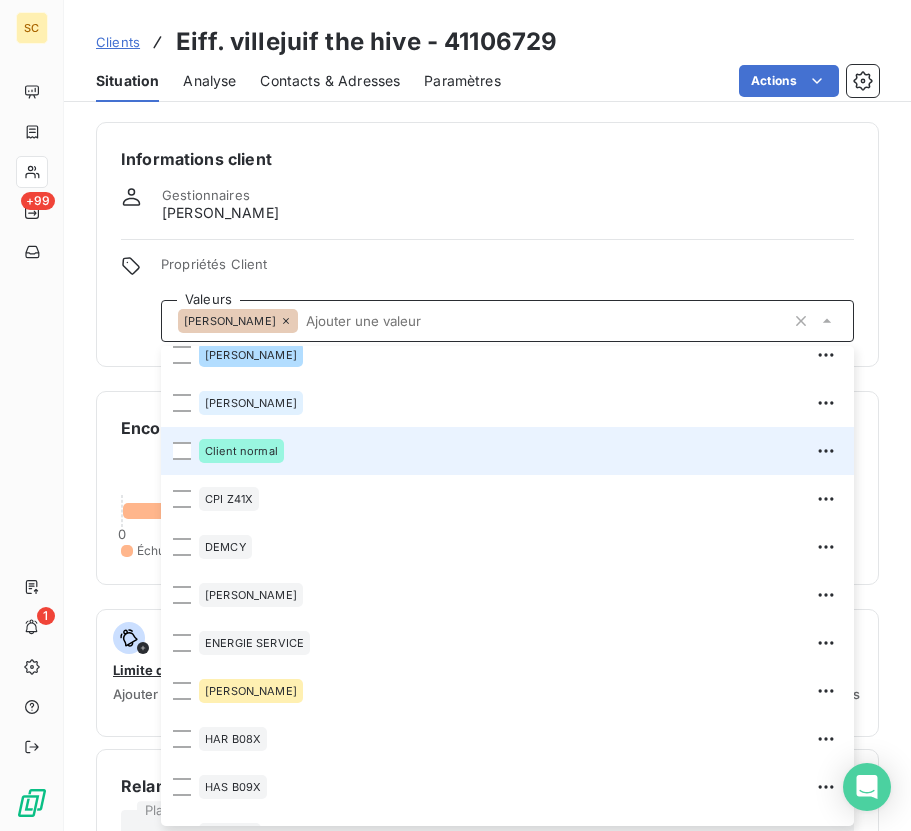 click on "Client normal" at bounding box center (241, 451) 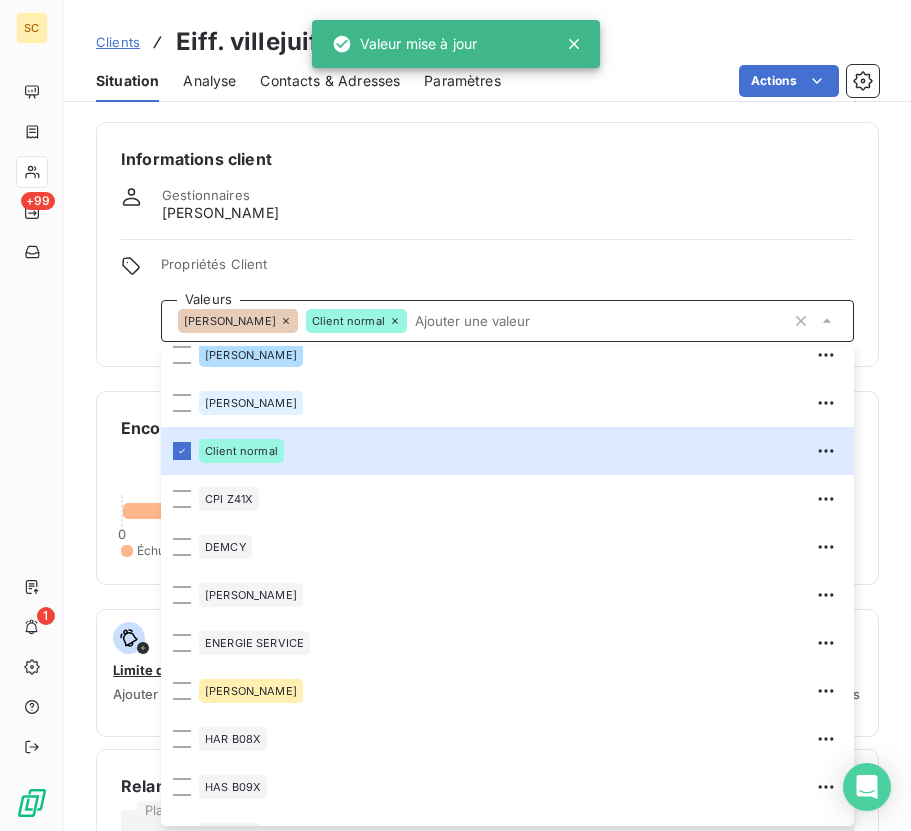 click on "Gestionnaires [PERSON_NAME]" at bounding box center (487, 205) 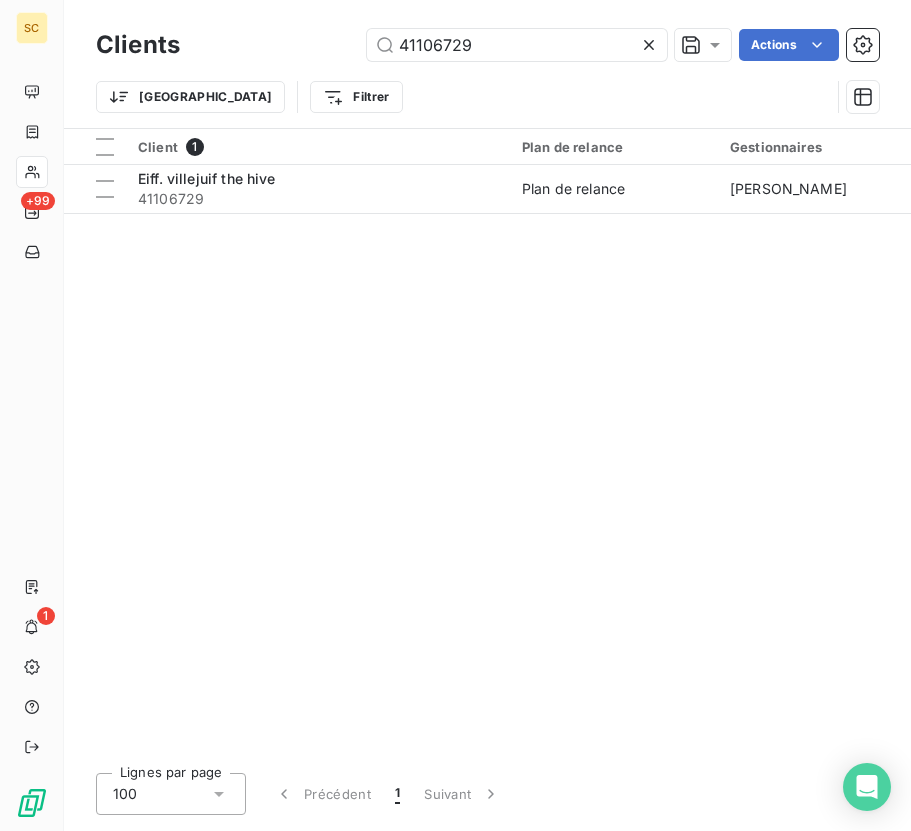 drag, startPoint x: 357, startPoint y: 29, endPoint x: 344, endPoint y: 29, distance: 13 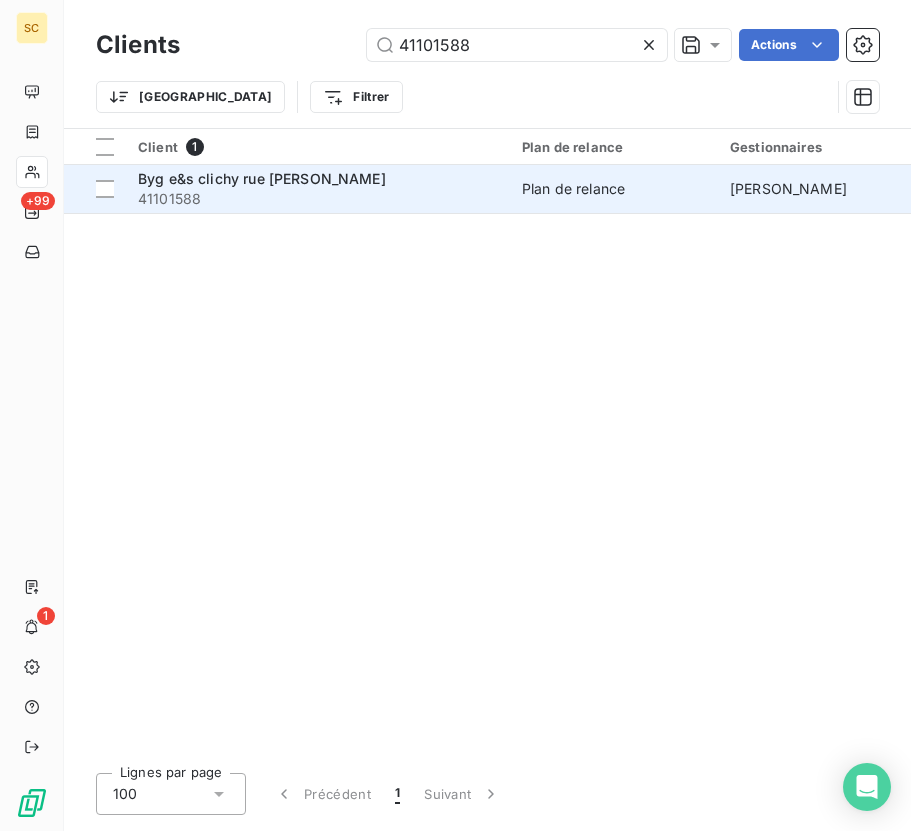 type on "41101588" 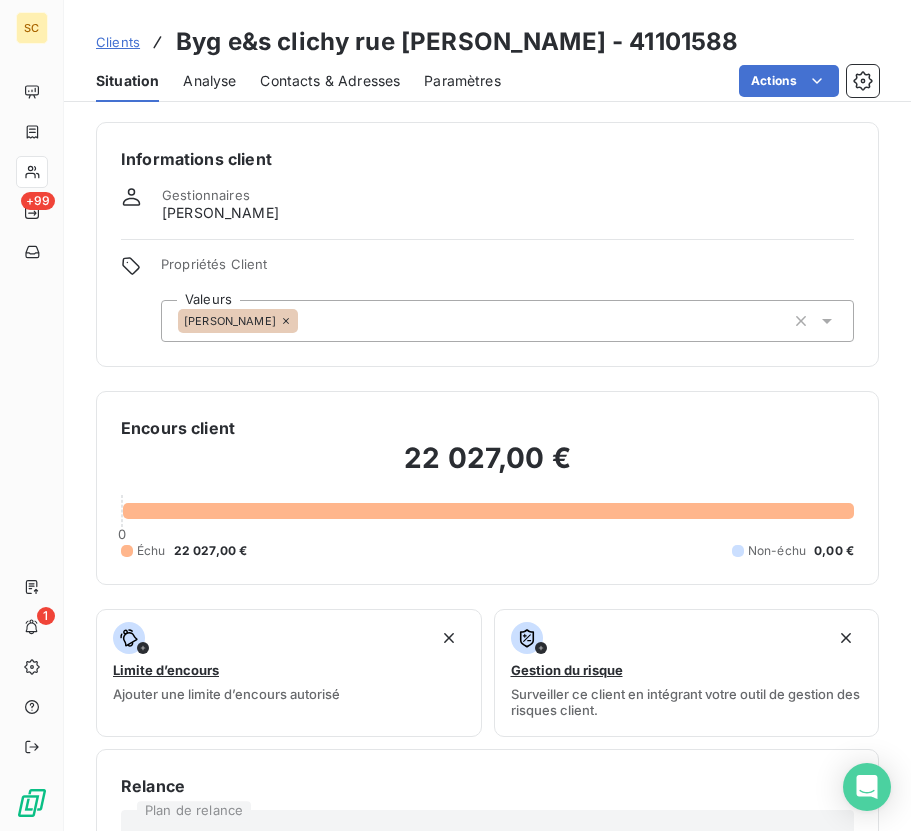 drag, startPoint x: 825, startPoint y: 321, endPoint x: 784, endPoint y: 344, distance: 47.010635 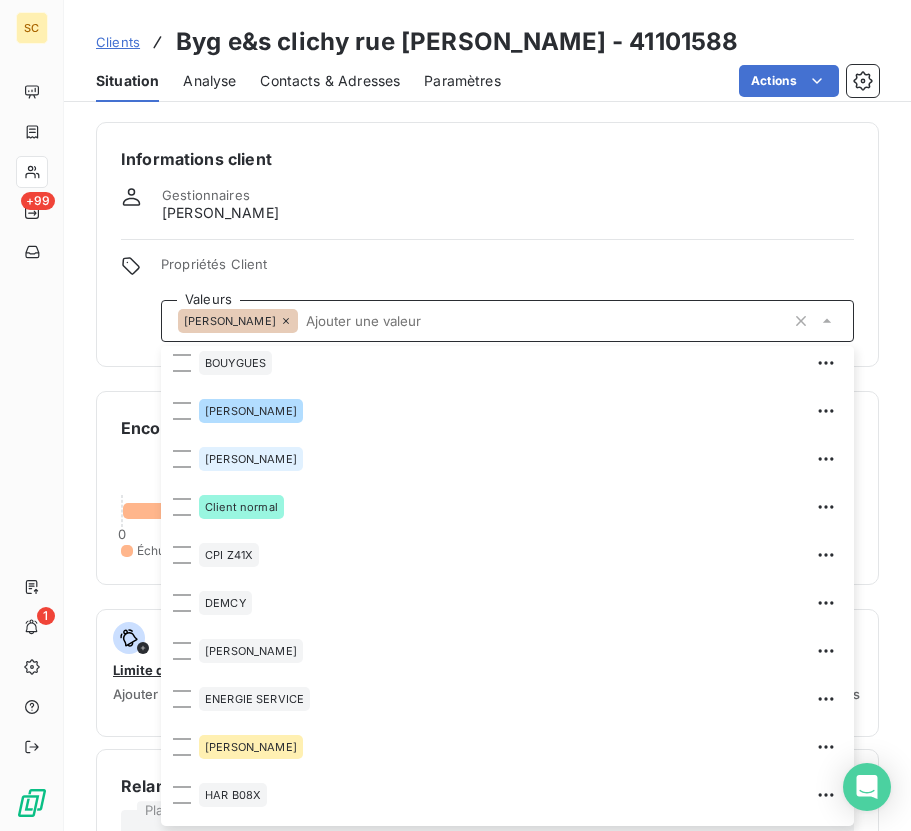 scroll, scrollTop: 505, scrollLeft: 0, axis: vertical 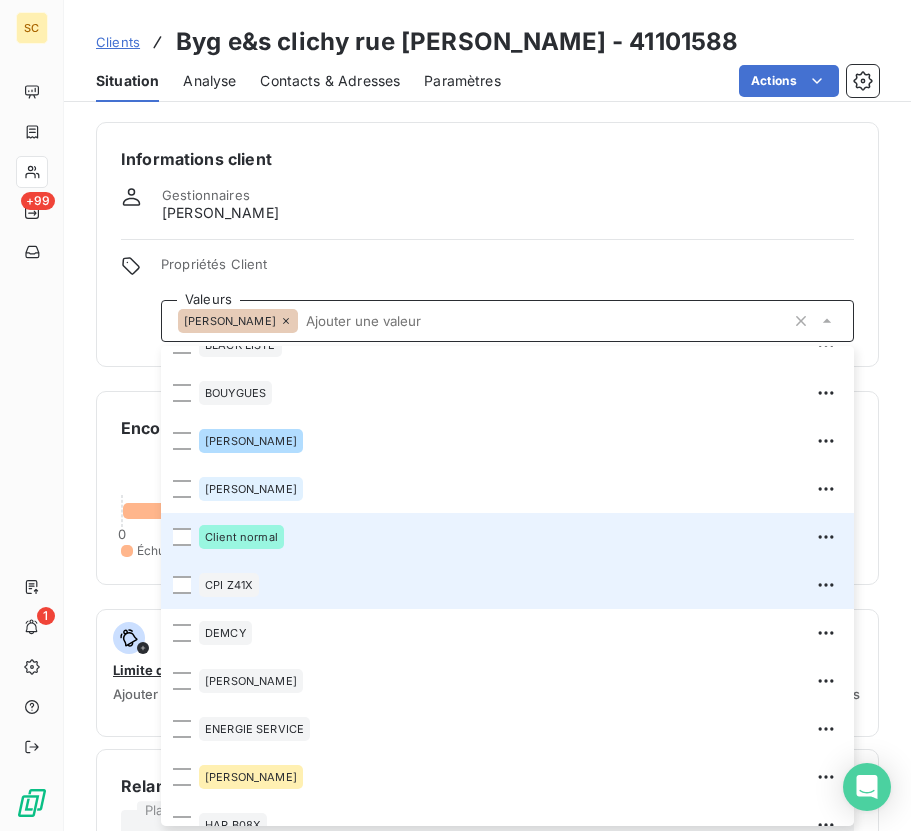 drag, startPoint x: 183, startPoint y: 538, endPoint x: 279, endPoint y: 563, distance: 99.20181 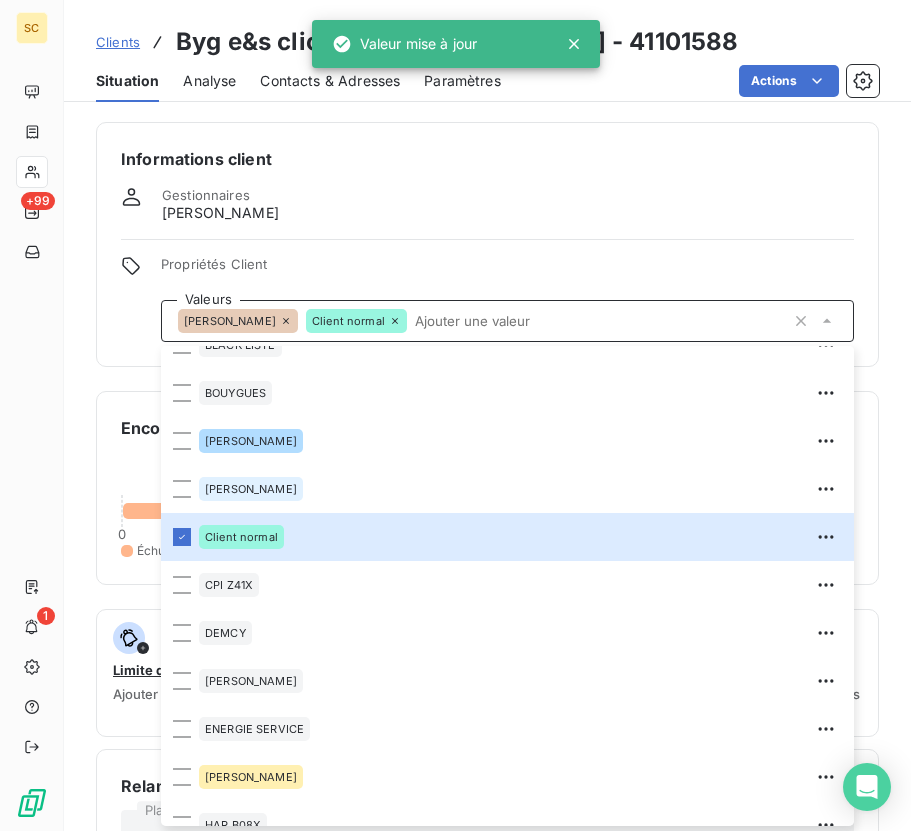 click on "Propriétés Client" at bounding box center (507, 270) 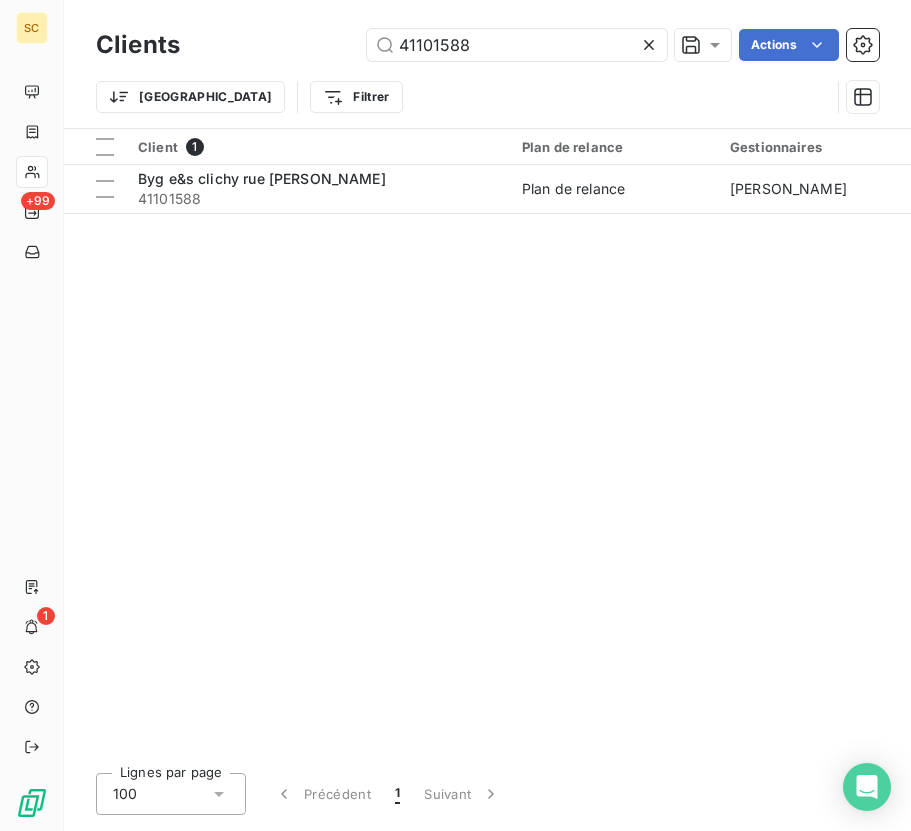 click on "41101588 Actions" at bounding box center (541, 45) 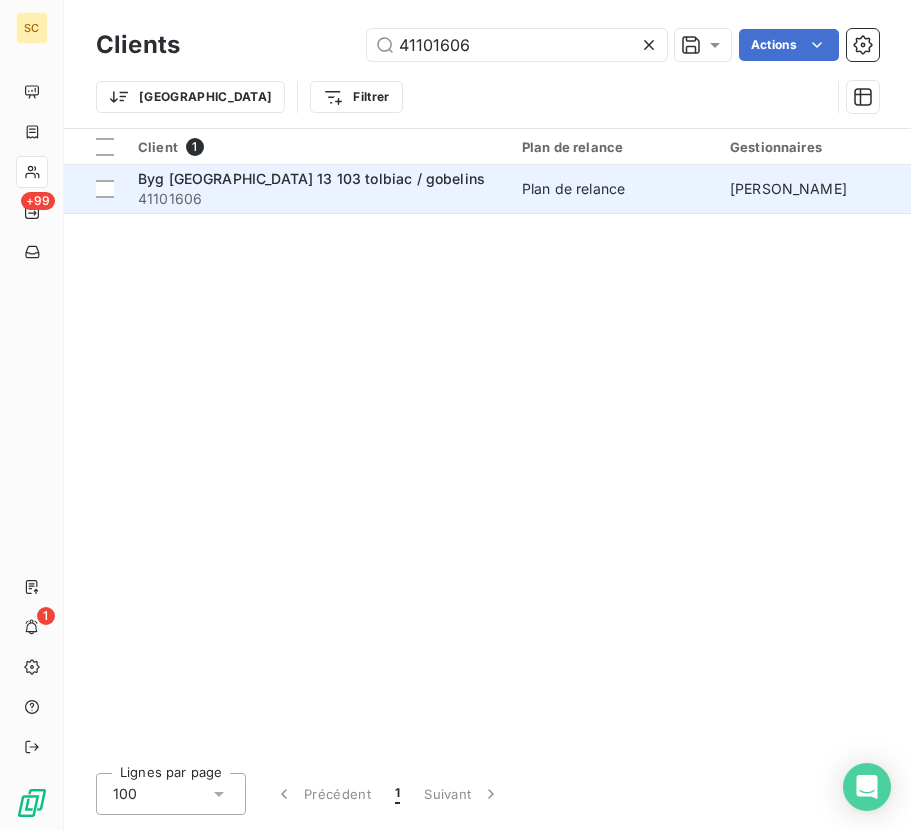 type on "41101606" 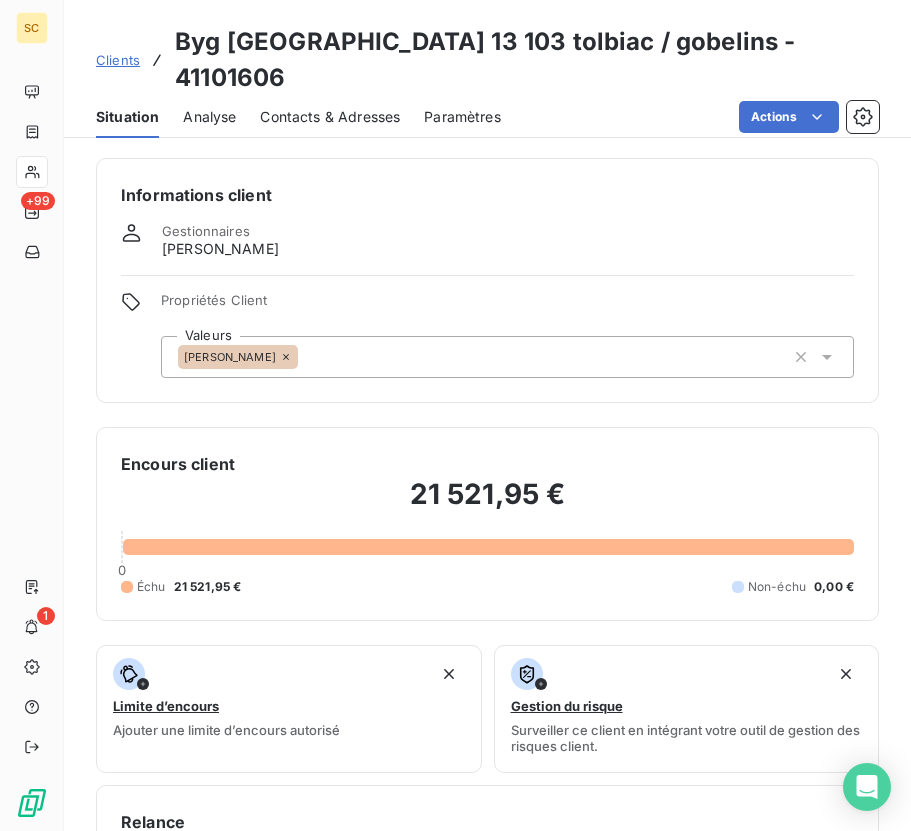 click 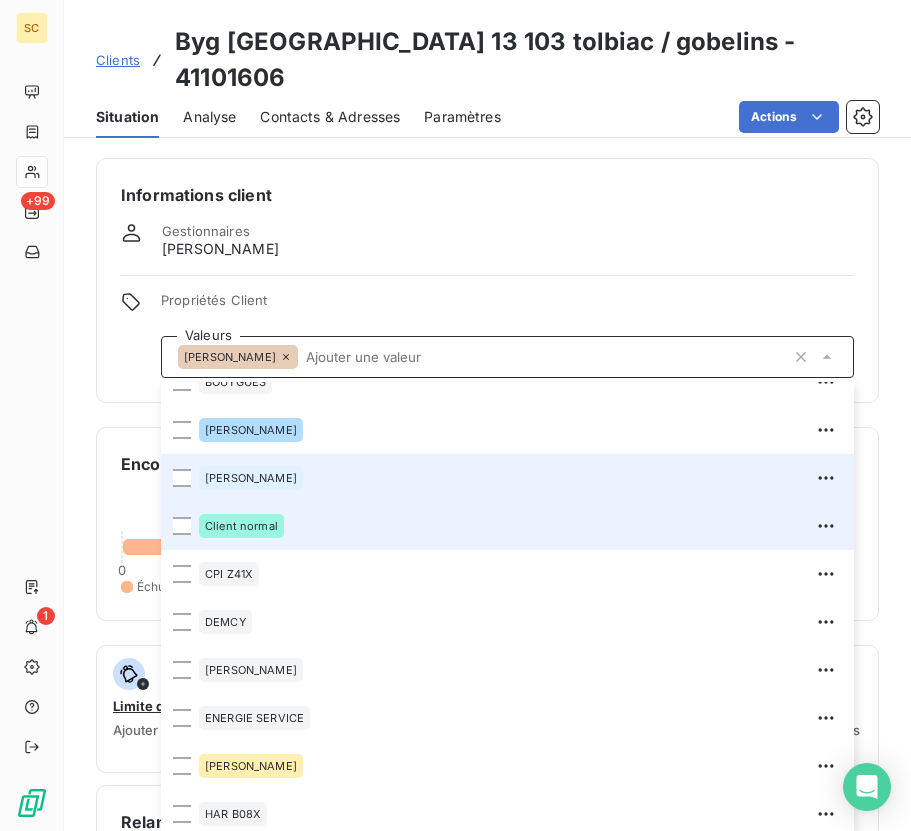 scroll, scrollTop: 550, scrollLeft: 0, axis: vertical 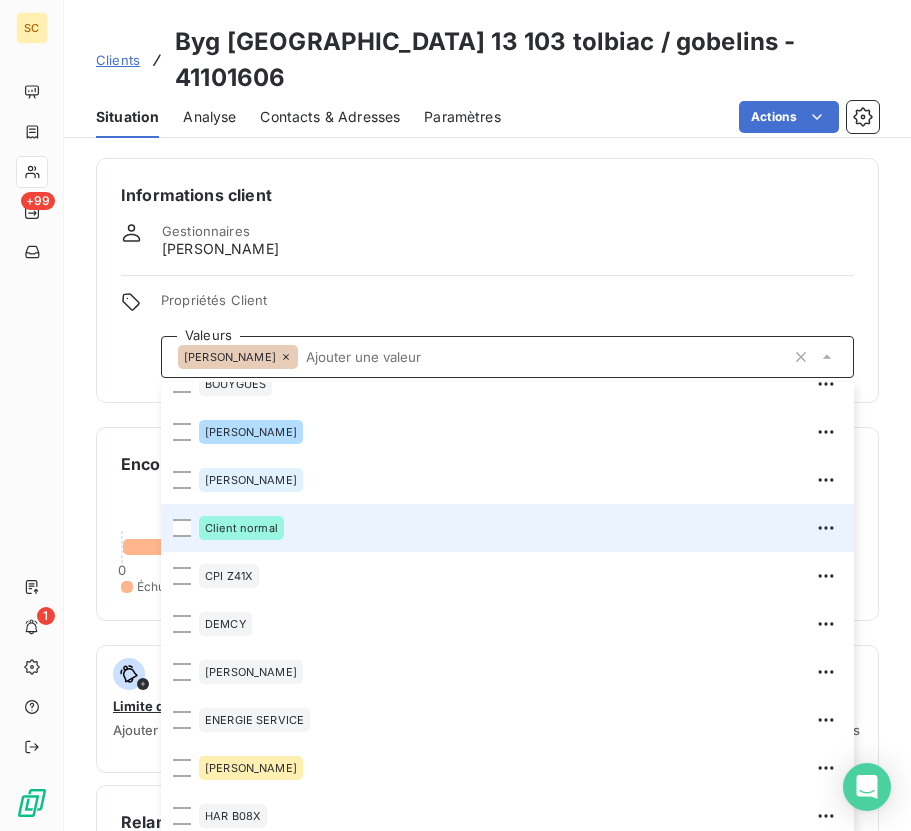 click on "Client normal" at bounding box center [241, 528] 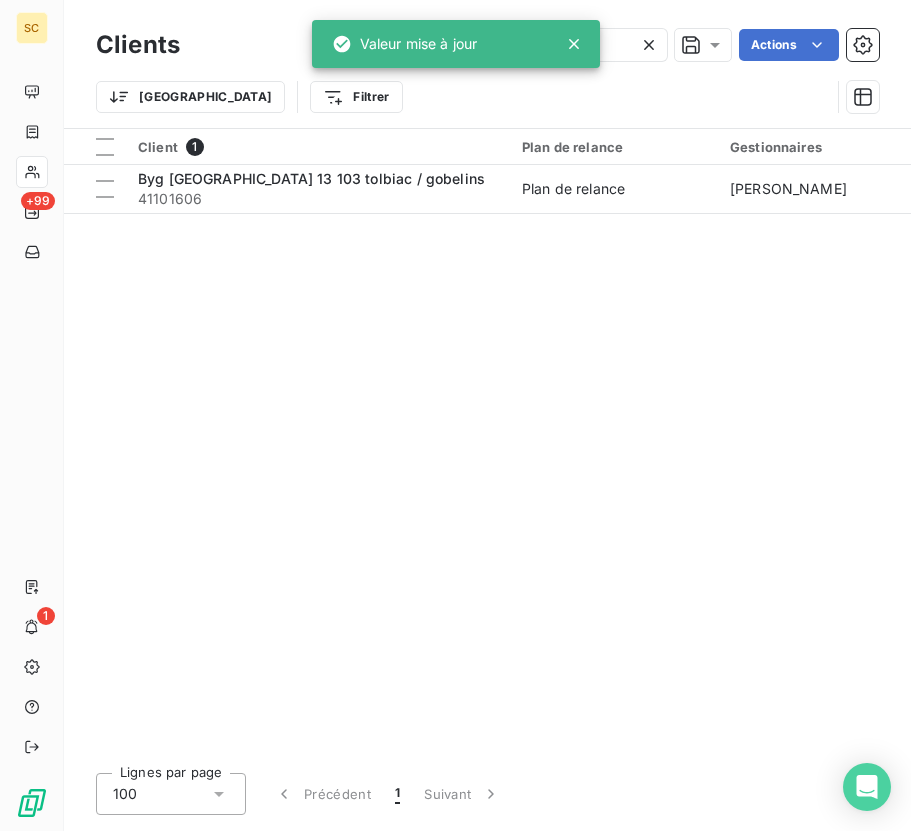 click 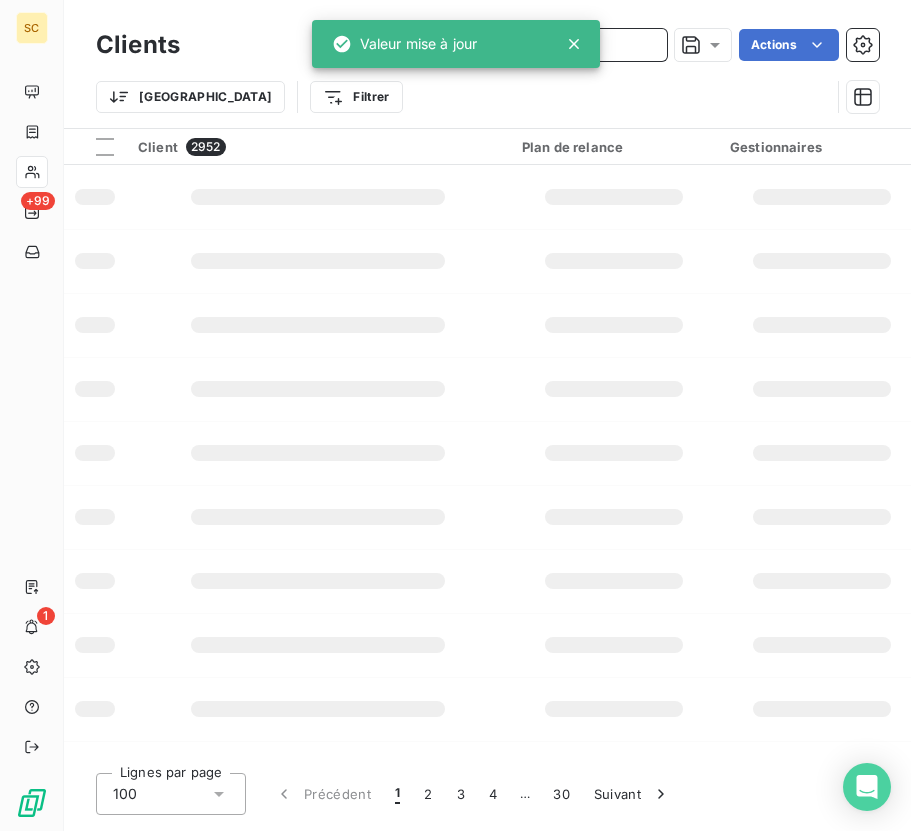 click at bounding box center (517, 45) 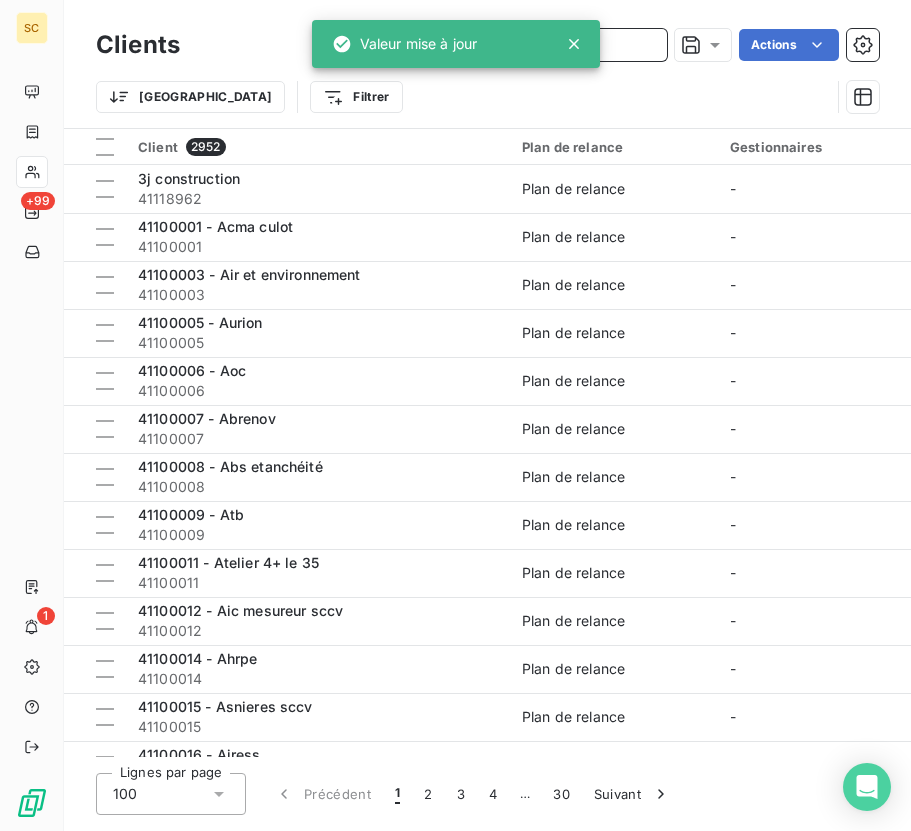 paste on "41106736" 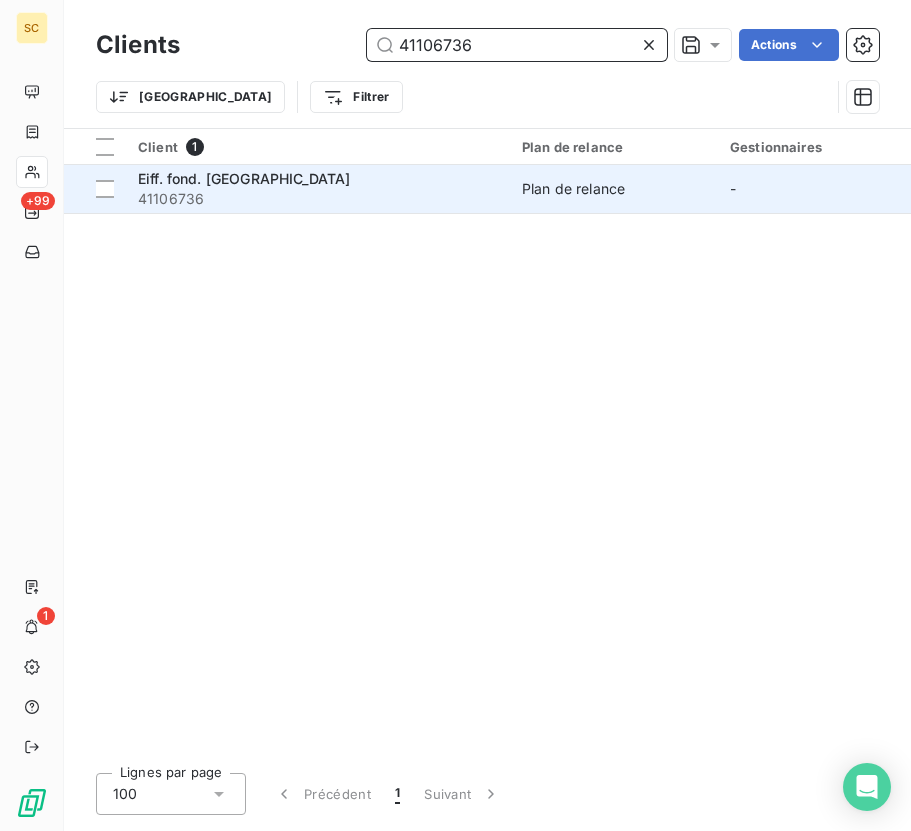 type on "41106736" 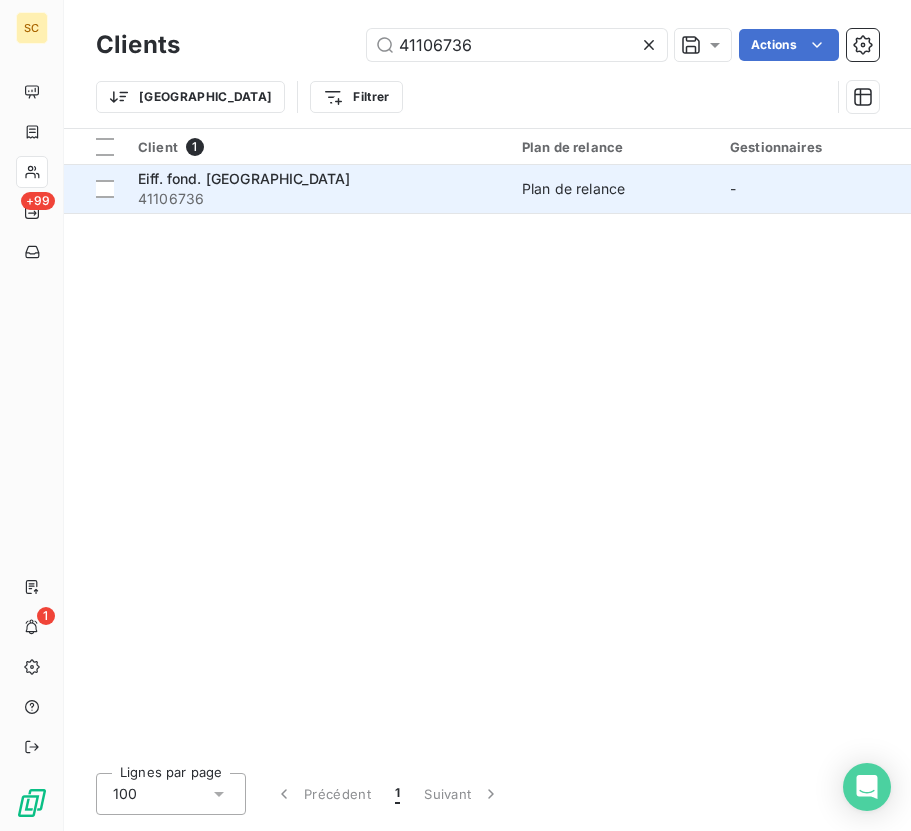 click on "Eiff. fond. [GEOGRAPHIC_DATA]" at bounding box center [318, 179] 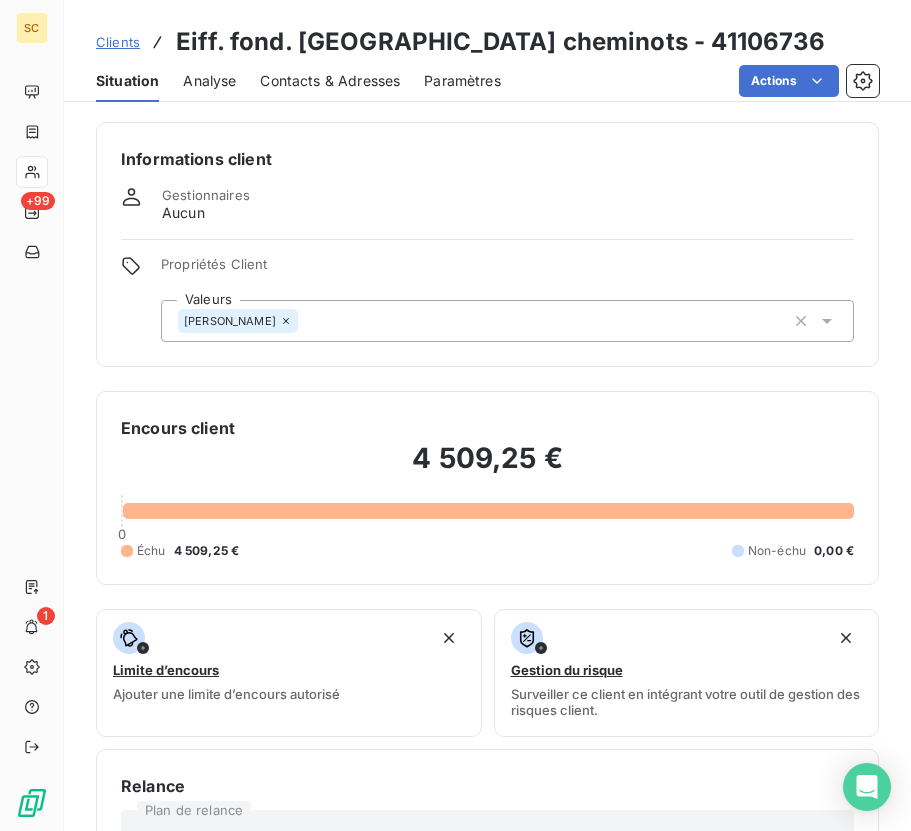 click 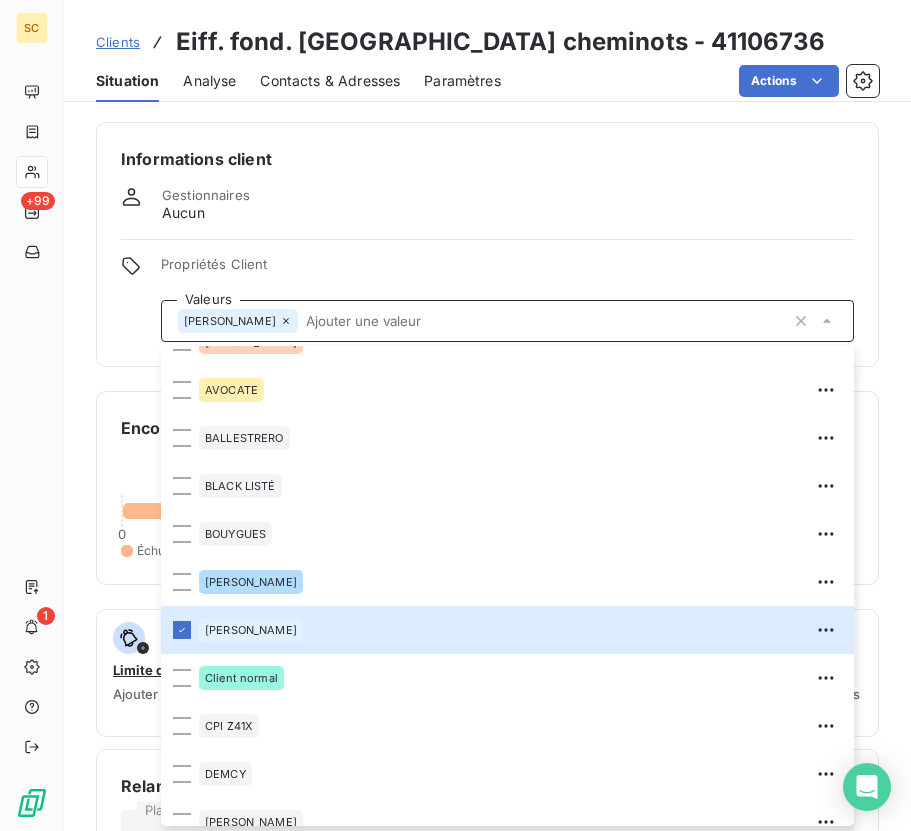 scroll, scrollTop: 366, scrollLeft: 0, axis: vertical 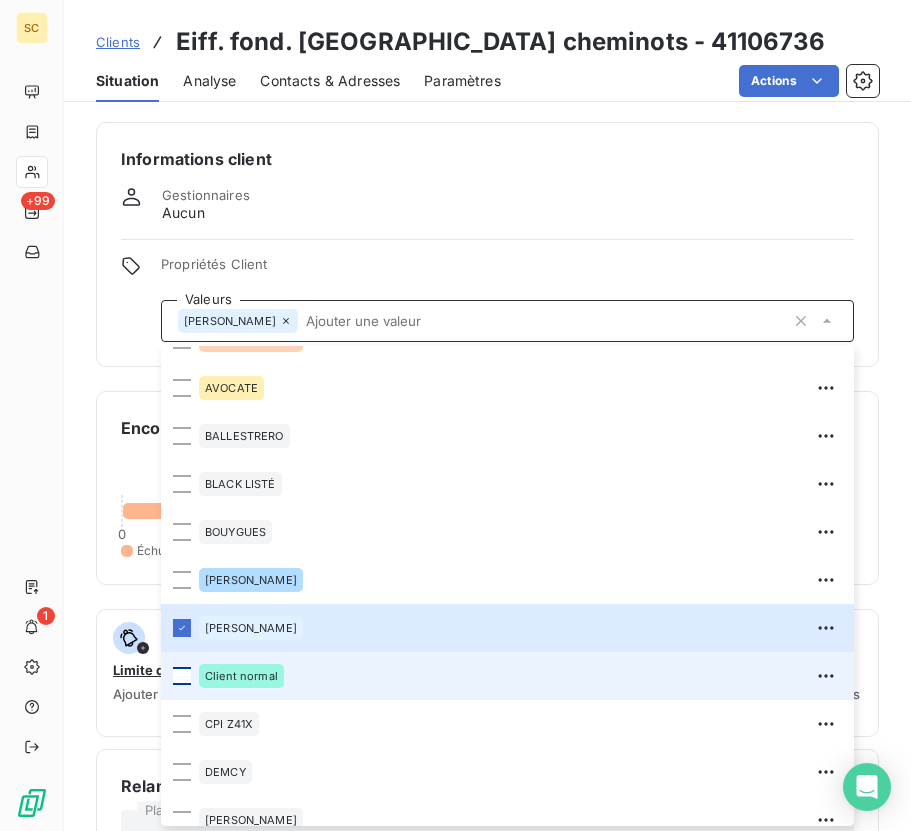 click at bounding box center (182, 676) 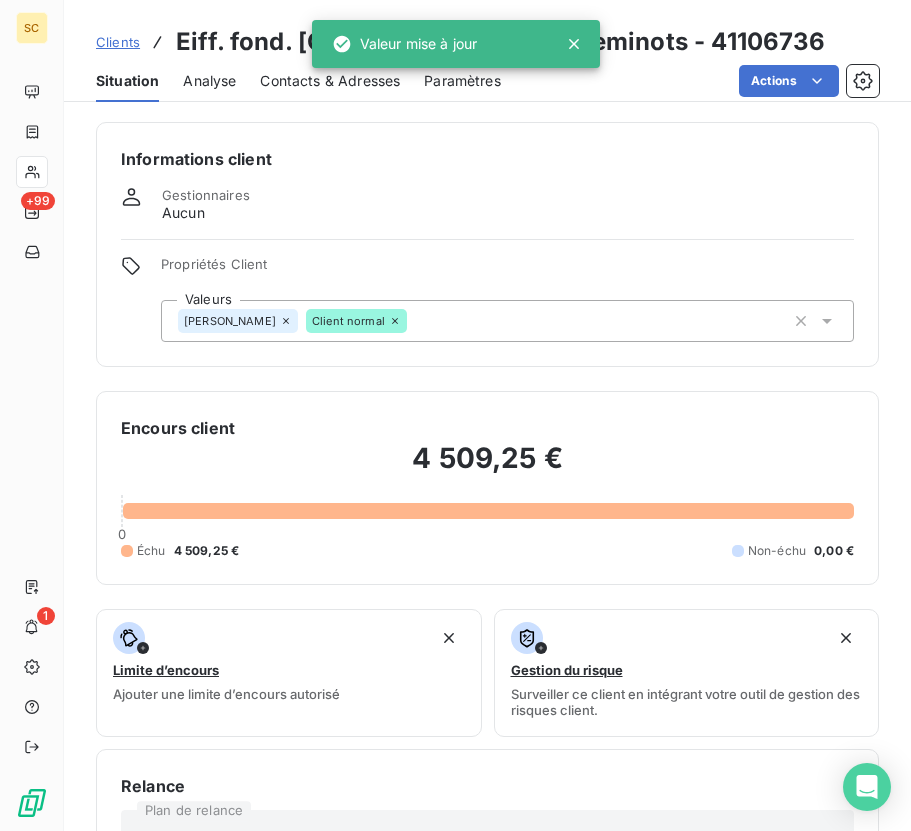 click on "Gestionnaires Aucun" at bounding box center [487, 205] 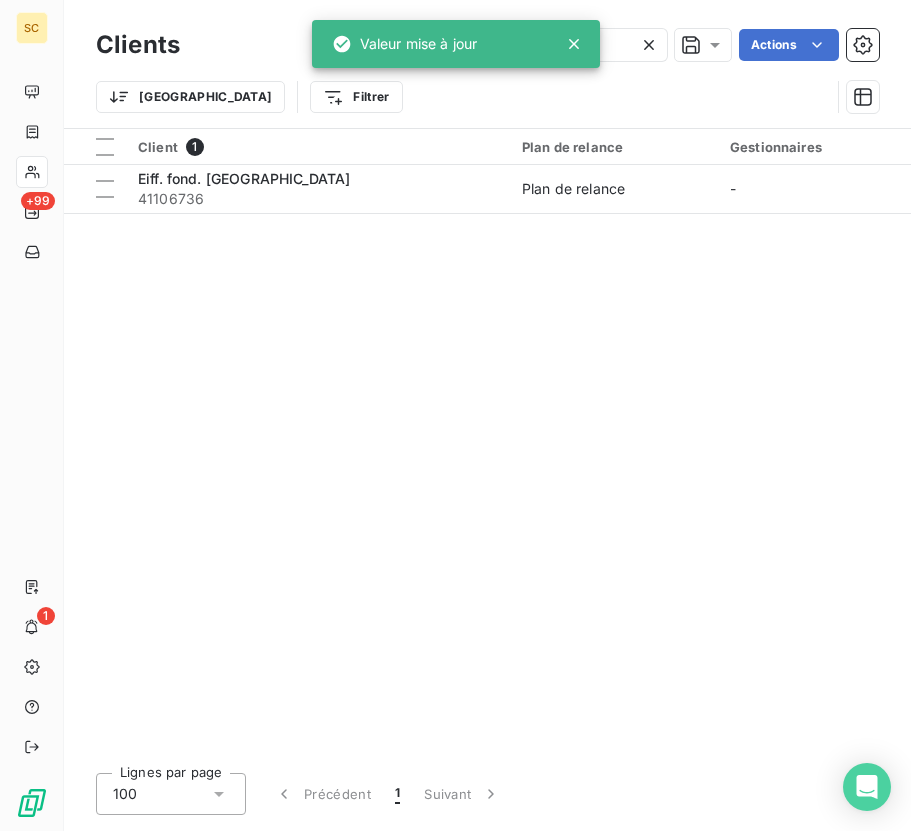 click 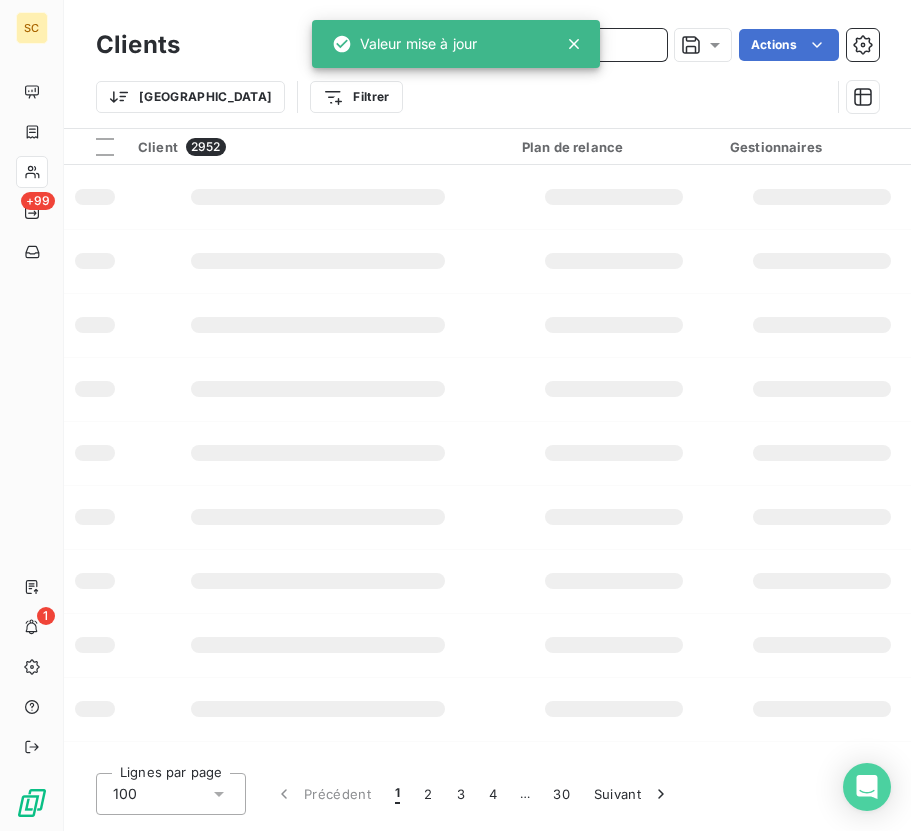 click at bounding box center [517, 45] 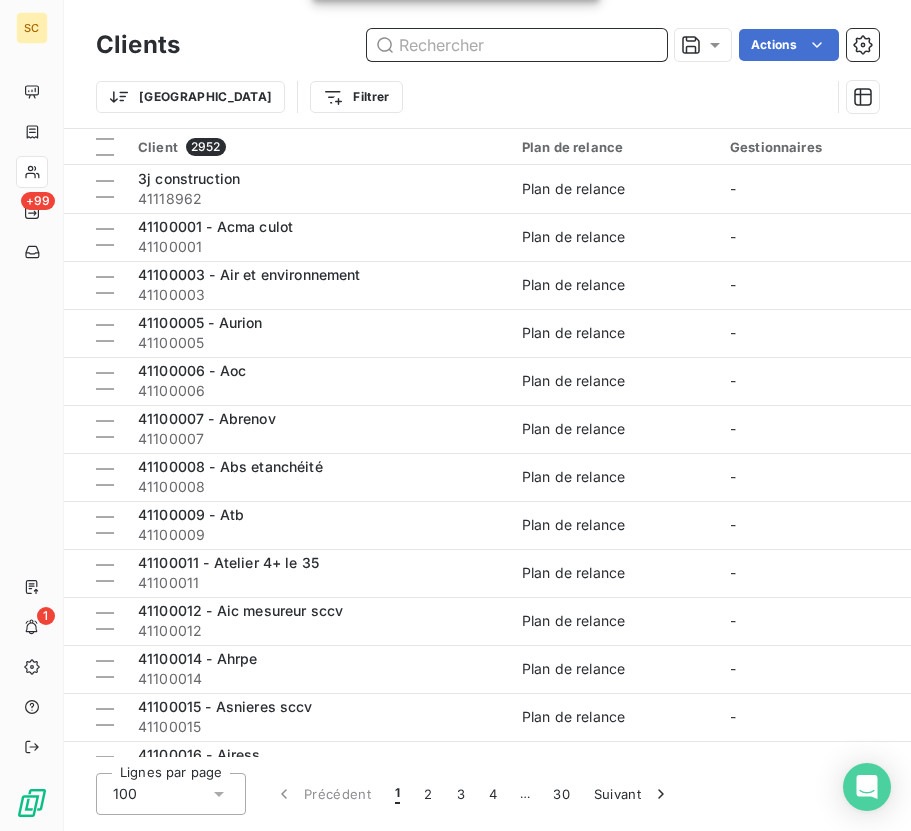 paste on "41107960" 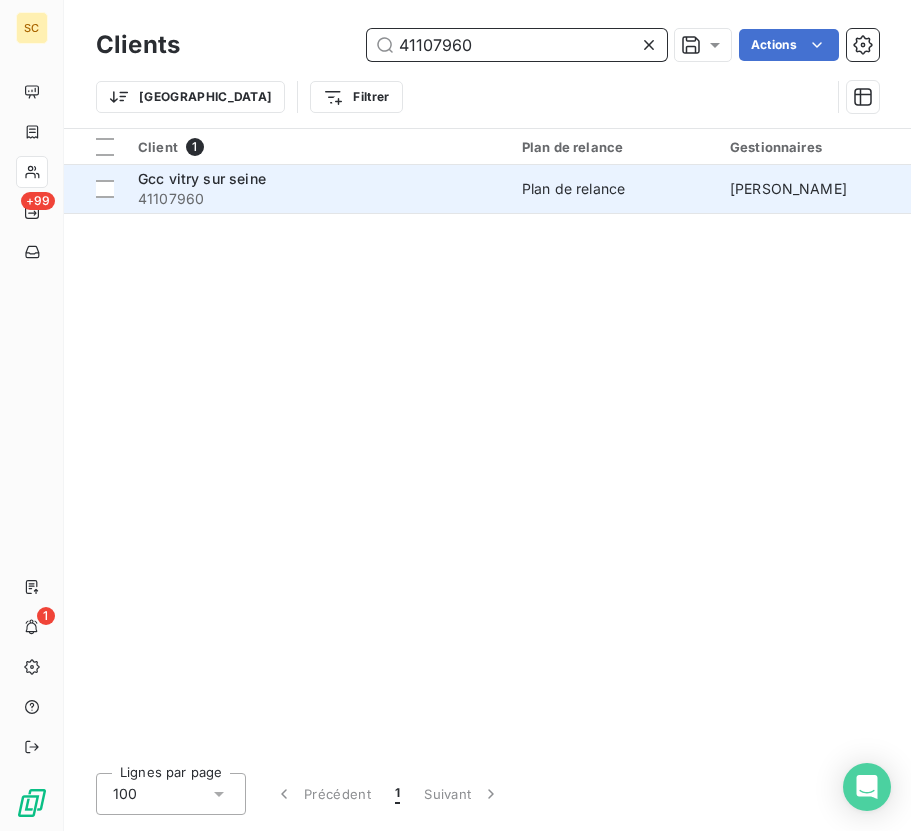 type on "41107960" 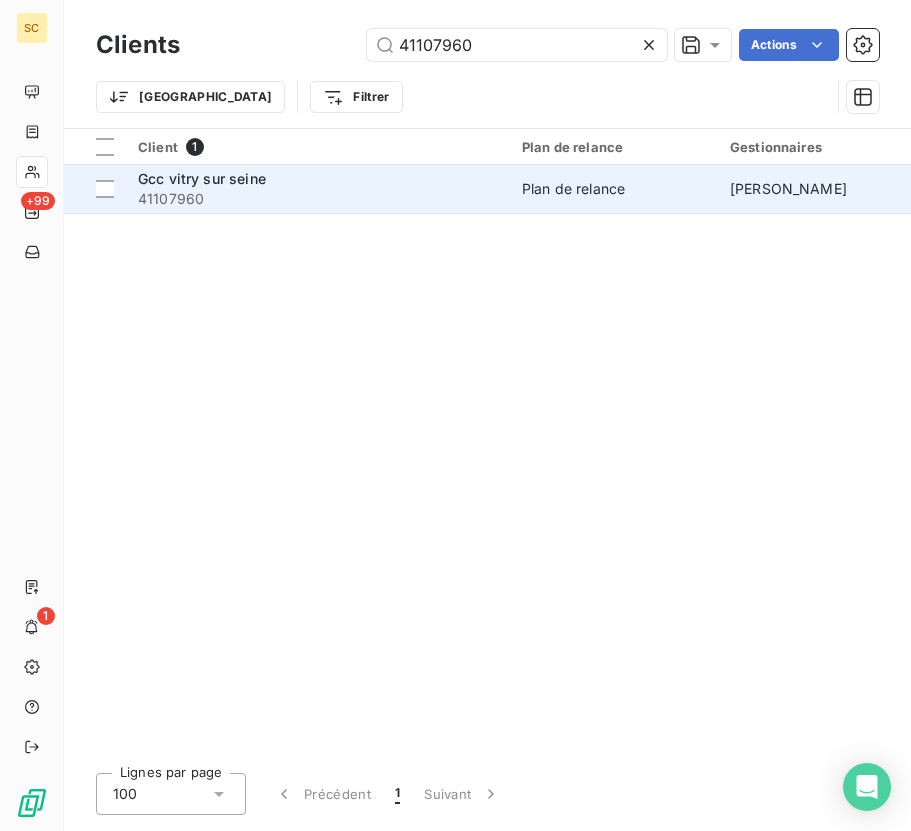 click on "41107960" at bounding box center [318, 199] 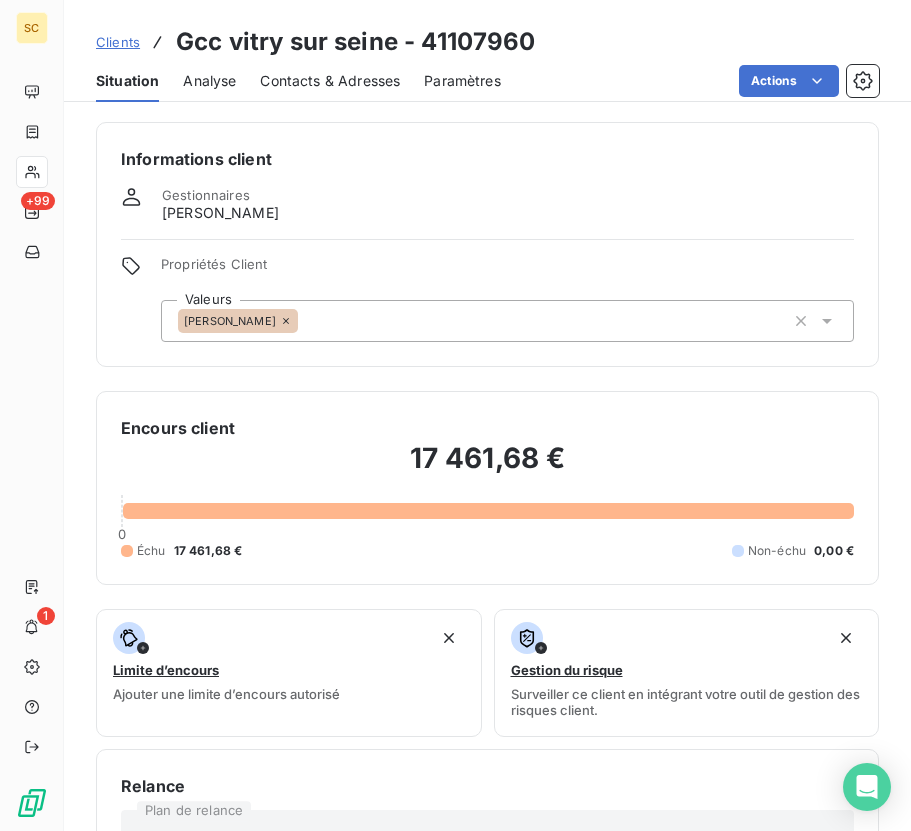 click 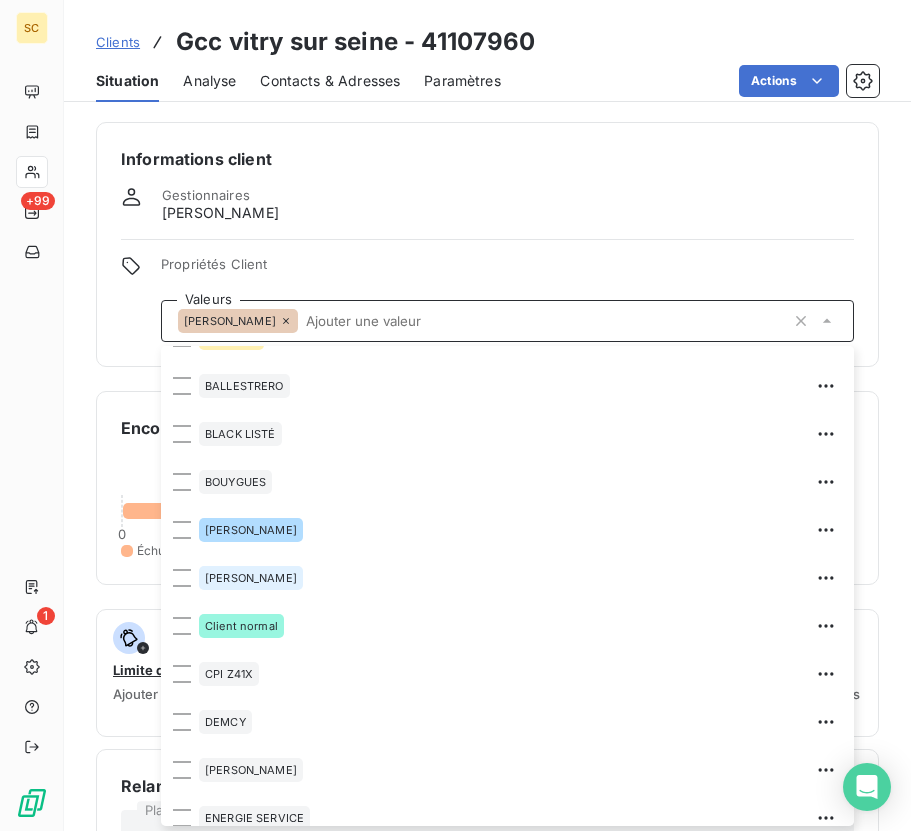 scroll, scrollTop: 422, scrollLeft: 0, axis: vertical 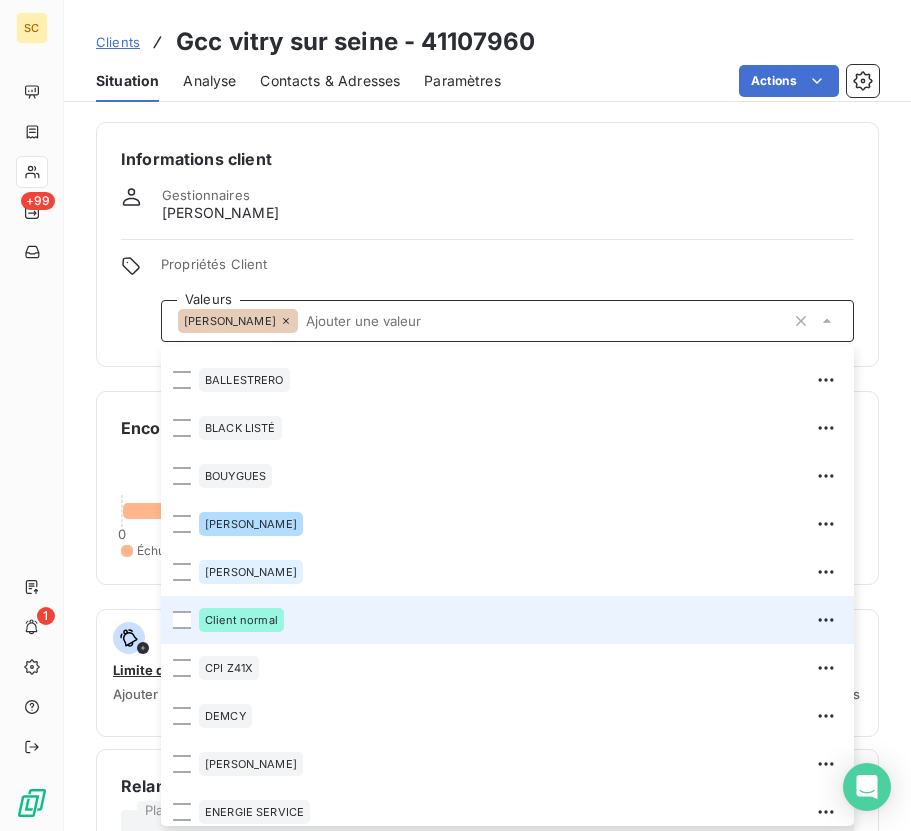 drag, startPoint x: 185, startPoint y: 614, endPoint x: 198, endPoint y: 614, distance: 13 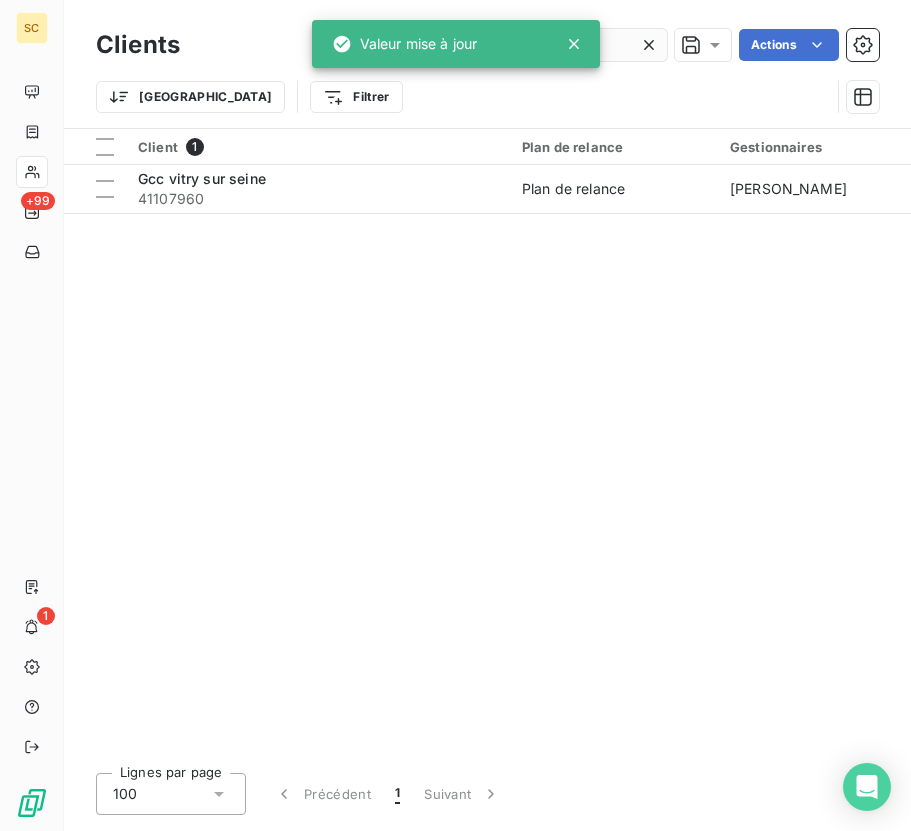 click on "41107960" at bounding box center [517, 45] 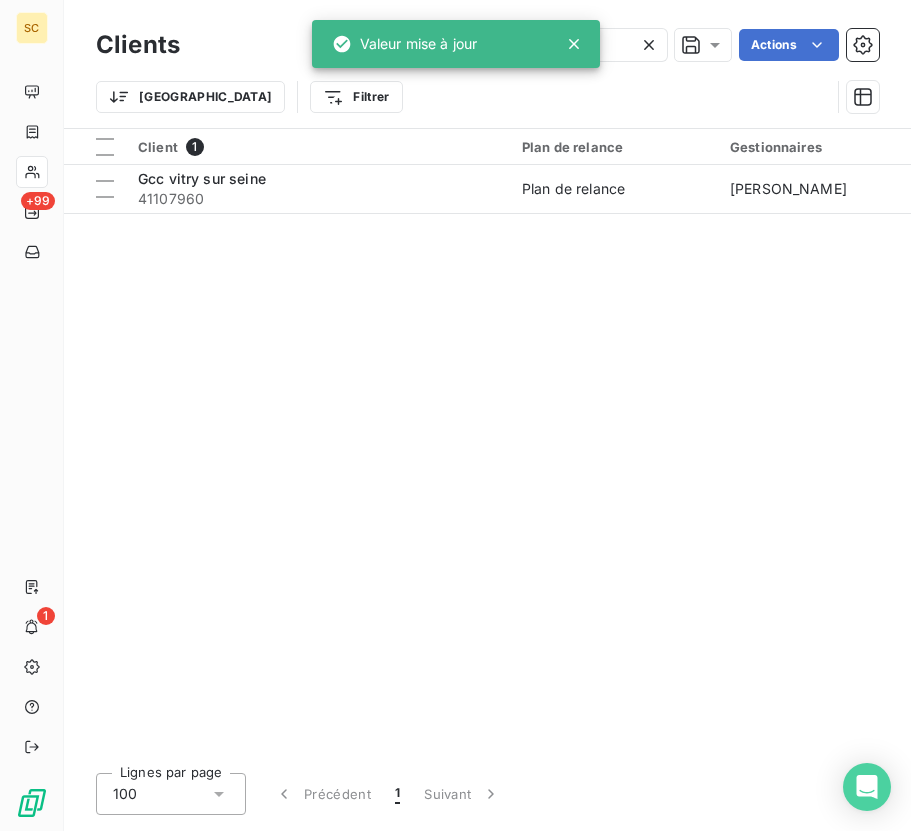 click 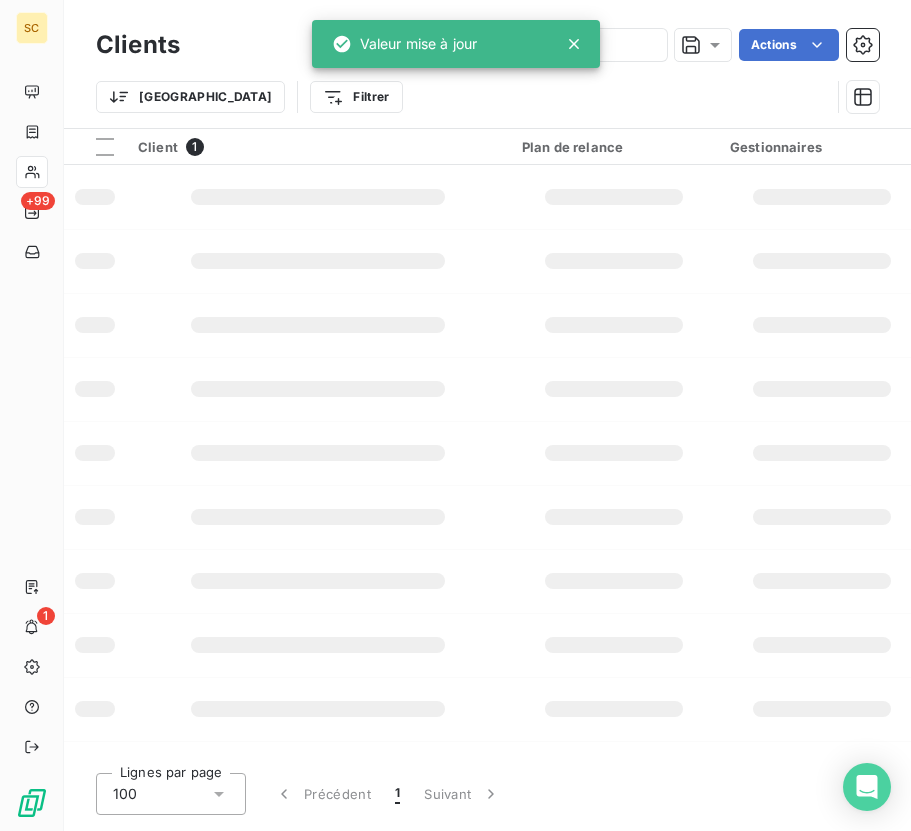click on "Valeur mise à jour" at bounding box center (456, 44) 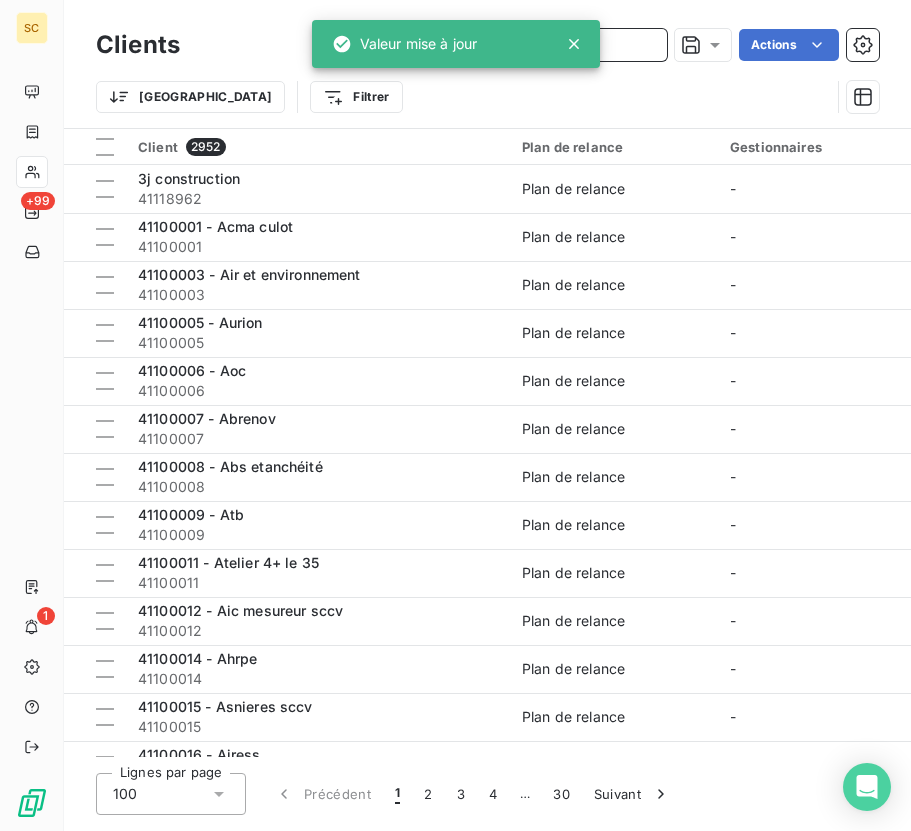 click at bounding box center [517, 45] 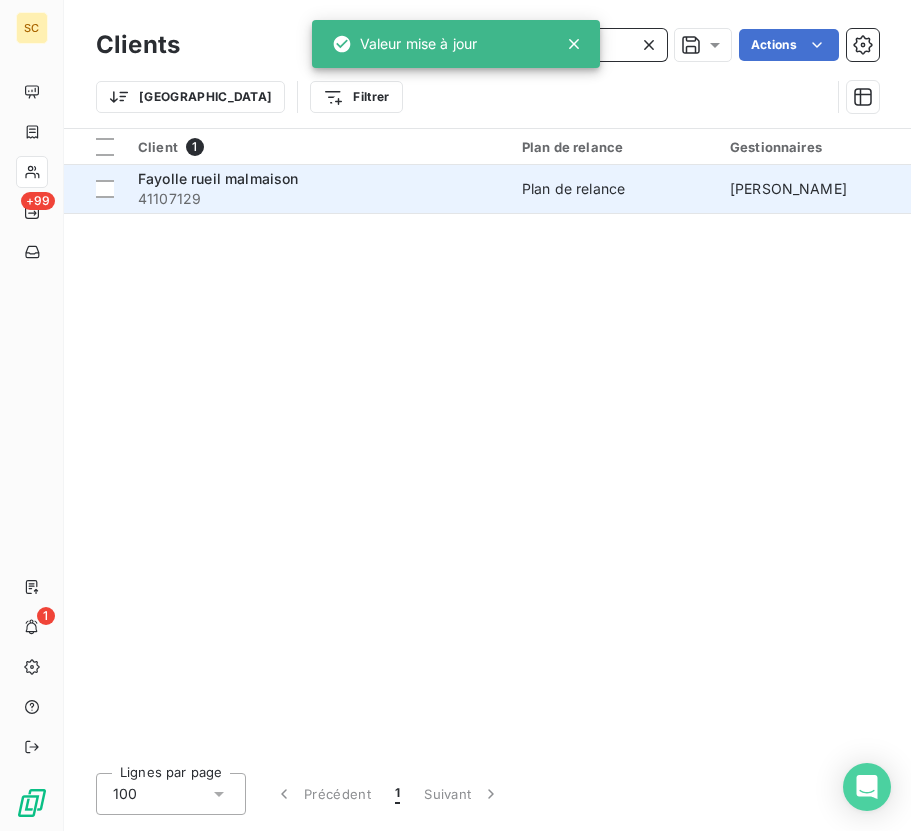 type on "41107129" 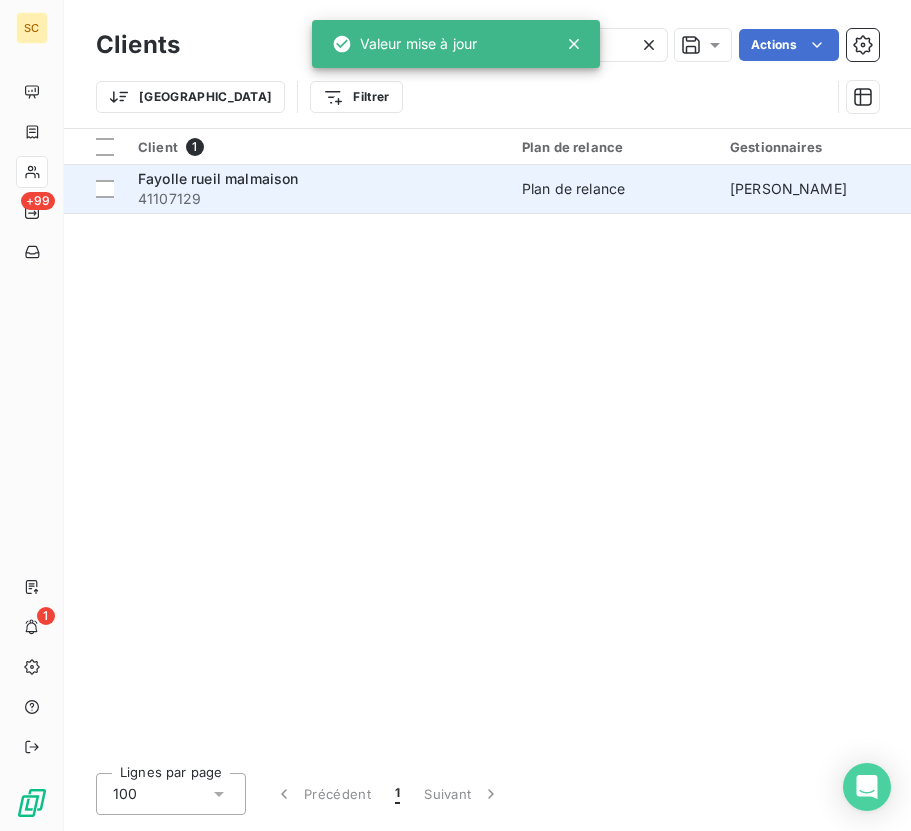 click on "Fayolle rueil malmaison" at bounding box center (218, 178) 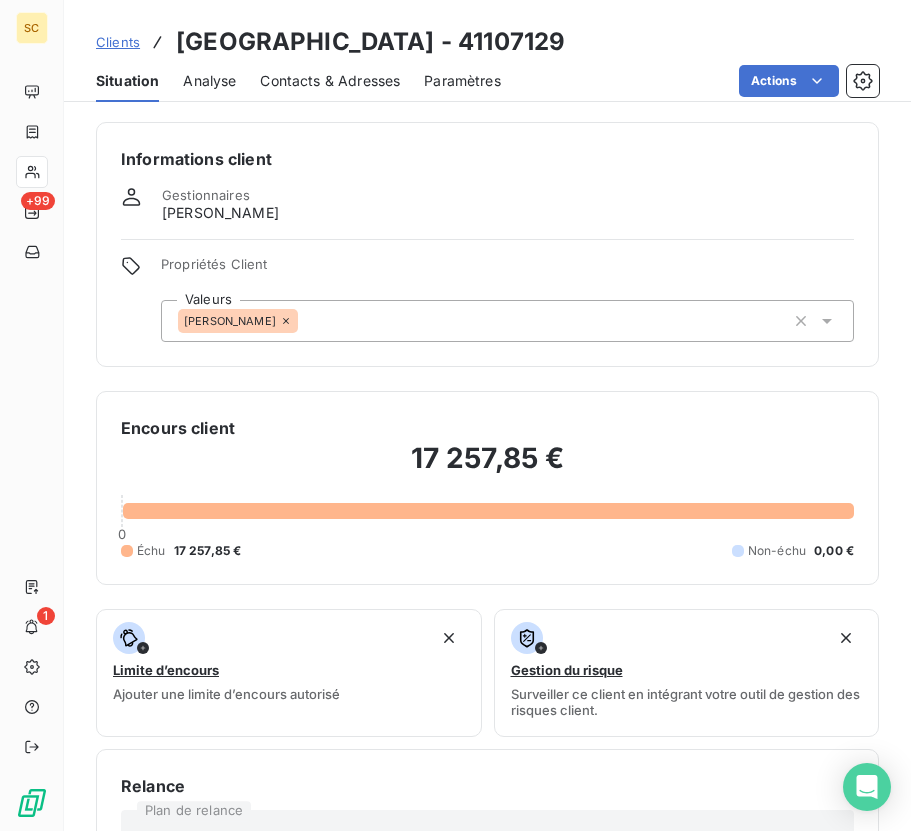 click 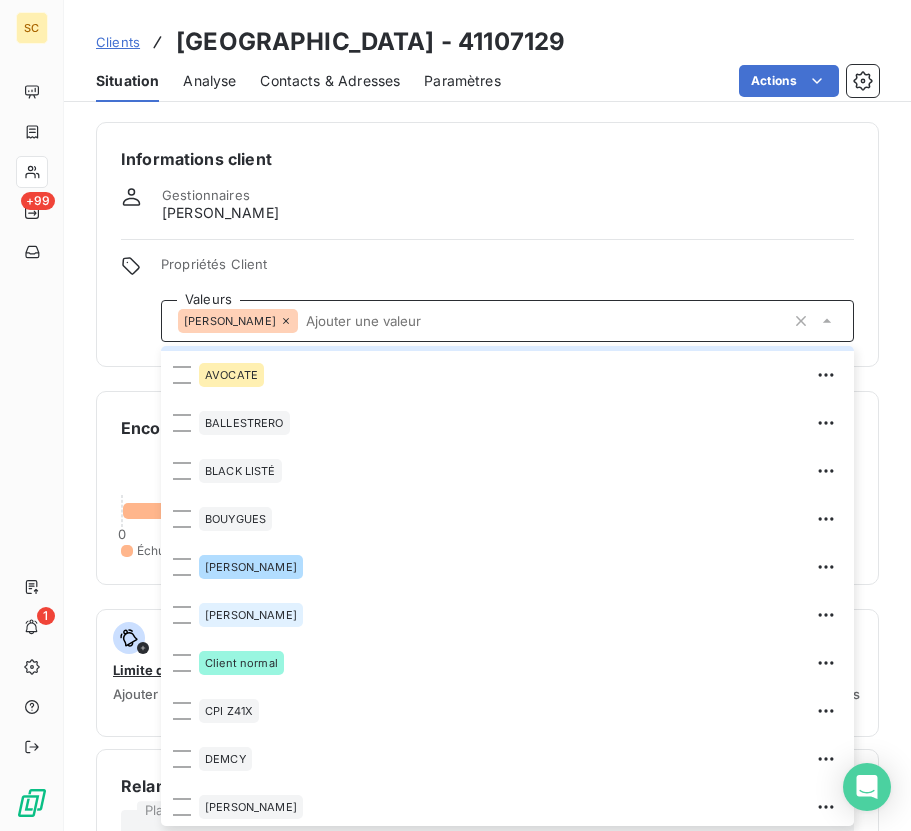 scroll, scrollTop: 503, scrollLeft: 0, axis: vertical 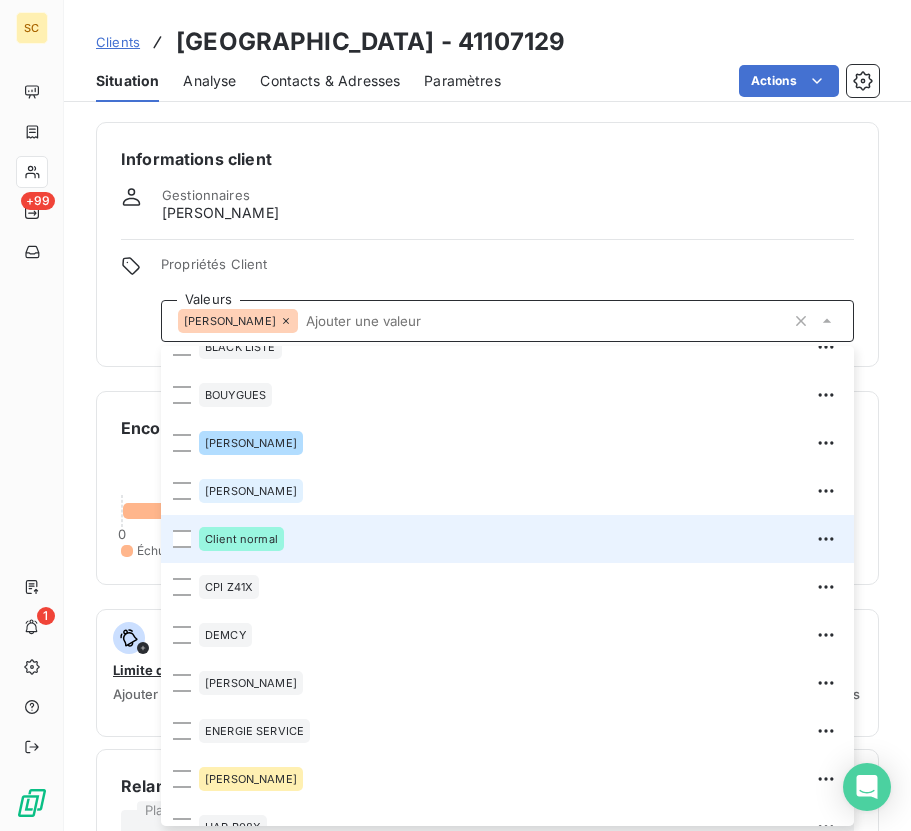 drag, startPoint x: 179, startPoint y: 544, endPoint x: 259, endPoint y: 557, distance: 81.04937 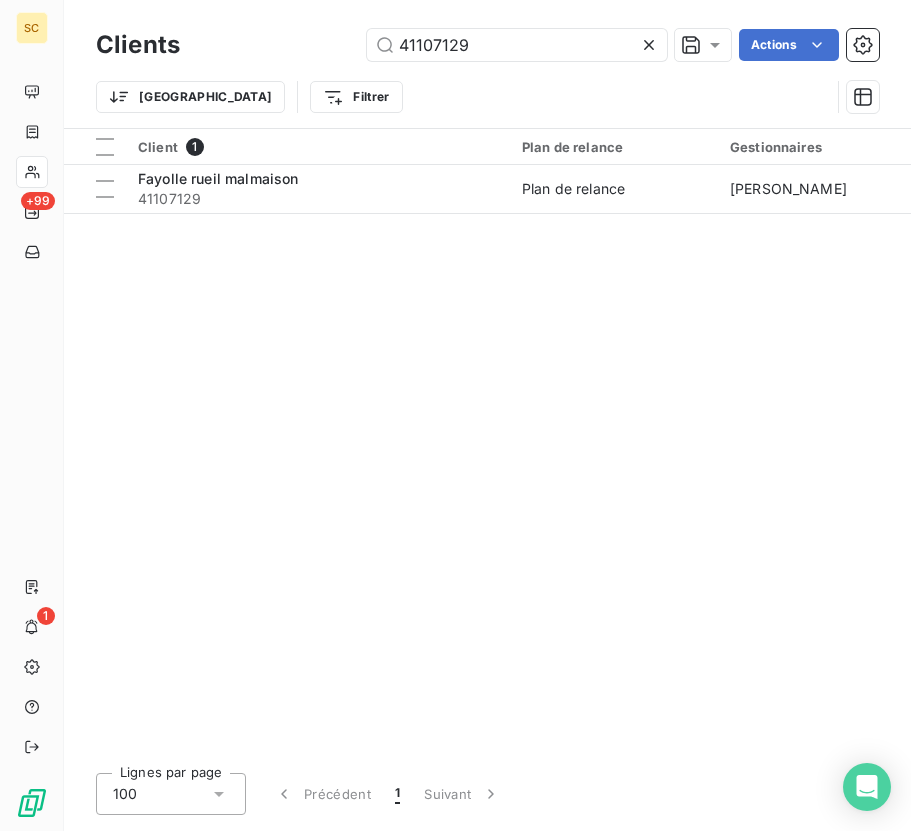 drag, startPoint x: 468, startPoint y: 44, endPoint x: 271, endPoint y: 40, distance: 197.0406 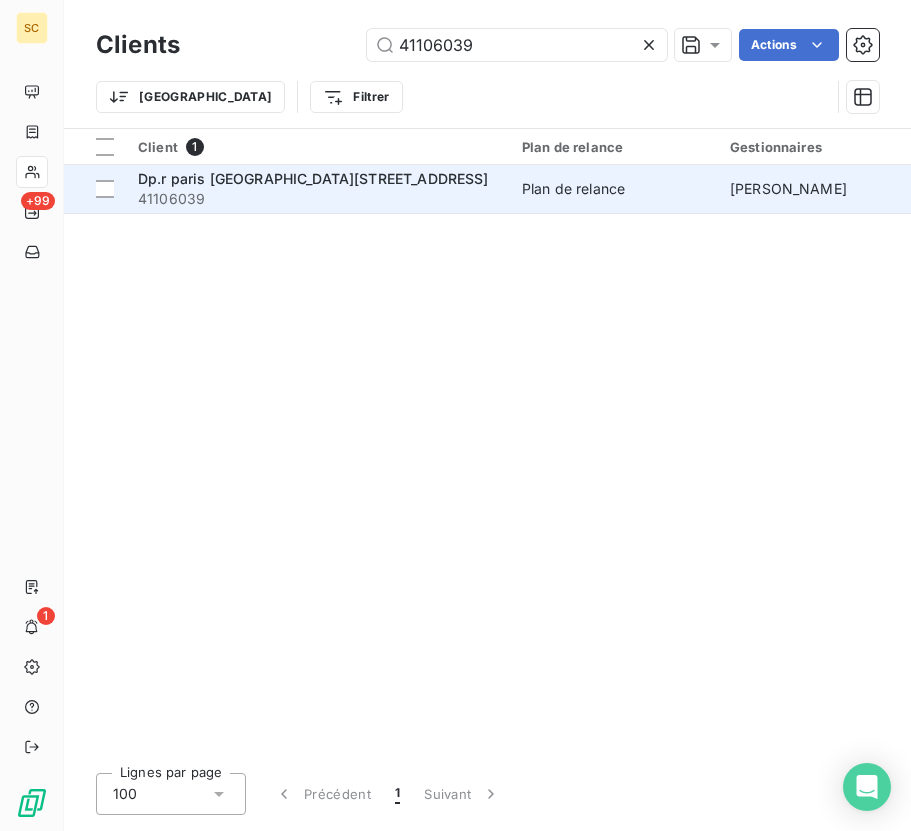 type on "41106039" 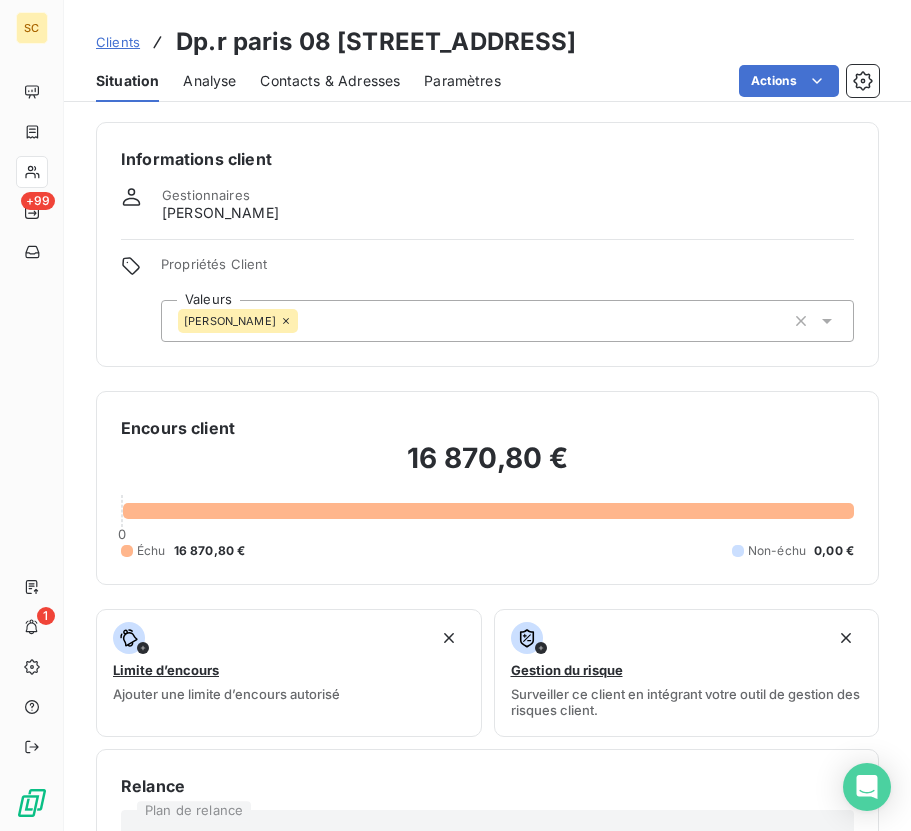 click 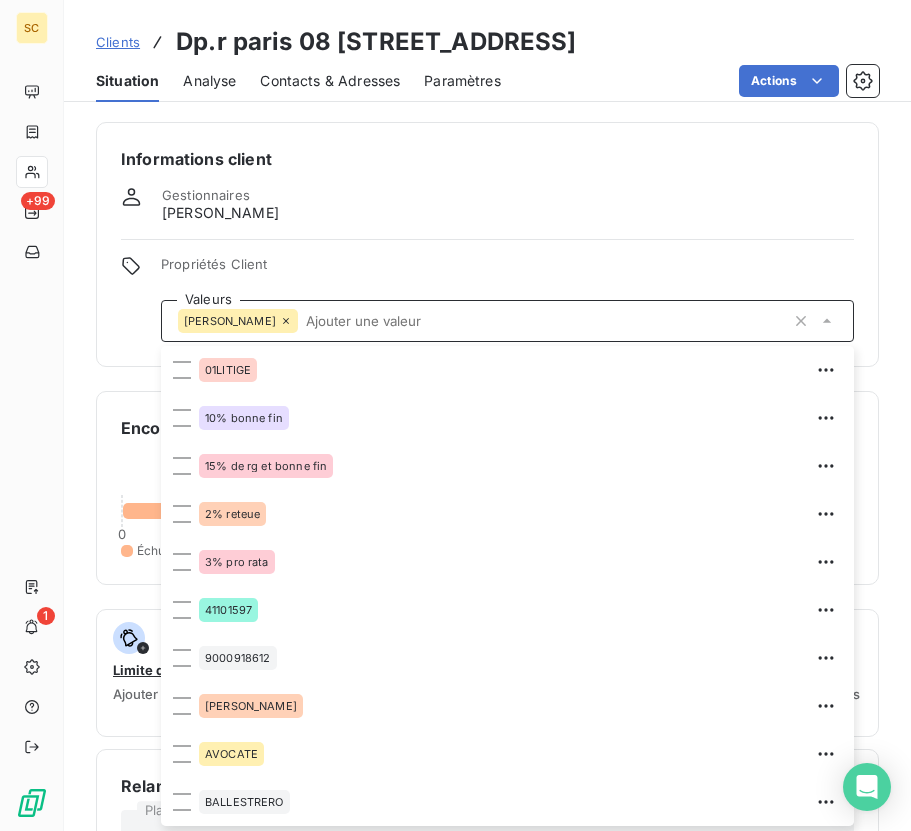 scroll, scrollTop: 480, scrollLeft: 0, axis: vertical 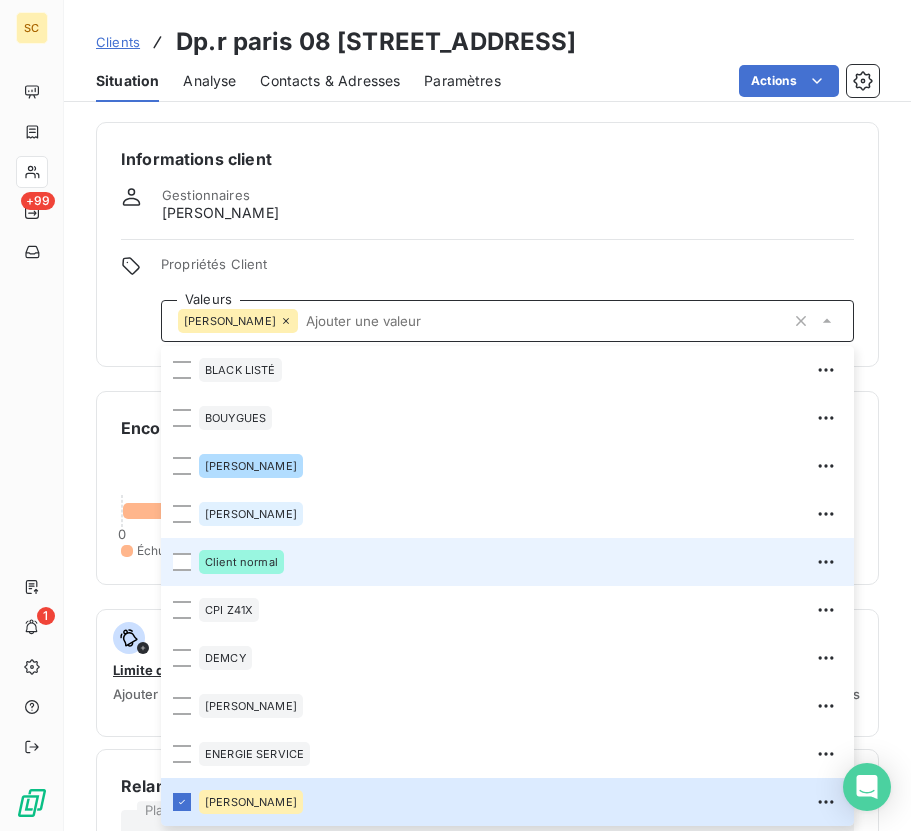 click on "Client normal" at bounding box center (241, 562) 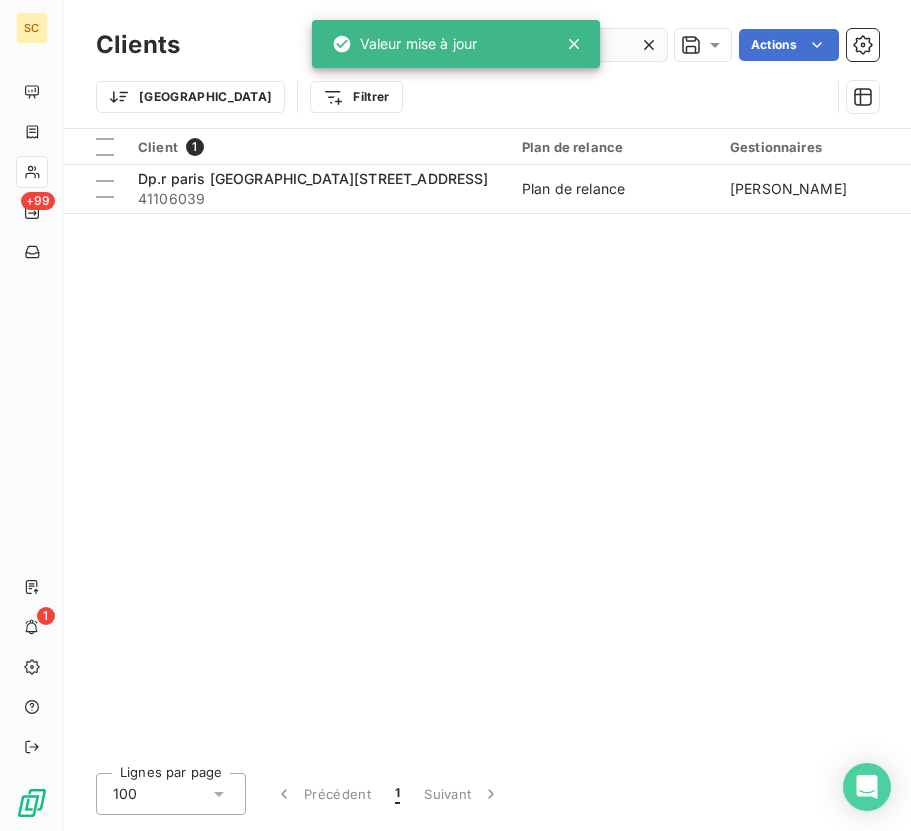 click 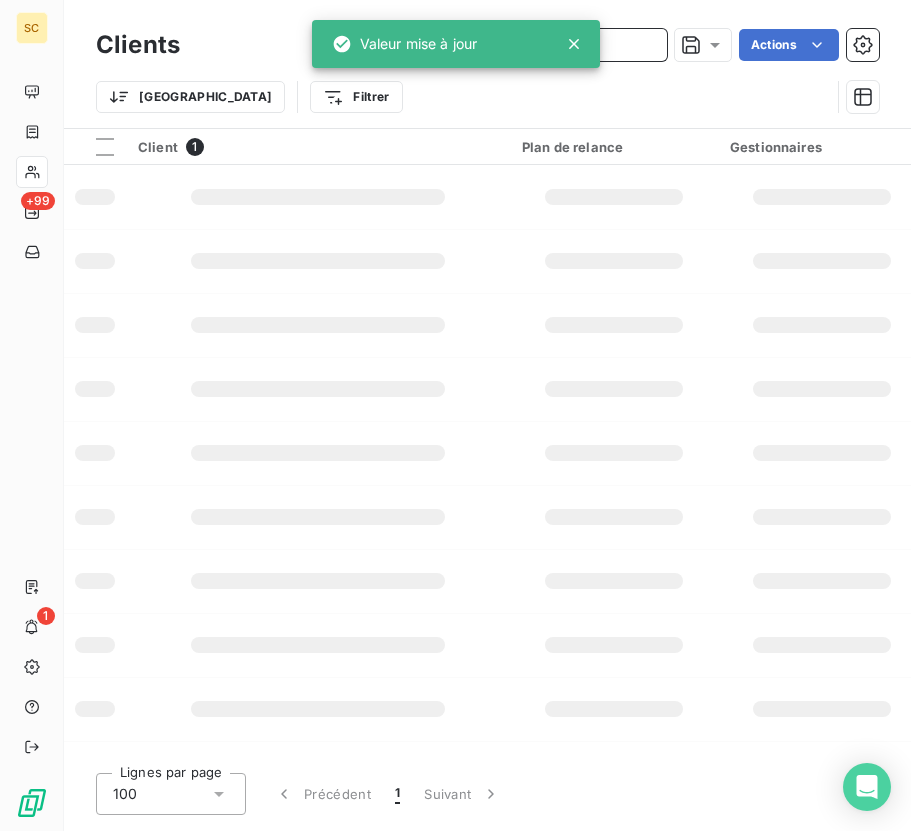 click at bounding box center [517, 45] 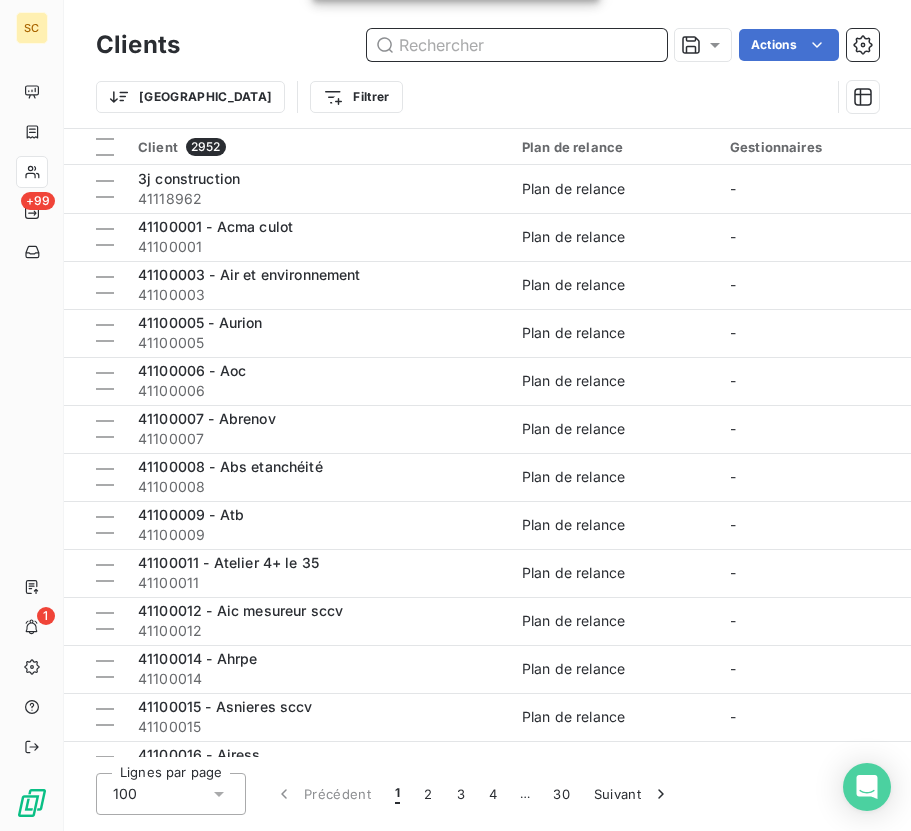 paste on "41110575" 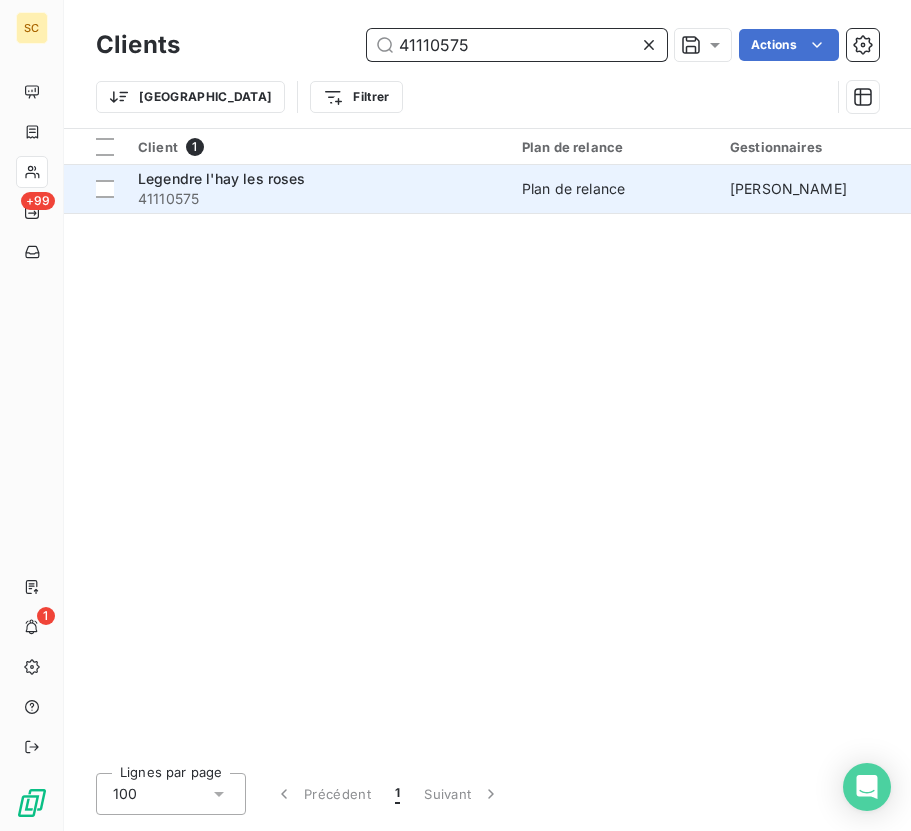 type on "41110575" 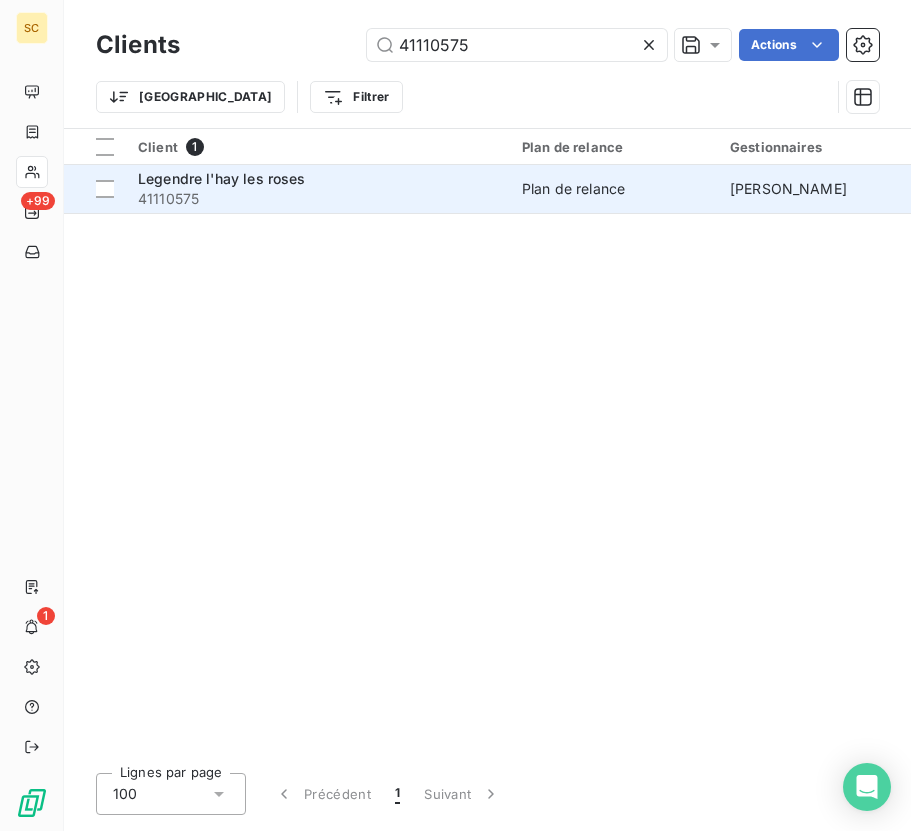click on "Legendre l'hay les roses" at bounding box center (222, 178) 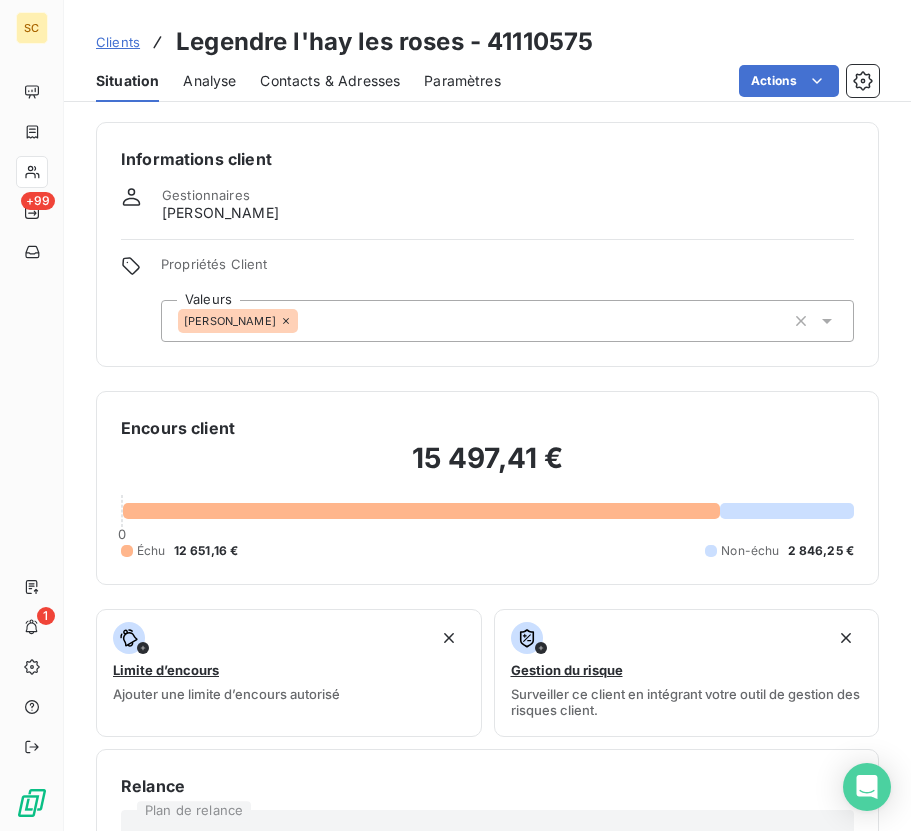 click 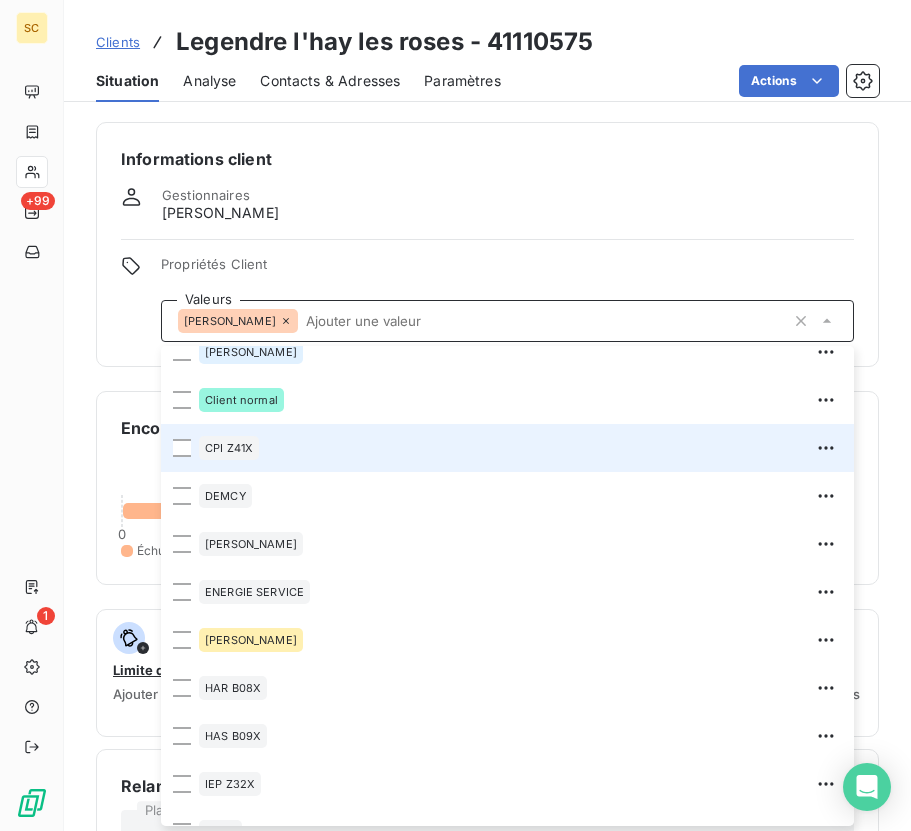 scroll, scrollTop: 640, scrollLeft: 0, axis: vertical 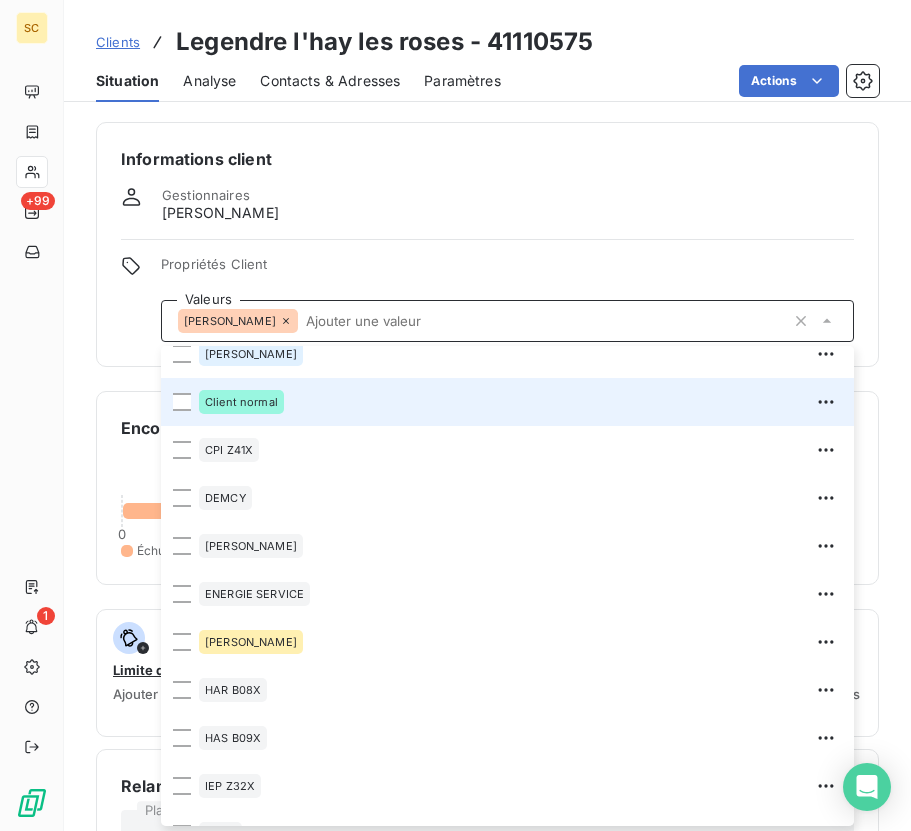 click on "Client normal" at bounding box center (507, 402) 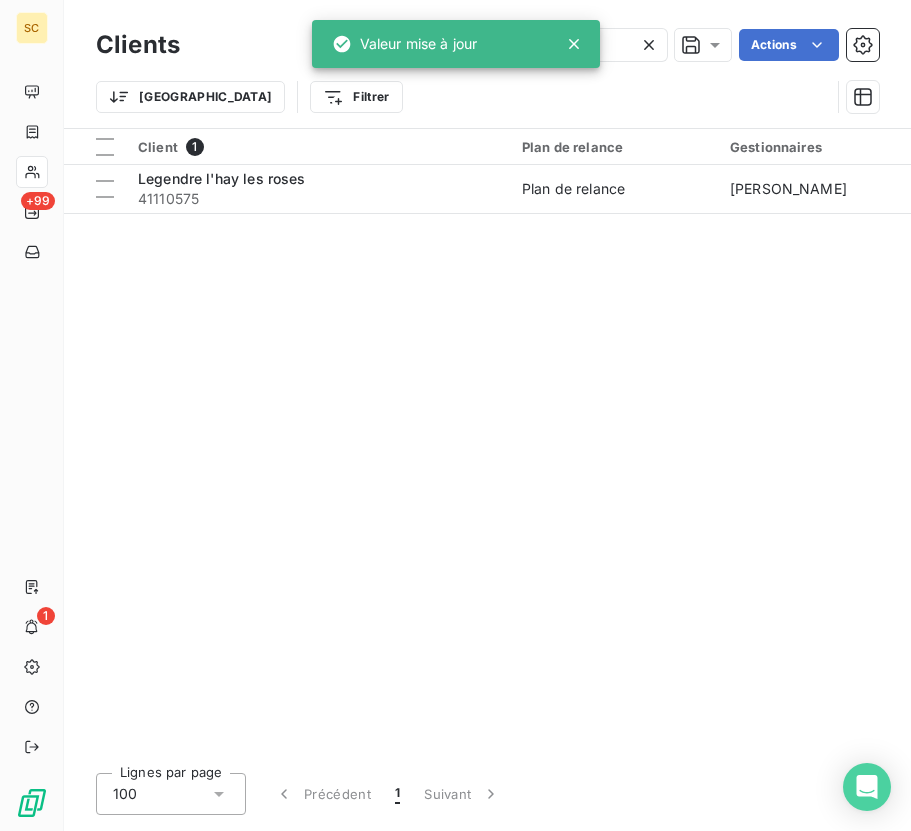 click 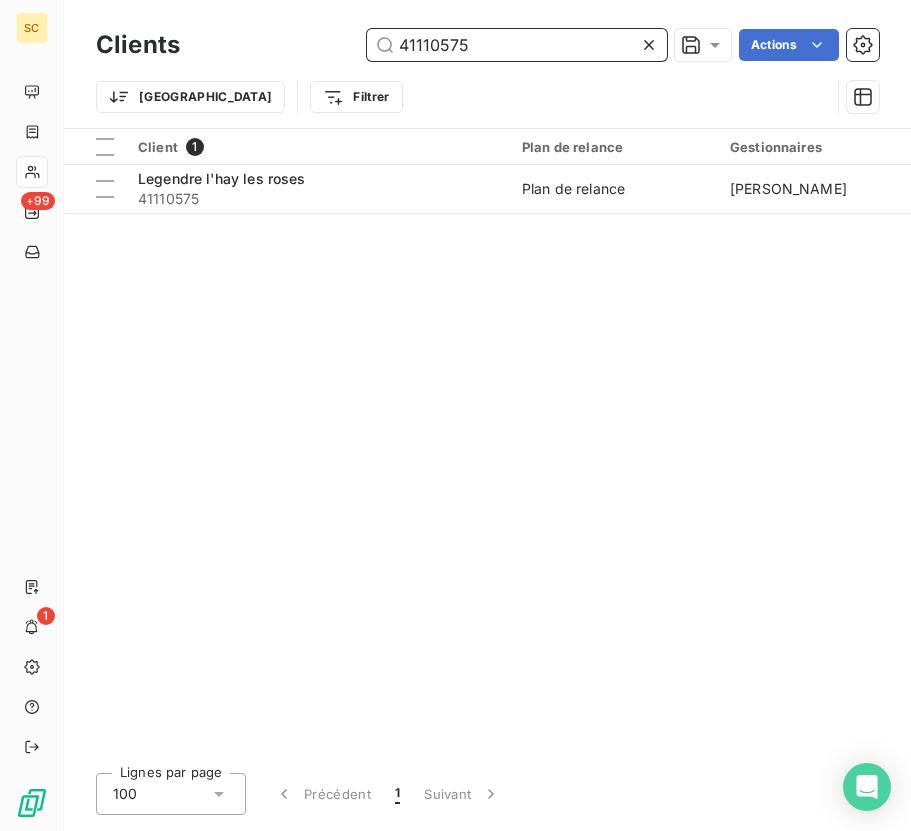 drag, startPoint x: 543, startPoint y: 43, endPoint x: 369, endPoint y: 42, distance: 174.00287 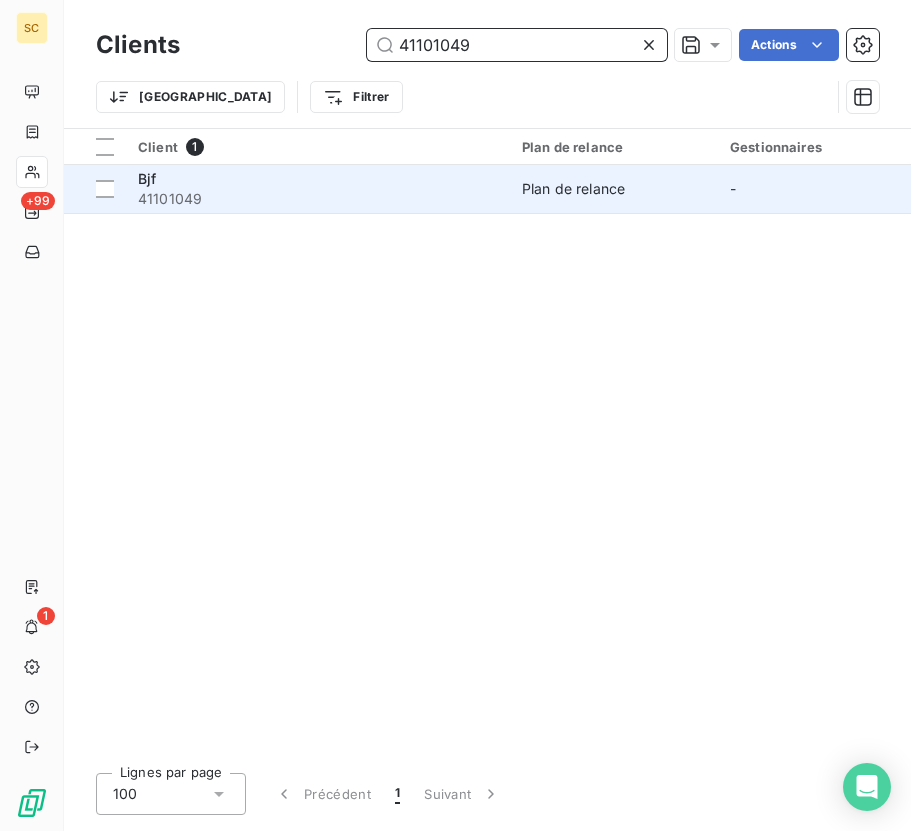 type on "41101049" 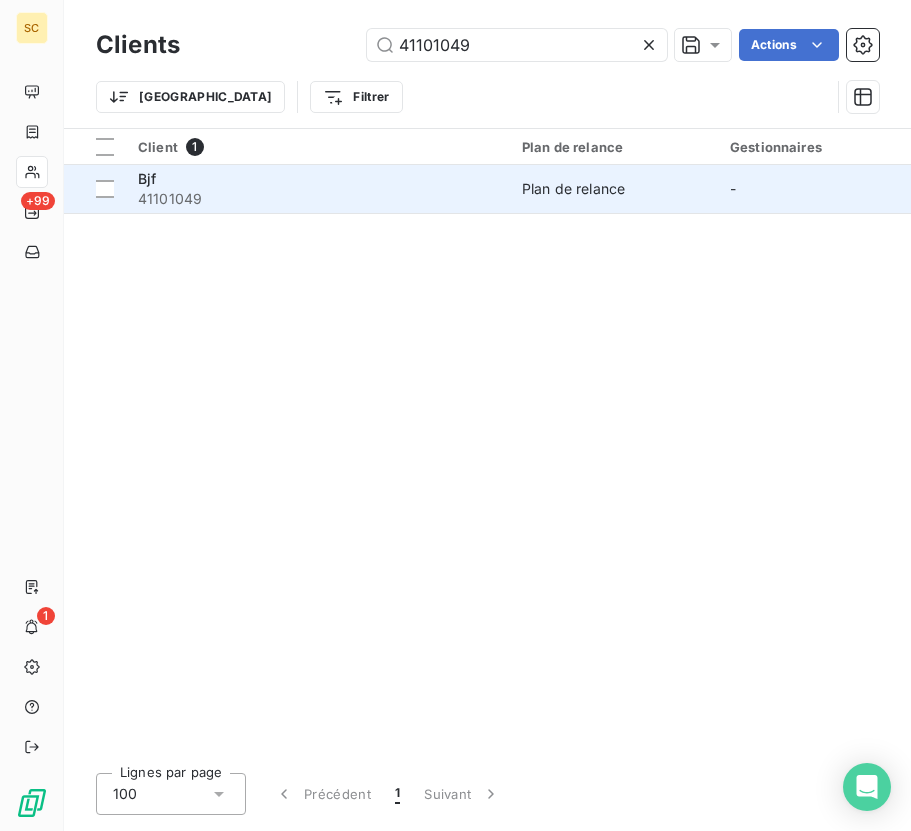 click on "41101049" at bounding box center (318, 199) 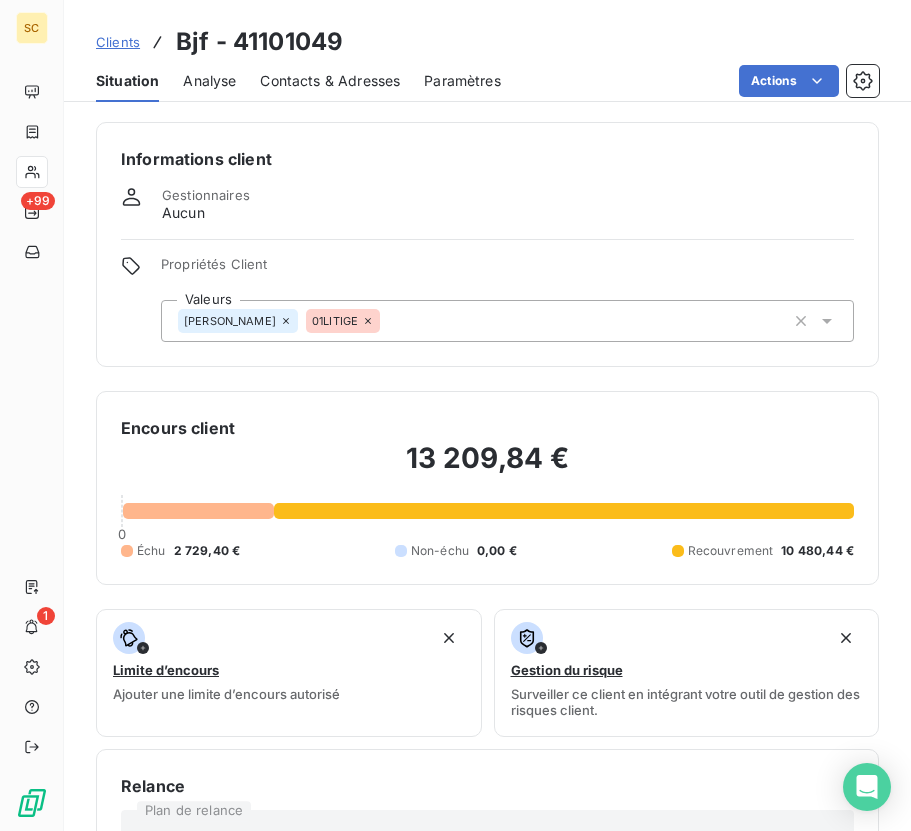 click 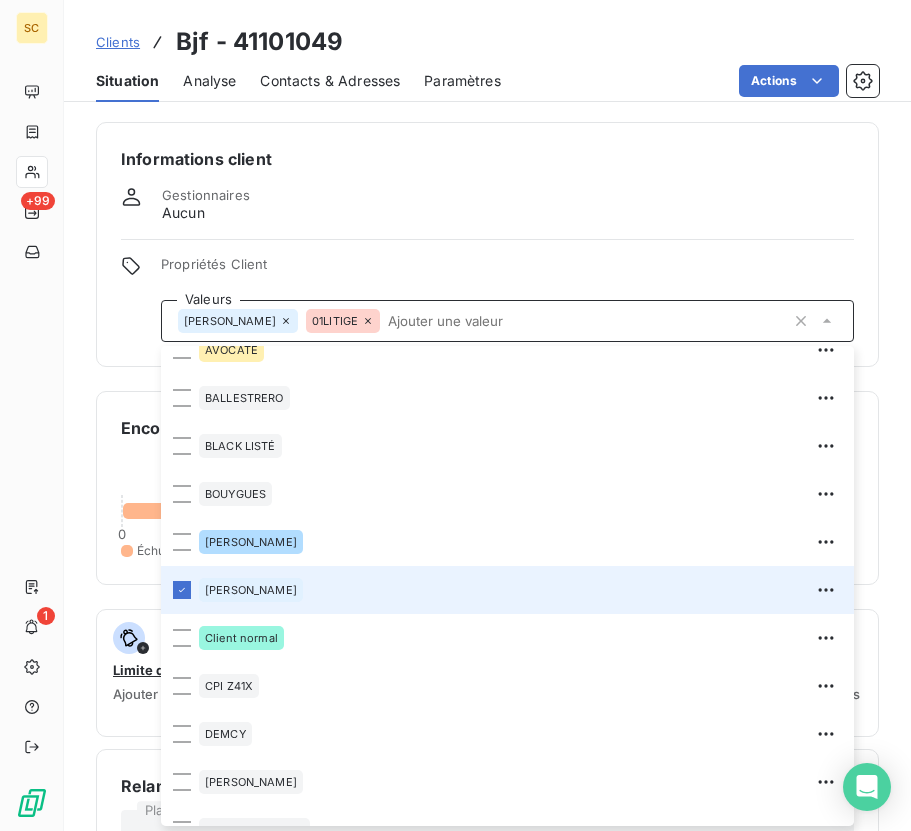scroll, scrollTop: 380, scrollLeft: 0, axis: vertical 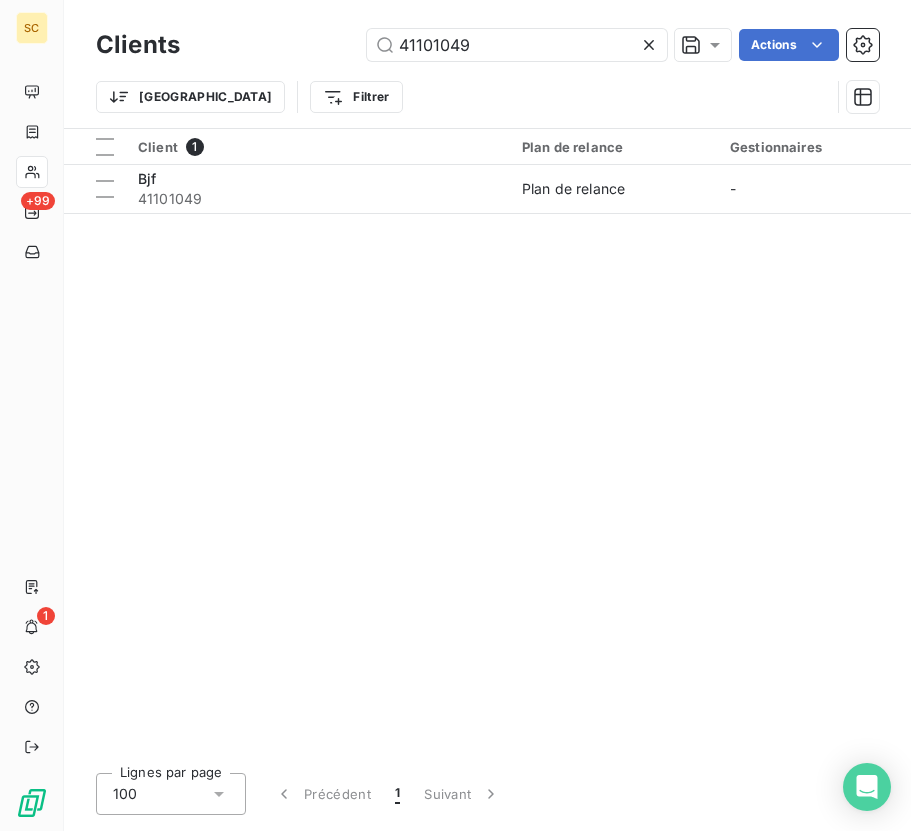 drag, startPoint x: 454, startPoint y: 48, endPoint x: 278, endPoint y: 46, distance: 176.01137 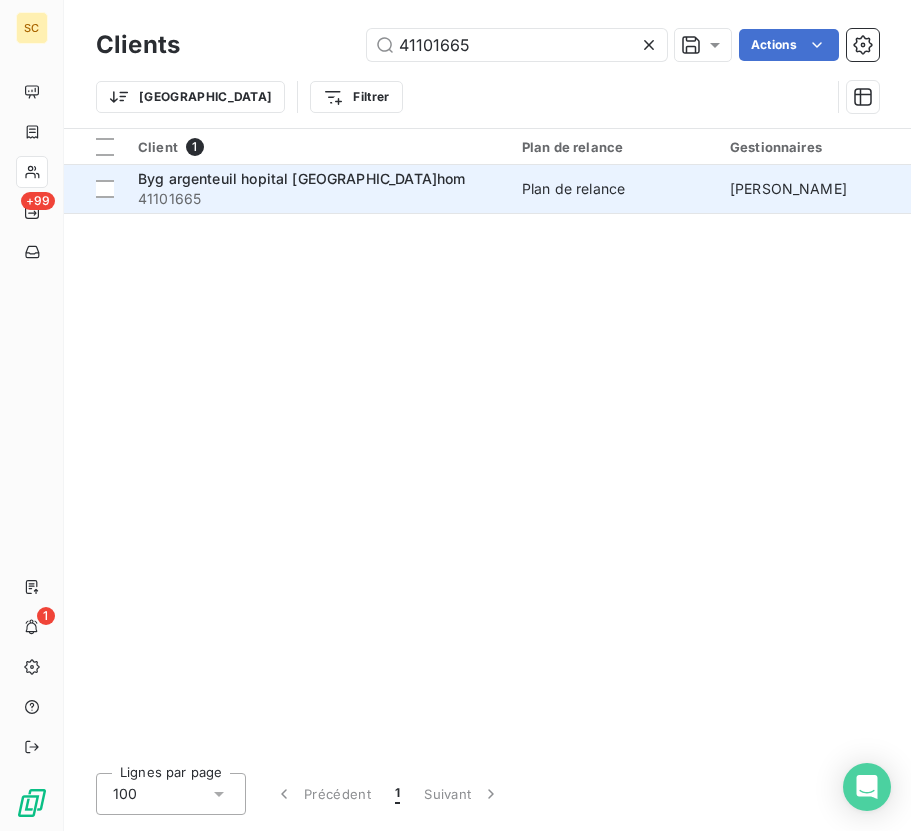 type on "41101665" 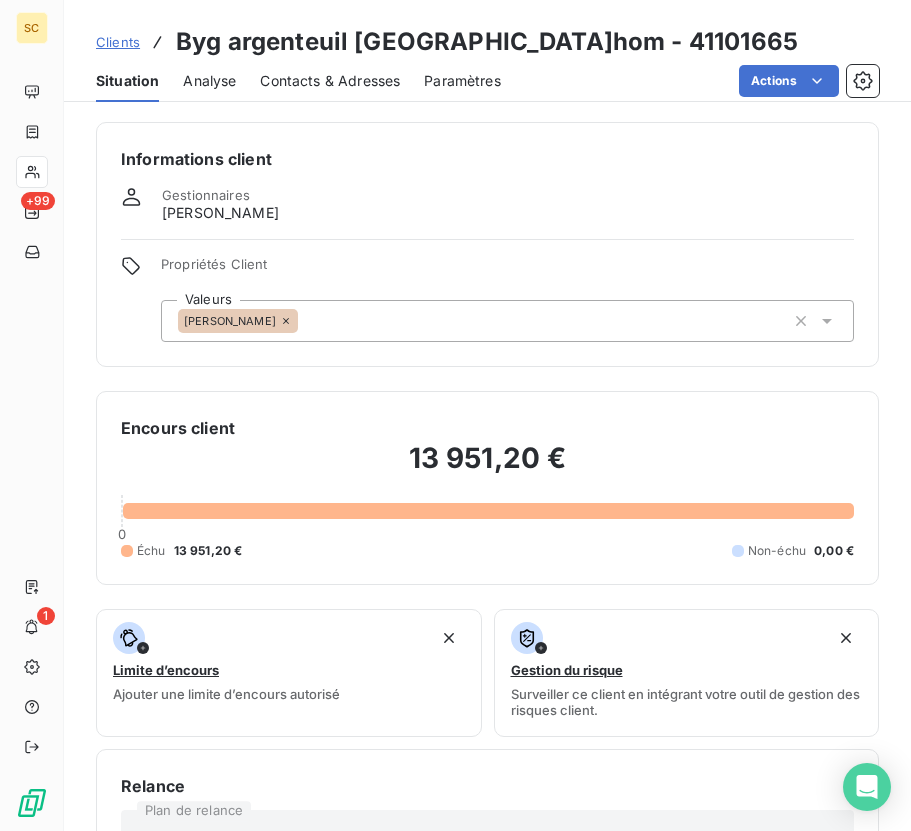 click 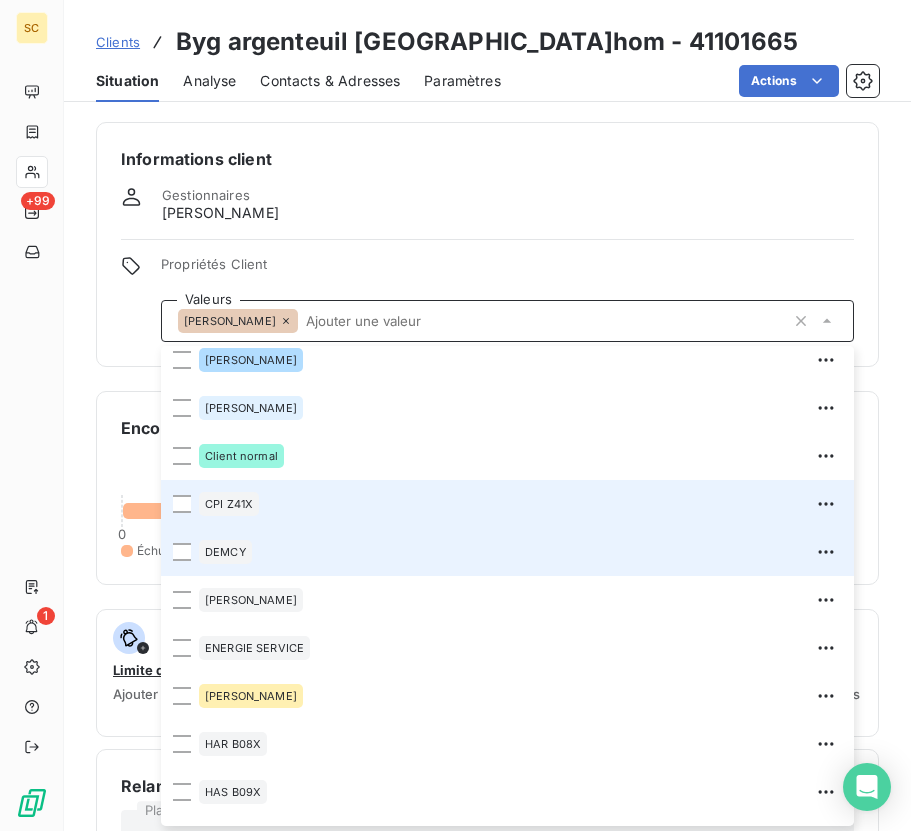 scroll, scrollTop: 579, scrollLeft: 0, axis: vertical 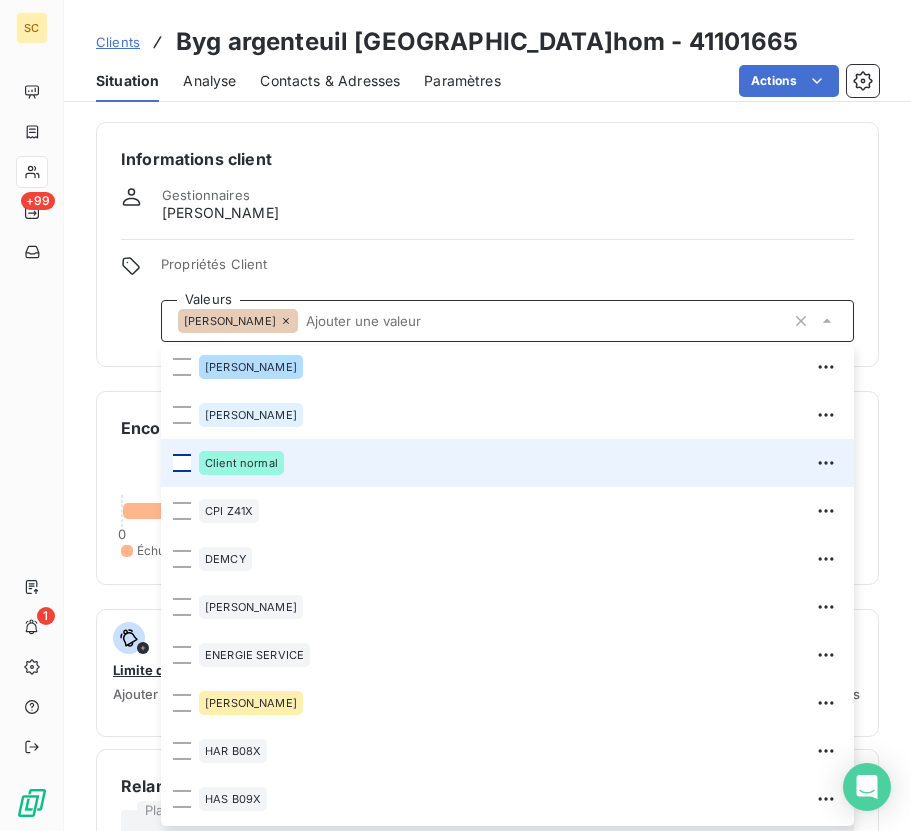 click at bounding box center (182, 463) 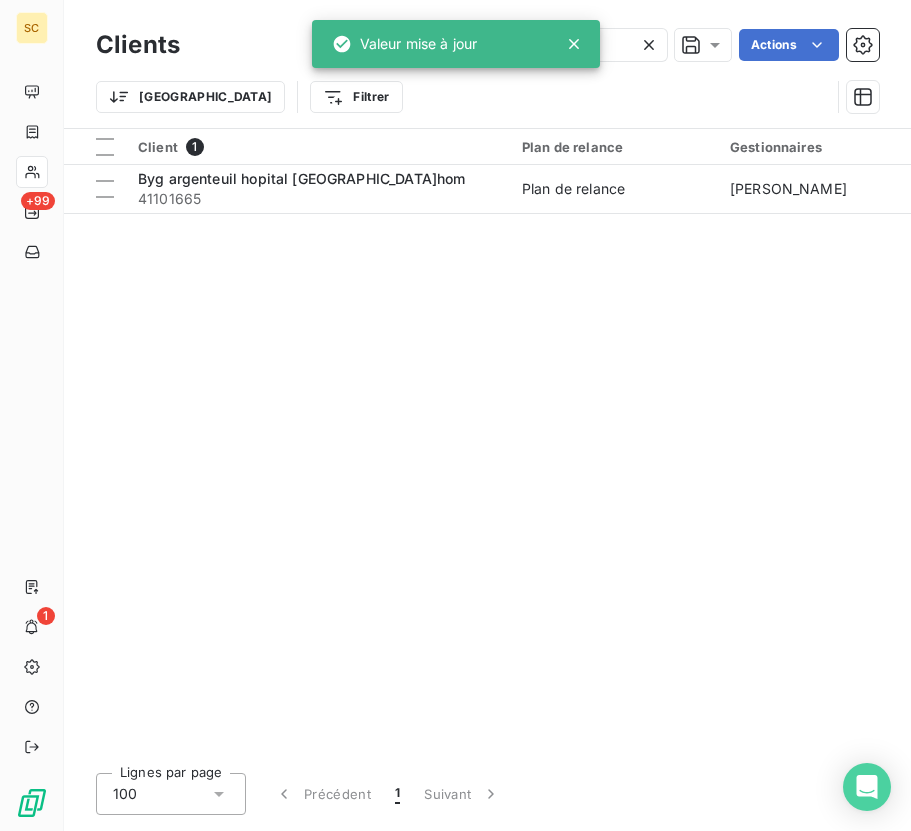 click 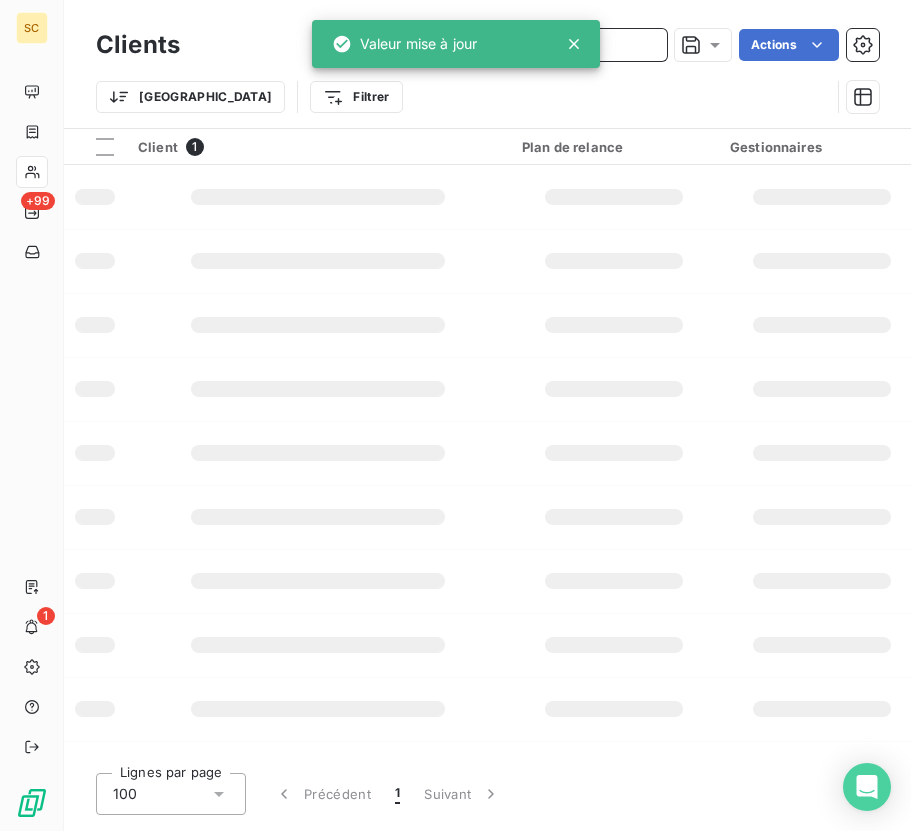 click at bounding box center (517, 45) 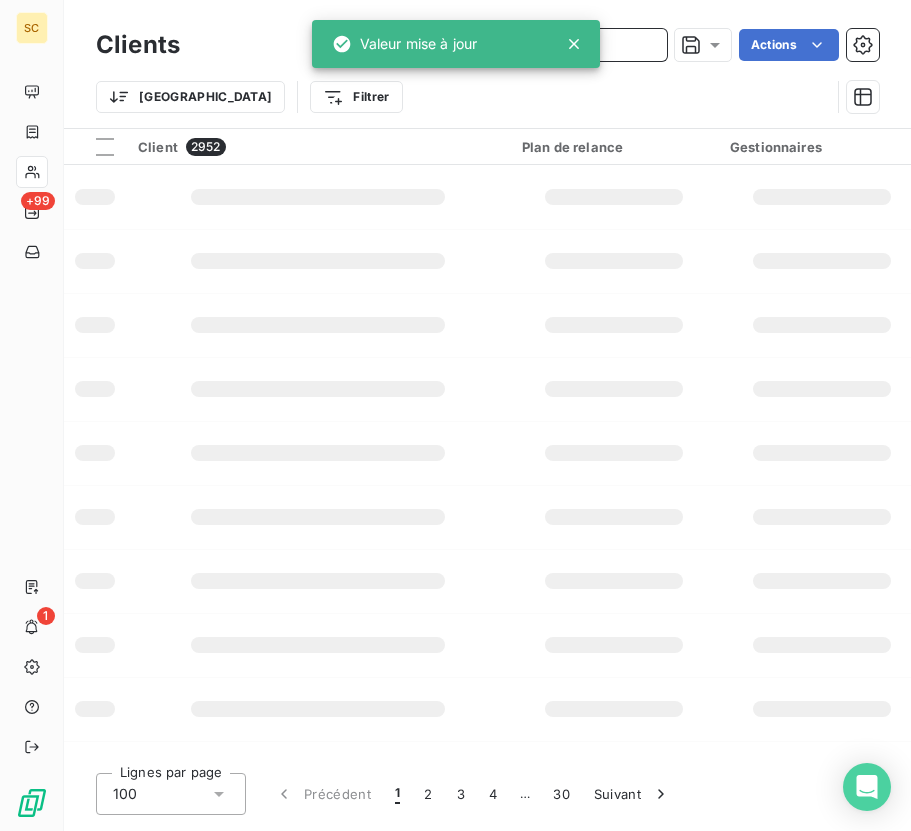 paste on "41115009" 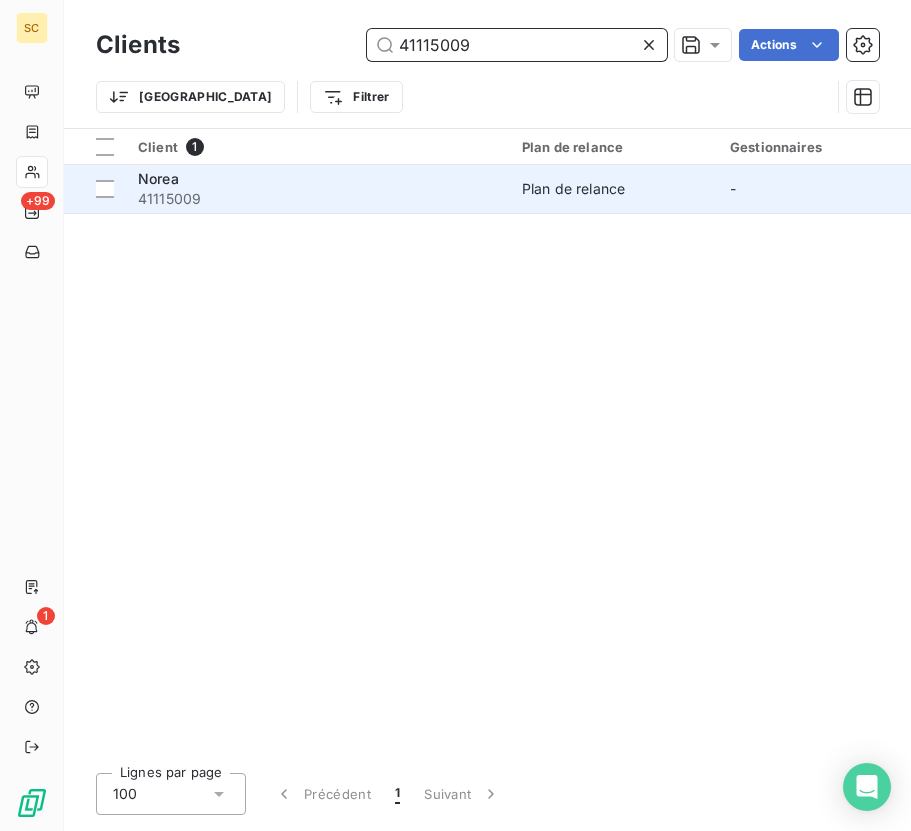 type on "41115009" 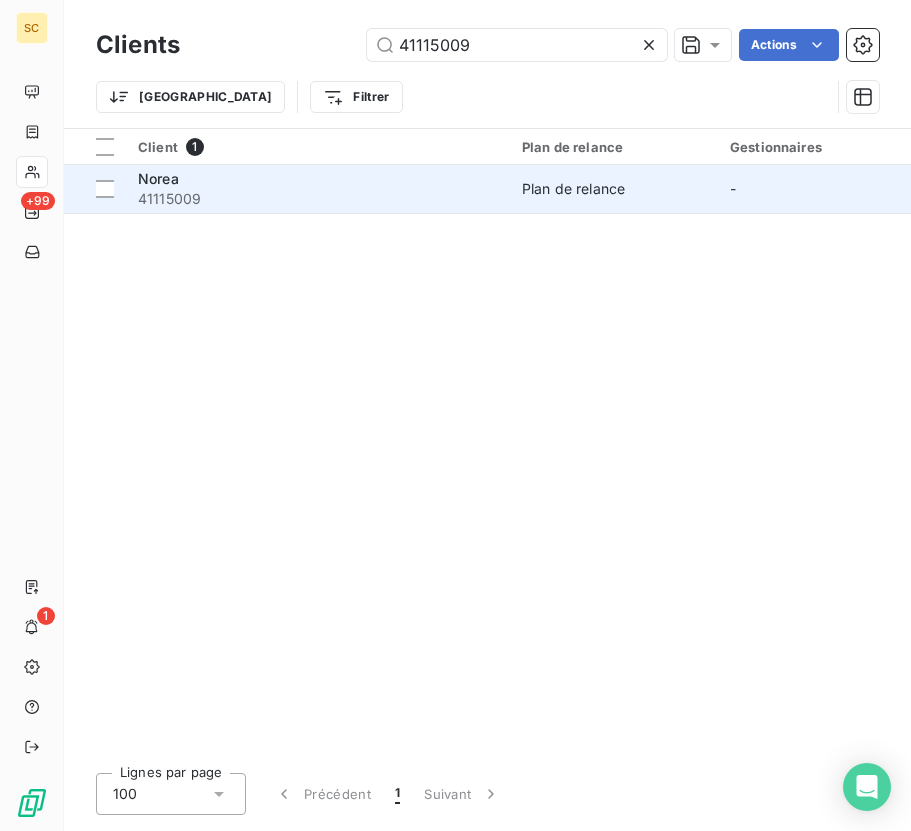 click on "41115009" at bounding box center (318, 199) 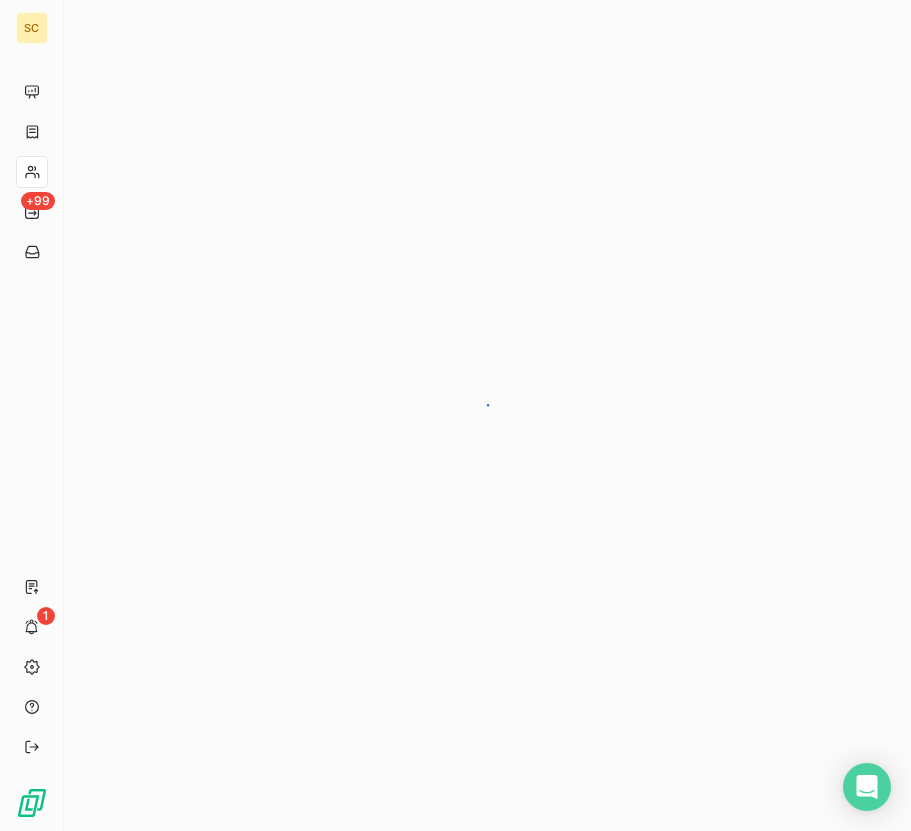 click at bounding box center (487, 415) 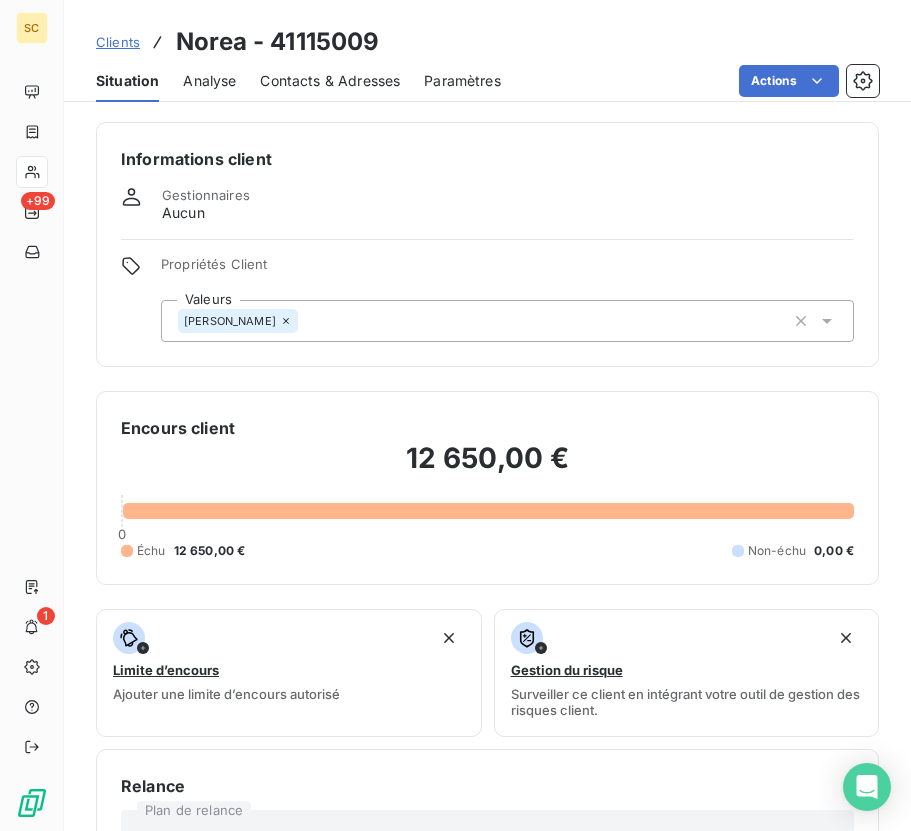 click 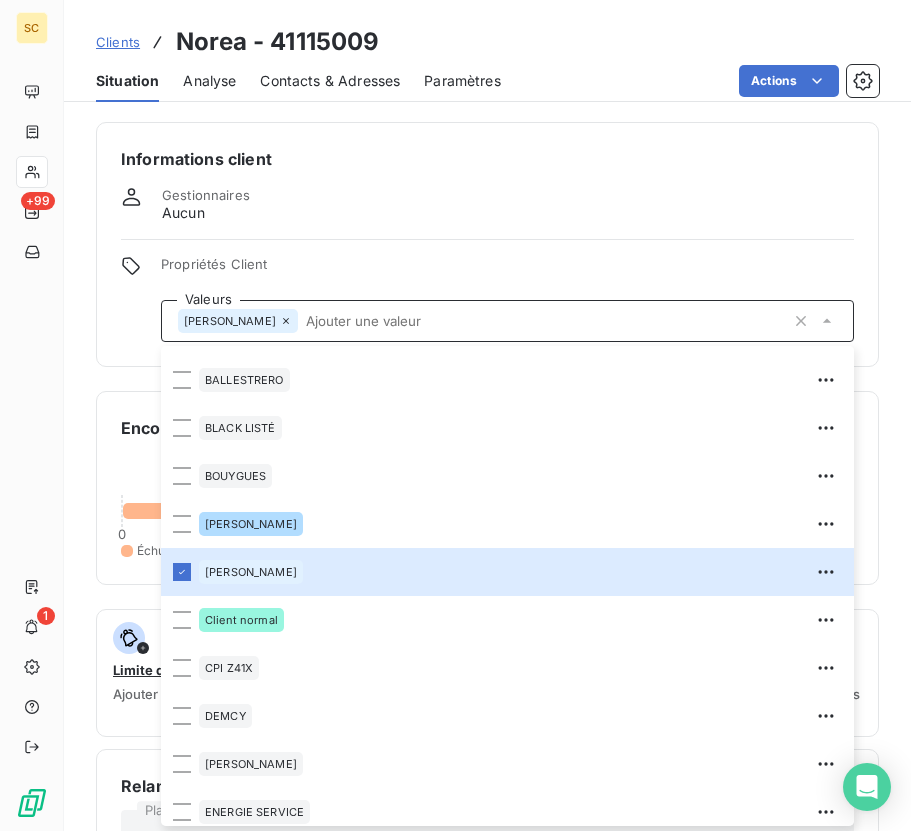 scroll, scrollTop: 480, scrollLeft: 0, axis: vertical 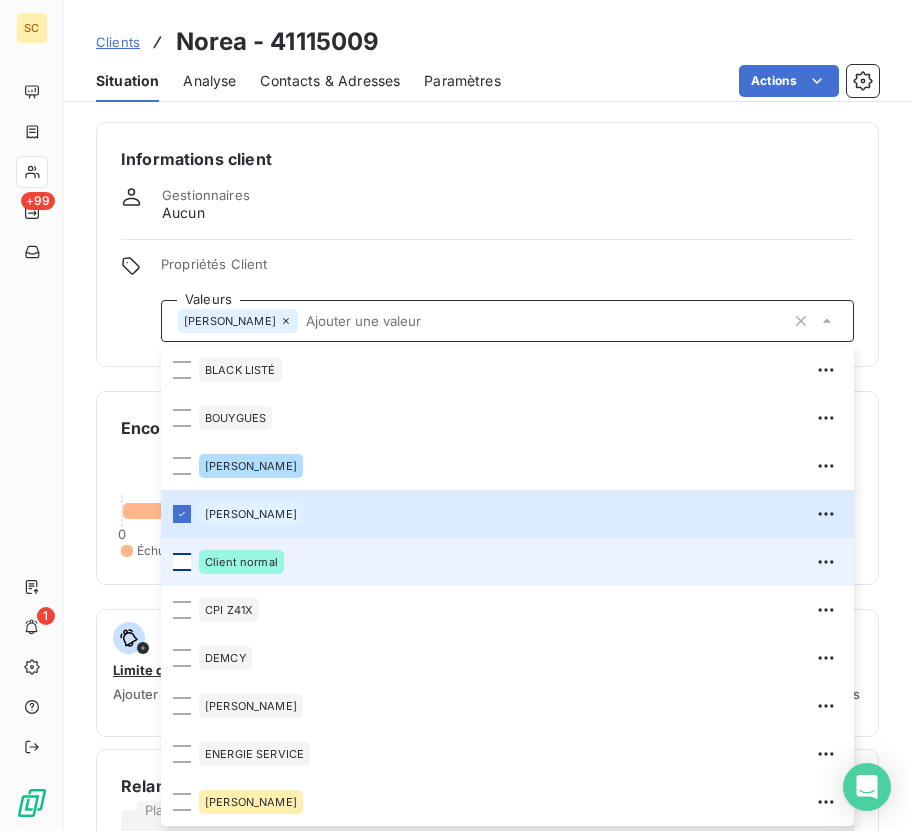 click at bounding box center [182, 562] 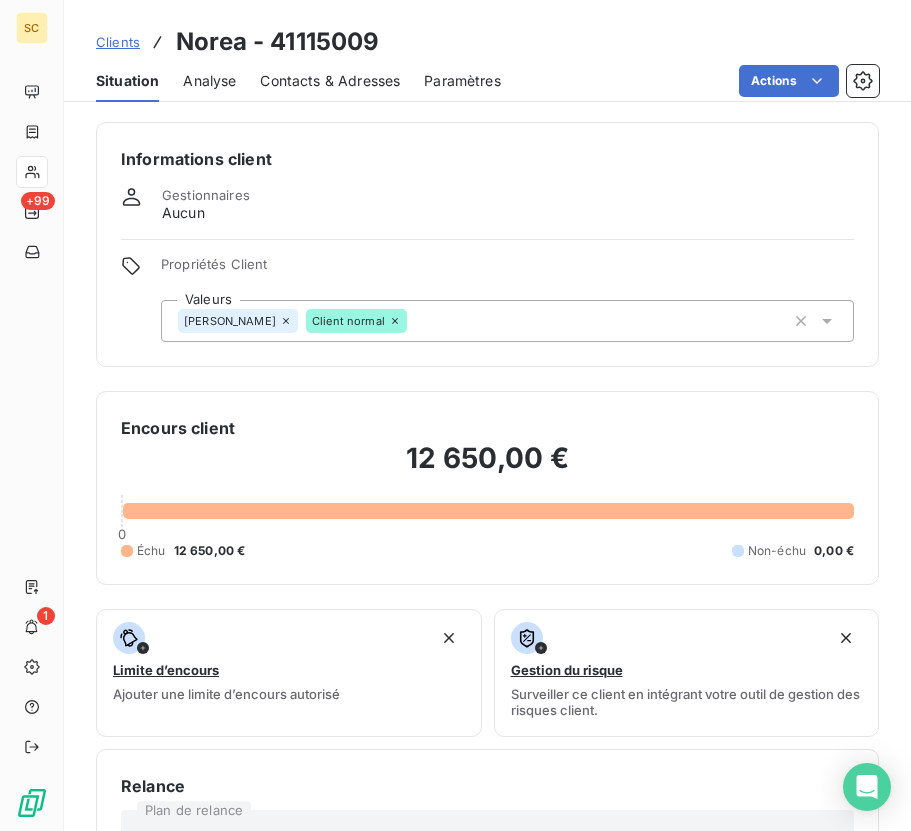 click on "Informations client Gestionnaires Aucun Propriétés Client Valeurs [PERSON_NAME] Client normal" at bounding box center (487, 244) 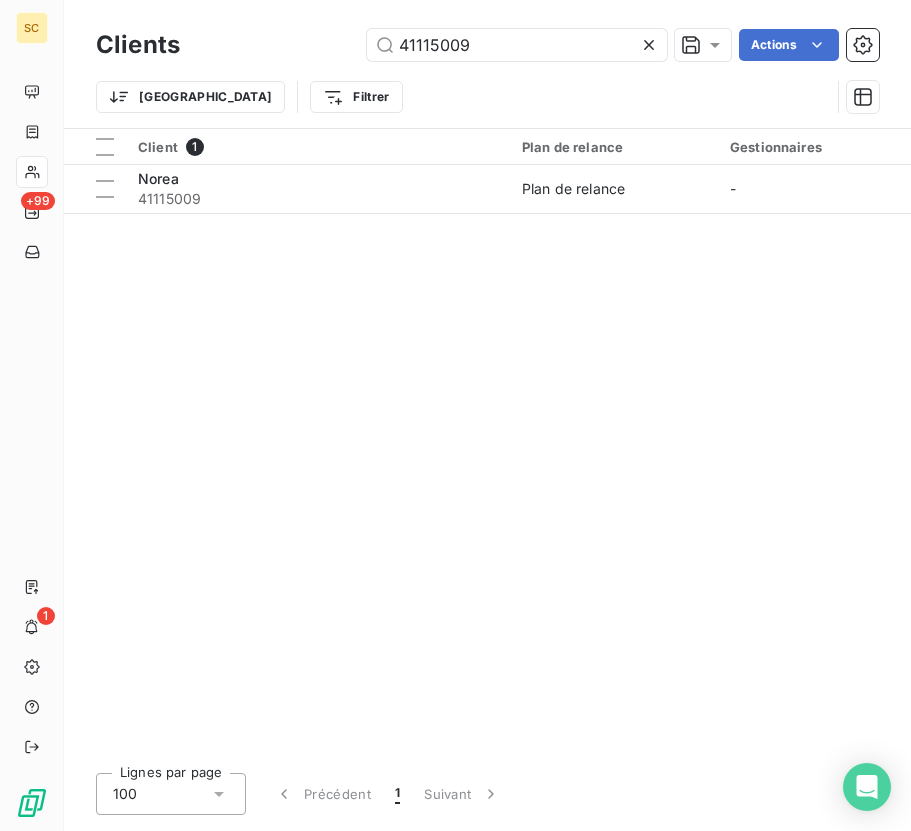 drag, startPoint x: 493, startPoint y: 40, endPoint x: 333, endPoint y: 36, distance: 160.04999 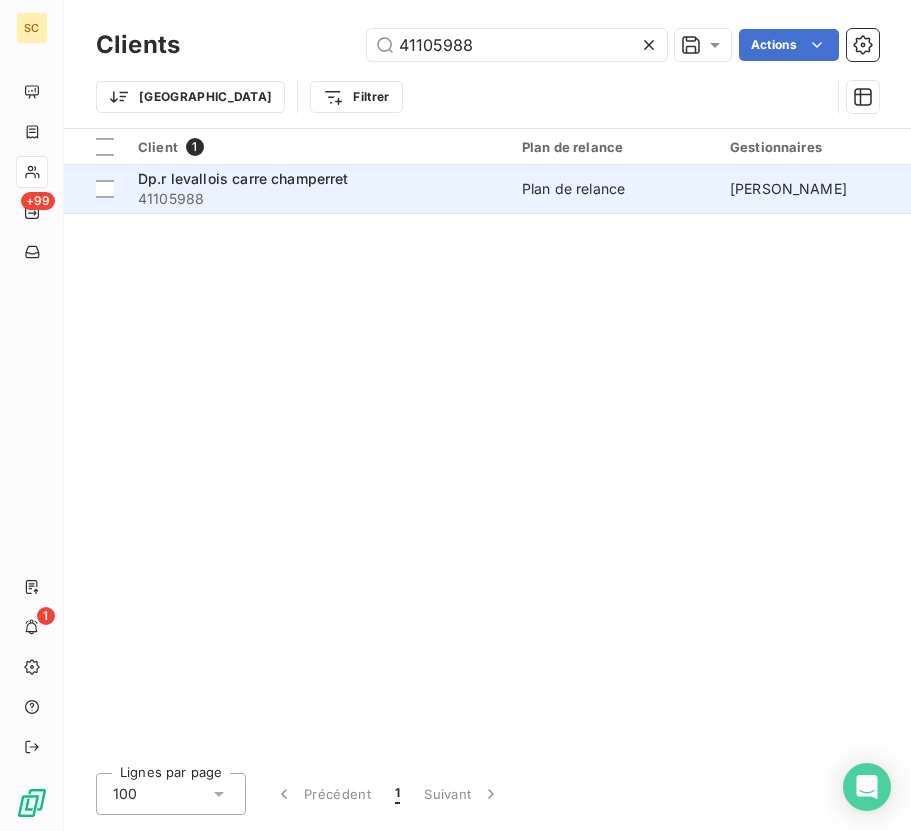 type on "41105988" 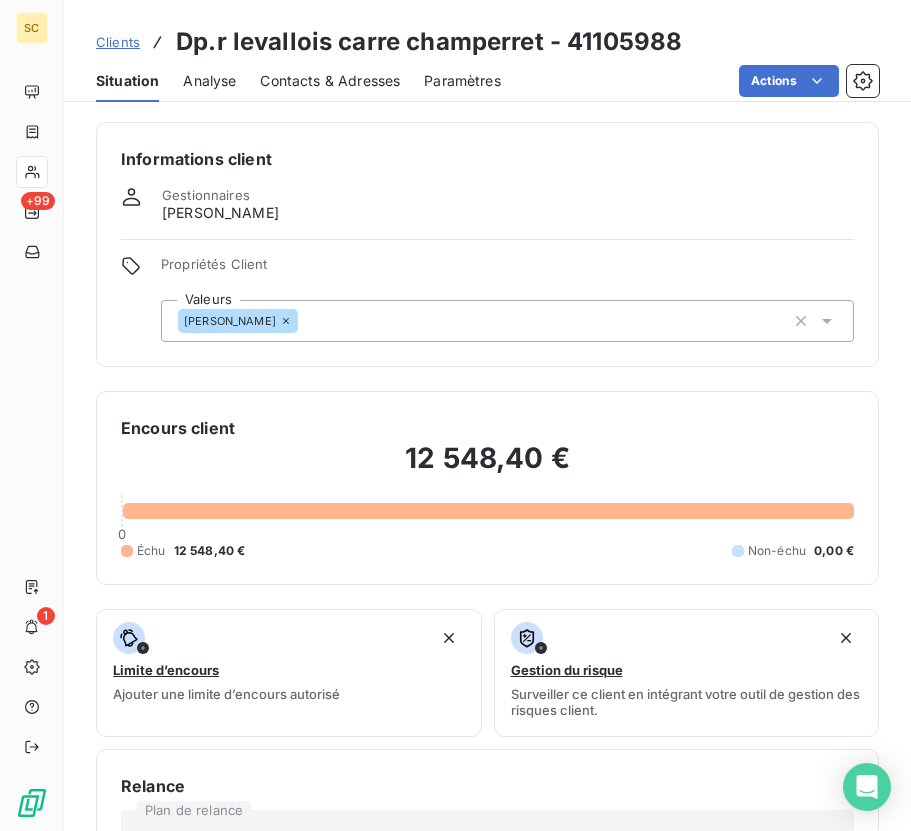 click 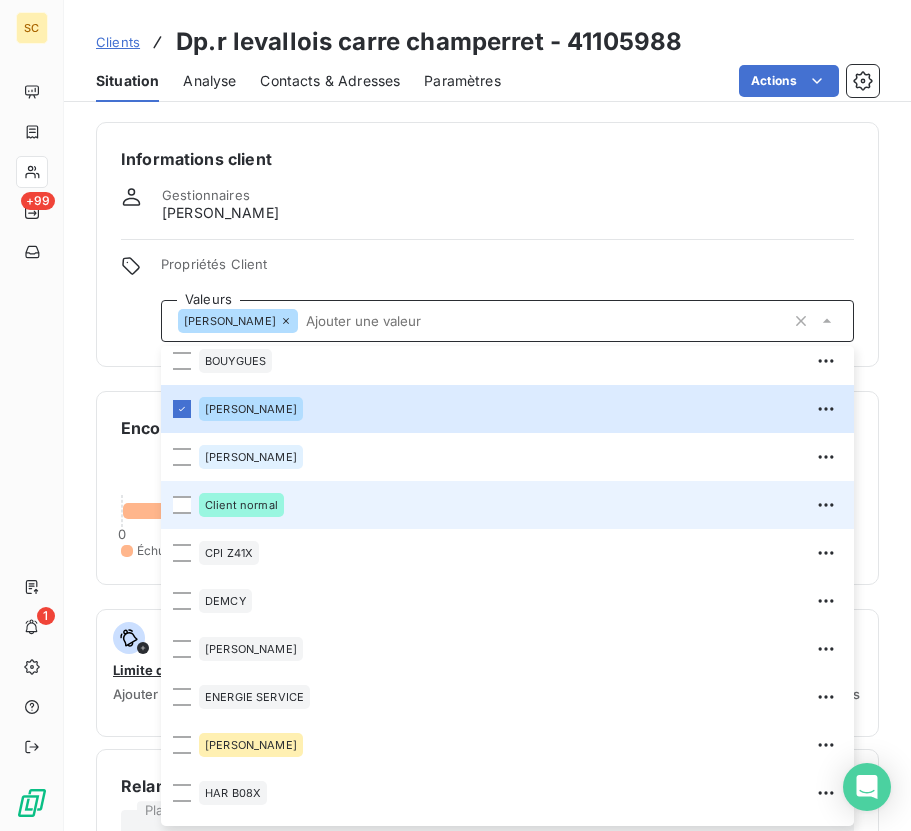 scroll, scrollTop: 531, scrollLeft: 0, axis: vertical 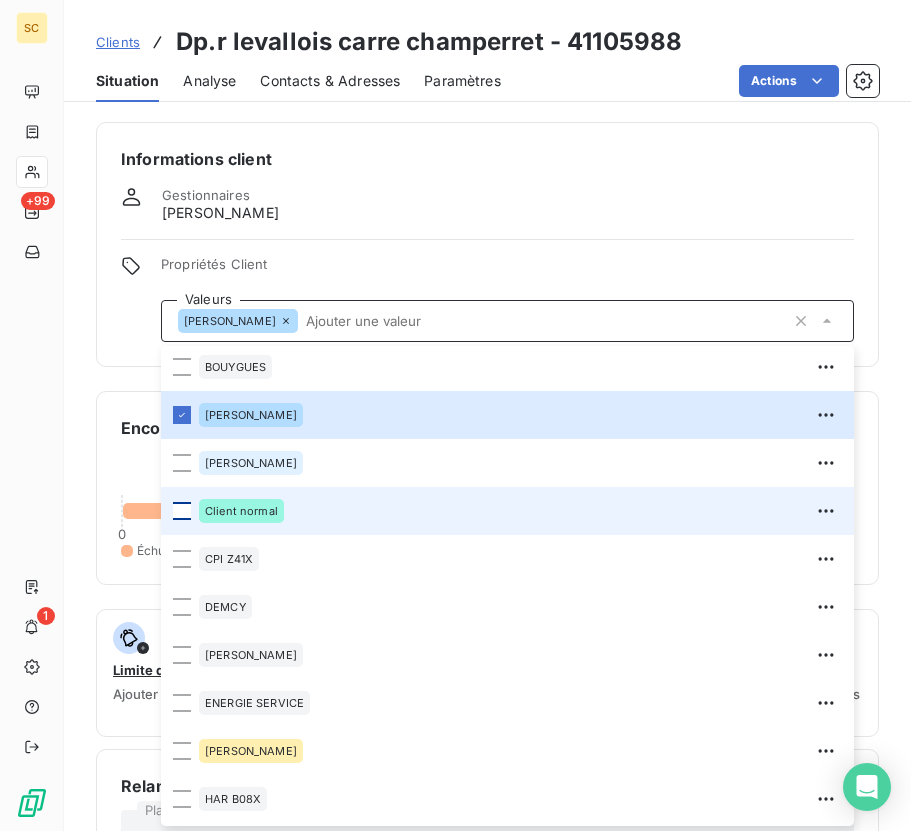 click at bounding box center (182, 511) 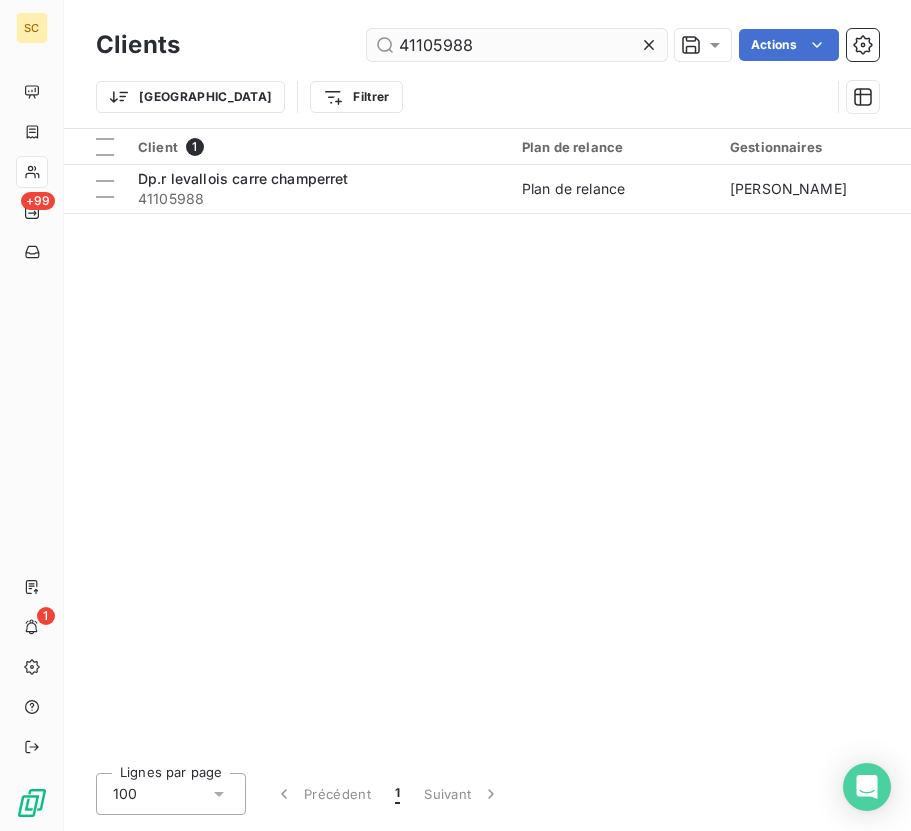 click on "41105988" at bounding box center (517, 45) 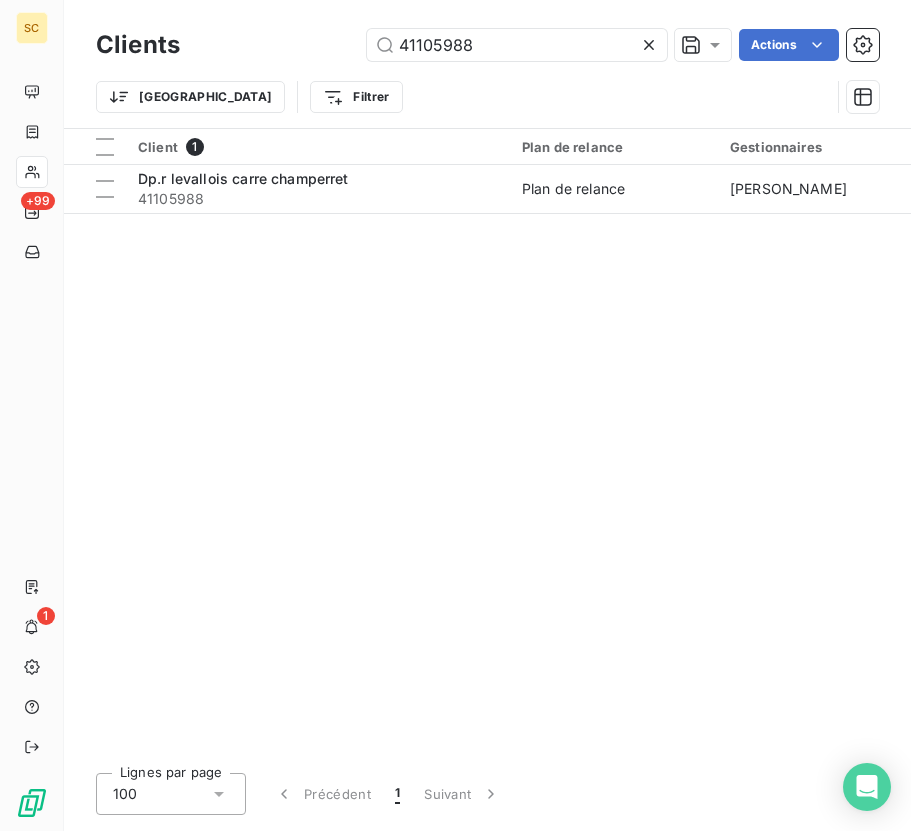drag, startPoint x: 436, startPoint y: 41, endPoint x: 258, endPoint y: 39, distance: 178.01123 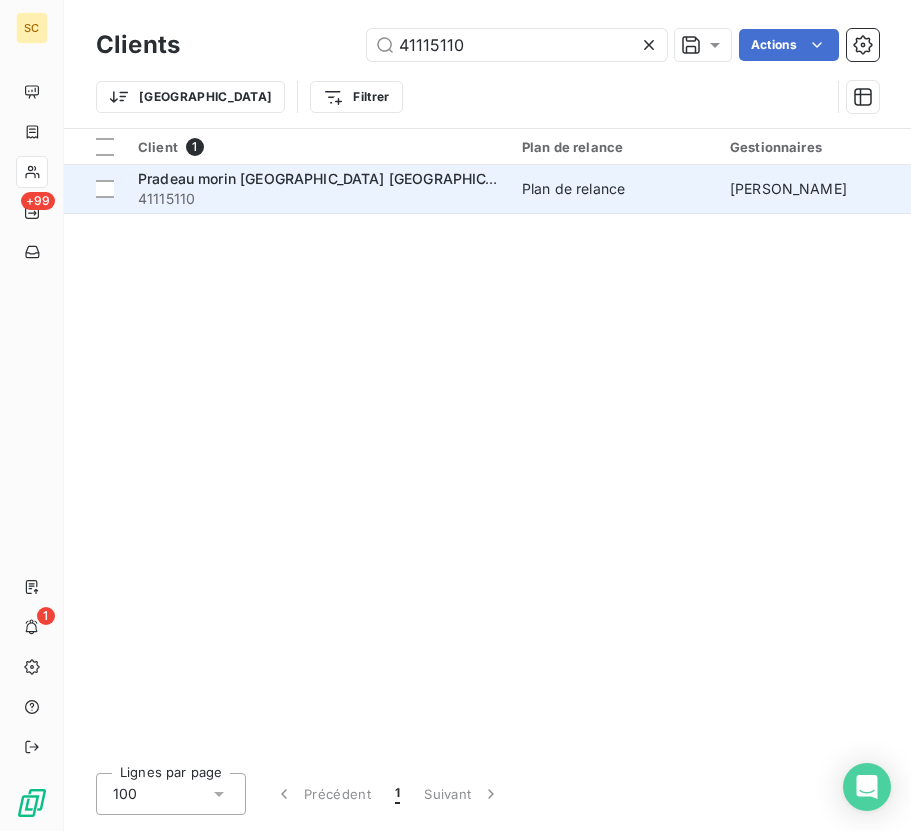 type on "41115110" 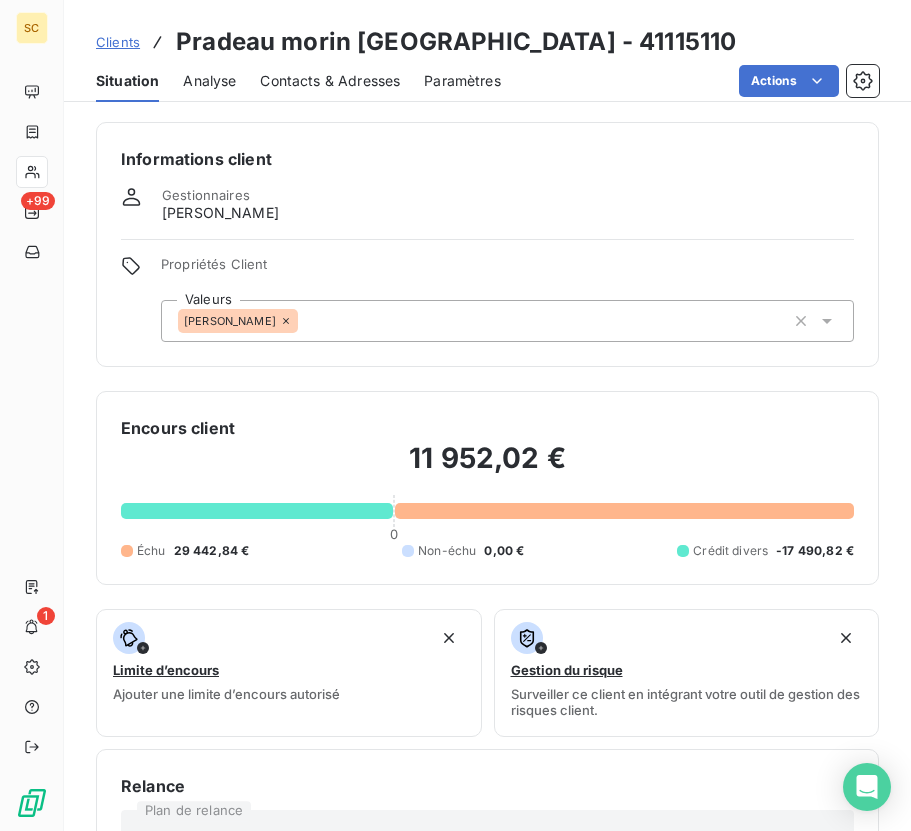 click 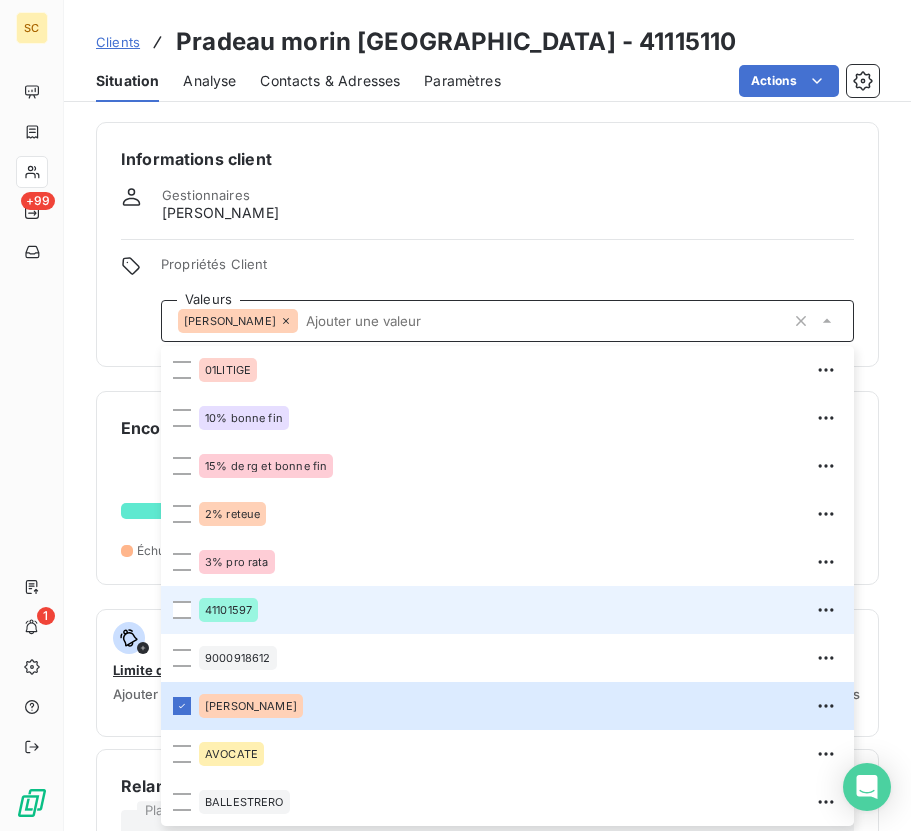 click on "41101597" at bounding box center (520, 610) 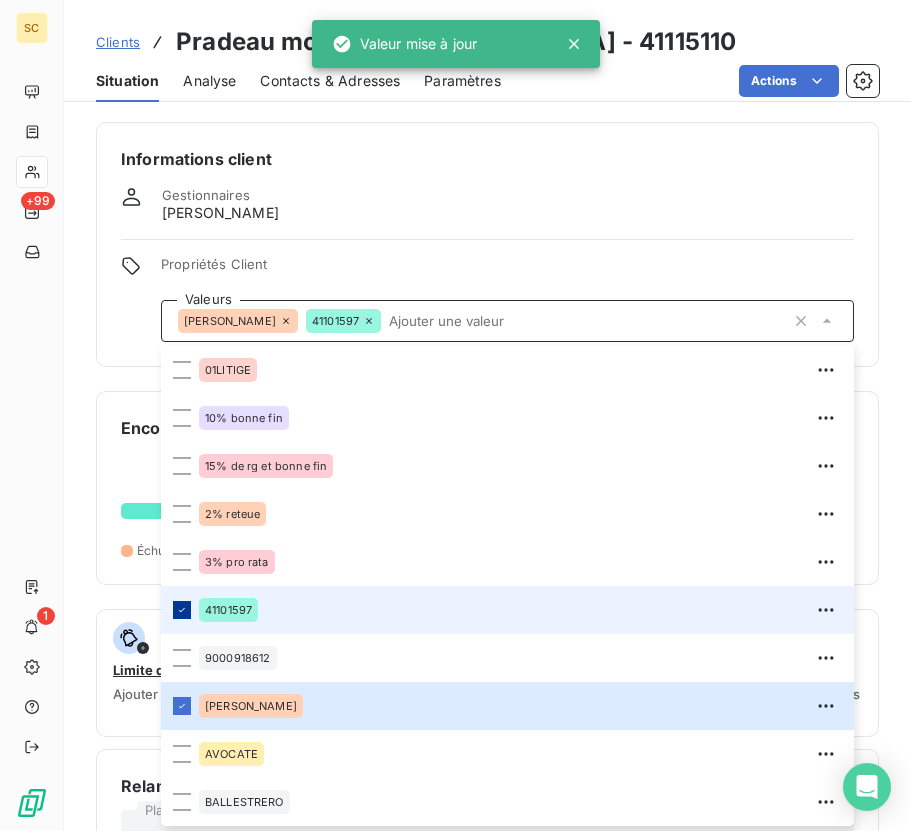 click at bounding box center [182, 610] 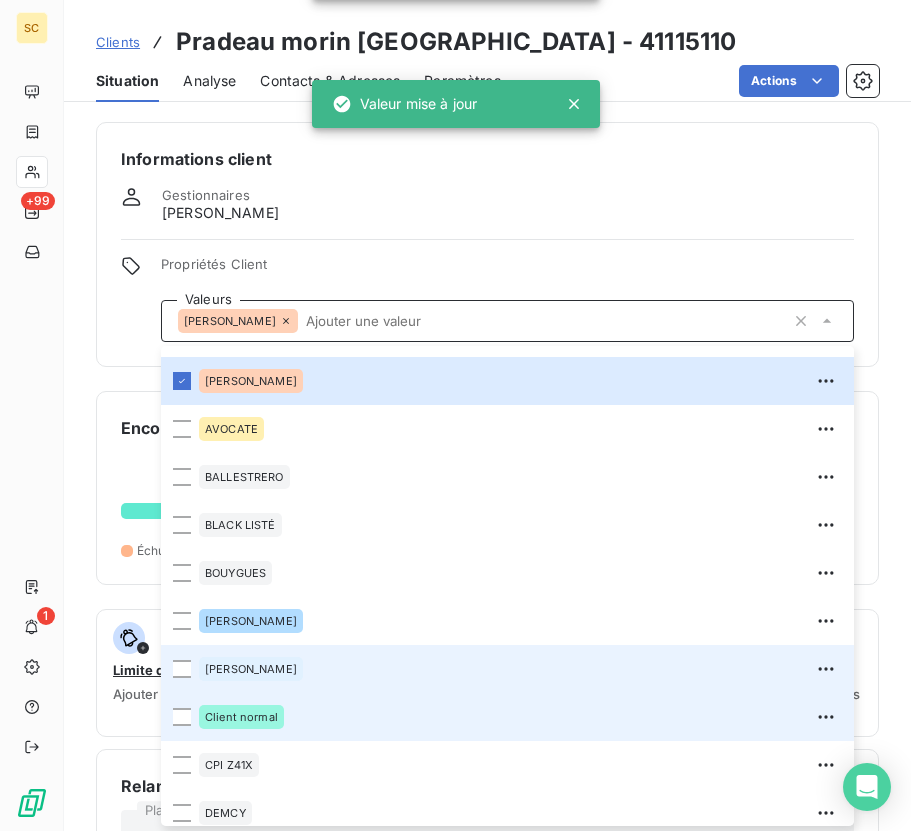 scroll, scrollTop: 345, scrollLeft: 0, axis: vertical 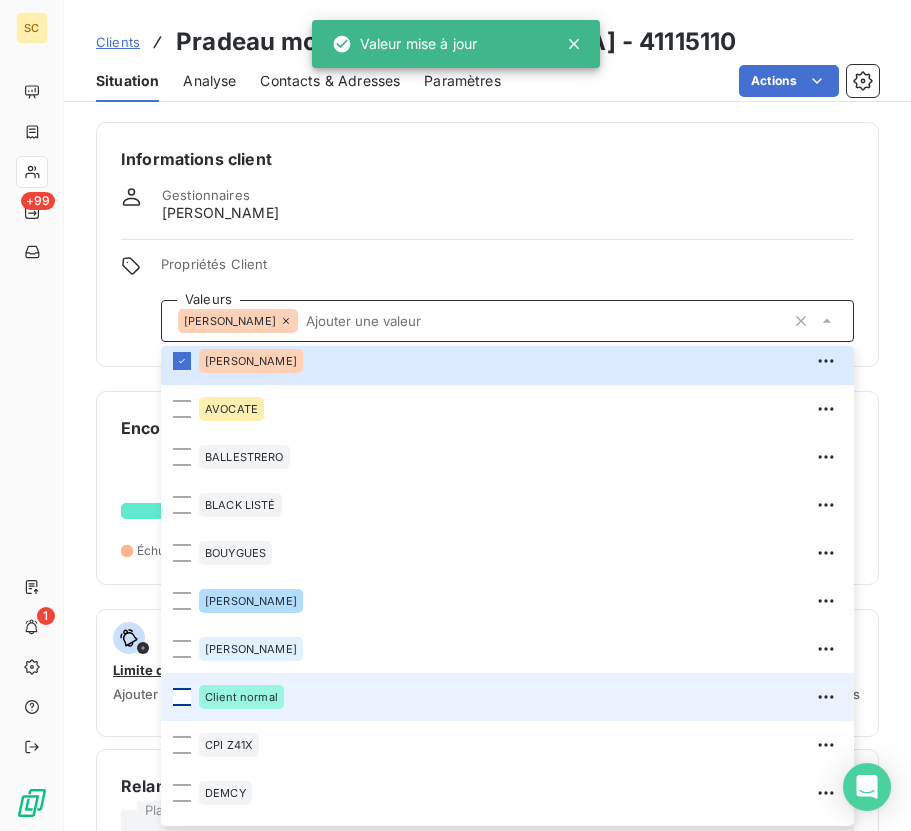 click at bounding box center (182, 697) 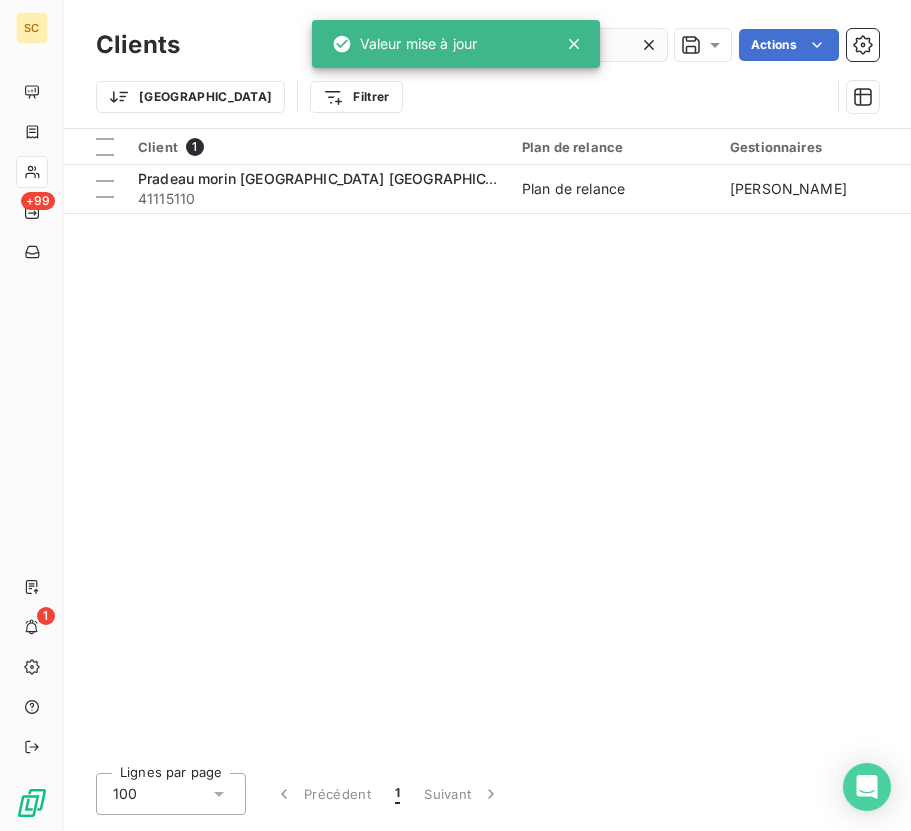 click at bounding box center [653, 45] 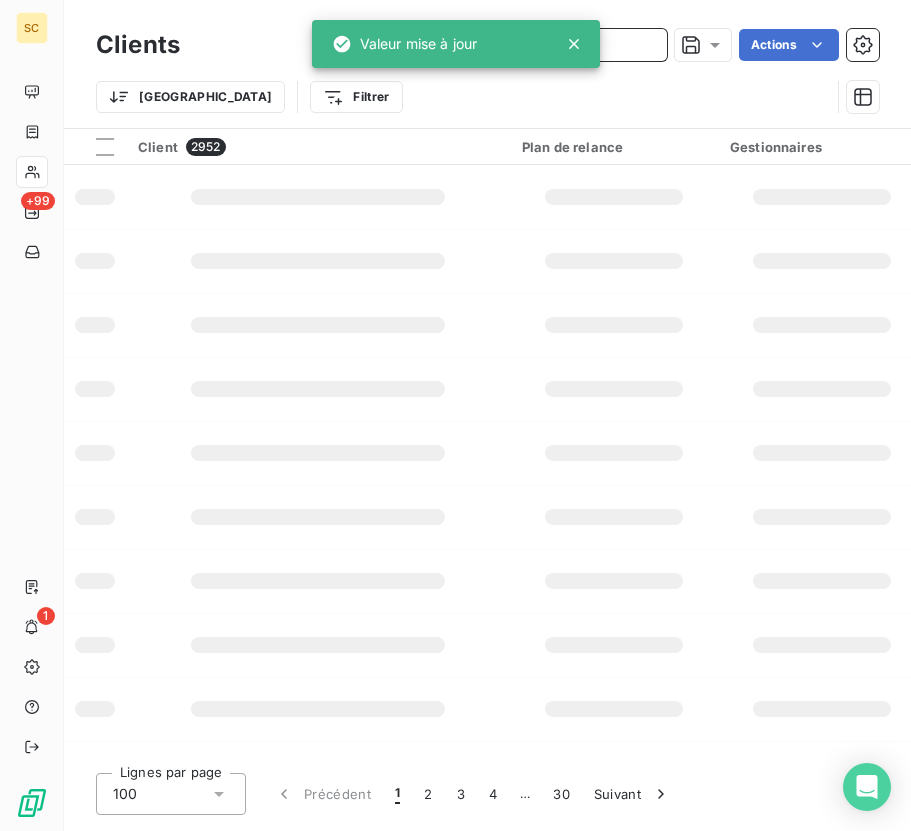 click at bounding box center (517, 45) 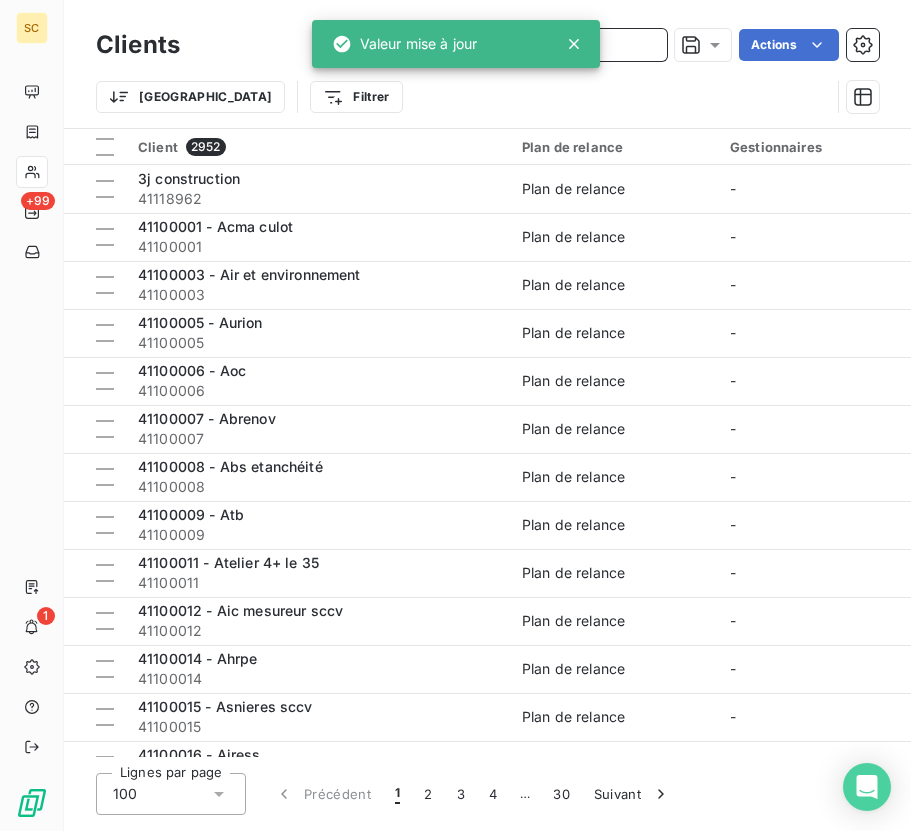 paste on "41110521" 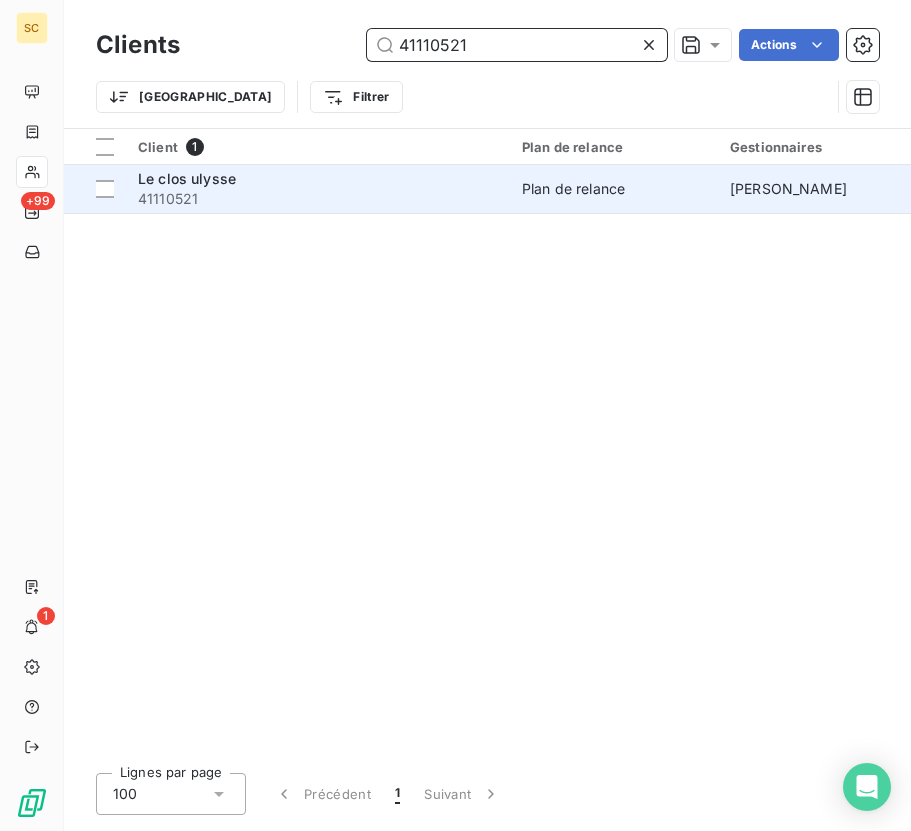 type on "41110521" 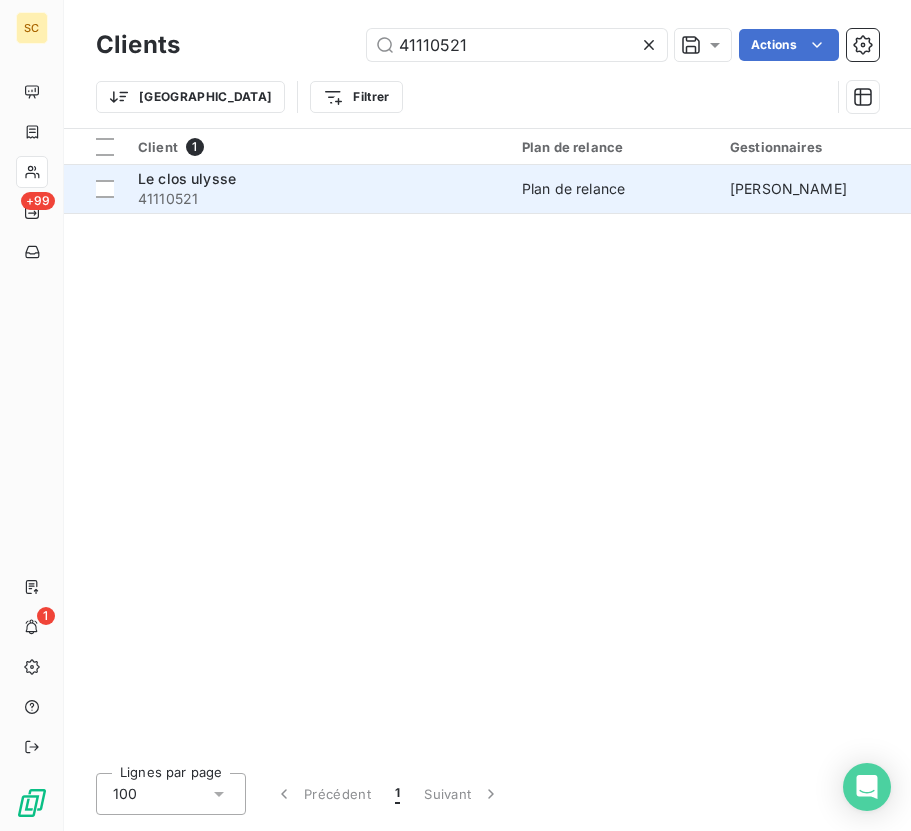 click on "41110521" at bounding box center [318, 199] 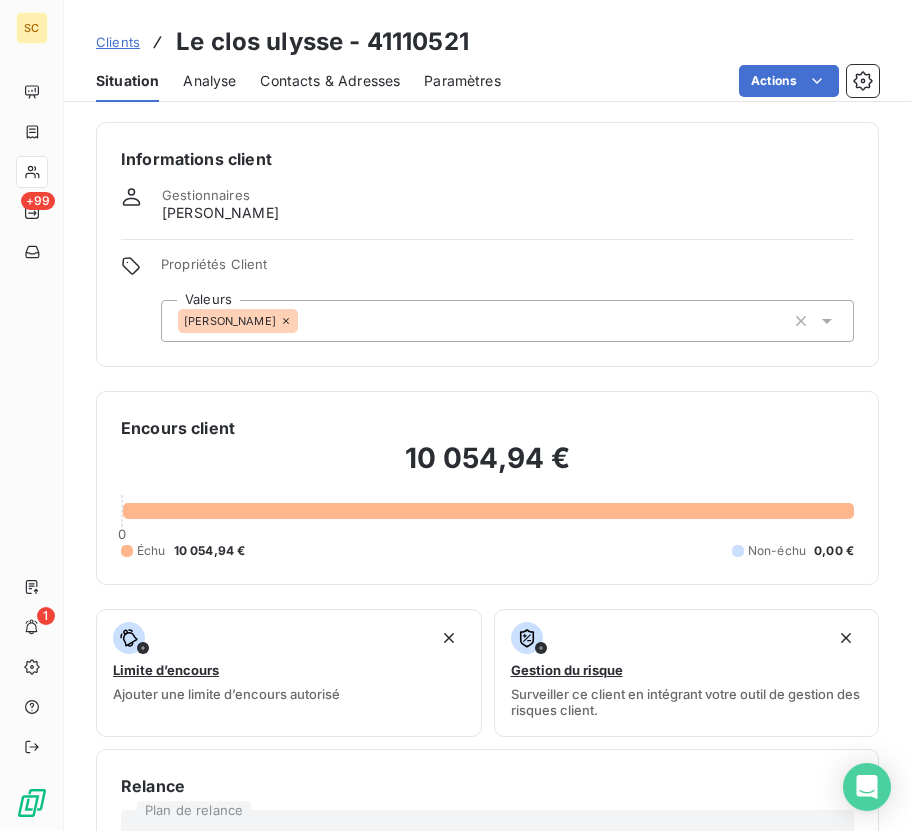 click on "[PERSON_NAME]" at bounding box center (507, 321) 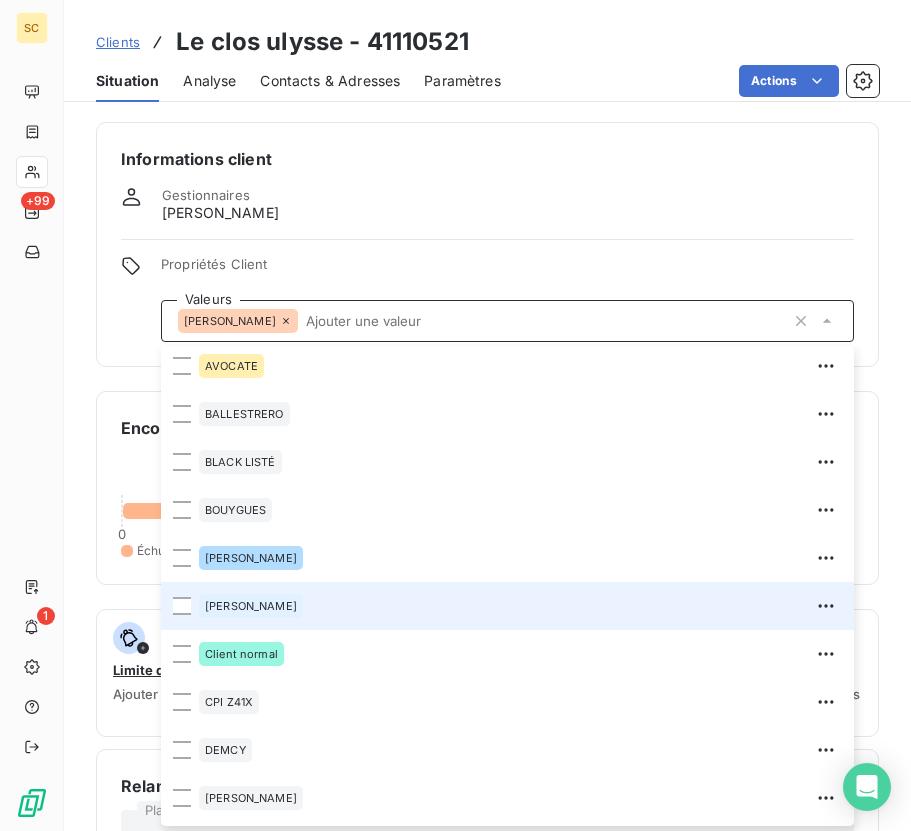 scroll, scrollTop: 405, scrollLeft: 0, axis: vertical 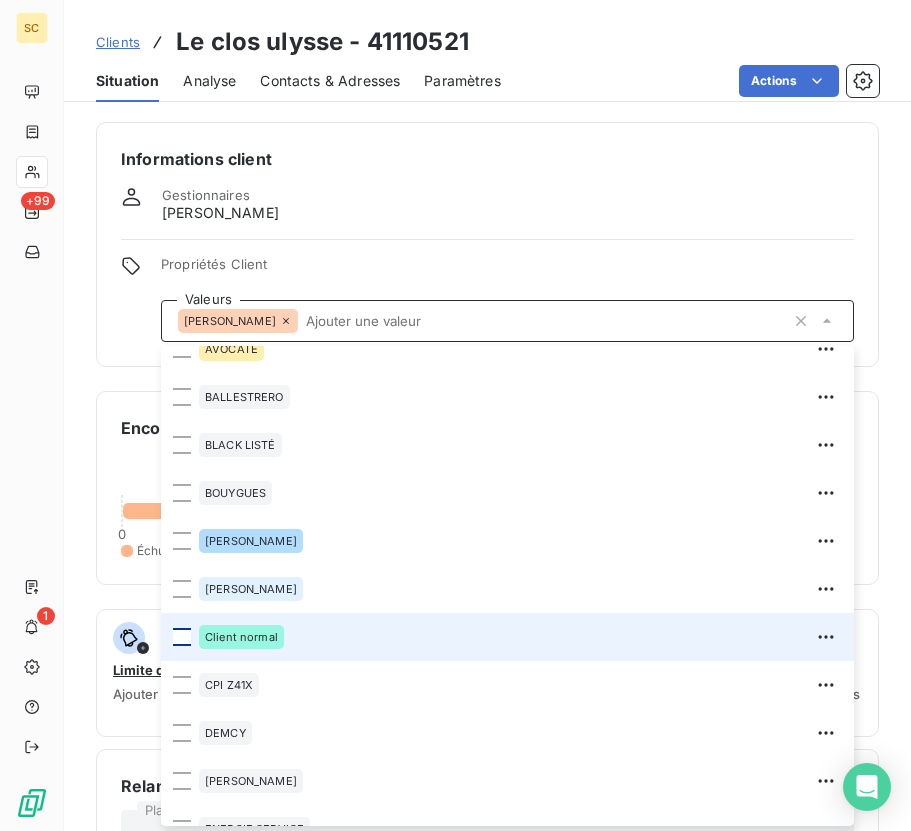 click at bounding box center (182, 637) 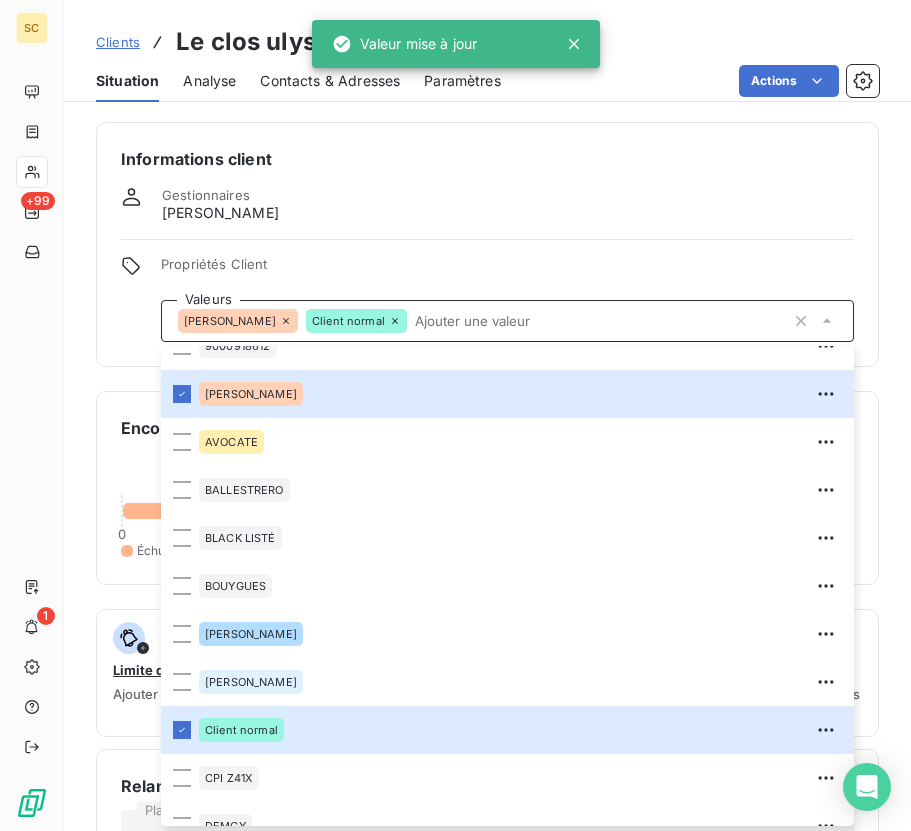 scroll, scrollTop: 304, scrollLeft: 0, axis: vertical 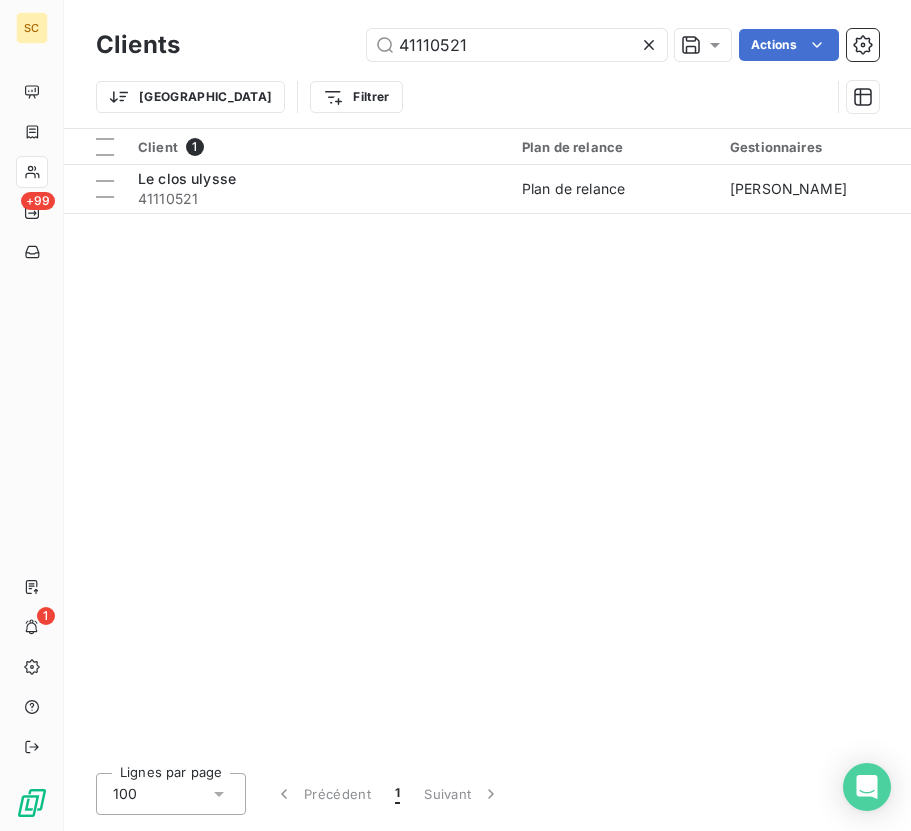 click 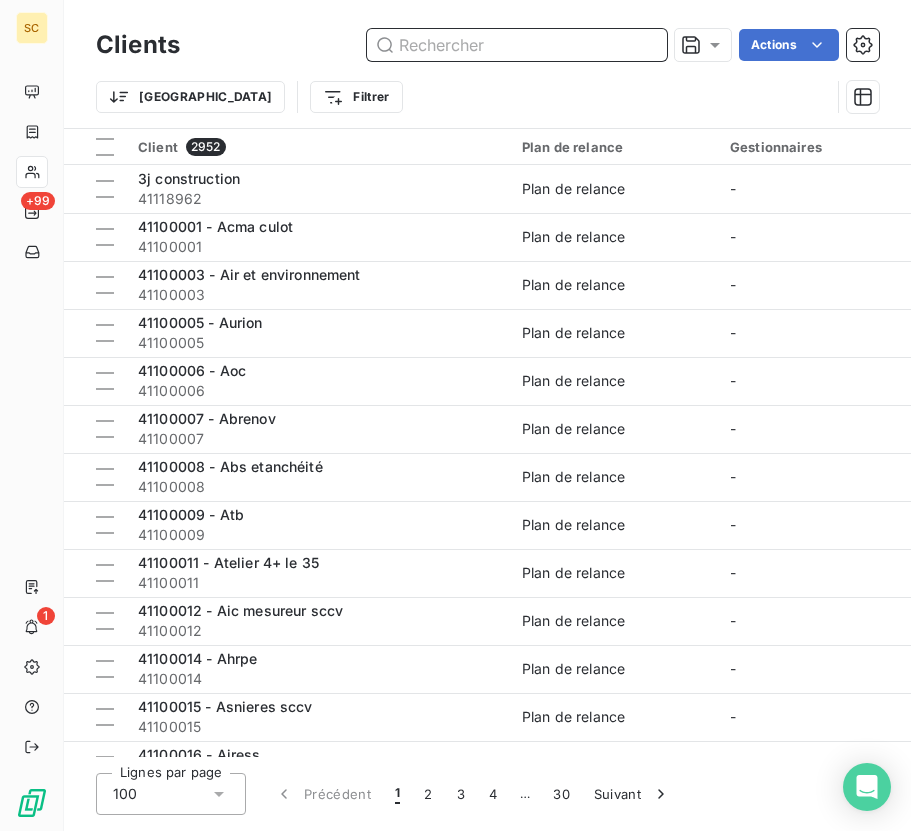 click at bounding box center [517, 45] 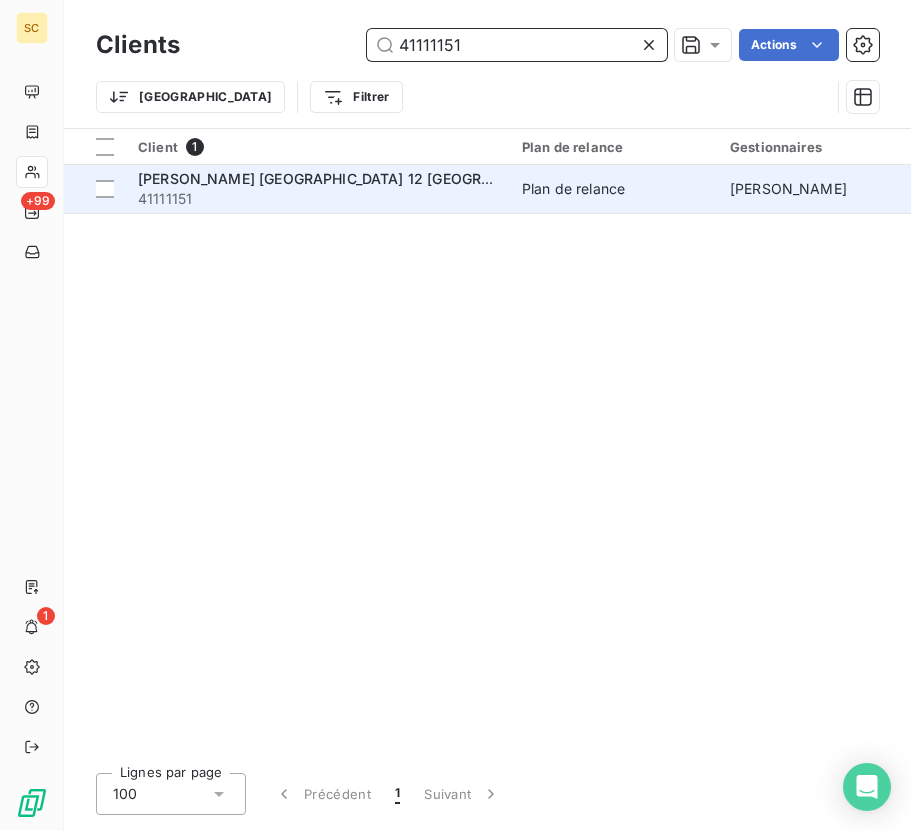 type on "41111151" 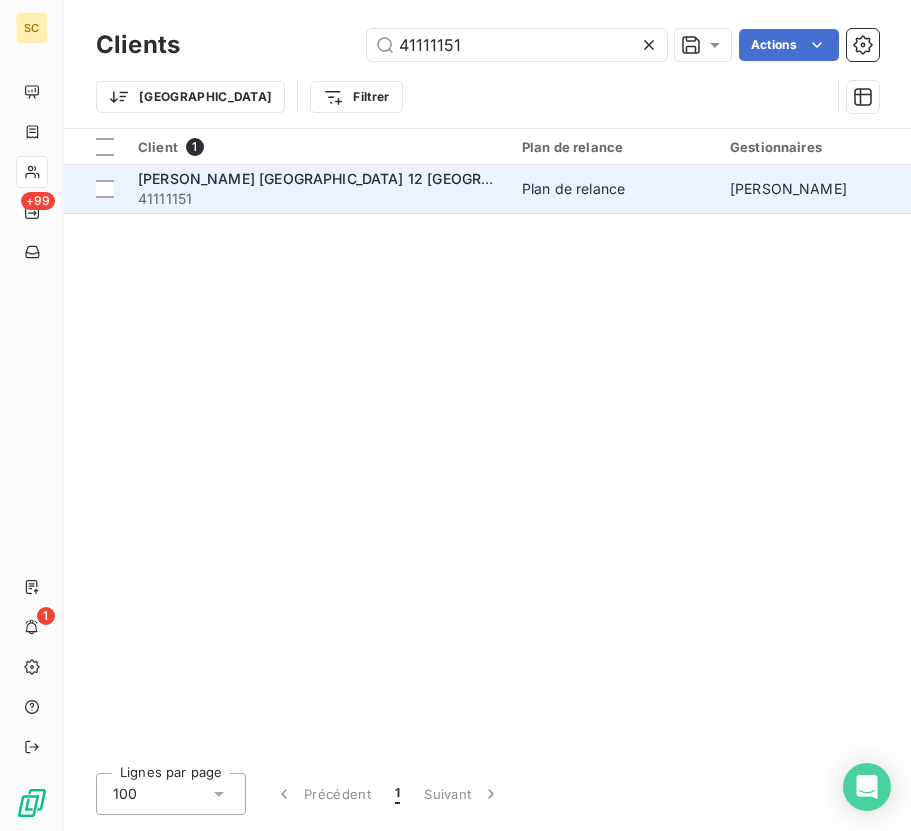 click on "41111151" at bounding box center (318, 199) 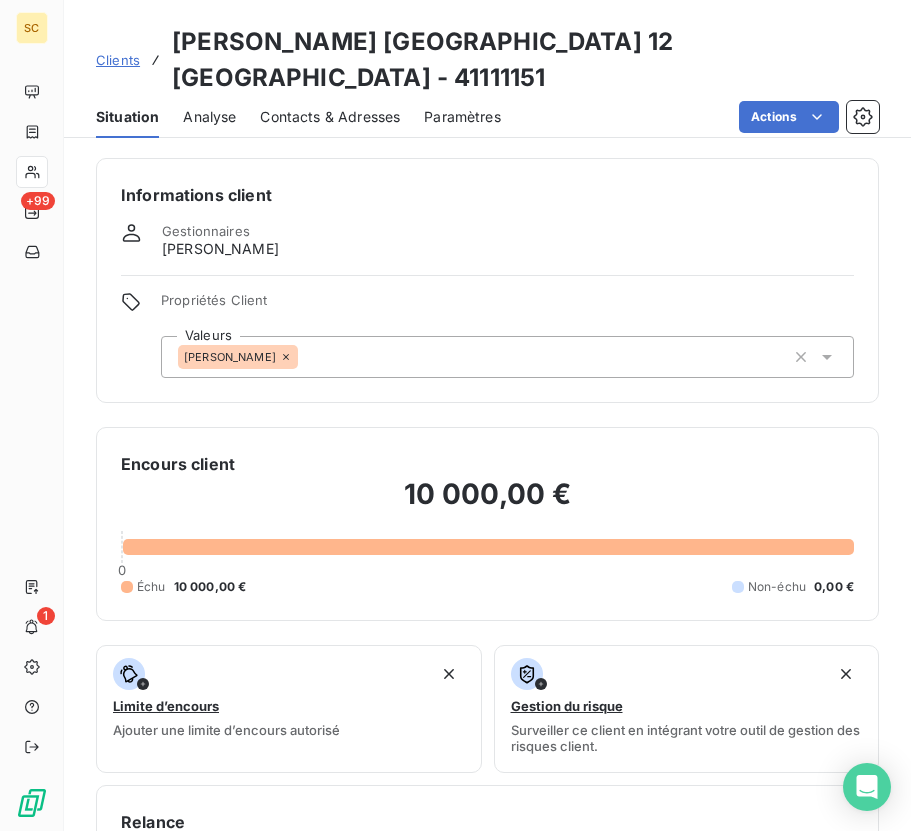 click 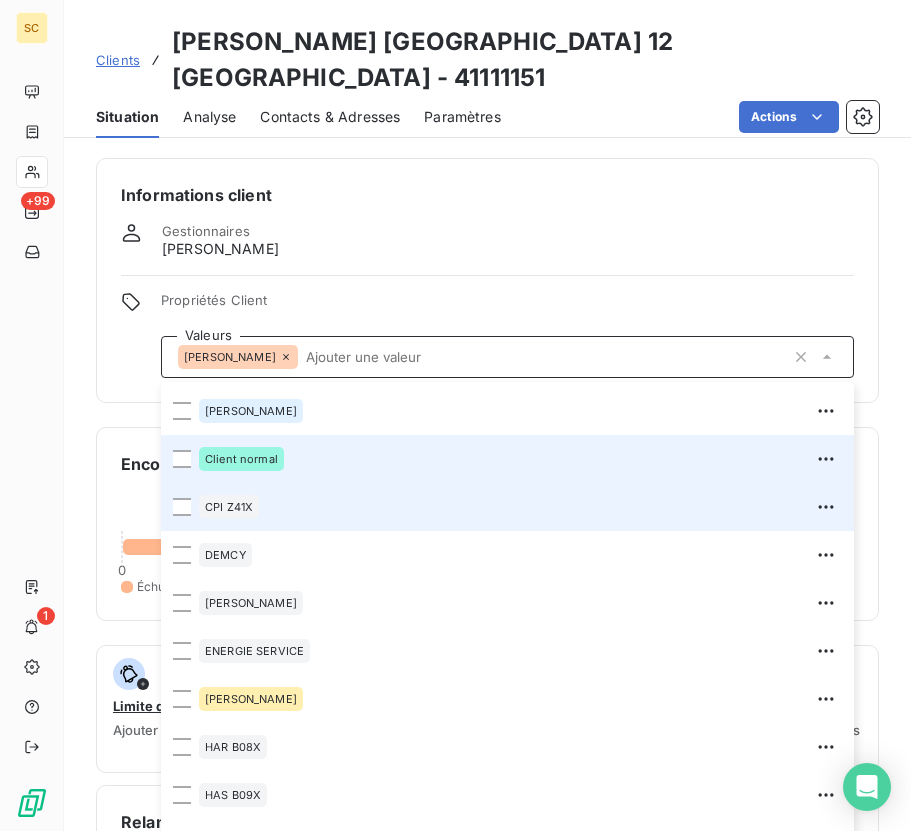 scroll, scrollTop: 622, scrollLeft: 0, axis: vertical 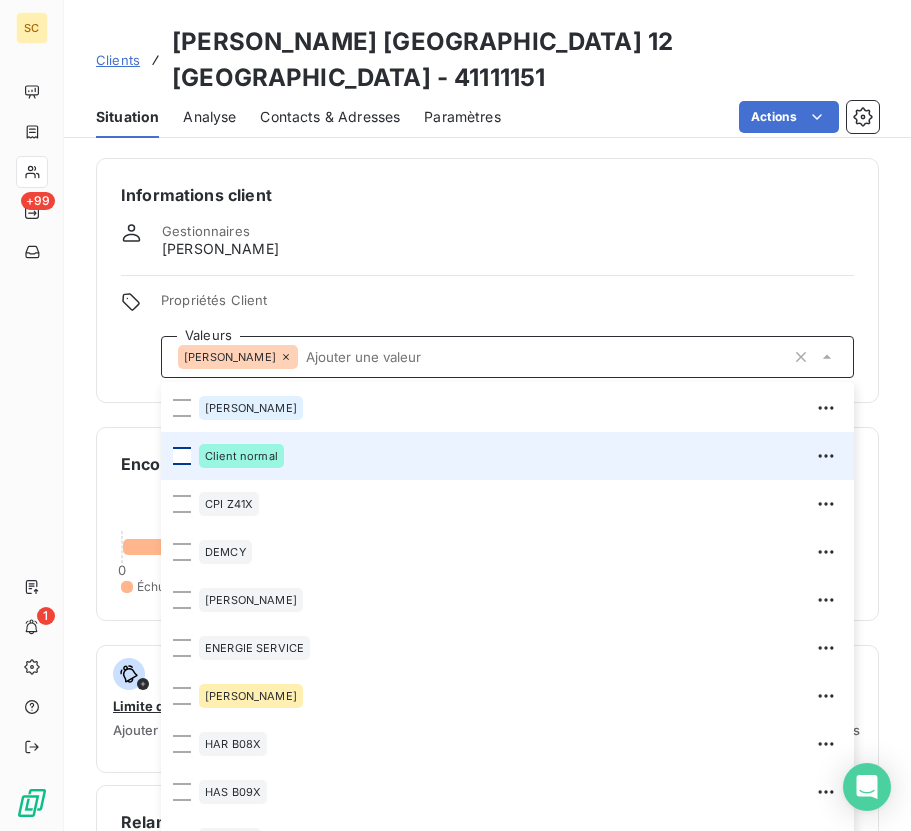 click at bounding box center (182, 456) 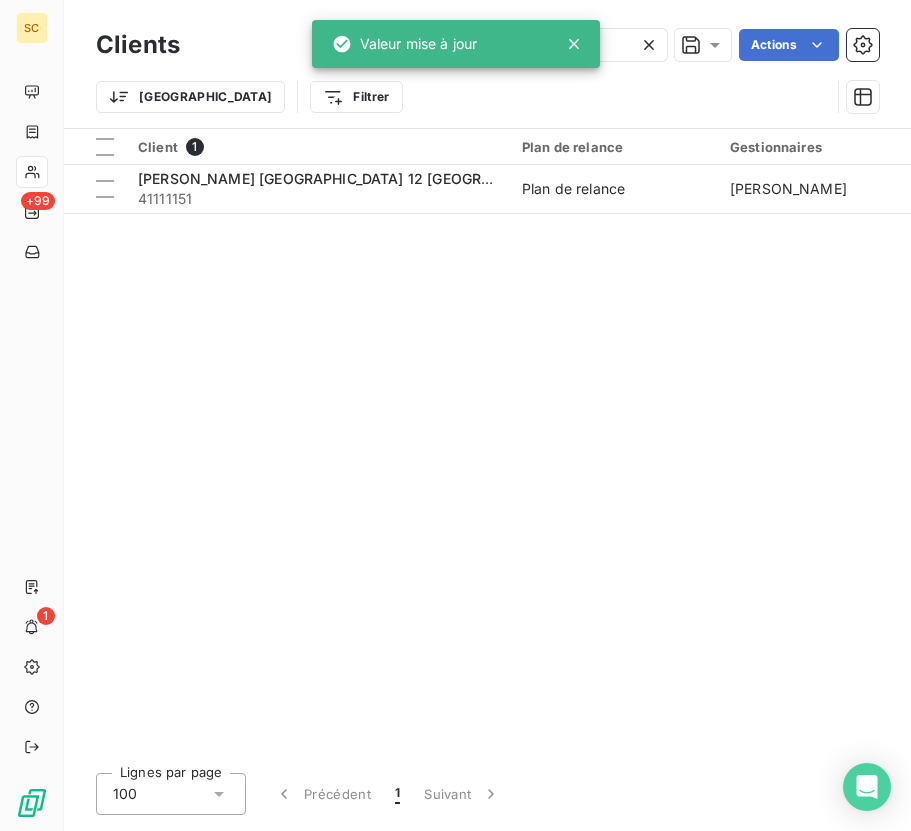 click 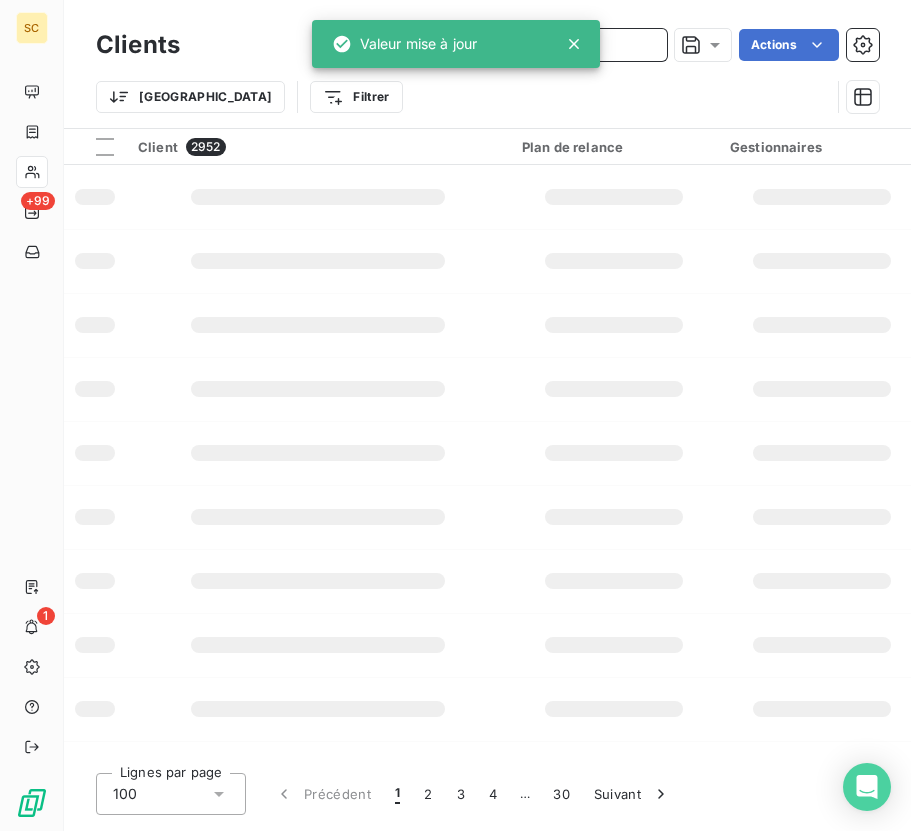 click at bounding box center (517, 45) 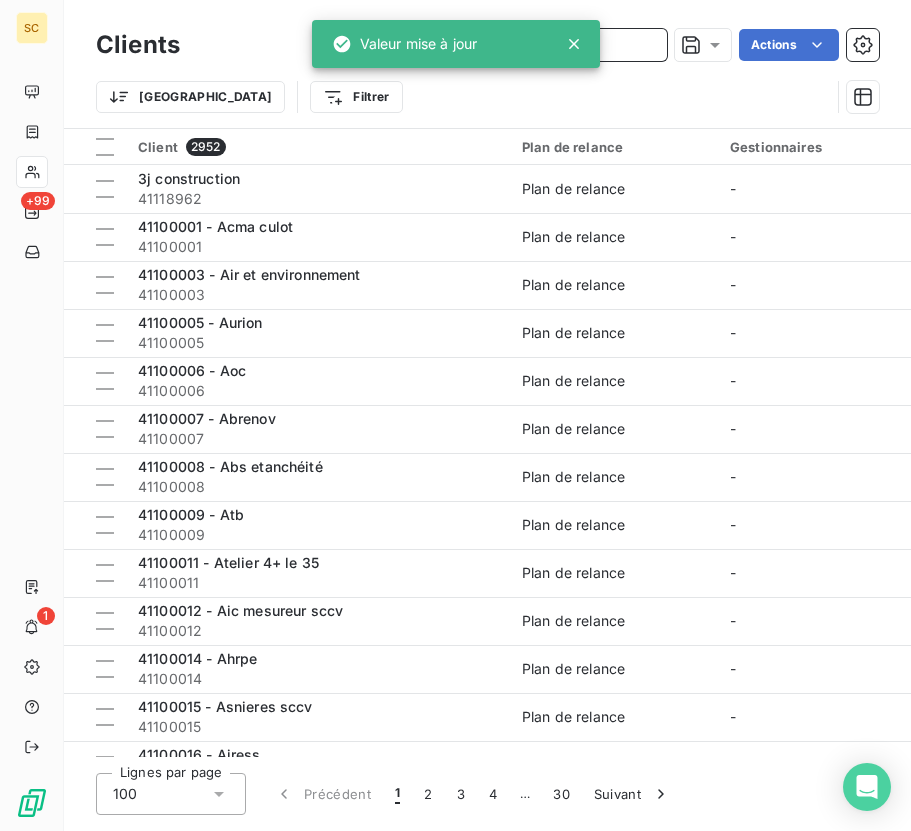 paste on "41117024" 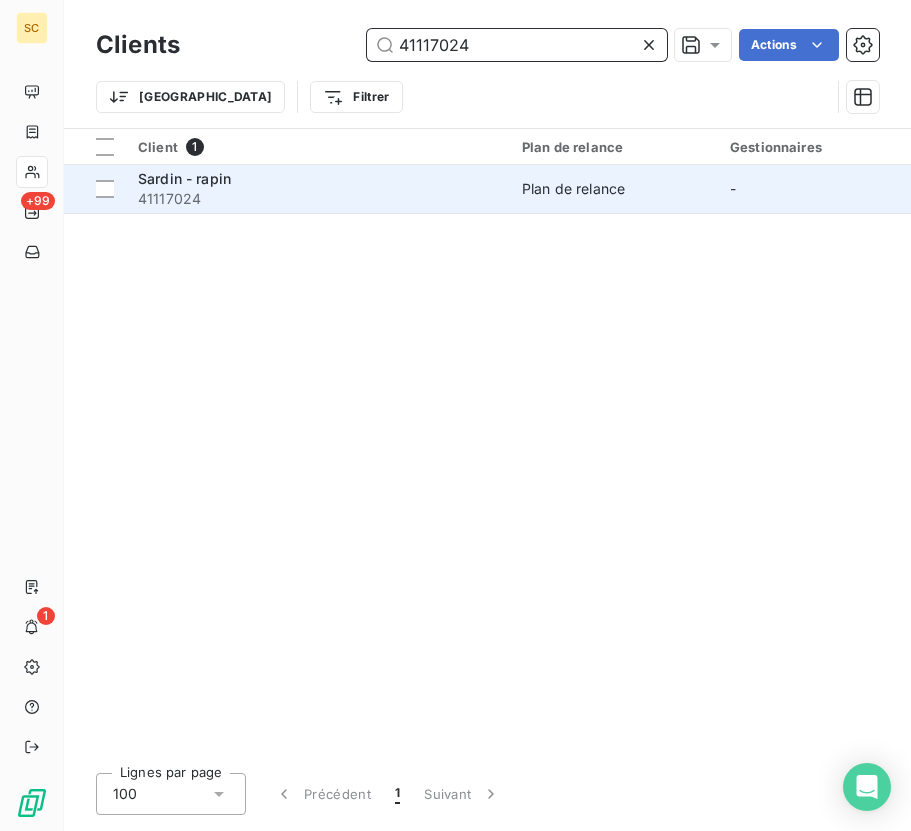 type on "41117024" 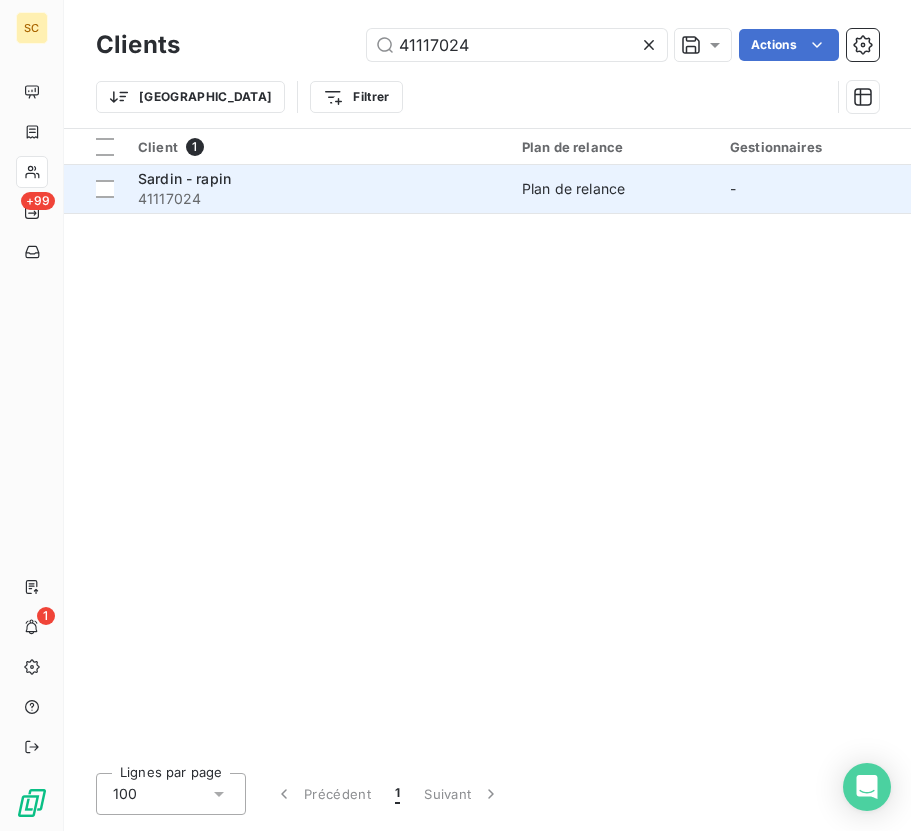 click on "Sardin - rapin" at bounding box center [318, 179] 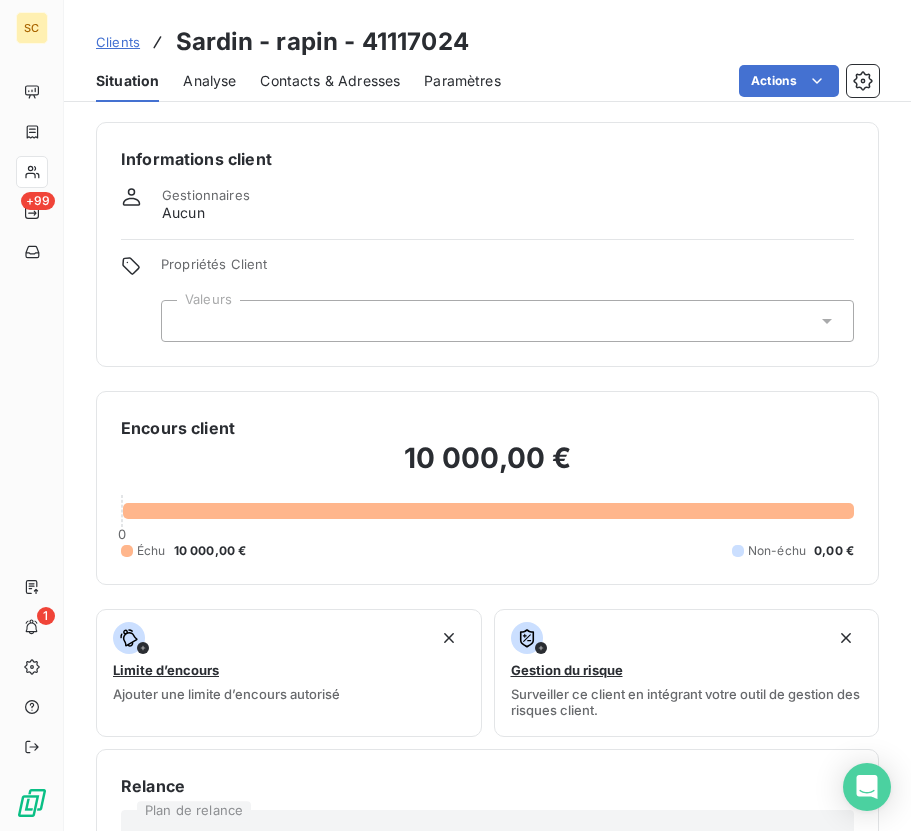 click at bounding box center (507, 321) 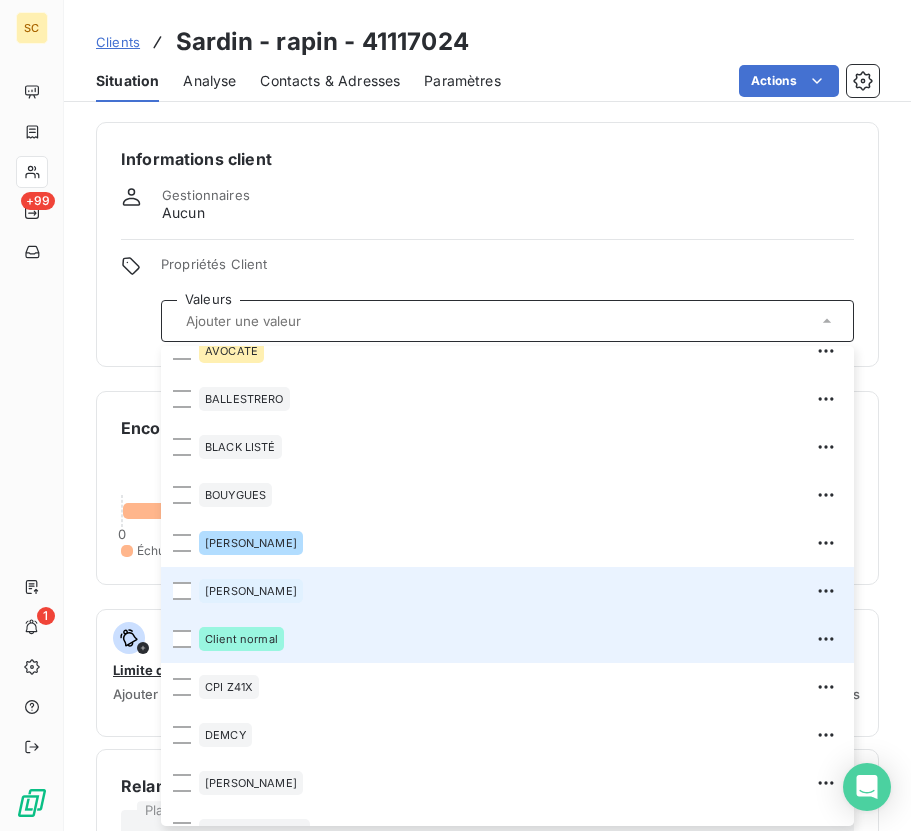 scroll, scrollTop: 408, scrollLeft: 0, axis: vertical 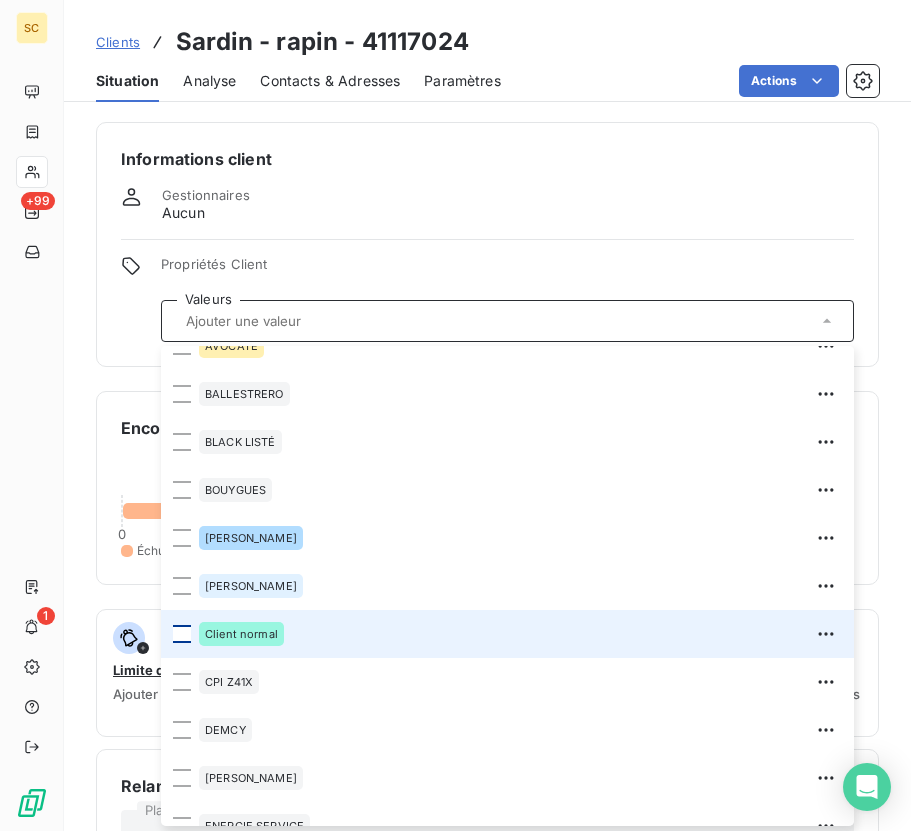 drag, startPoint x: 181, startPoint y: 634, endPoint x: 193, endPoint y: 635, distance: 12.0415945 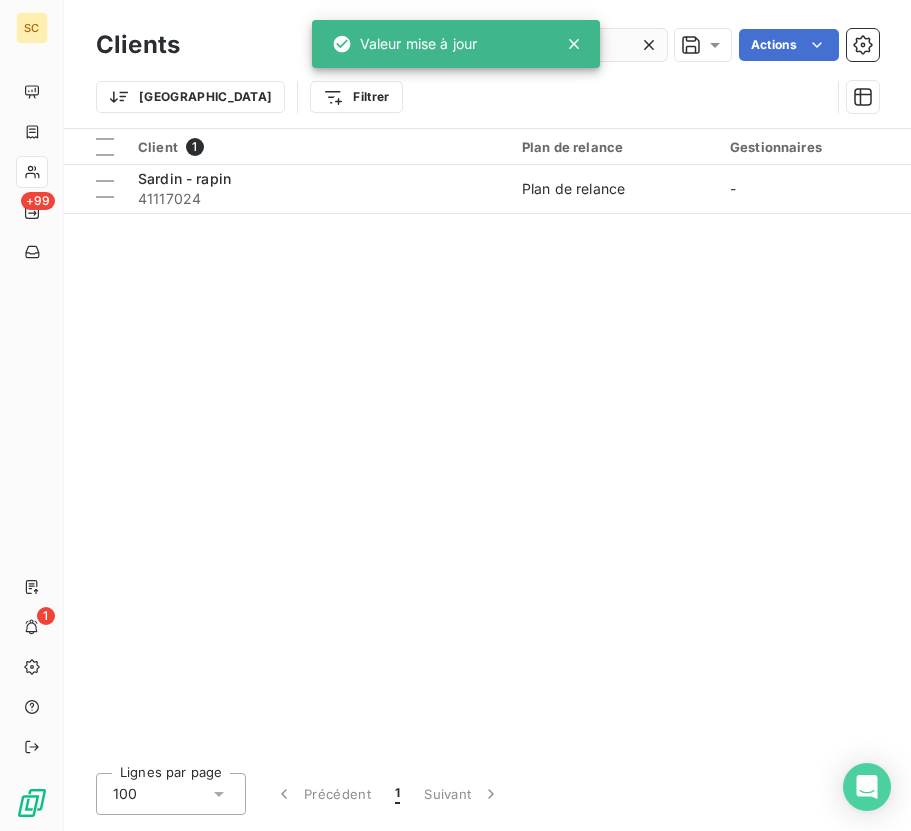 click 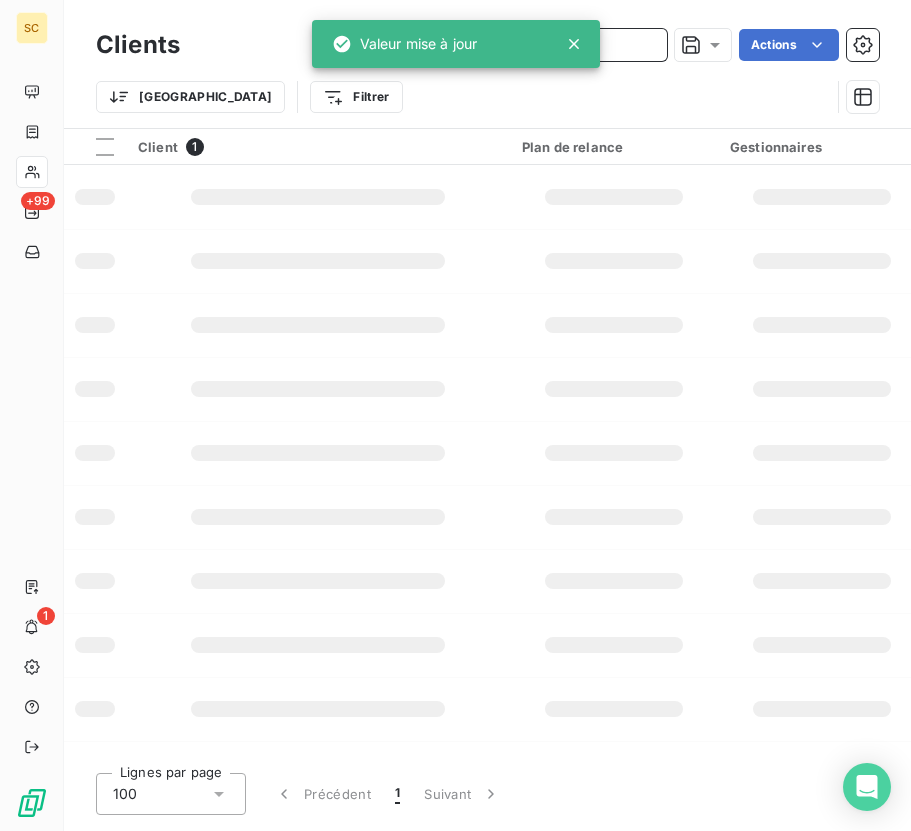 click at bounding box center (517, 45) 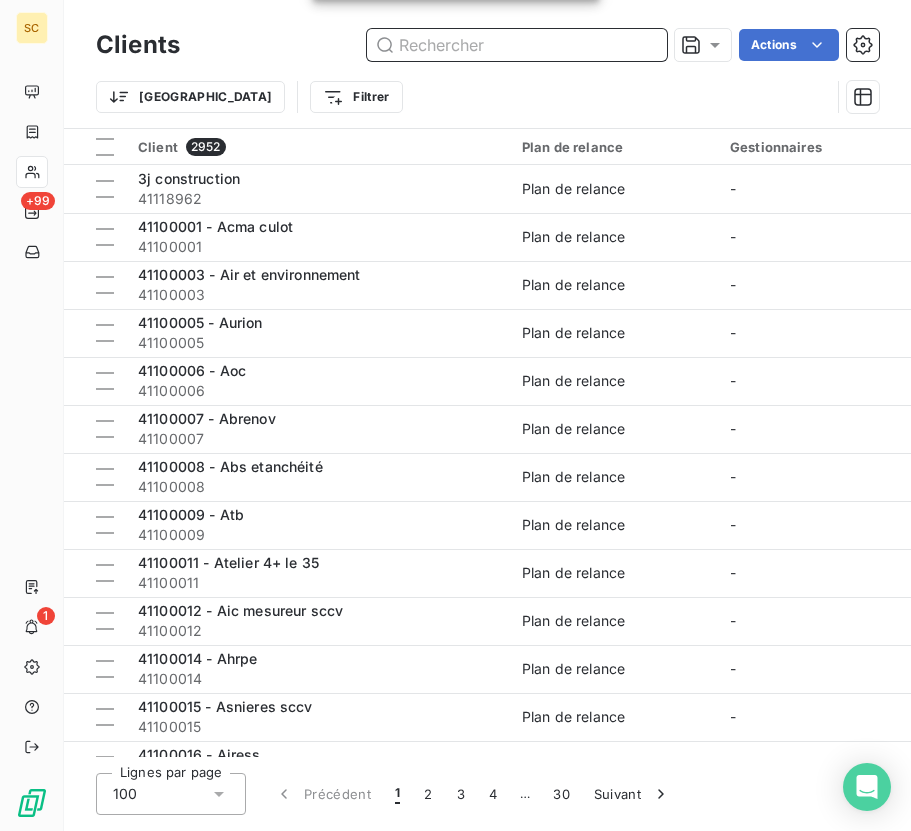 paste on "41106728" 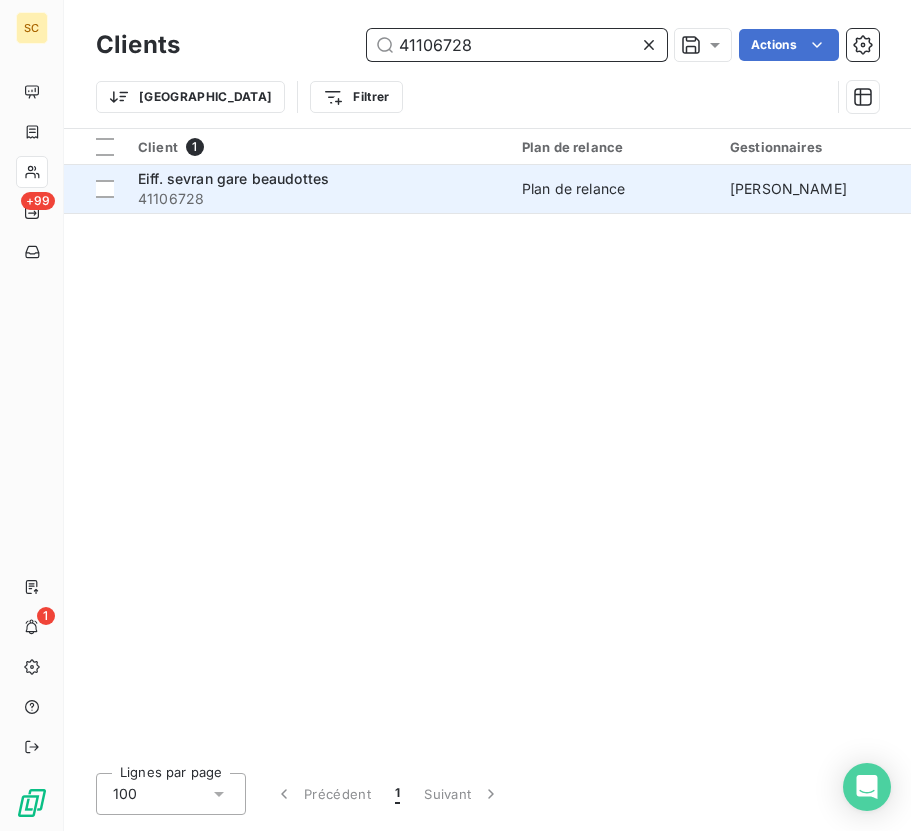type on "41106728" 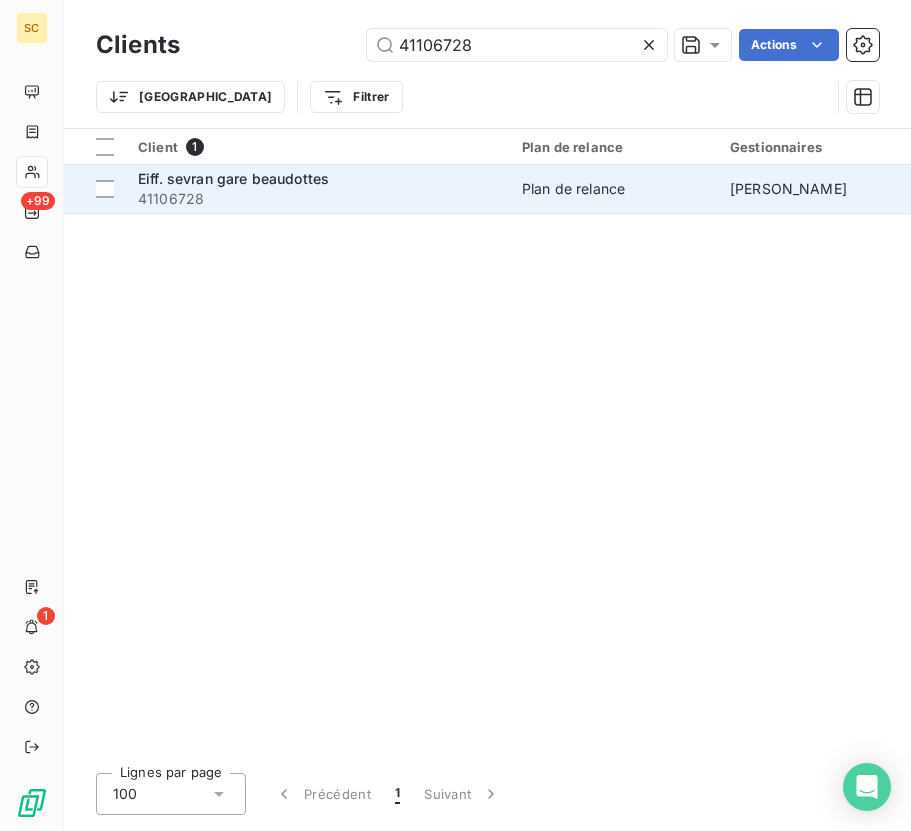 click on "Eiff. sevran gare beaudottes" at bounding box center (318, 179) 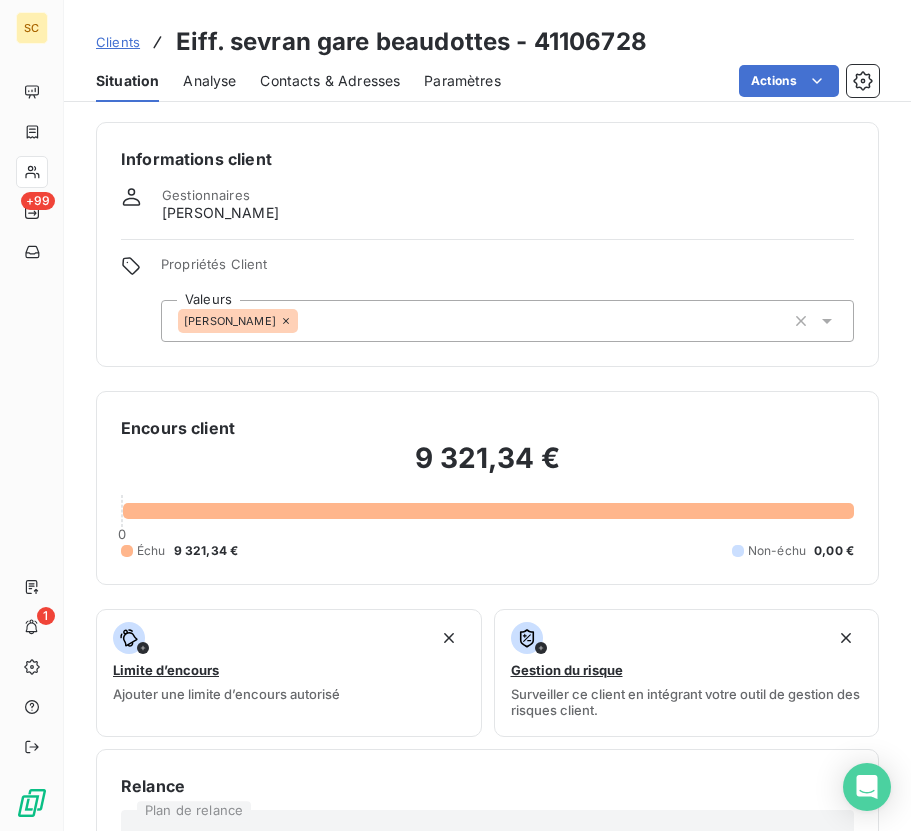 click 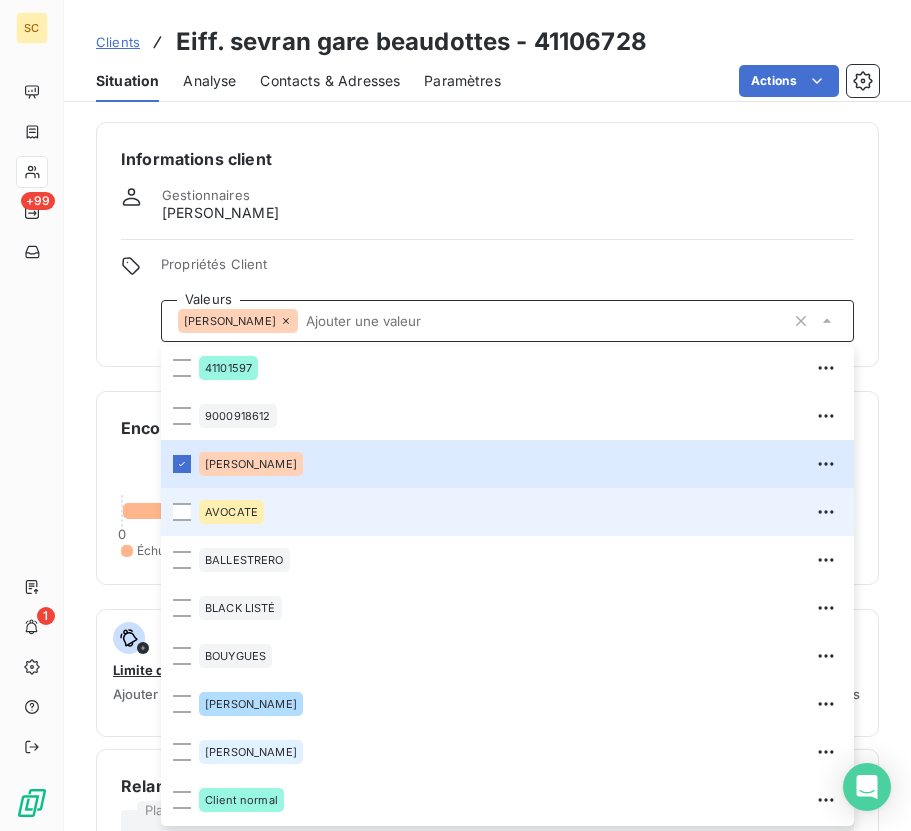 scroll, scrollTop: 275, scrollLeft: 0, axis: vertical 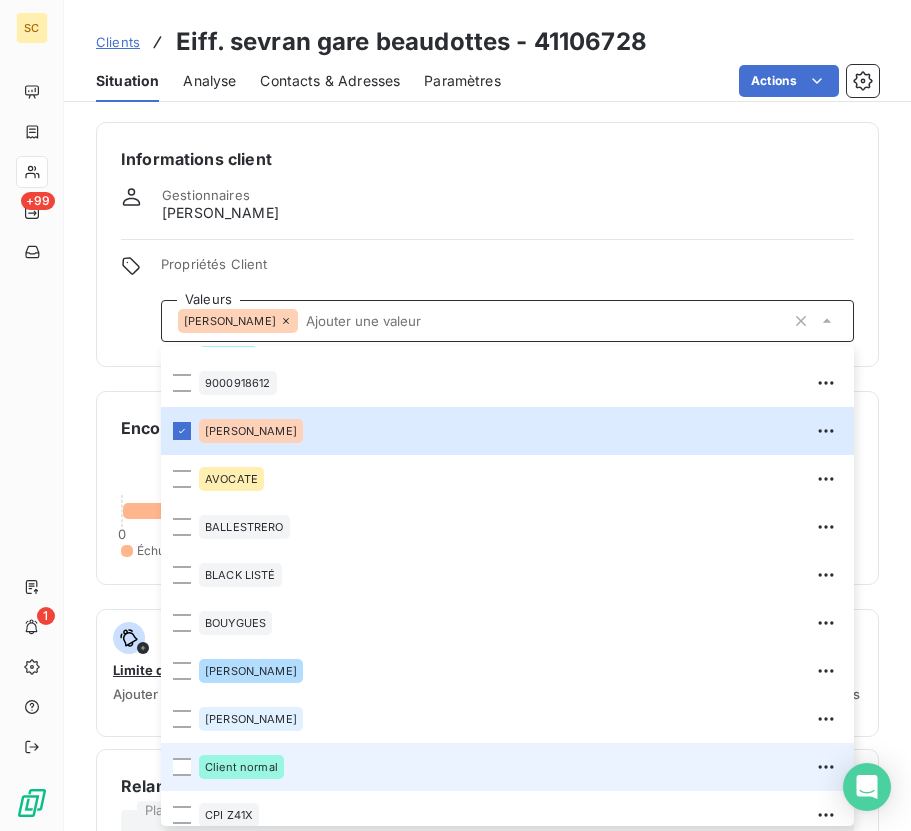 click on "Client normal" at bounding box center [241, 767] 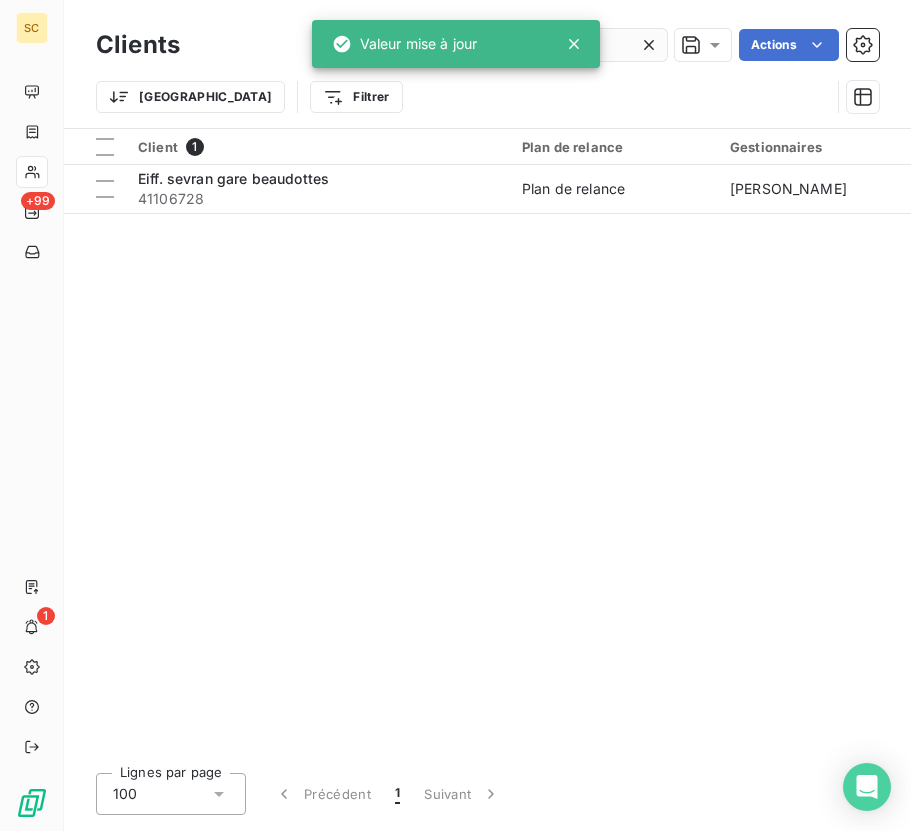 click on "41106728" at bounding box center (517, 45) 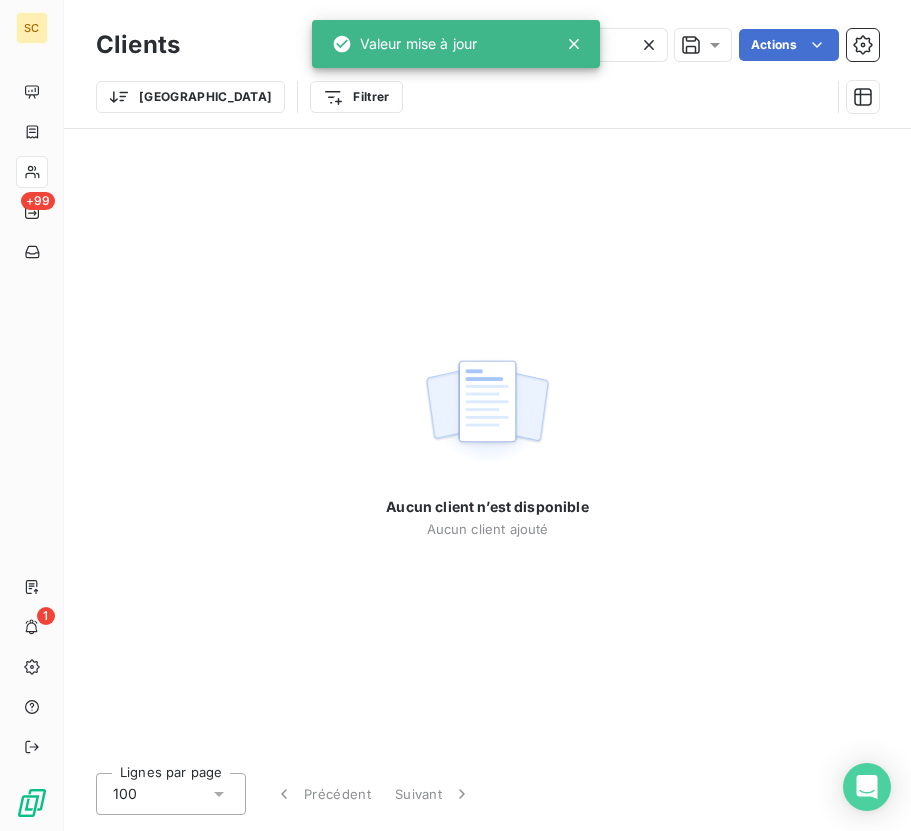 type on "4110672841101555" 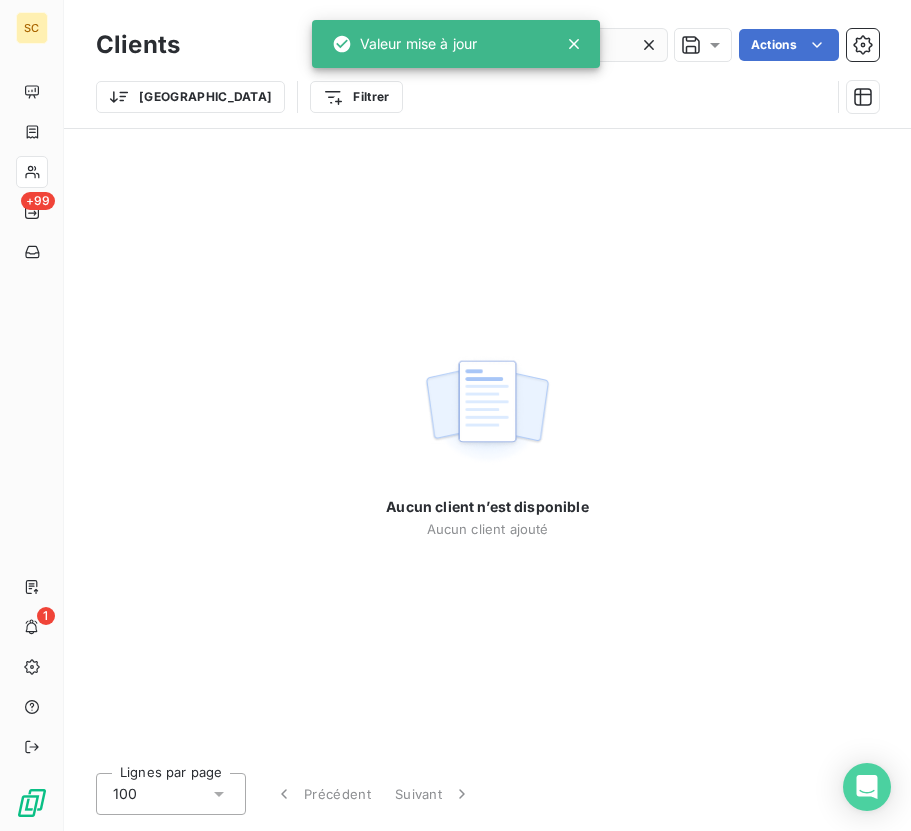 click 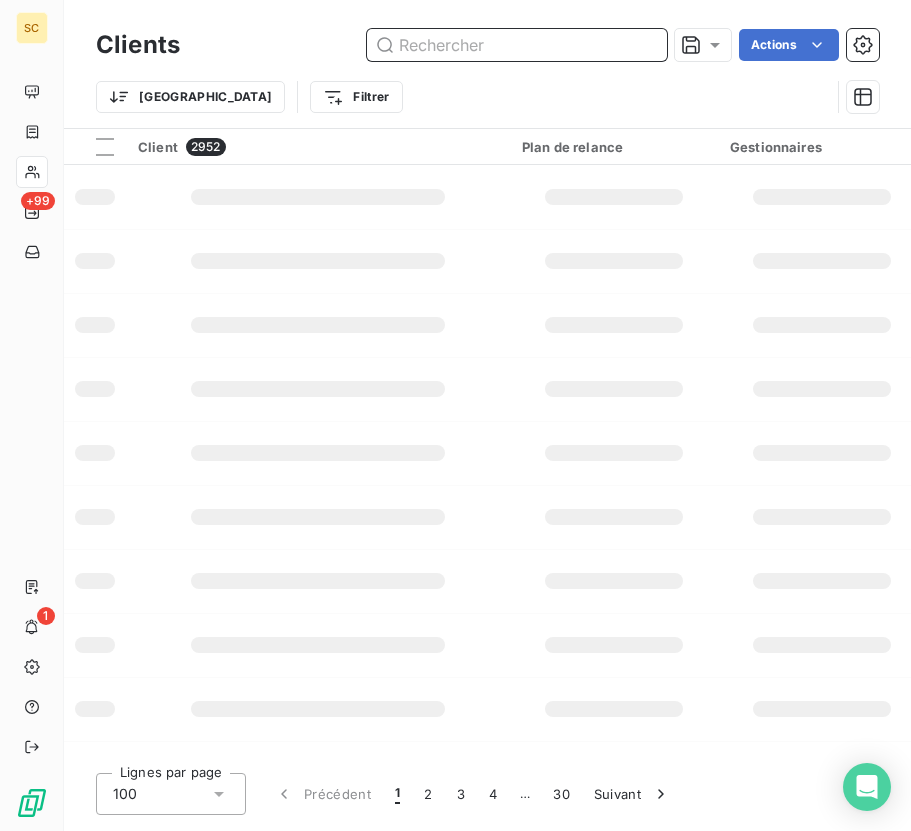 click at bounding box center (517, 45) 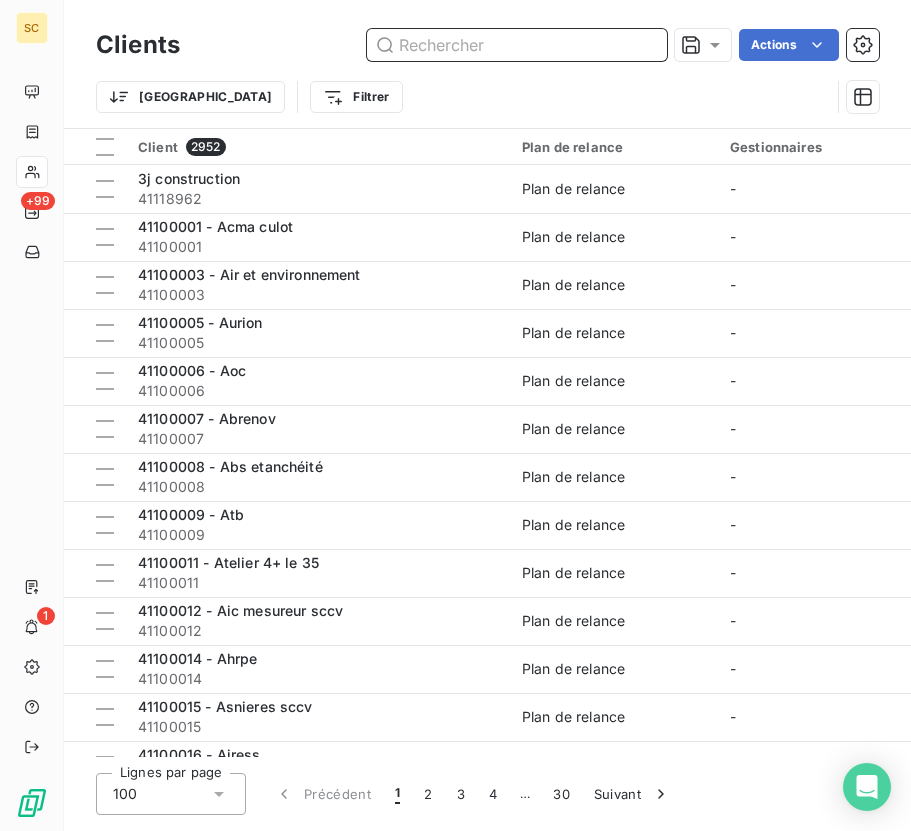 paste on "41101555" 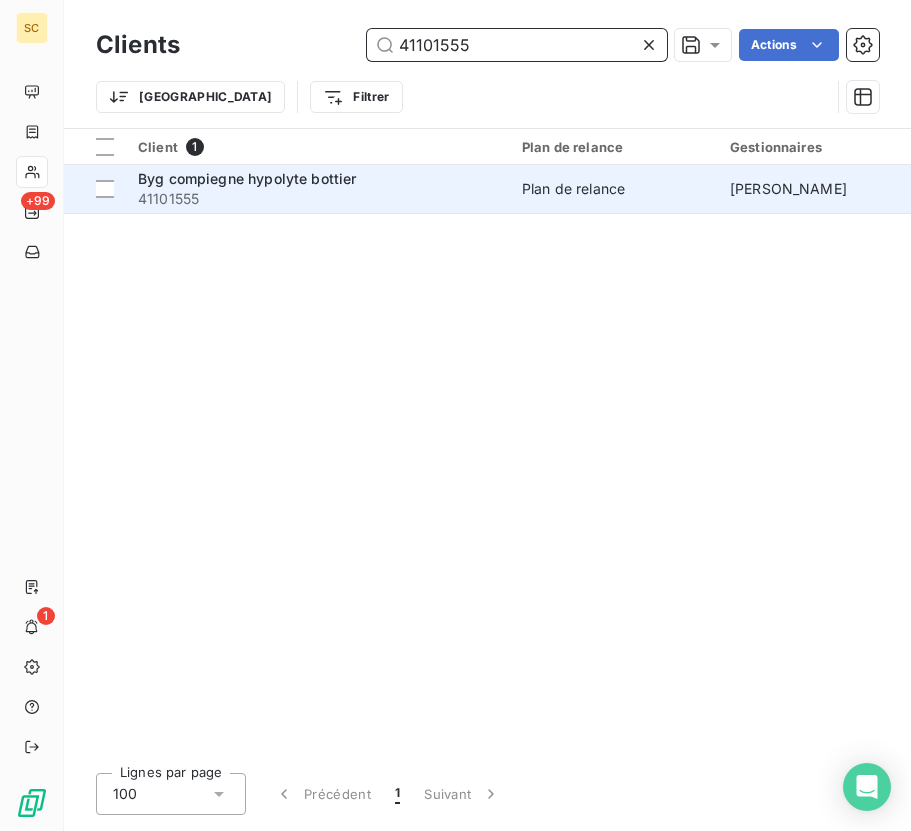 type on "41101555" 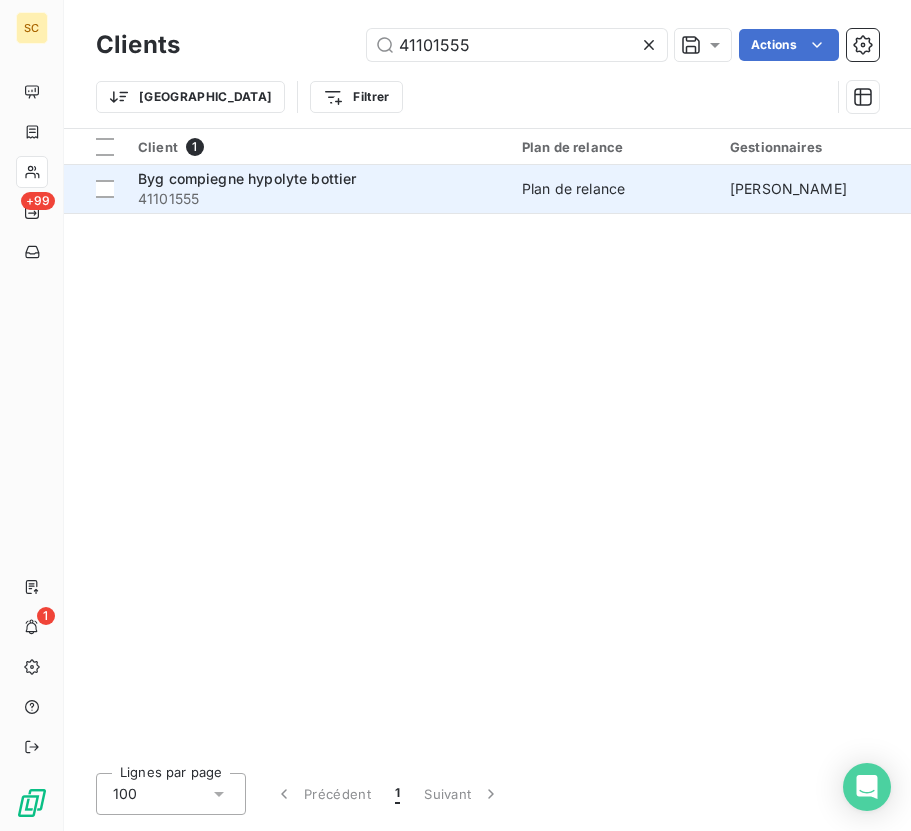 click on "Byg compiegne hypolyte bottier" at bounding box center [247, 178] 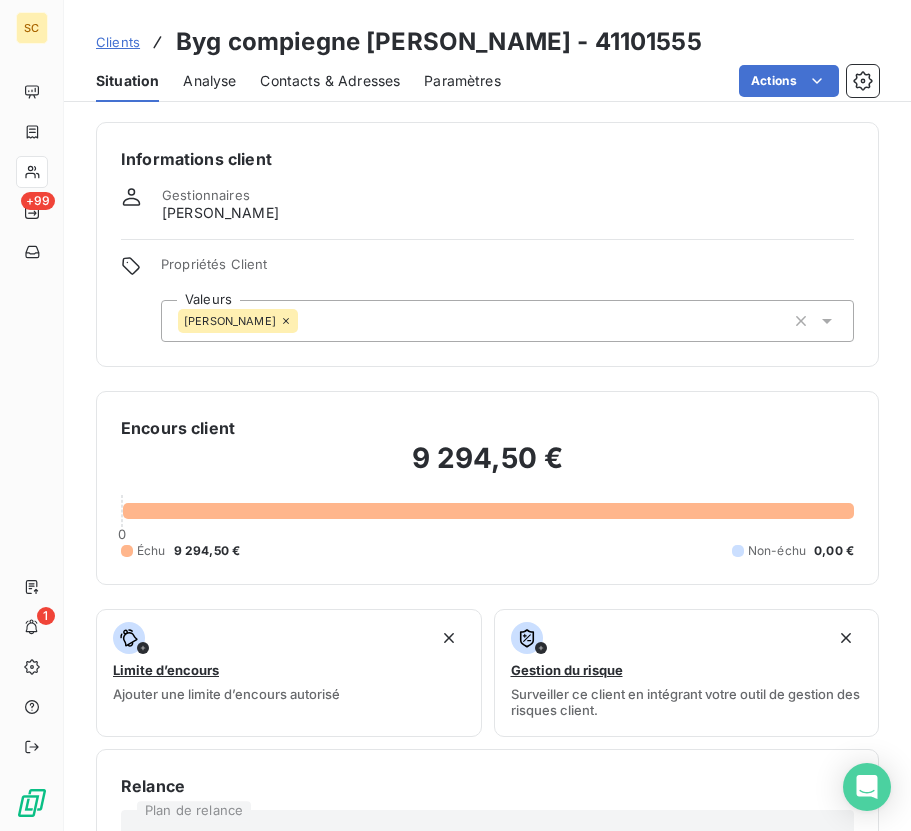 drag, startPoint x: 820, startPoint y: 321, endPoint x: 738, endPoint y: 342, distance: 84.646324 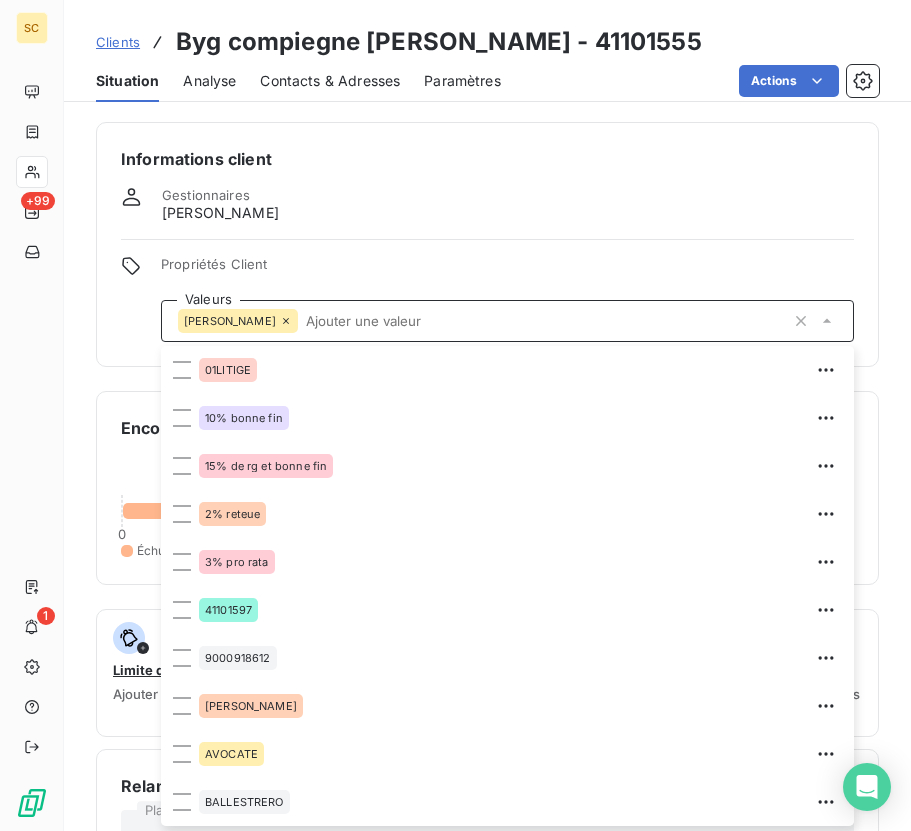 scroll, scrollTop: 480, scrollLeft: 0, axis: vertical 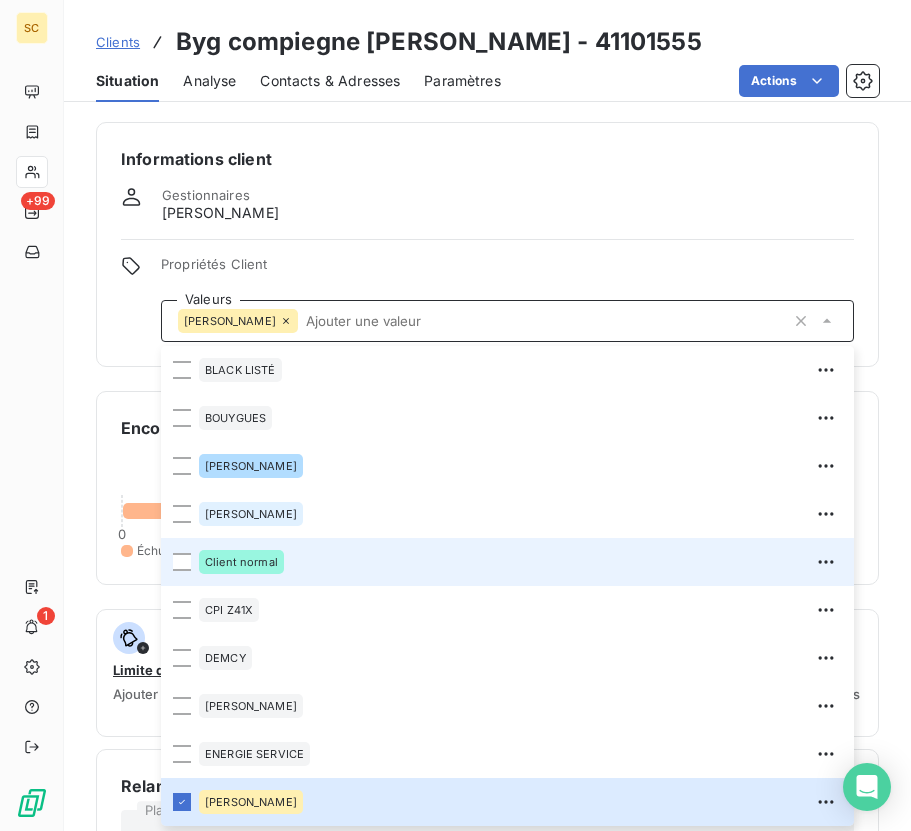 drag, startPoint x: 226, startPoint y: 550, endPoint x: 310, endPoint y: 571, distance: 86.58522 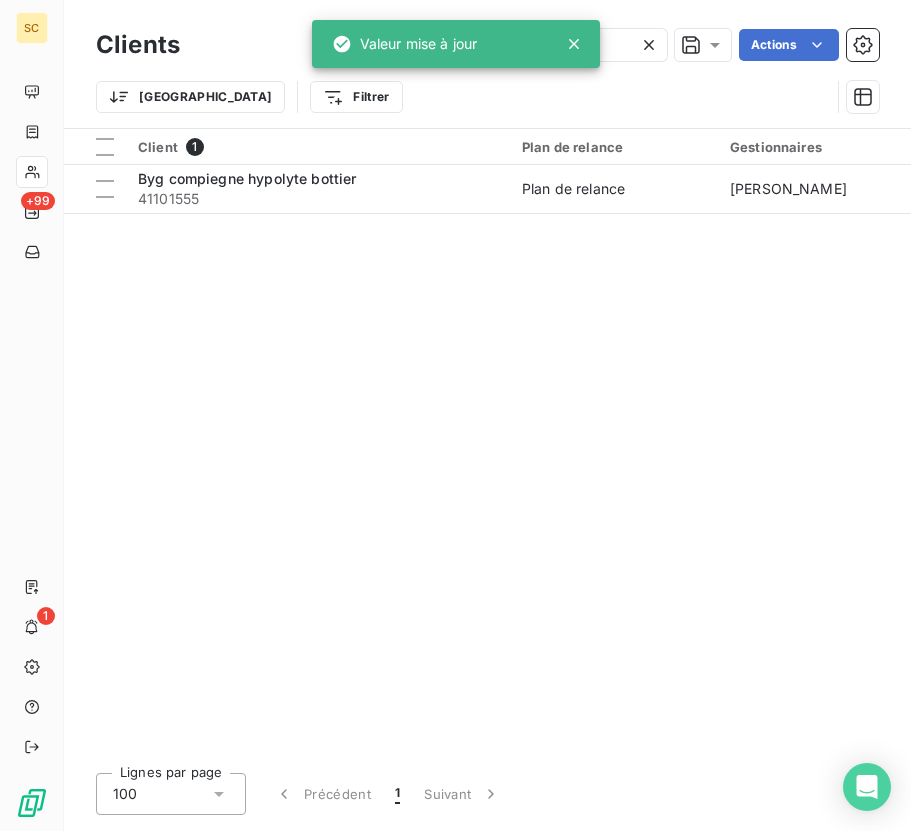 click 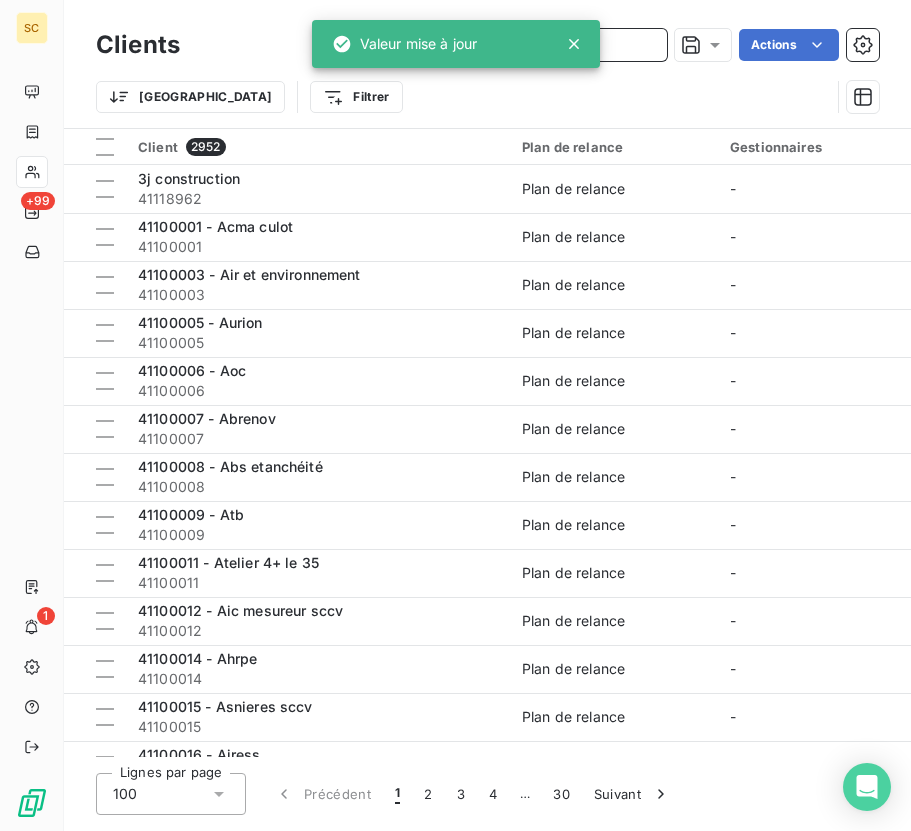 click at bounding box center [517, 45] 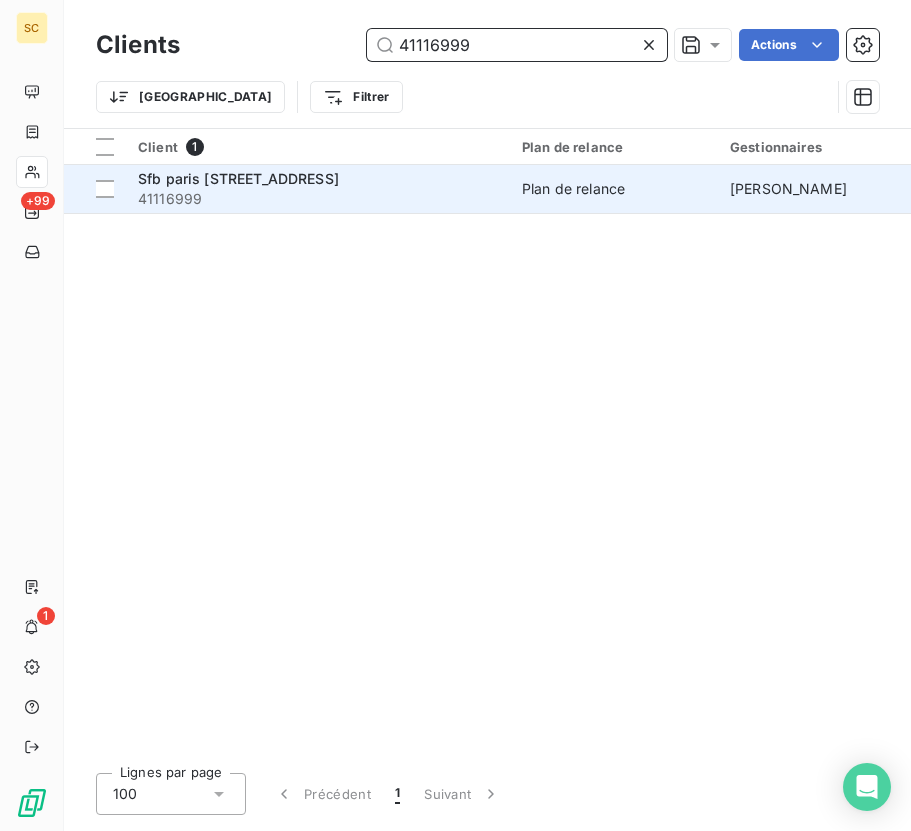 type on "41116999" 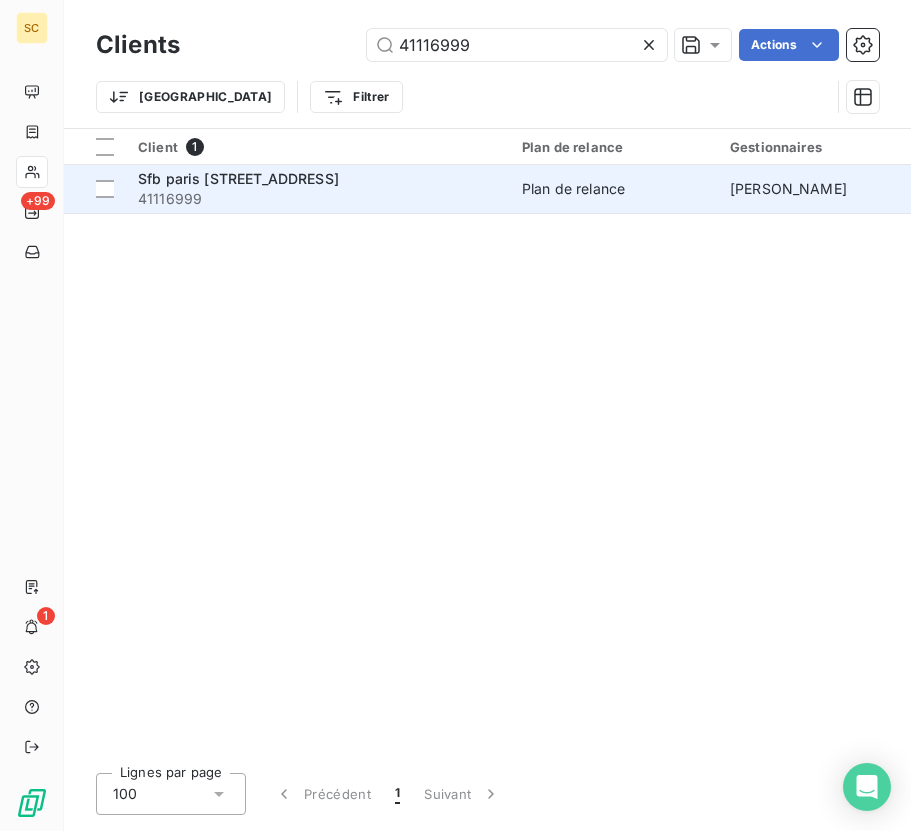 click on "Sfb paris [STREET_ADDRESS]" at bounding box center [238, 178] 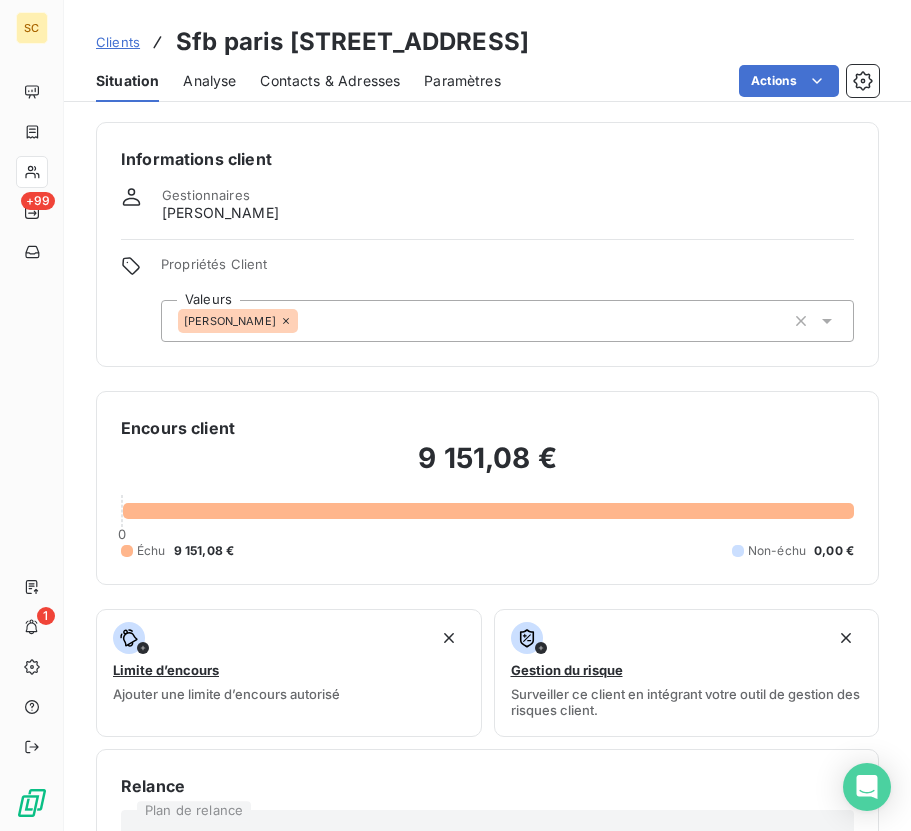 click 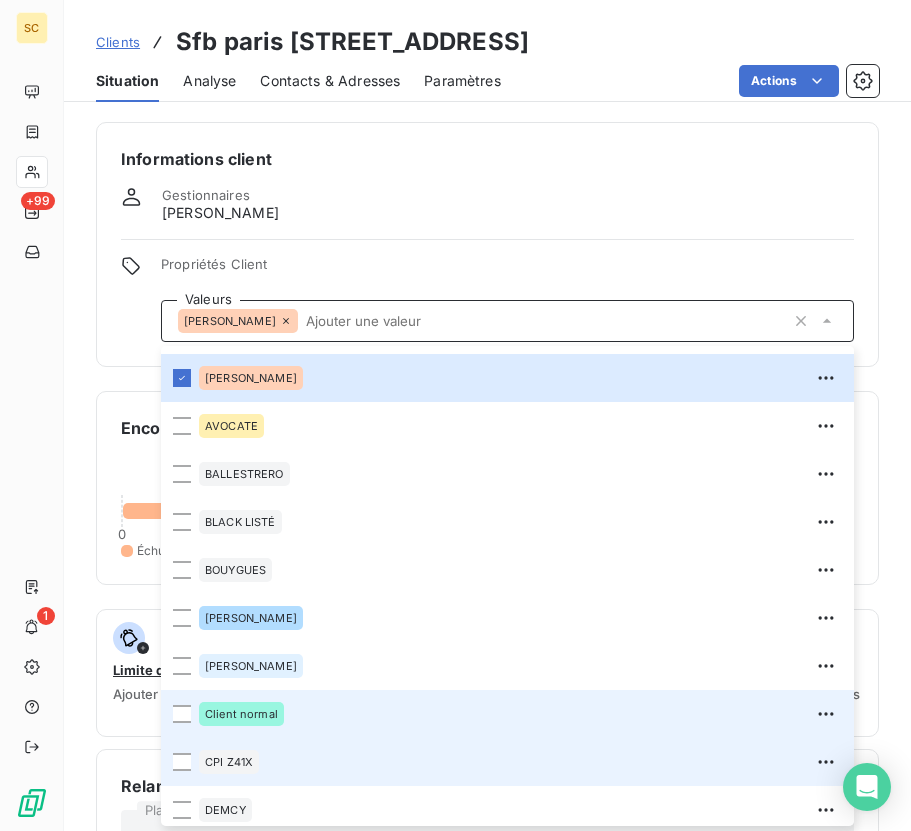 scroll, scrollTop: 333, scrollLeft: 0, axis: vertical 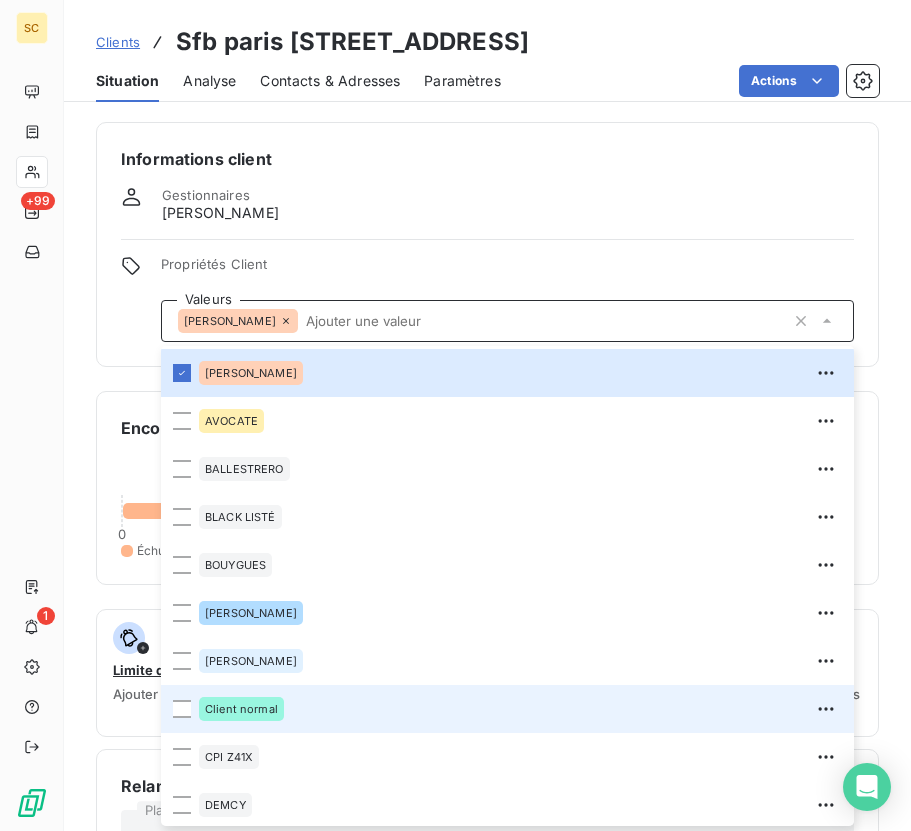 drag, startPoint x: 185, startPoint y: 715, endPoint x: 287, endPoint y: 722, distance: 102.239914 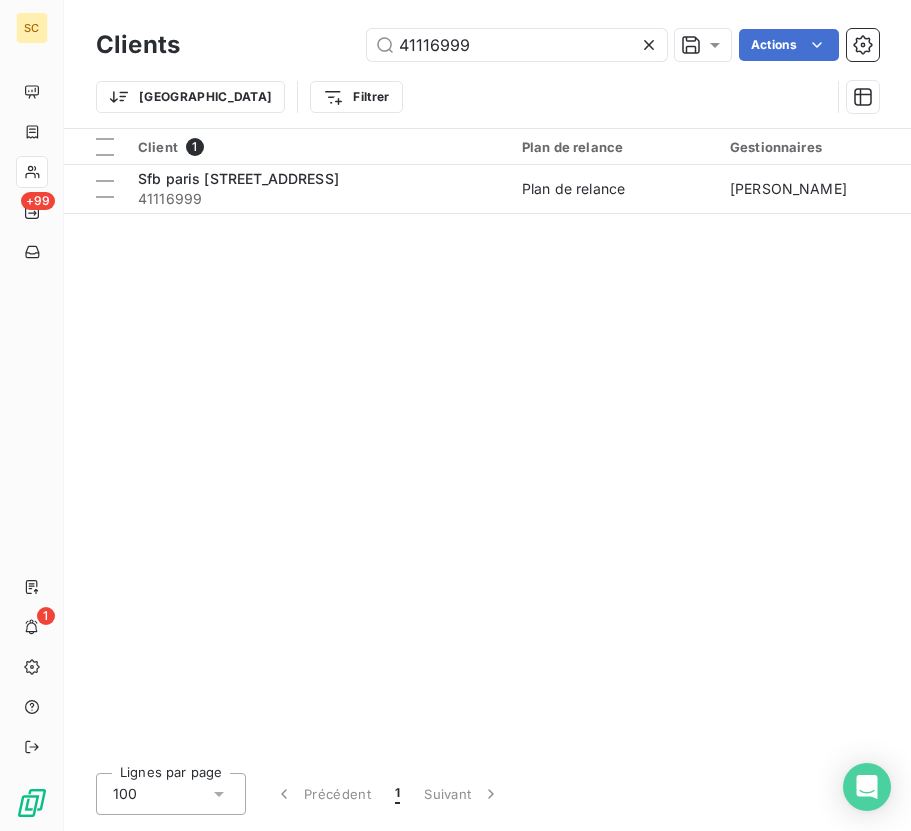 click 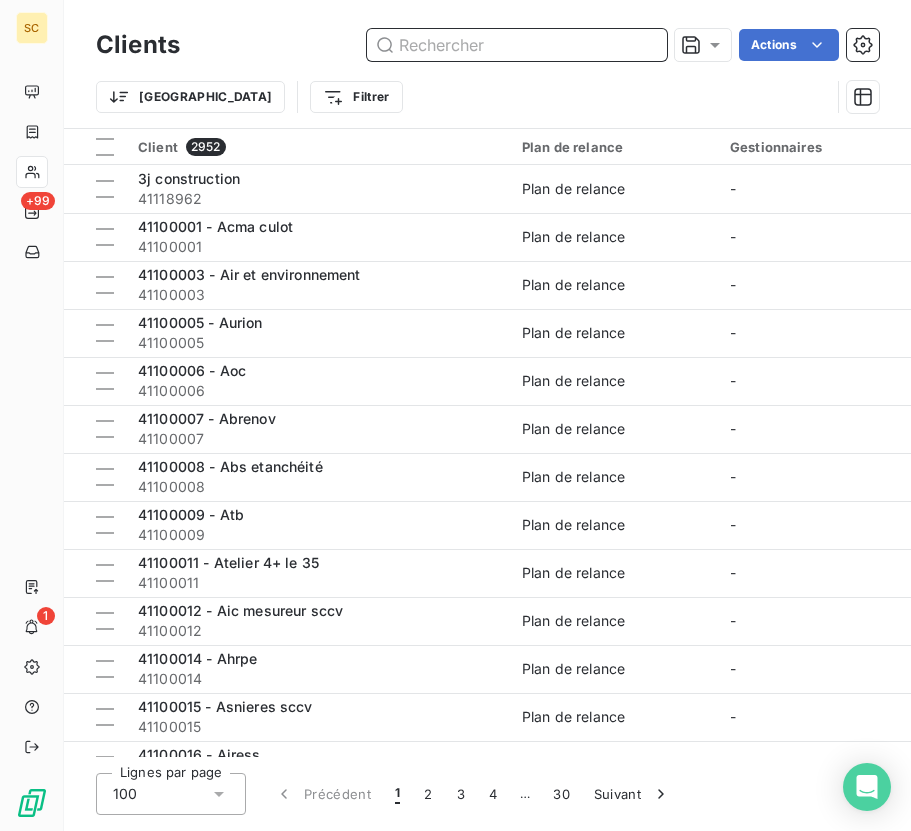 click at bounding box center (517, 45) 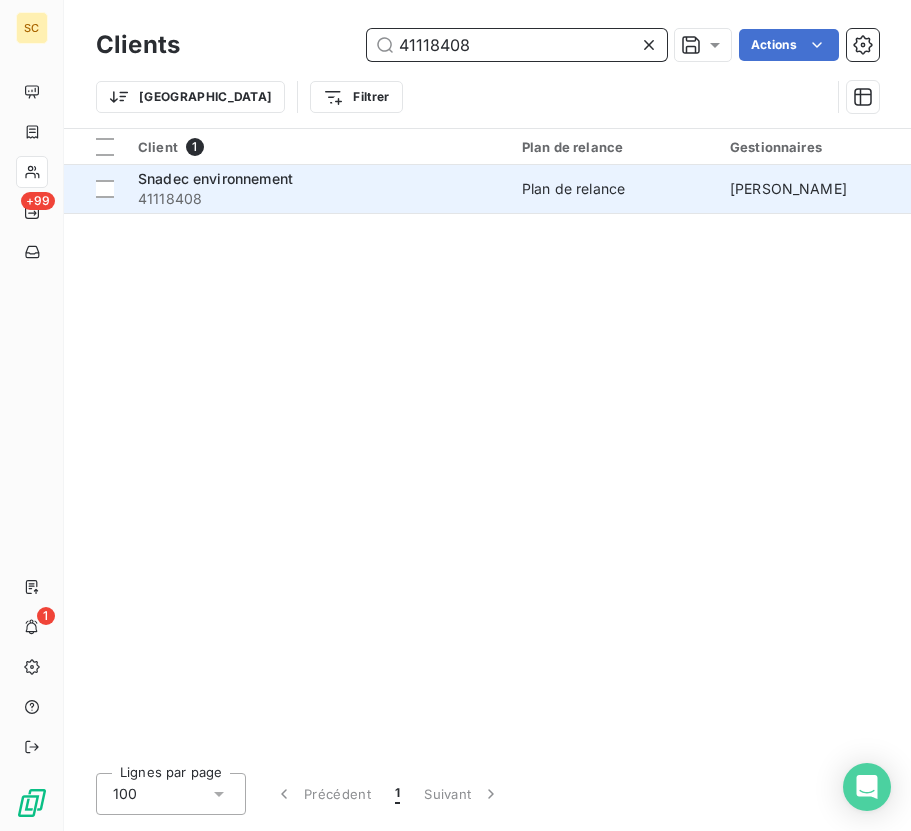 type on "41118408" 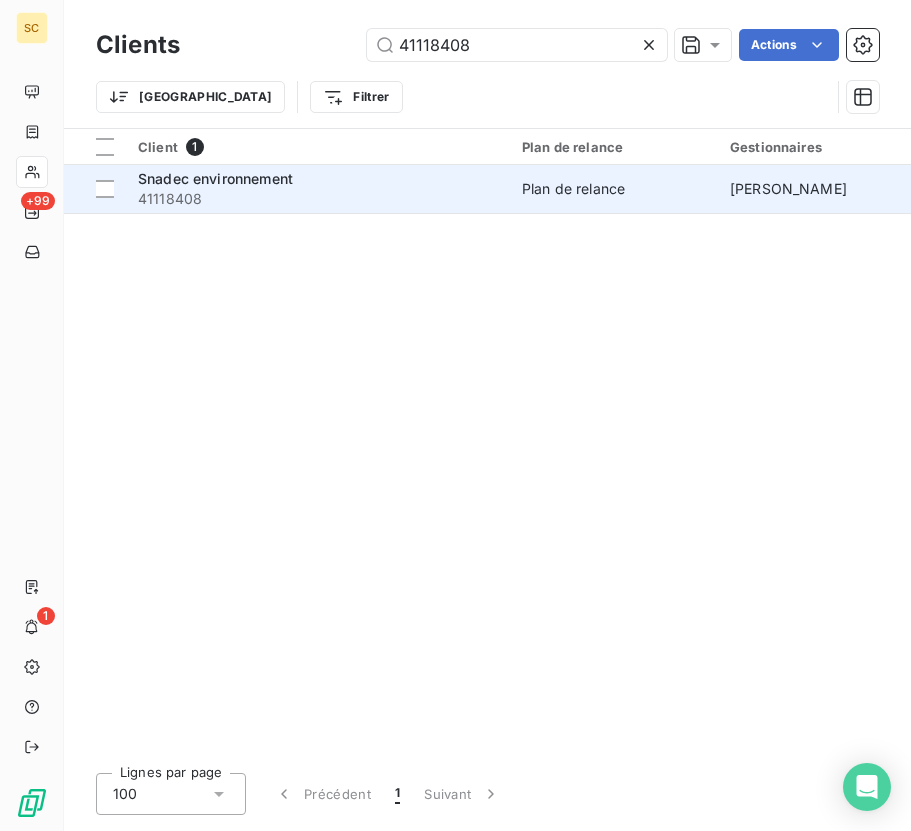 click on "41118408" at bounding box center (318, 199) 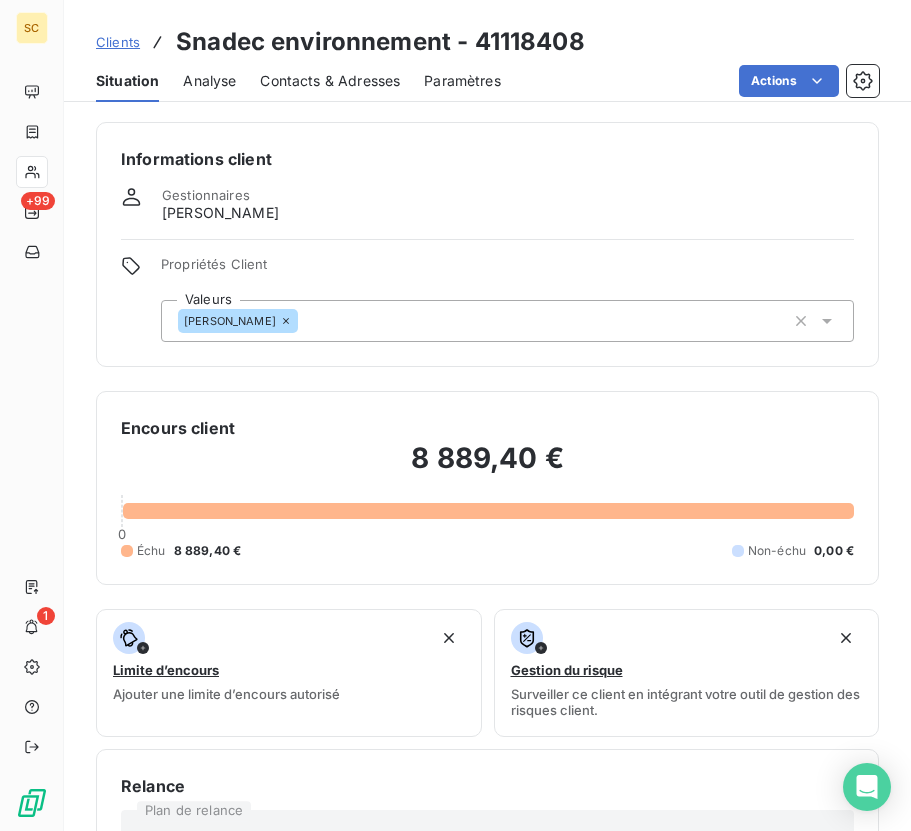 click 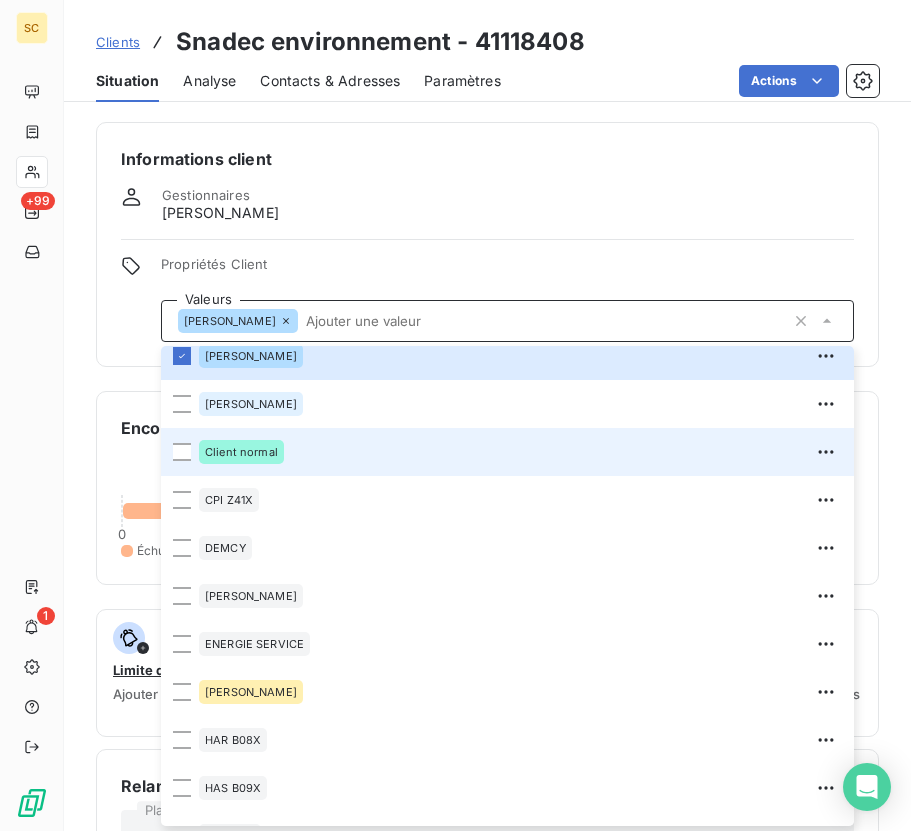 scroll, scrollTop: 573, scrollLeft: 0, axis: vertical 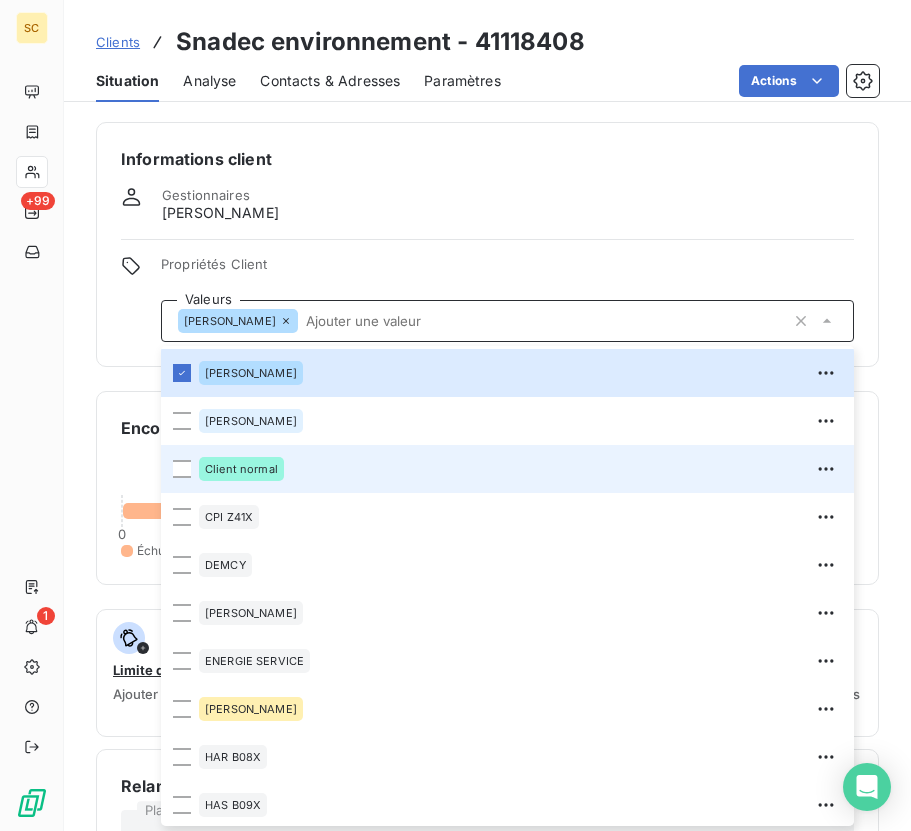 click on "Client normal" at bounding box center [241, 469] 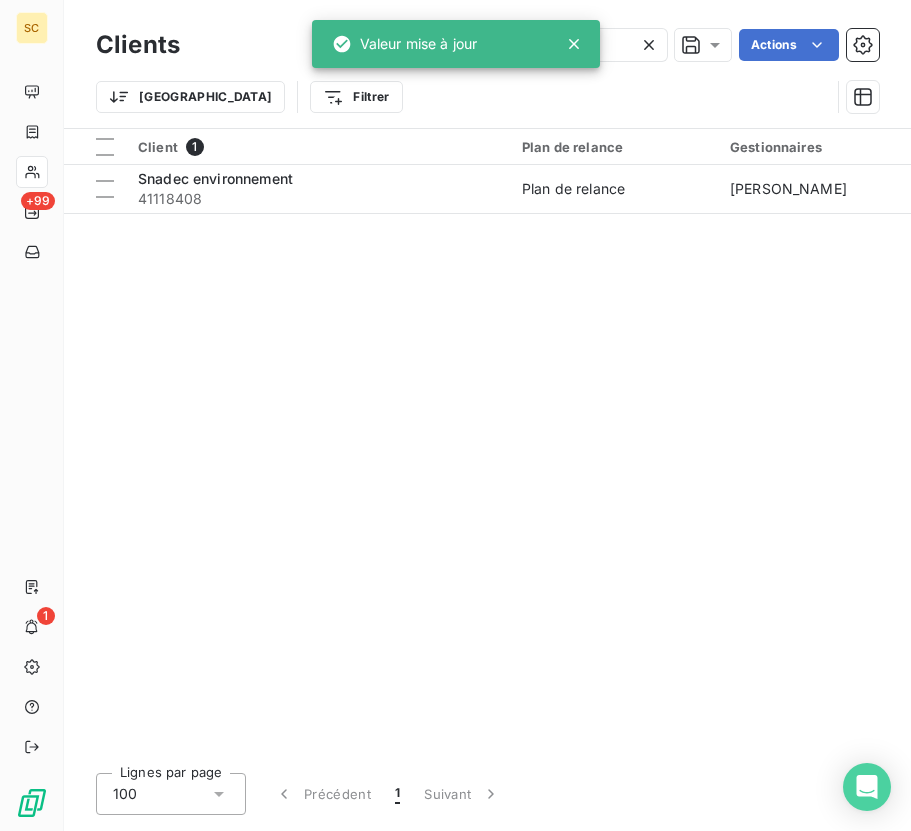 click 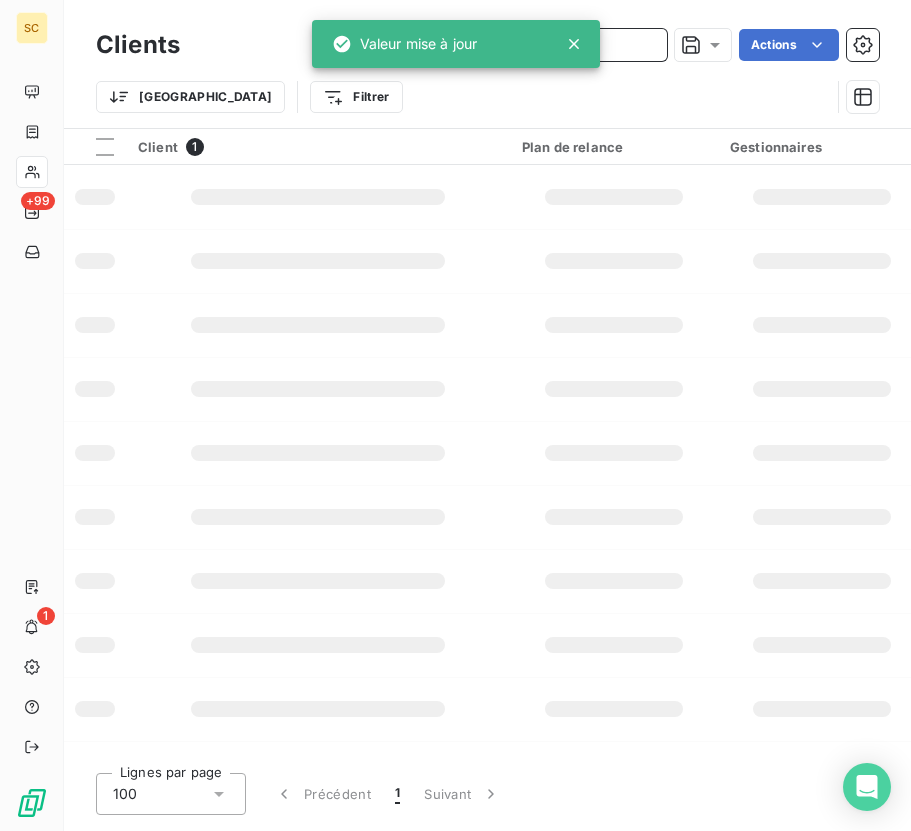 click at bounding box center (517, 45) 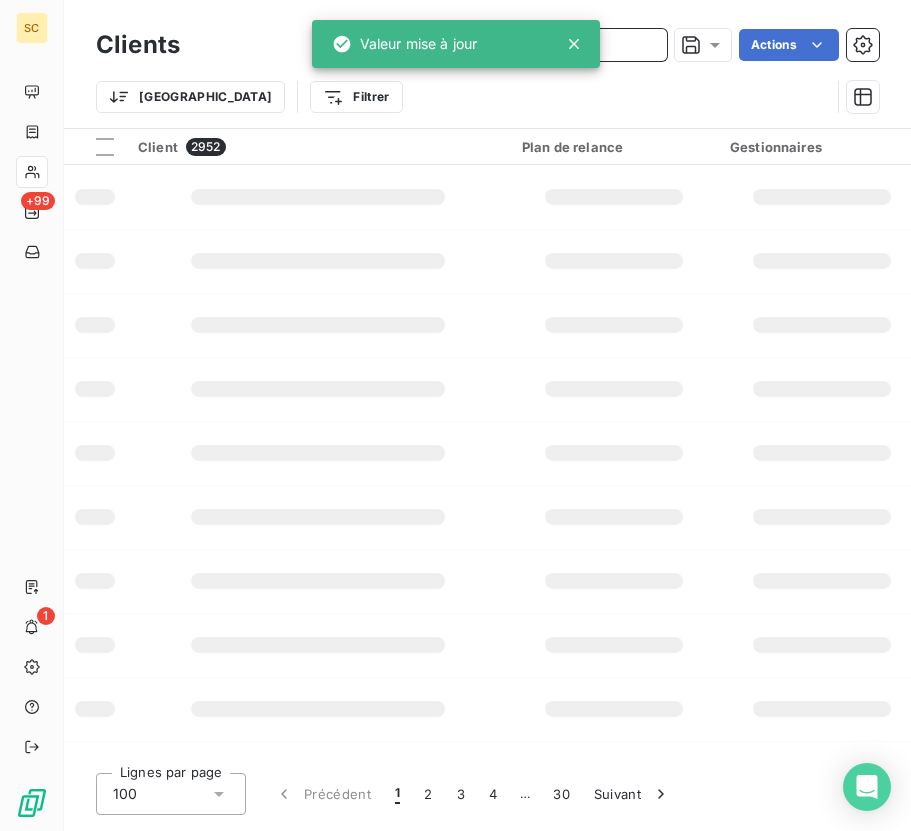paste on "41101585" 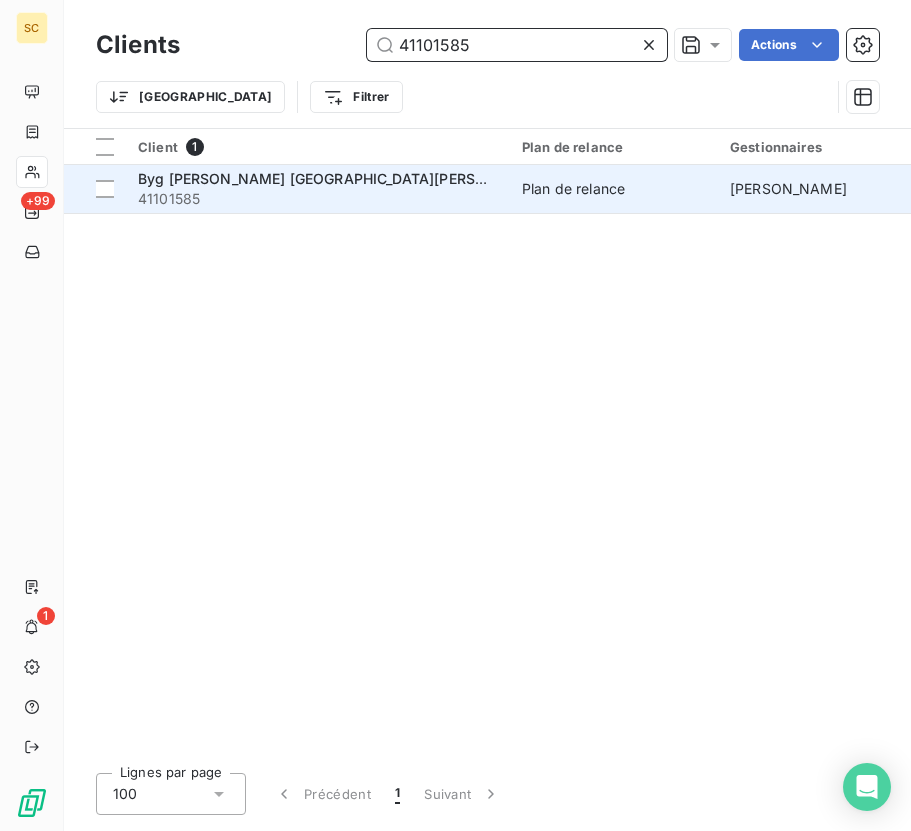 type on "41101585" 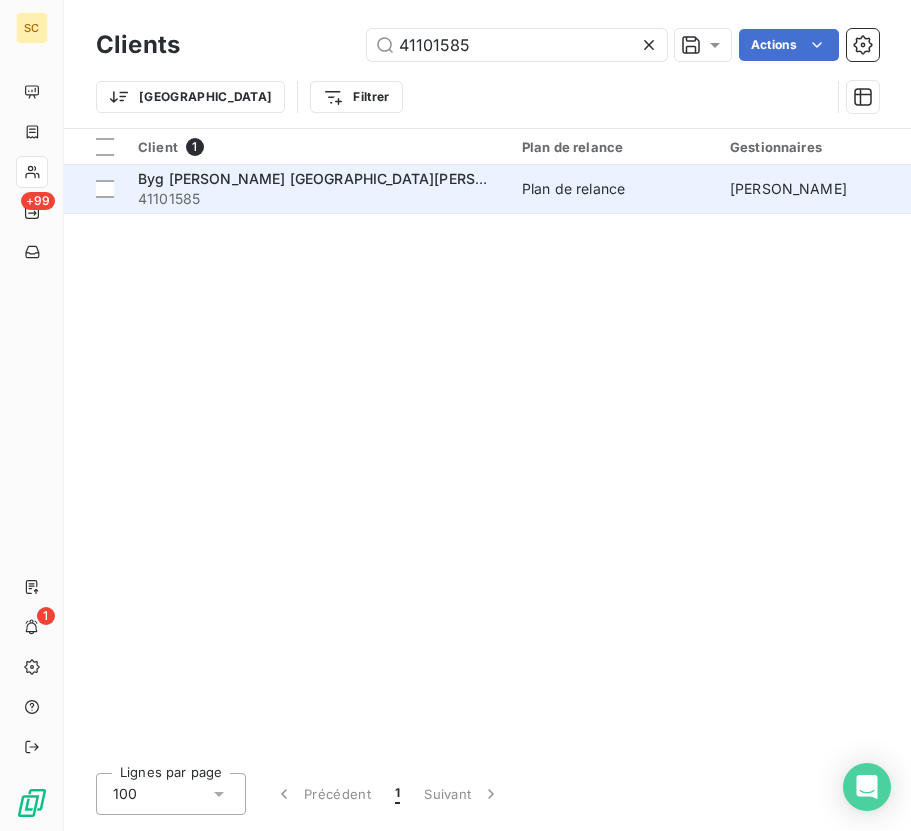 click on "41101585" at bounding box center [318, 199] 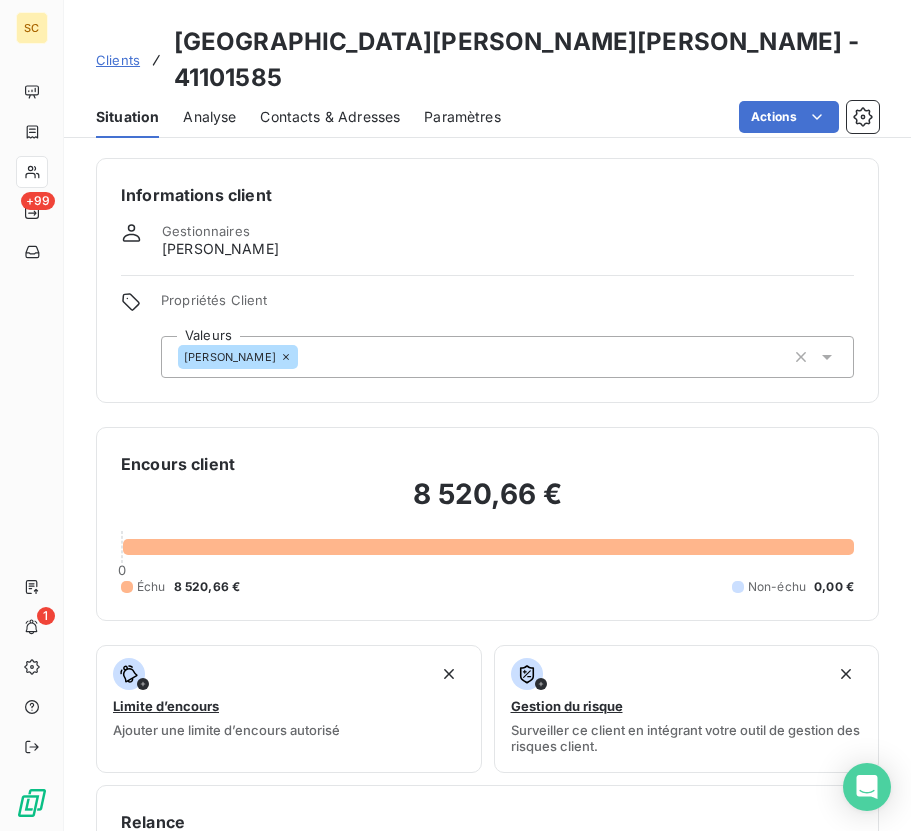 click 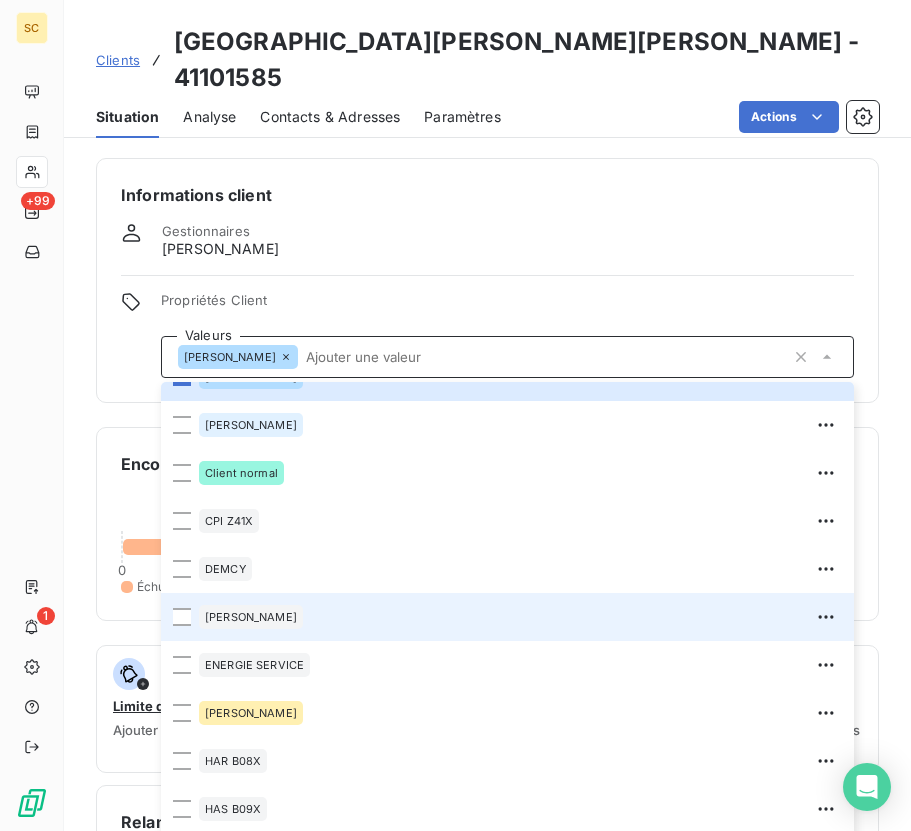 scroll, scrollTop: 609, scrollLeft: 0, axis: vertical 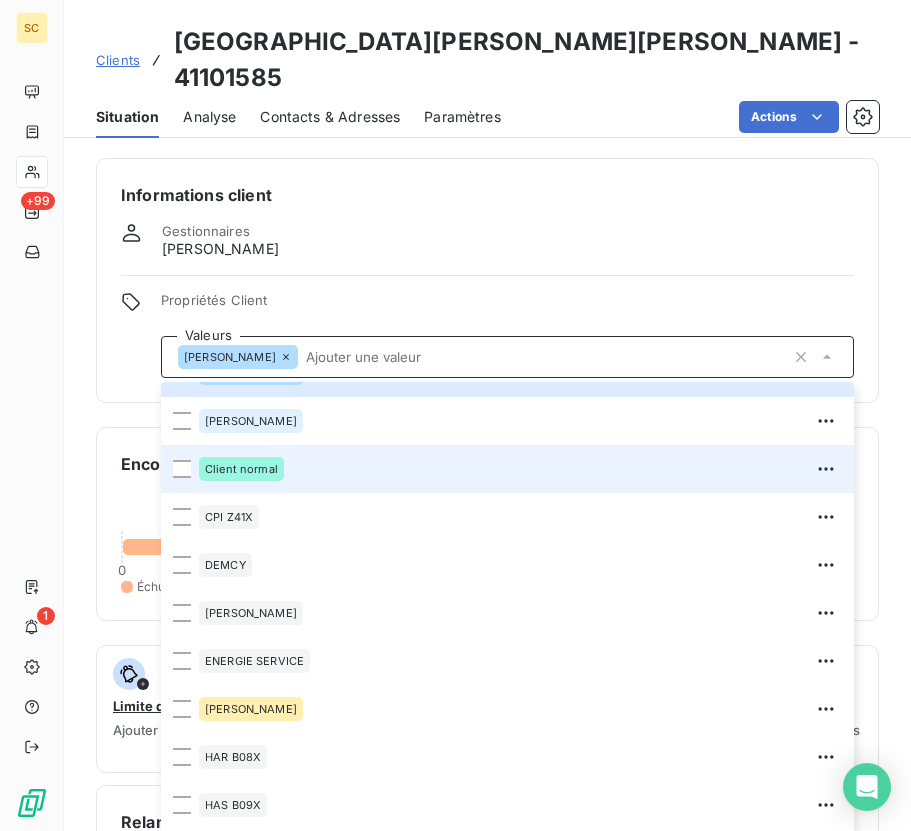 click on "Client normal" at bounding box center [507, 469] 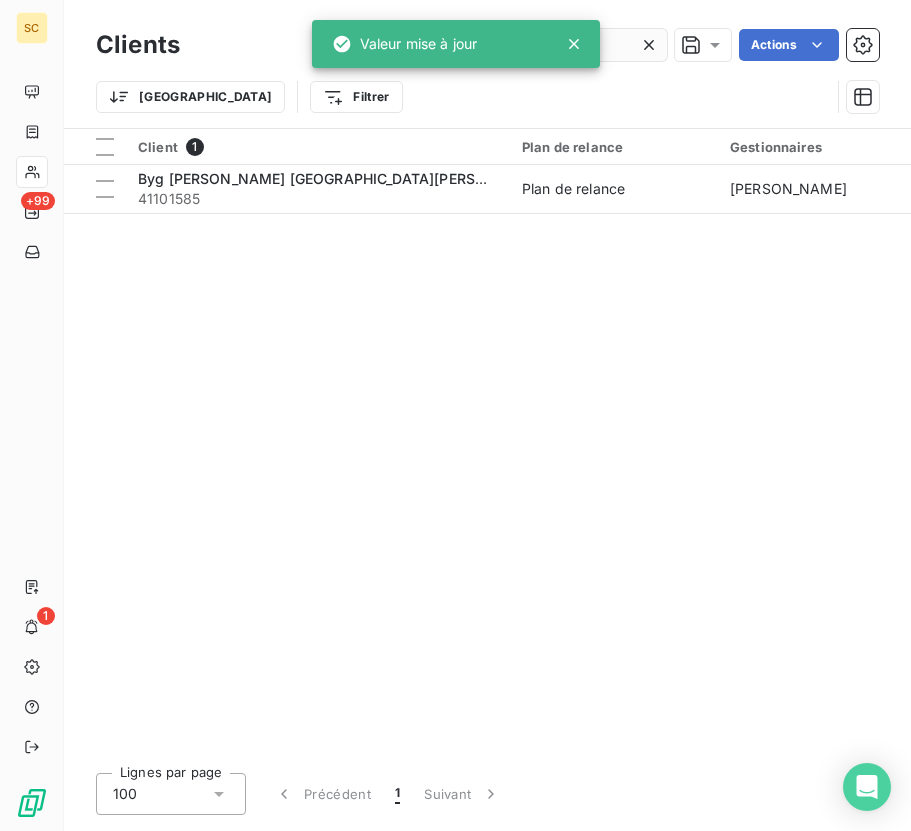 click 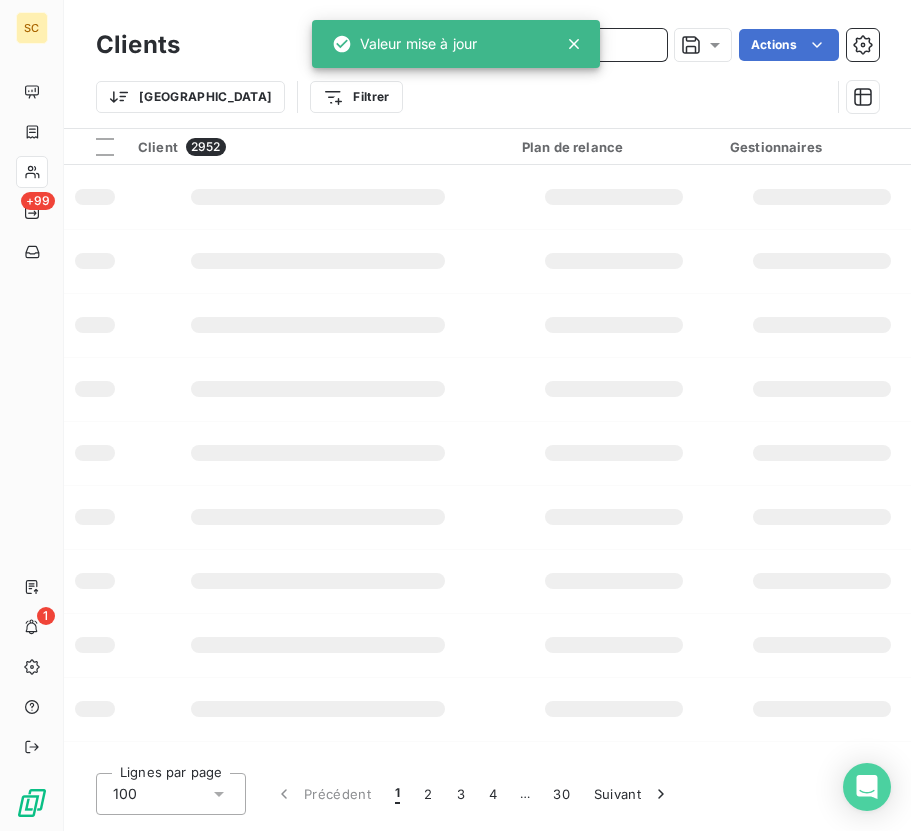 click at bounding box center (517, 45) 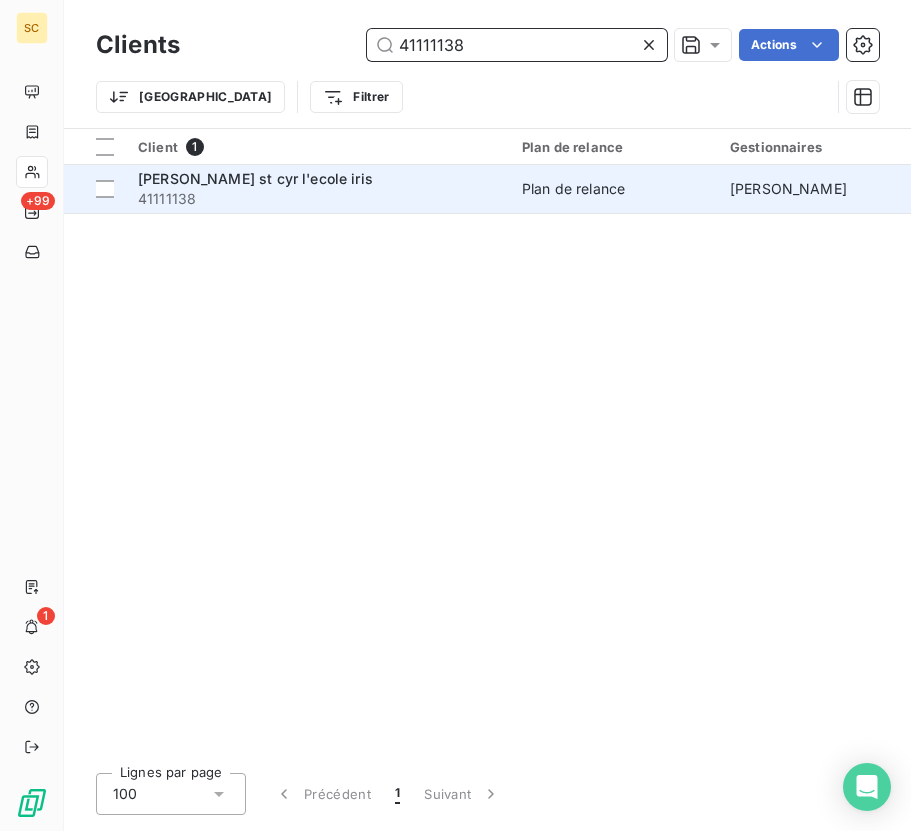 type on "41111138" 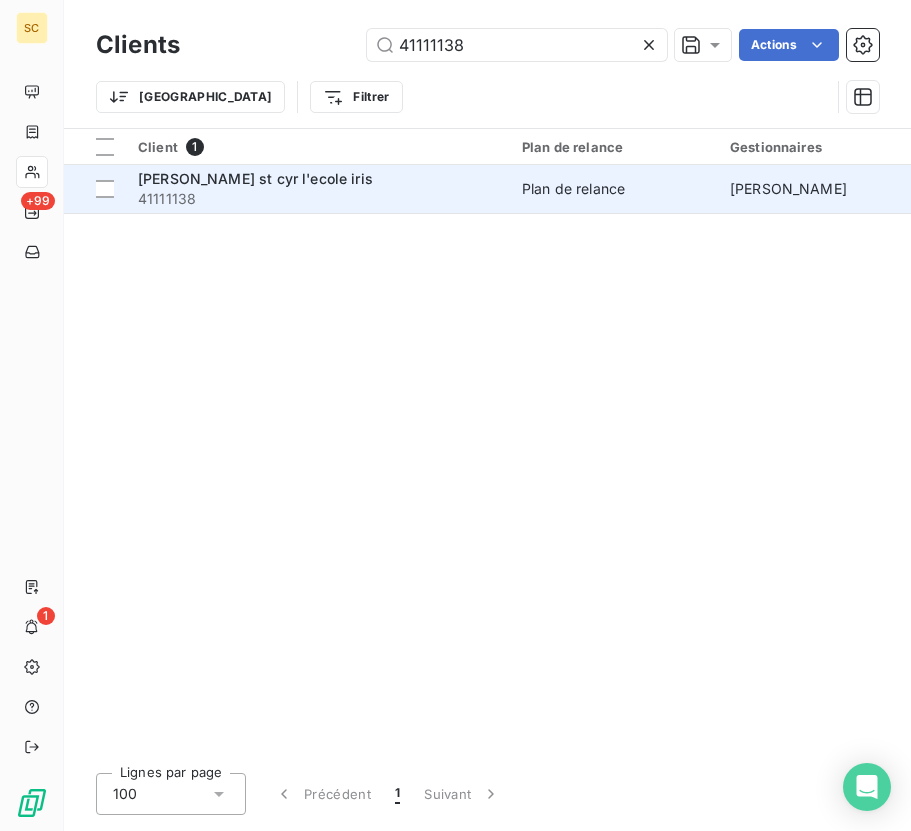 click on "41111138" at bounding box center [318, 199] 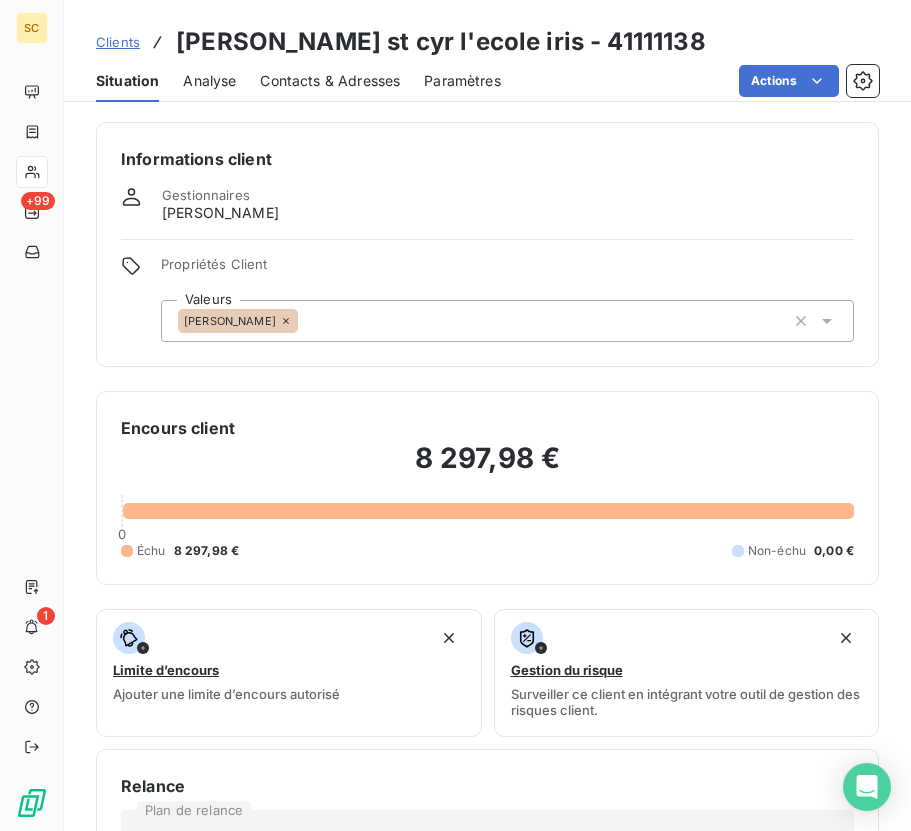 click 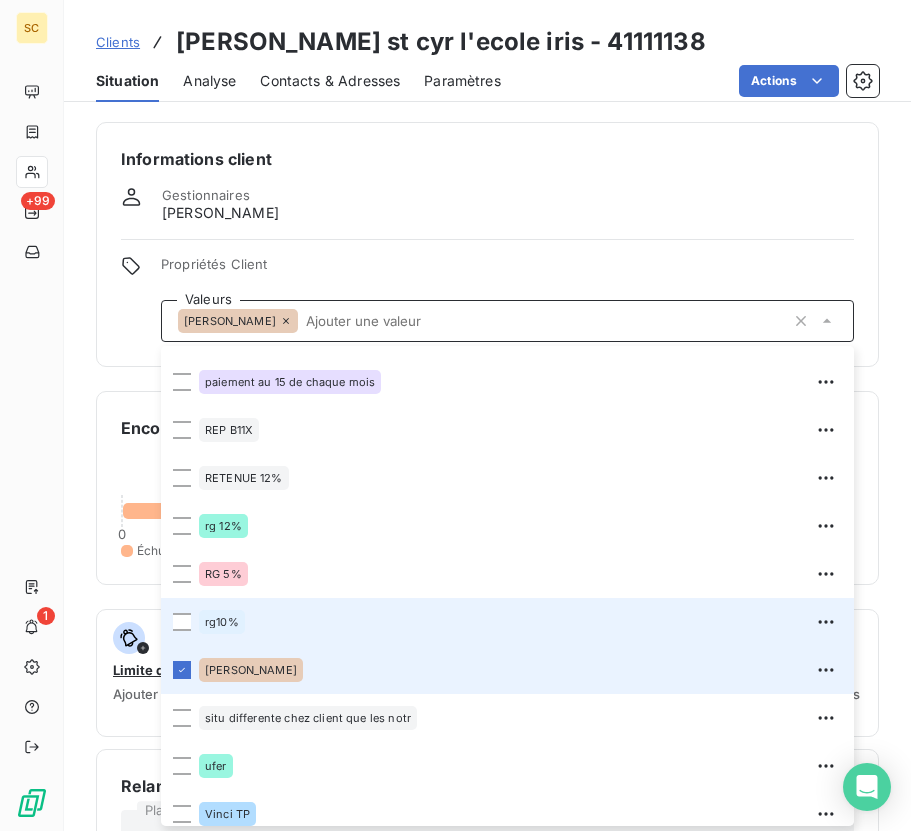 scroll, scrollTop: 1200, scrollLeft: 0, axis: vertical 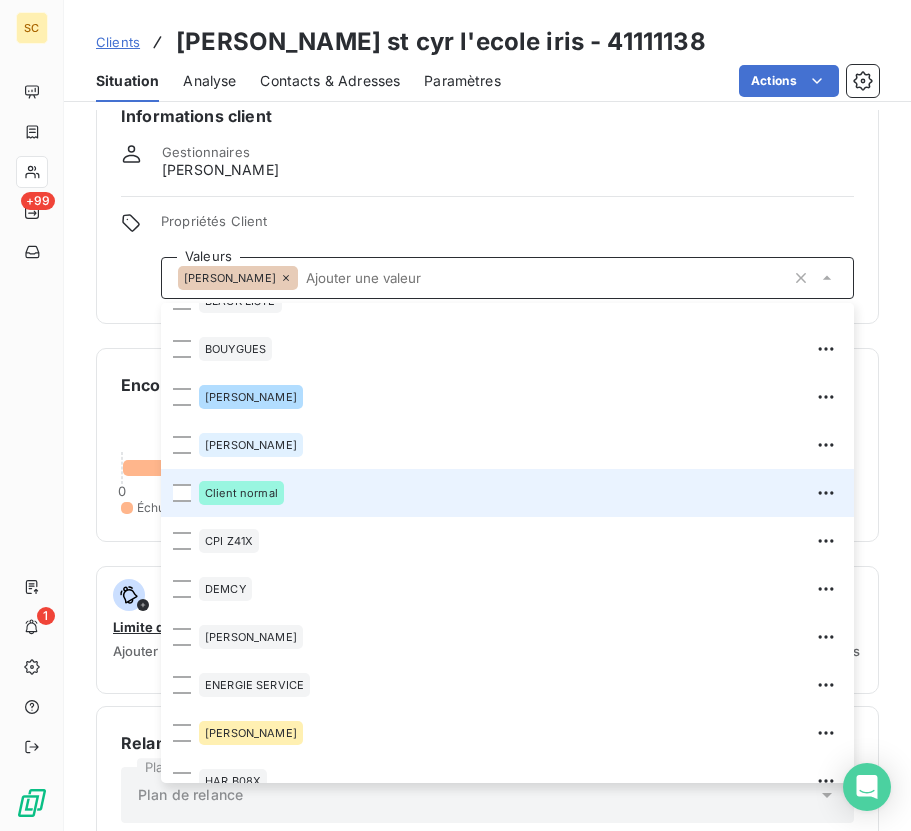 click on "Client normal" at bounding box center [507, 493] 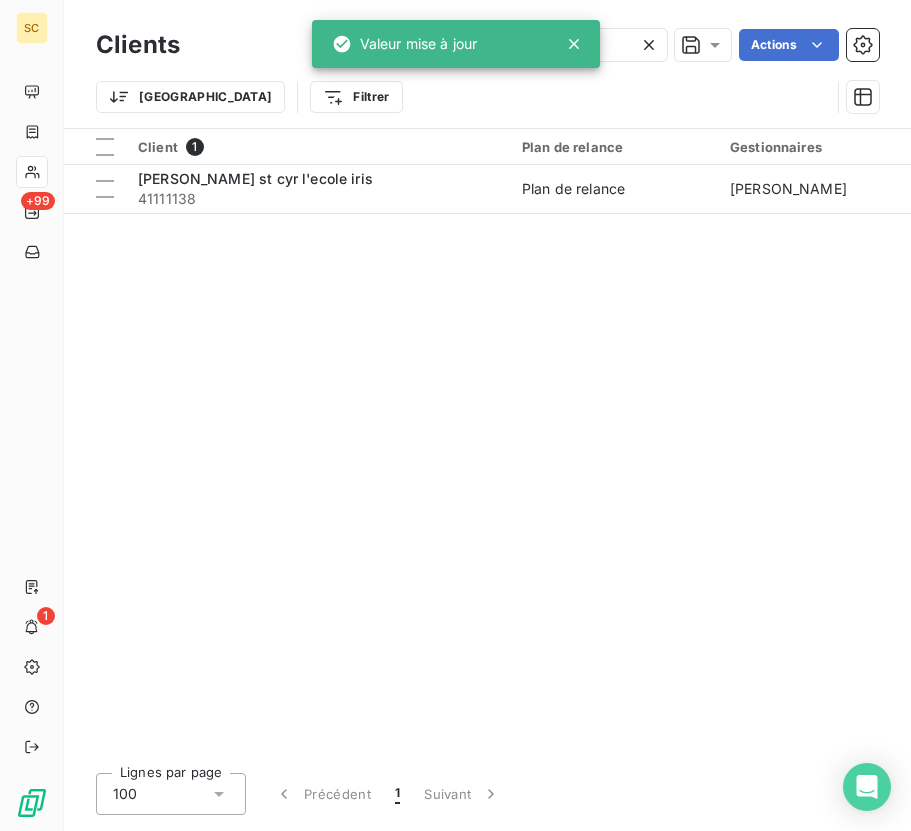click 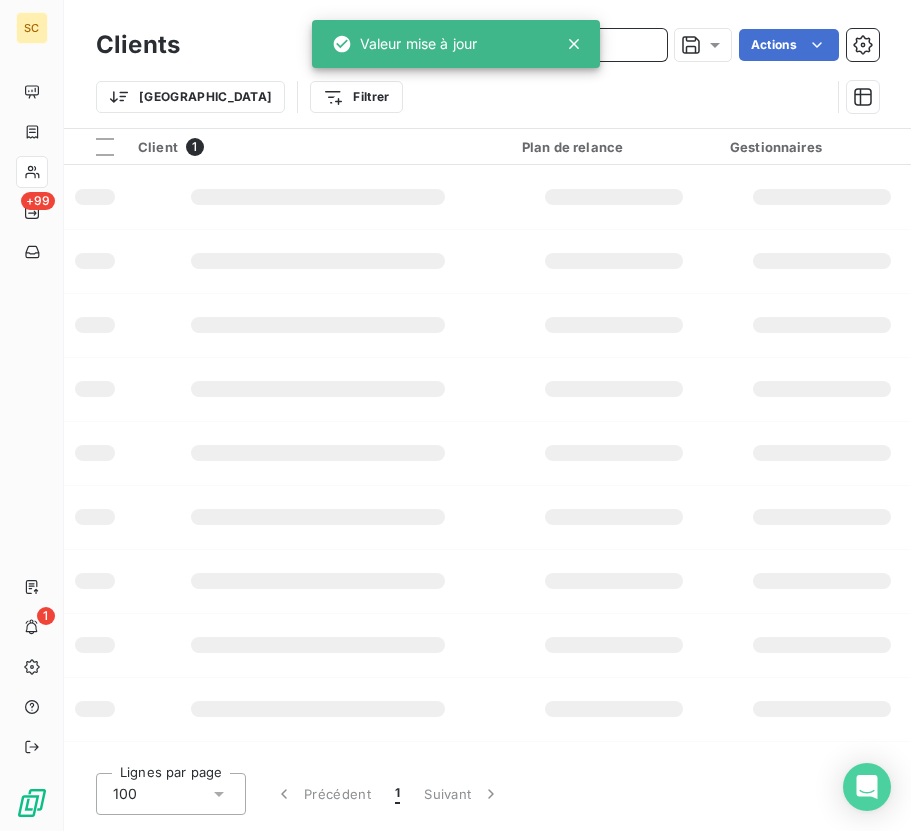 click at bounding box center [517, 45] 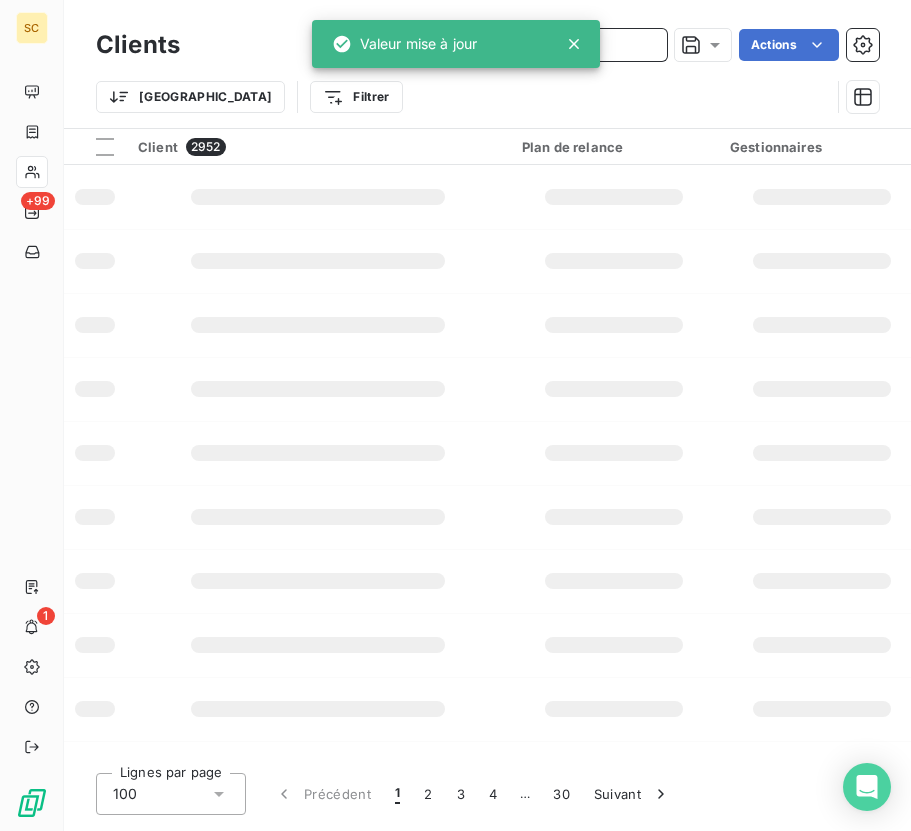 paste on "41115063" 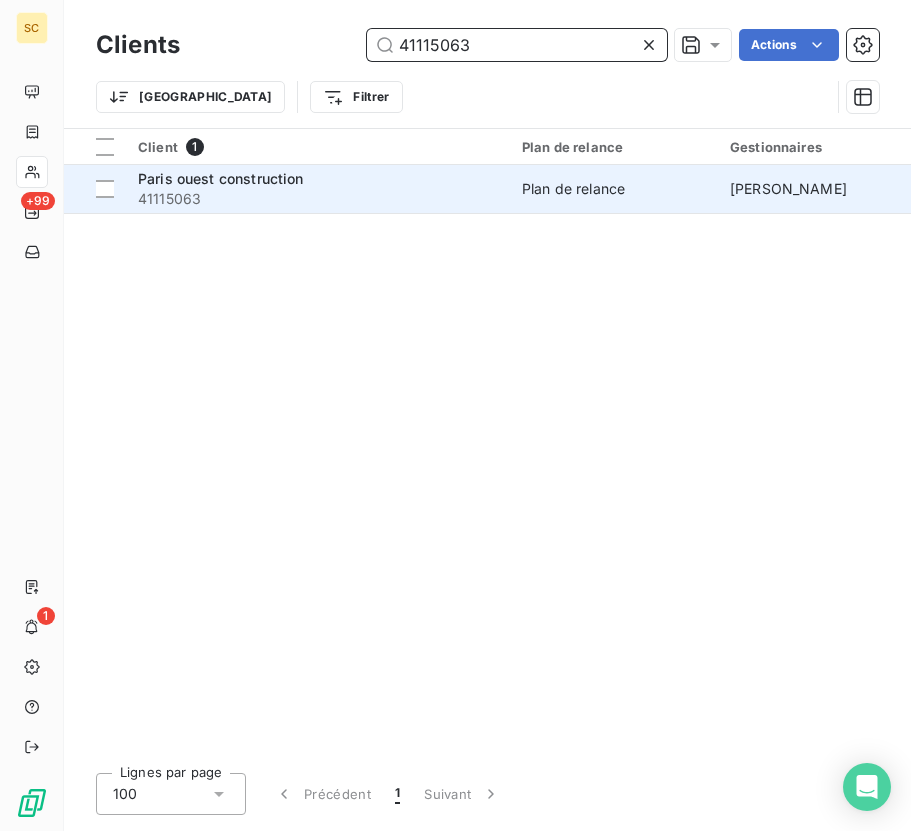 type on "41115063" 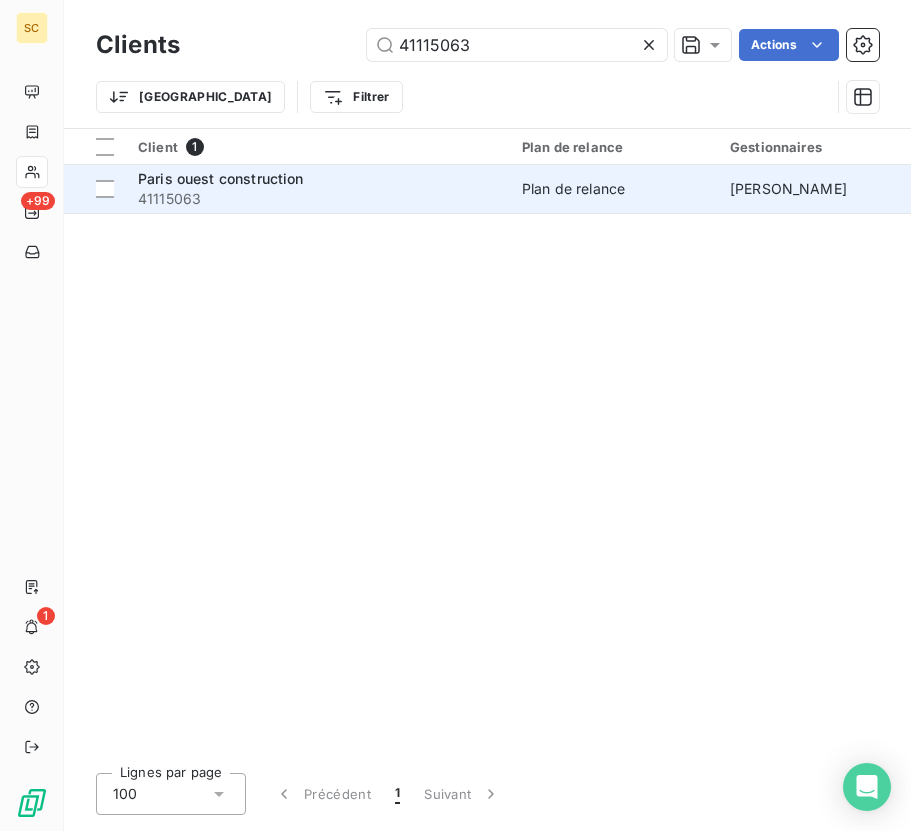click on "Paris ouest construction" at bounding box center [221, 178] 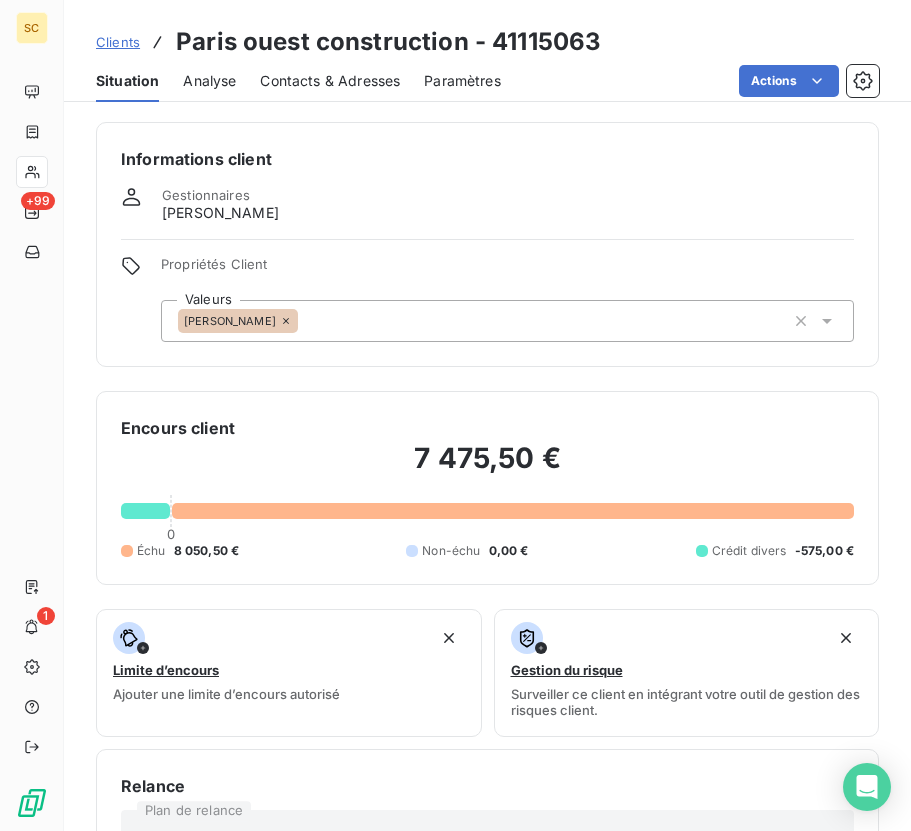 click on "[PERSON_NAME]" at bounding box center (507, 321) 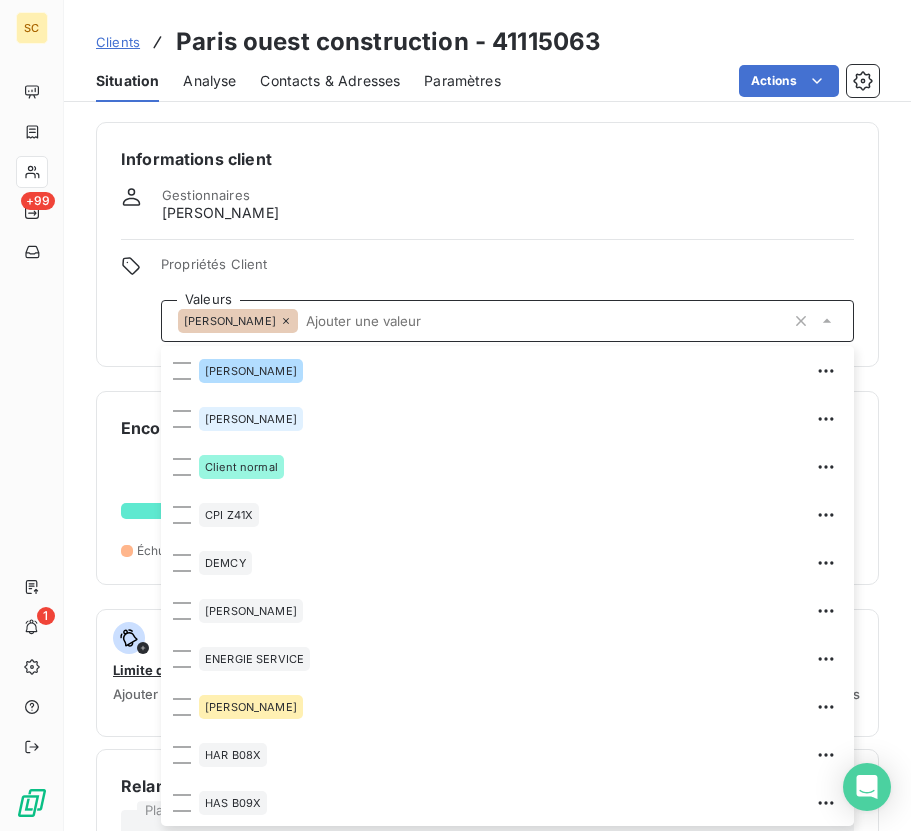 scroll, scrollTop: 565, scrollLeft: 0, axis: vertical 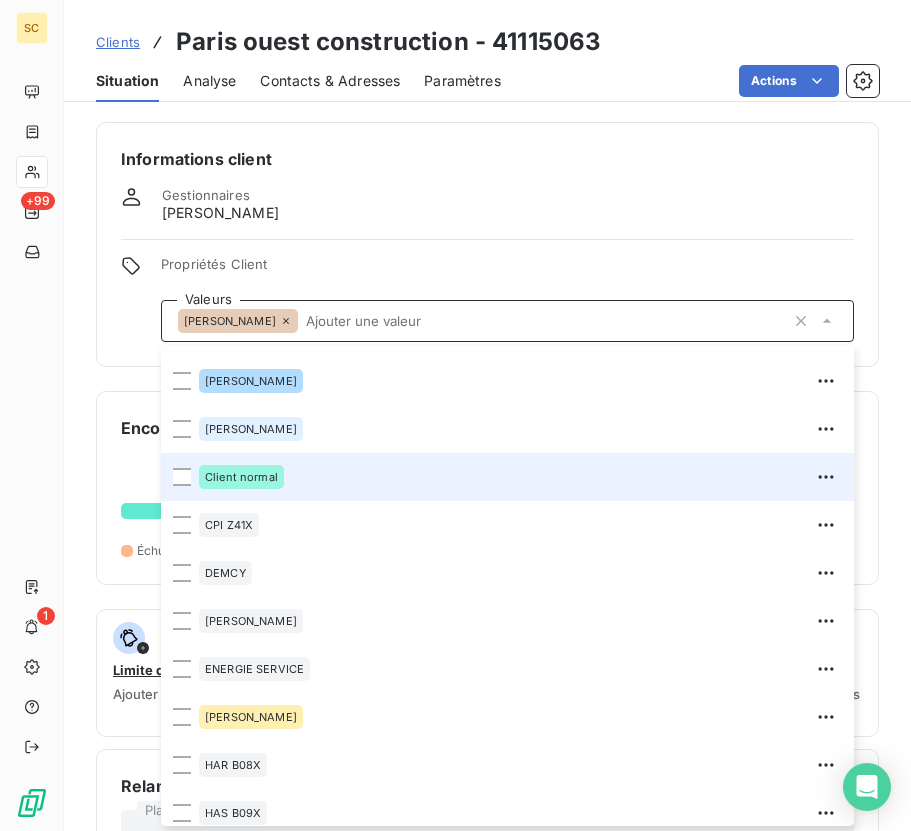click on "Client normal" at bounding box center (507, 477) 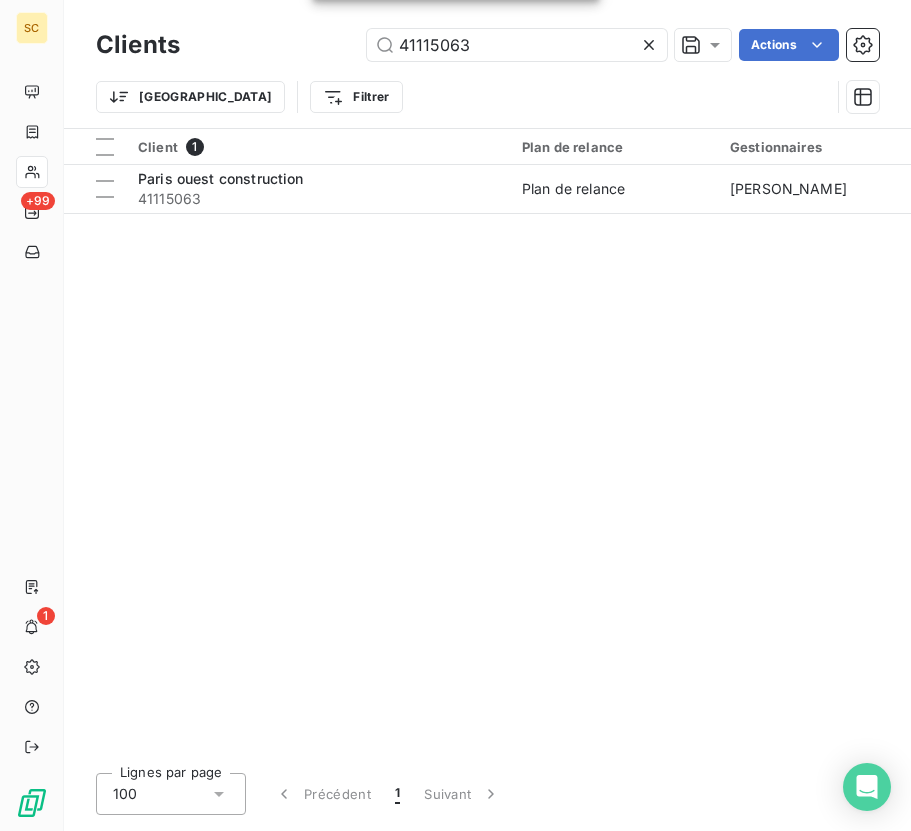 click 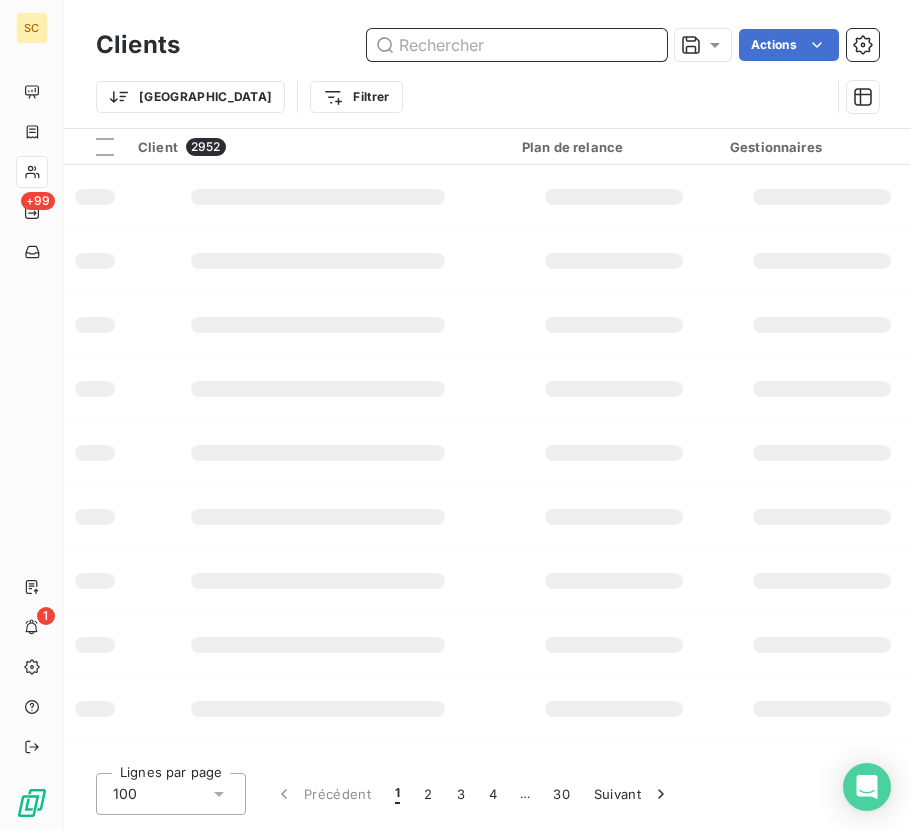 click at bounding box center (517, 45) 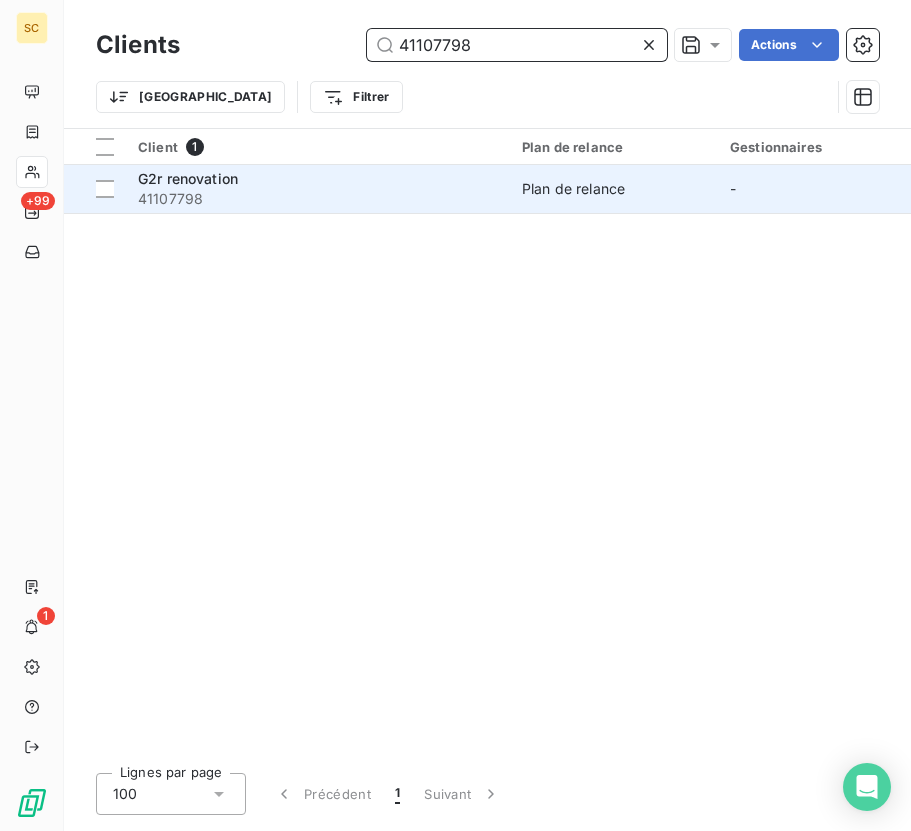 type on "41107798" 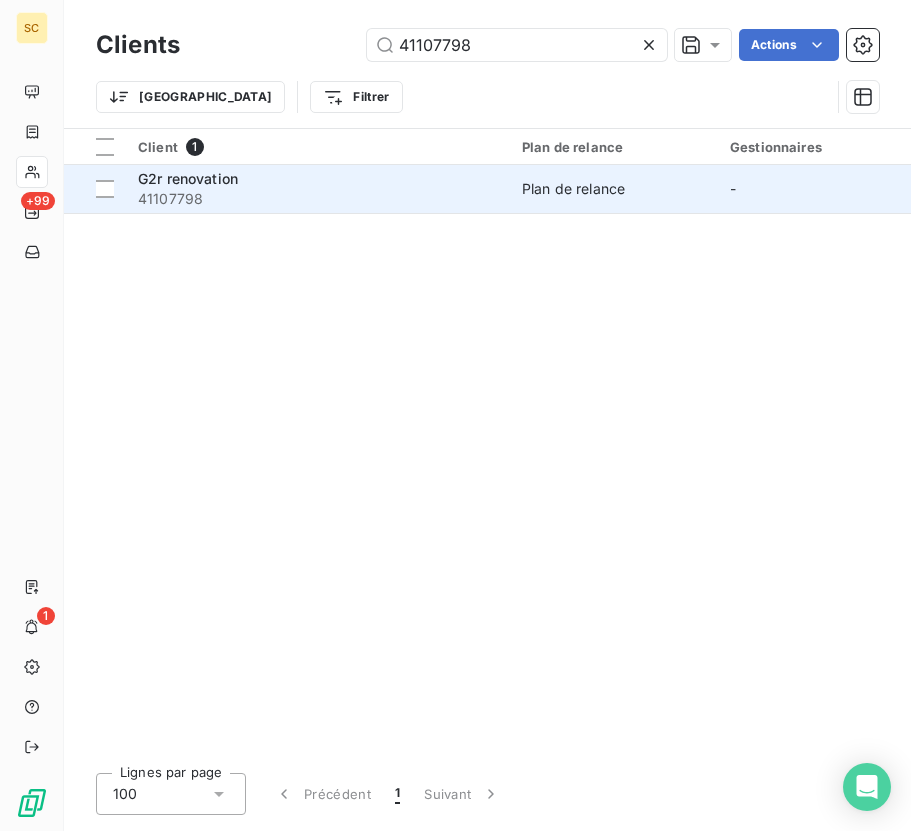 click on "41107798" at bounding box center [318, 199] 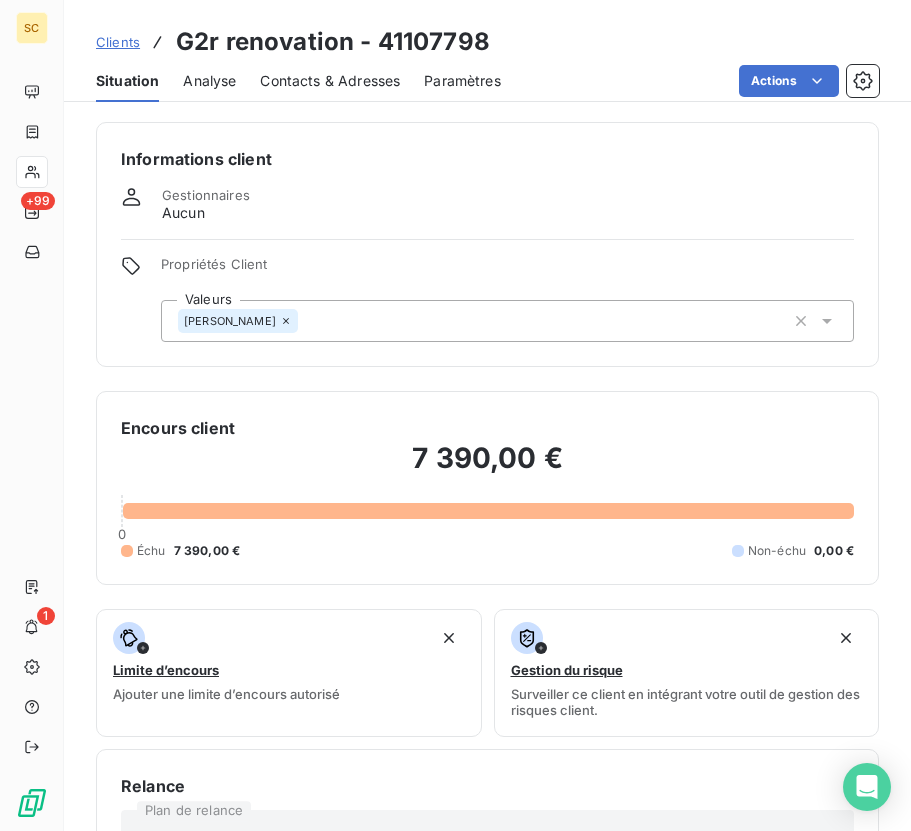 click 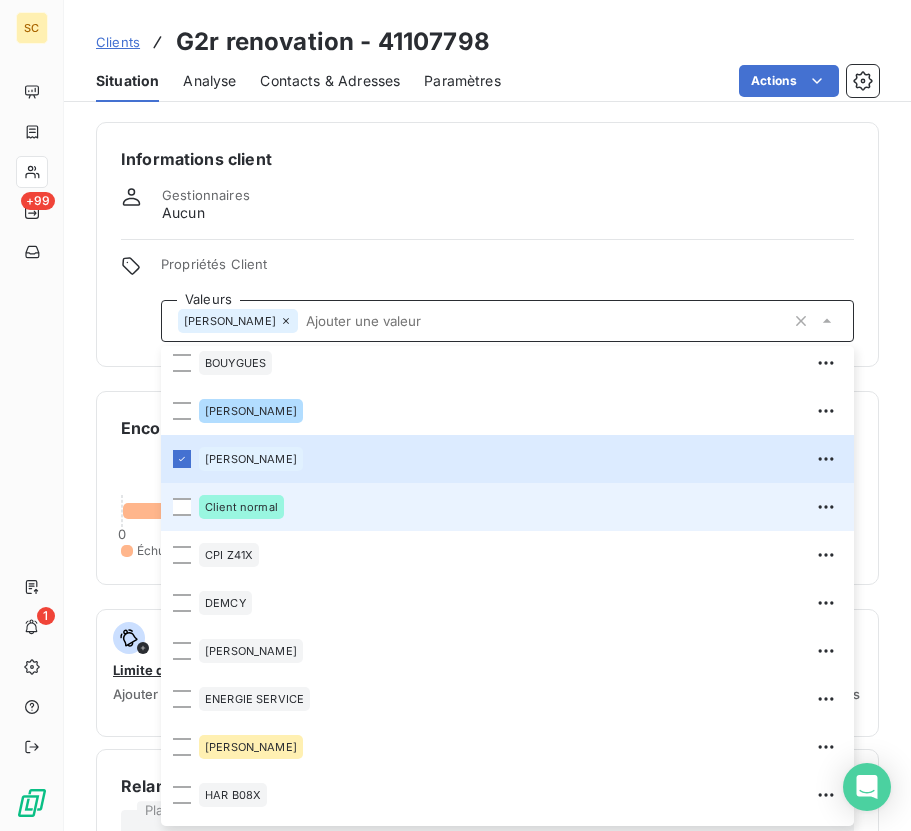 scroll, scrollTop: 514, scrollLeft: 0, axis: vertical 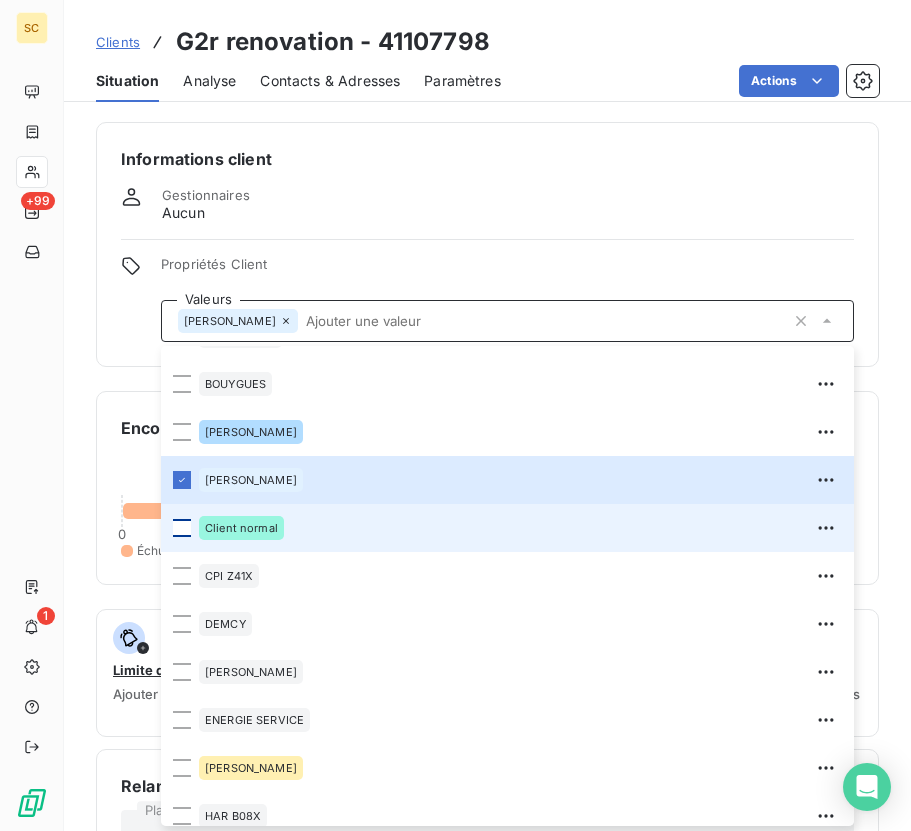 click at bounding box center (182, 528) 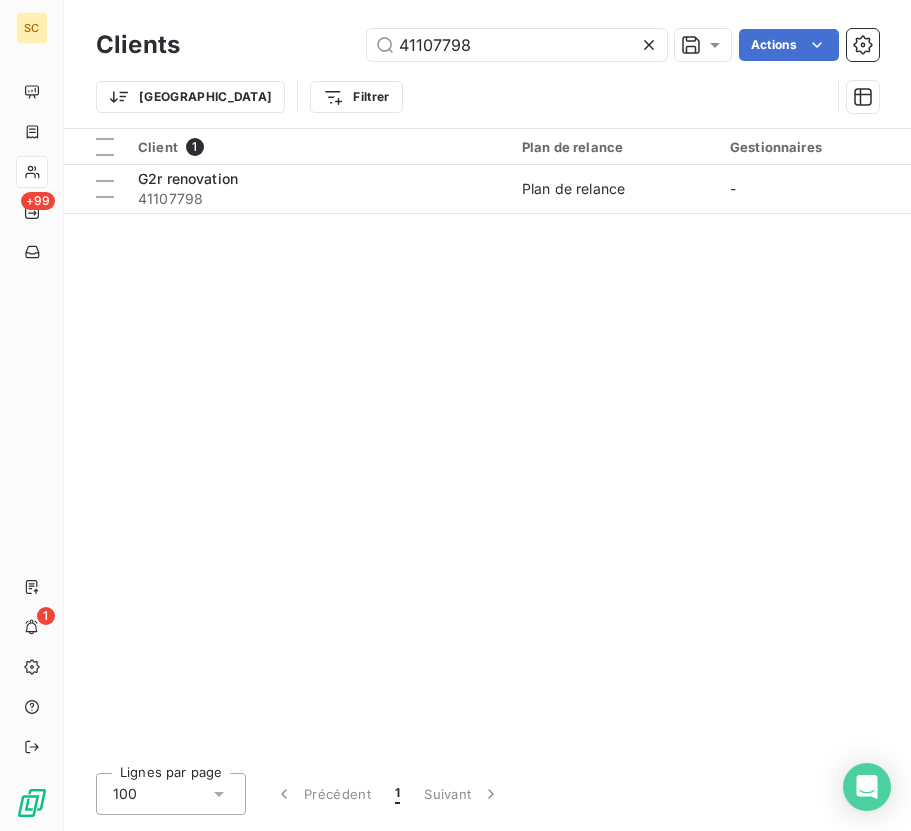 drag, startPoint x: 498, startPoint y: 38, endPoint x: 212, endPoint y: 43, distance: 286.0437 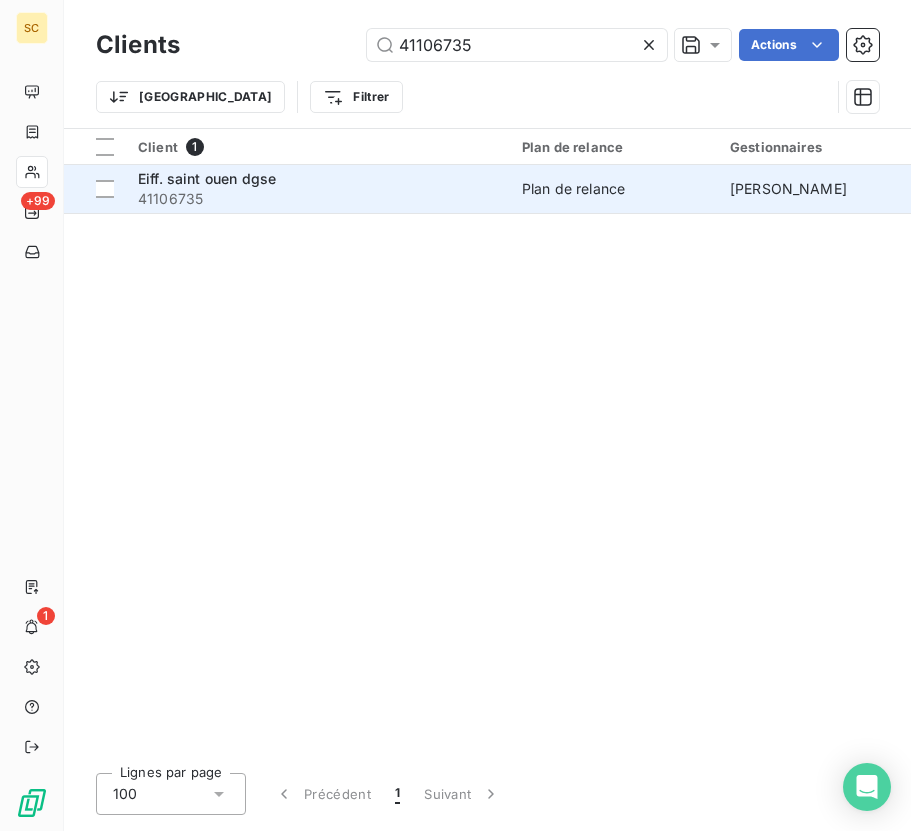 type on "41106735" 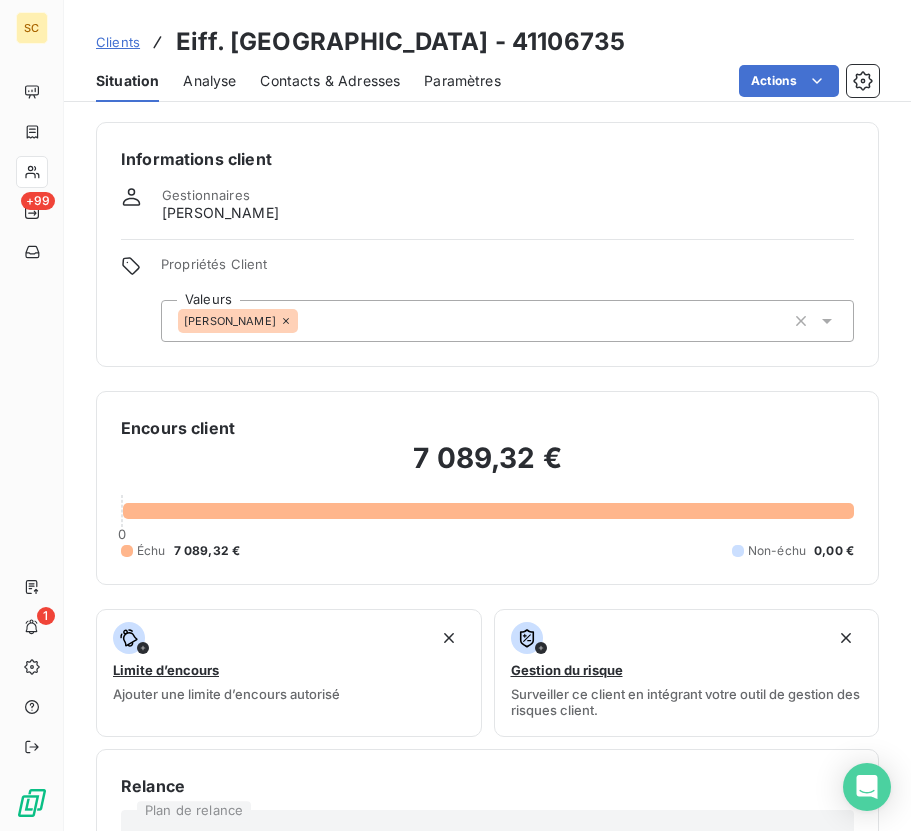 click 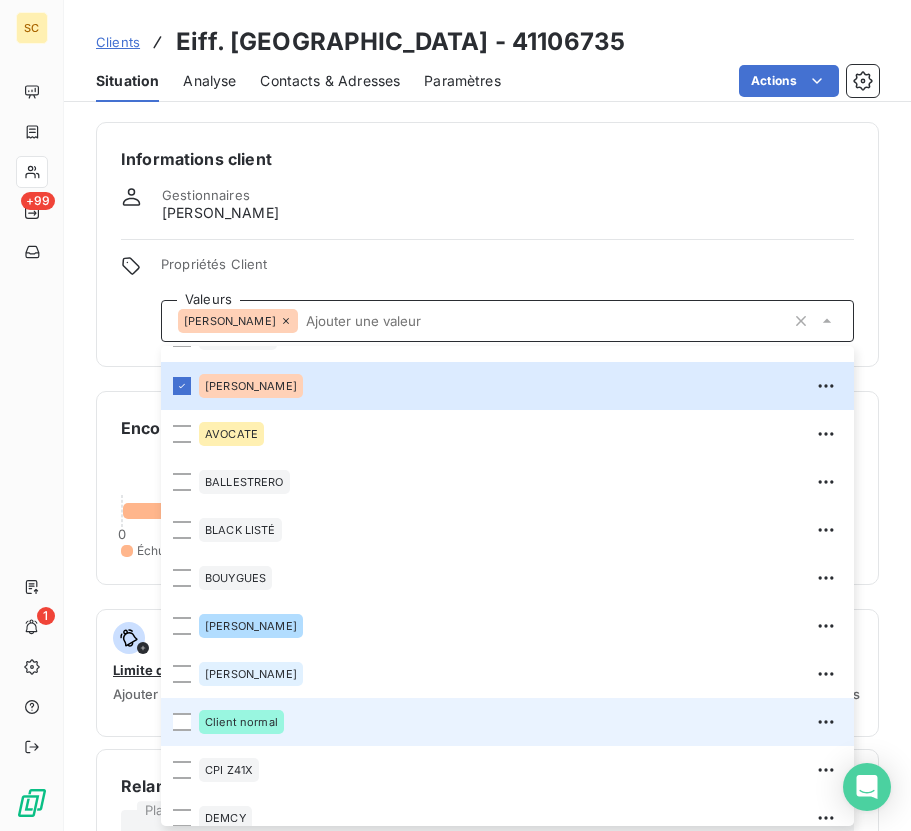 scroll, scrollTop: 328, scrollLeft: 0, axis: vertical 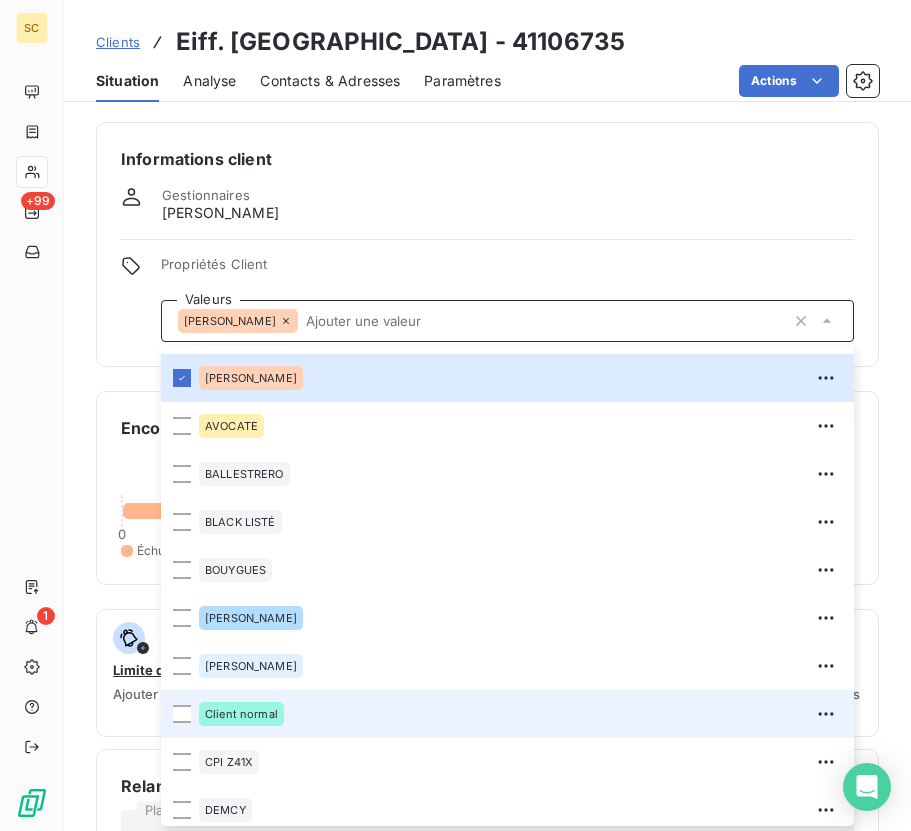 click on "Client normal" at bounding box center [241, 714] 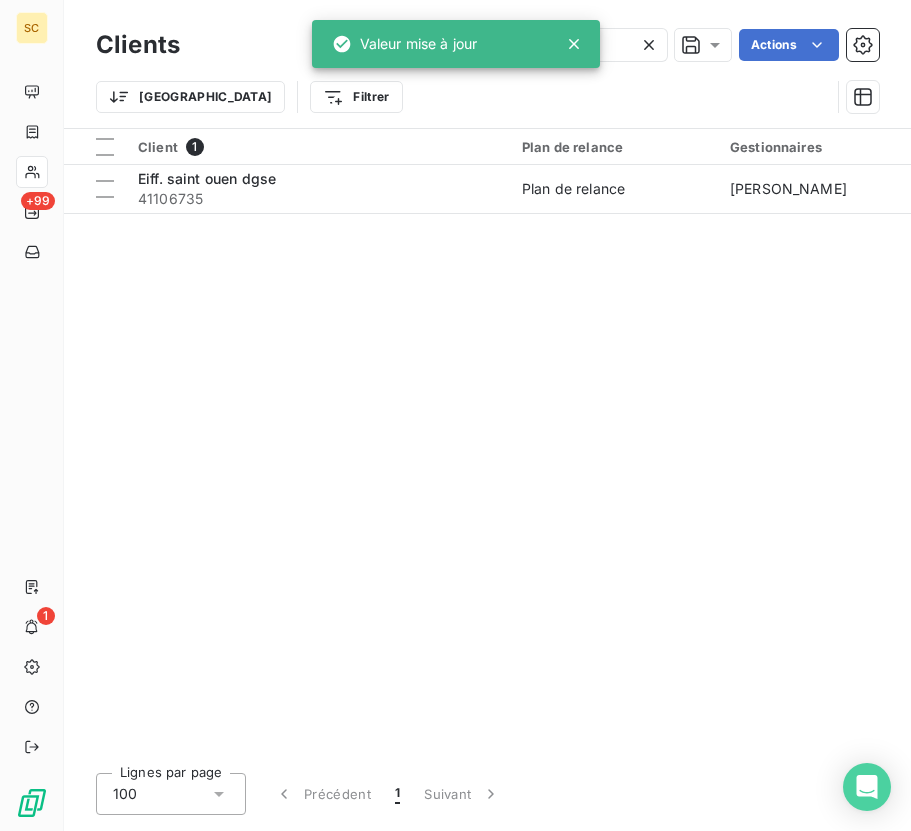 click 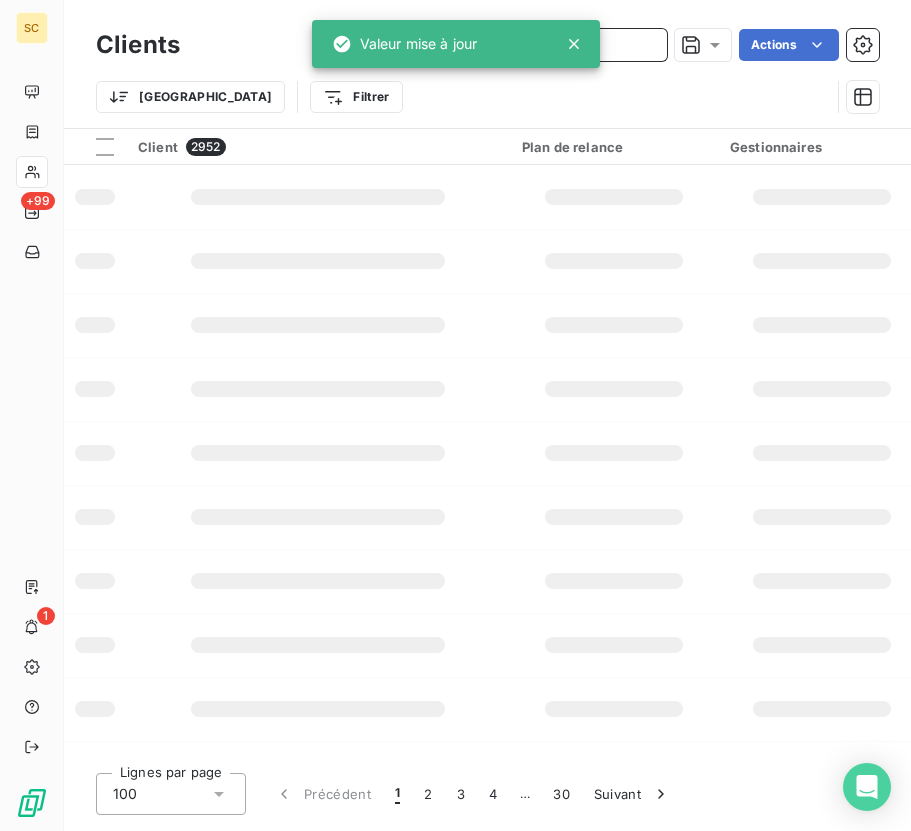 click at bounding box center (517, 45) 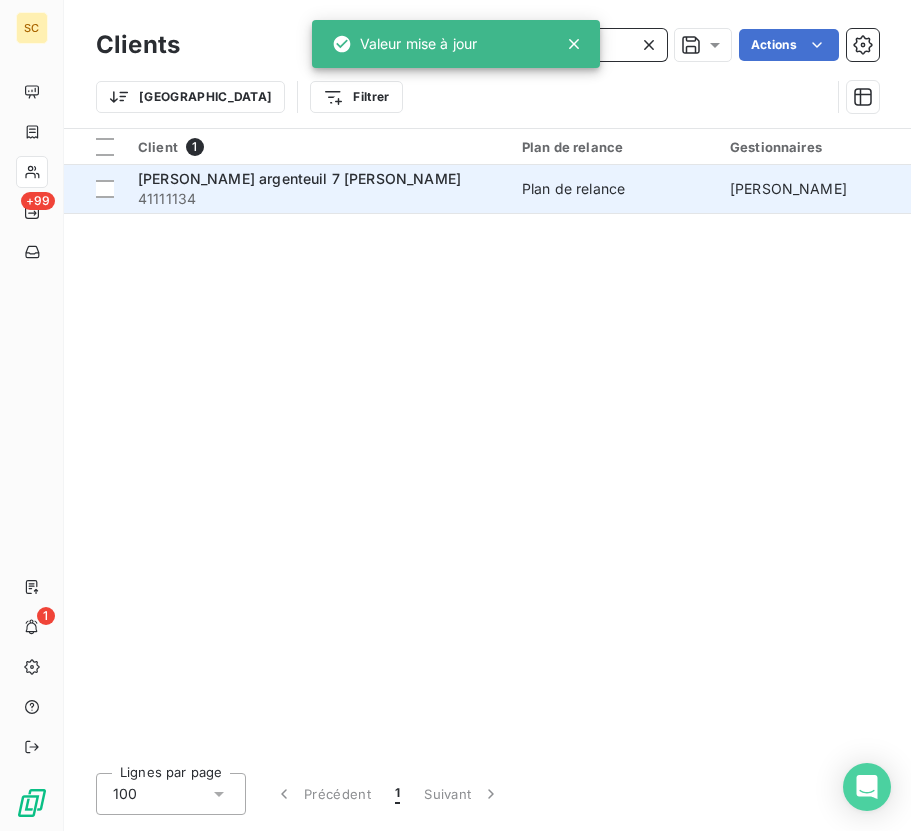 type on "41111134" 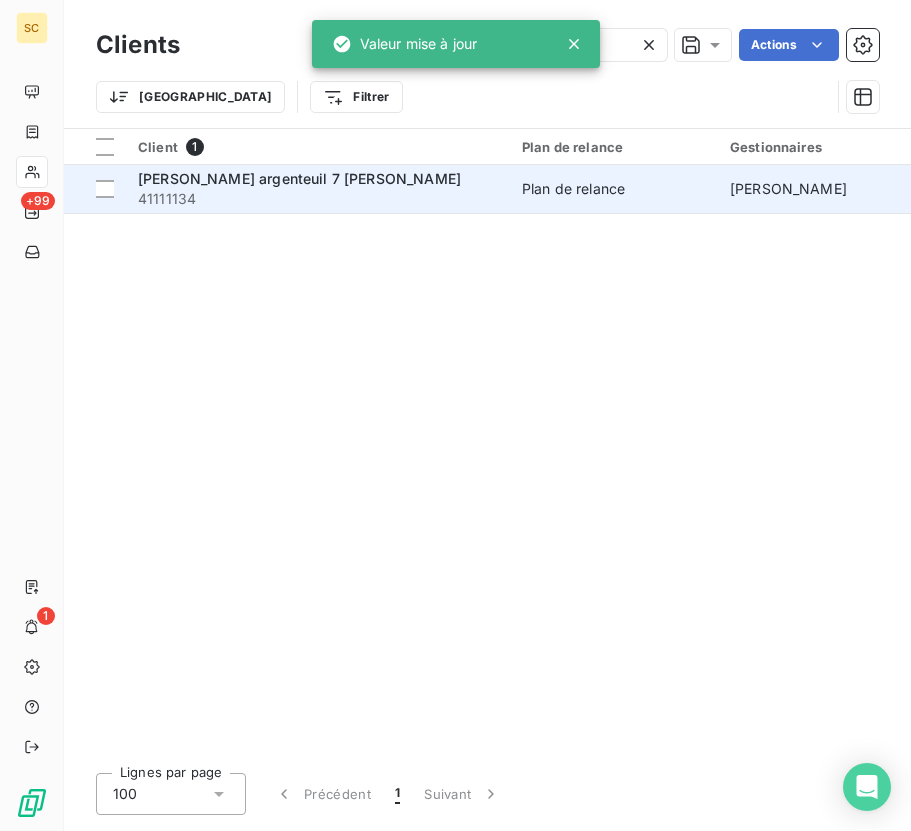 click on "41111134" at bounding box center [318, 199] 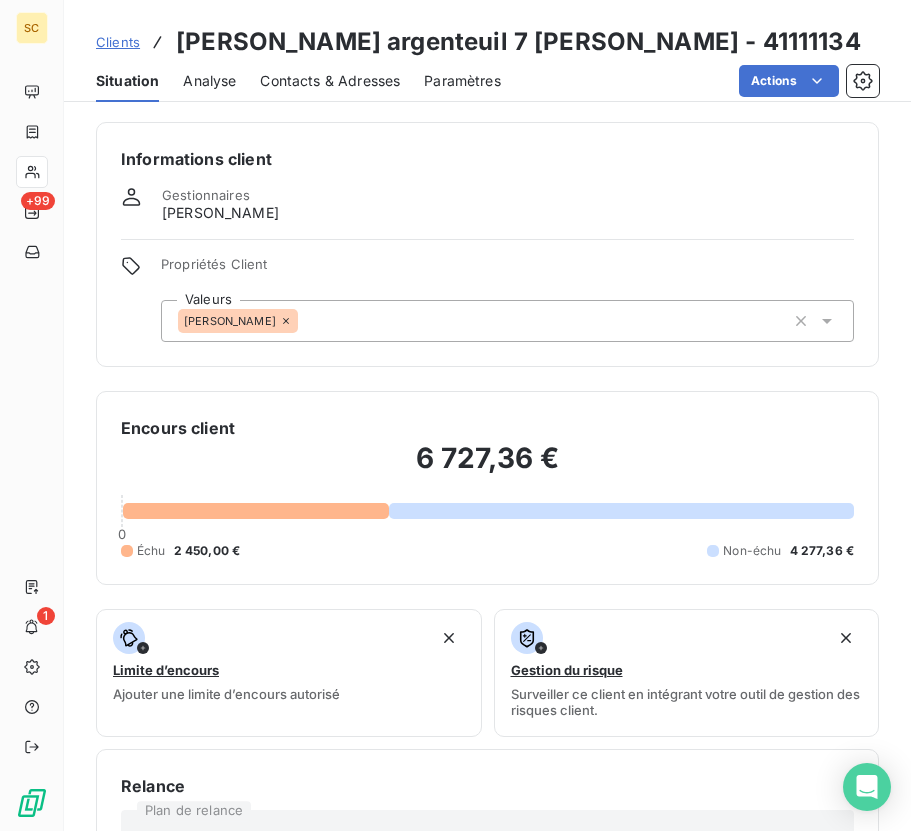 click 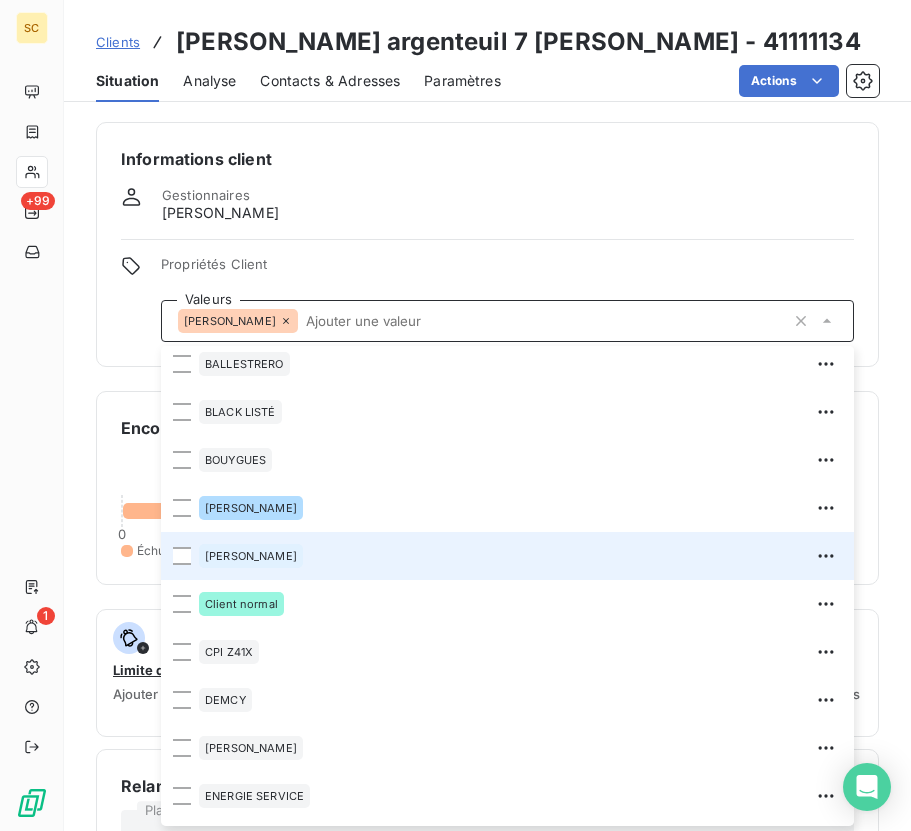 scroll, scrollTop: 466, scrollLeft: 0, axis: vertical 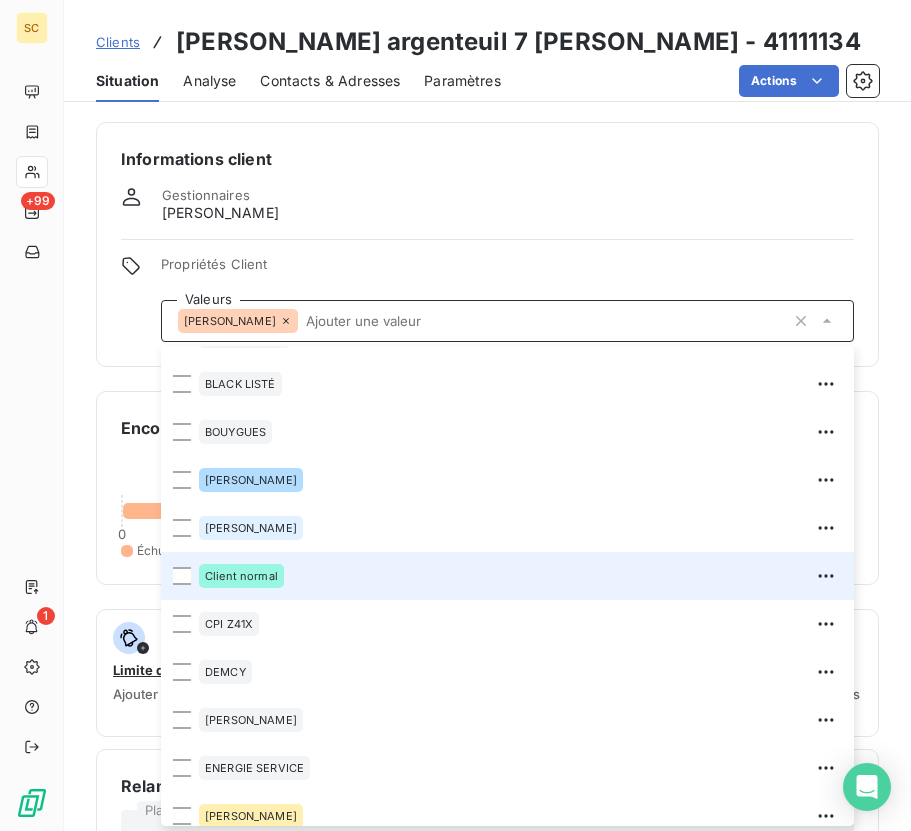 click on "Client normal" at bounding box center (241, 576) 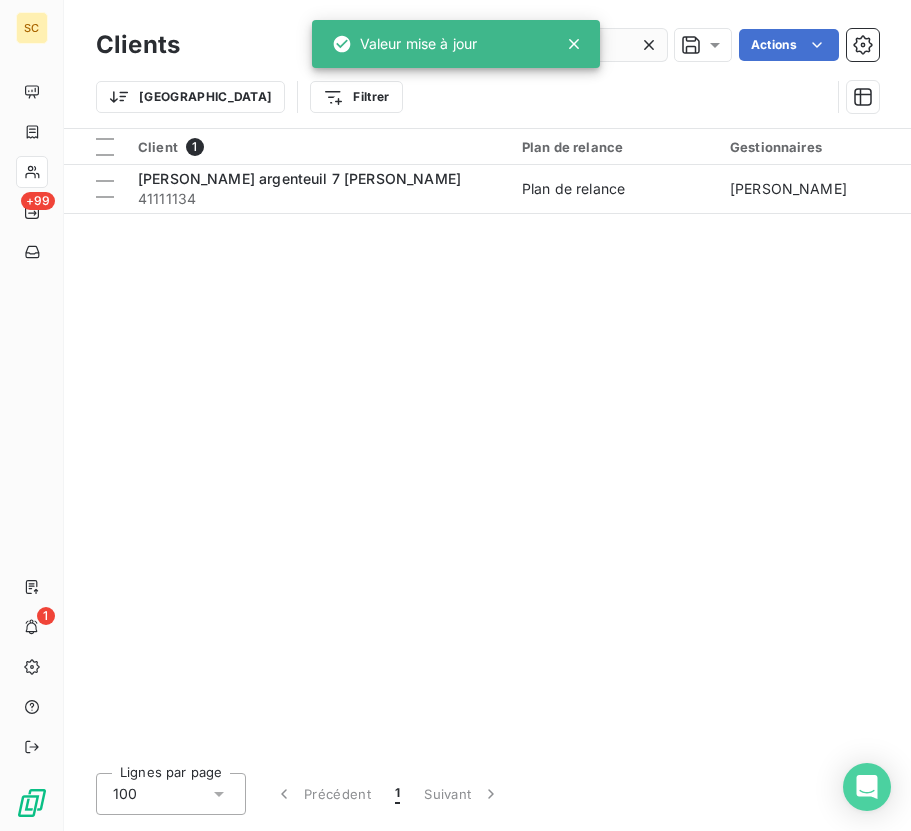 drag, startPoint x: 655, startPoint y: 48, endPoint x: 643, endPoint y: 48, distance: 12 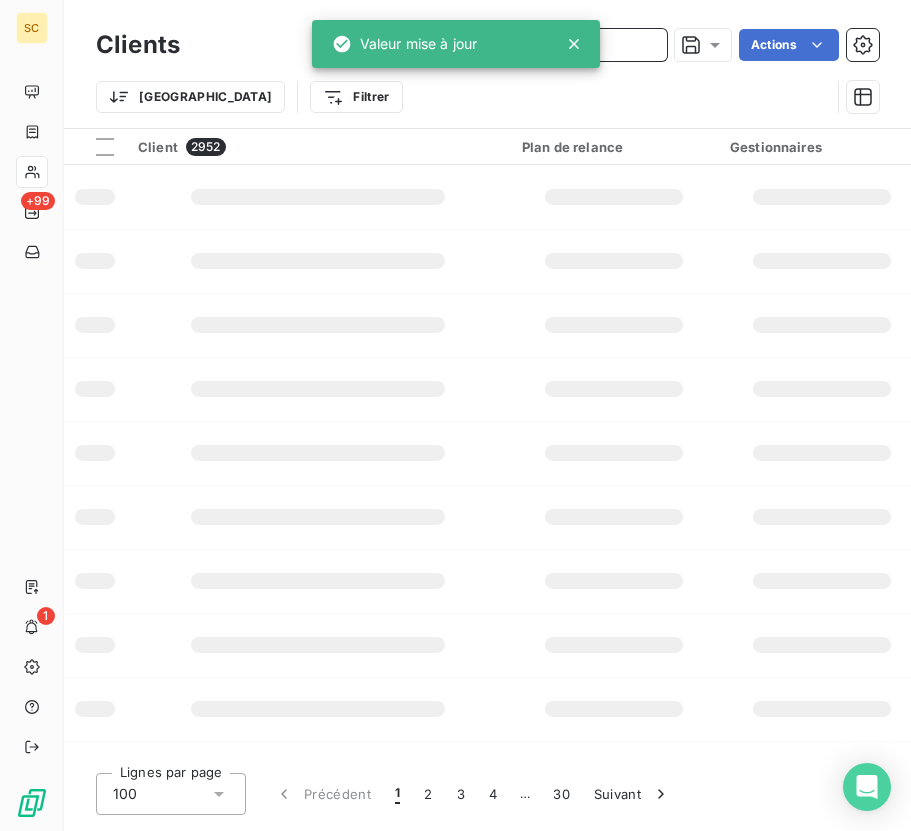 click at bounding box center (517, 45) 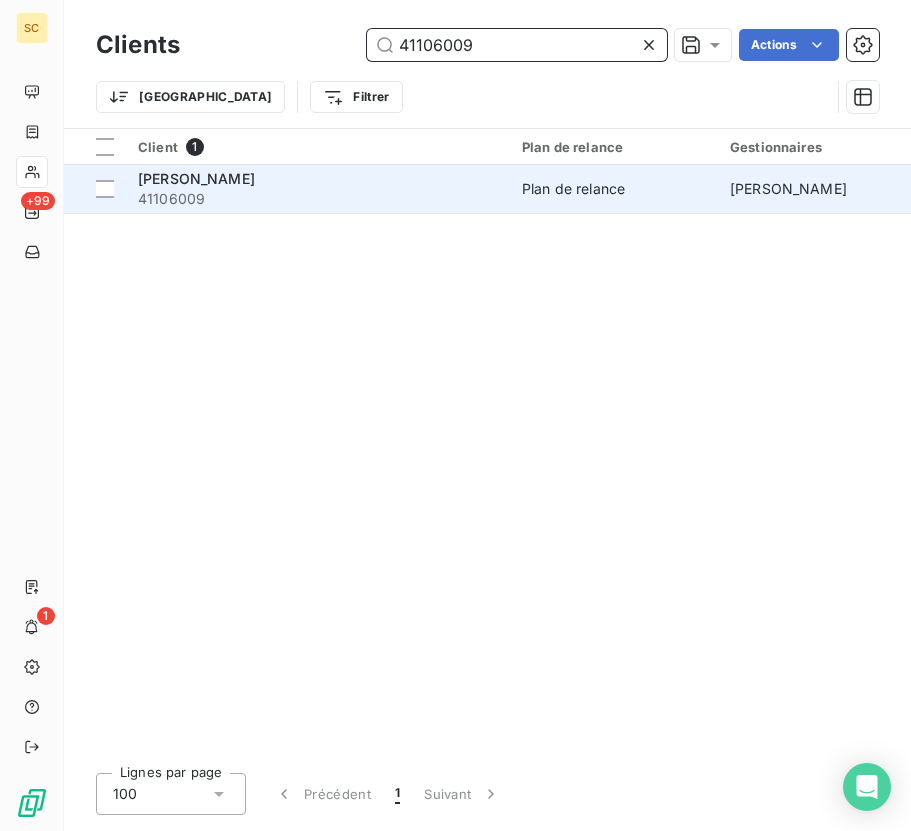 type on "41106009" 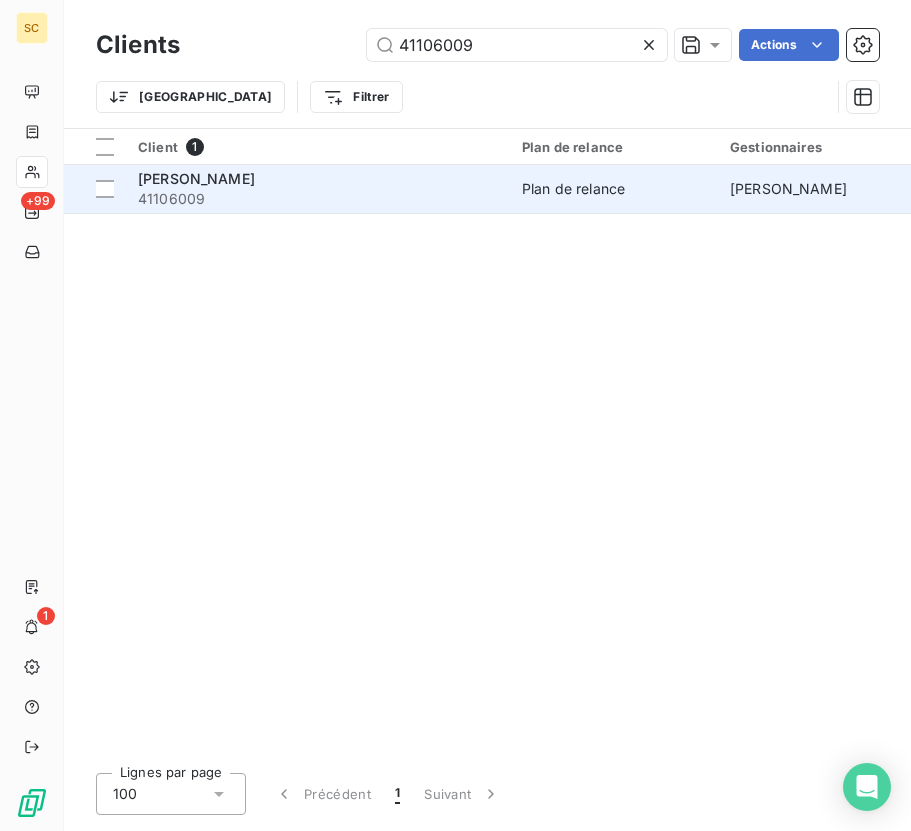 click on "41106009" at bounding box center [318, 199] 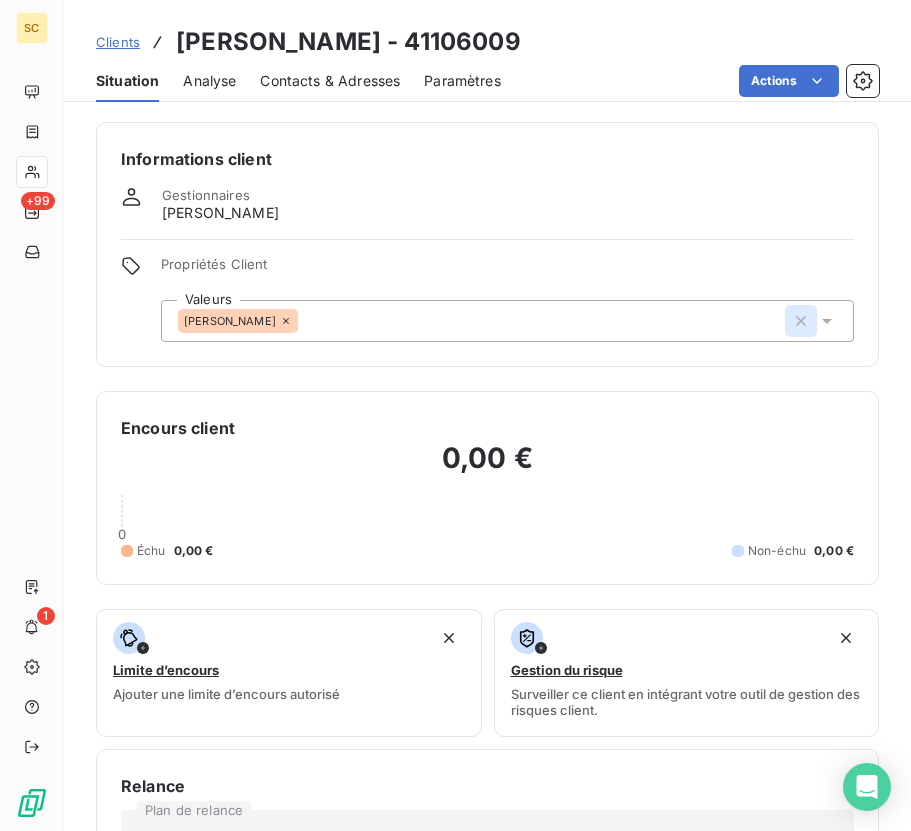 click 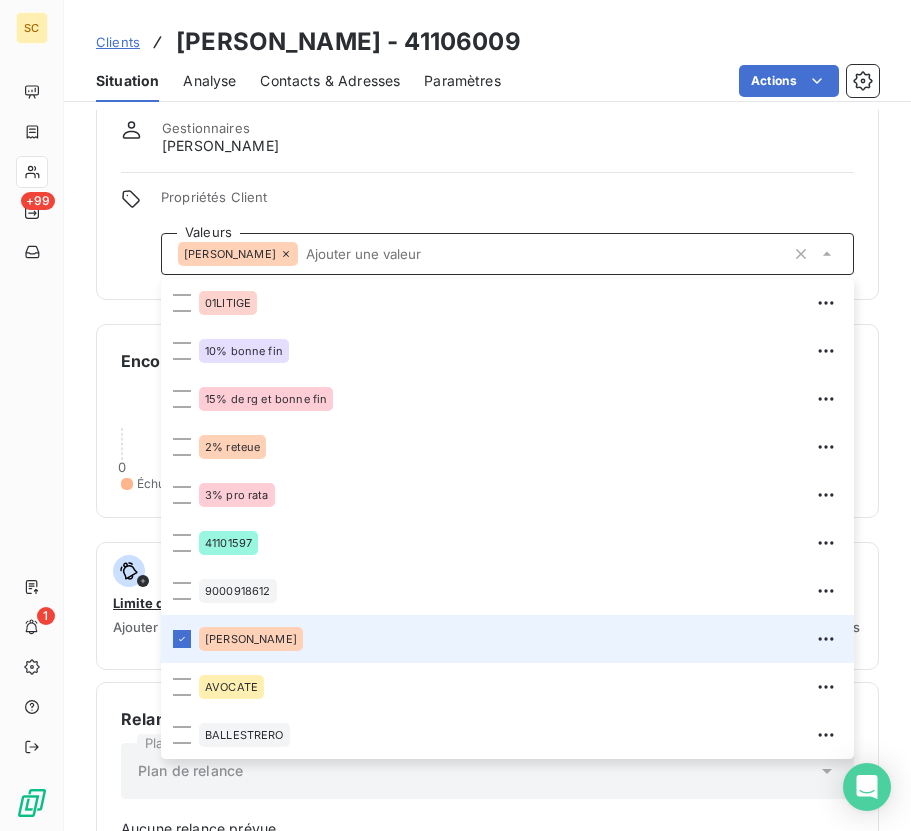 scroll, scrollTop: 0, scrollLeft: 0, axis: both 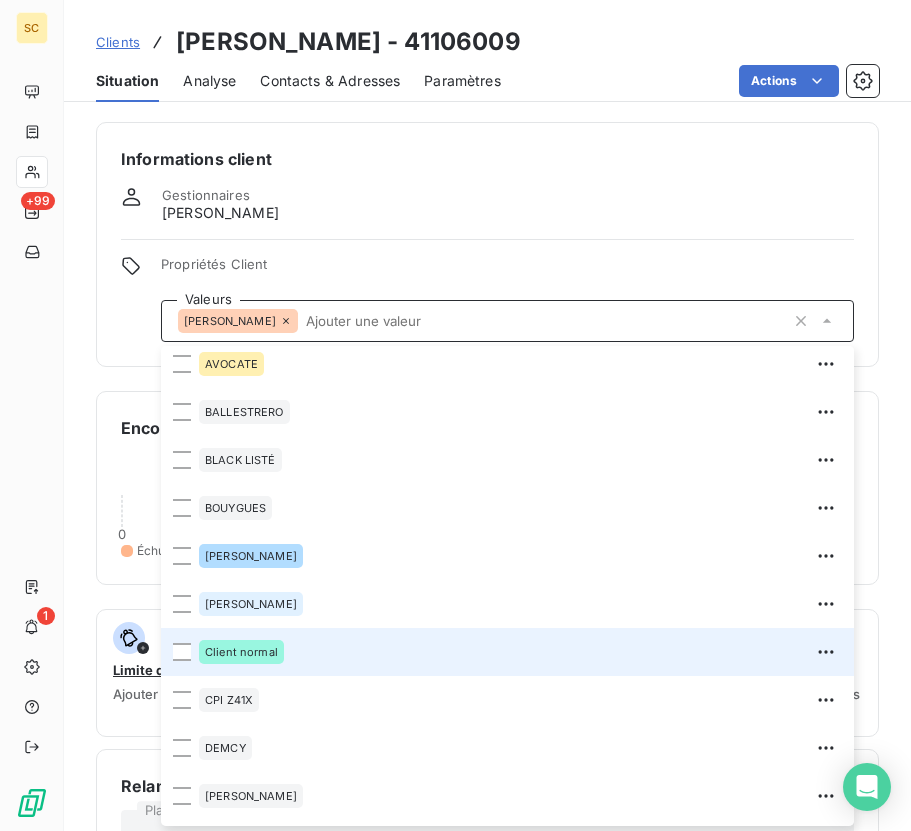 click on "Client normal" at bounding box center (507, 652) 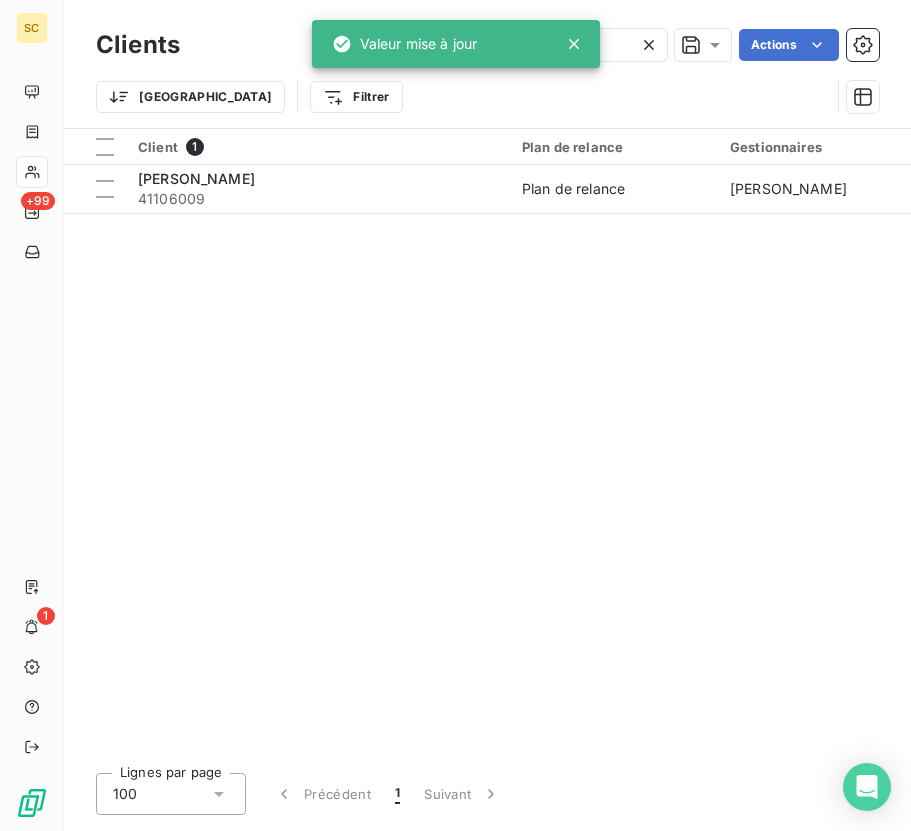 click 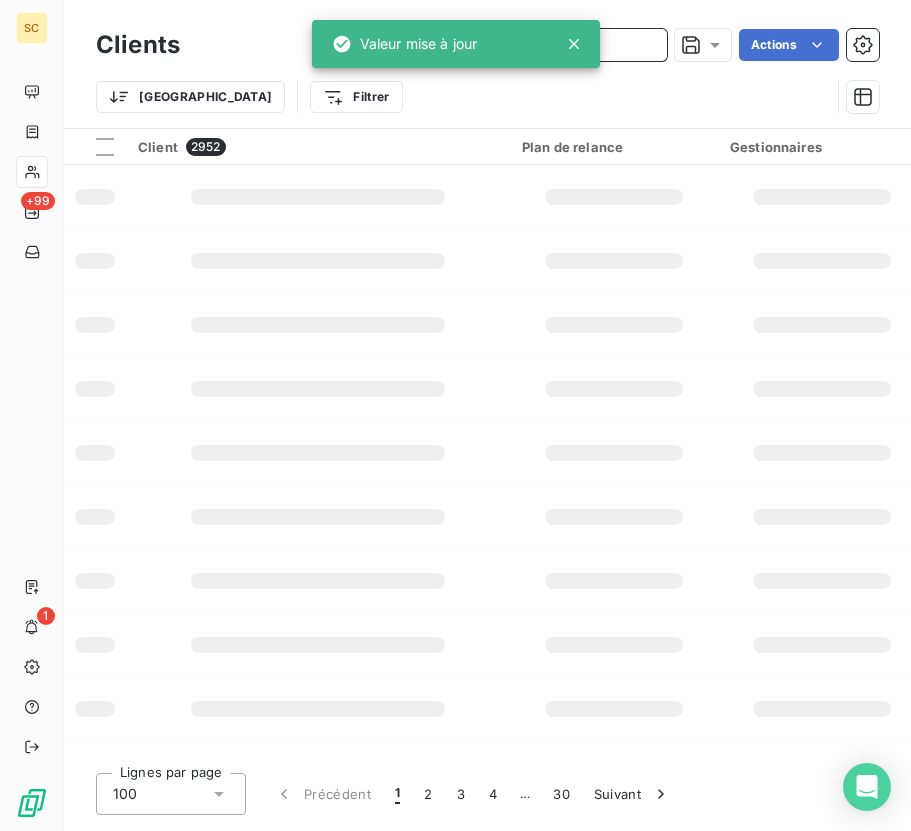 click at bounding box center [517, 45] 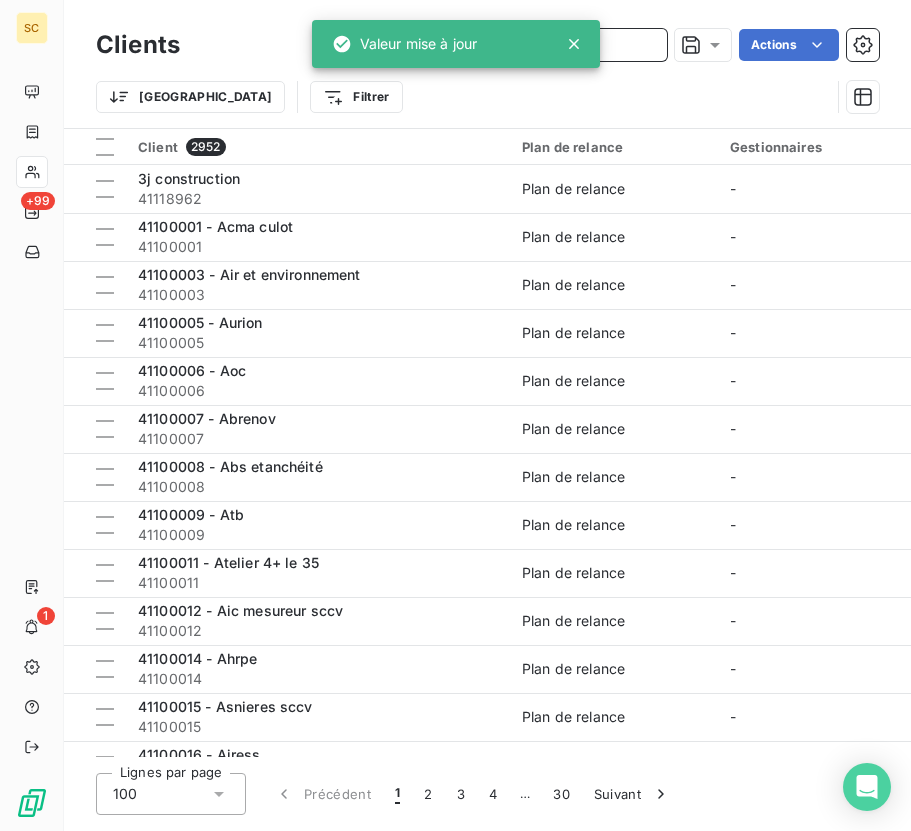 paste on "41111146" 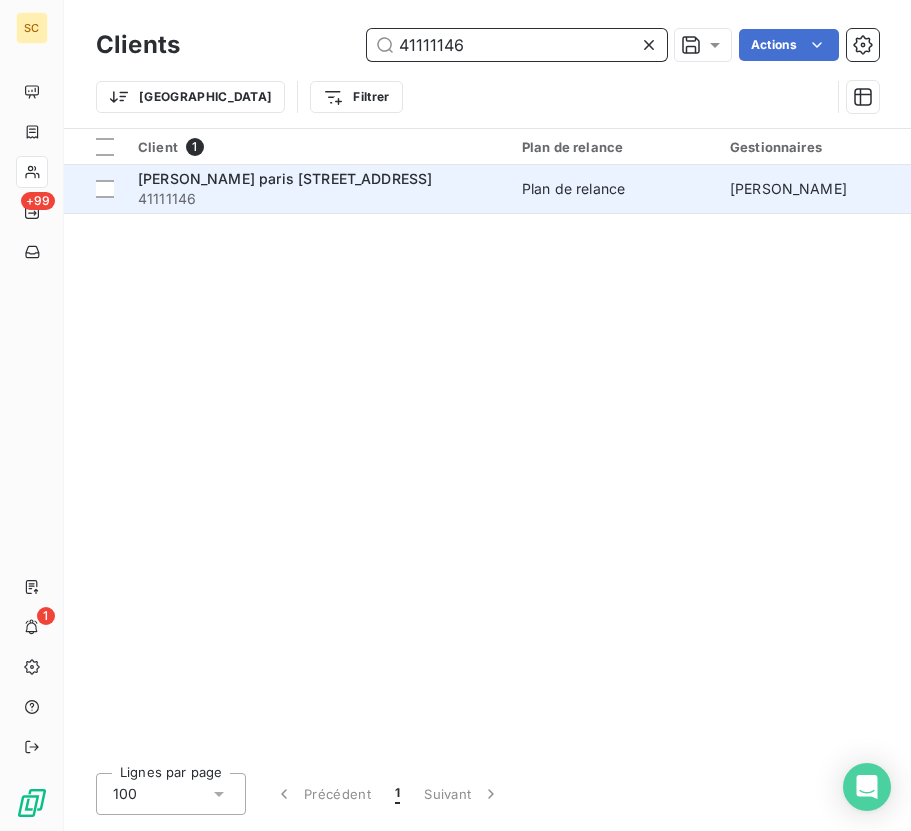 type on "41111146" 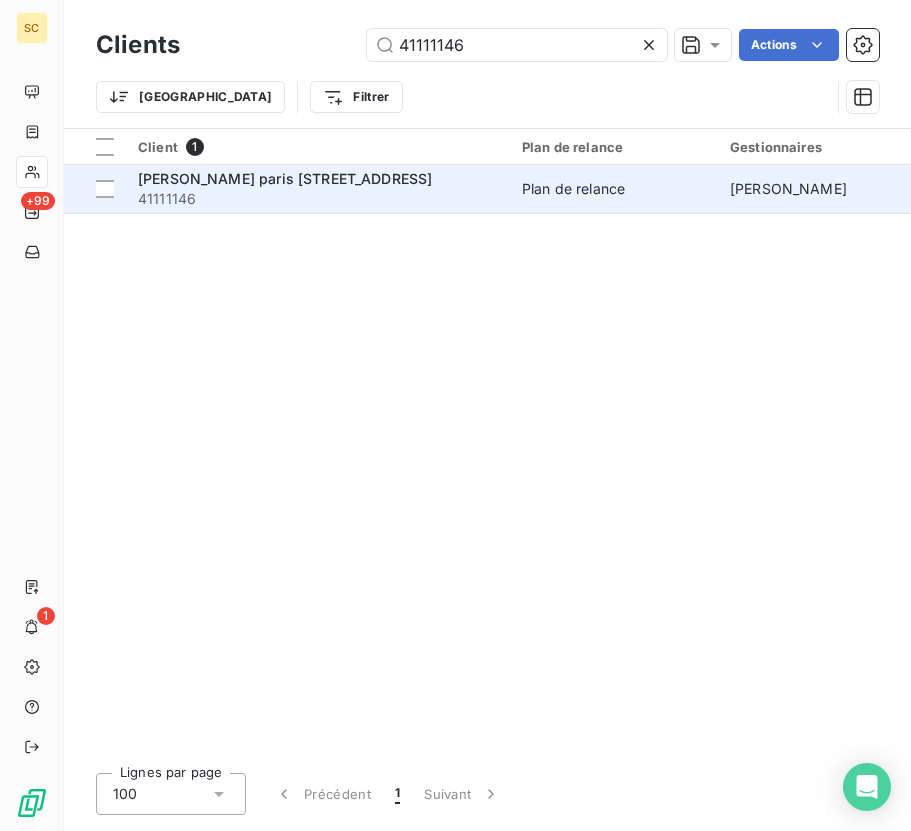 click on "[PERSON_NAME] paris [STREET_ADDRESS]" at bounding box center [285, 178] 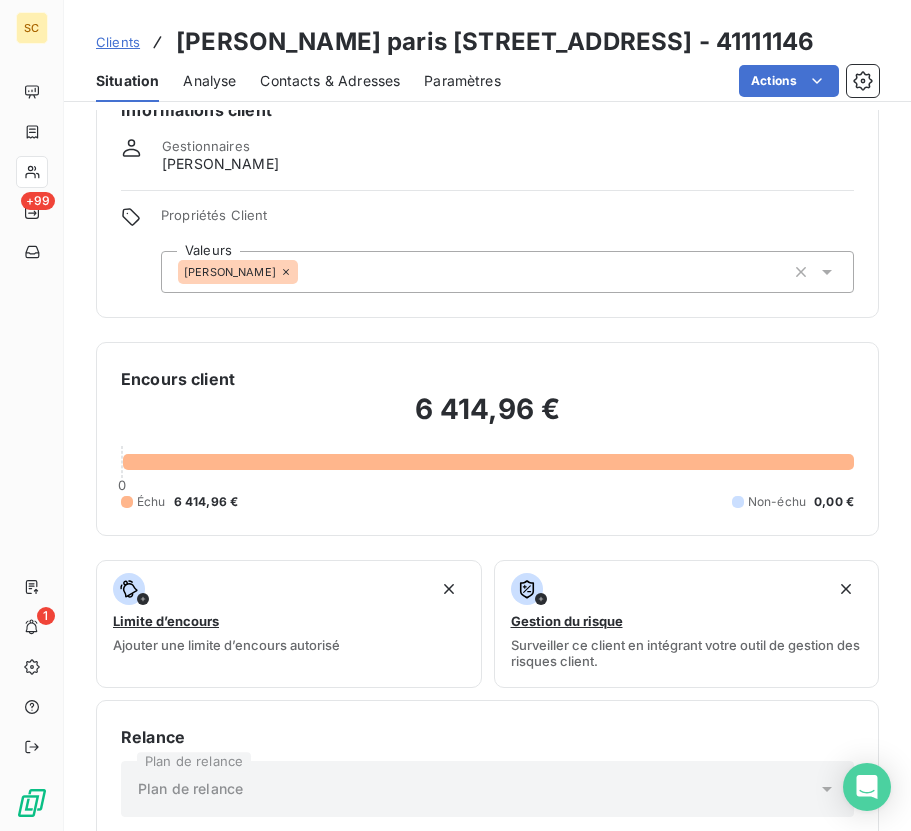 scroll, scrollTop: 36, scrollLeft: 0, axis: vertical 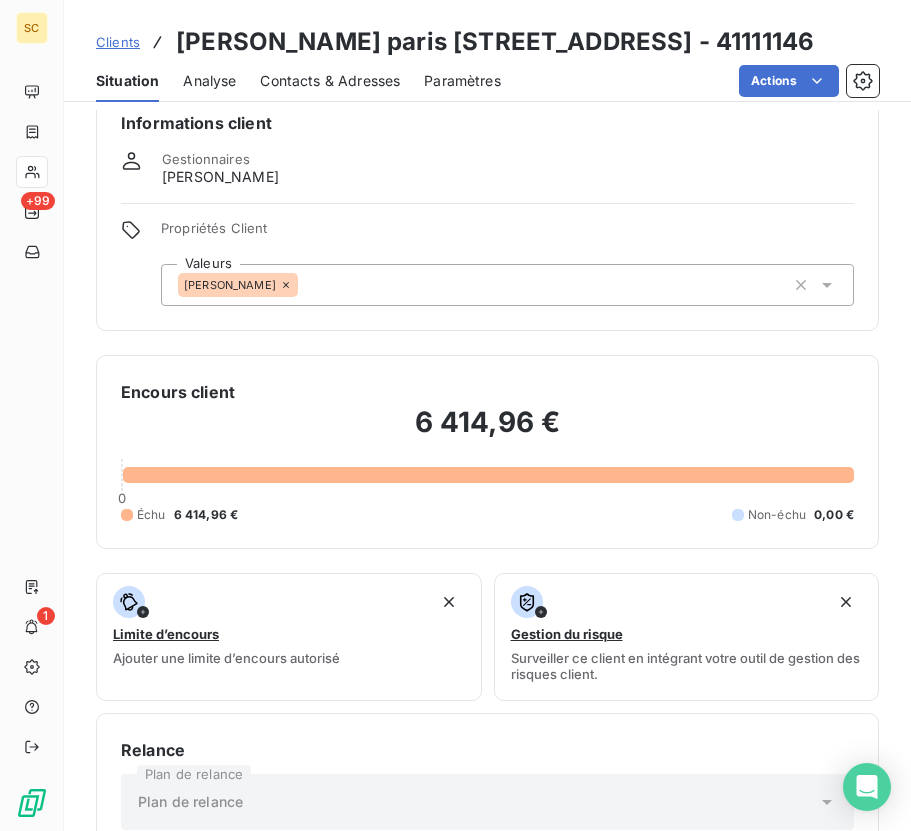 click 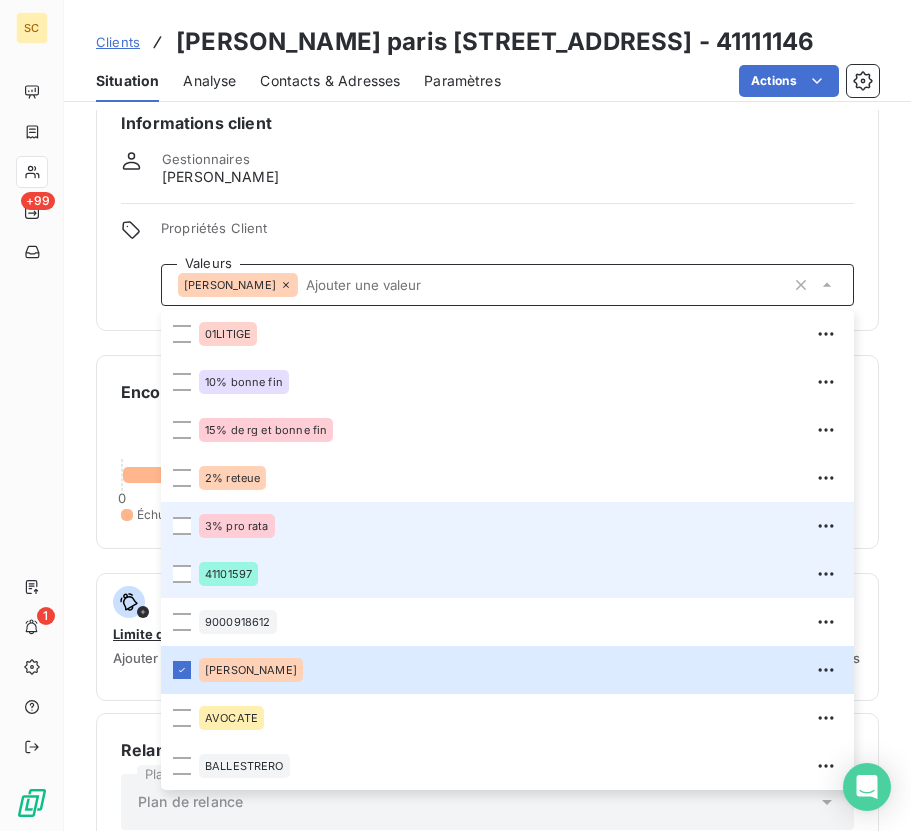 scroll, scrollTop: 0, scrollLeft: 0, axis: both 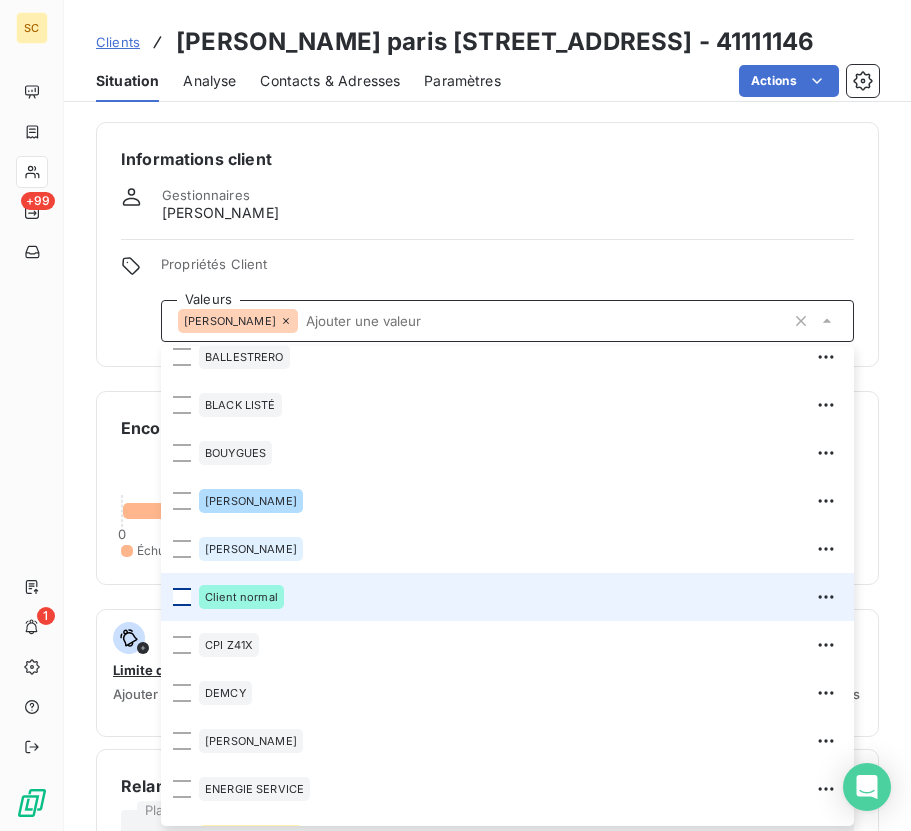 click at bounding box center [182, 597] 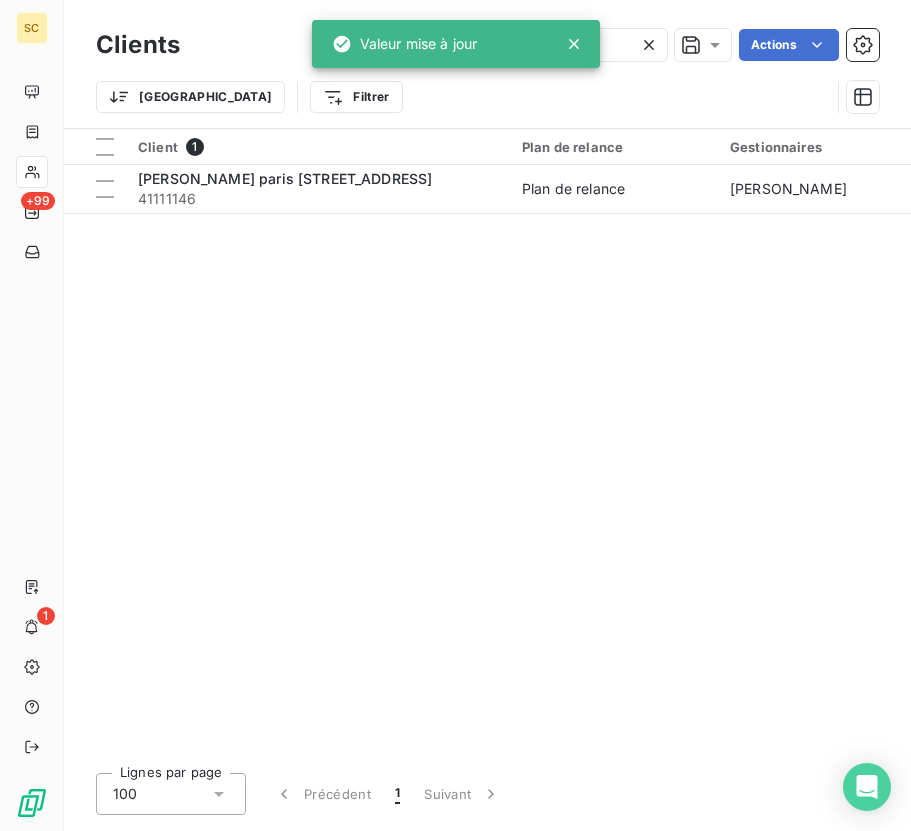 drag, startPoint x: 630, startPoint y: 52, endPoint x: 640, endPoint y: 49, distance: 10.440307 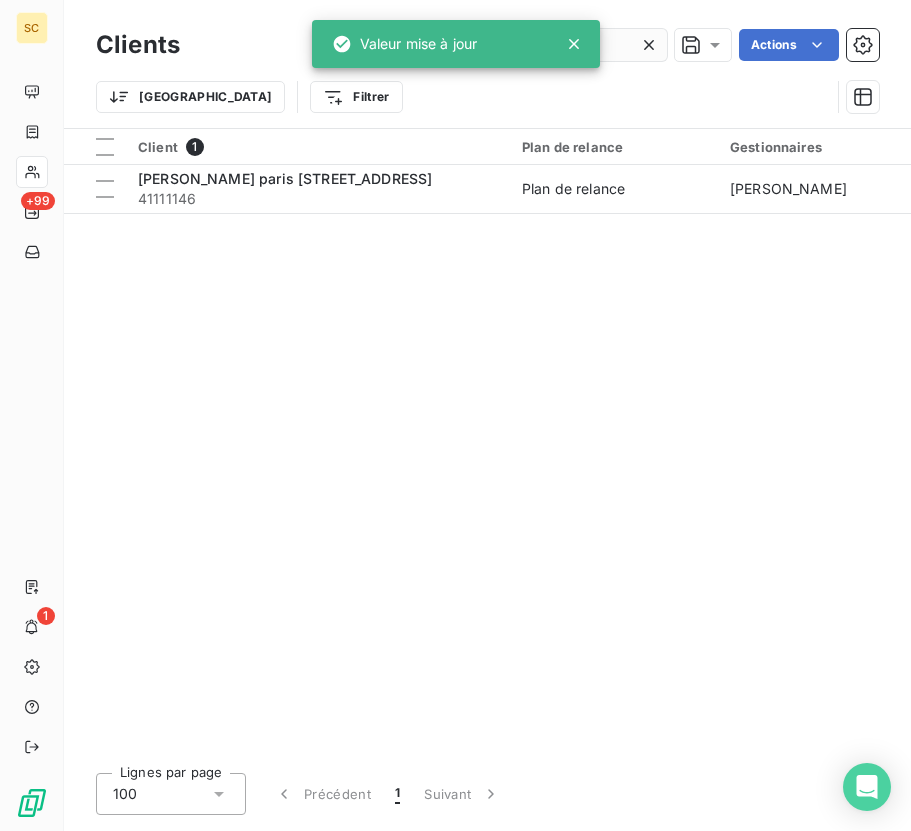 drag, startPoint x: 647, startPoint y: 47, endPoint x: 633, endPoint y: 47, distance: 14 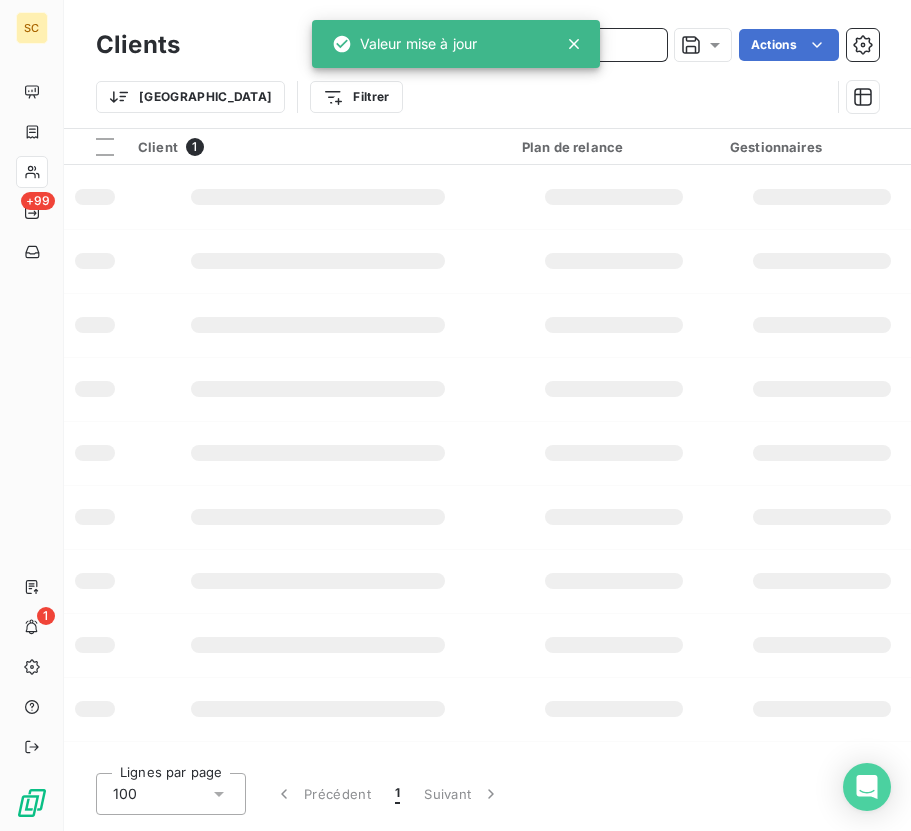 click at bounding box center (517, 45) 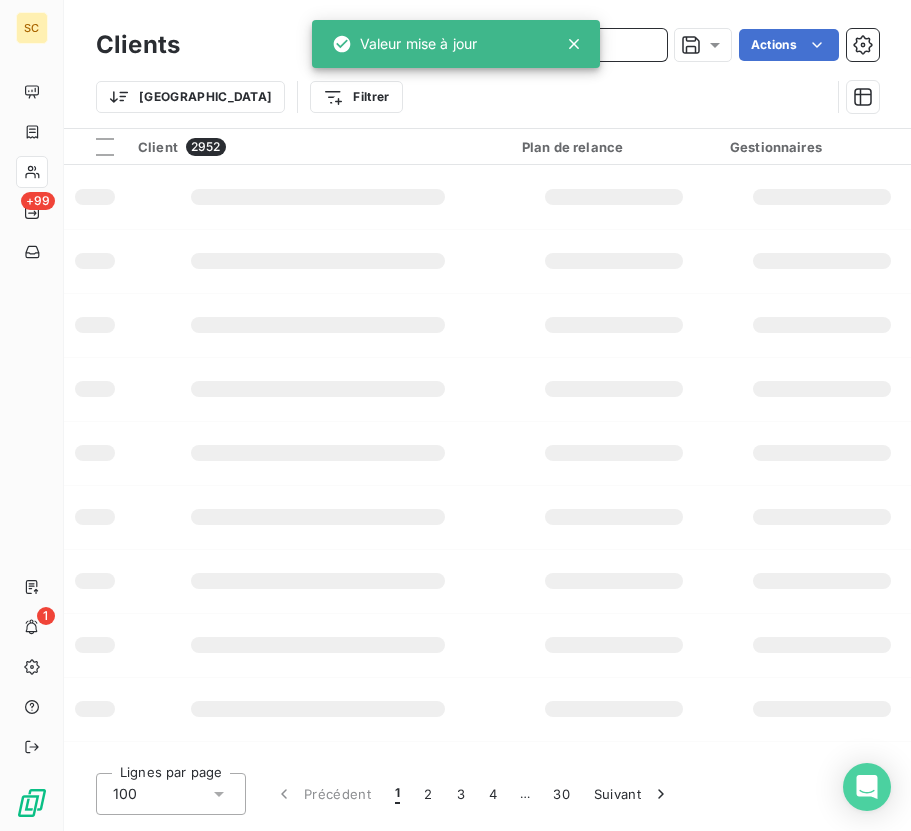 paste on "41101604" 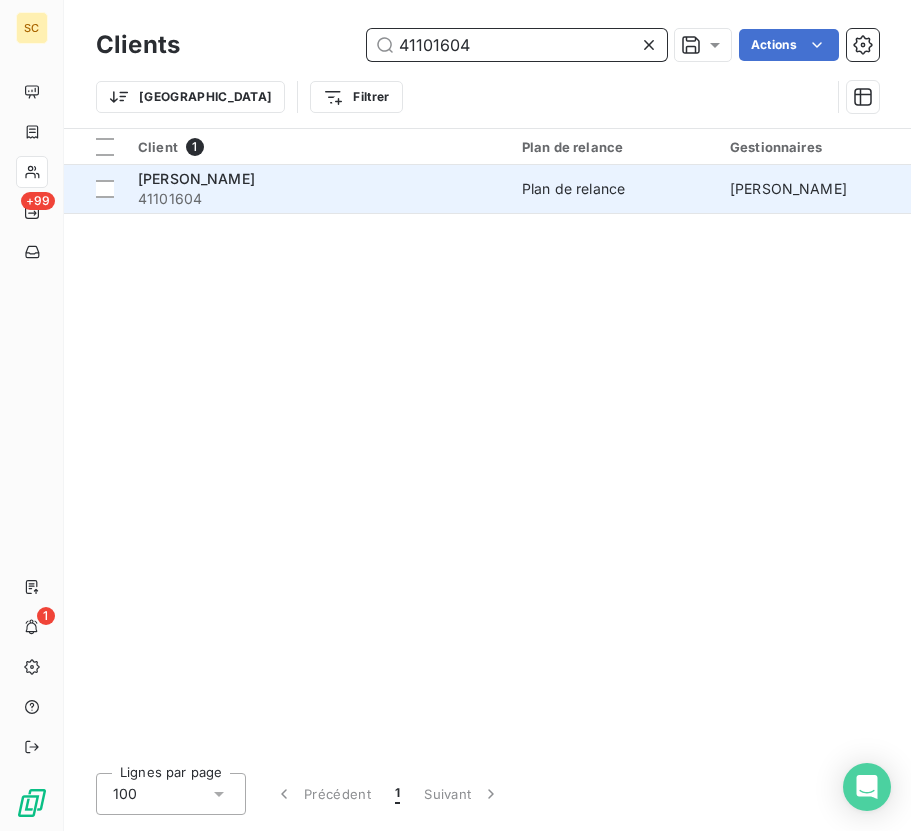 type on "41101604" 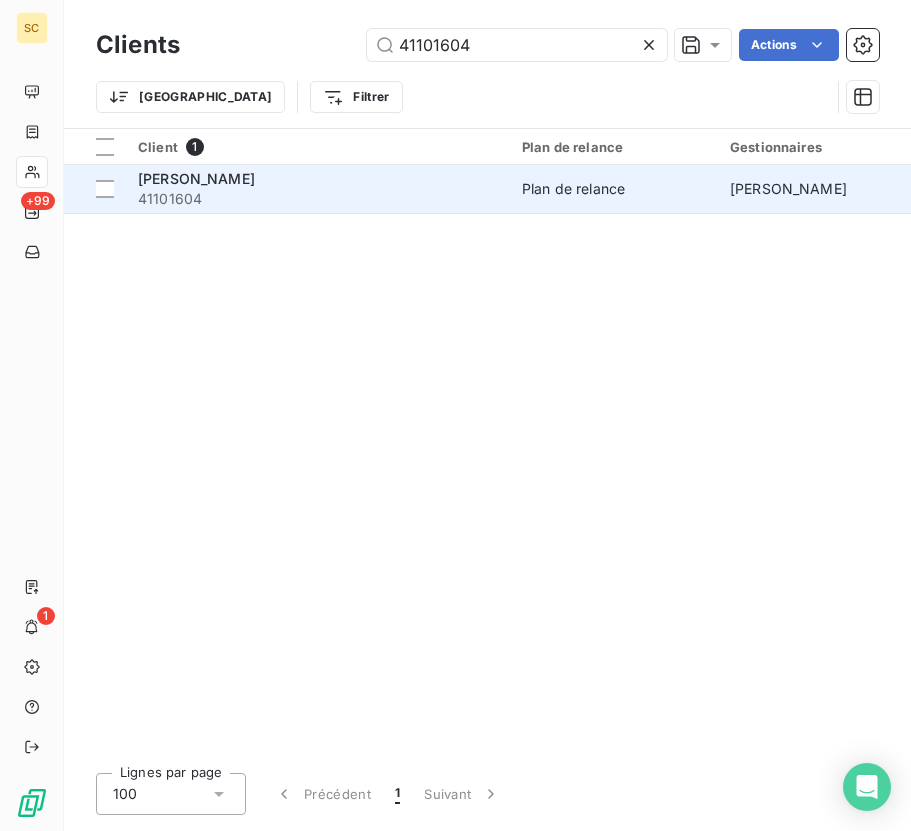 click on "41101604" at bounding box center [318, 199] 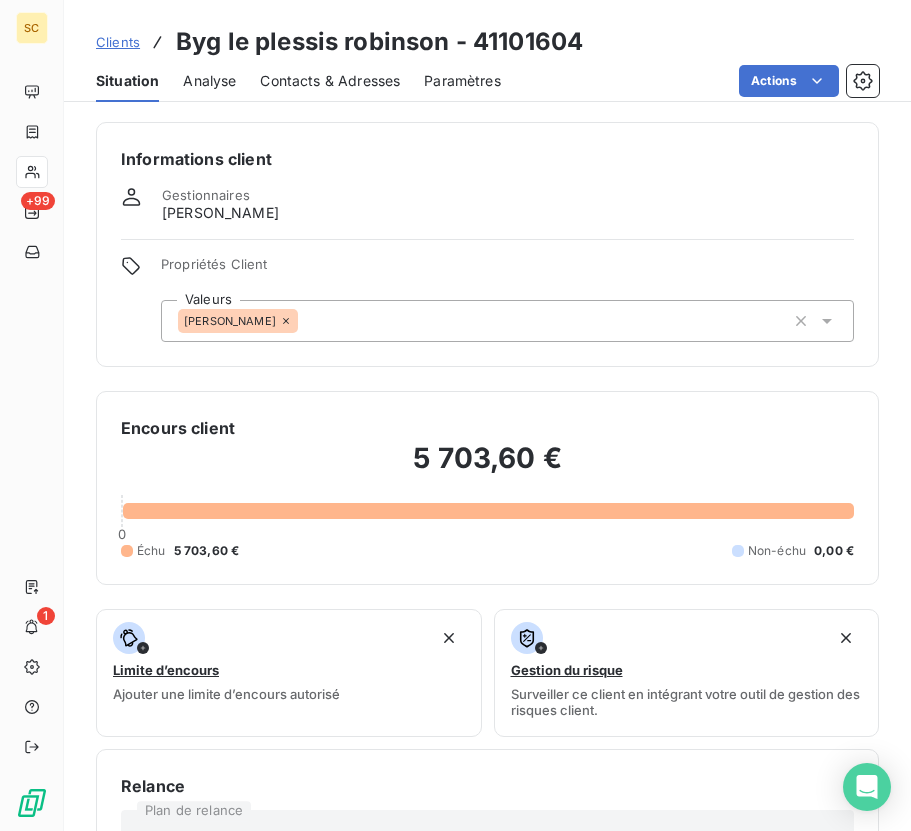 click 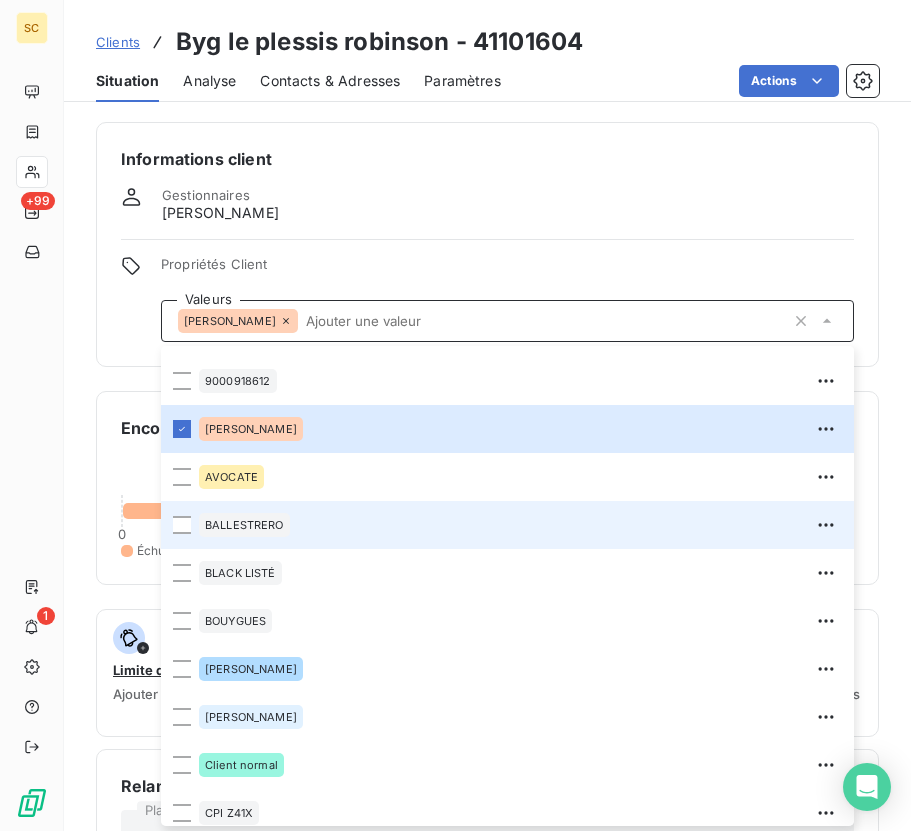 scroll, scrollTop: 307, scrollLeft: 0, axis: vertical 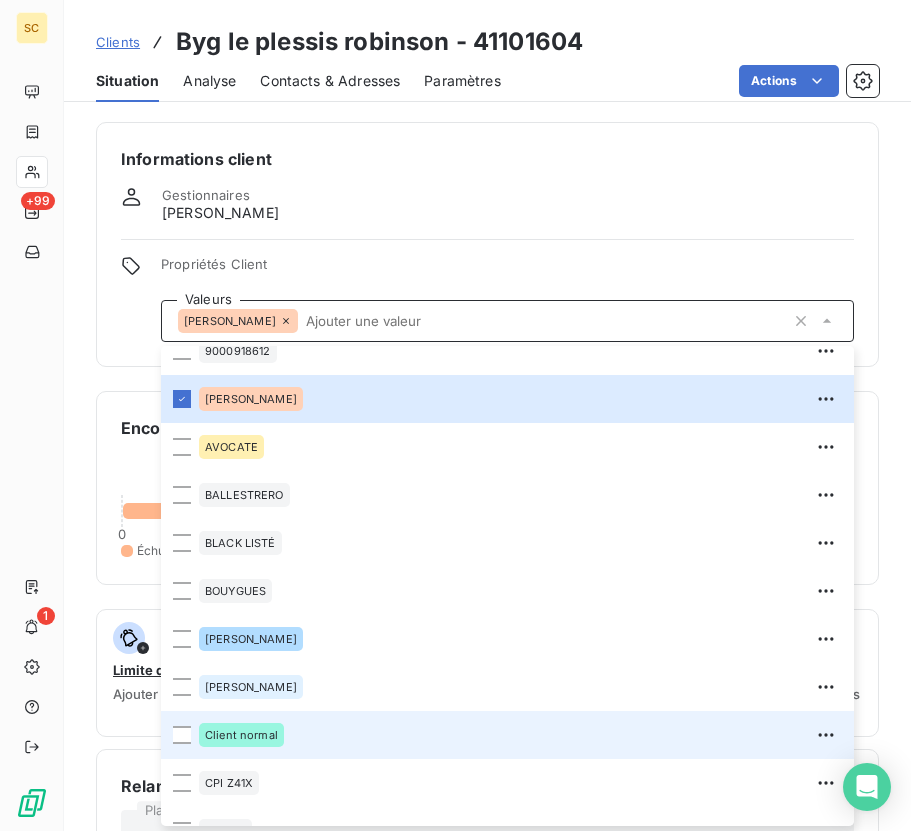 click on "Client normal" at bounding box center [507, 735] 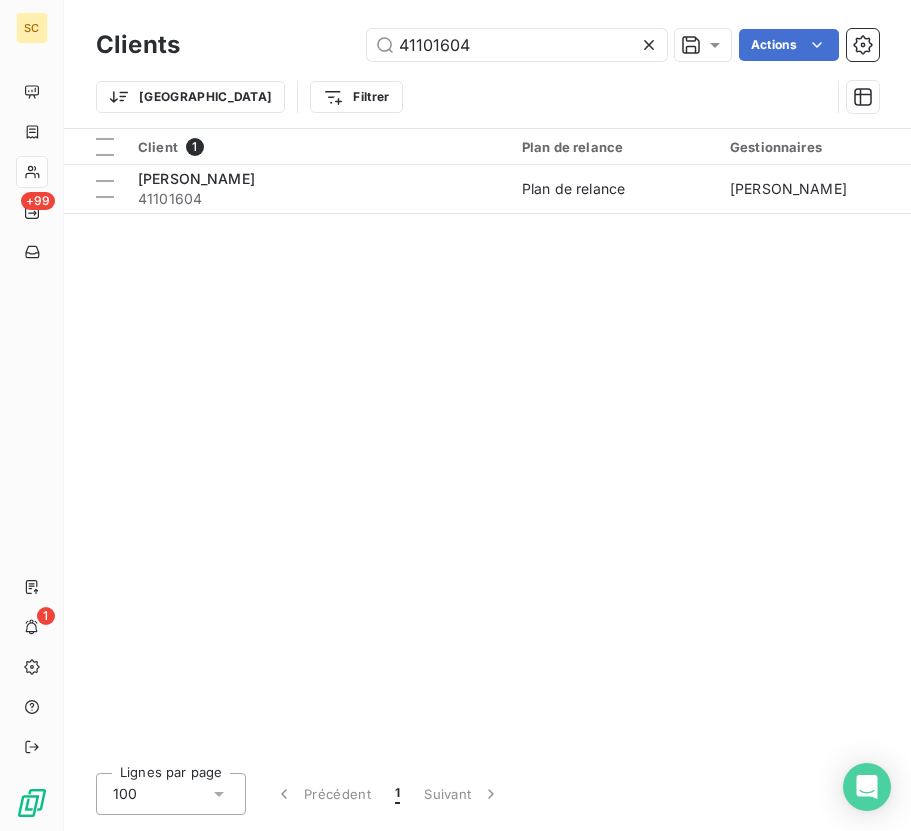 click on "41101604 Actions" at bounding box center (541, 45) 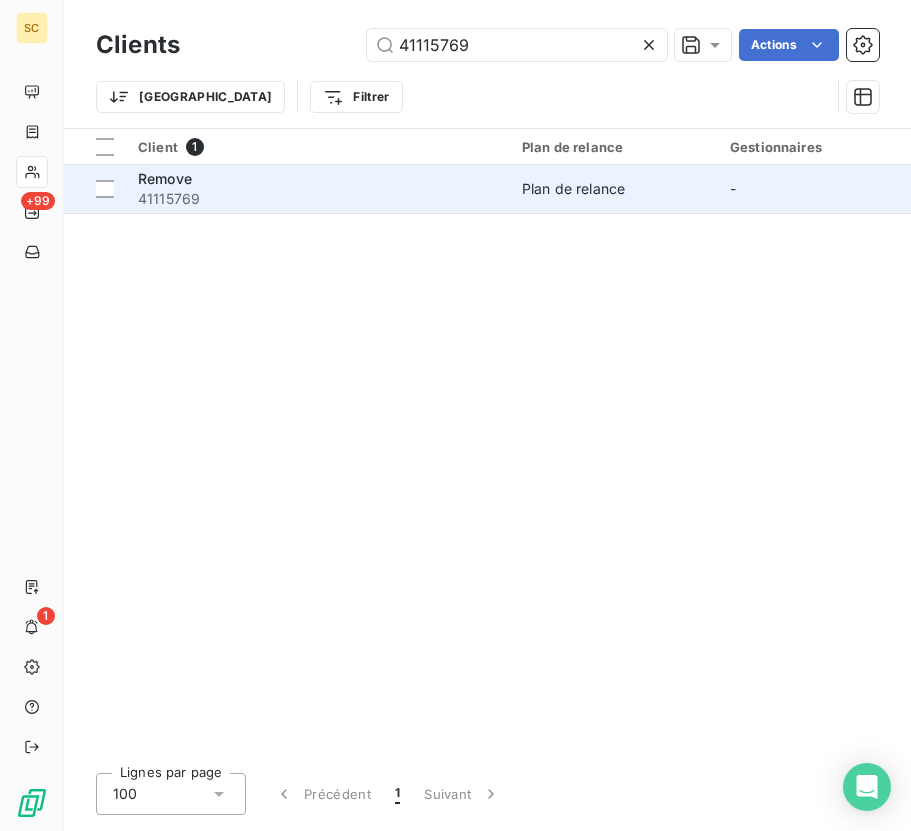 type on "41115769" 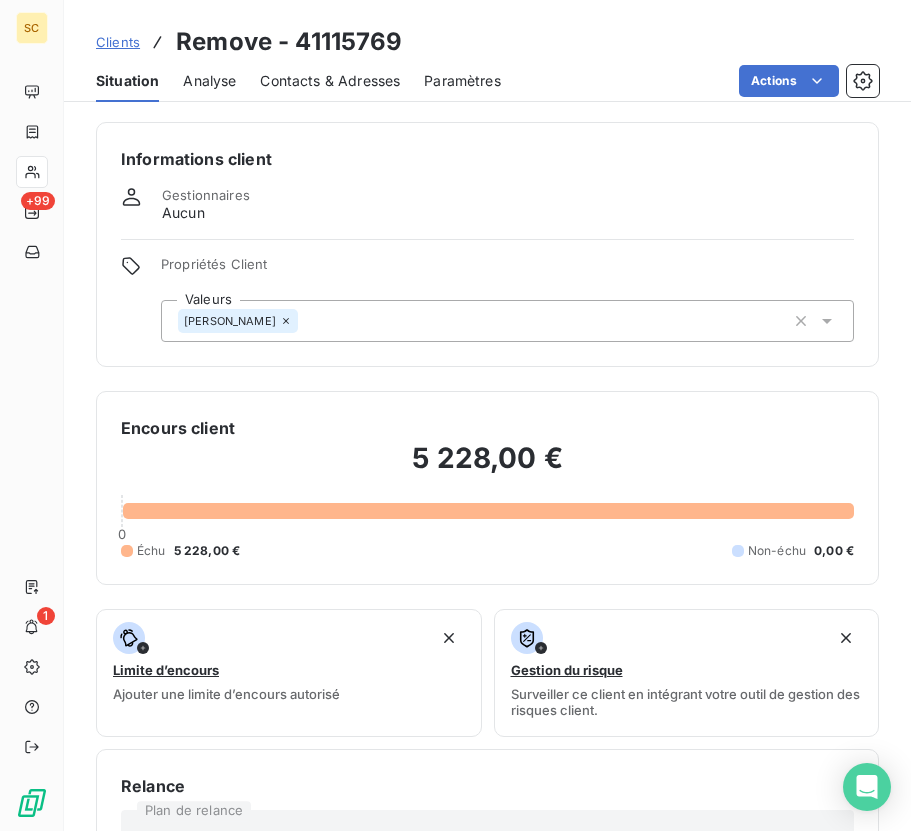 click 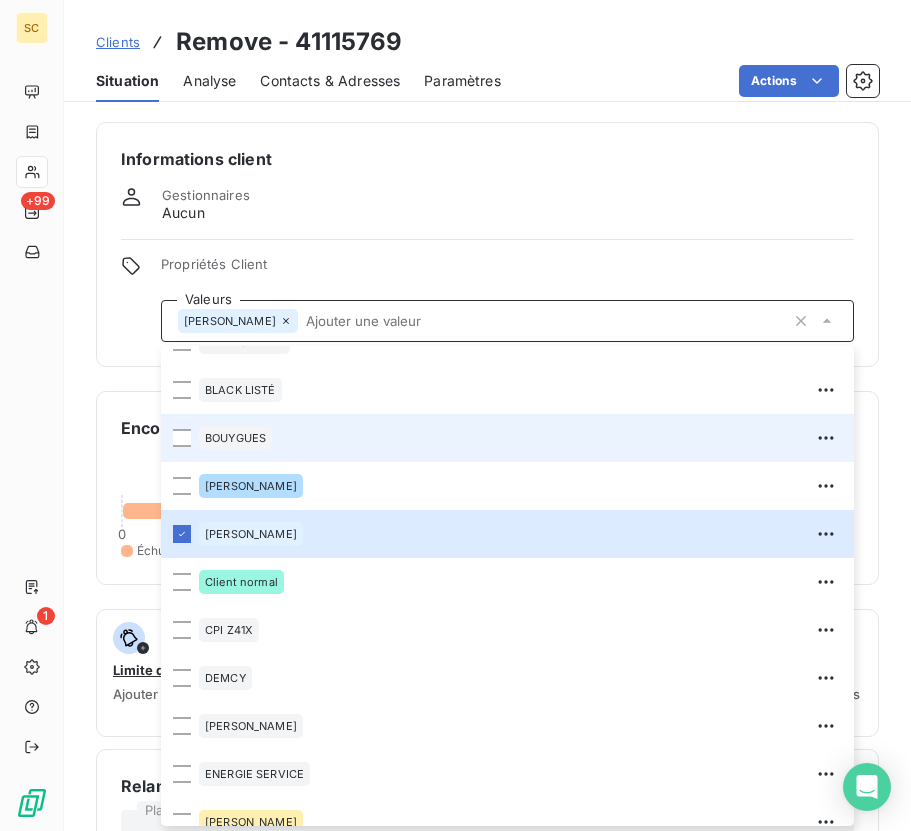 scroll, scrollTop: 471, scrollLeft: 0, axis: vertical 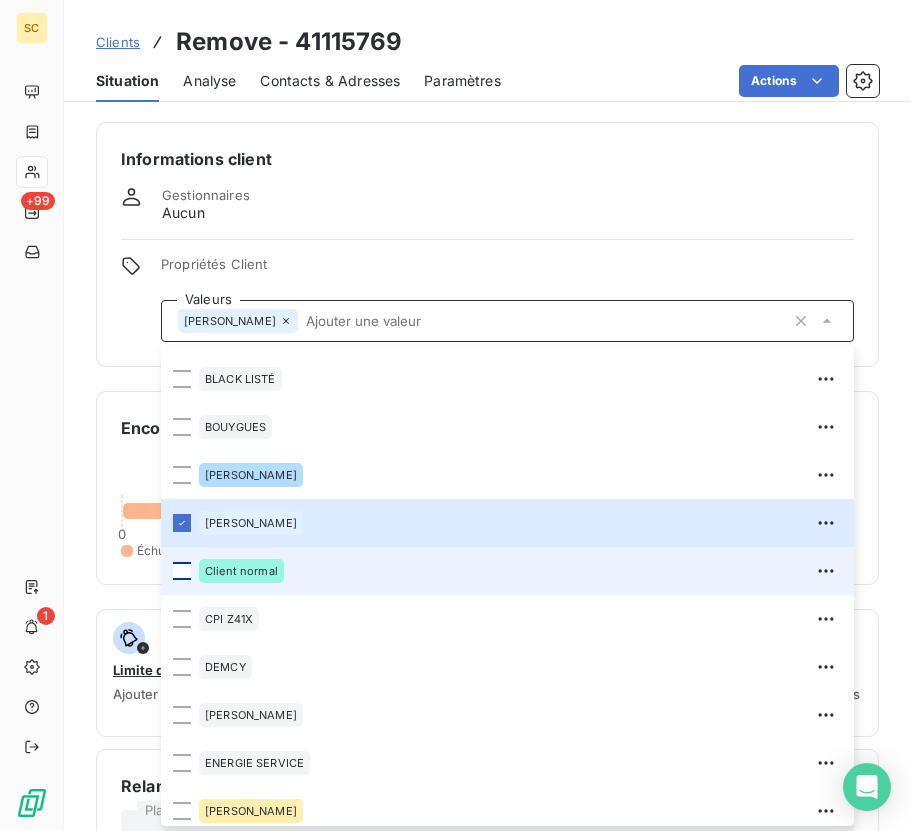 click at bounding box center (182, 571) 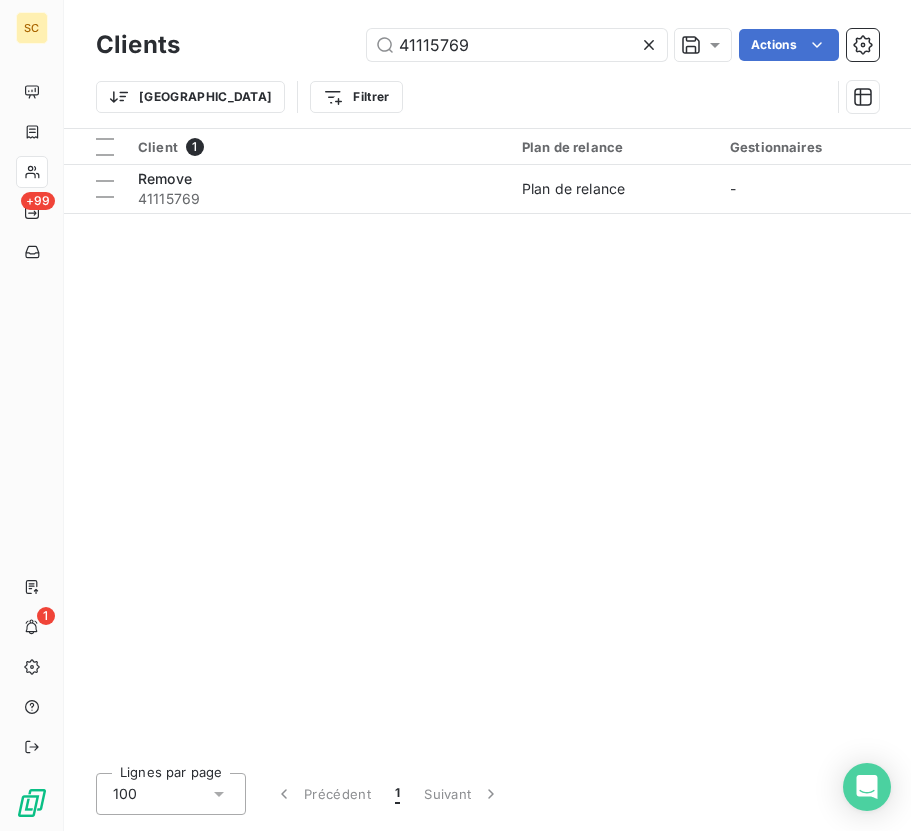 click 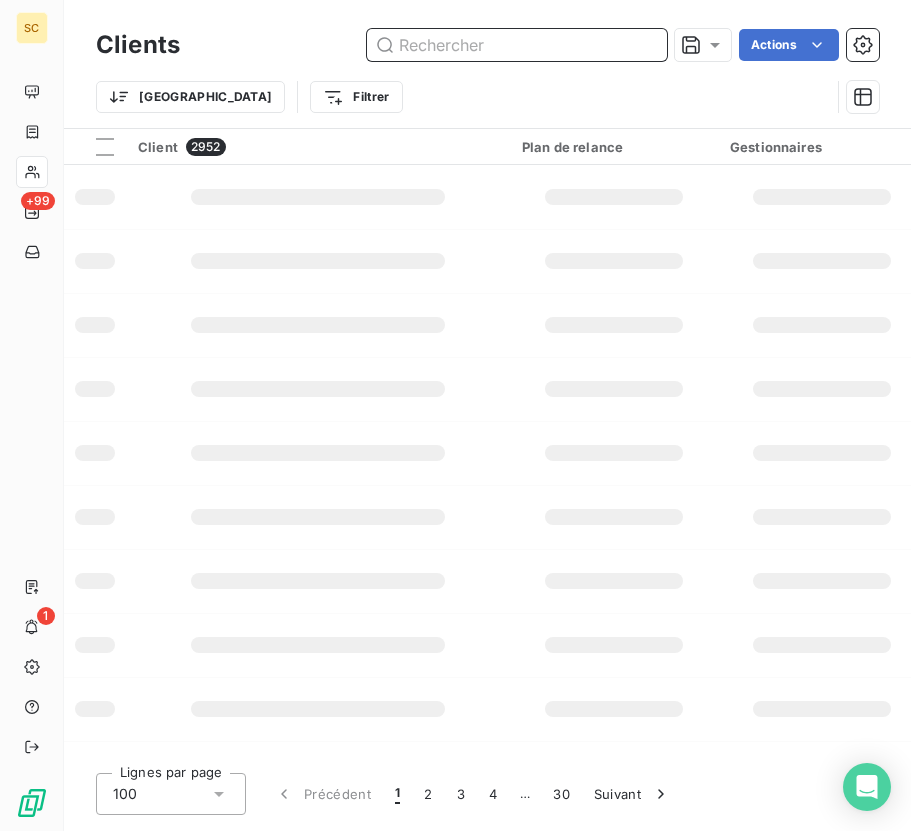 click at bounding box center (517, 45) 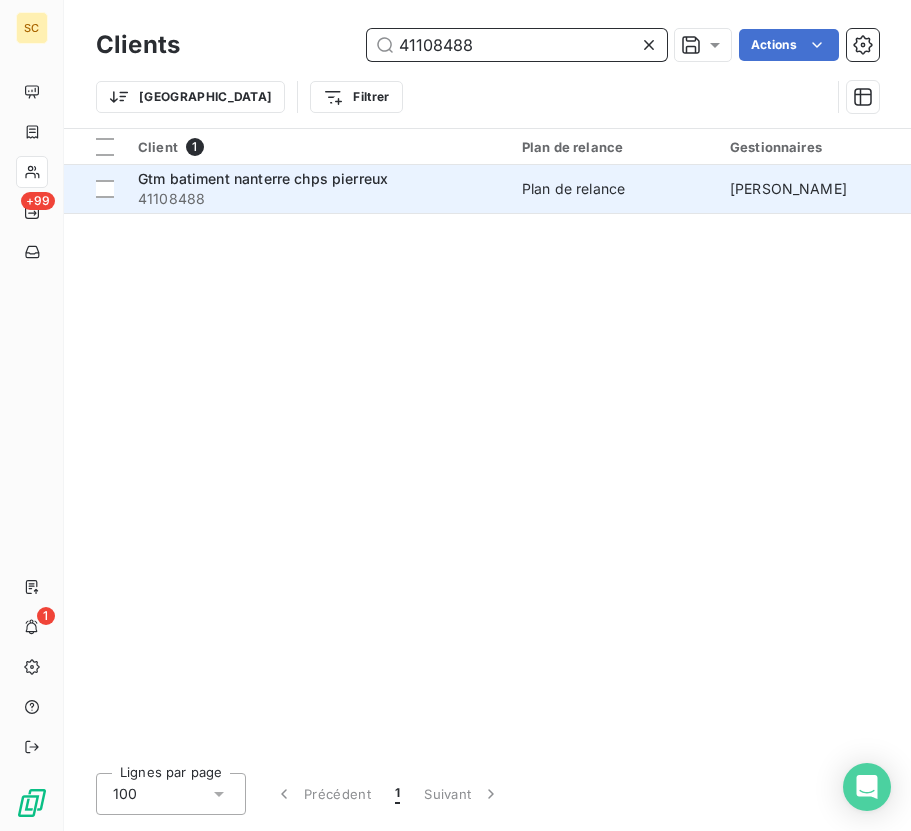 type on "41108488" 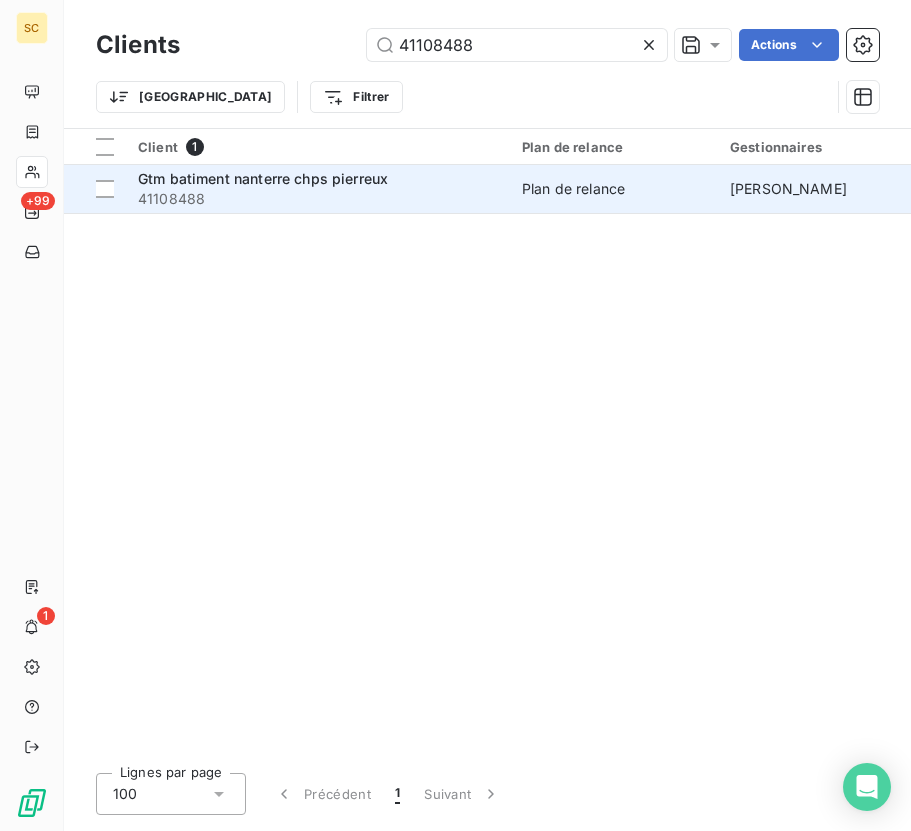click on "Gtm batiment nanterre chps pierreux" at bounding box center [318, 179] 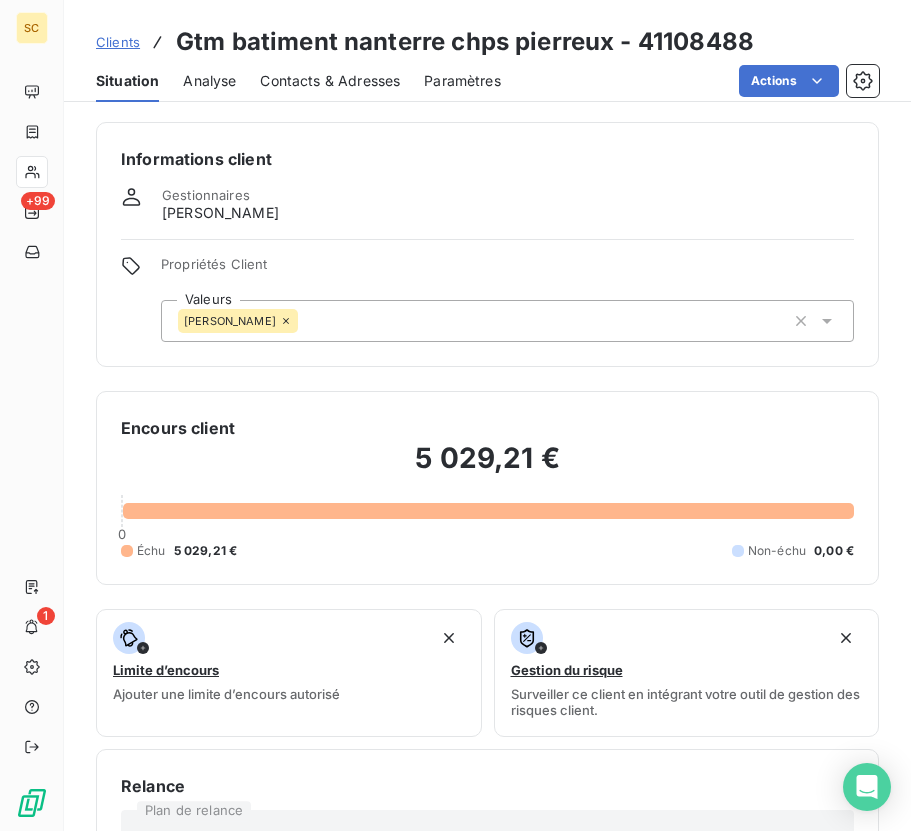 click 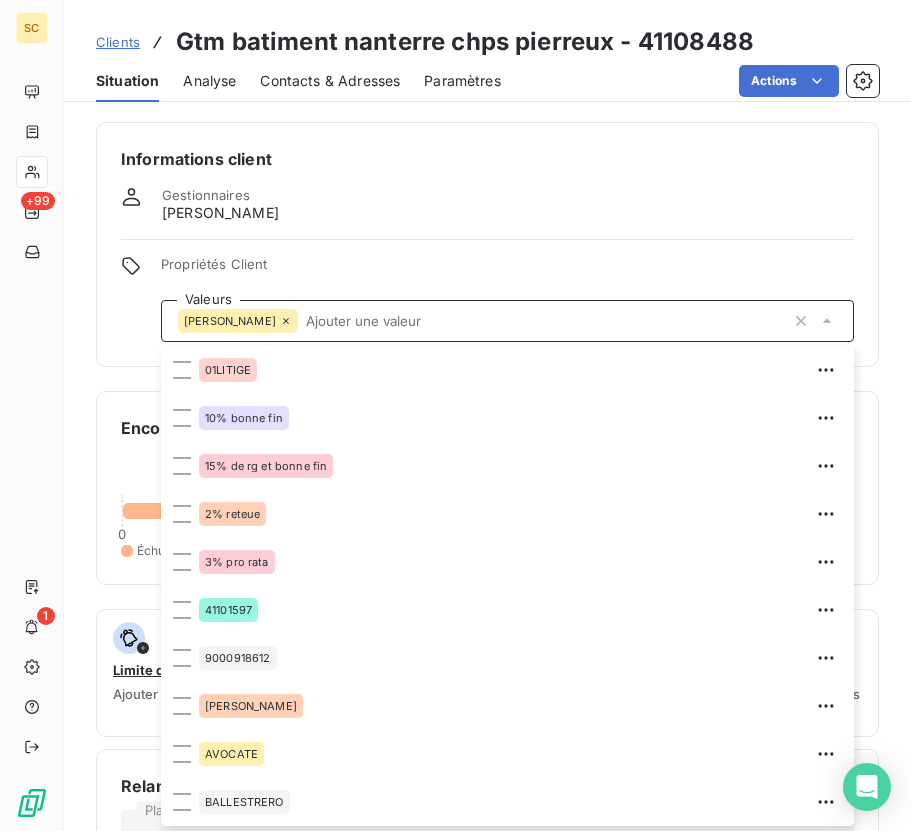 scroll, scrollTop: 480, scrollLeft: 0, axis: vertical 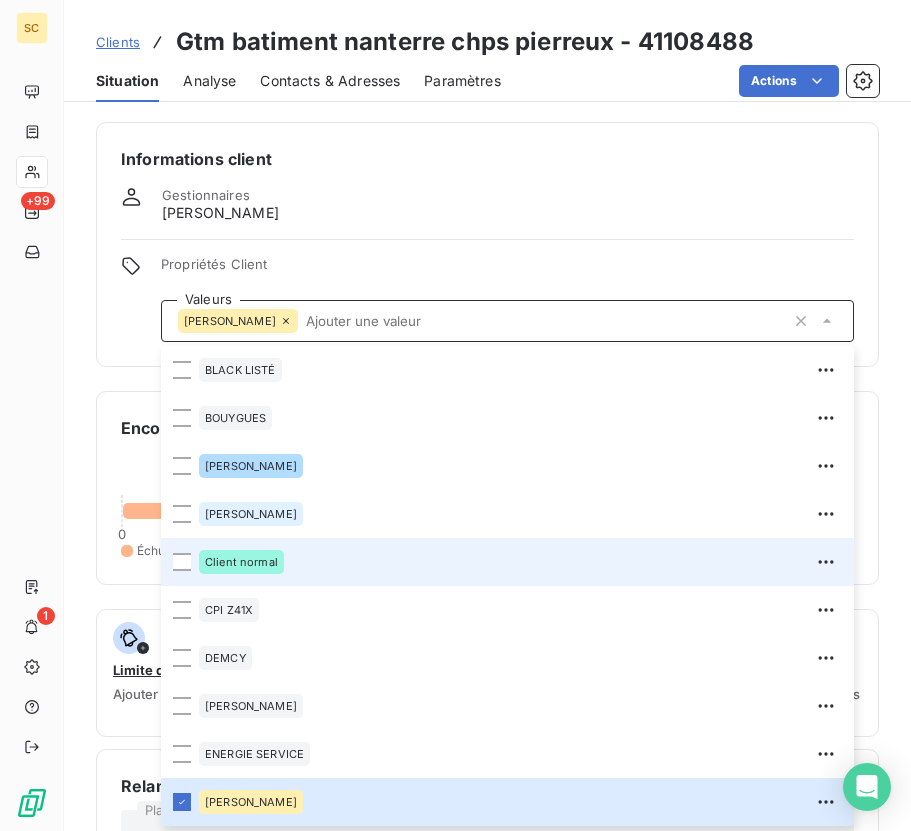 click on "Client normal" at bounding box center (241, 562) 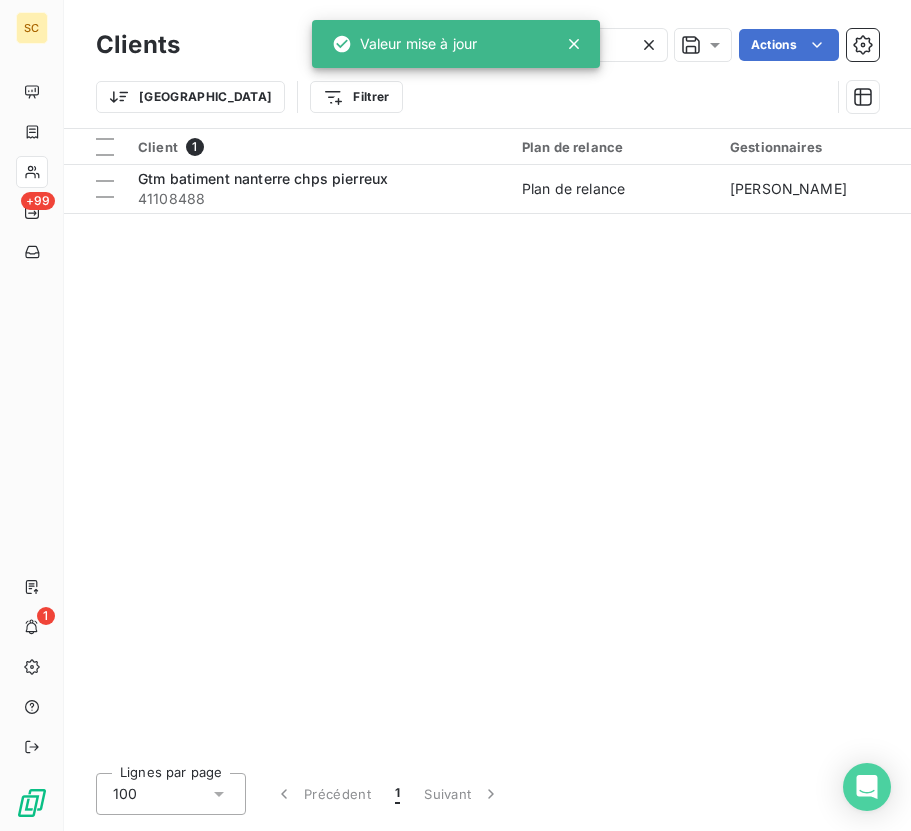 click 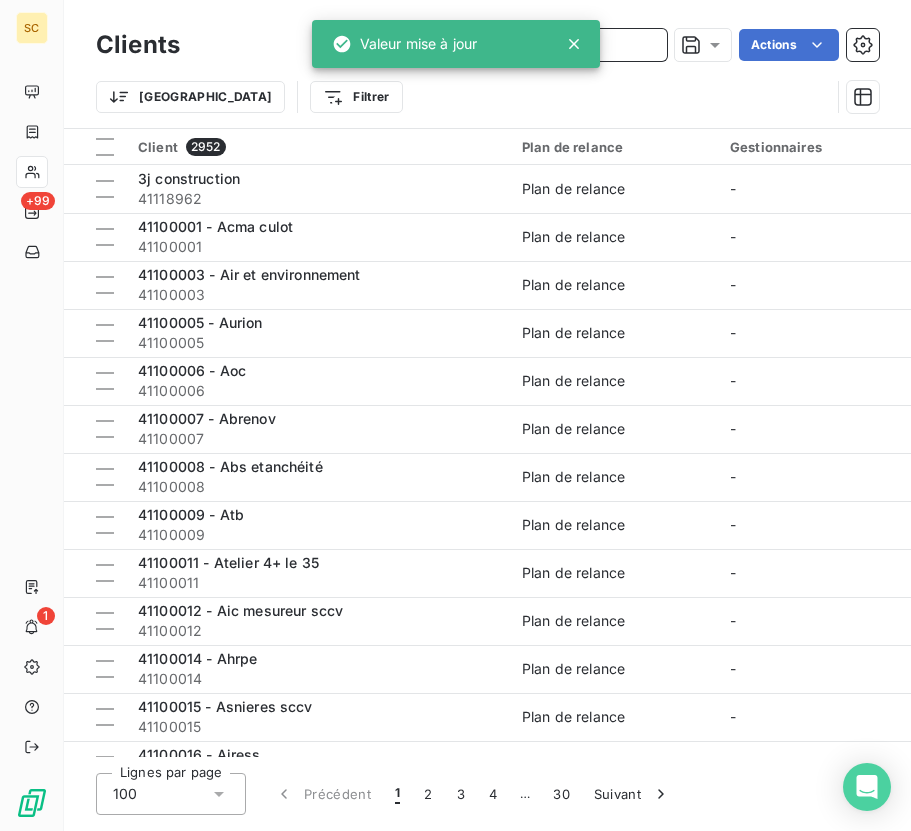 click at bounding box center [517, 45] 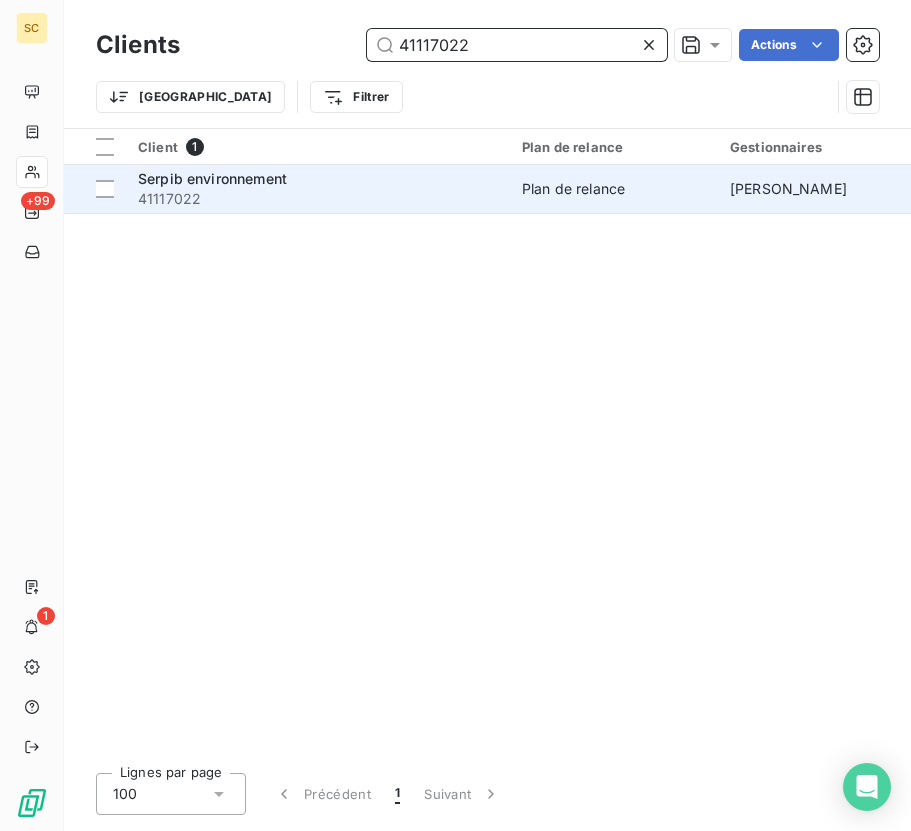 type on "41117022" 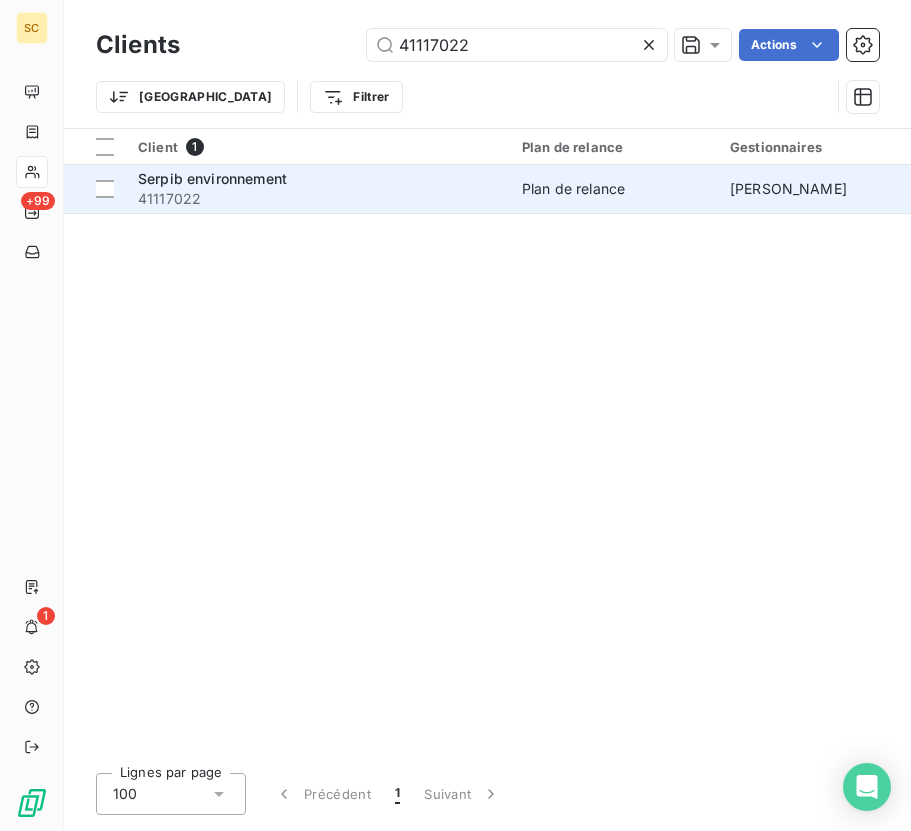 click on "Serpib environnement" at bounding box center [318, 179] 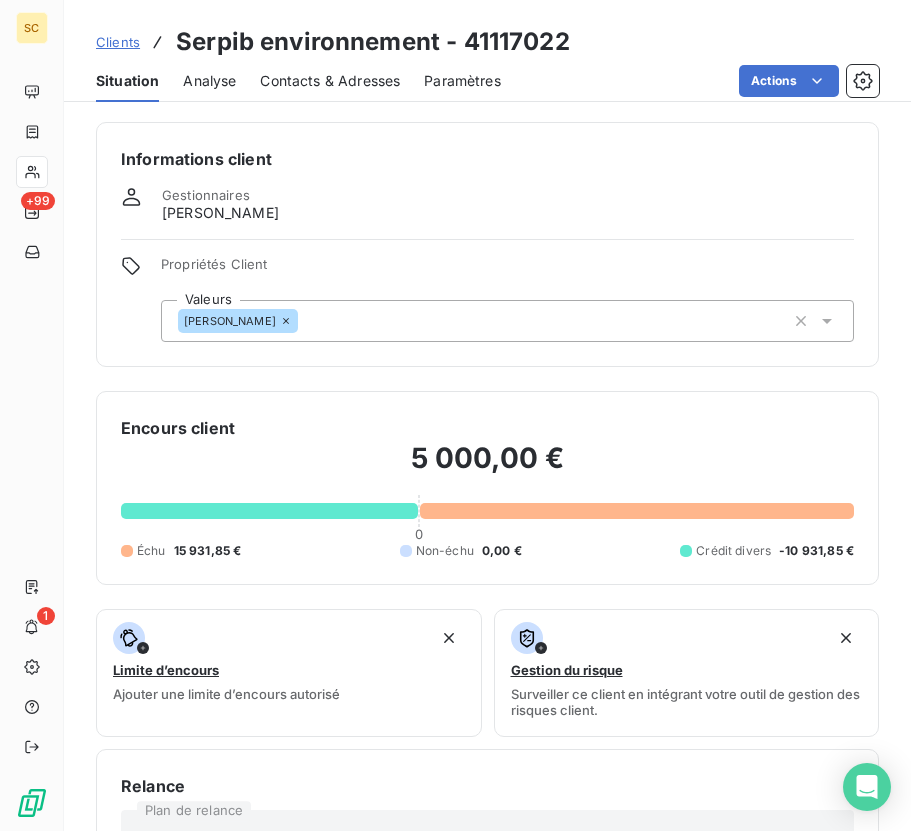 click 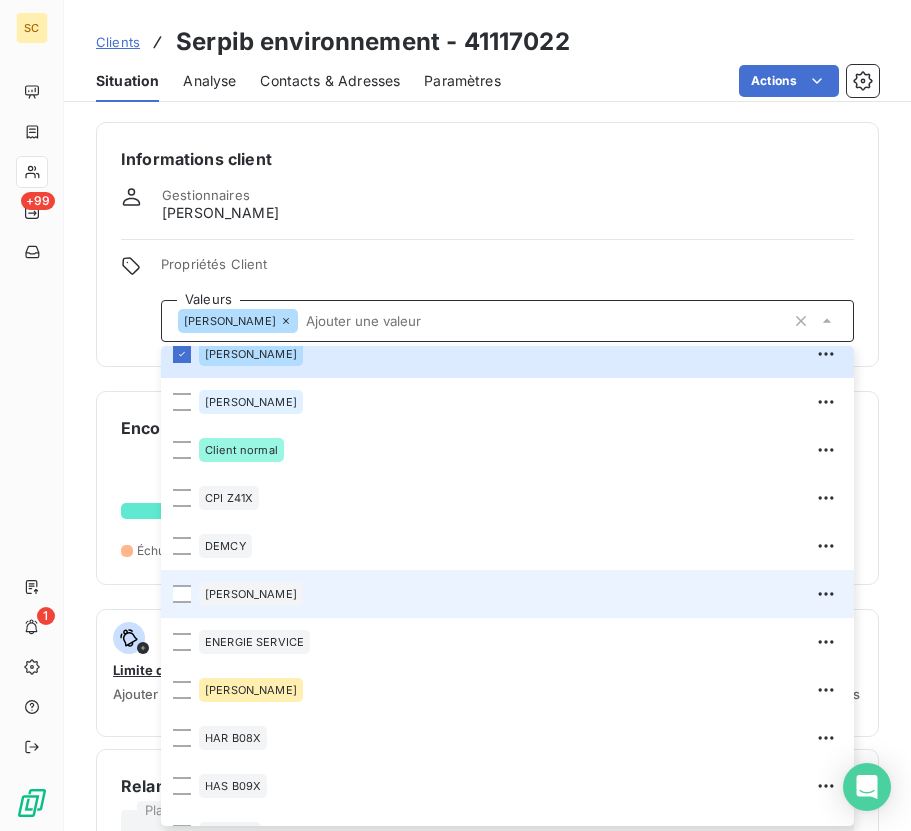 scroll, scrollTop: 574, scrollLeft: 0, axis: vertical 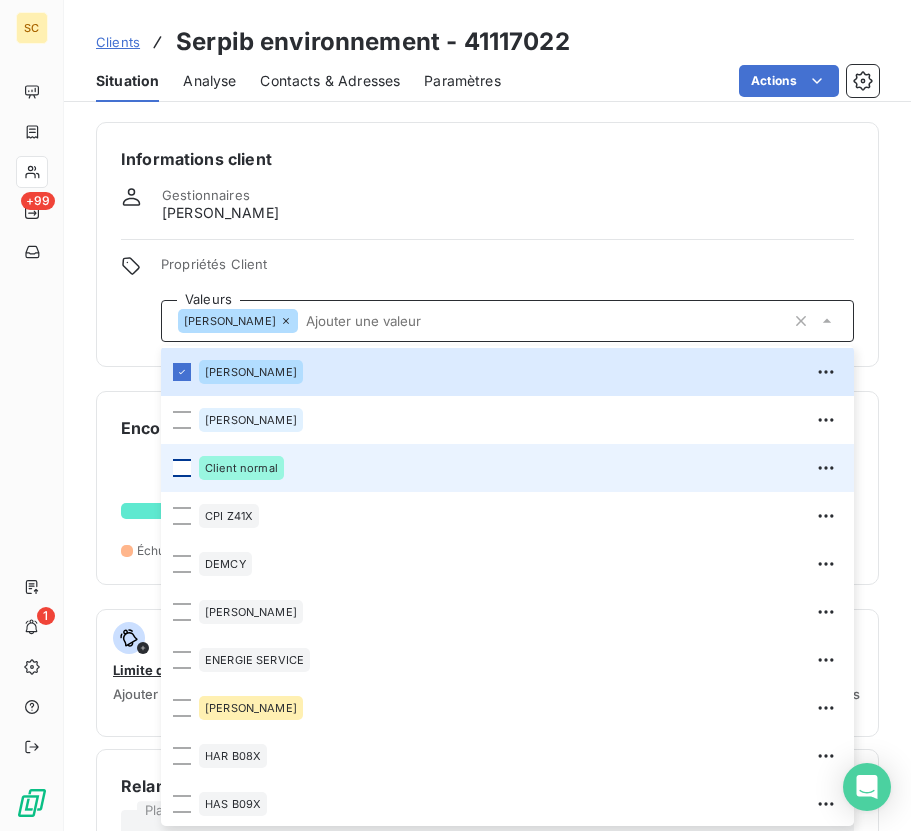 click at bounding box center [182, 468] 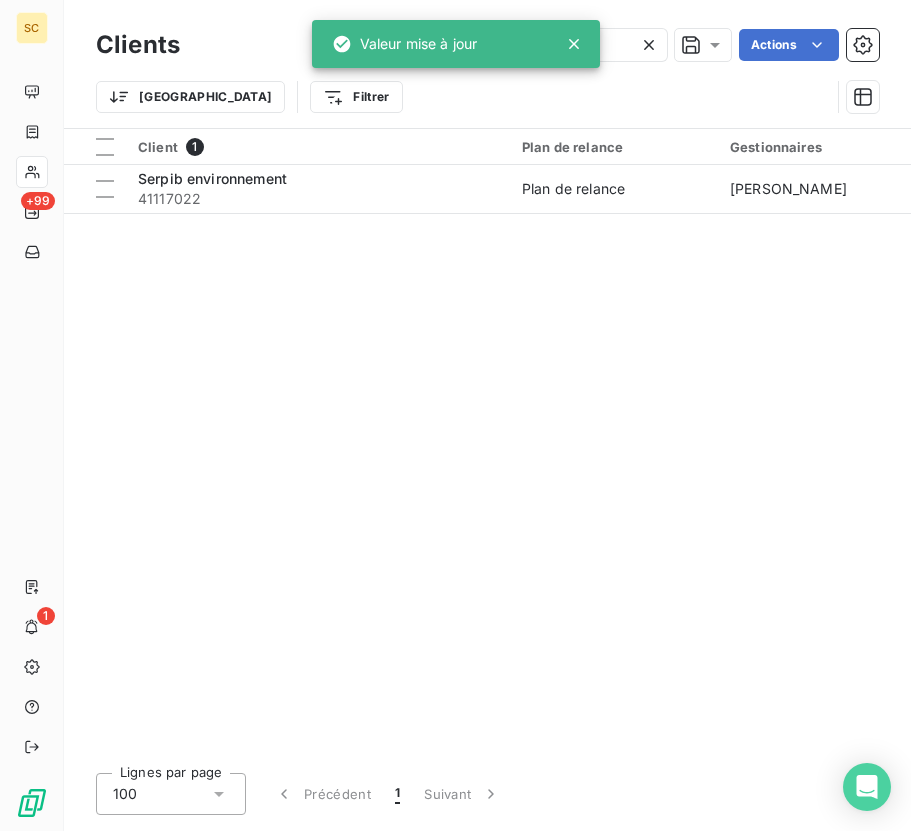 click 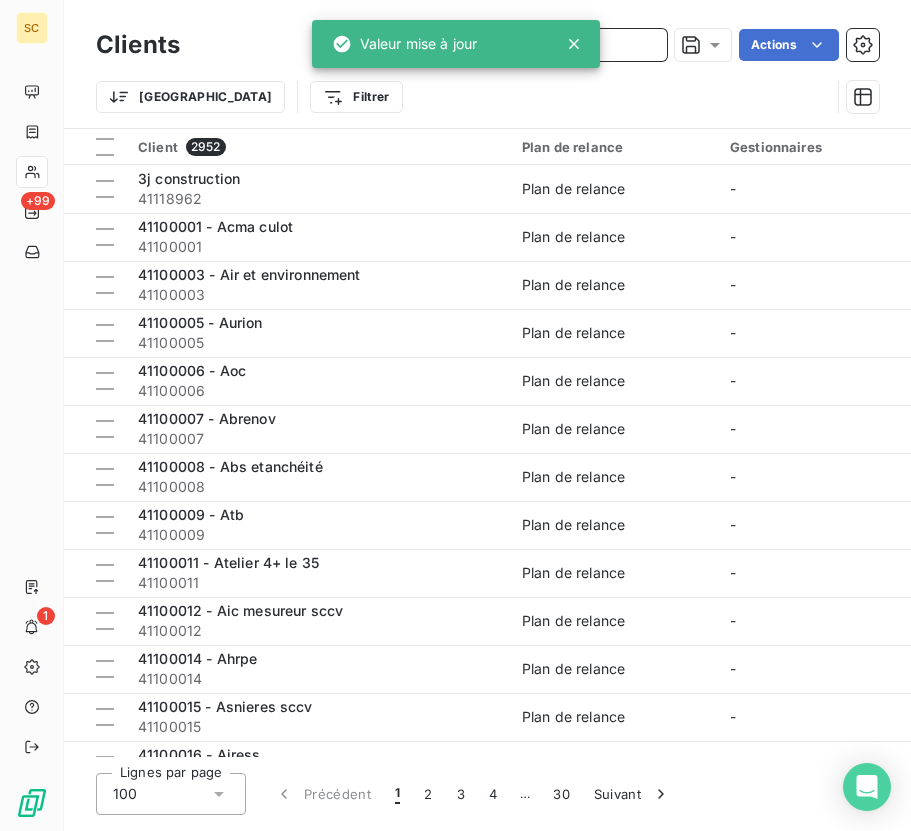 click at bounding box center (517, 45) 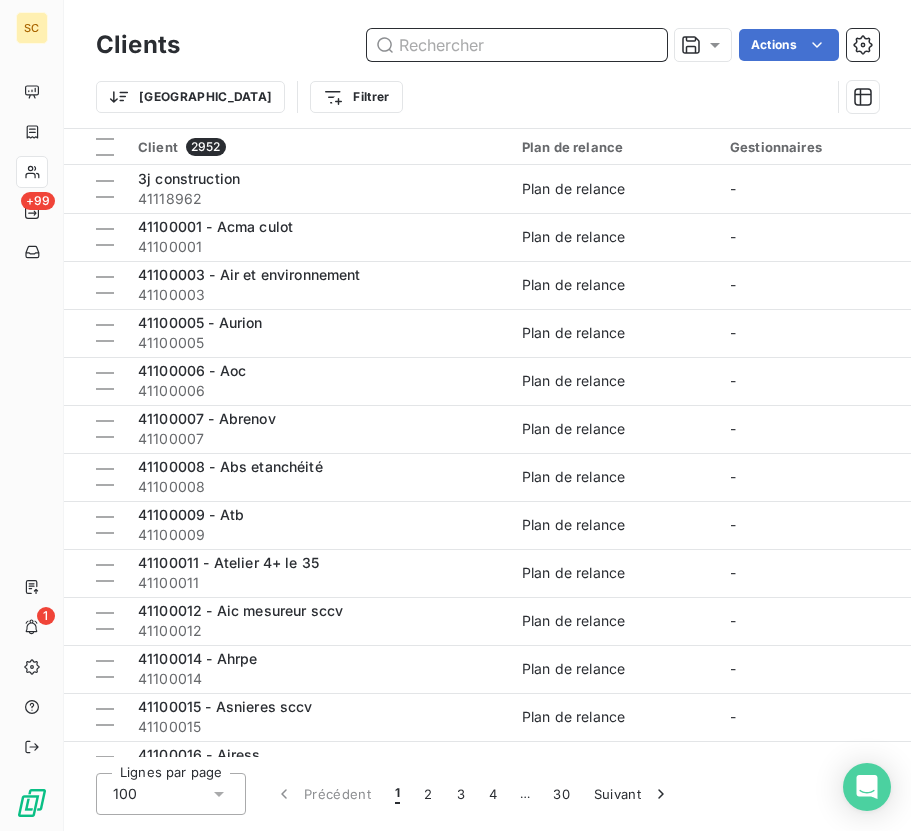 paste on "41118318" 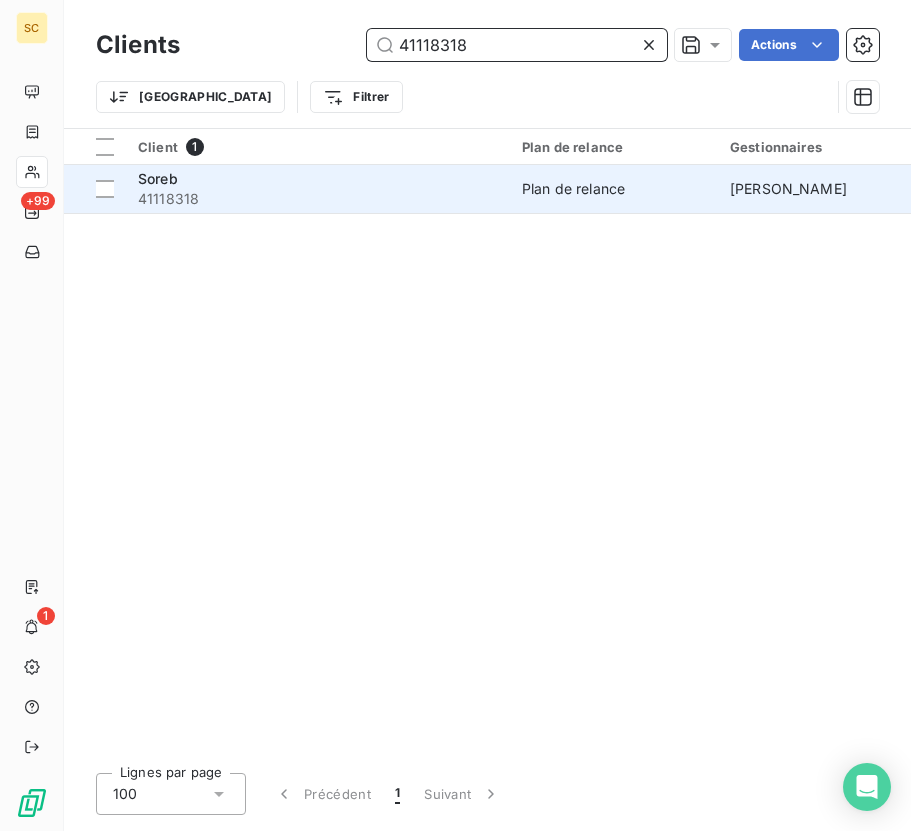 type on "41118318" 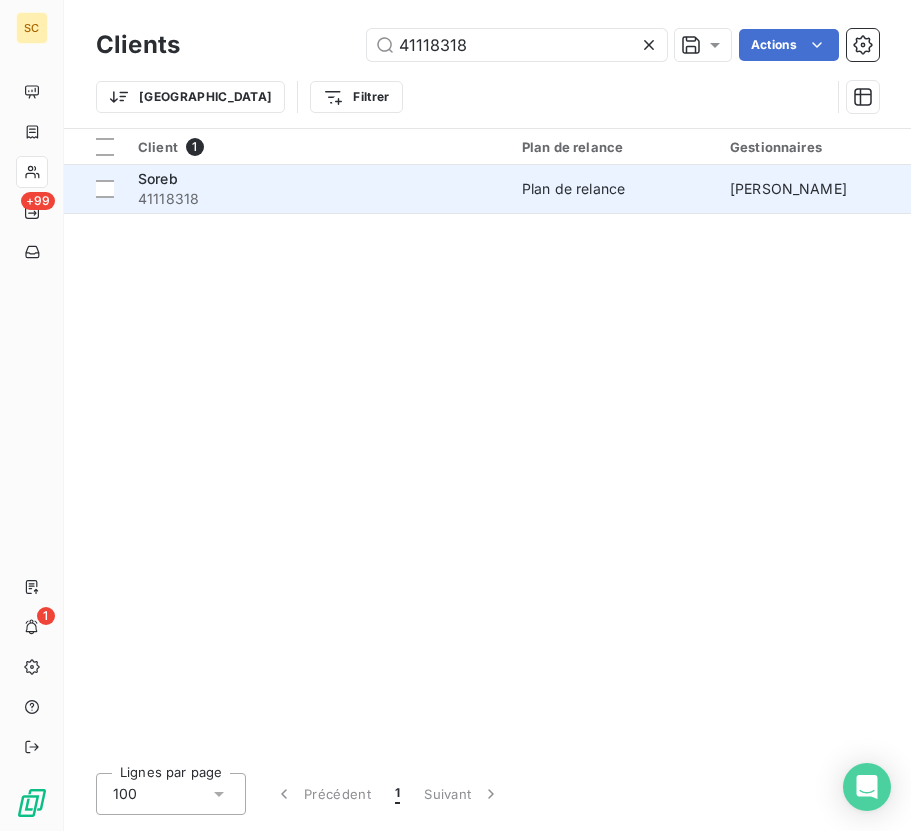 click on "Soreb" at bounding box center (318, 179) 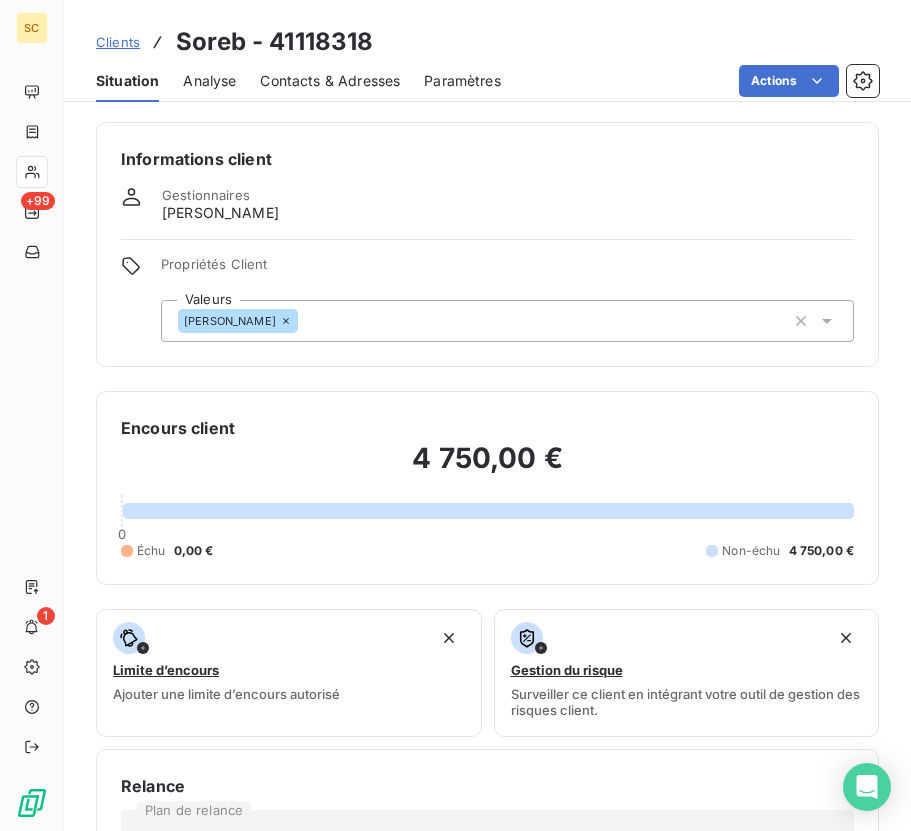 click 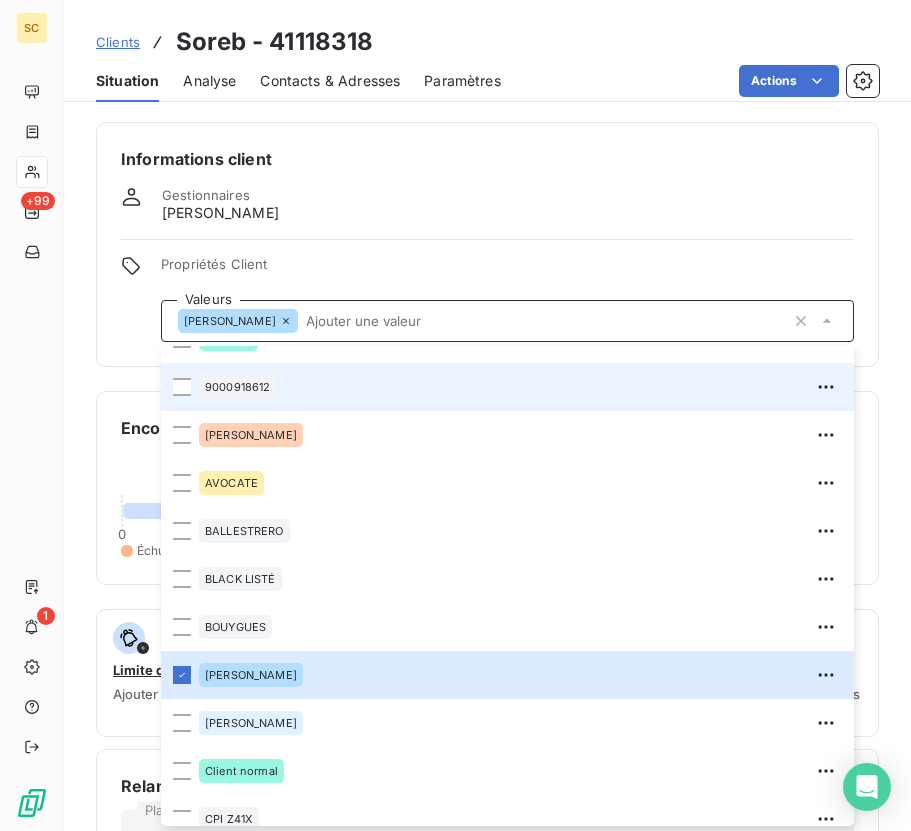 scroll, scrollTop: 286, scrollLeft: 0, axis: vertical 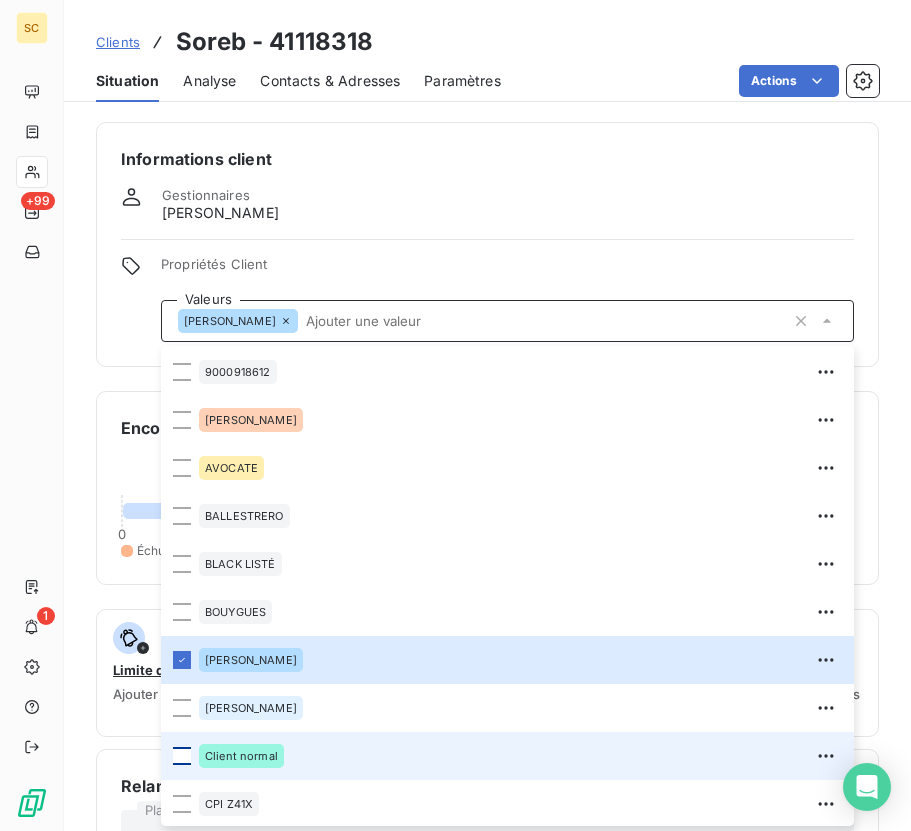 click at bounding box center (182, 756) 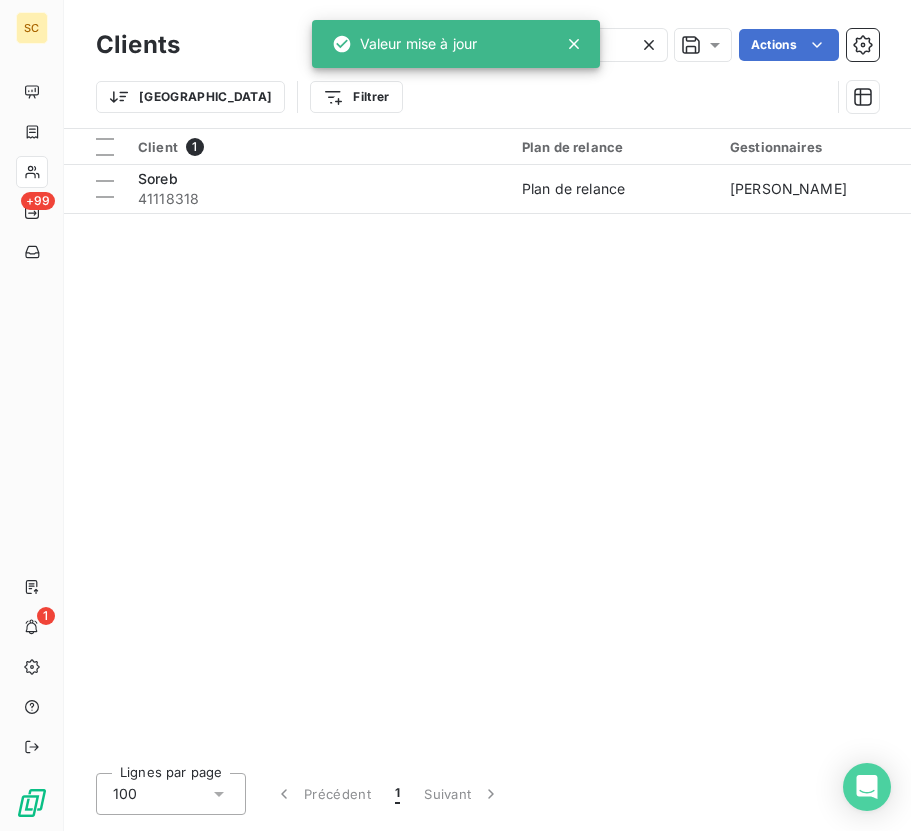 click 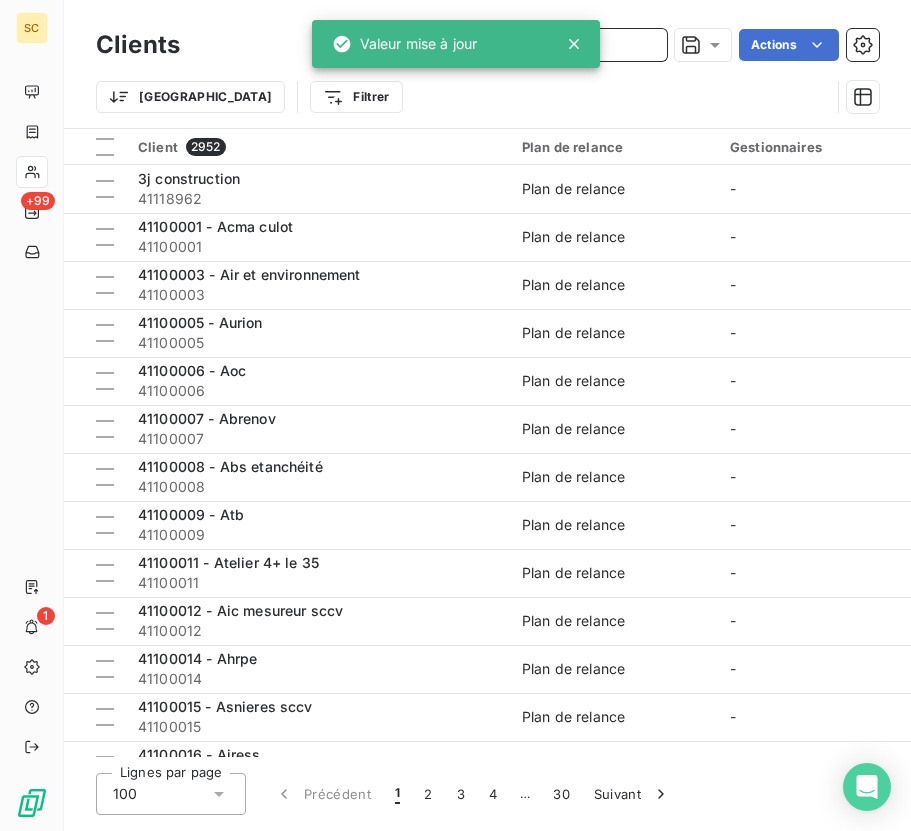 click at bounding box center (517, 45) 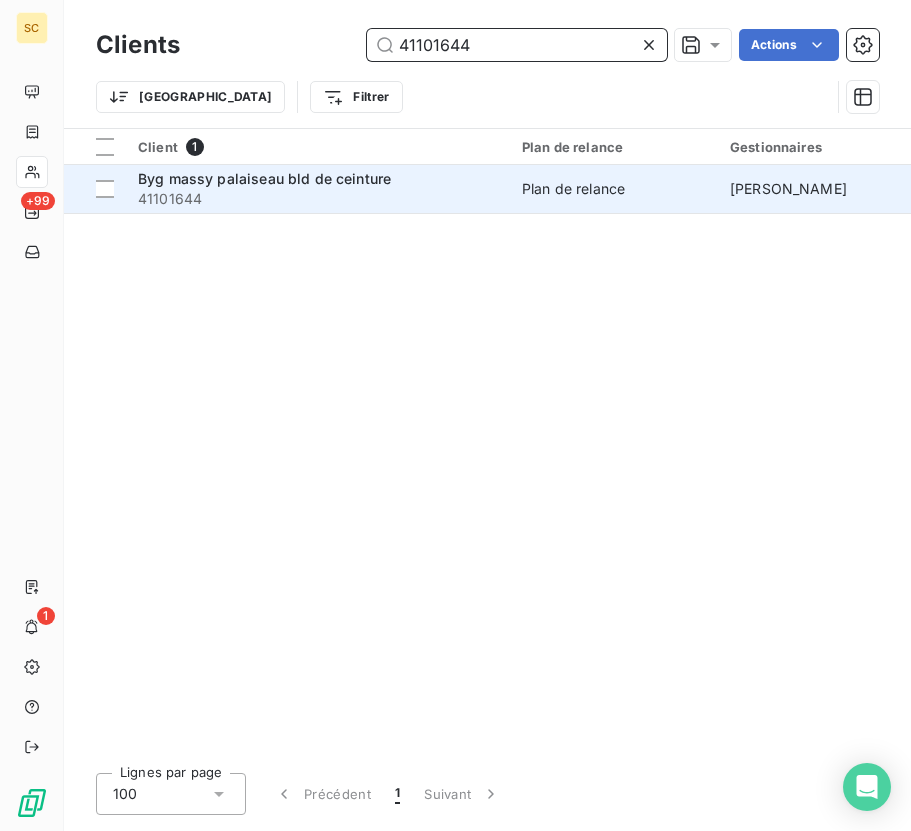 type on "41101644" 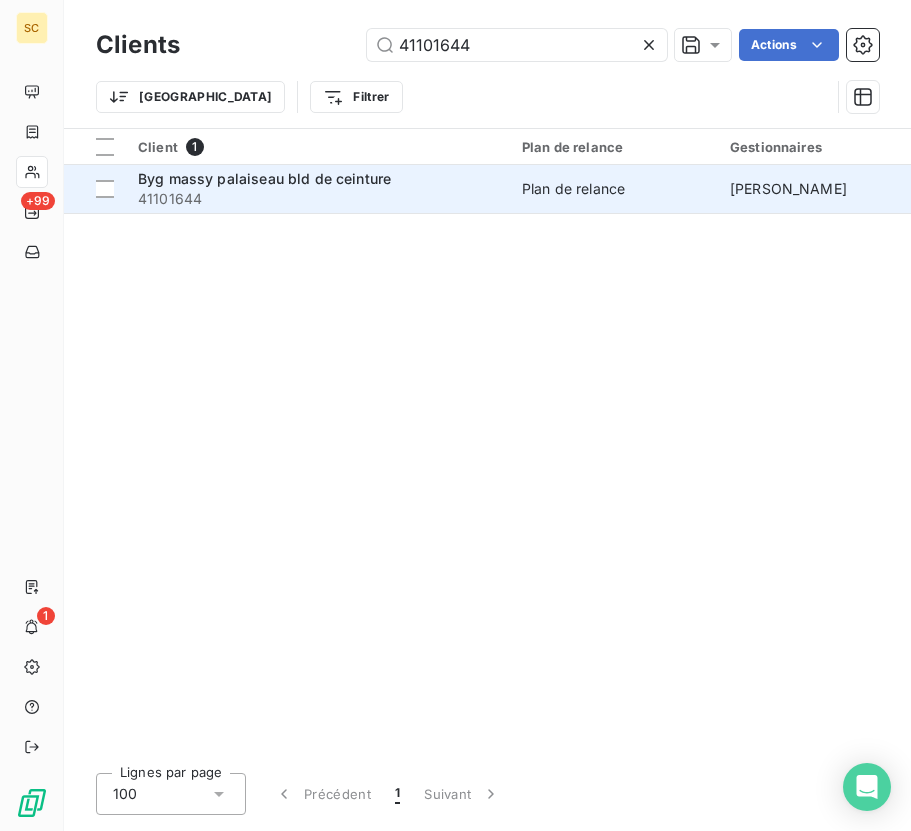 click on "Plan de relance" at bounding box center [573, 189] 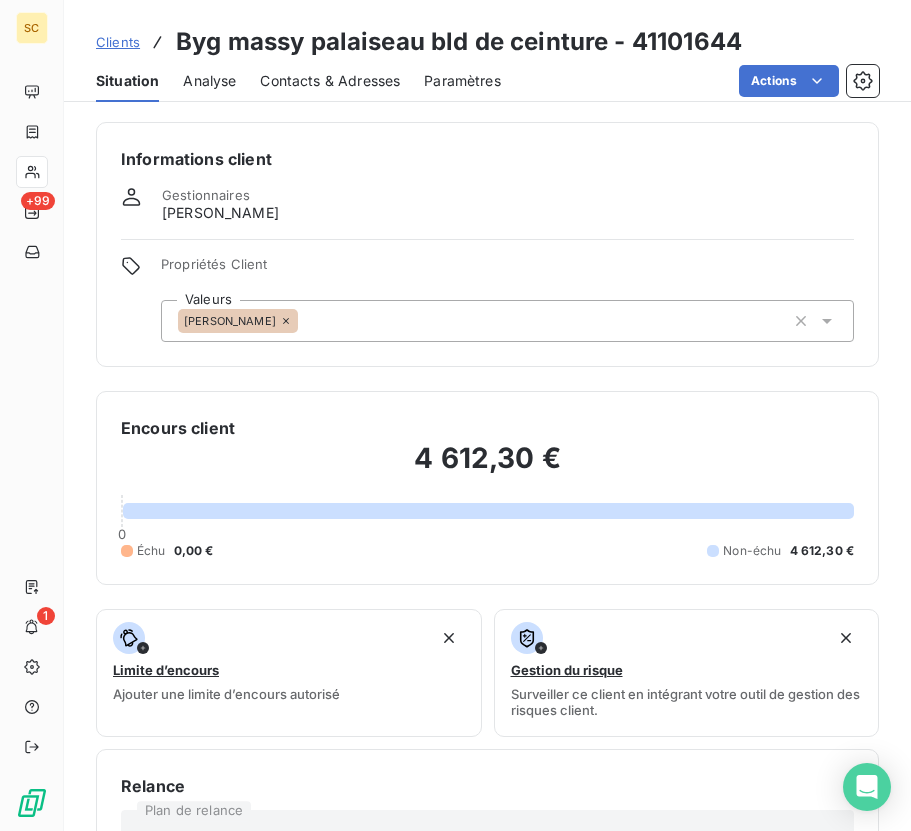 click 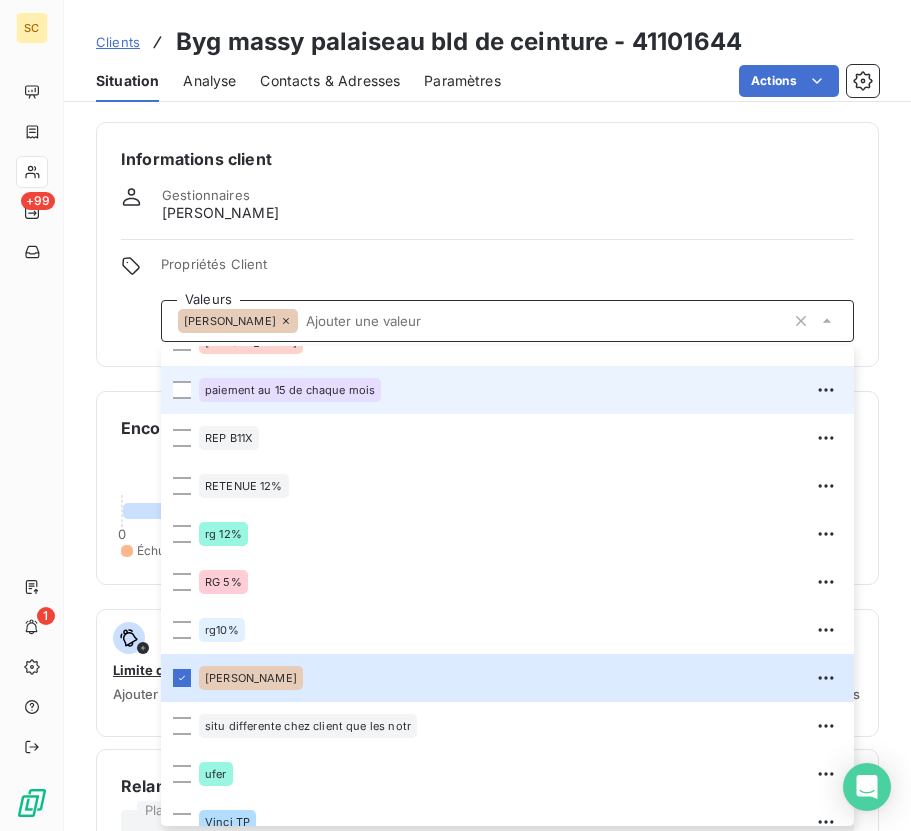 scroll, scrollTop: 1200, scrollLeft: 0, axis: vertical 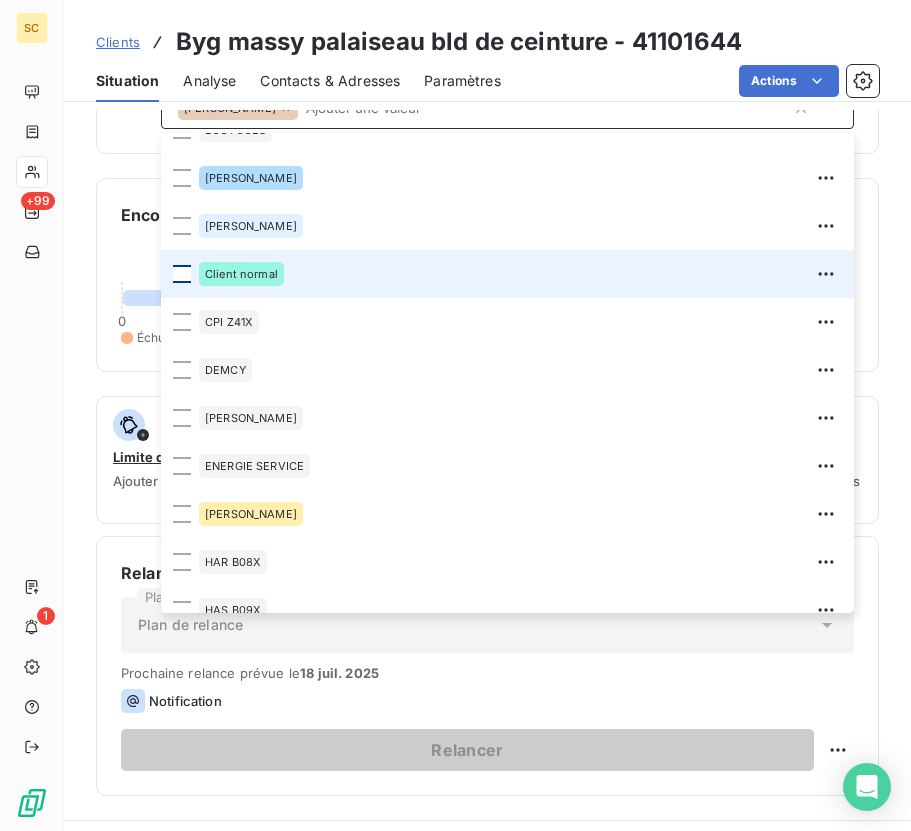 click at bounding box center (182, 274) 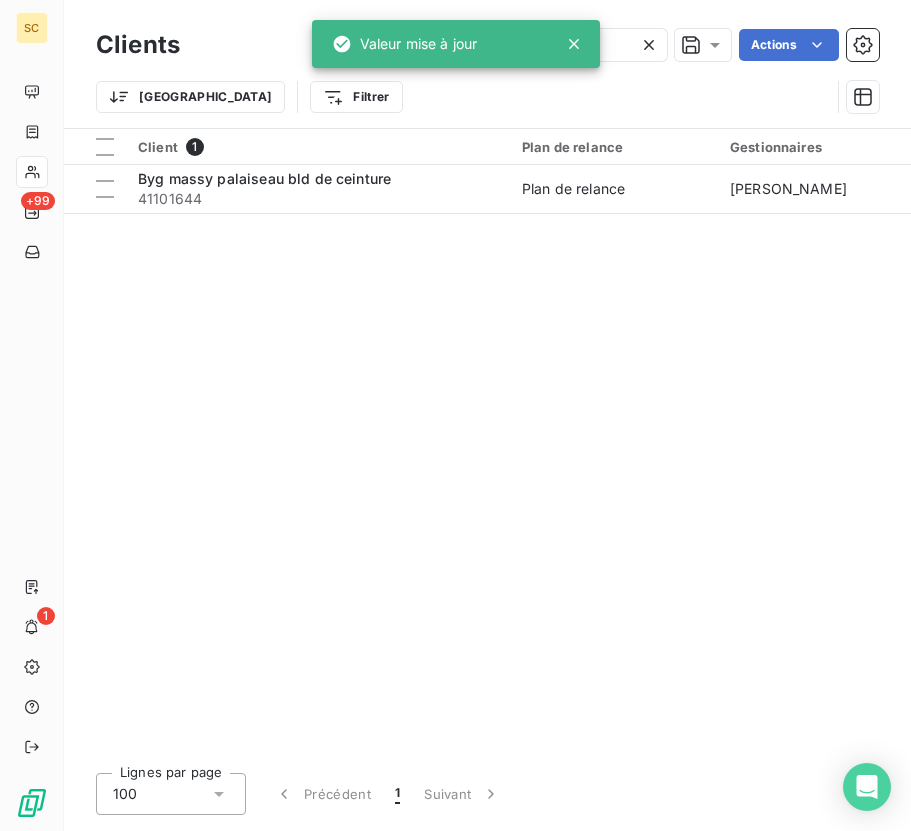 click 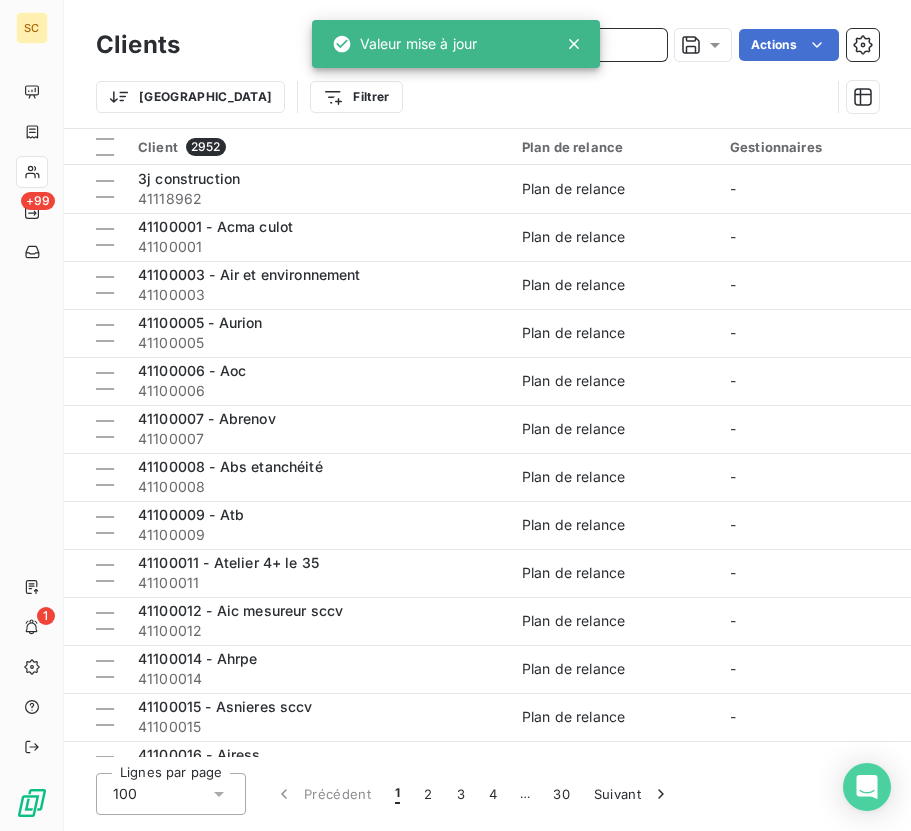 click at bounding box center (517, 45) 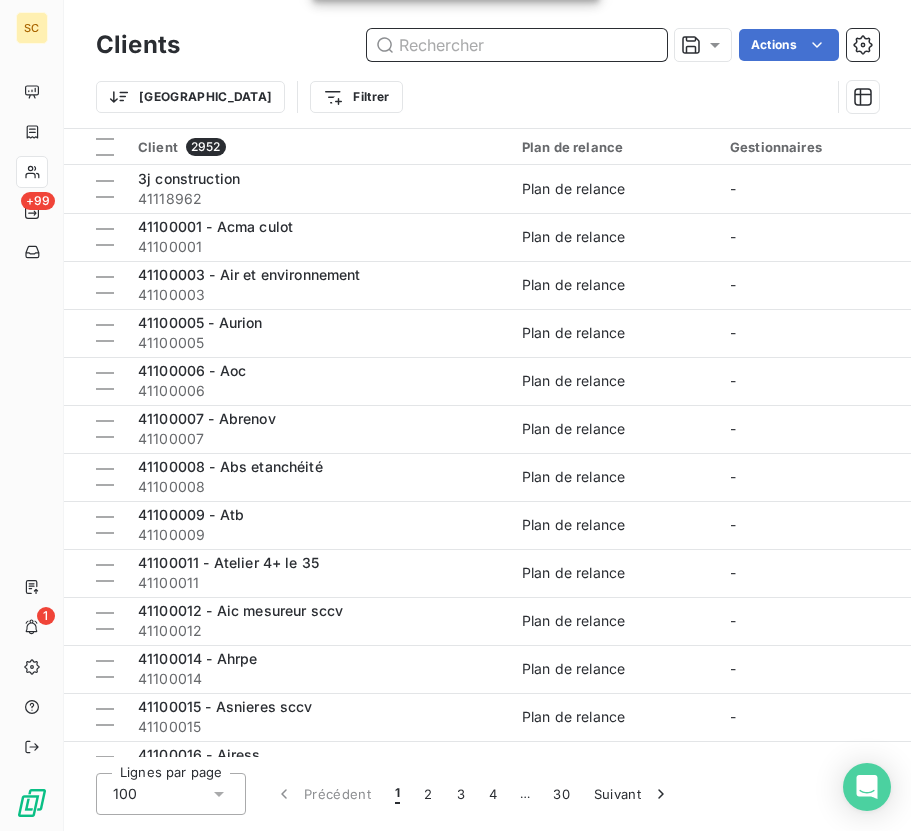 paste on "41108068" 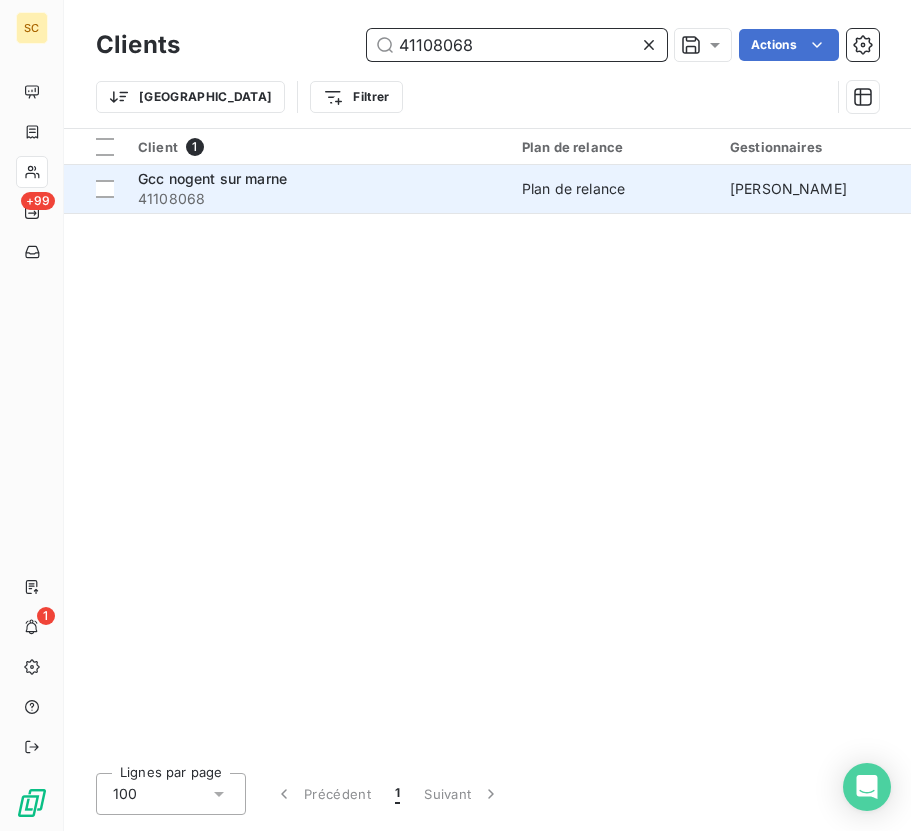 type on "41108068" 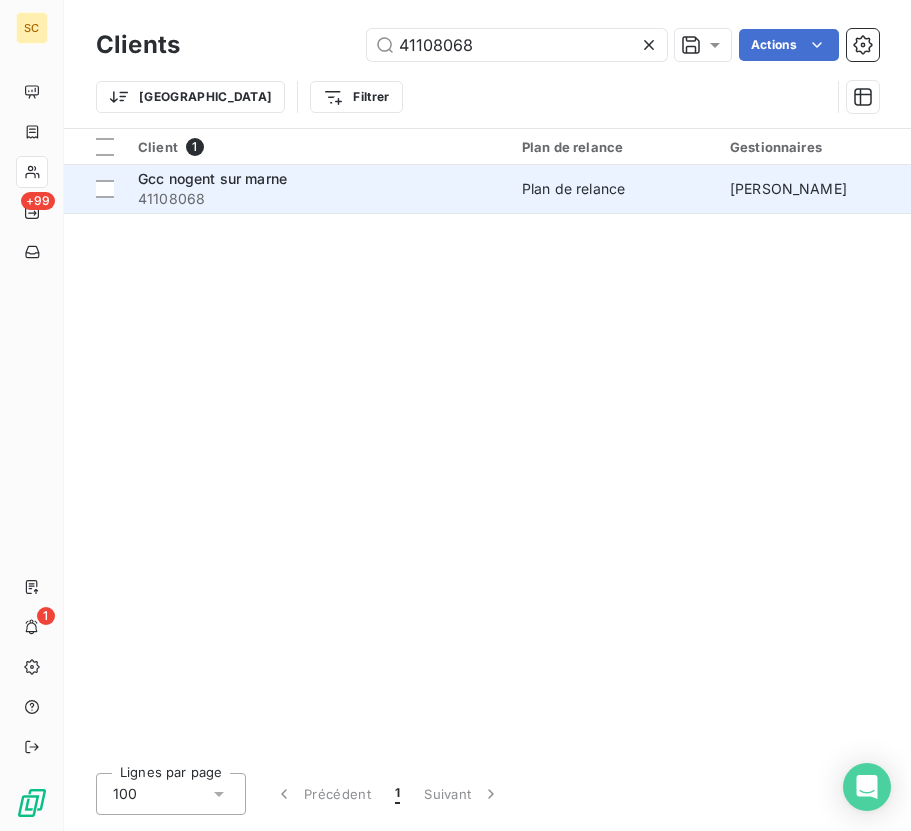 click on "41108068" at bounding box center (318, 199) 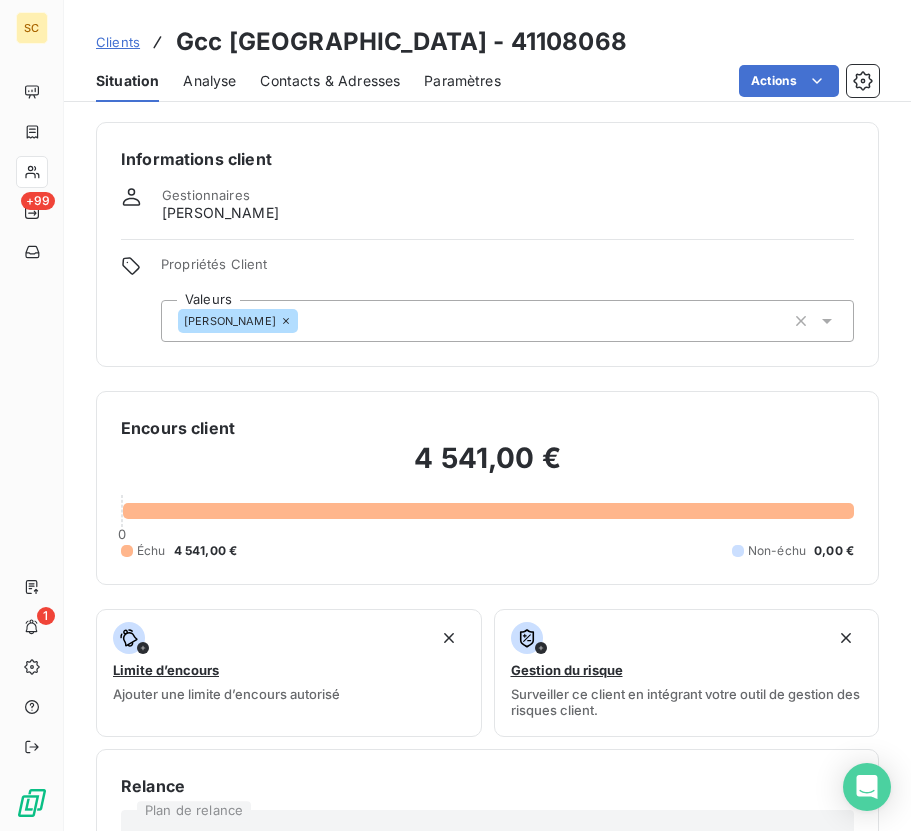 click 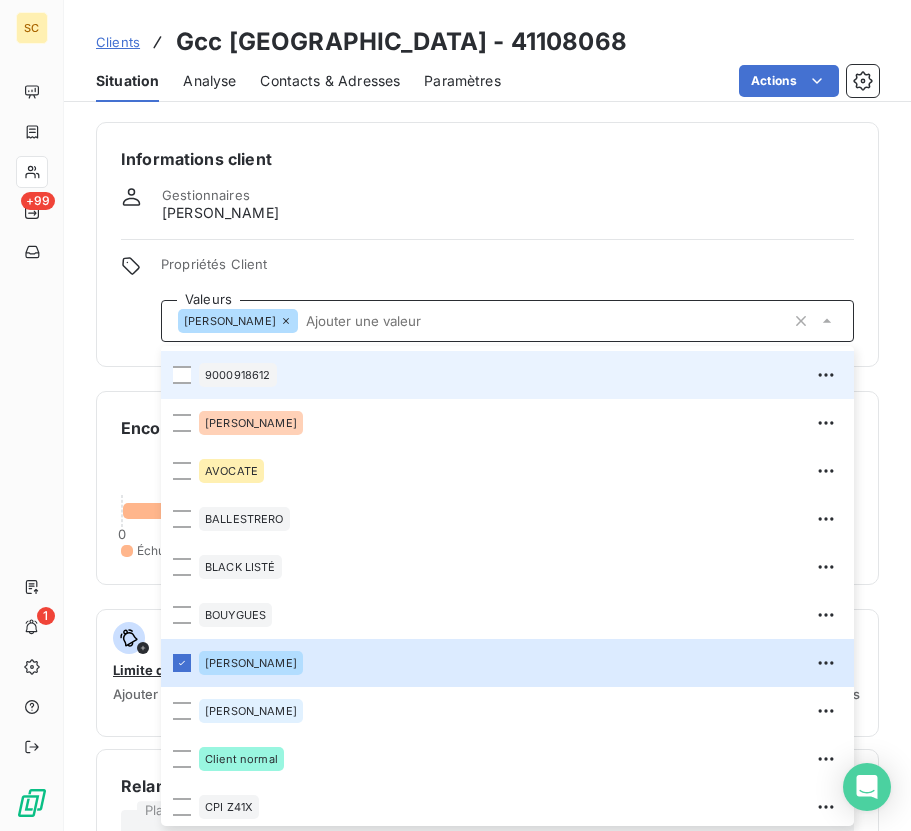 scroll, scrollTop: 277, scrollLeft: 0, axis: vertical 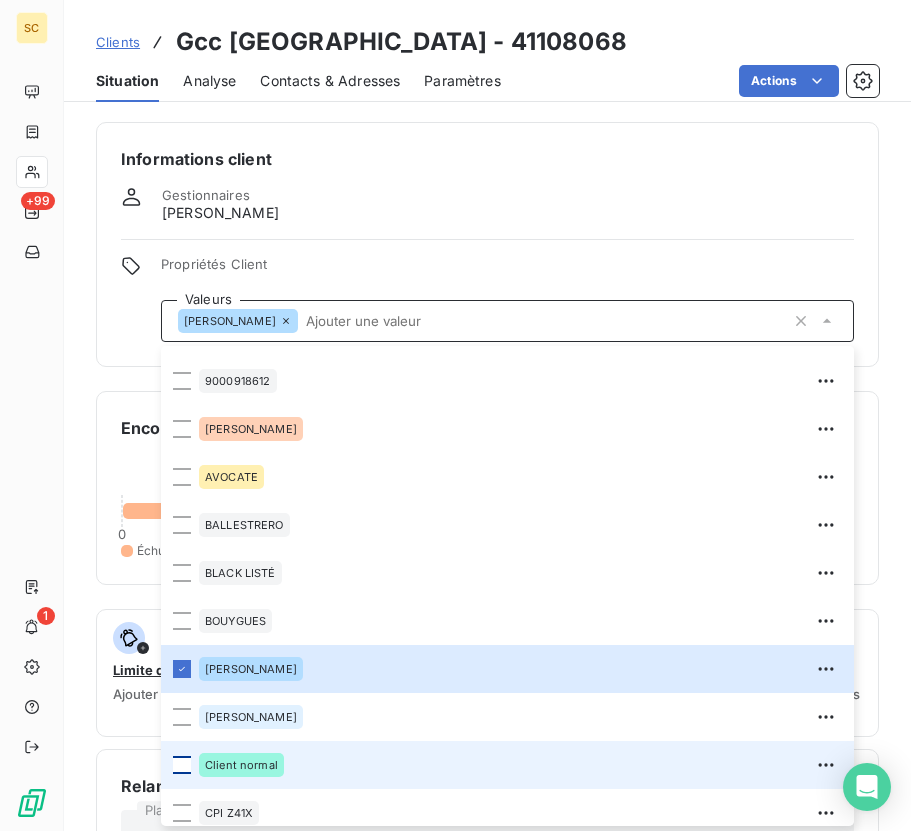 click at bounding box center (182, 765) 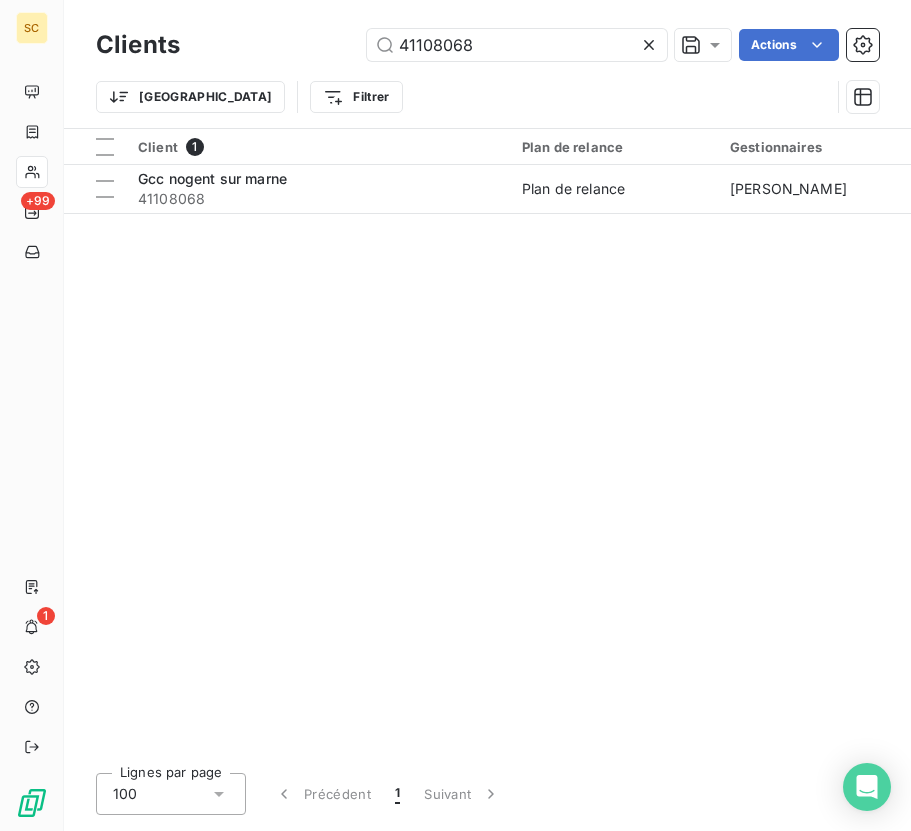 drag, startPoint x: 536, startPoint y: 50, endPoint x: 336, endPoint y: 49, distance: 200.0025 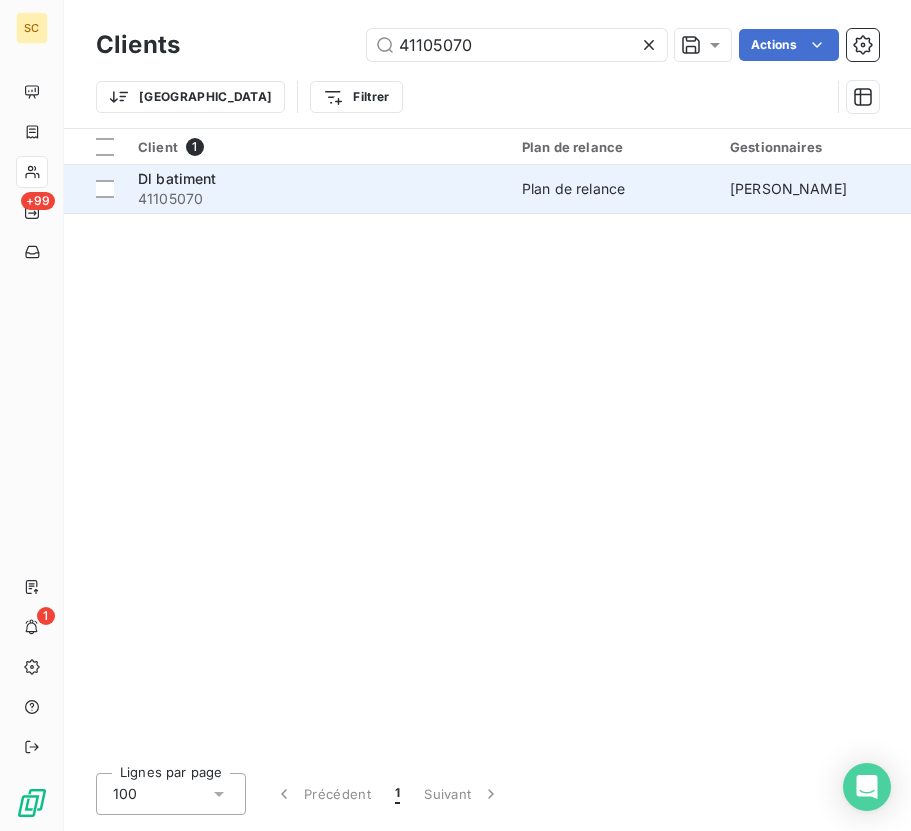 click on "Dl batiment [DRIVERS_LICENSE_NUMBER]" at bounding box center (318, 189) 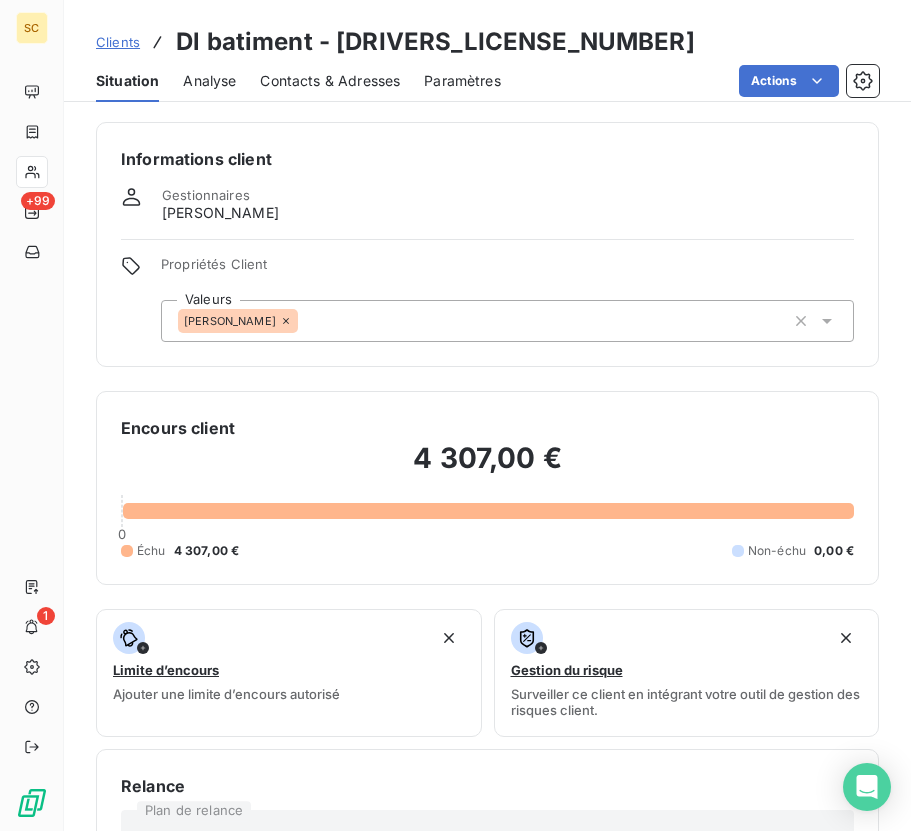click 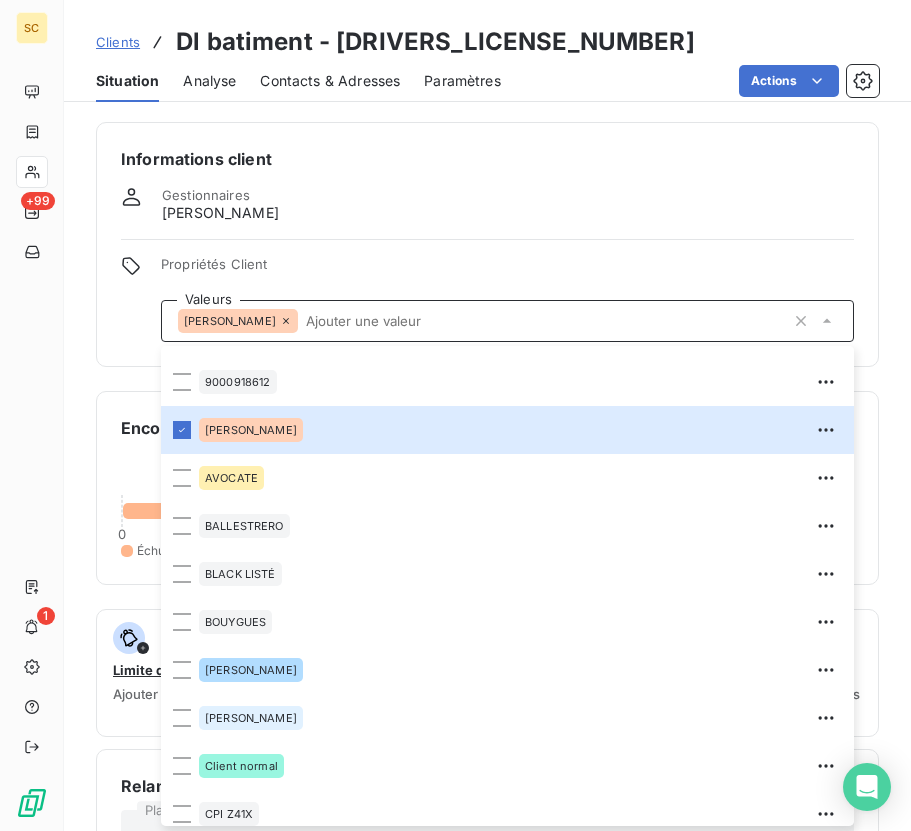scroll, scrollTop: 280, scrollLeft: 0, axis: vertical 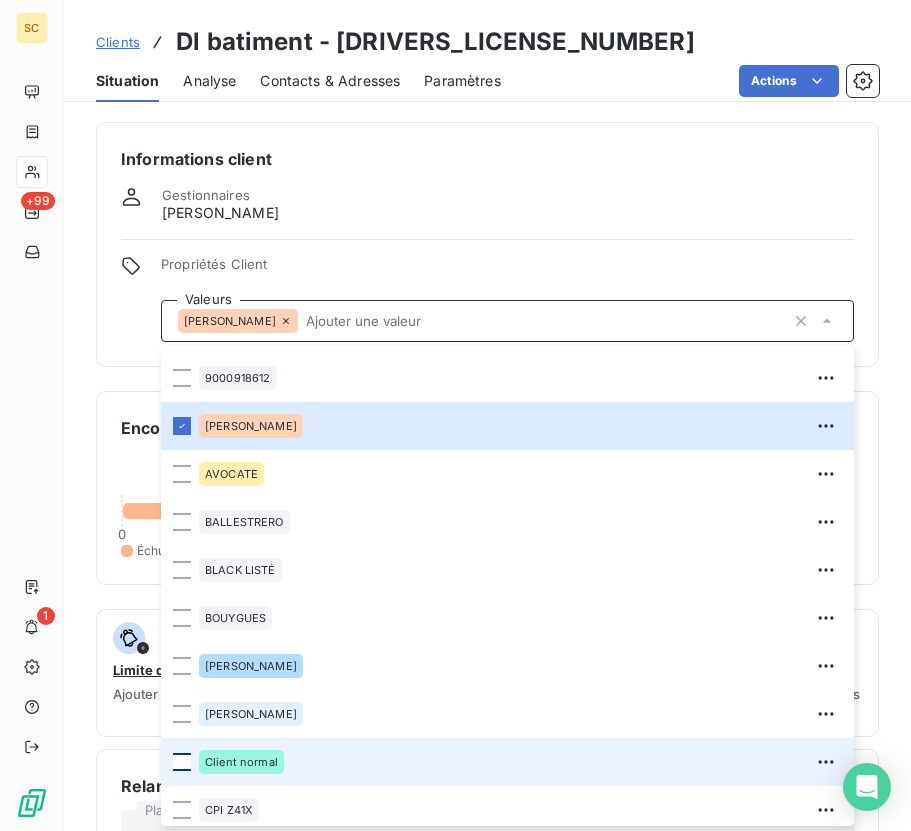 click at bounding box center (182, 762) 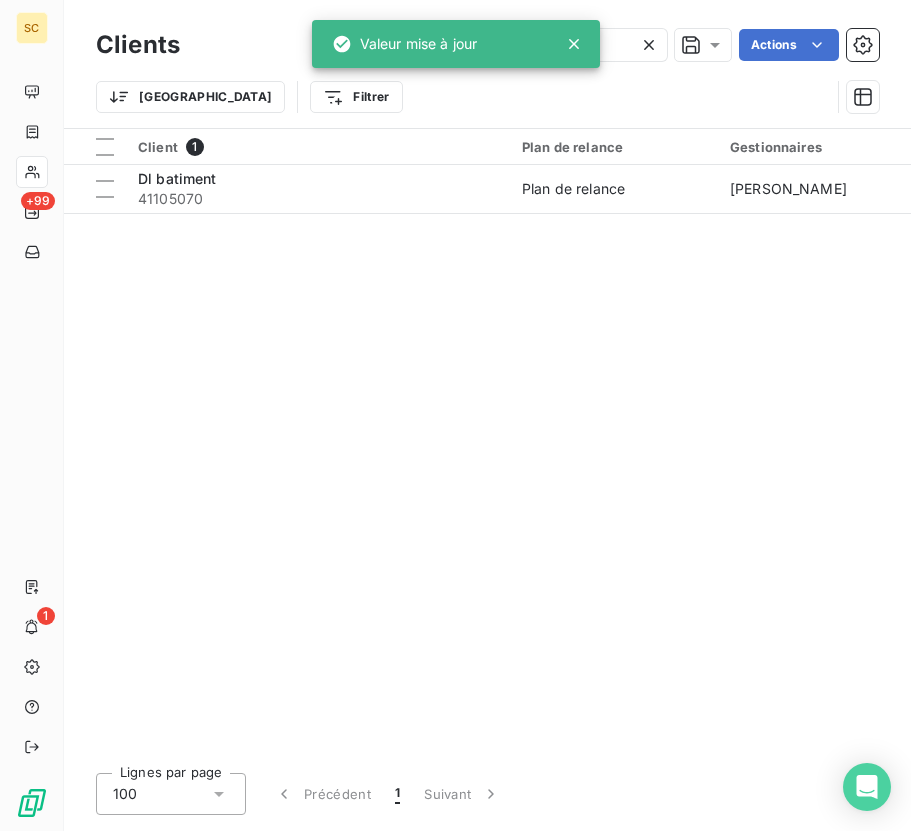 click 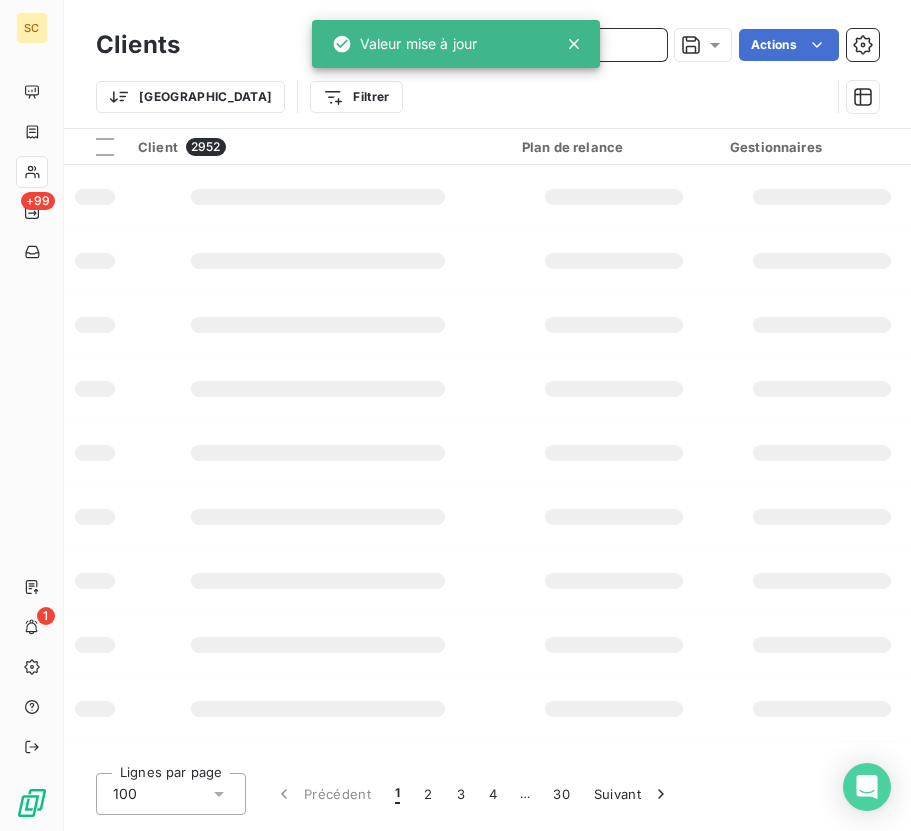 click at bounding box center [517, 45] 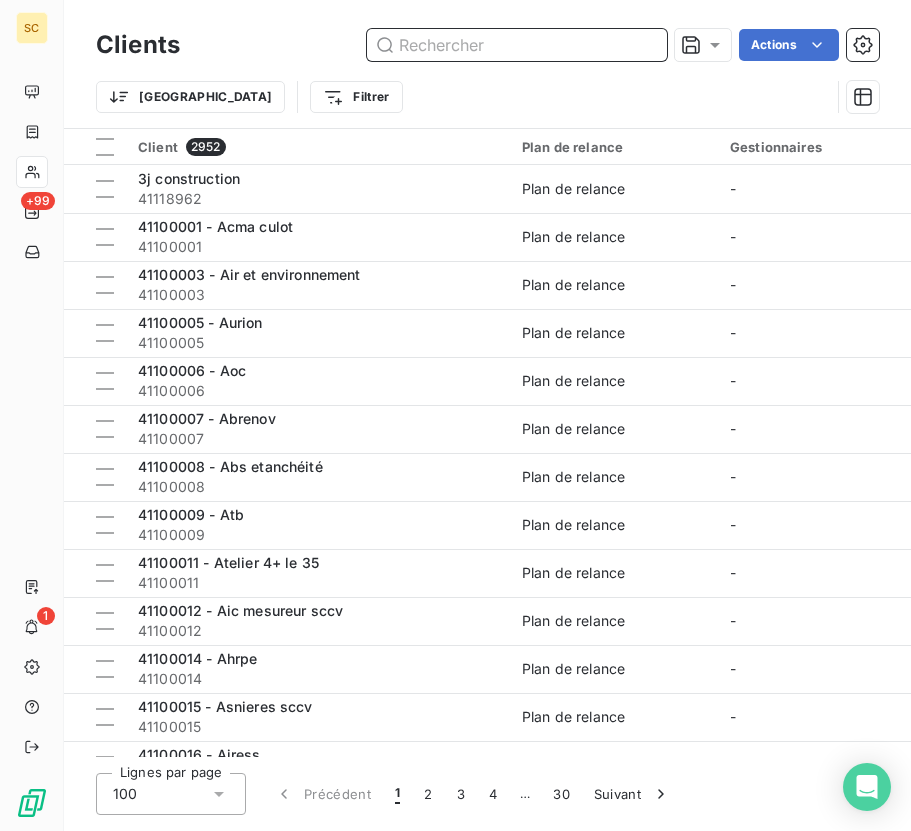 paste on "41103481" 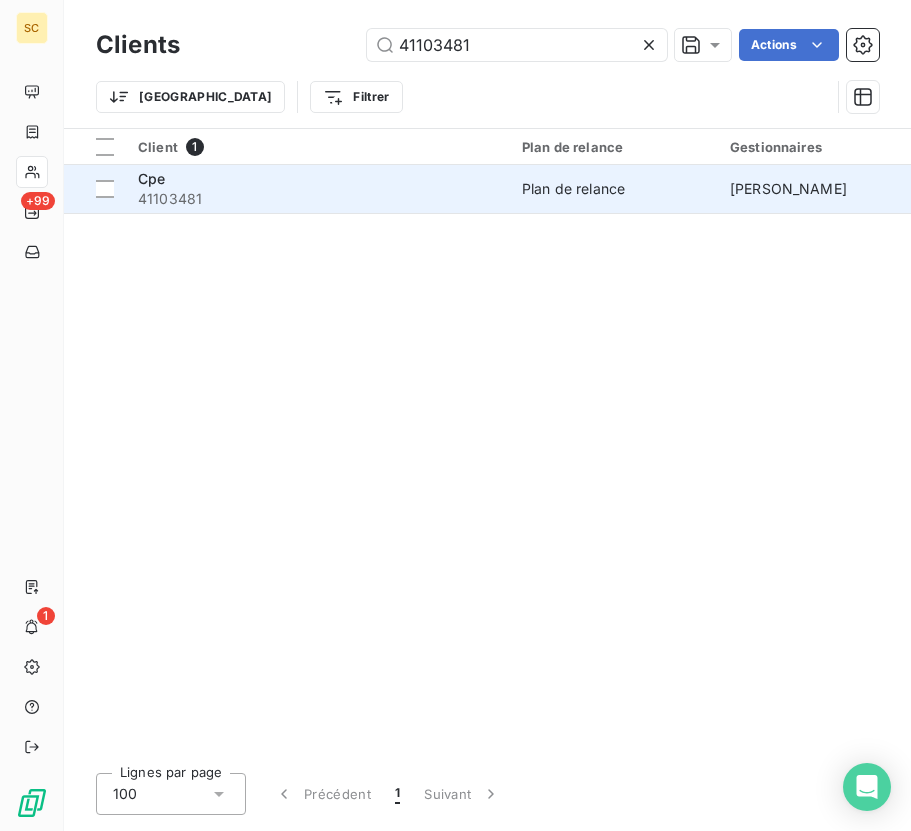 click on "Cpe" at bounding box center (318, 179) 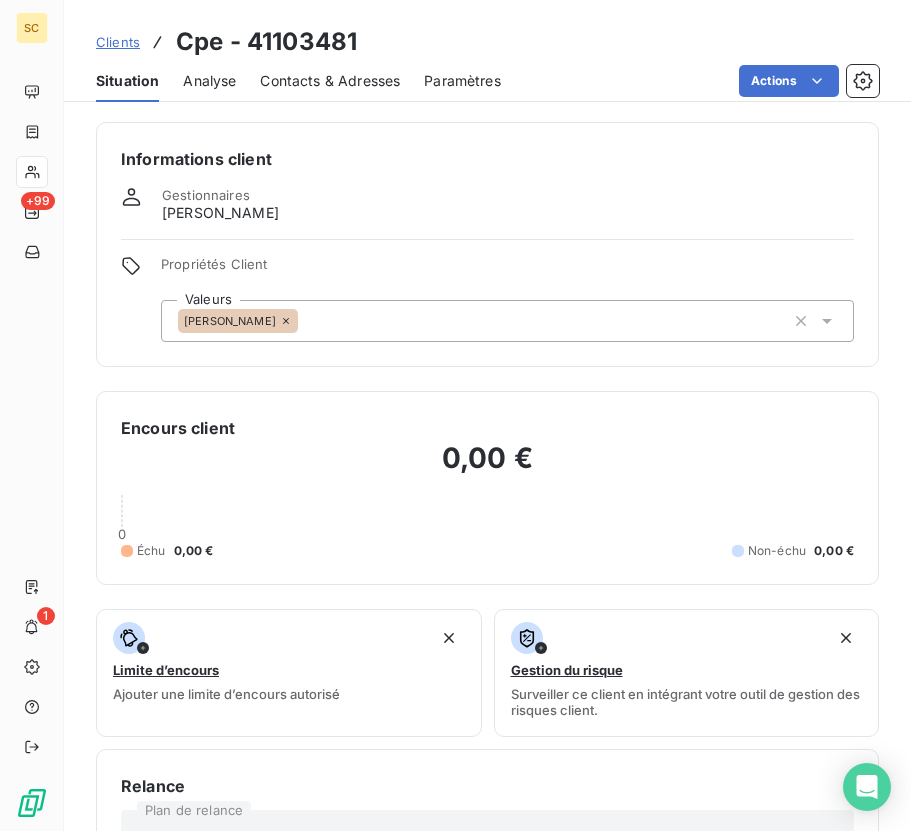 click 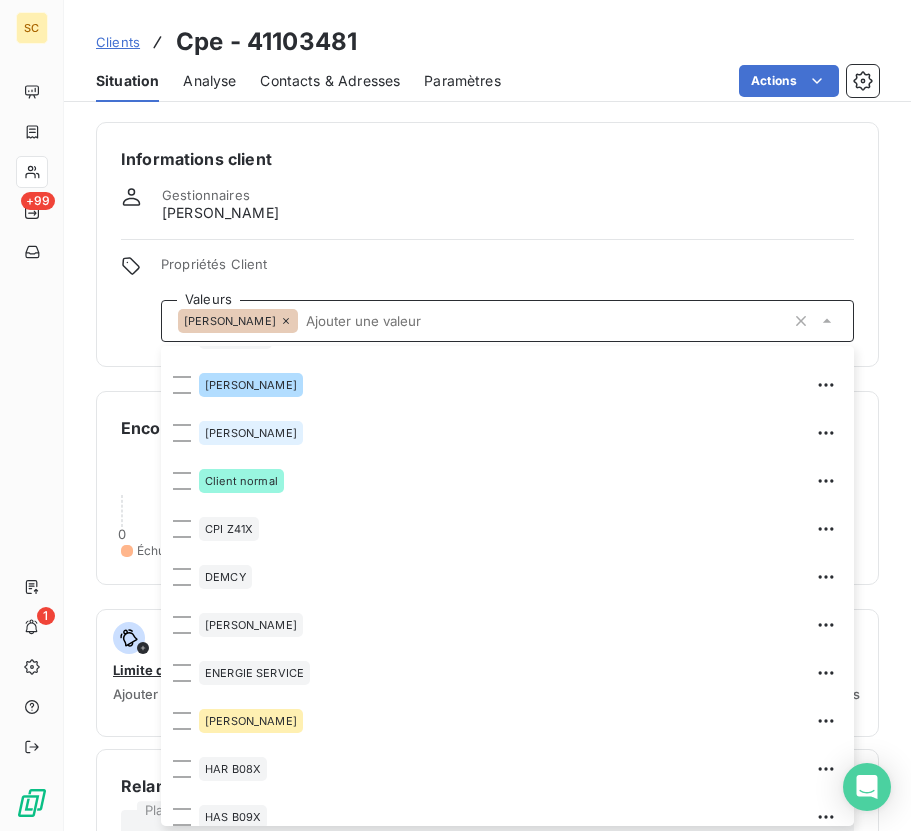 scroll, scrollTop: 535, scrollLeft: 0, axis: vertical 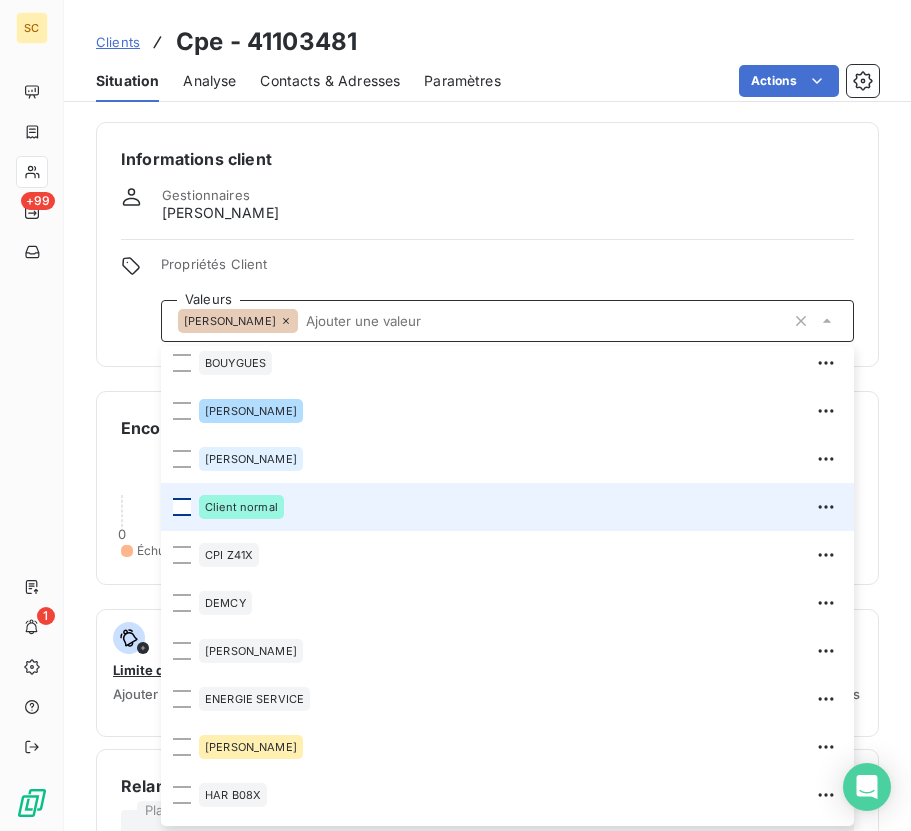 click at bounding box center [182, 507] 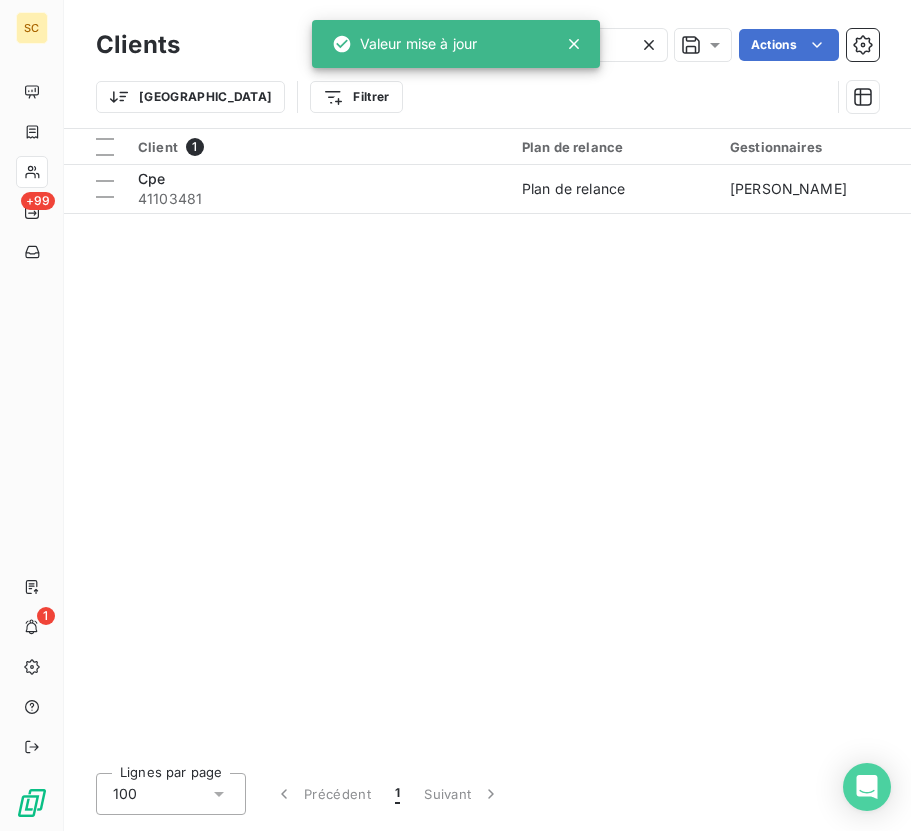 click 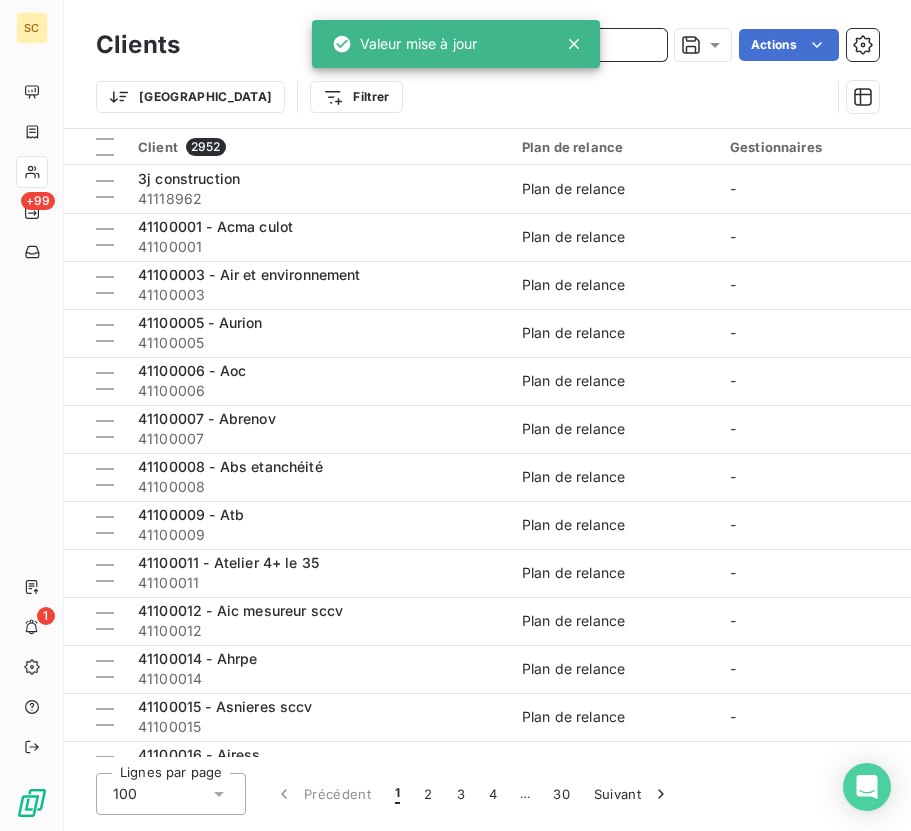click at bounding box center (517, 45) 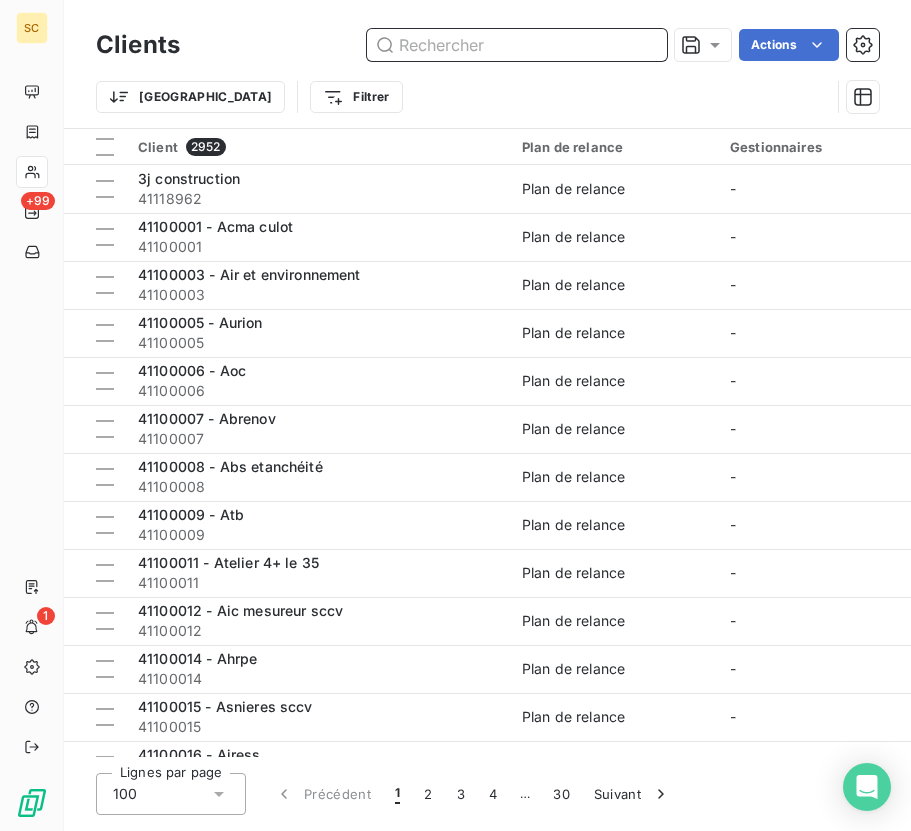 paste on "41106038" 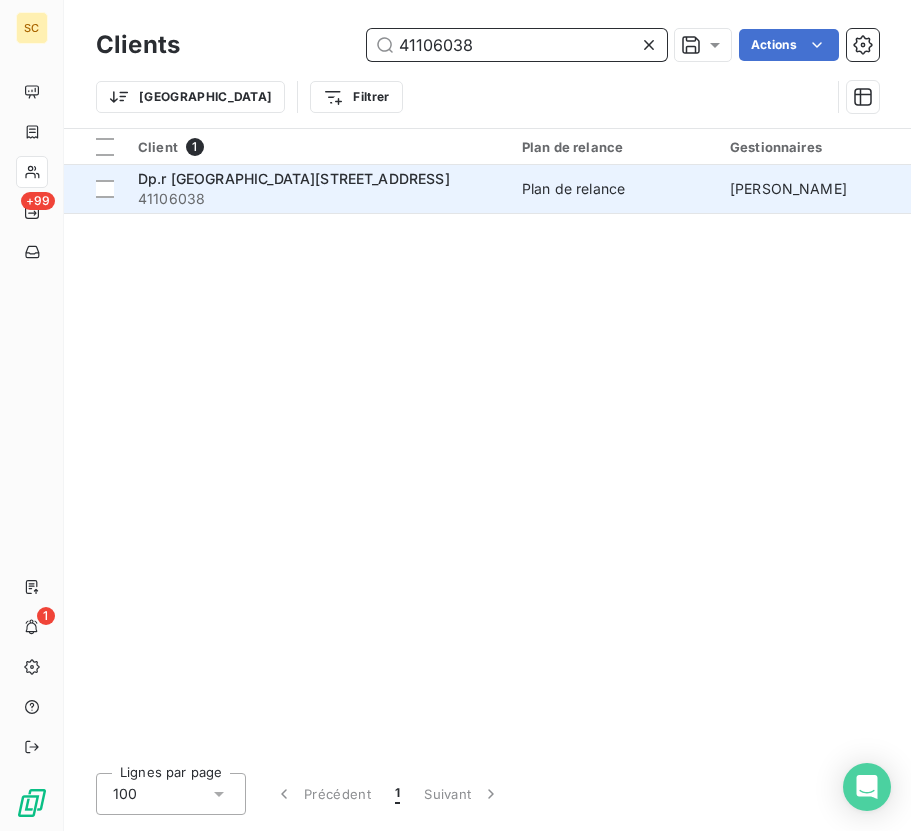 type on "41106038" 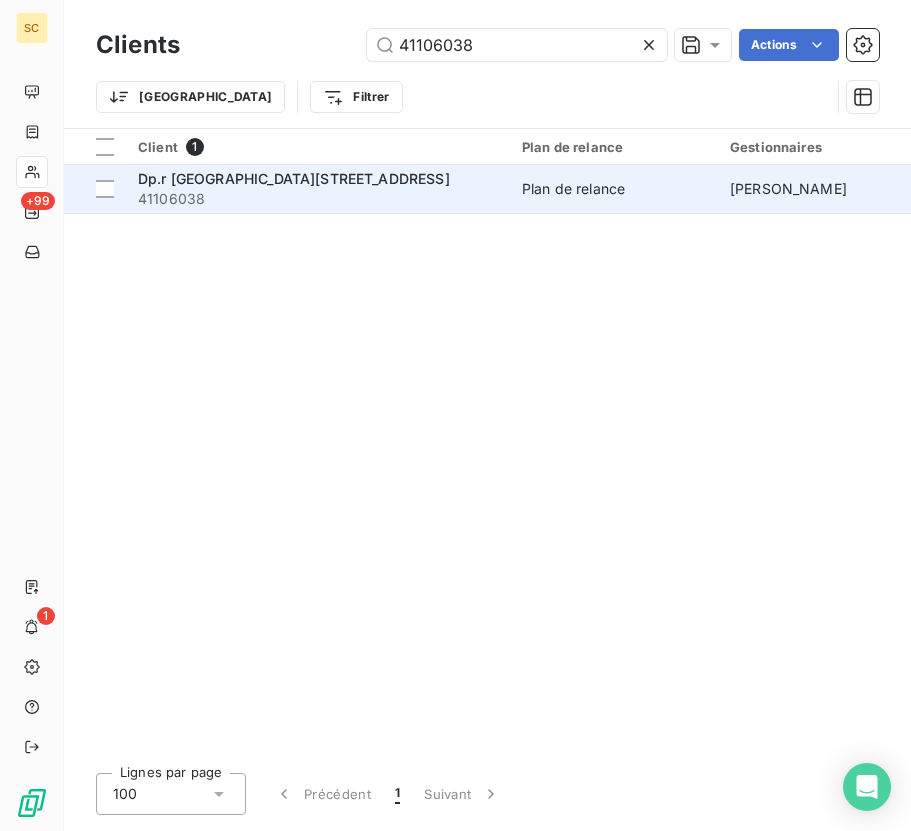 click on "Dp.r [GEOGRAPHIC_DATA][STREET_ADDRESS]" at bounding box center [318, 179] 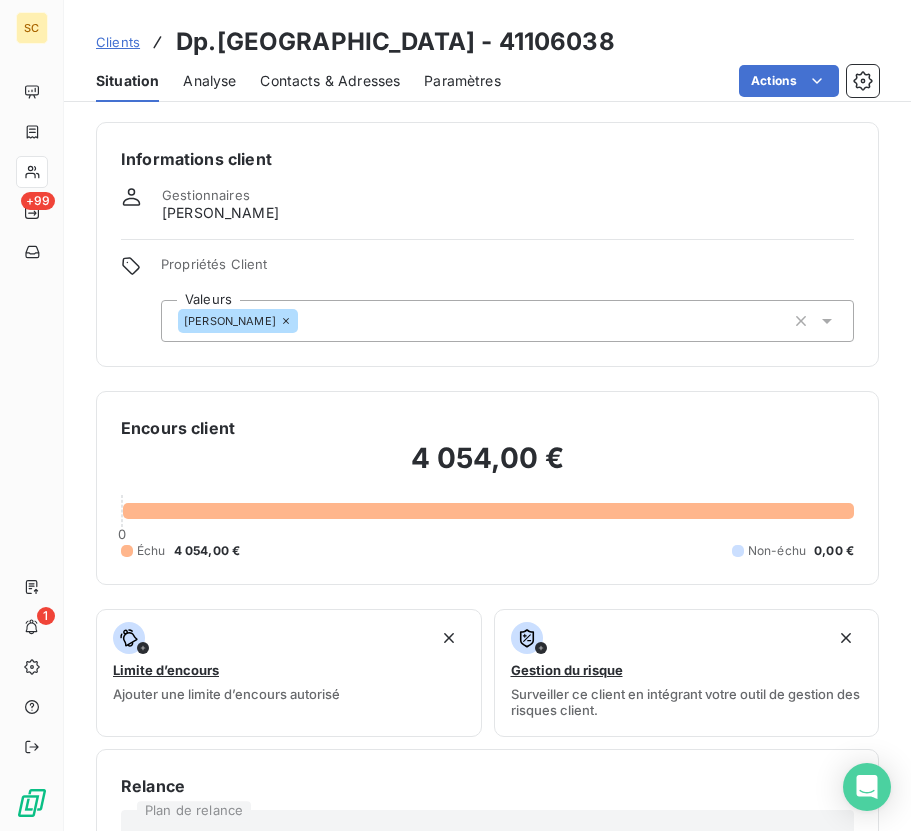 click 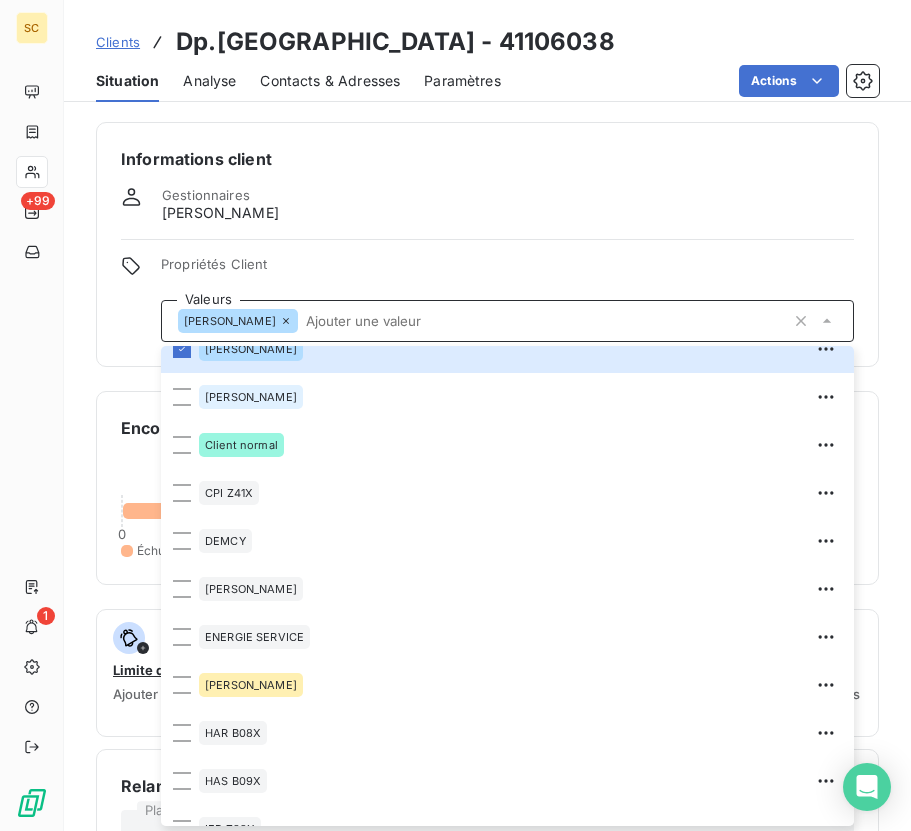 scroll, scrollTop: 650, scrollLeft: 0, axis: vertical 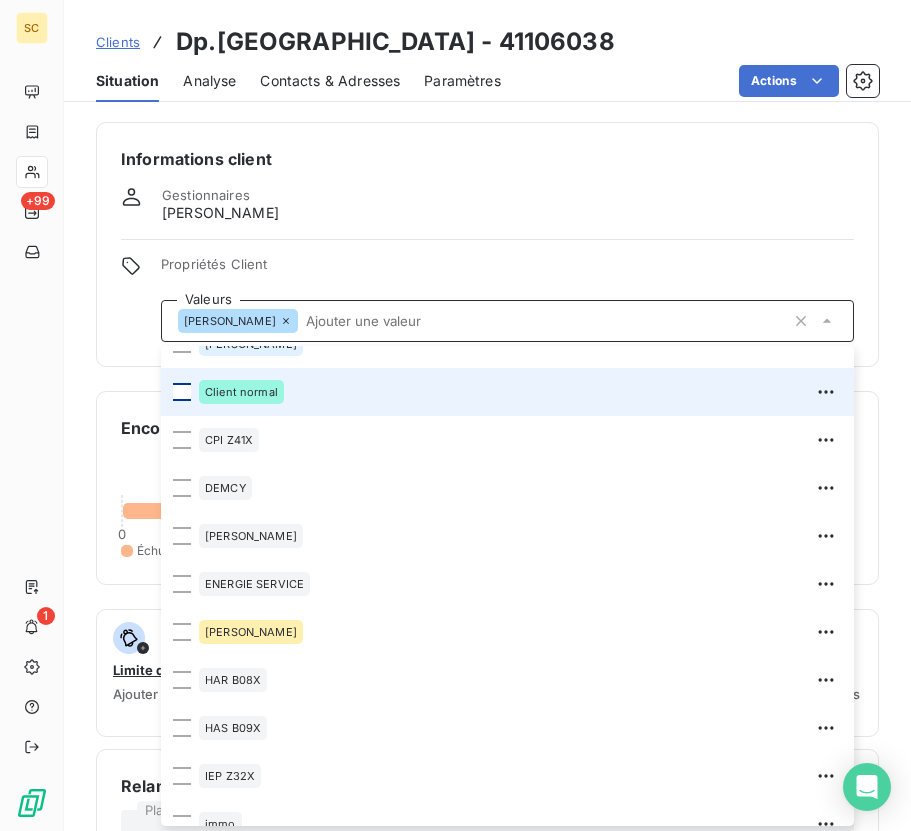 click at bounding box center (182, 392) 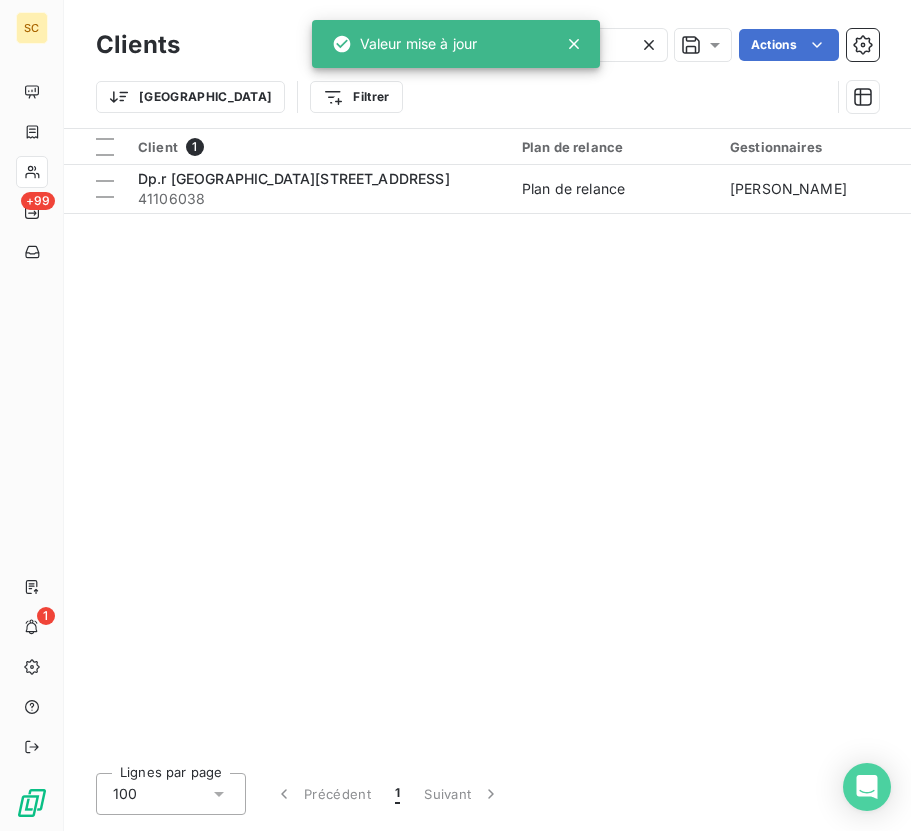 click 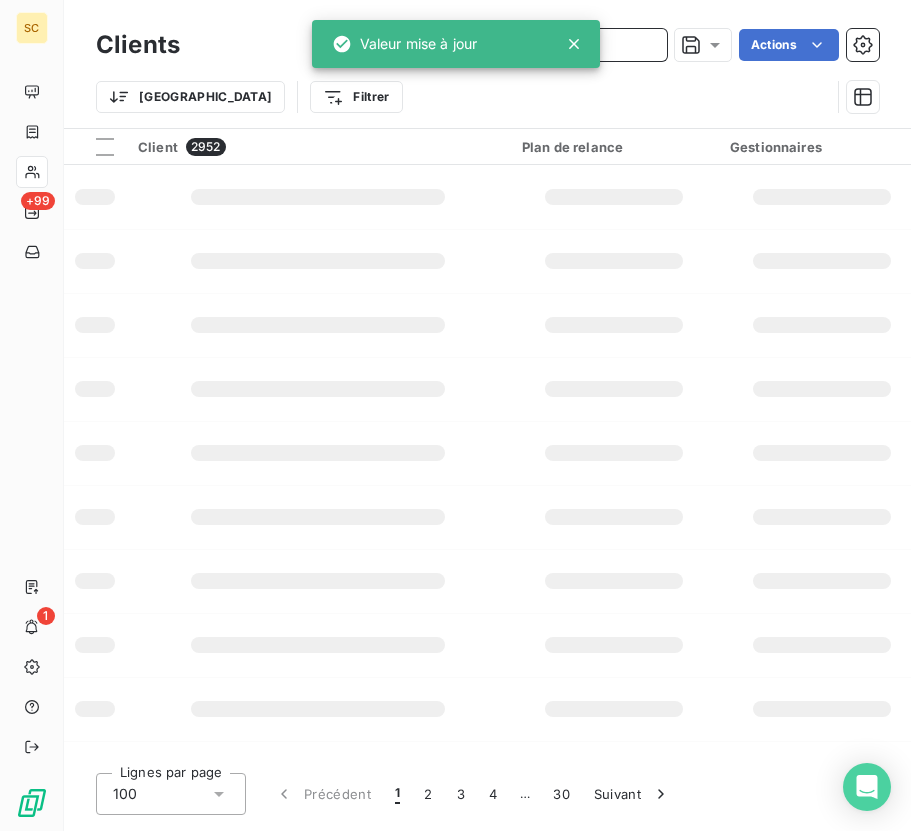 click at bounding box center [517, 45] 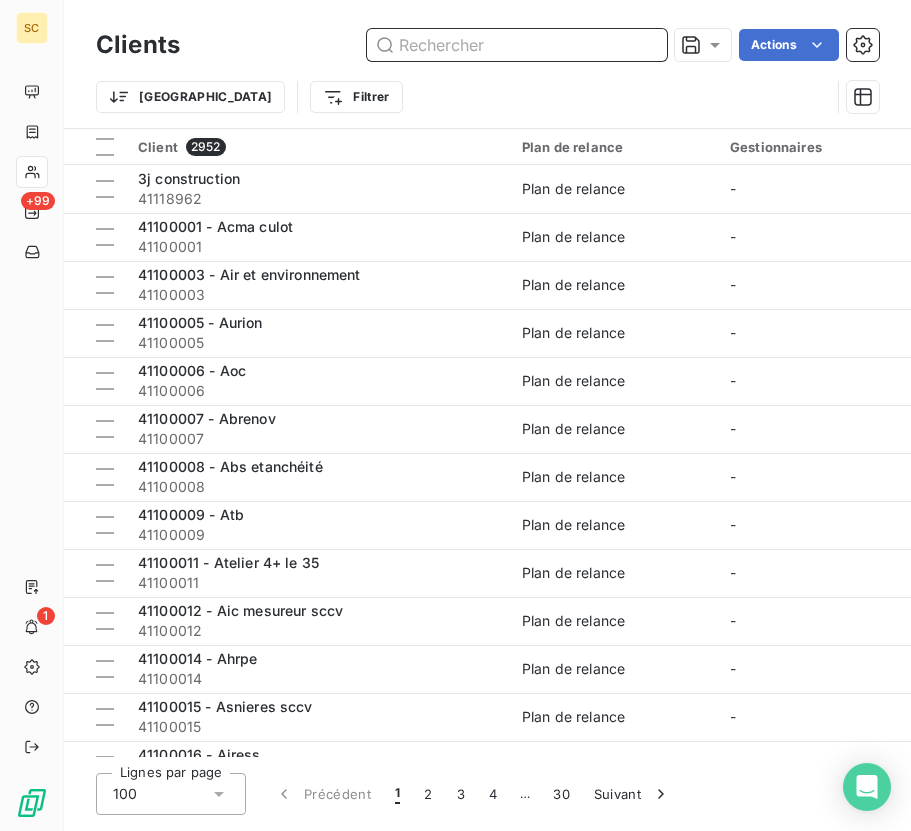 paste on "41119002" 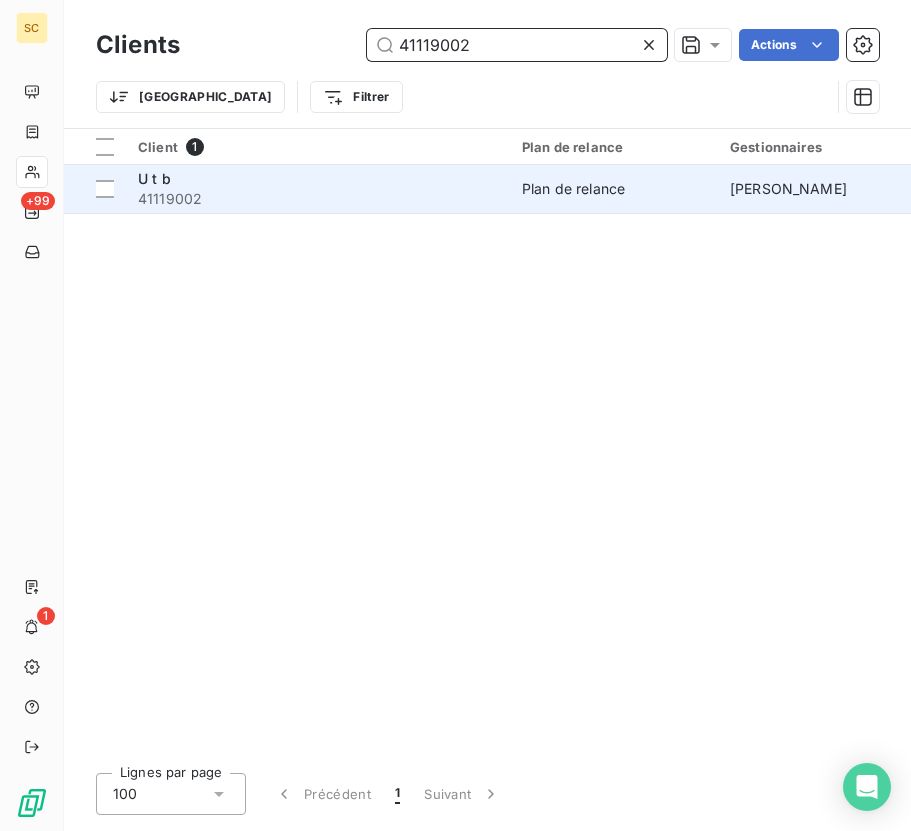 type on "41119002" 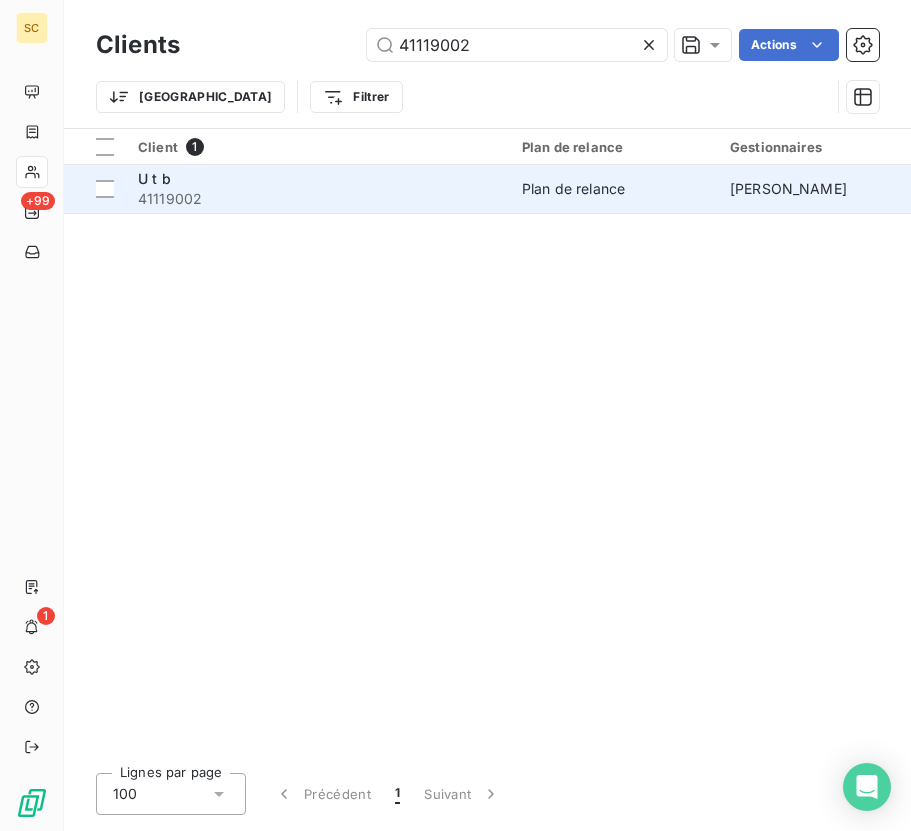 click on "U t b" at bounding box center [318, 179] 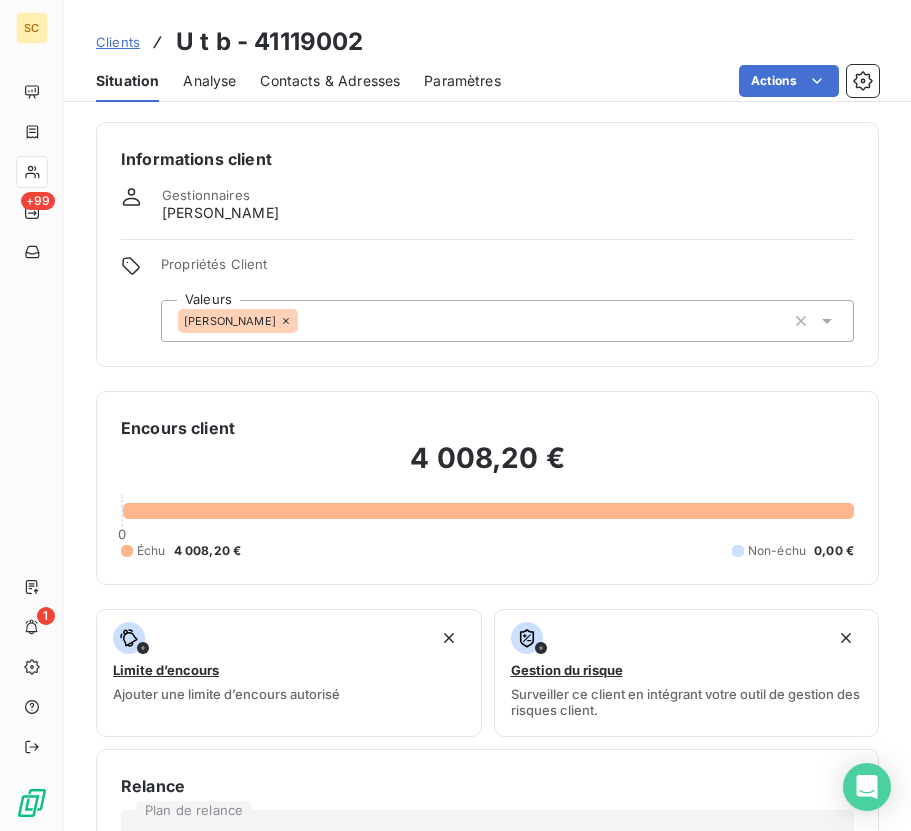 click 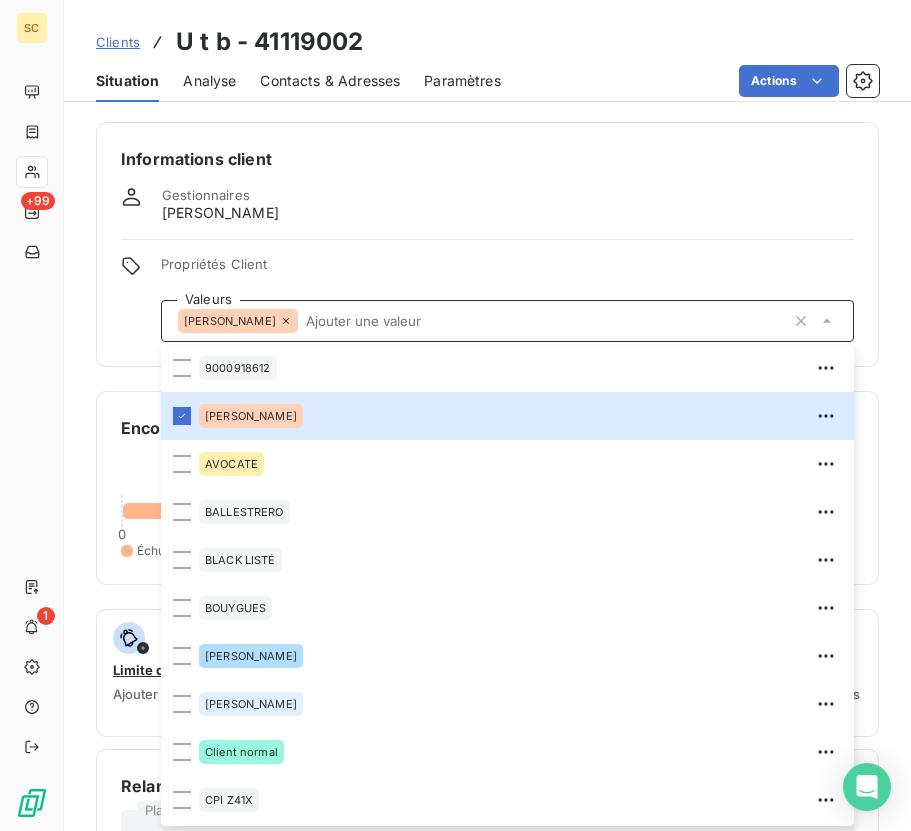 scroll, scrollTop: 298, scrollLeft: 0, axis: vertical 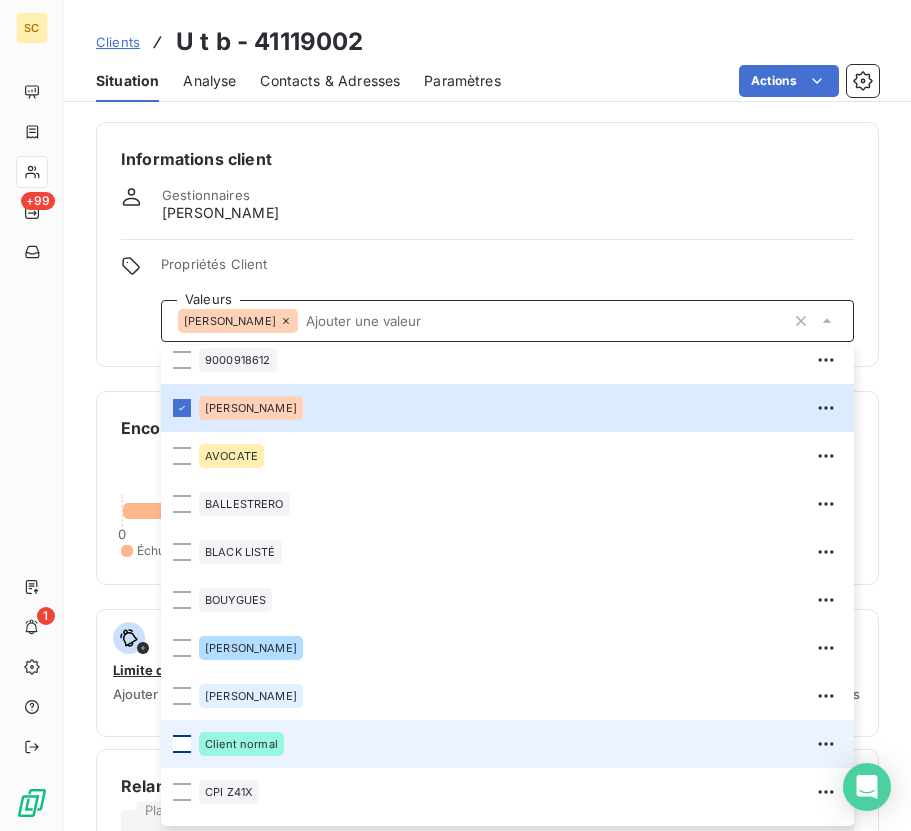 click at bounding box center (182, 744) 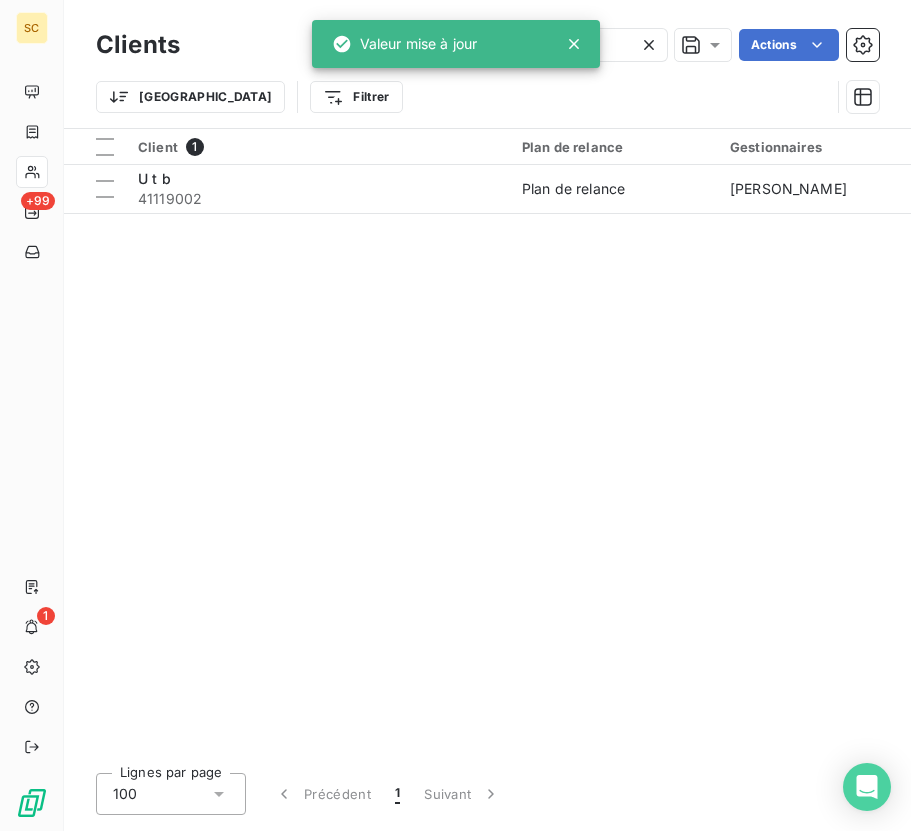 click 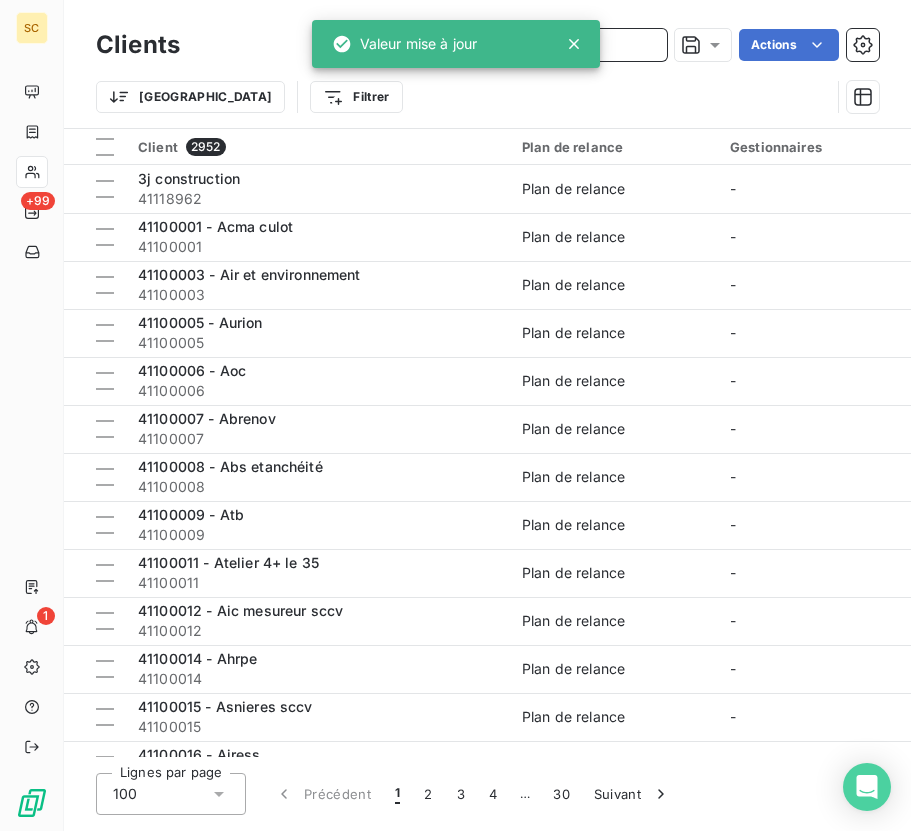 click at bounding box center [517, 45] 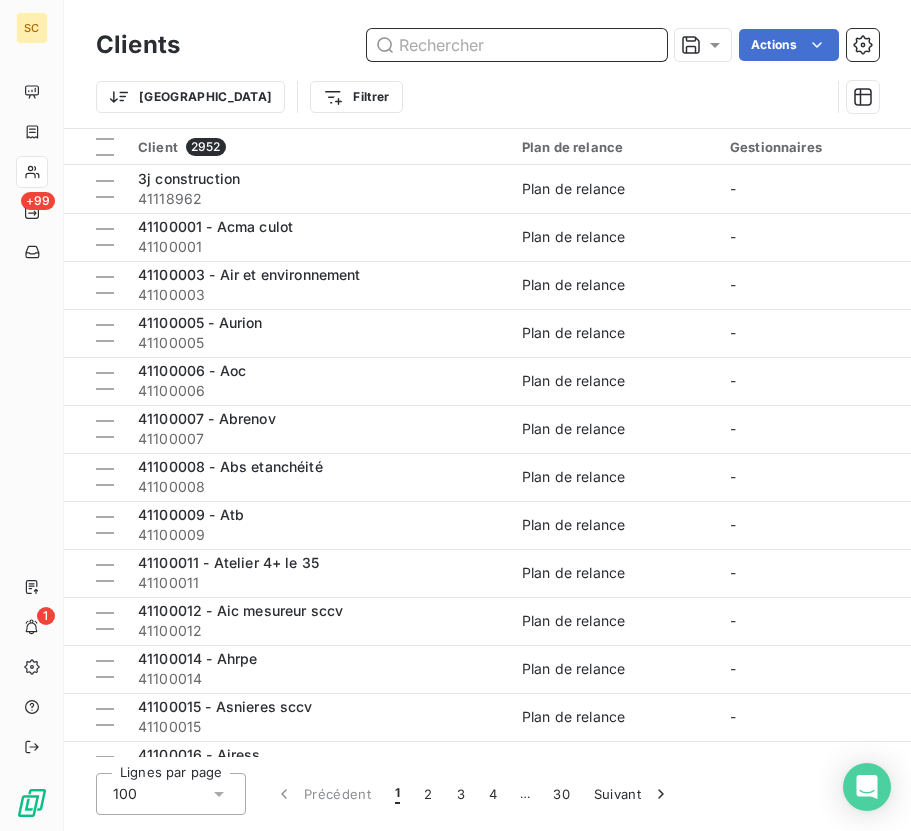 paste on "41106732" 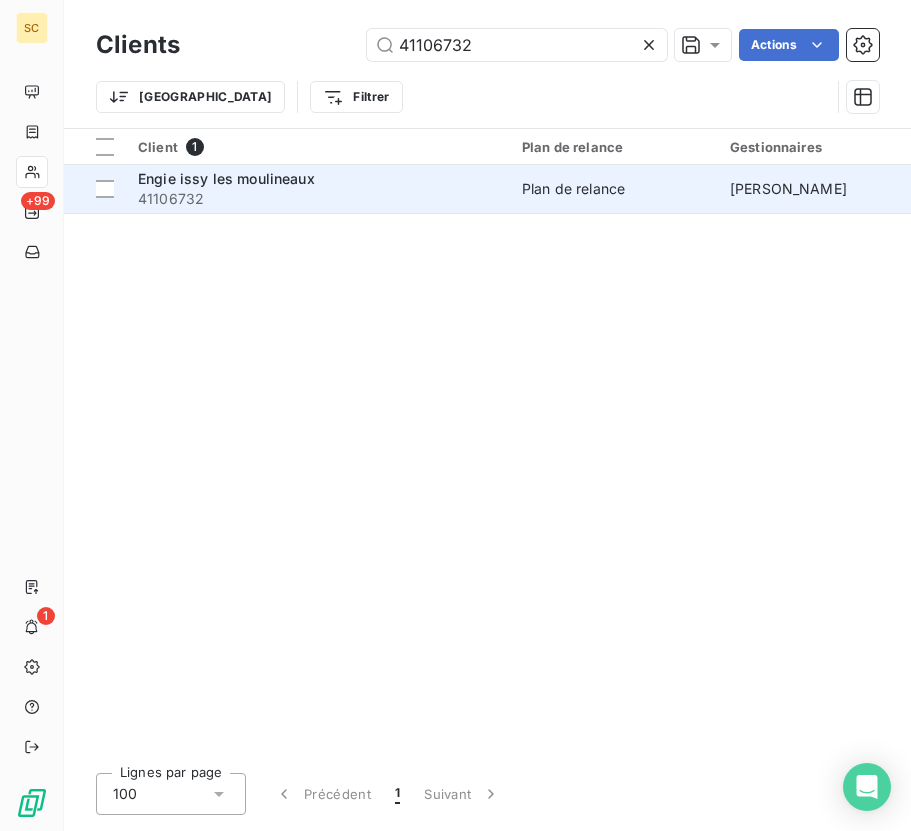 click on "Engie [GEOGRAPHIC_DATA] 41106732" at bounding box center (318, 189) 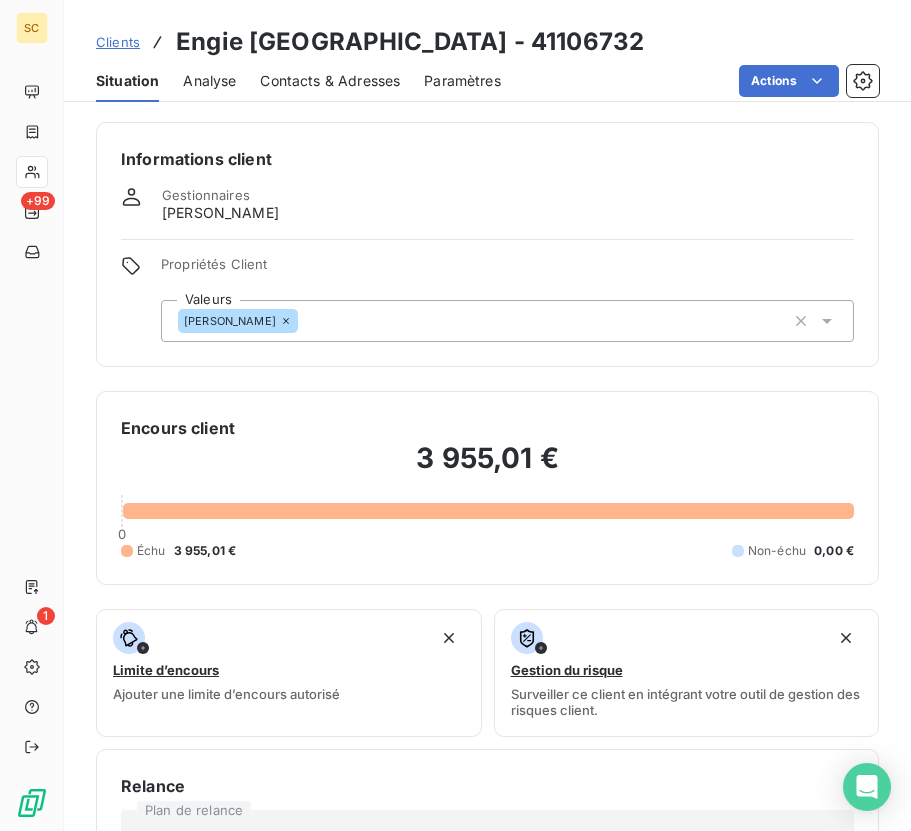 click 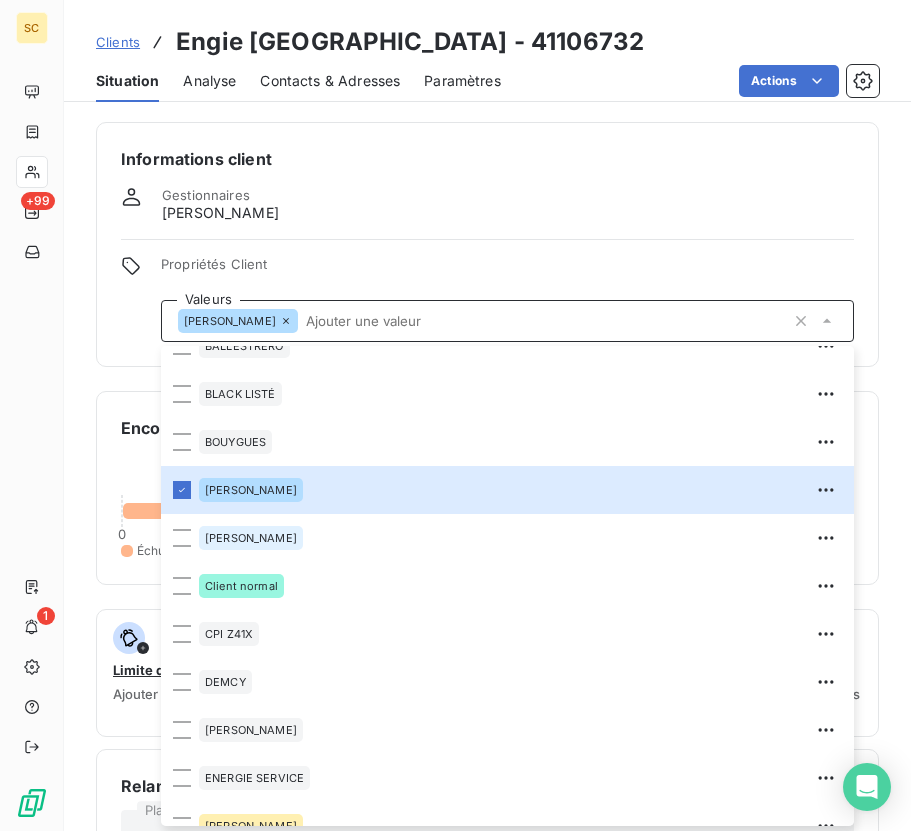 scroll, scrollTop: 533, scrollLeft: 0, axis: vertical 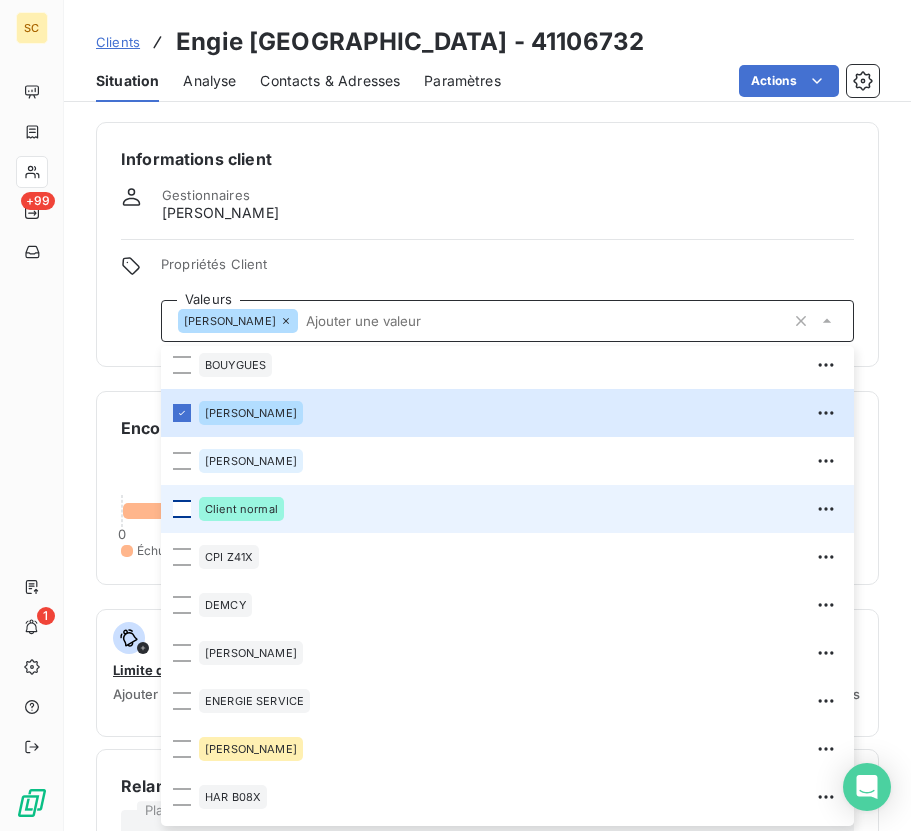 click at bounding box center (182, 509) 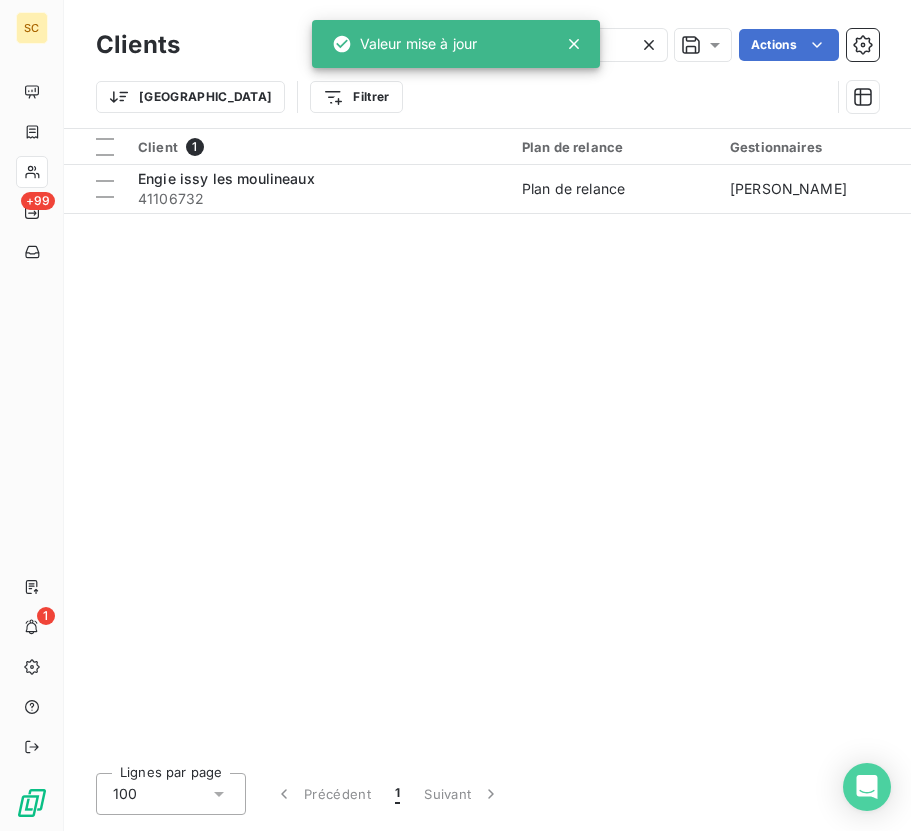 click 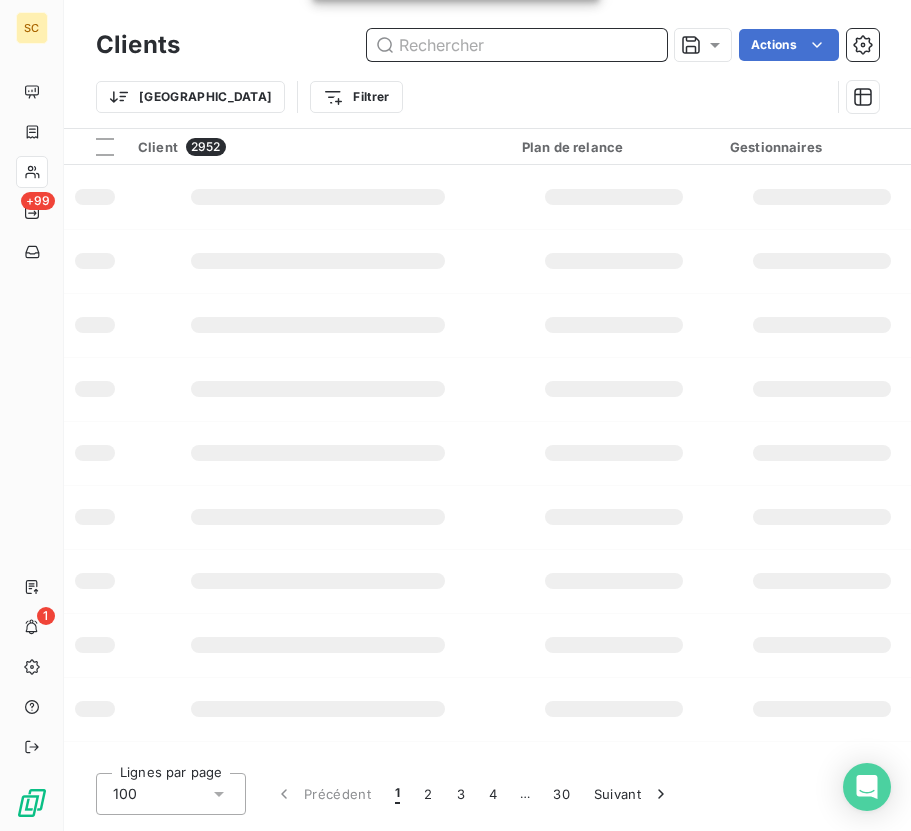 click at bounding box center (517, 45) 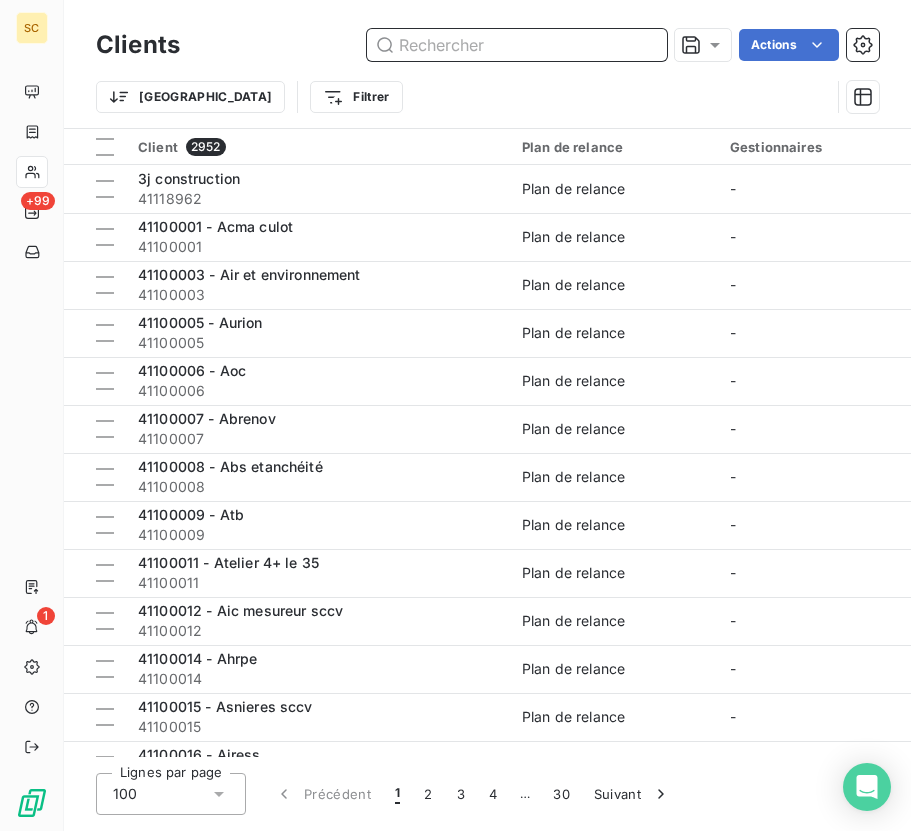 paste on "41106047" 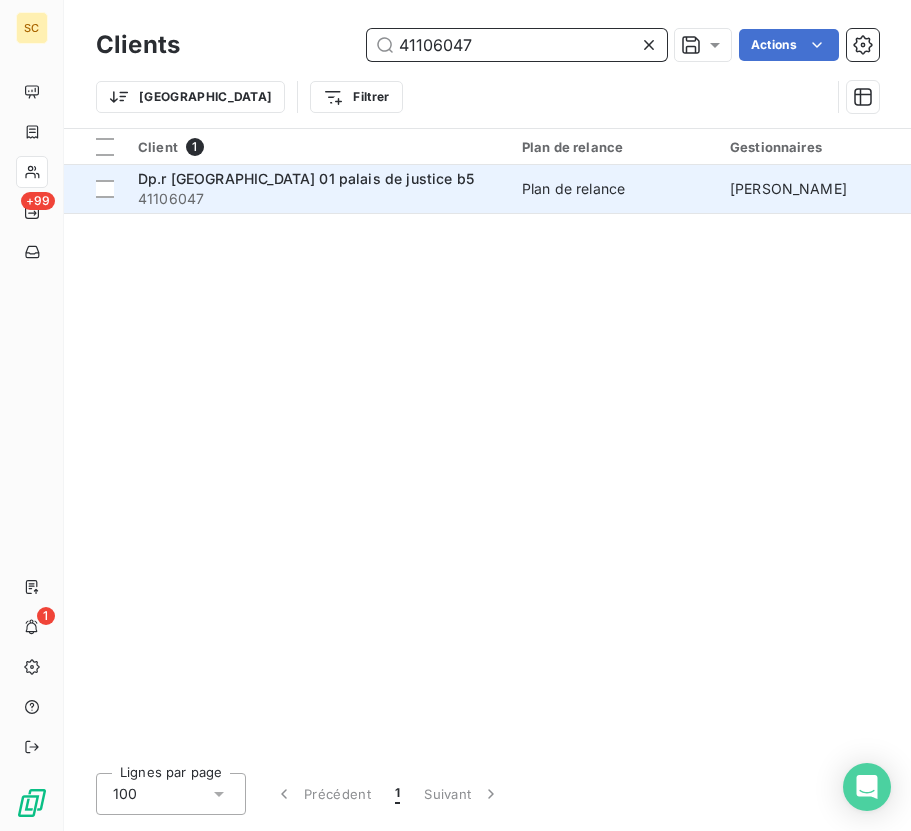 type on "41106047" 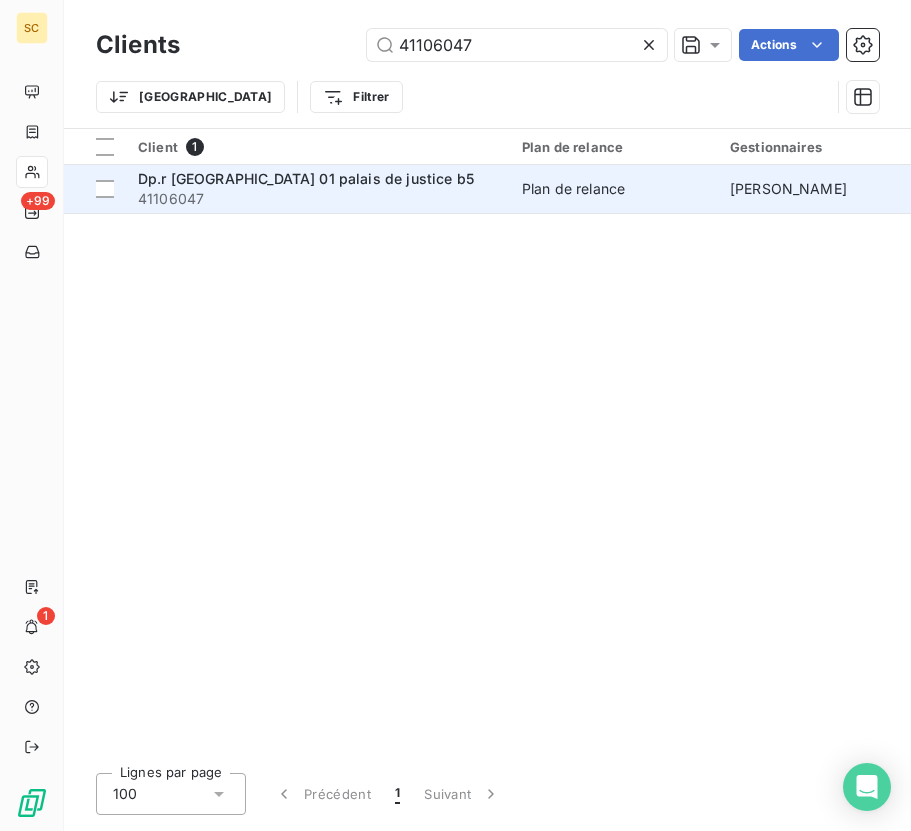 click on "Dp.r [GEOGRAPHIC_DATA] 01 palais de justice b5" at bounding box center [318, 179] 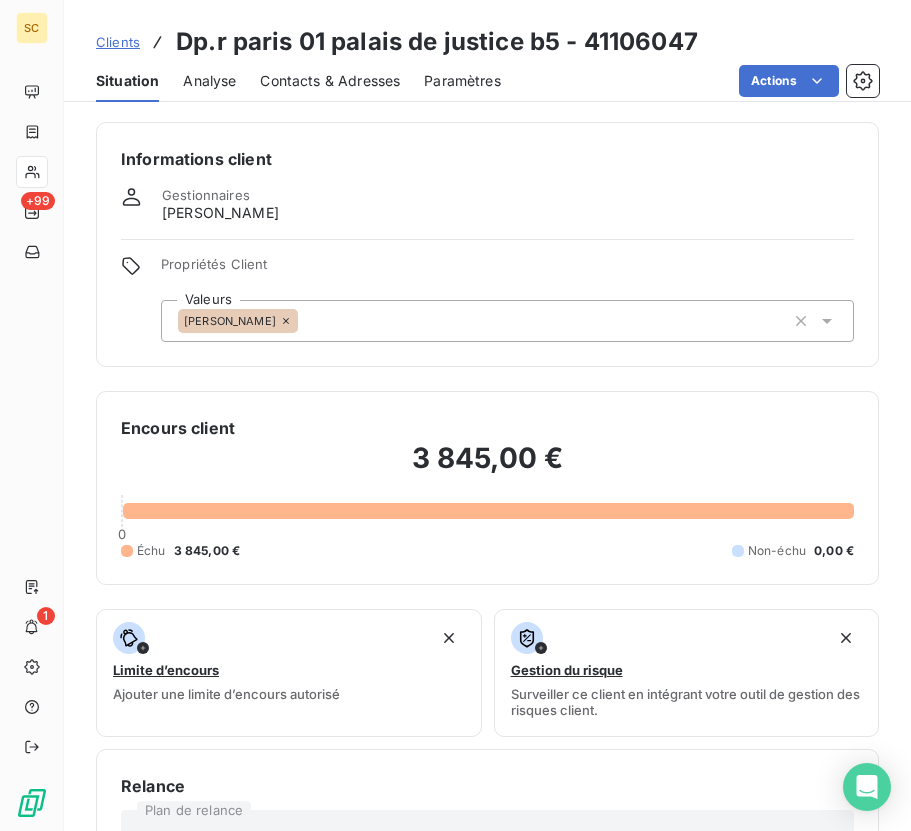 click 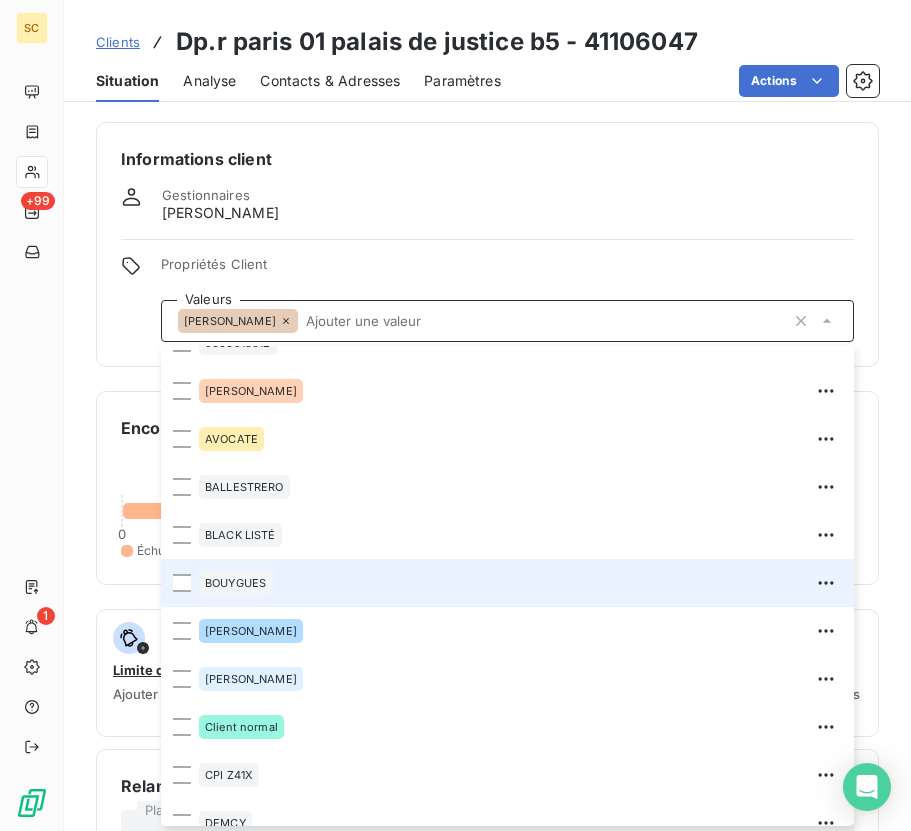 scroll, scrollTop: 471, scrollLeft: 0, axis: vertical 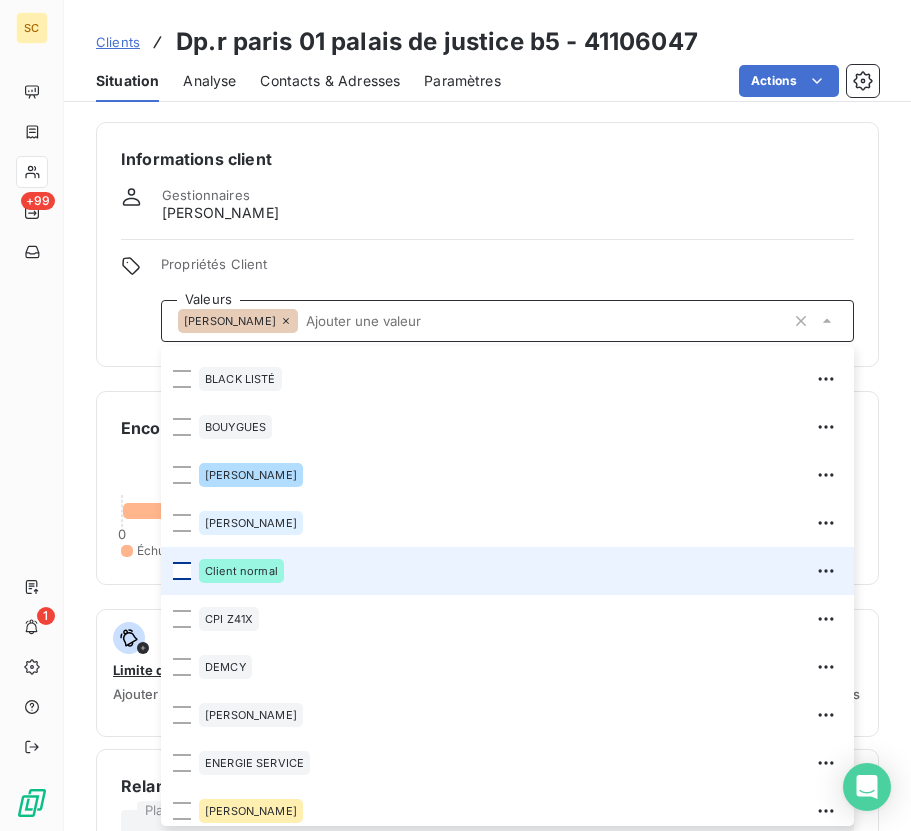 click at bounding box center (182, 571) 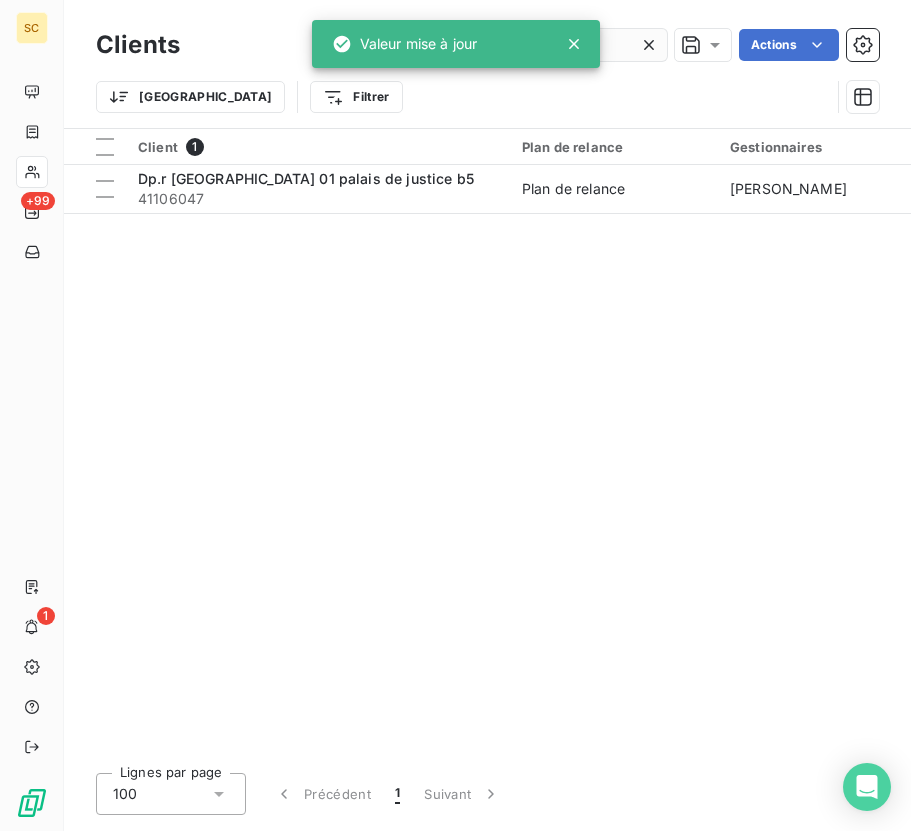 click on "41106047" at bounding box center [517, 45] 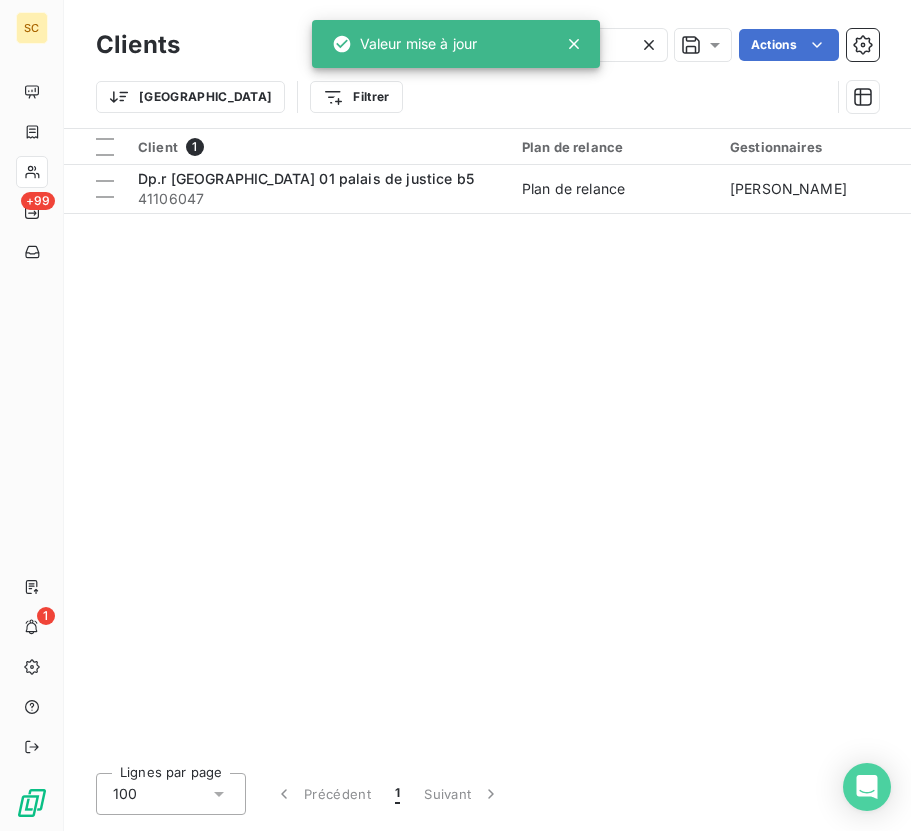 click 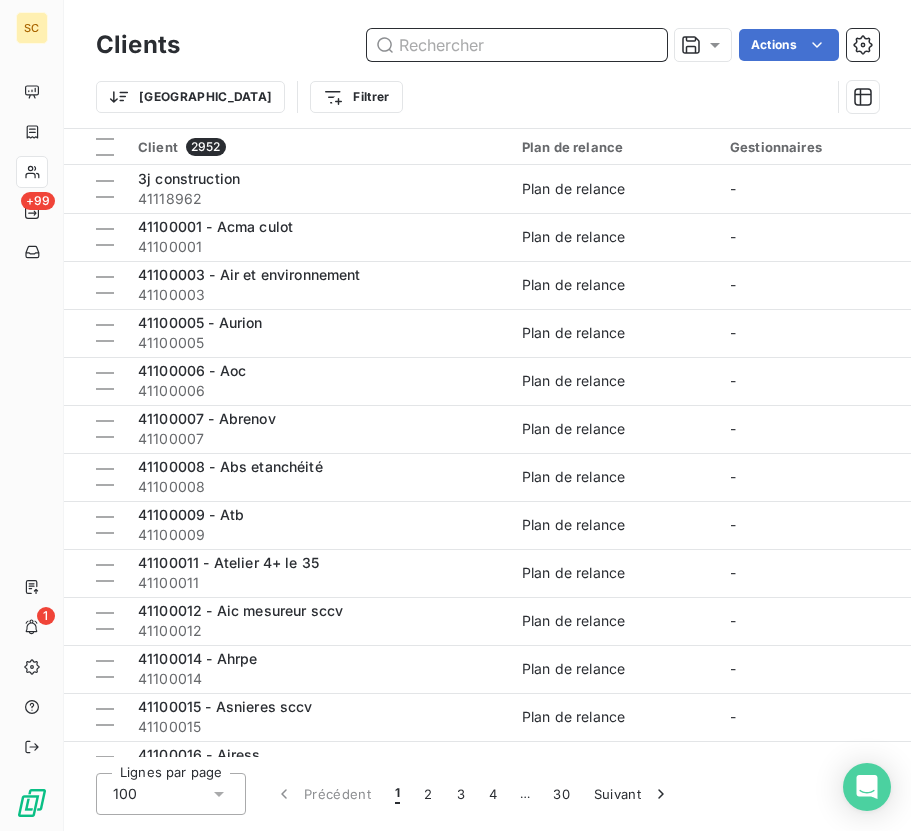 click at bounding box center (517, 45) 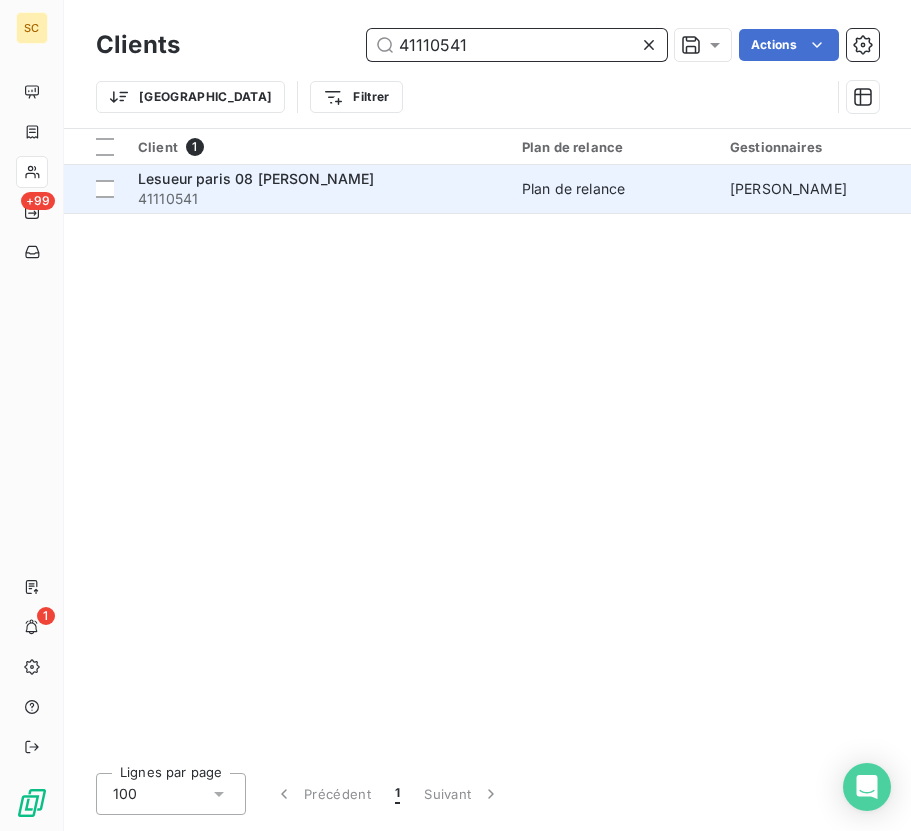 type on "41110541" 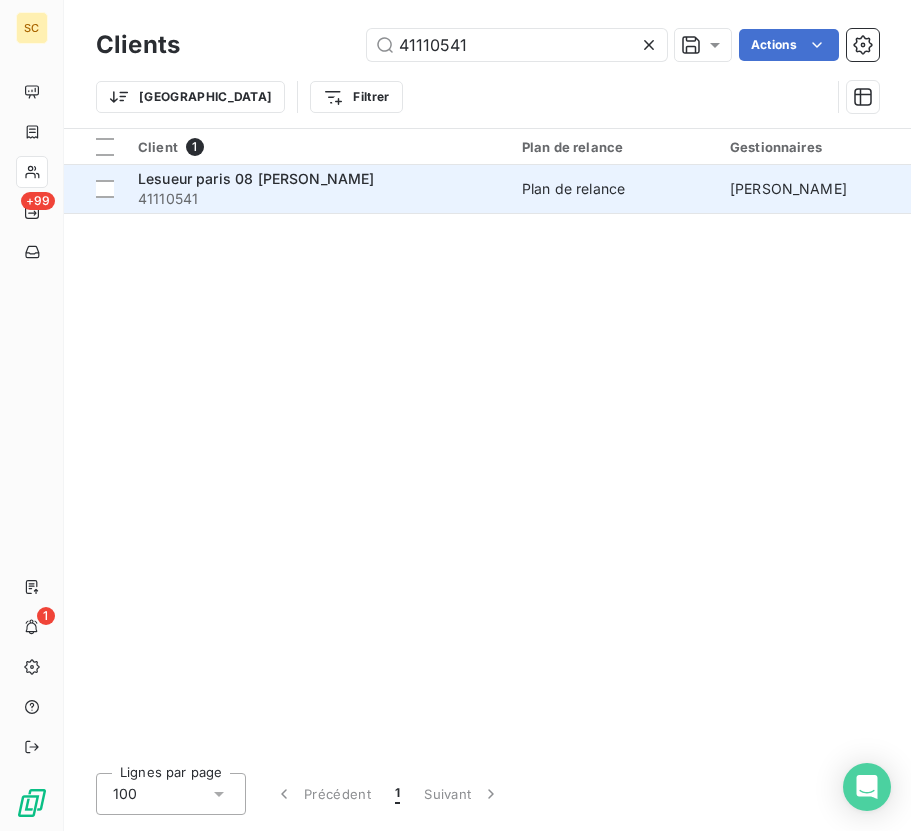 click on "Lesueur paris 08 [PERSON_NAME] 41110541" at bounding box center [318, 189] 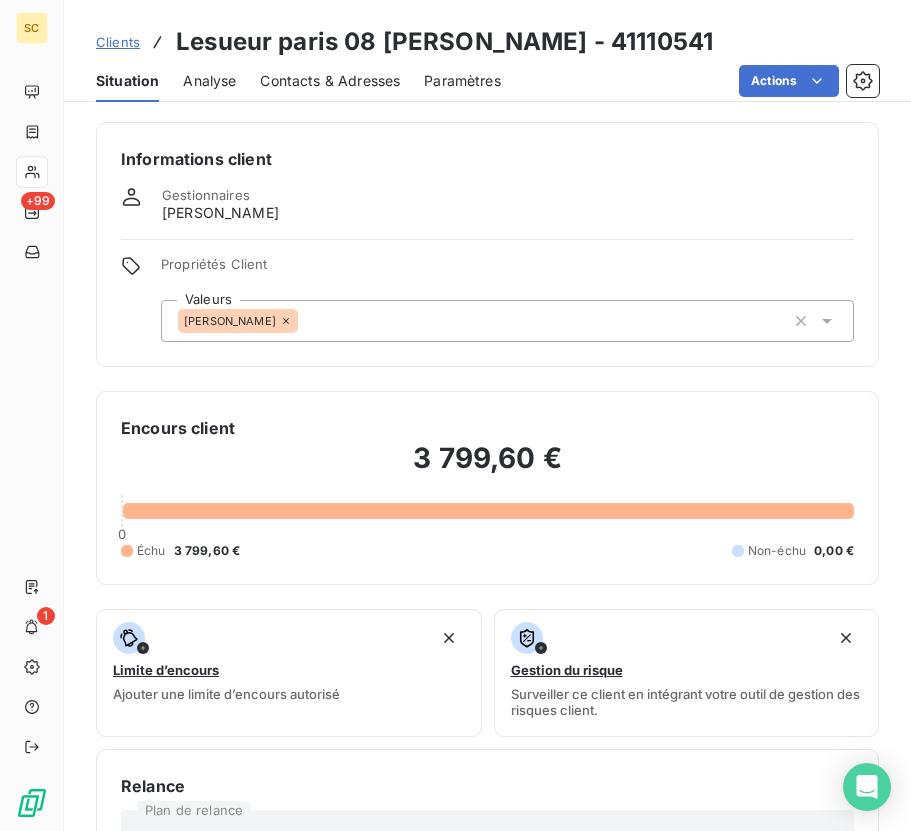 click 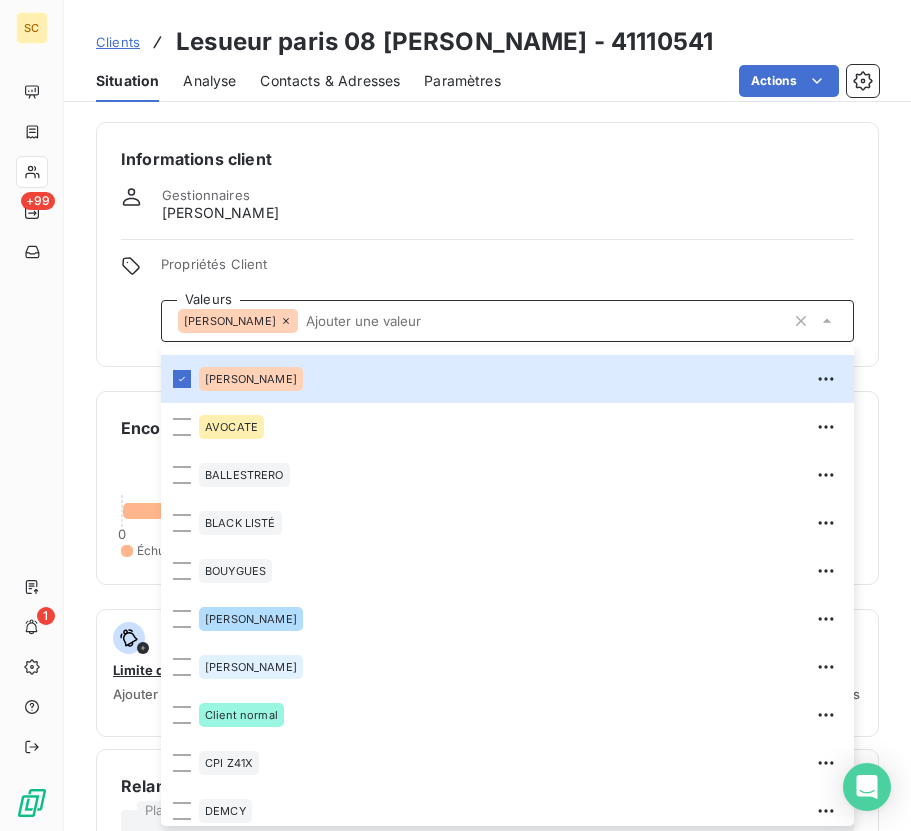 scroll, scrollTop: 328, scrollLeft: 0, axis: vertical 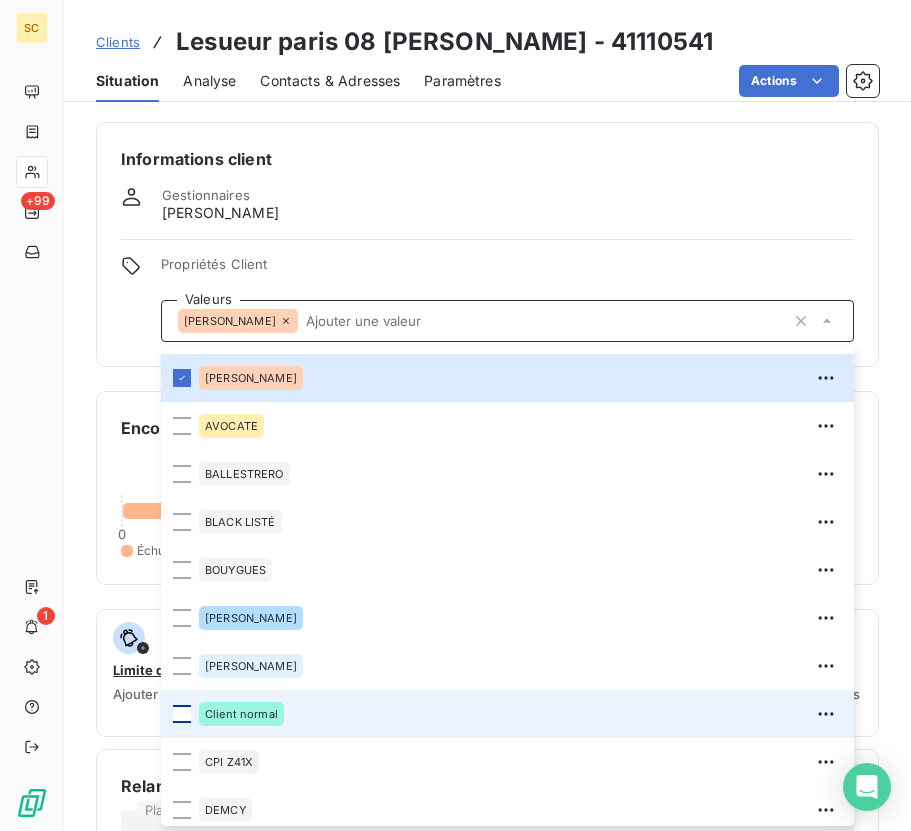click at bounding box center (182, 714) 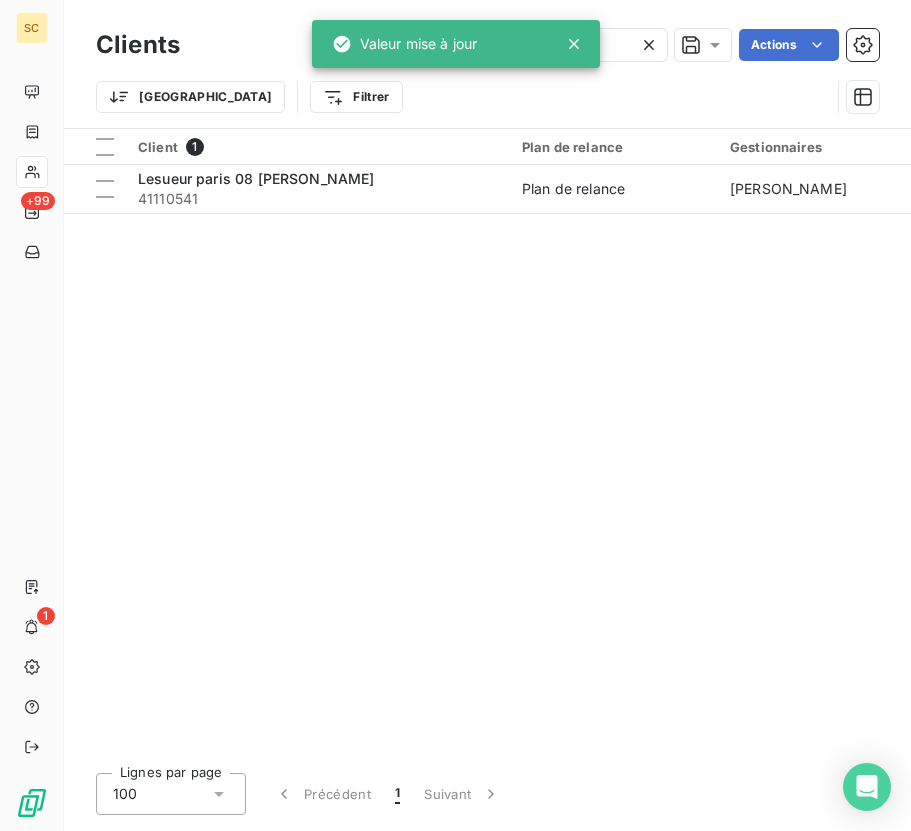 click 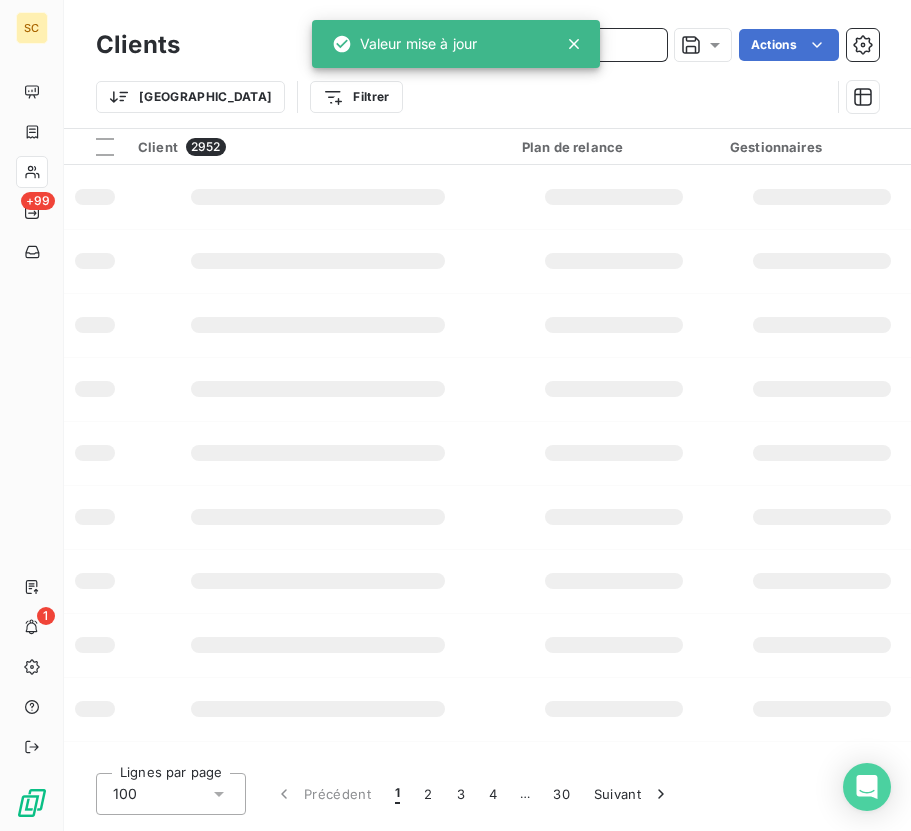 click at bounding box center [517, 45] 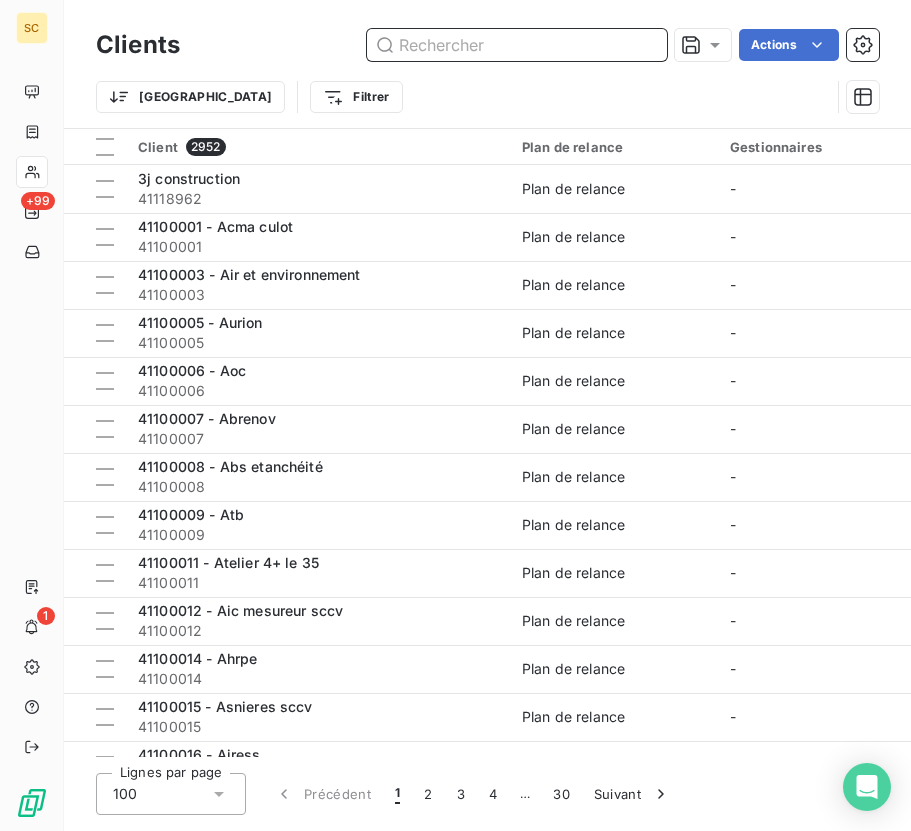 paste on "41101040" 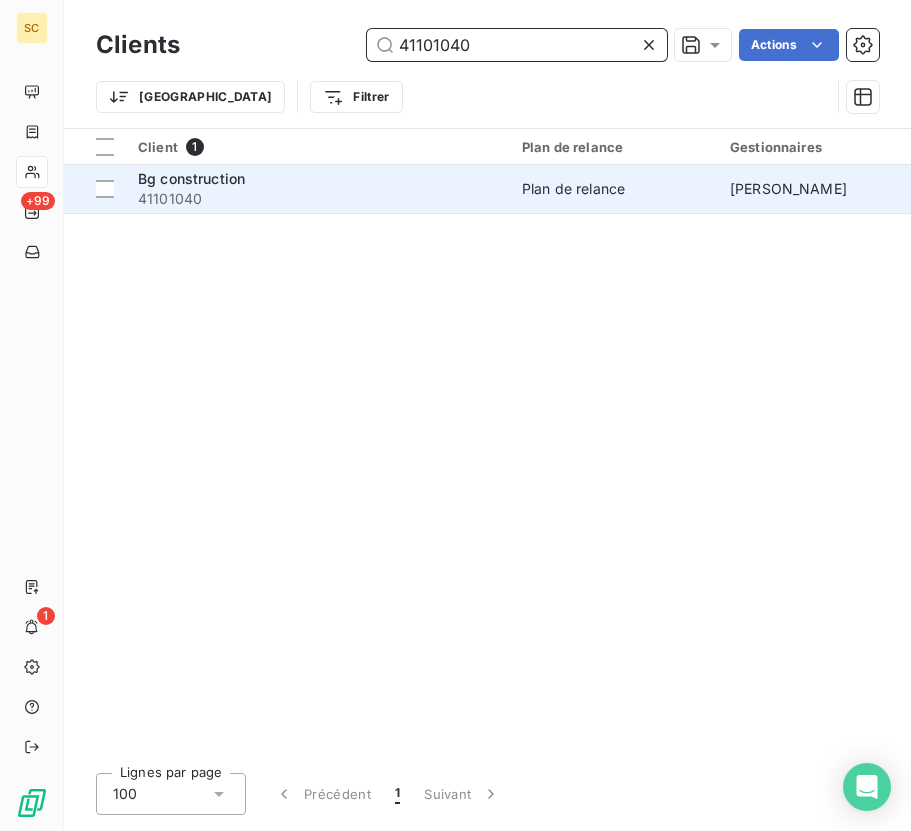 type on "41101040" 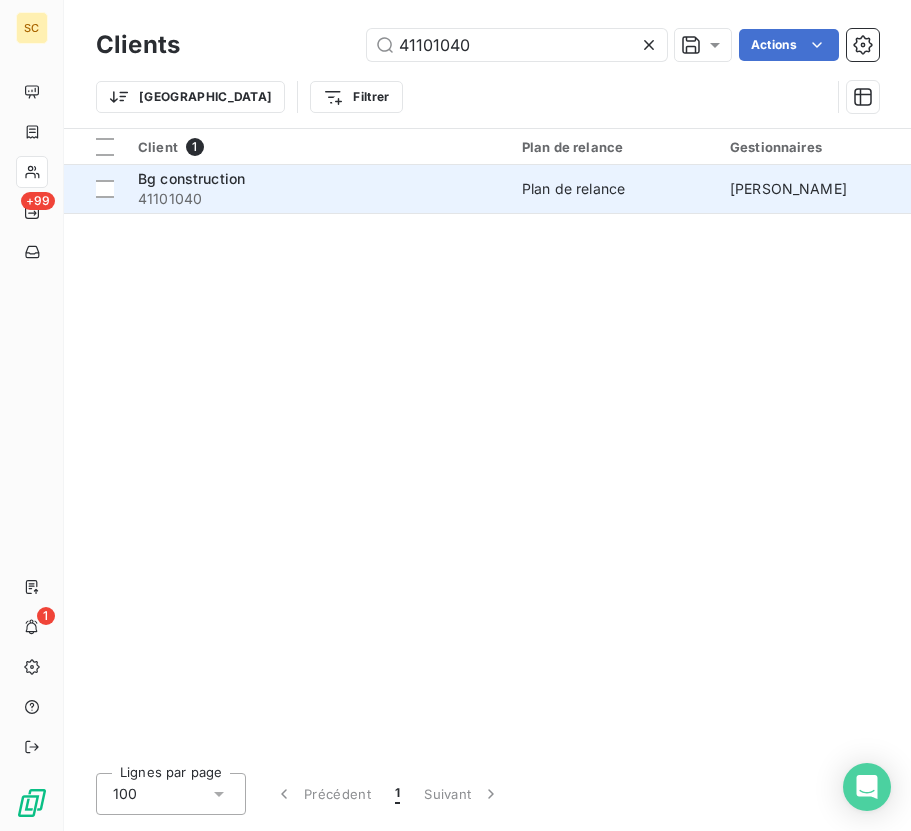 click on "Bg construction" at bounding box center [318, 179] 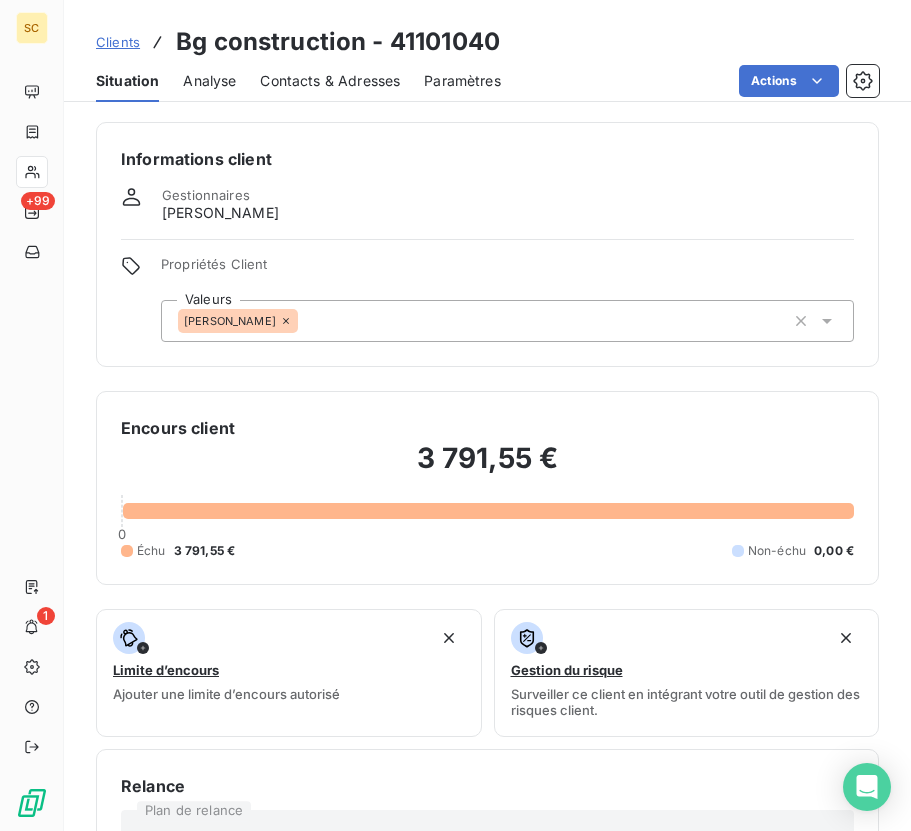click on "[PERSON_NAME]" at bounding box center (507, 321) 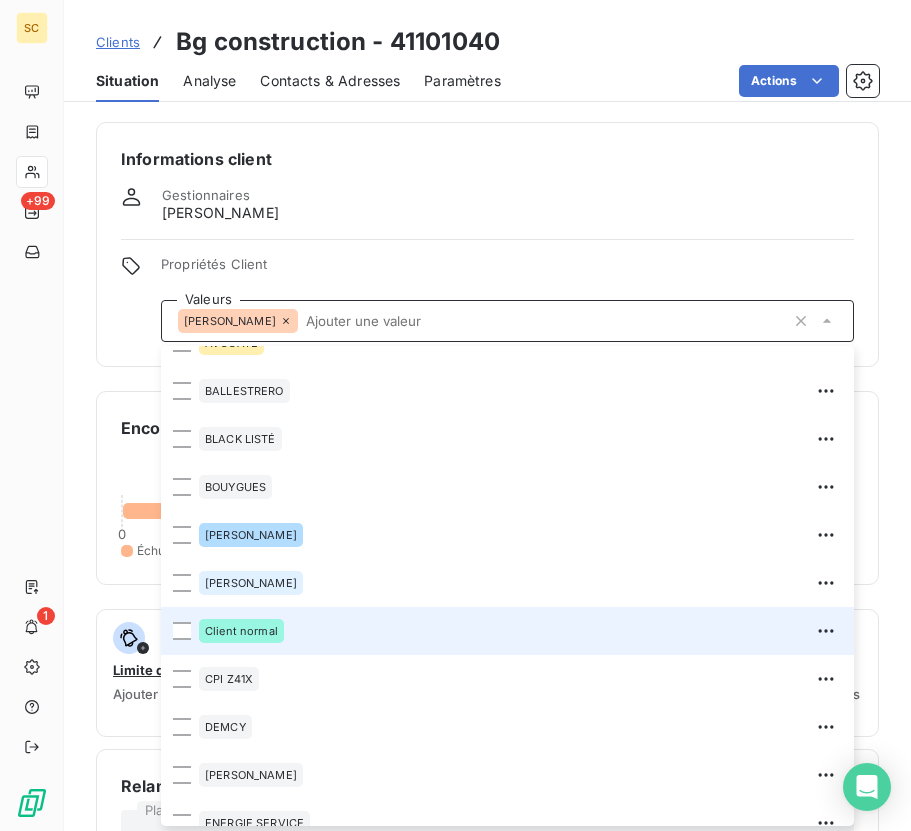scroll, scrollTop: 424, scrollLeft: 0, axis: vertical 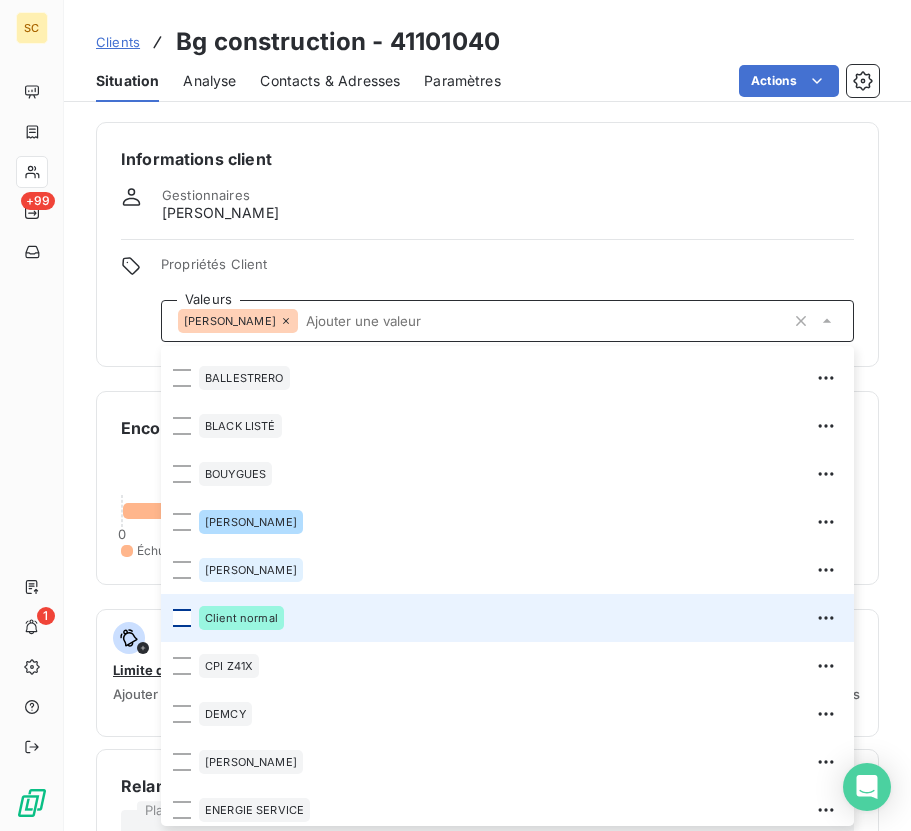 click at bounding box center [182, 618] 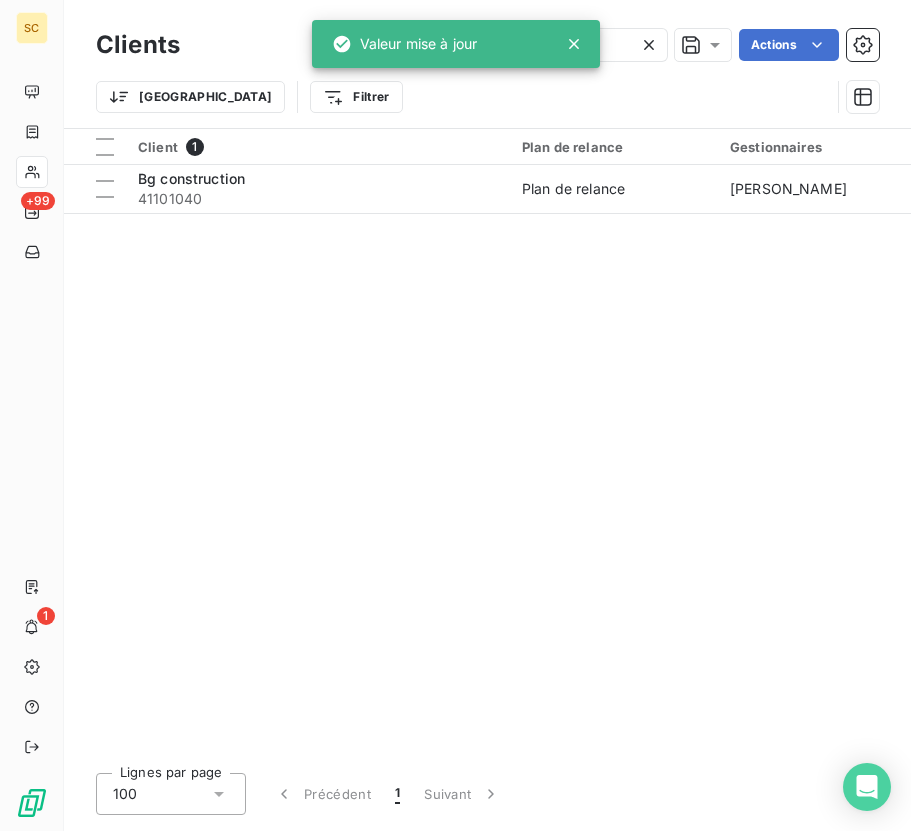 click 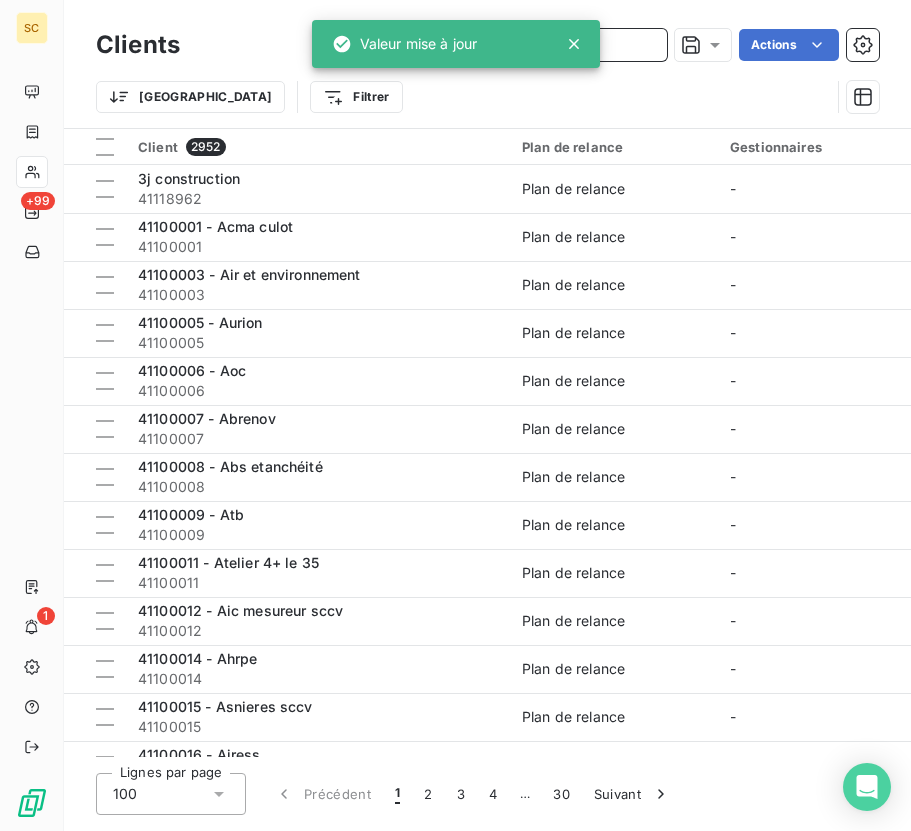 click at bounding box center [517, 45] 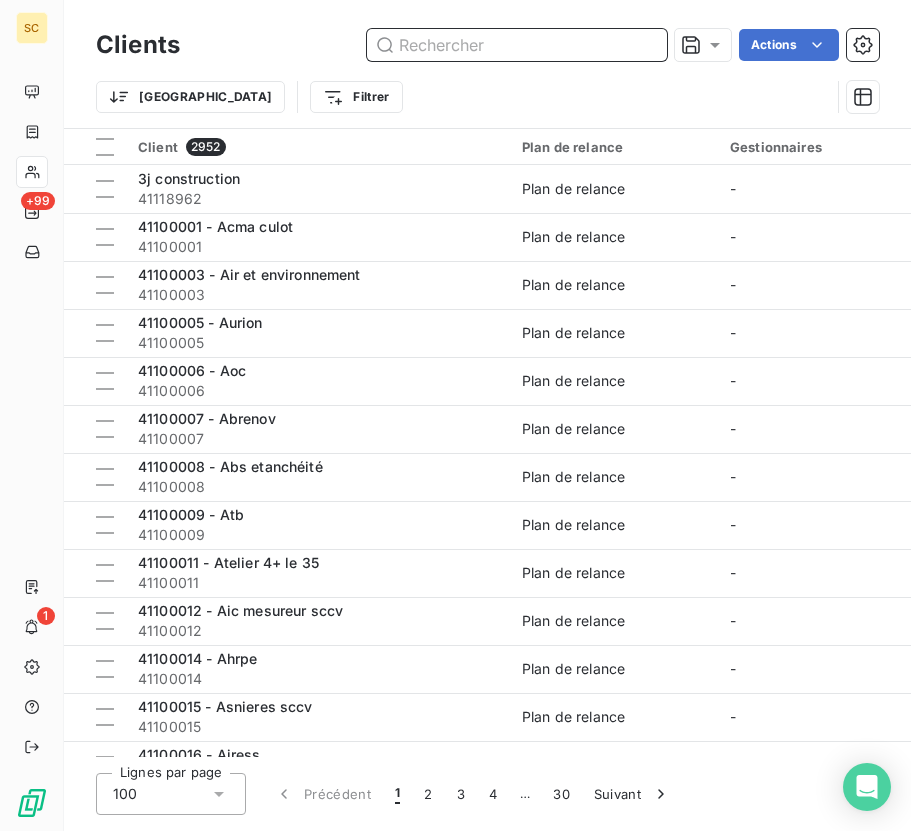 paste on "41118270" 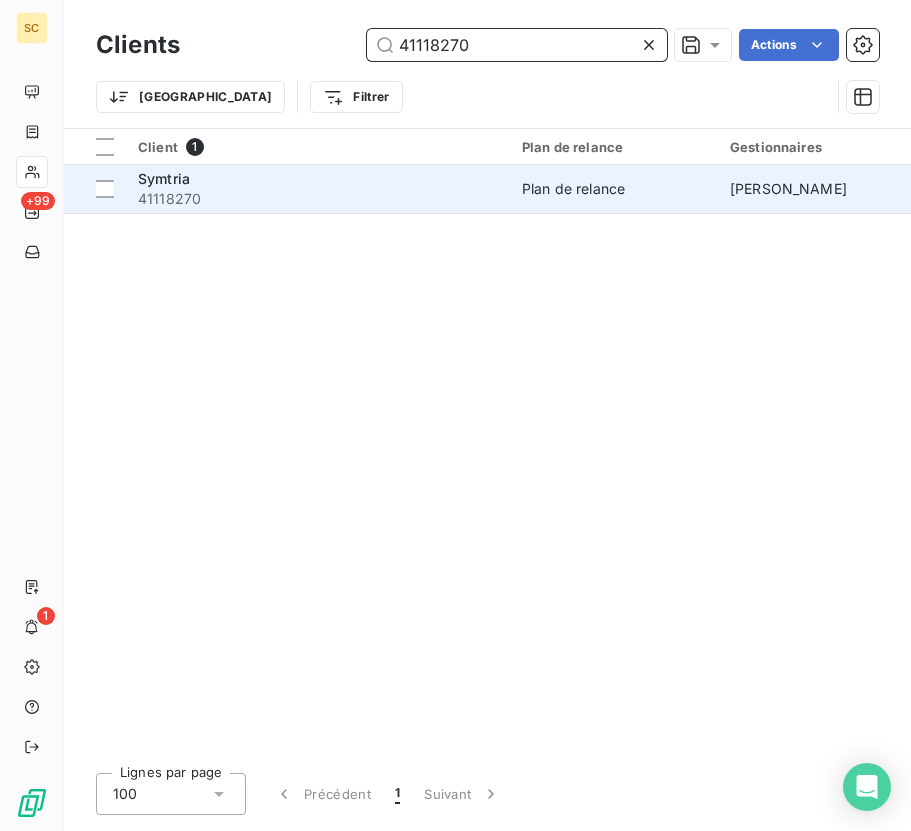 type on "41118270" 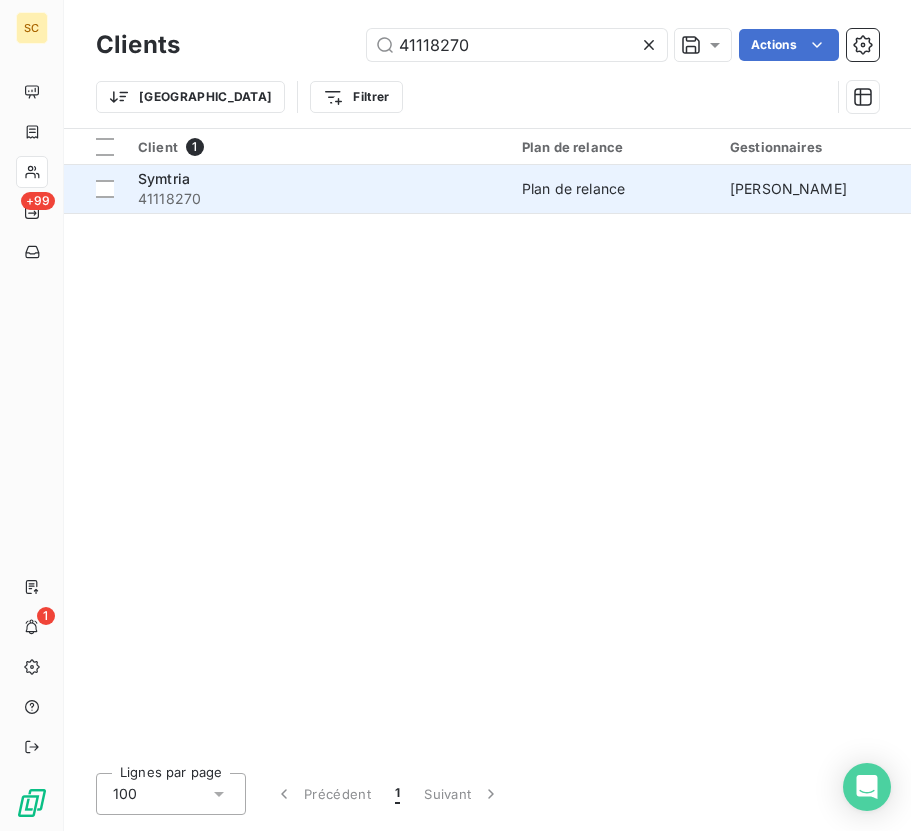 click on "41118270" at bounding box center (318, 199) 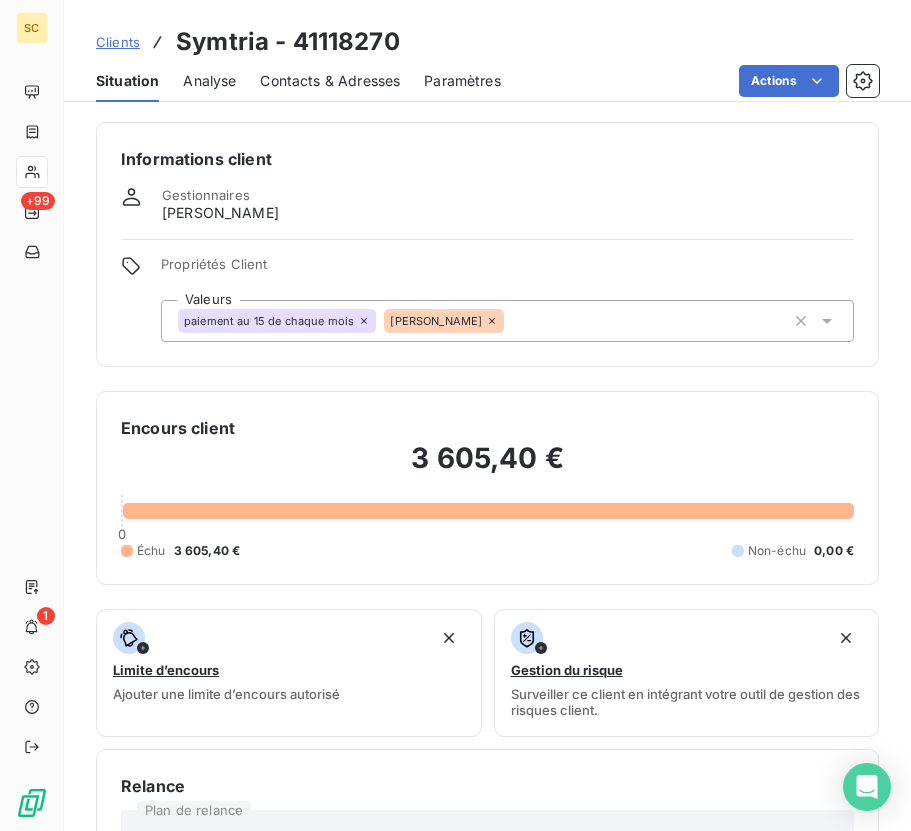 click 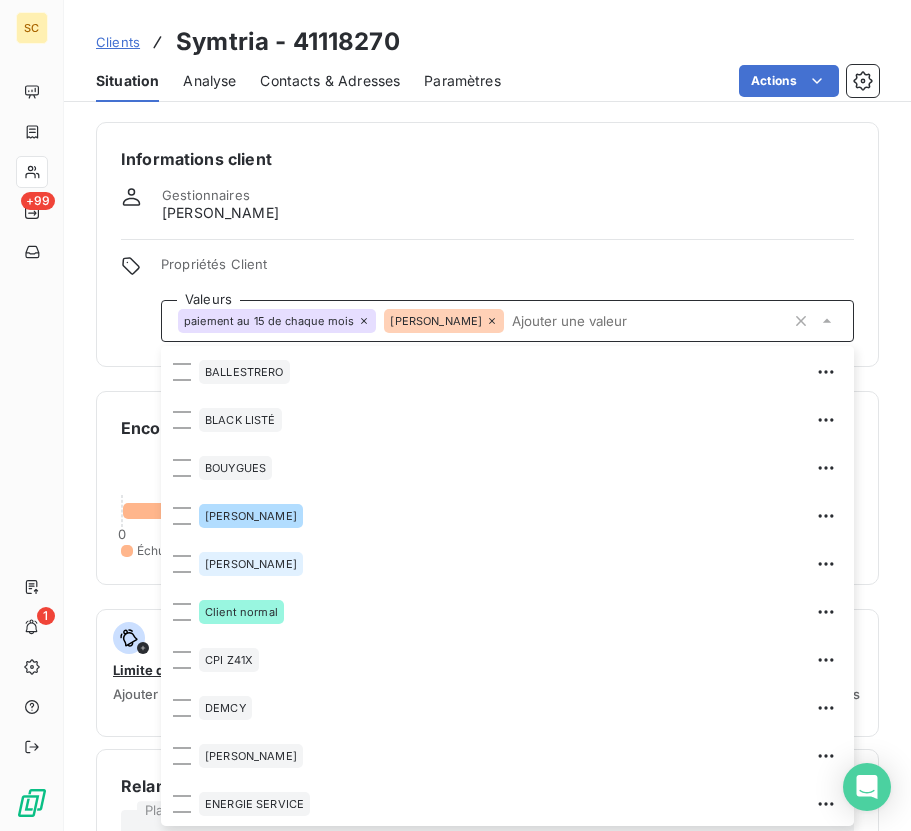scroll, scrollTop: 450, scrollLeft: 0, axis: vertical 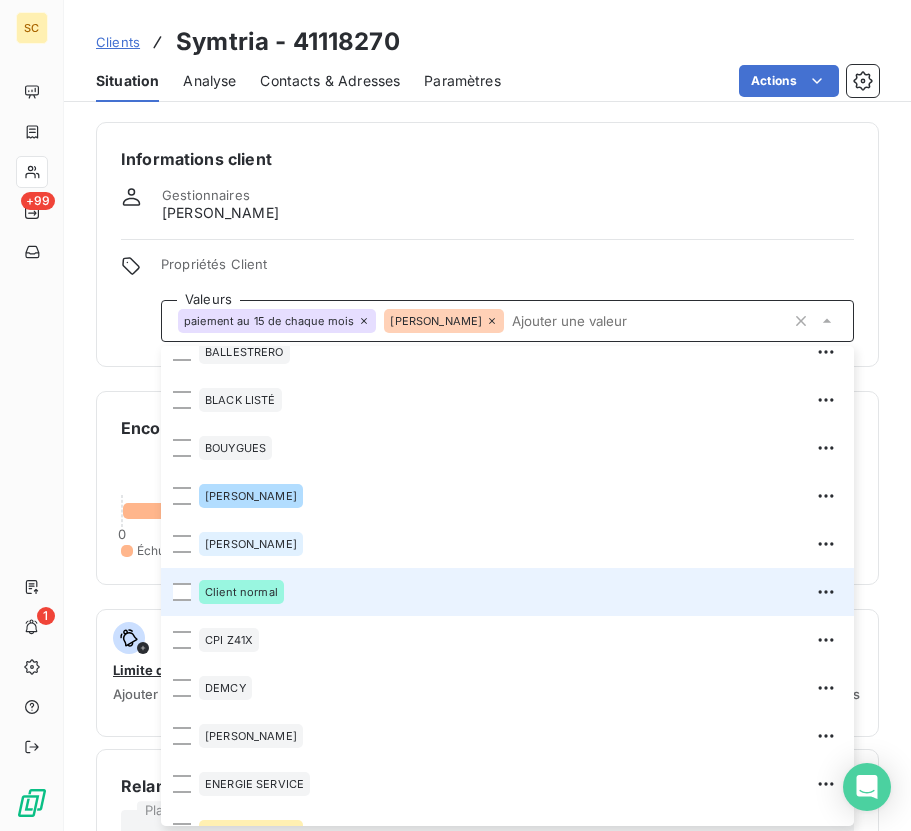 click on "Client normal" at bounding box center (507, 592) 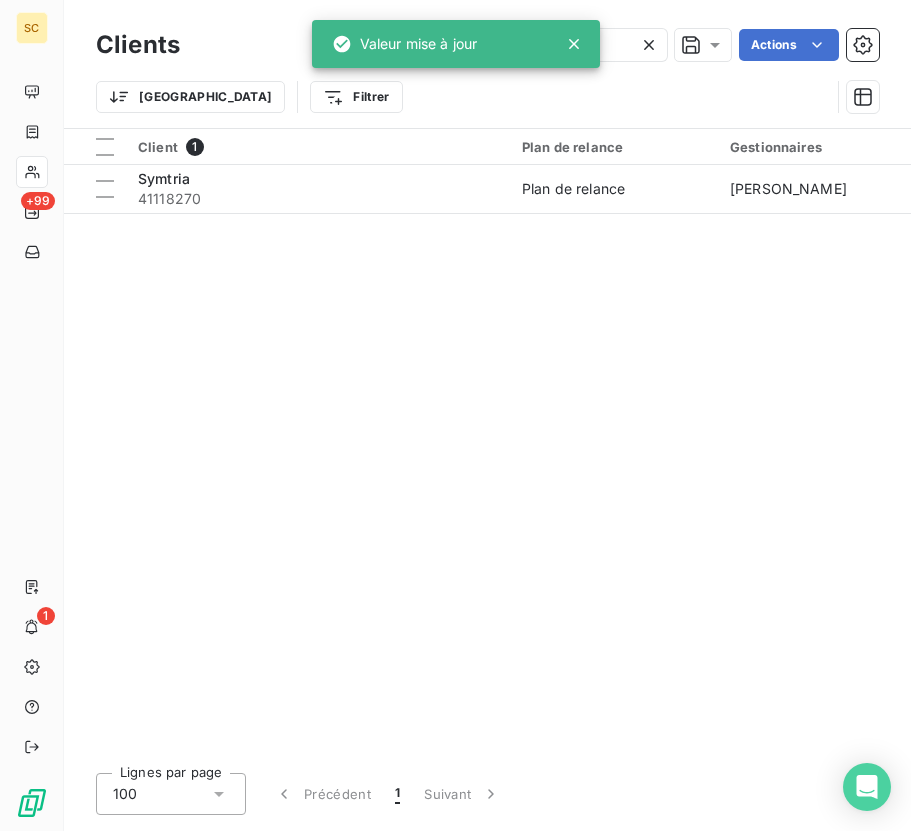 click 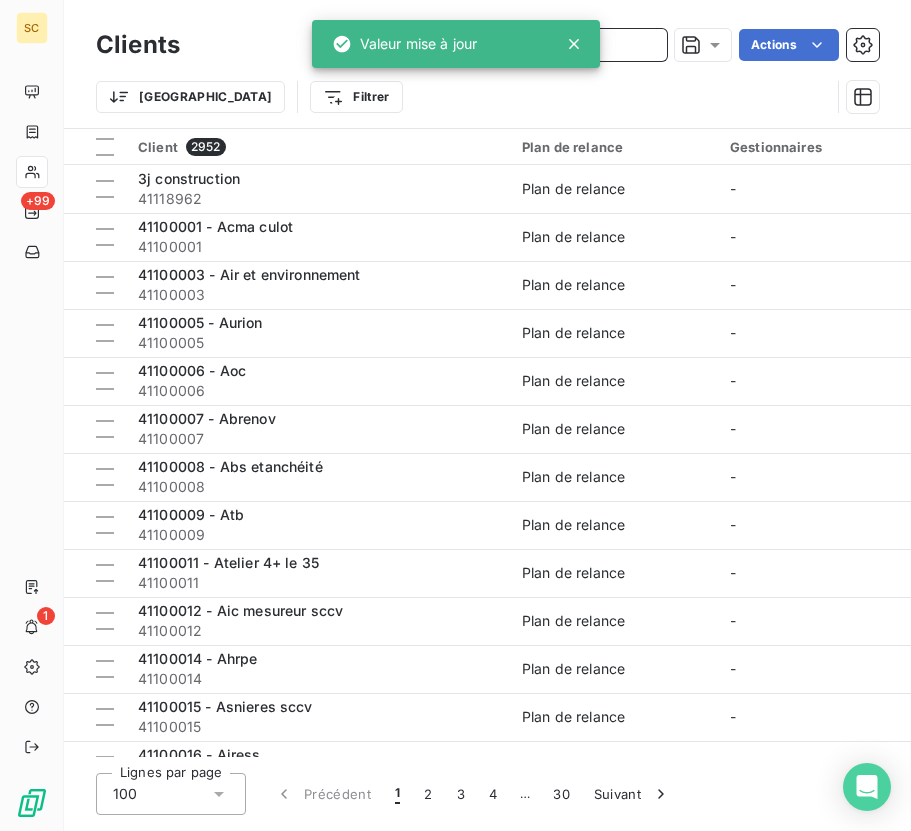 click at bounding box center (517, 45) 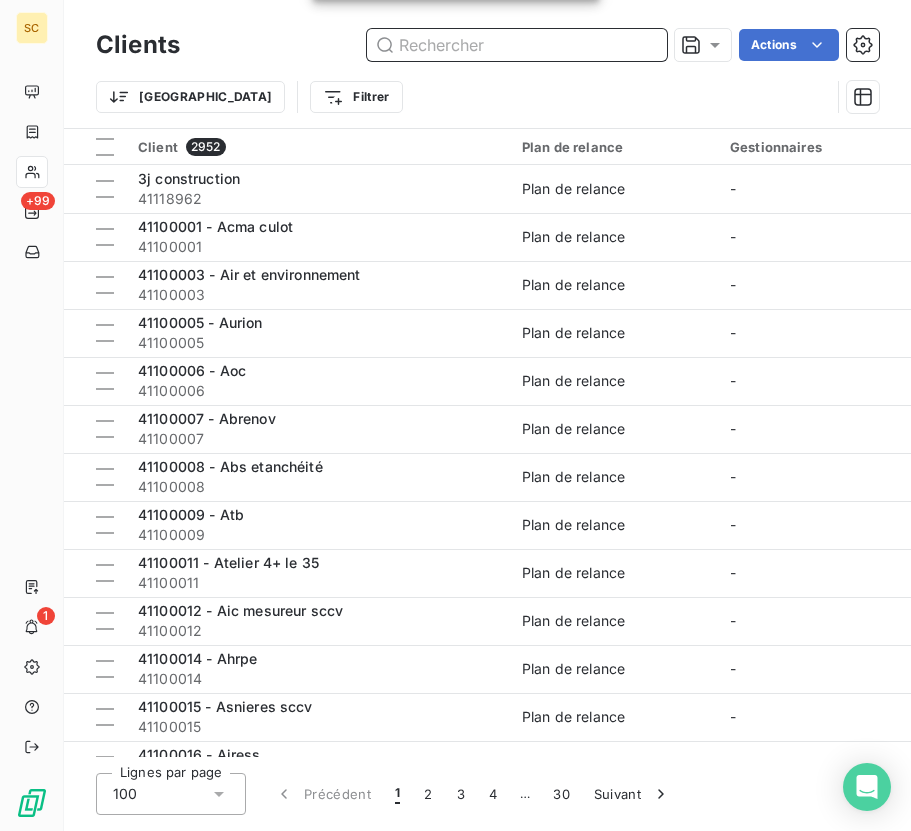 paste on "41101108" 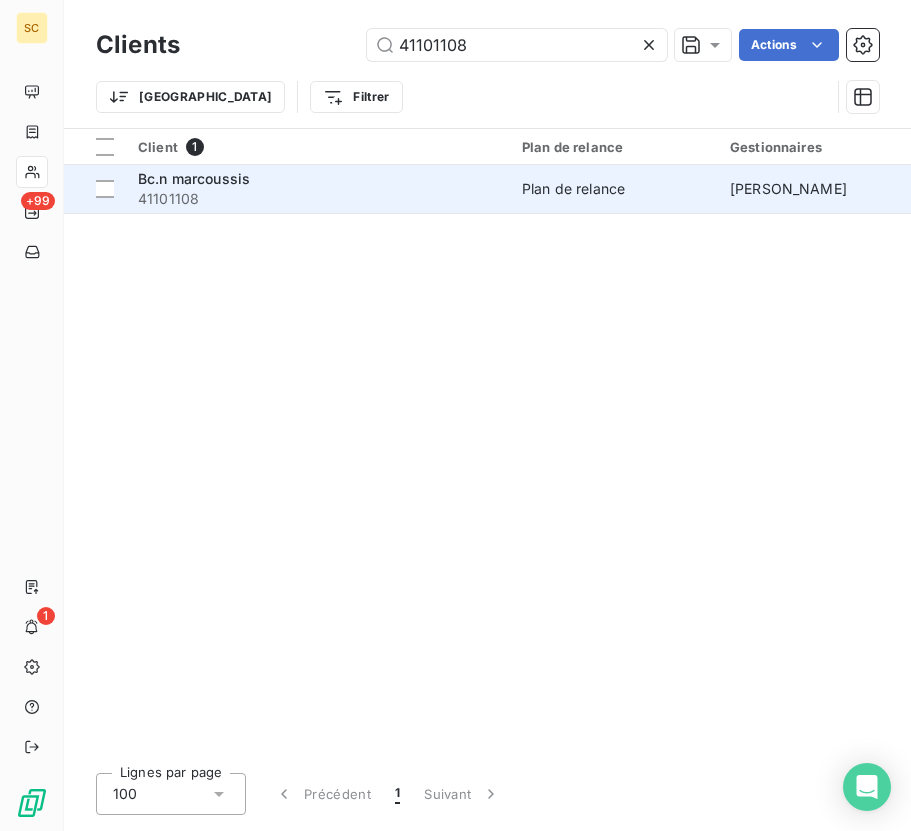 click on "Bc.n marcoussis" at bounding box center (318, 179) 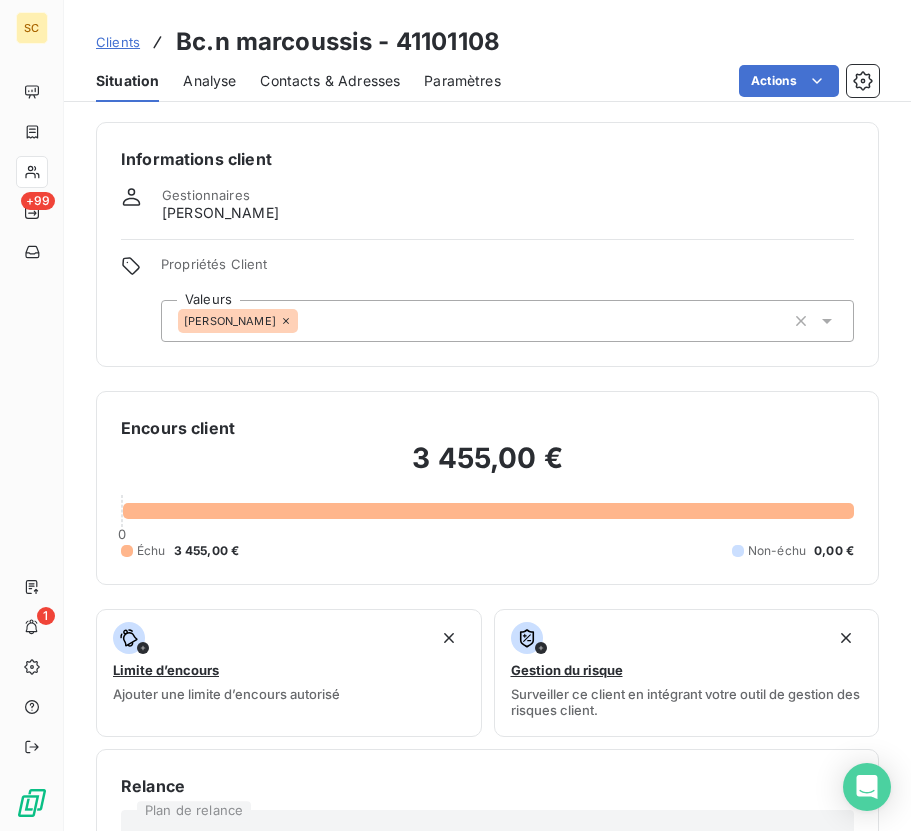 click 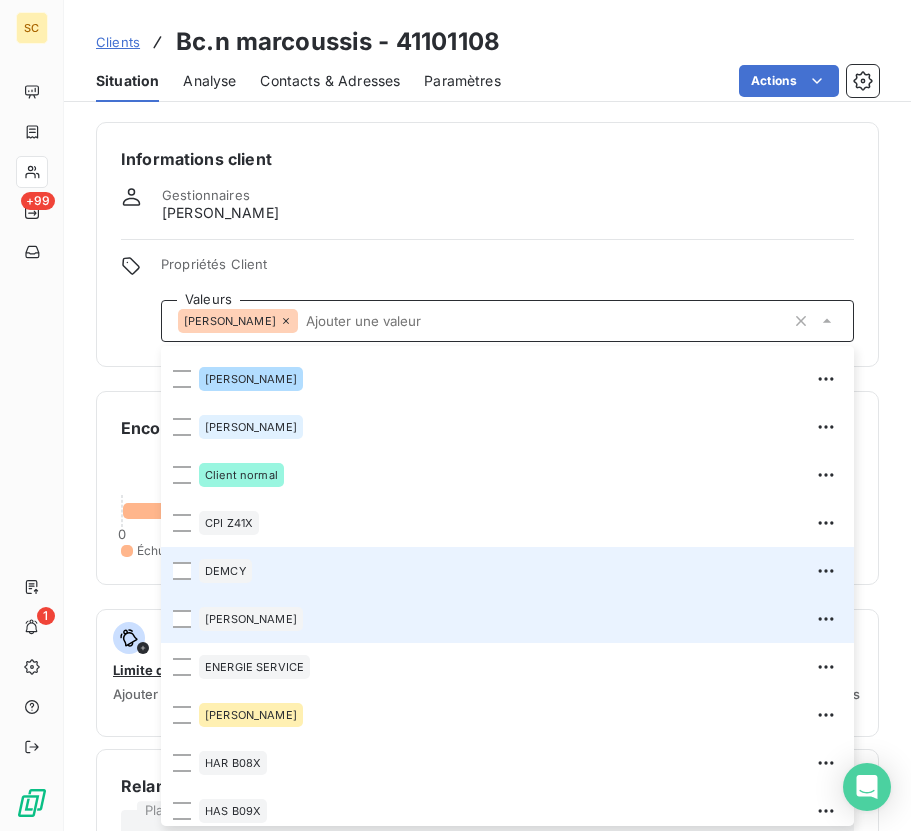 scroll, scrollTop: 573, scrollLeft: 0, axis: vertical 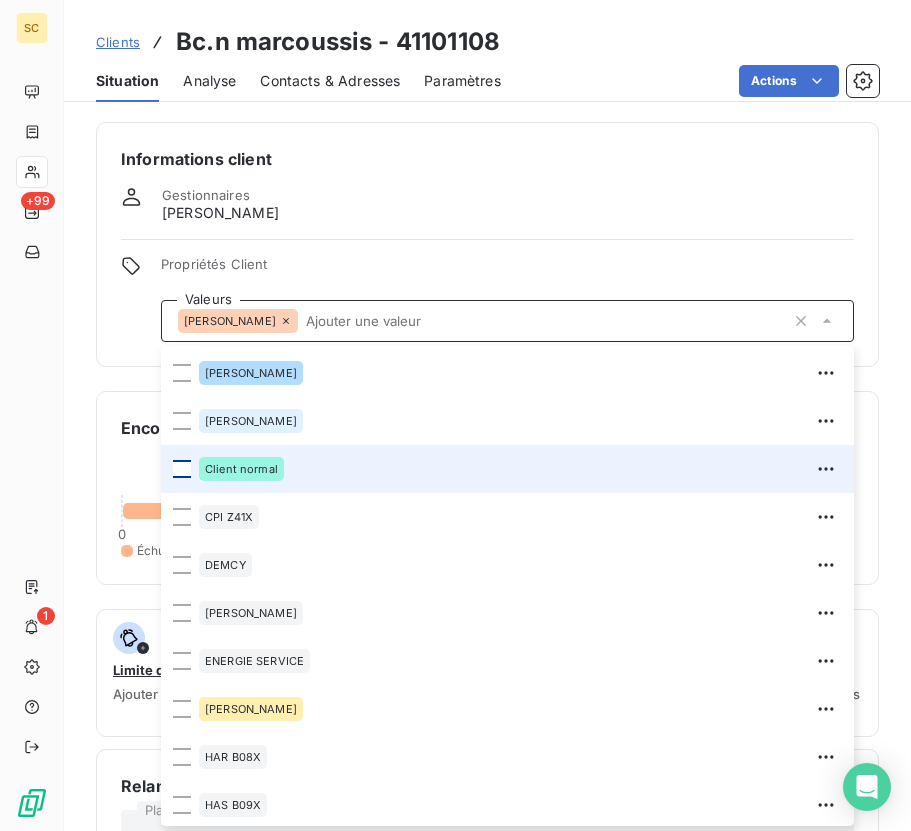 click at bounding box center [182, 469] 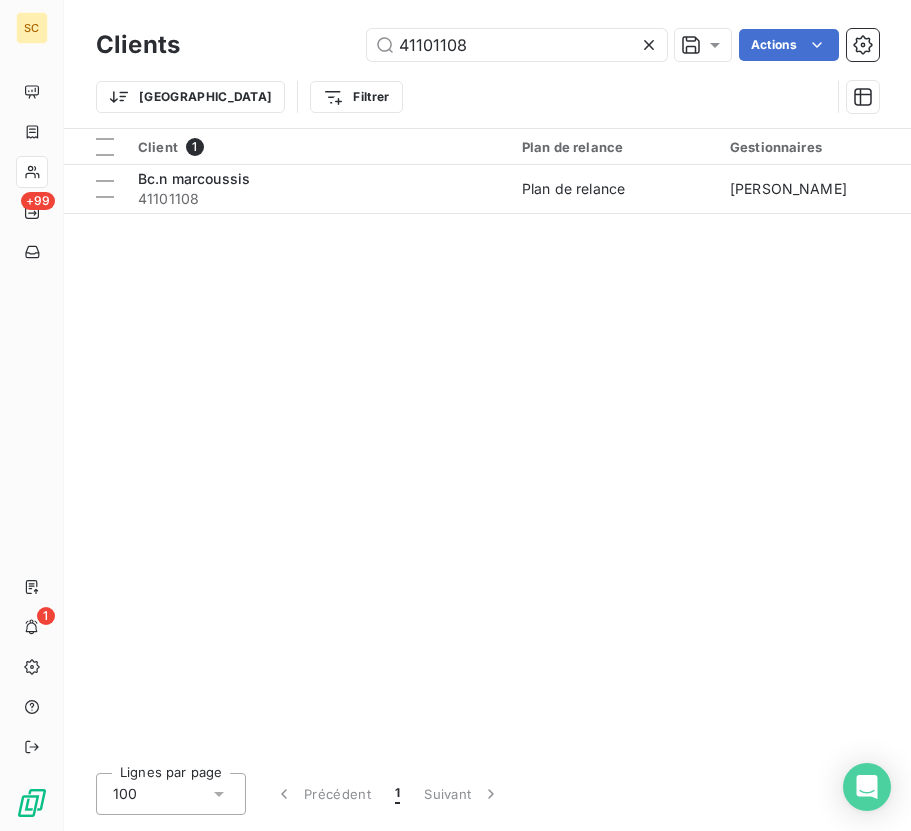 click 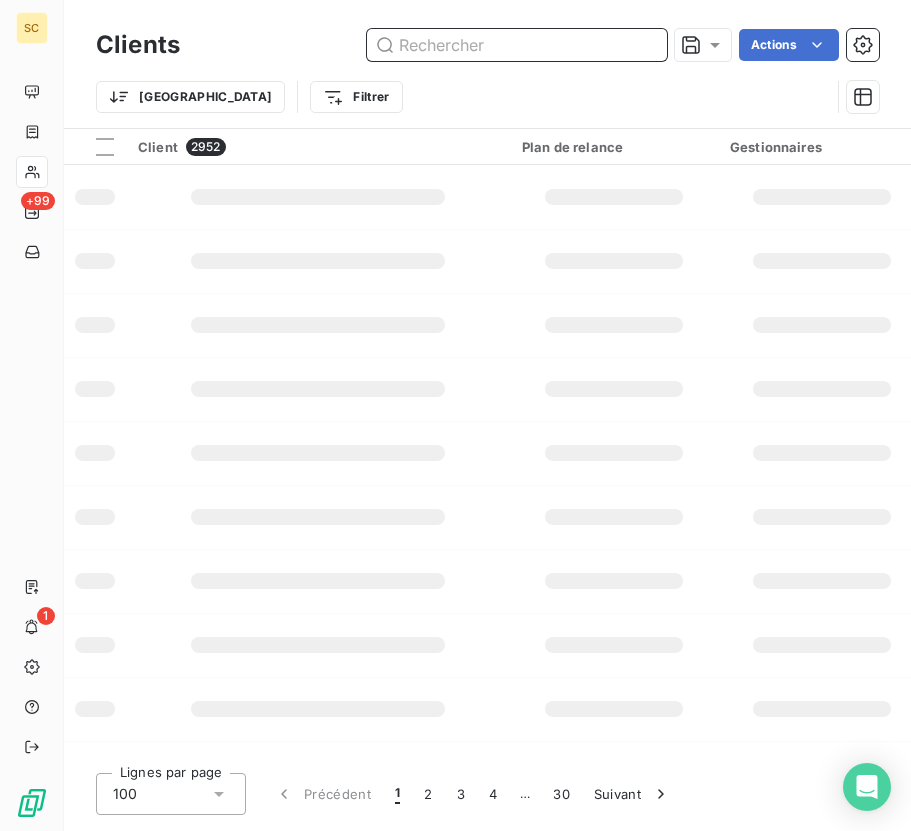 click at bounding box center [517, 45] 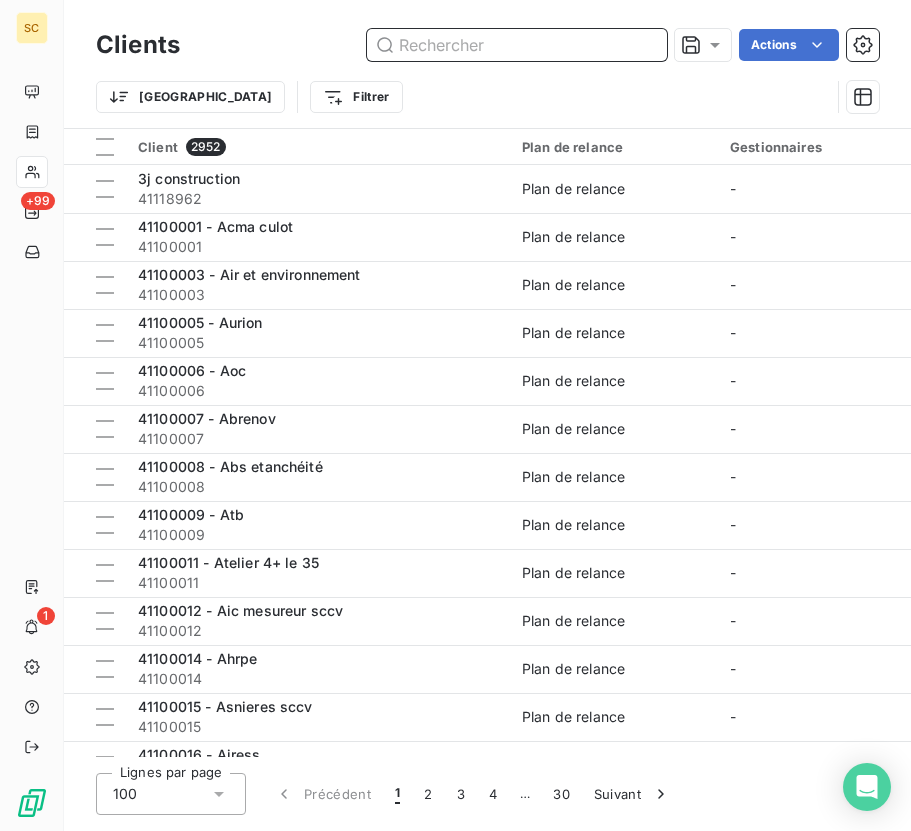 paste on "41101584" 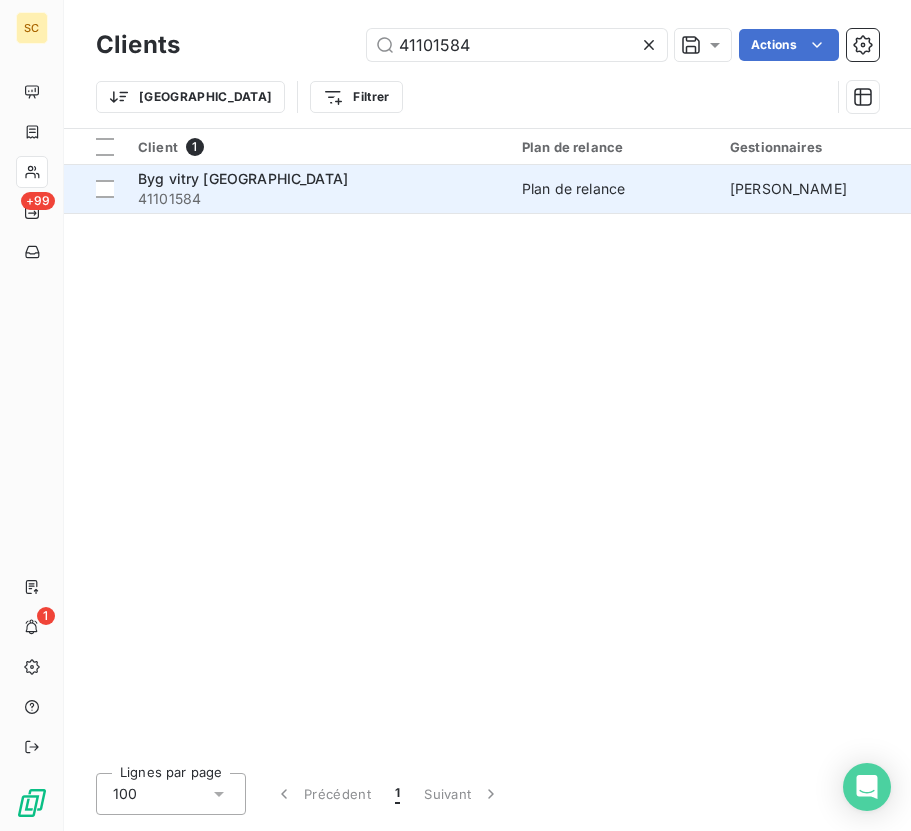 click on "Byg vitry [GEOGRAPHIC_DATA]" at bounding box center (318, 179) 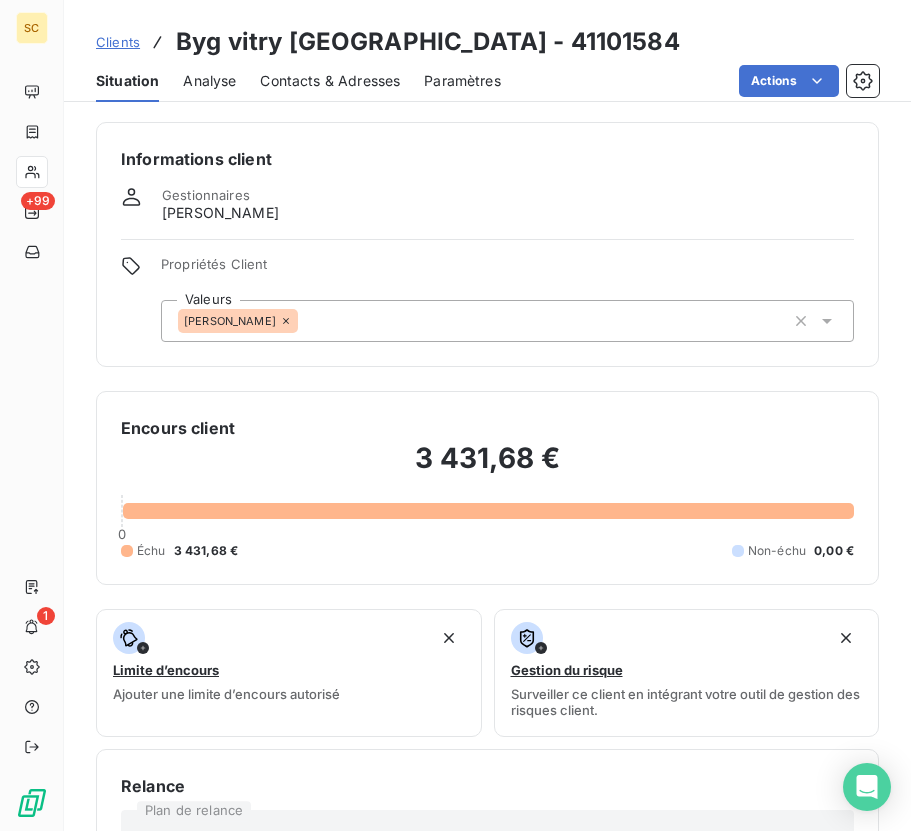 click 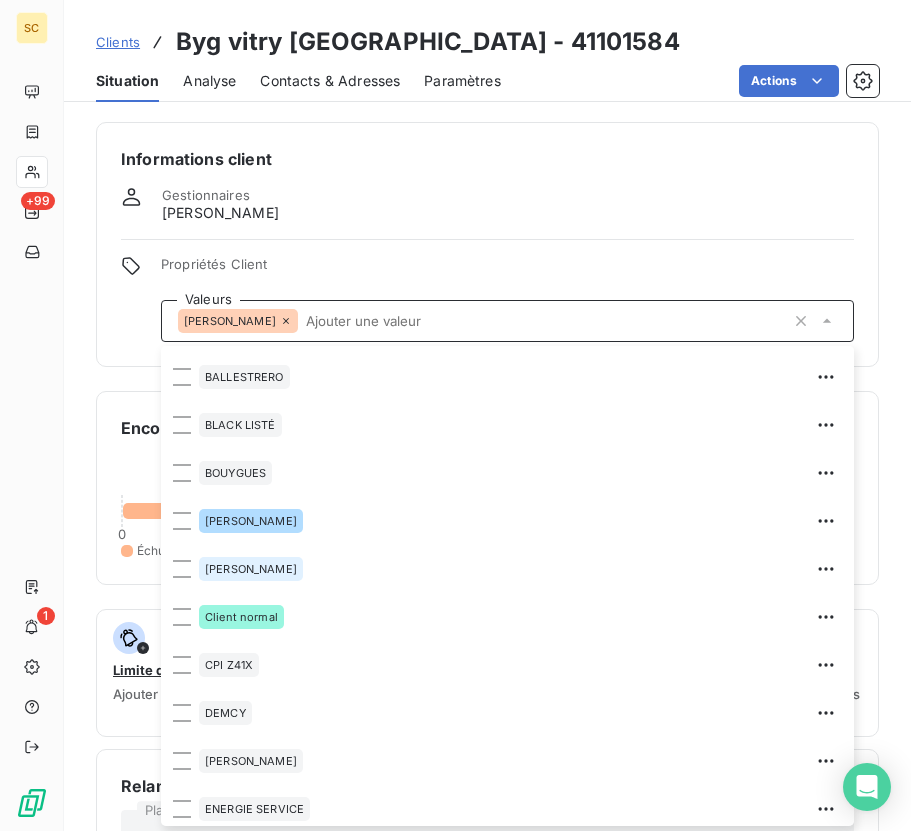 scroll, scrollTop: 480, scrollLeft: 0, axis: vertical 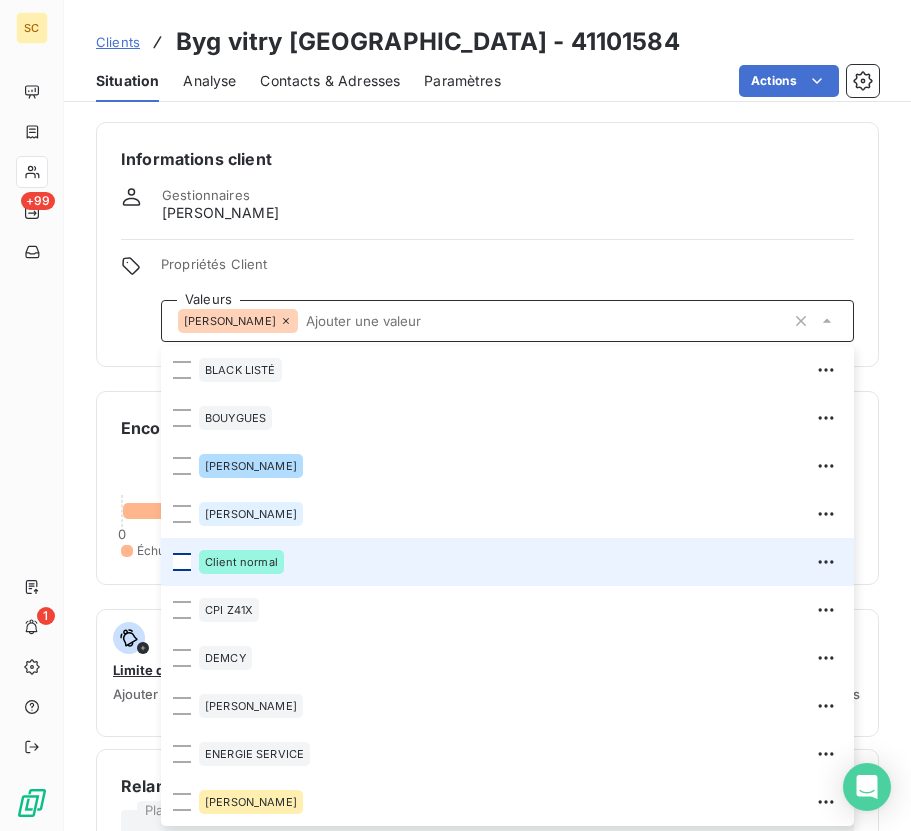click at bounding box center [182, 562] 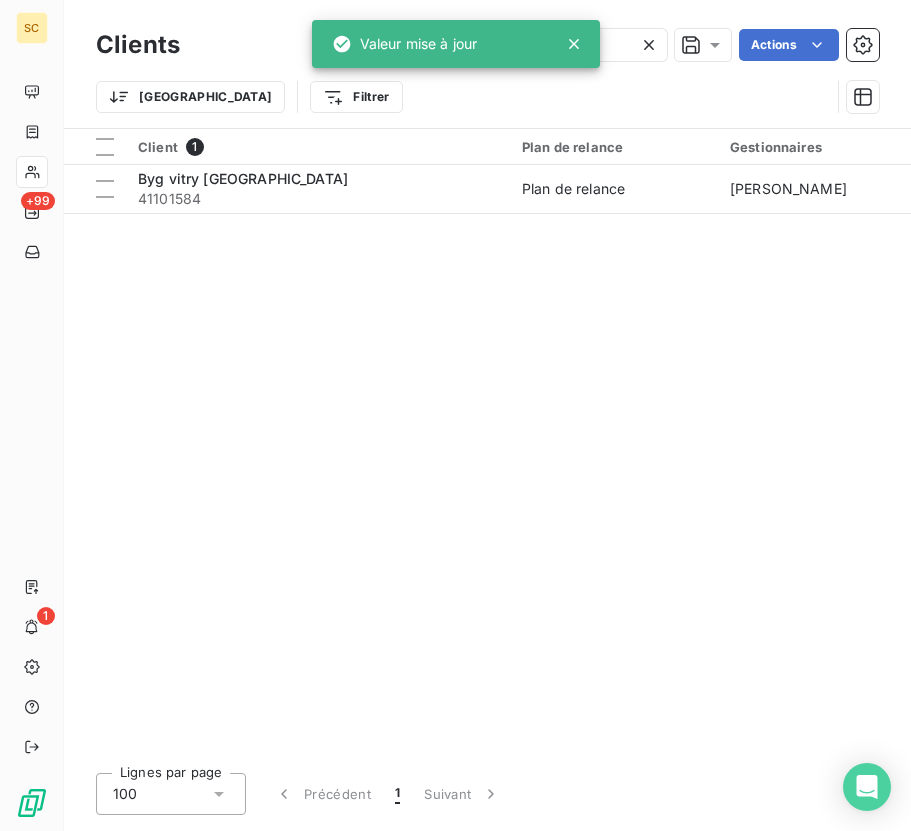 click 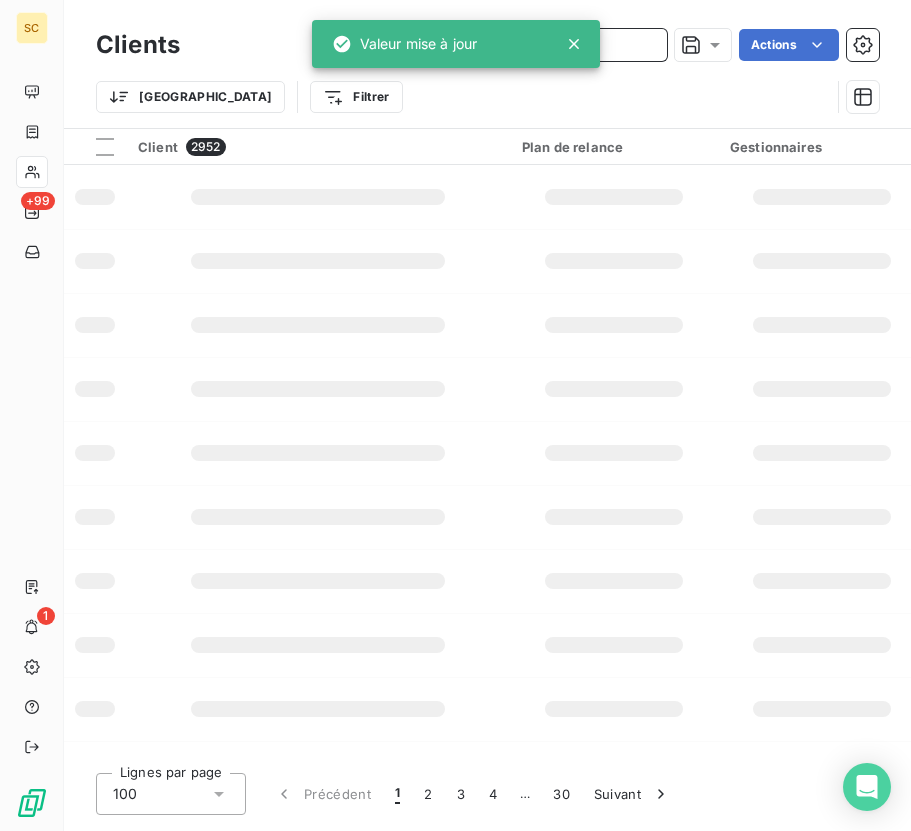 click at bounding box center (517, 45) 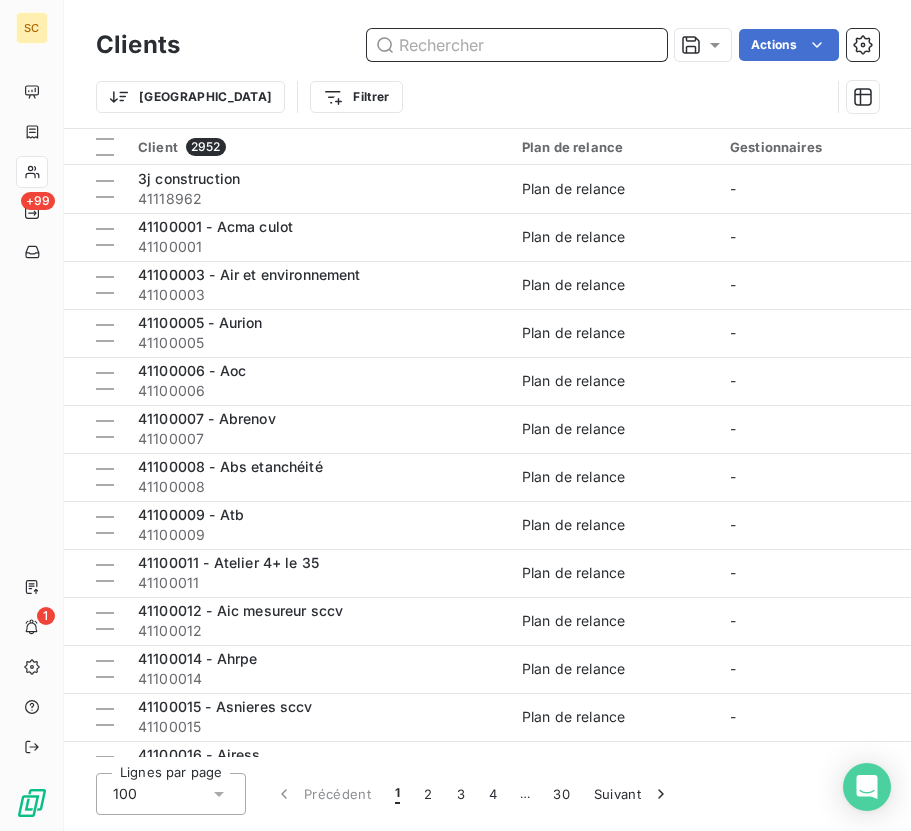 paste on "41115012" 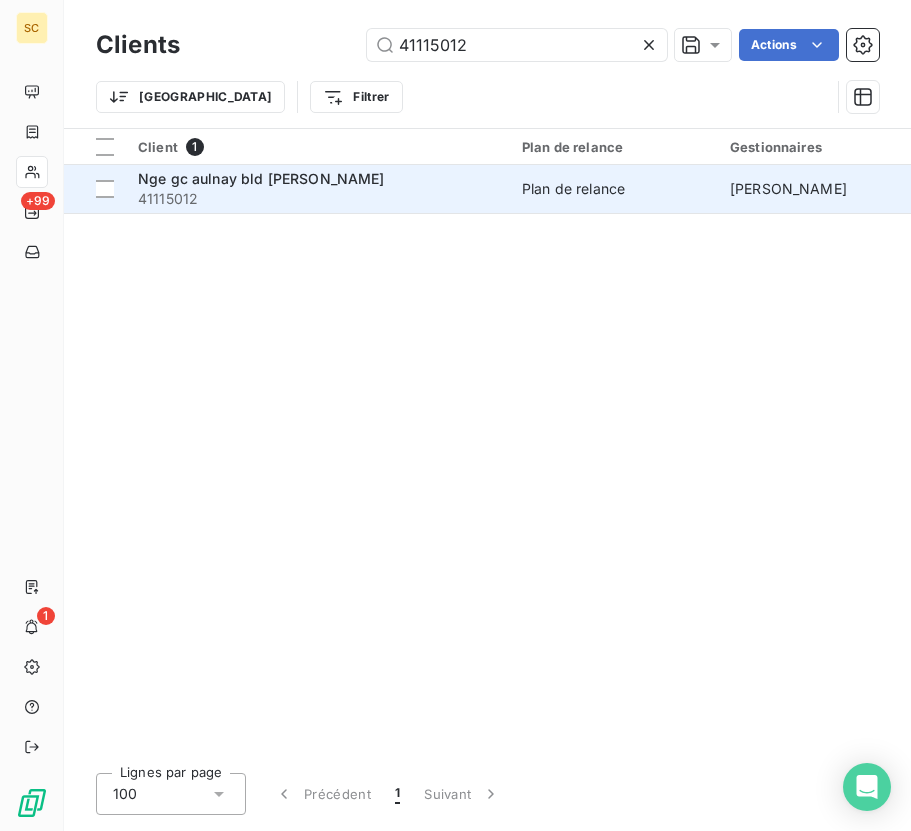 click on "41115012" at bounding box center [318, 199] 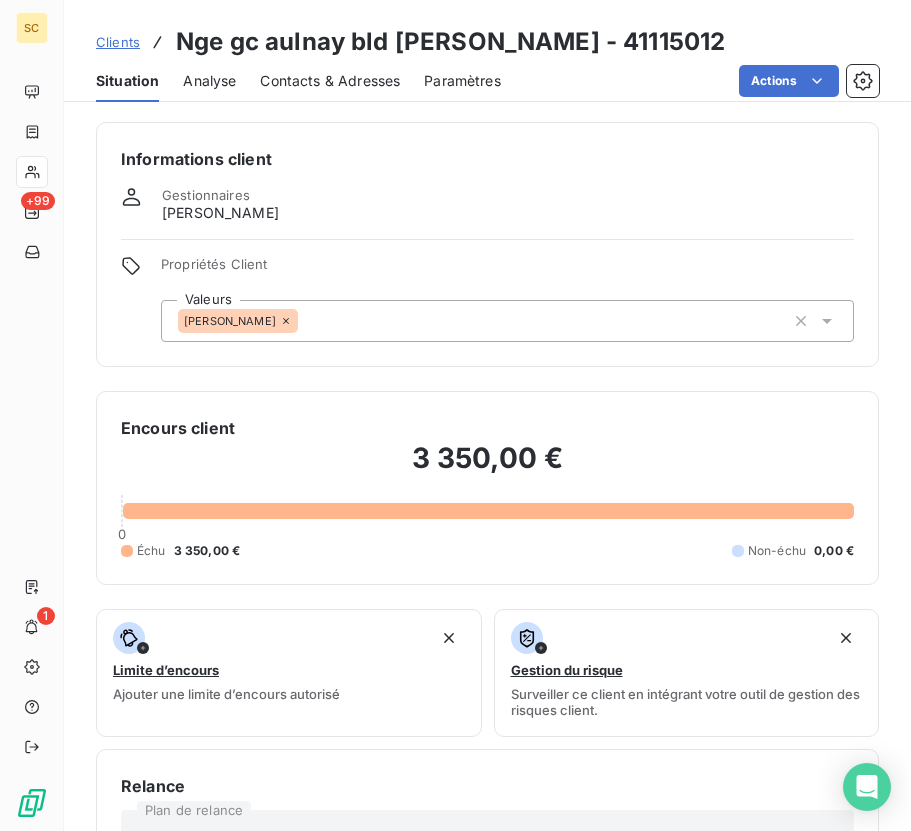 click 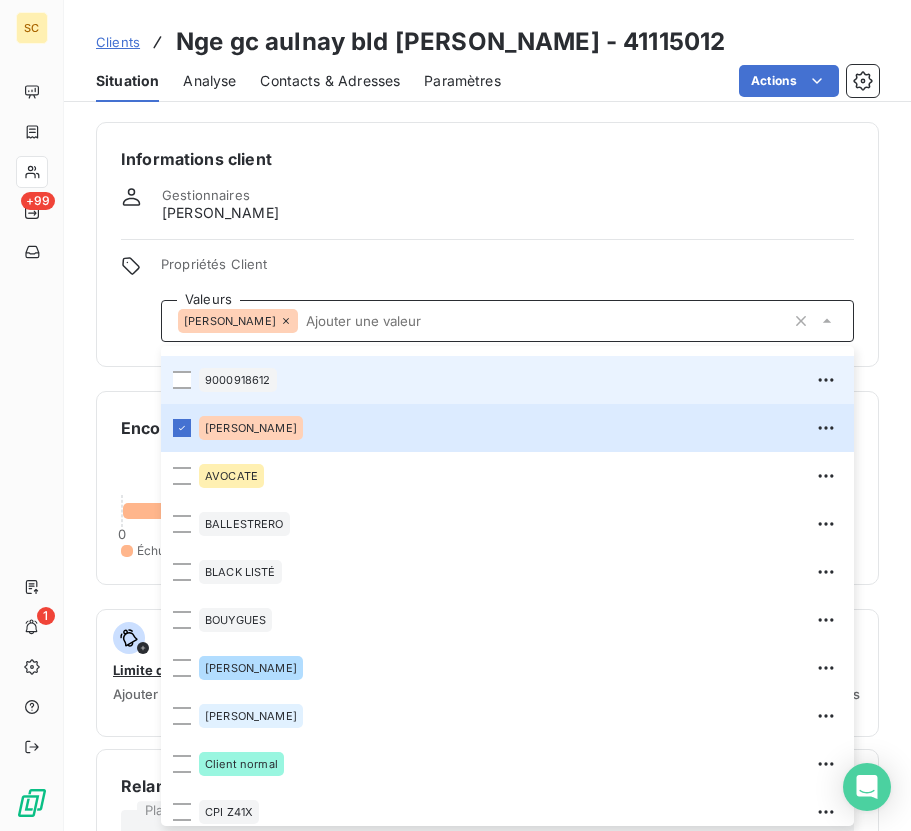 scroll, scrollTop: 286, scrollLeft: 0, axis: vertical 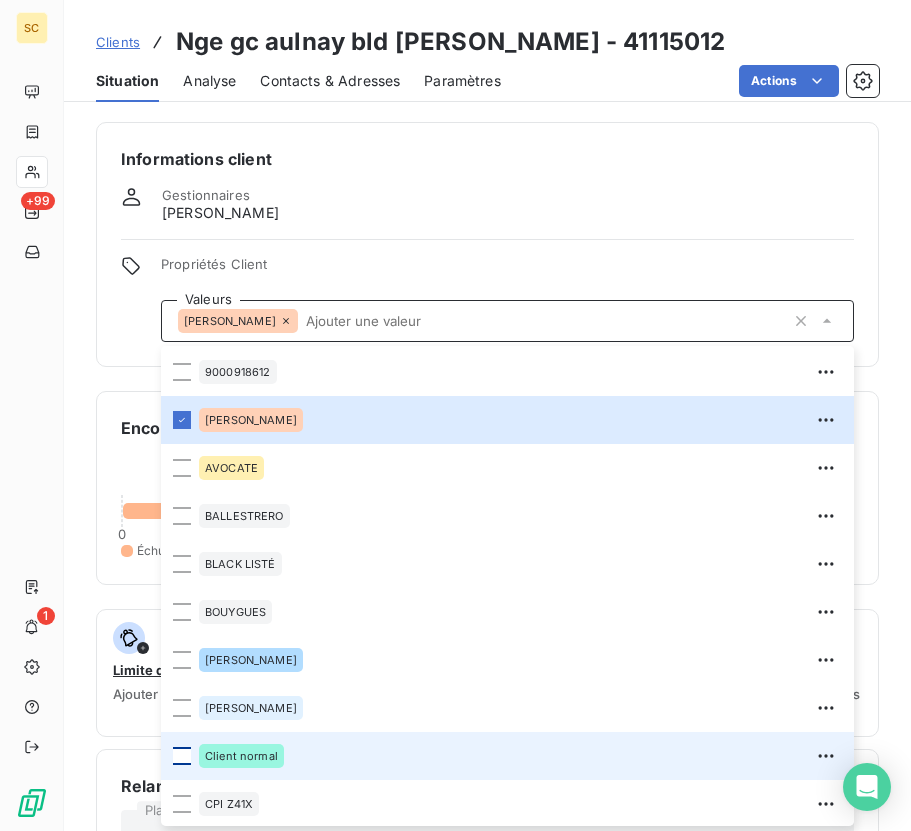 click at bounding box center [182, 756] 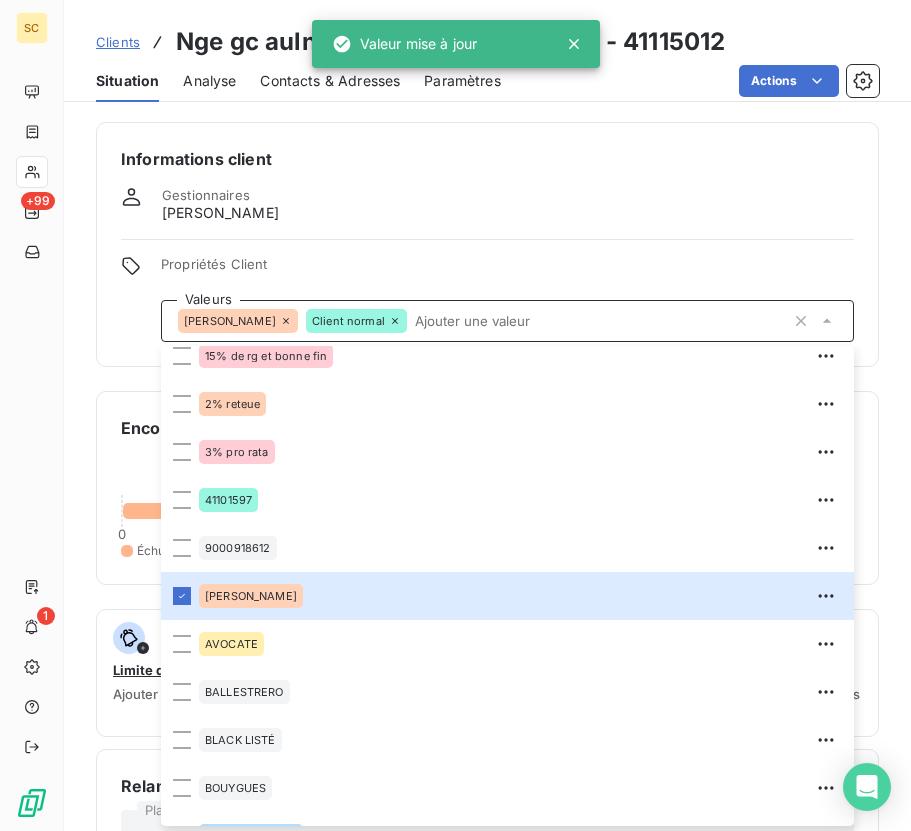 scroll, scrollTop: 0, scrollLeft: 0, axis: both 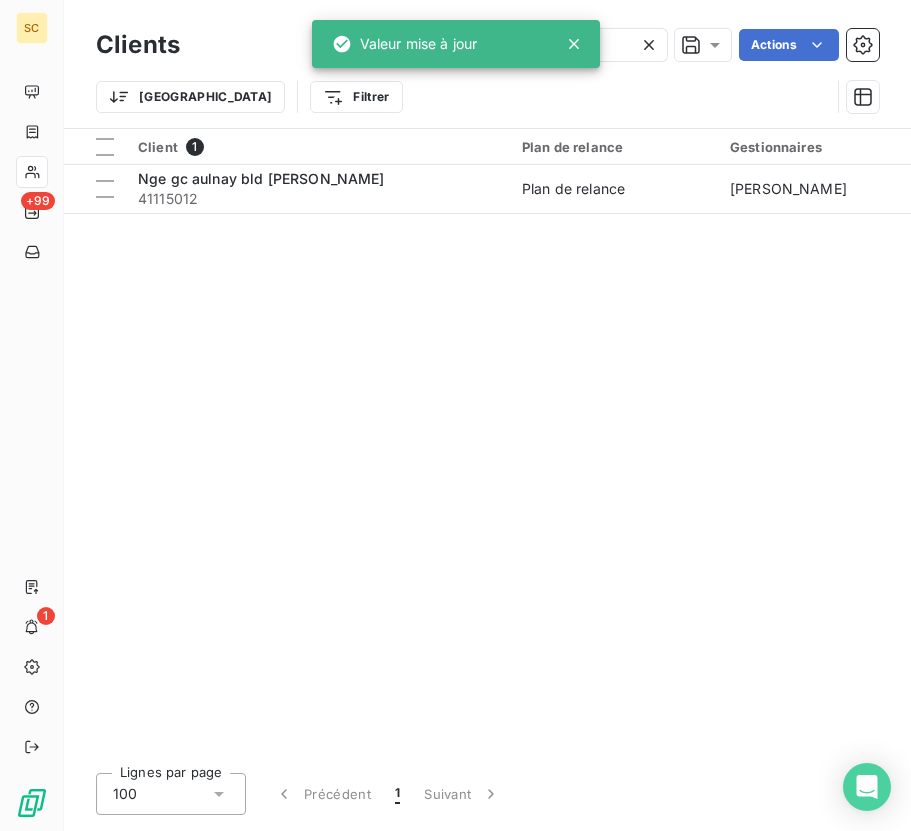 click 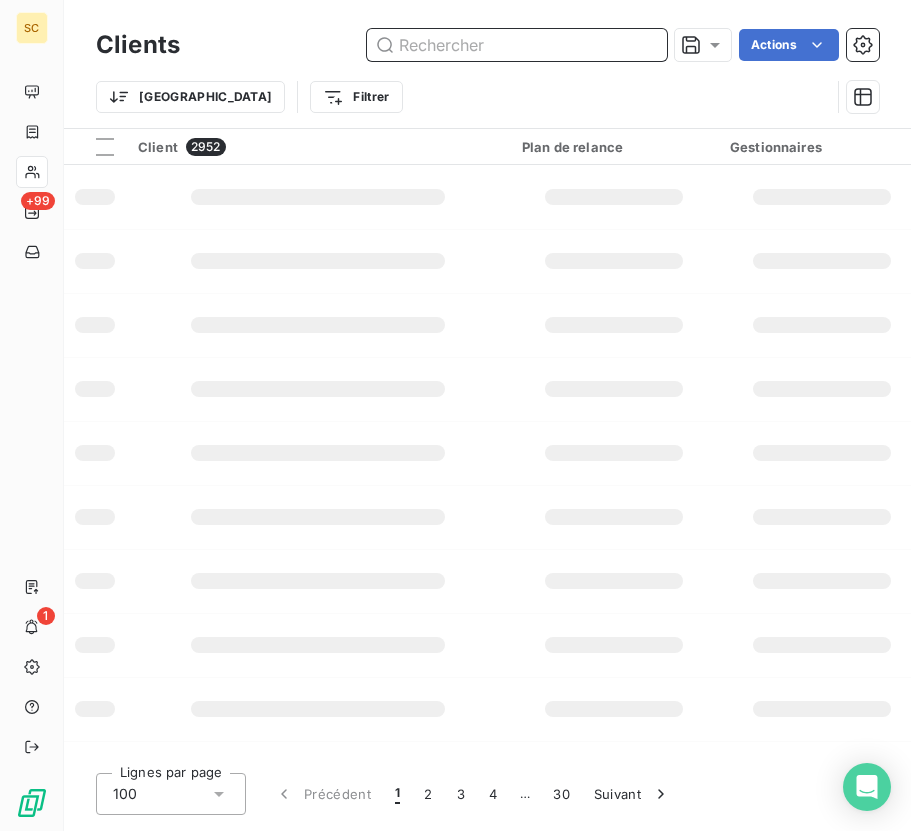 click at bounding box center (517, 45) 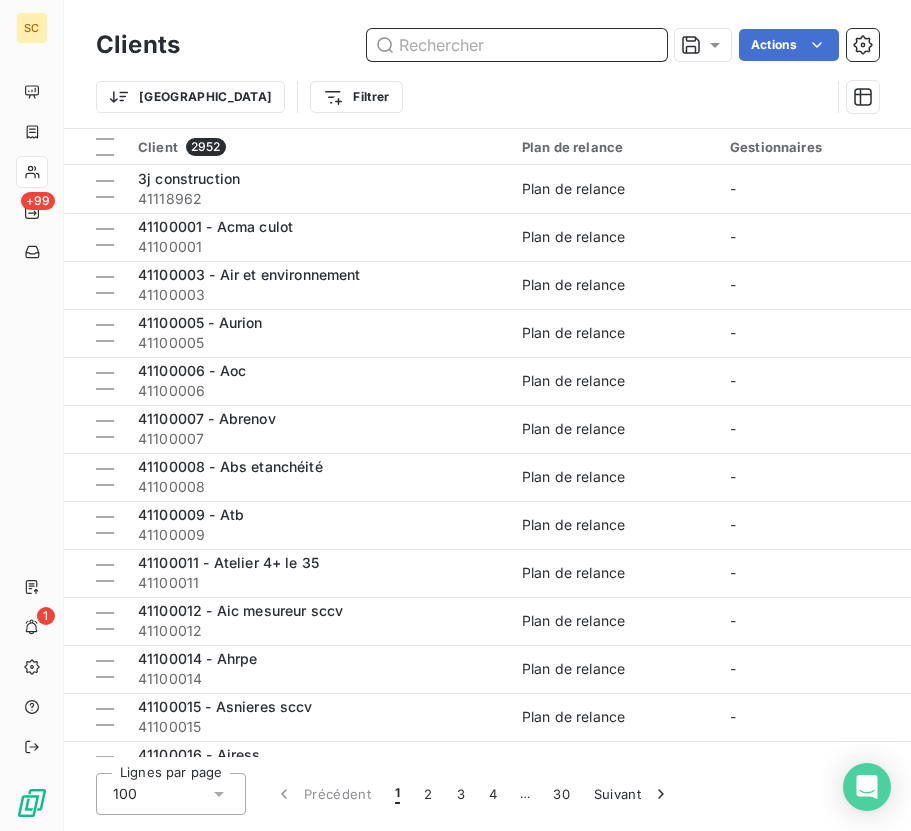 paste on "41101576" 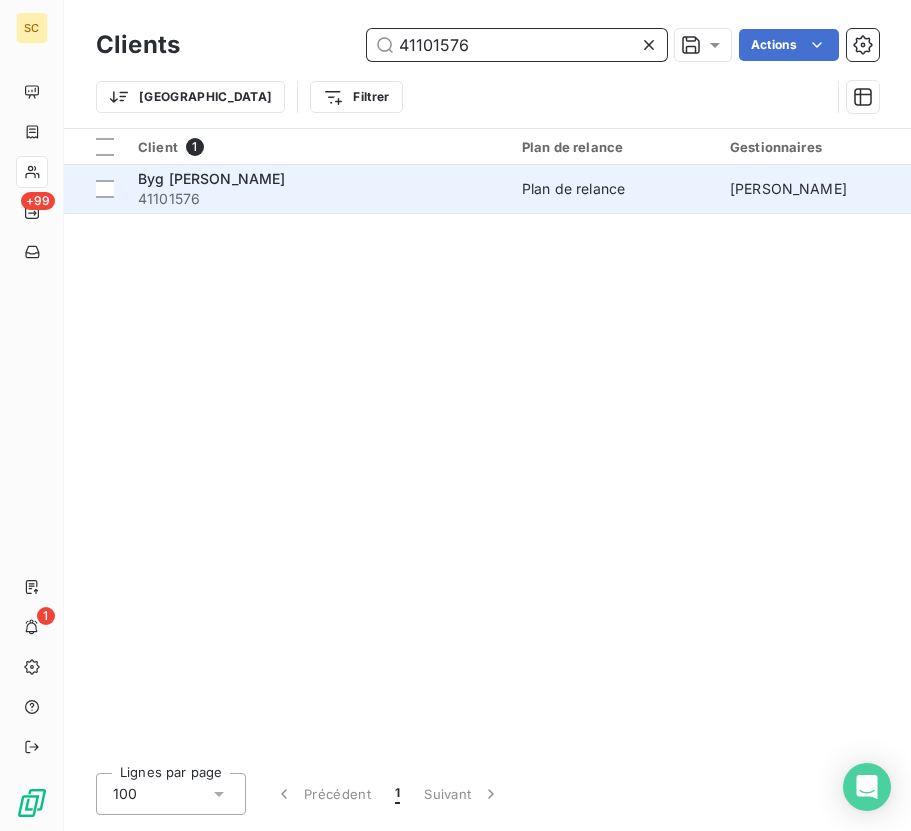 type on "41101576" 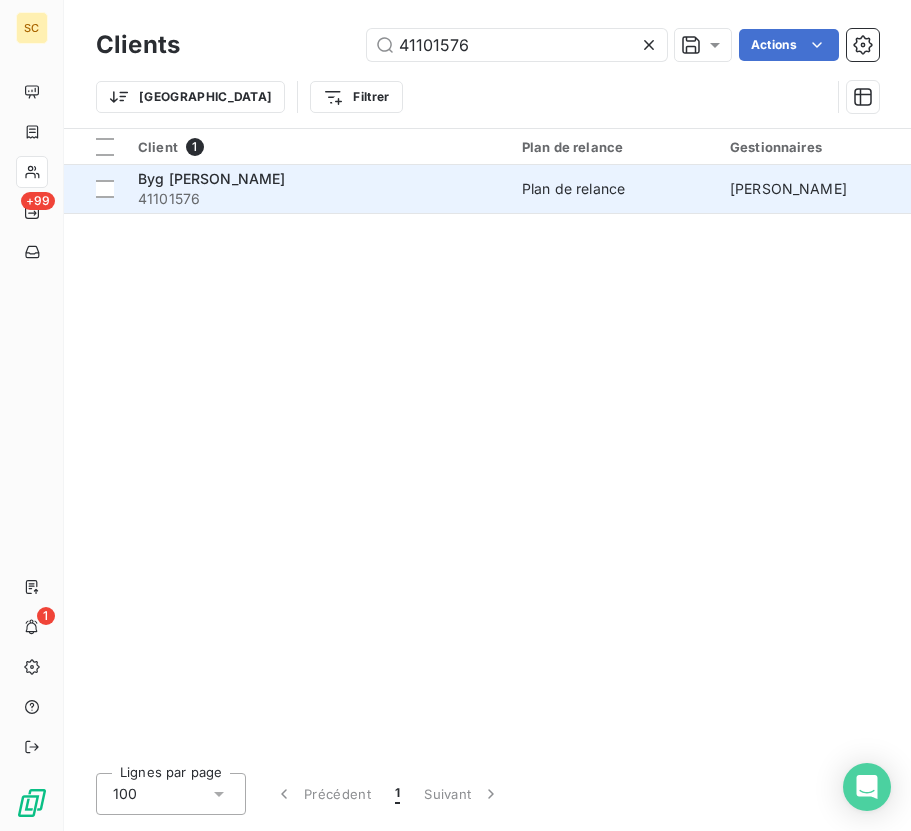 click on "41101576" at bounding box center [318, 199] 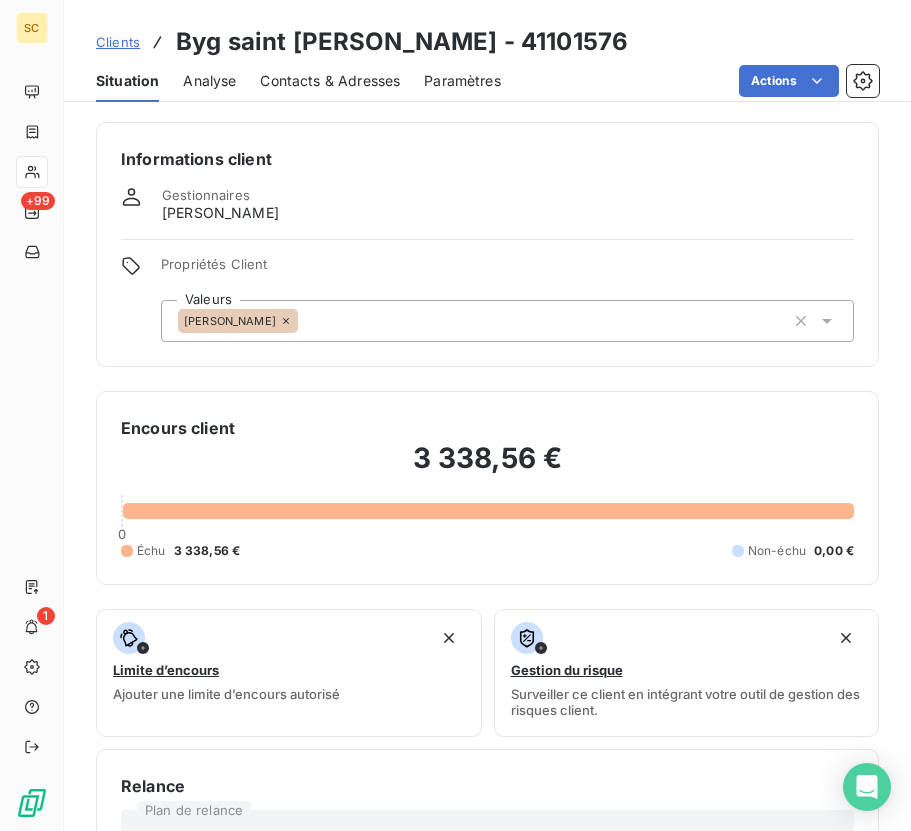 click 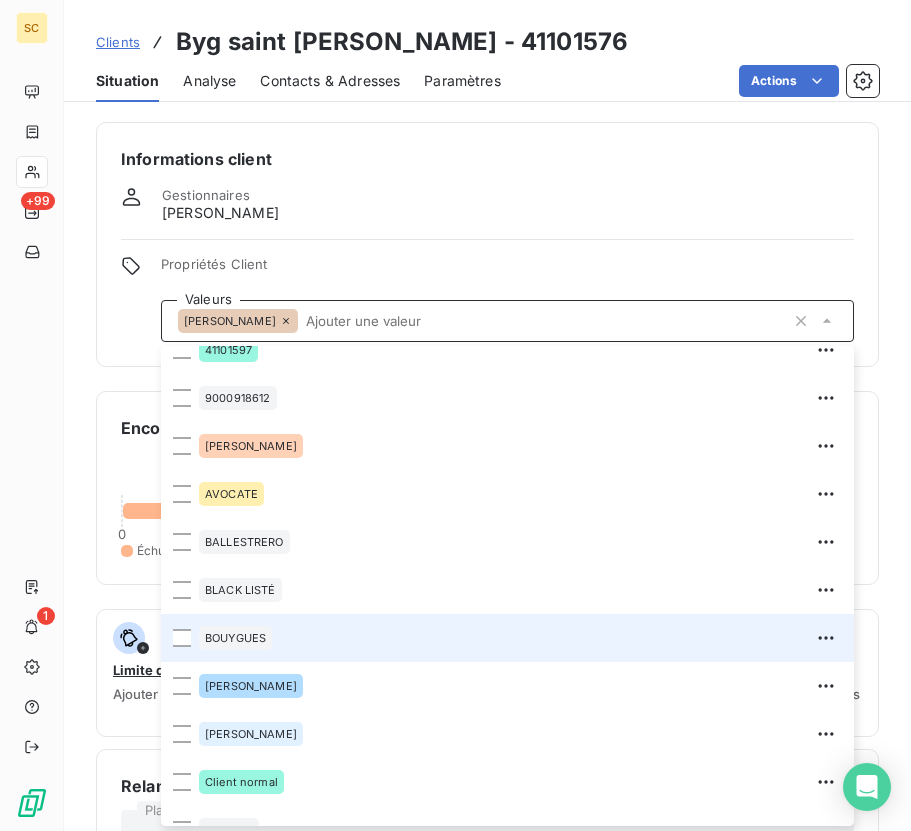 scroll, scrollTop: 264, scrollLeft: 0, axis: vertical 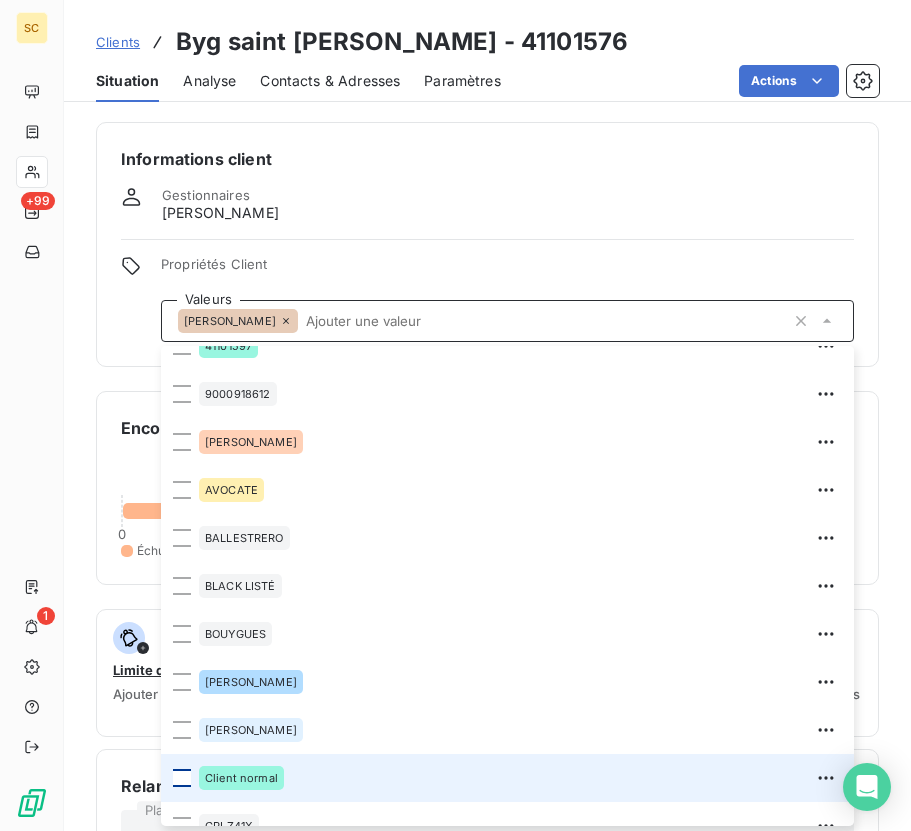 click at bounding box center [182, 778] 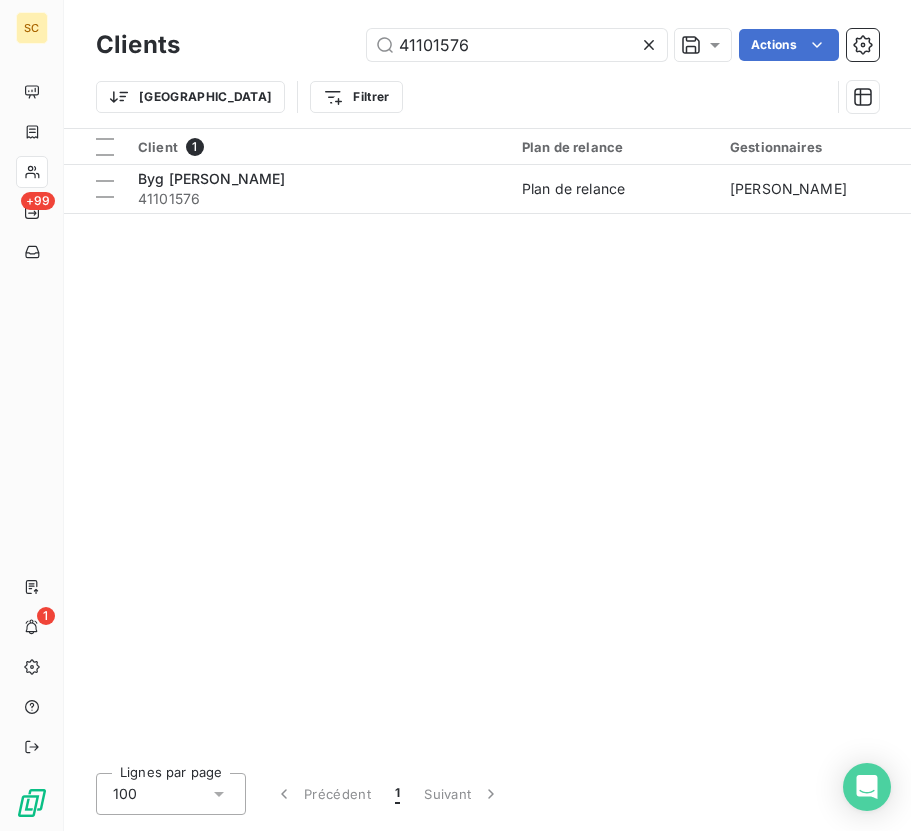 click at bounding box center [653, 45] 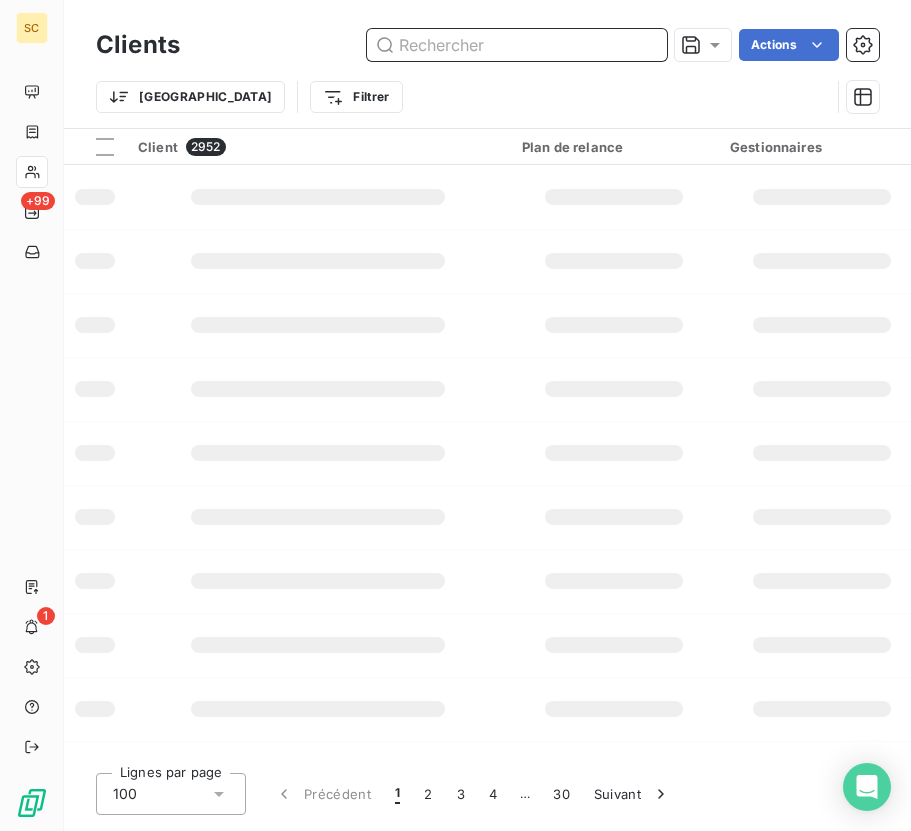 click at bounding box center [517, 45] 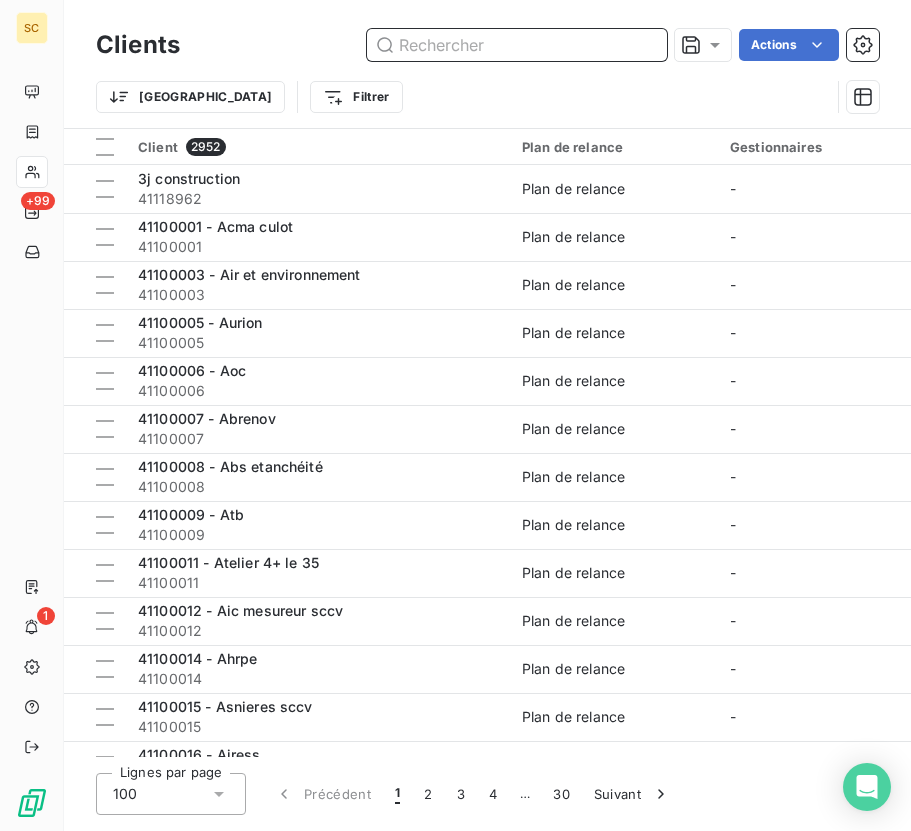 paste on "41103494" 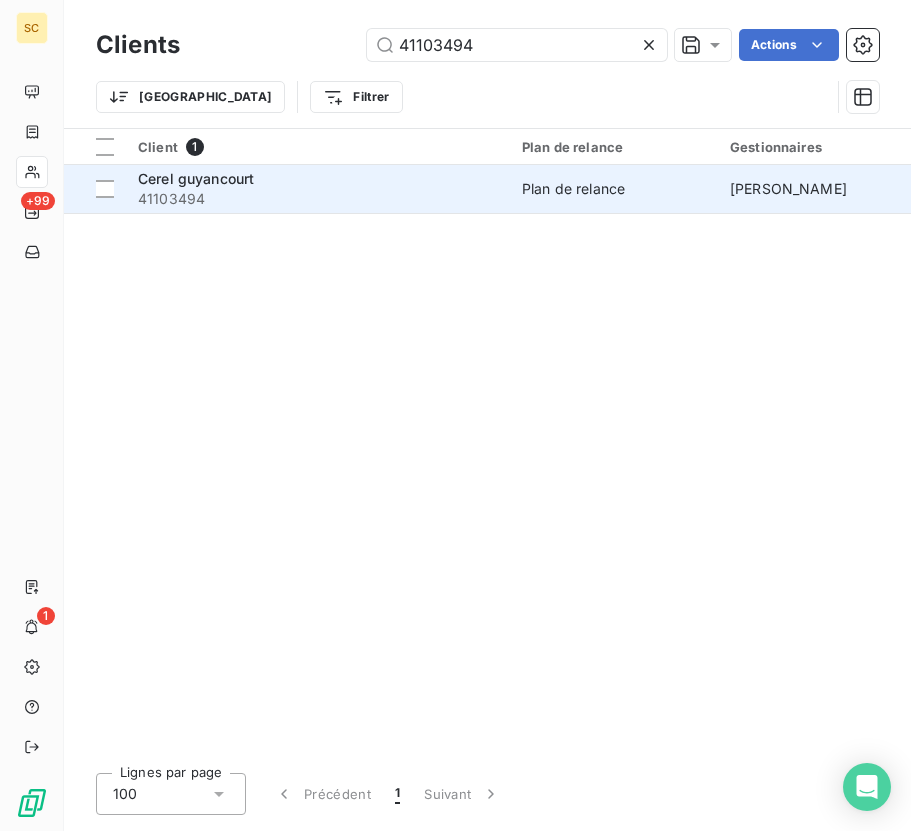 click on "Plan de relance" at bounding box center (573, 189) 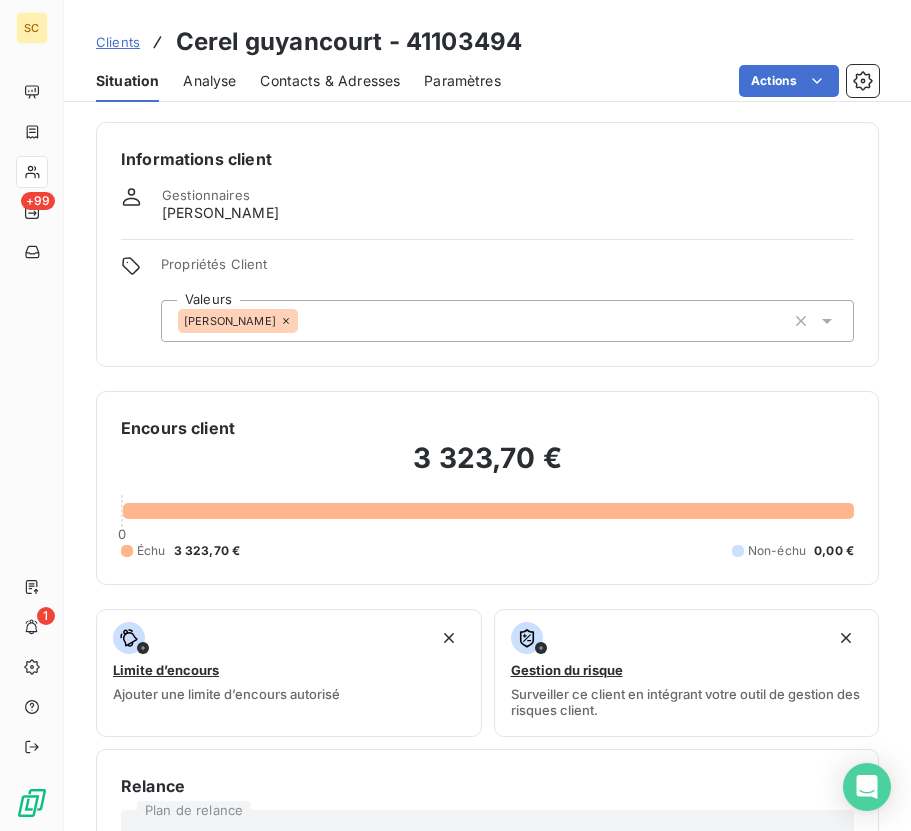 click 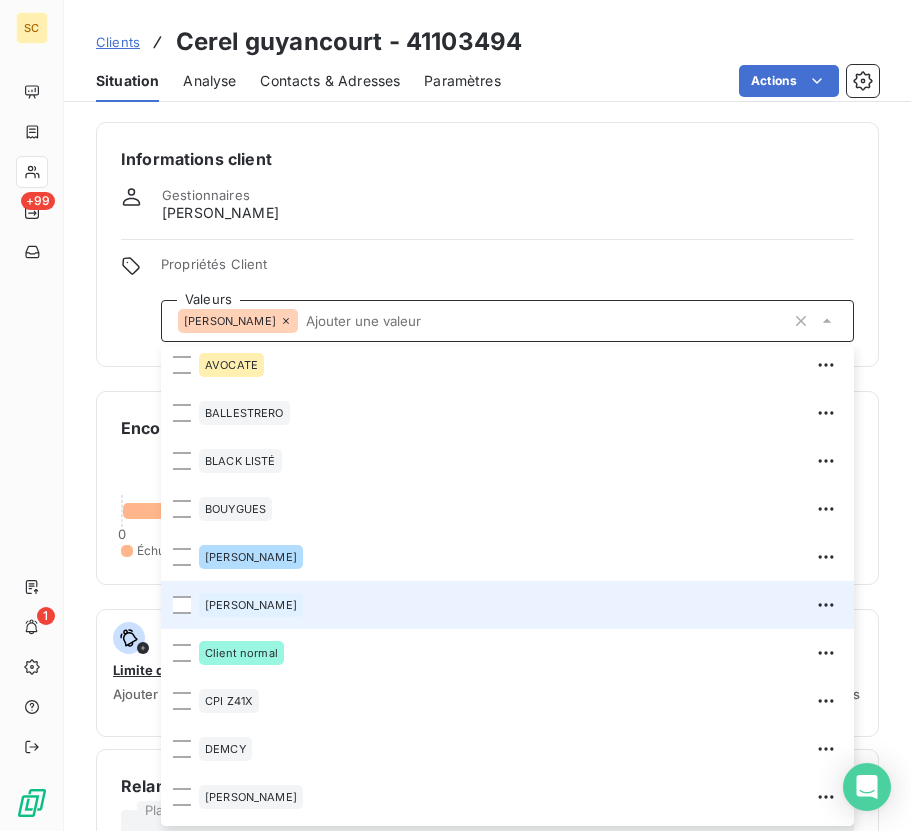 scroll, scrollTop: 390, scrollLeft: 0, axis: vertical 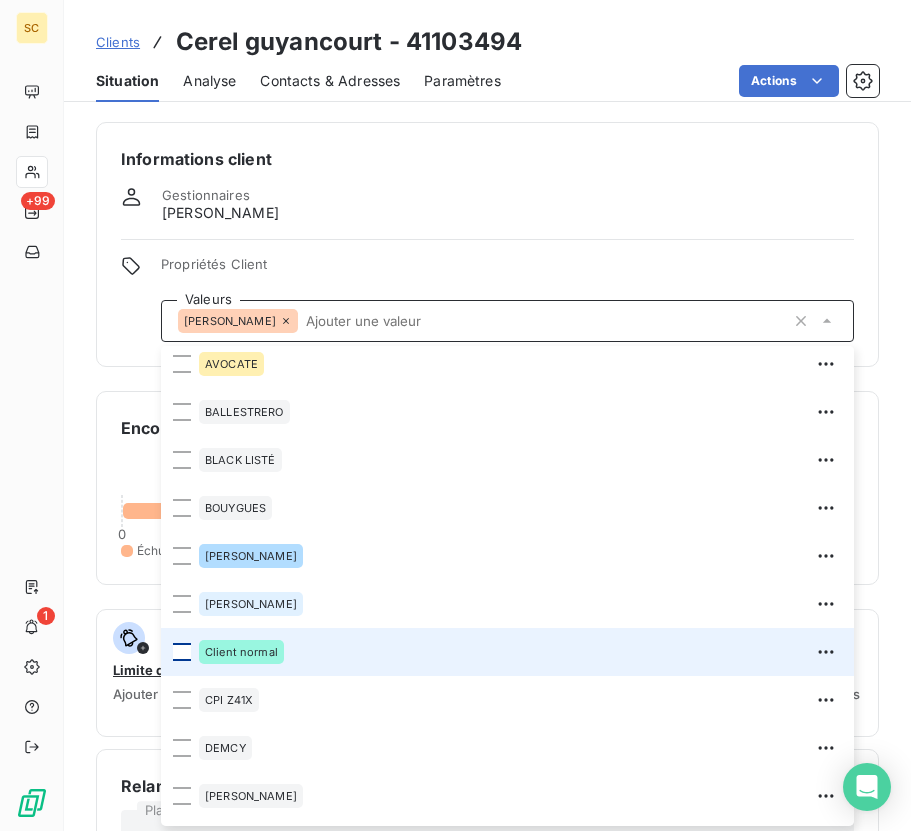 click at bounding box center (182, 652) 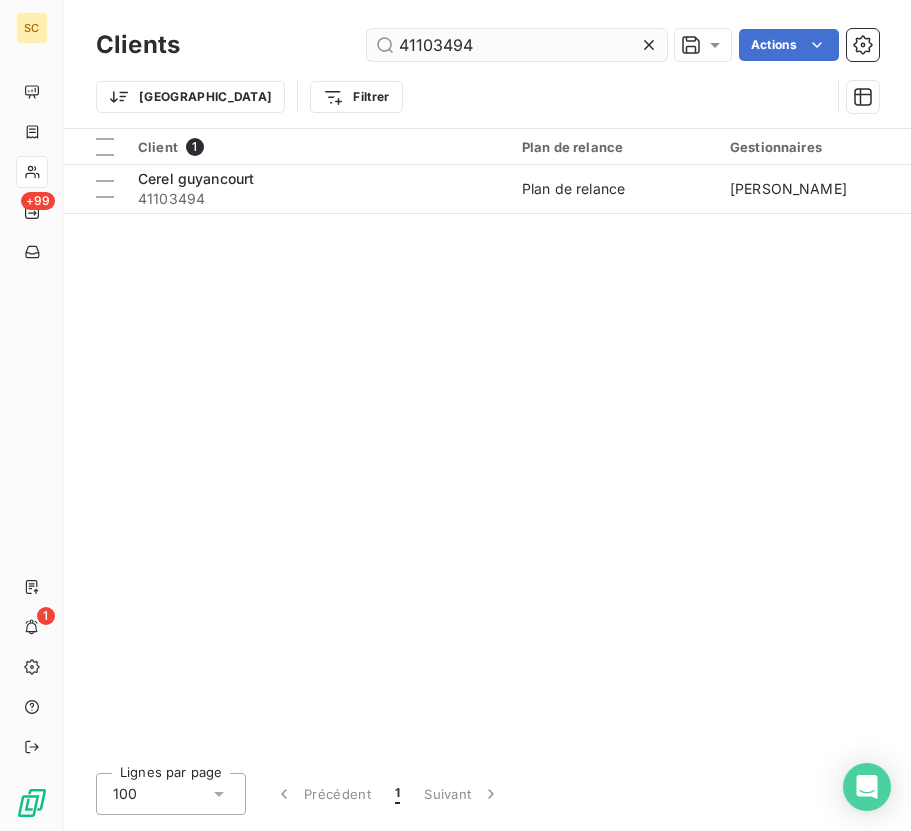 drag, startPoint x: 500, startPoint y: 44, endPoint x: 386, endPoint y: 50, distance: 114.15778 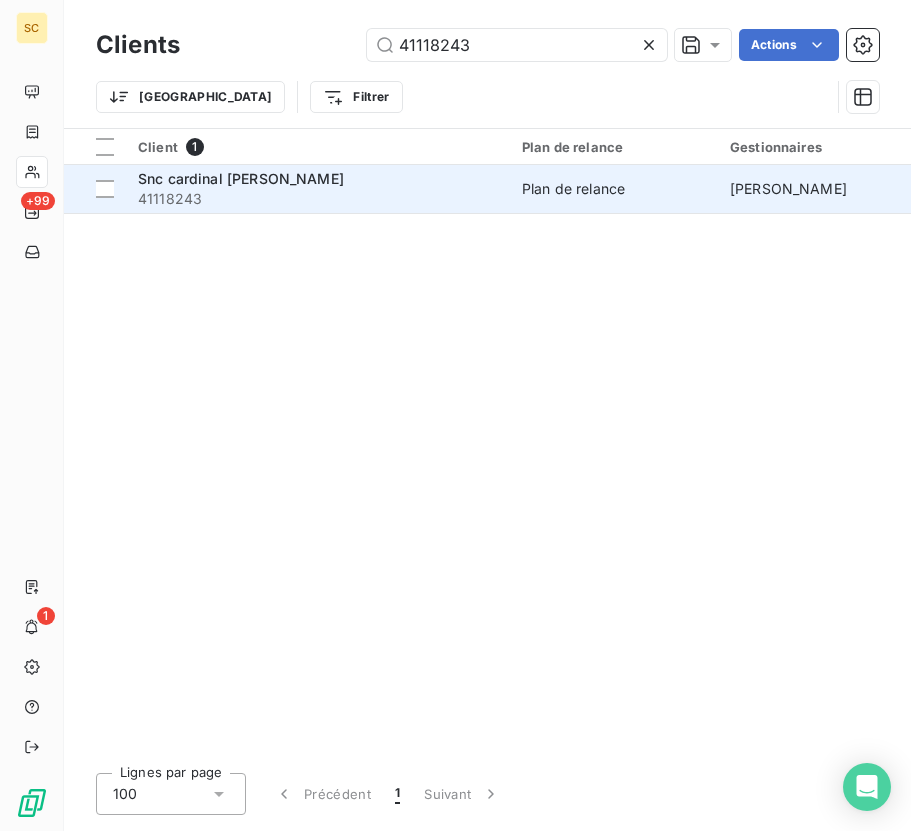 click on "Snc cardinal [PERSON_NAME]" at bounding box center (318, 179) 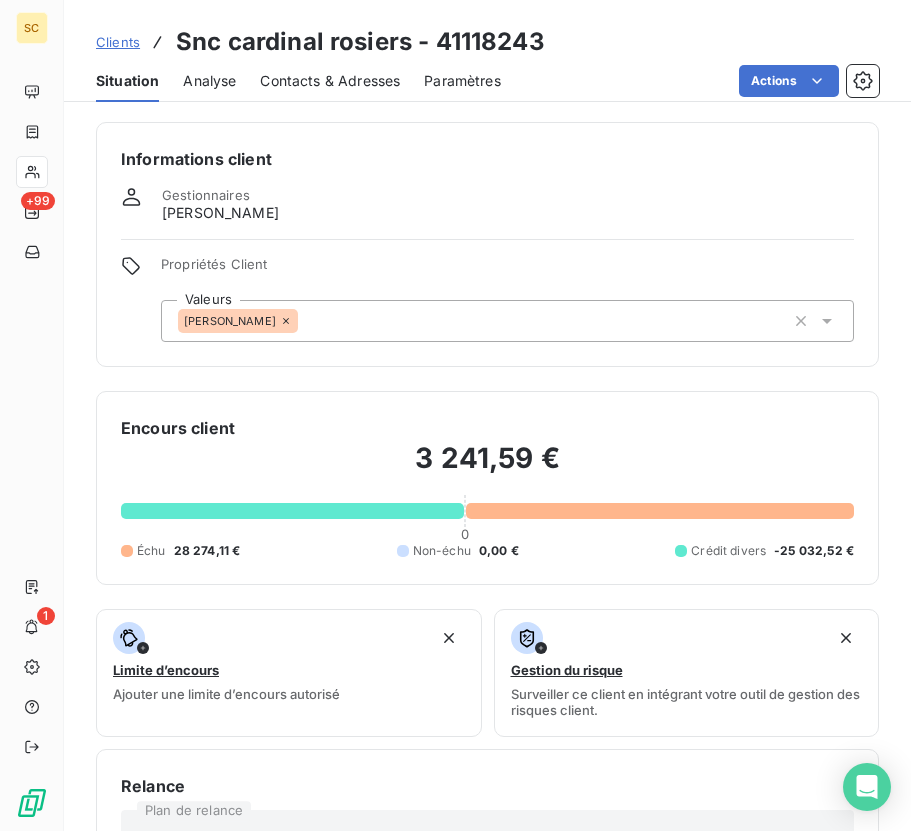 click 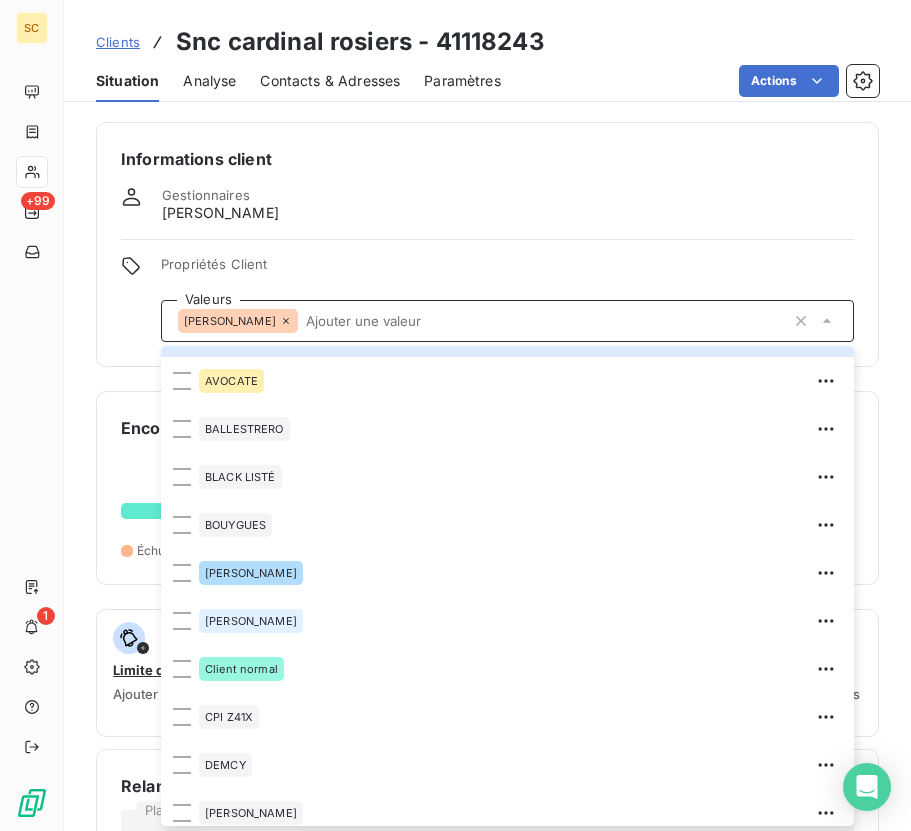 scroll, scrollTop: 419, scrollLeft: 0, axis: vertical 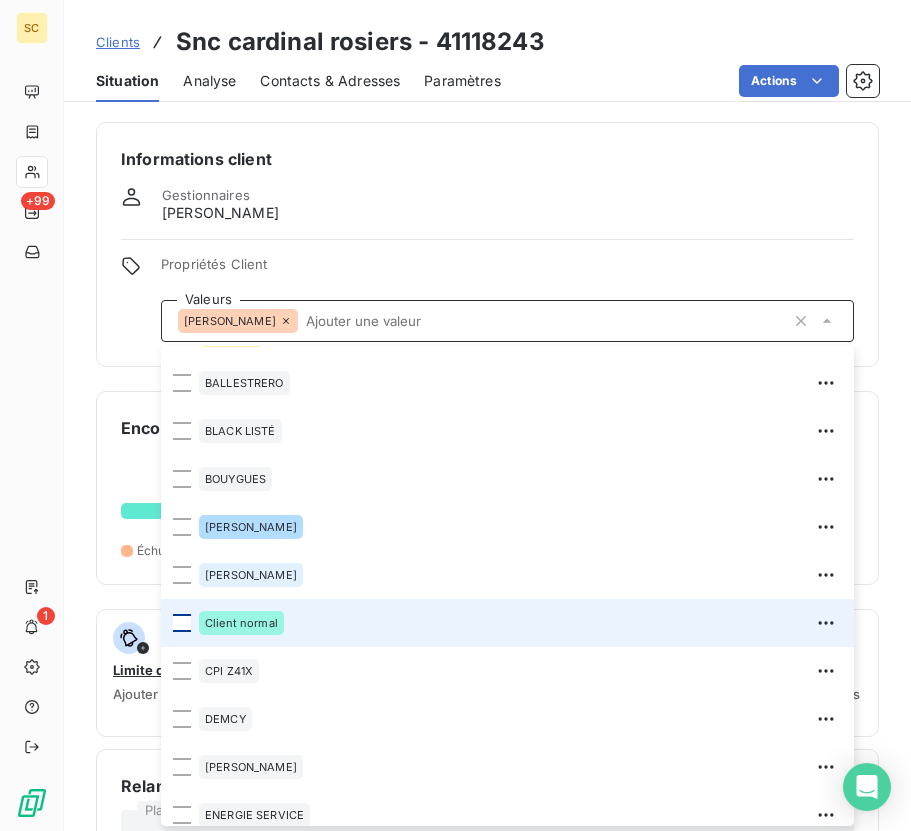 click at bounding box center (182, 623) 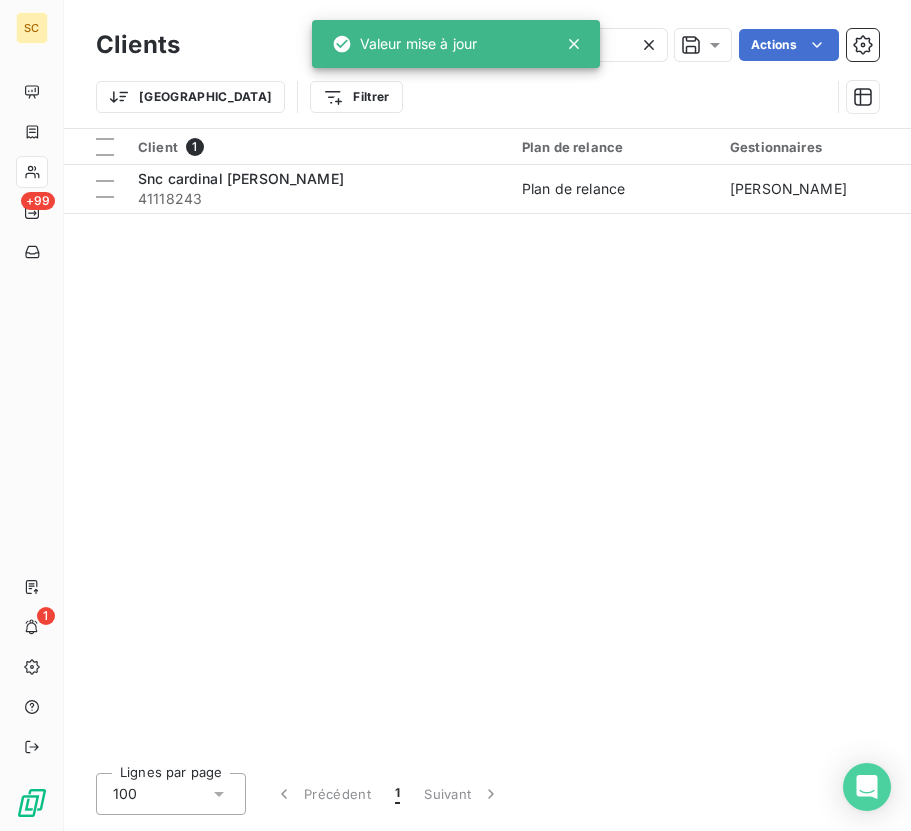 click 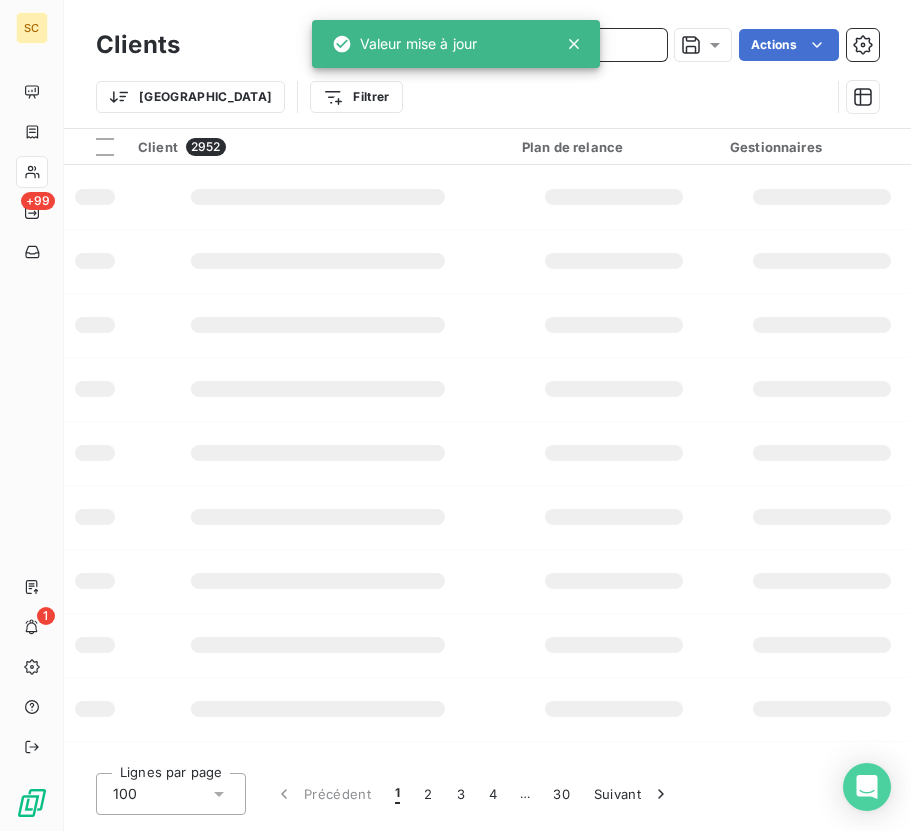 click at bounding box center (517, 45) 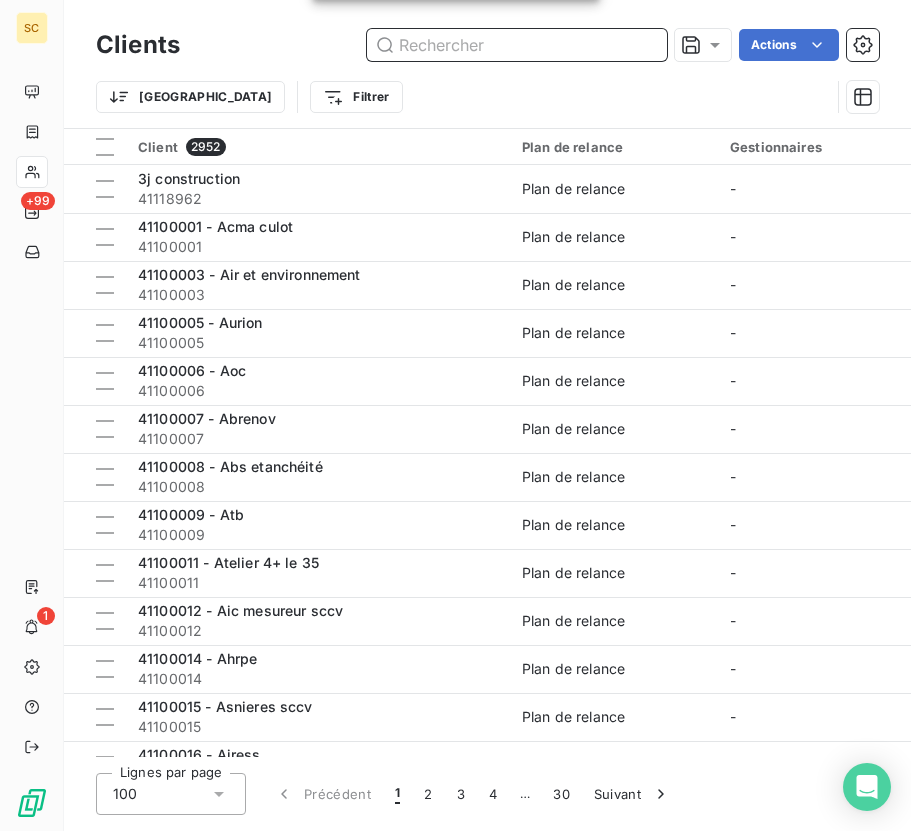 paste on "41101562" 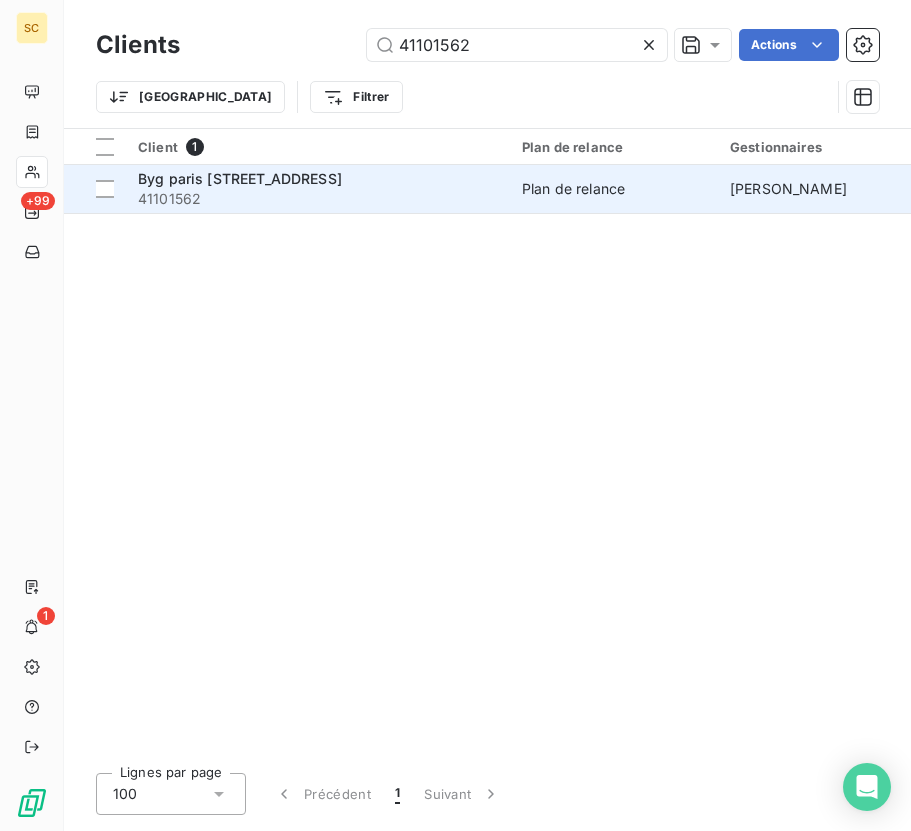 click on "Plan de relance" at bounding box center (573, 189) 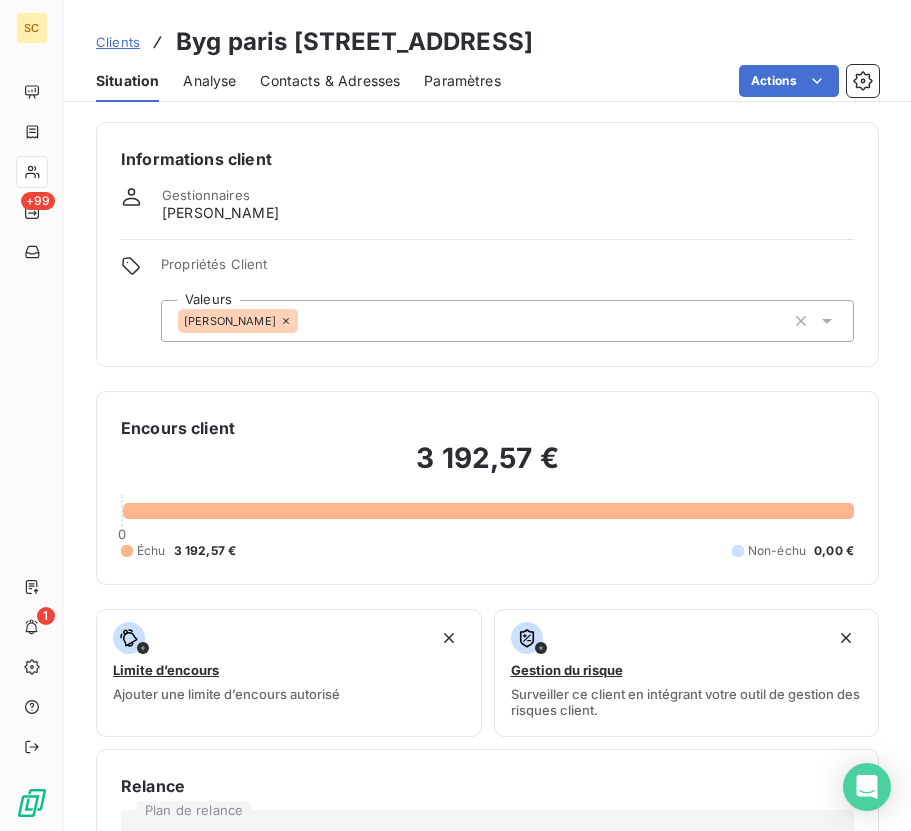 click 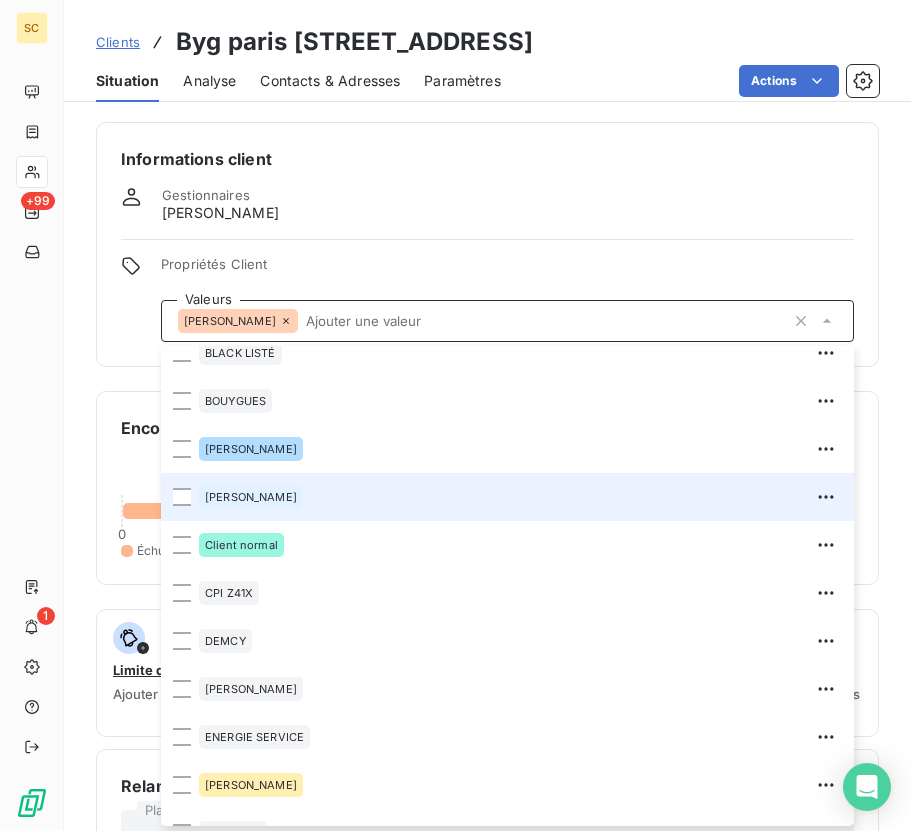 scroll, scrollTop: 527, scrollLeft: 0, axis: vertical 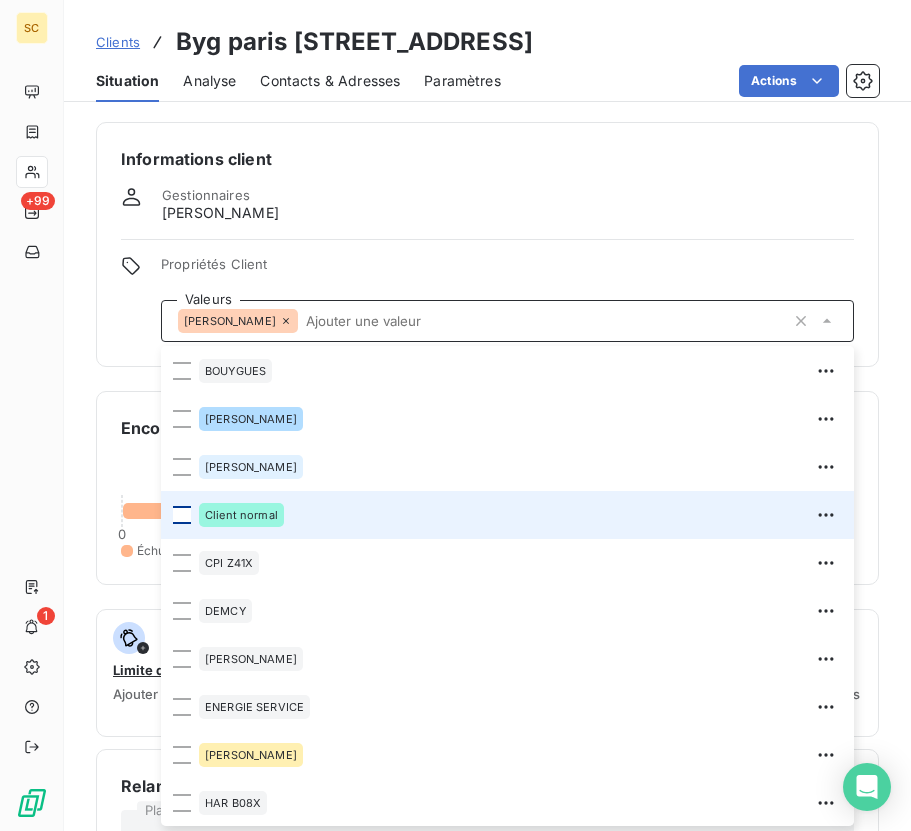 click at bounding box center [182, 515] 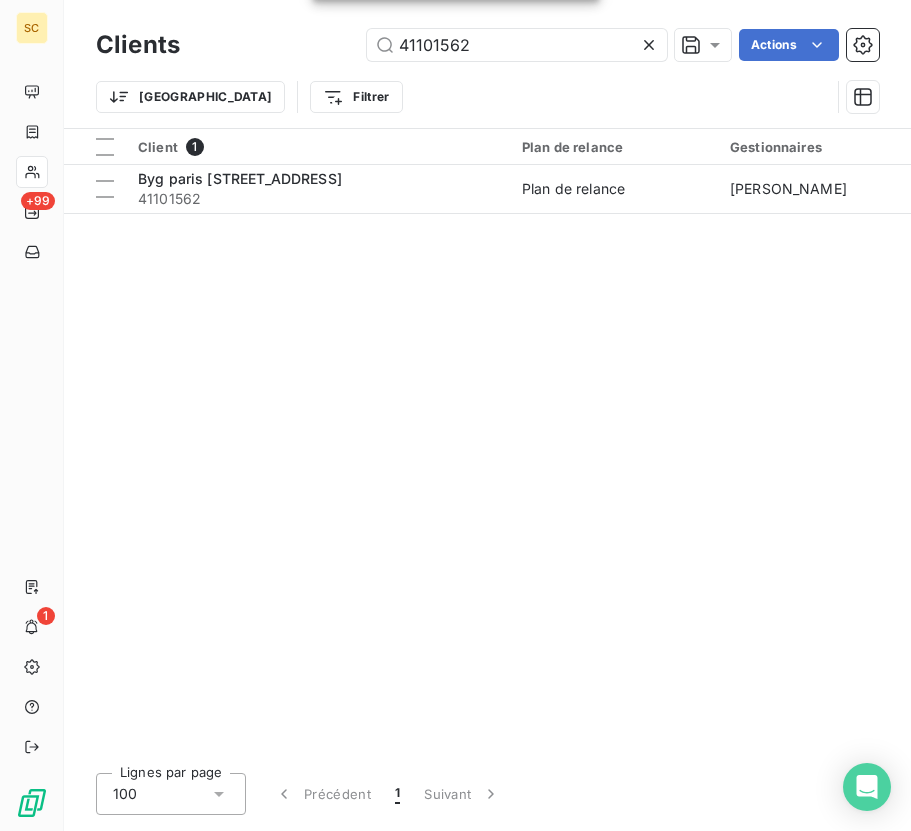 click 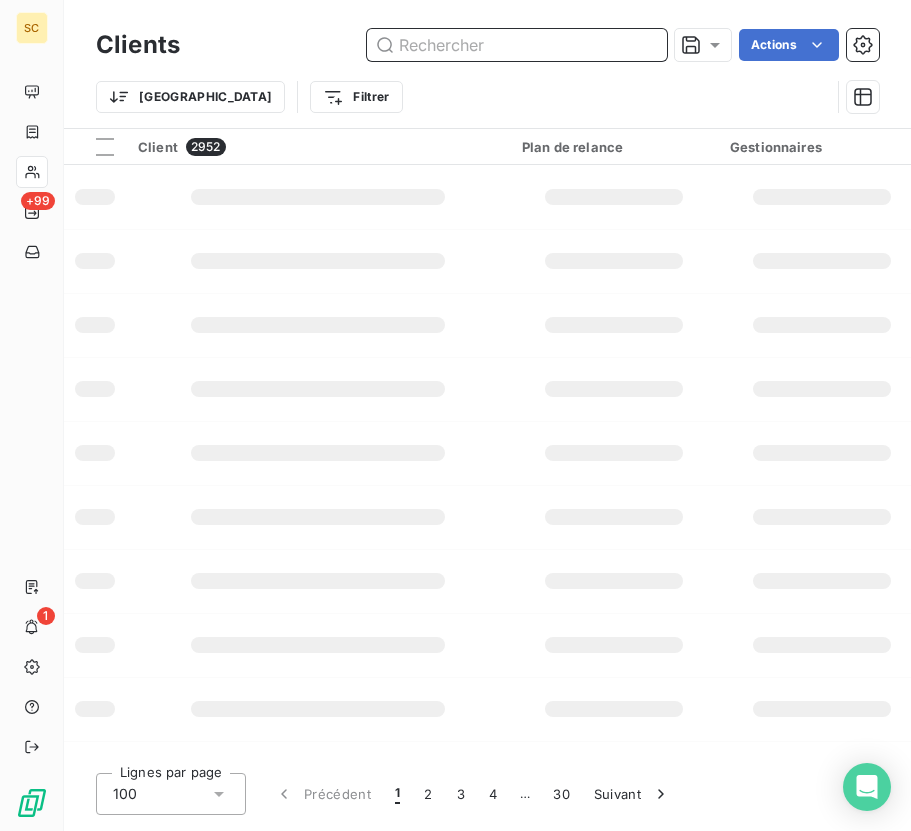 click at bounding box center [517, 45] 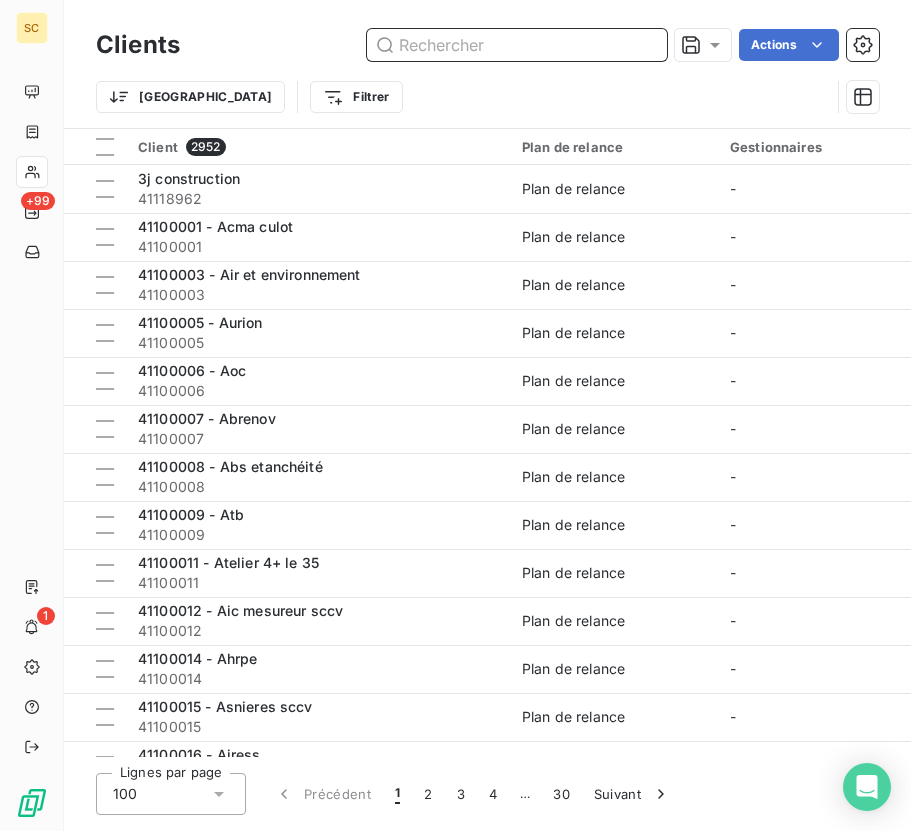 paste on "41105075" 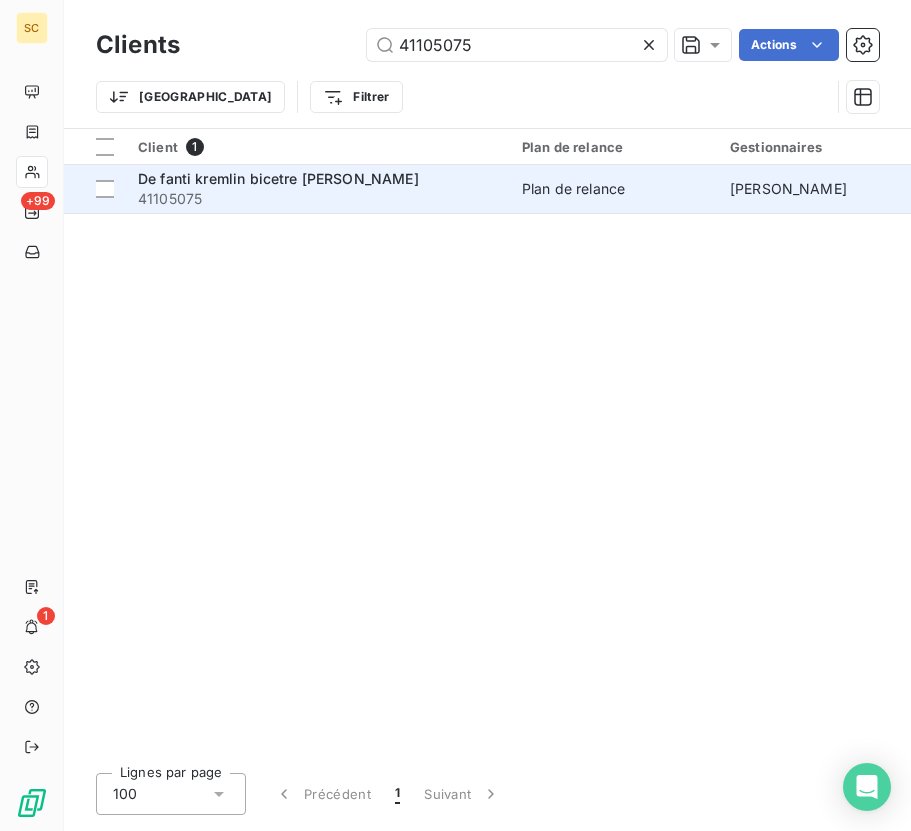 click on "De fanti kremlin bicetre [PERSON_NAME]" at bounding box center (318, 179) 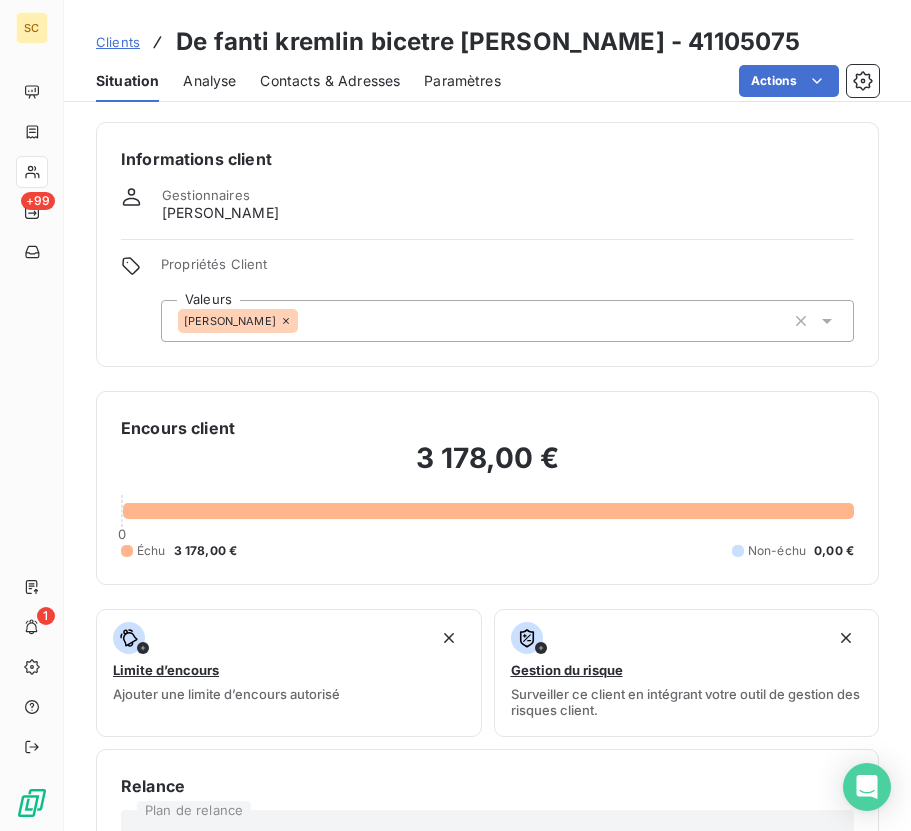 click on "[PERSON_NAME]" at bounding box center (507, 321) 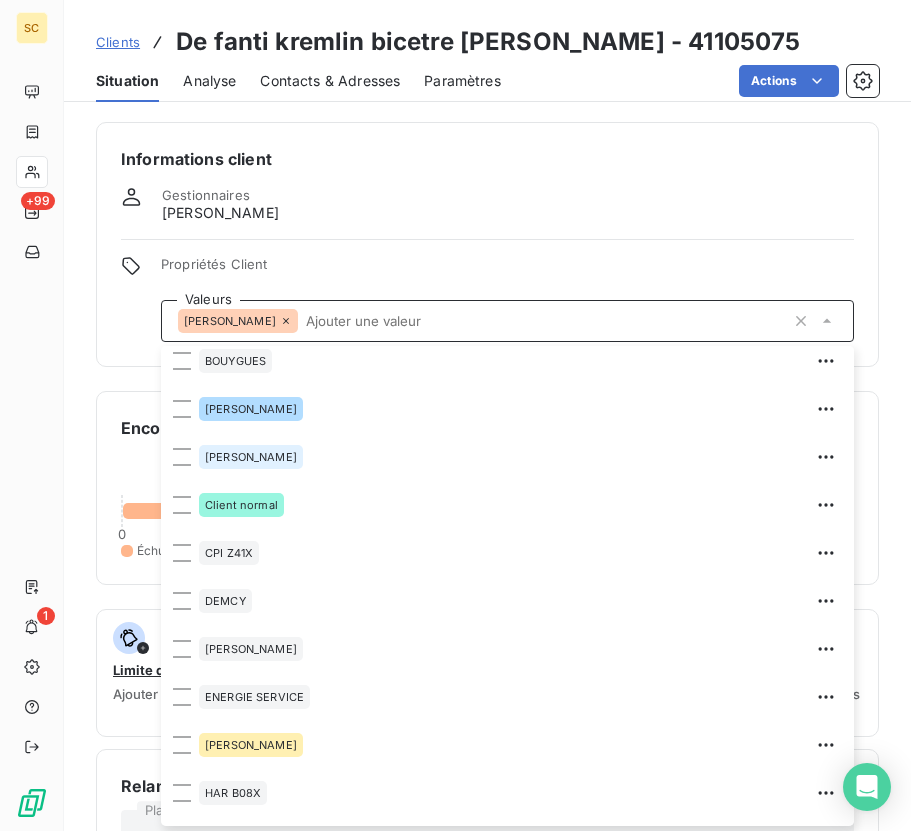 scroll, scrollTop: 621, scrollLeft: 0, axis: vertical 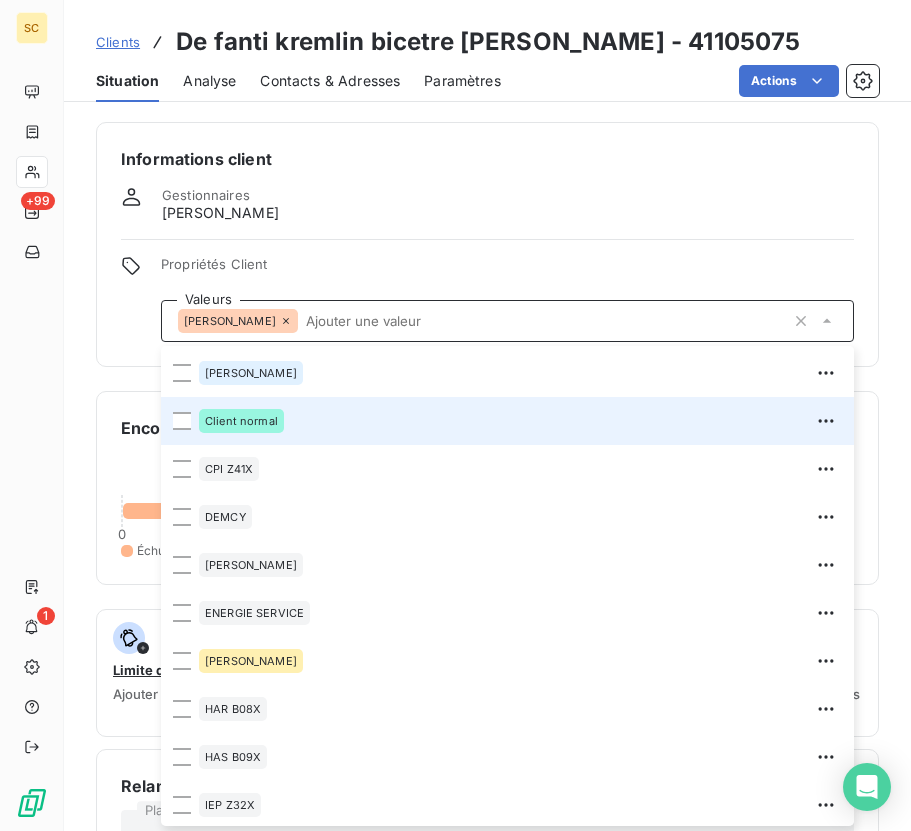 click on "Client normal" at bounding box center [507, 421] 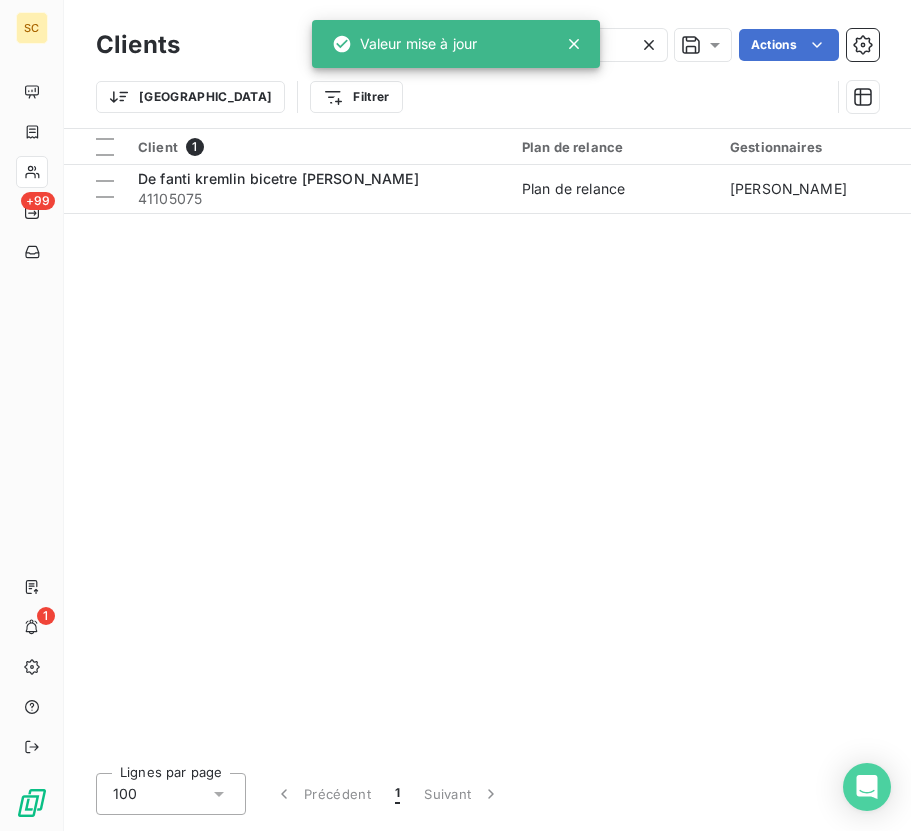 click 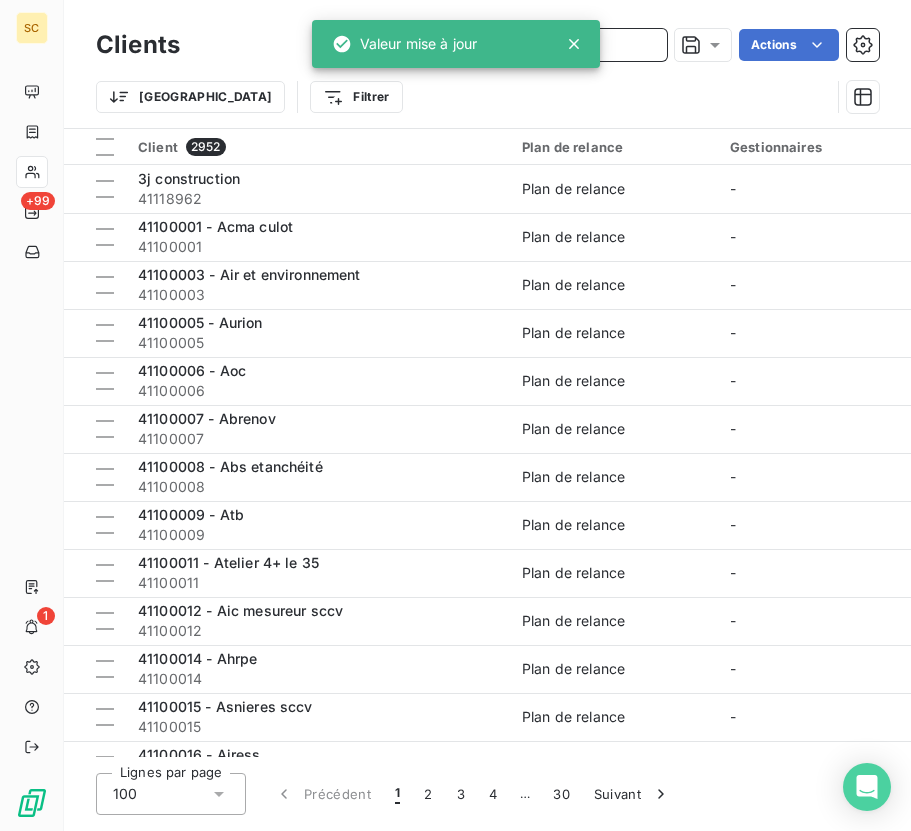 click at bounding box center (517, 45) 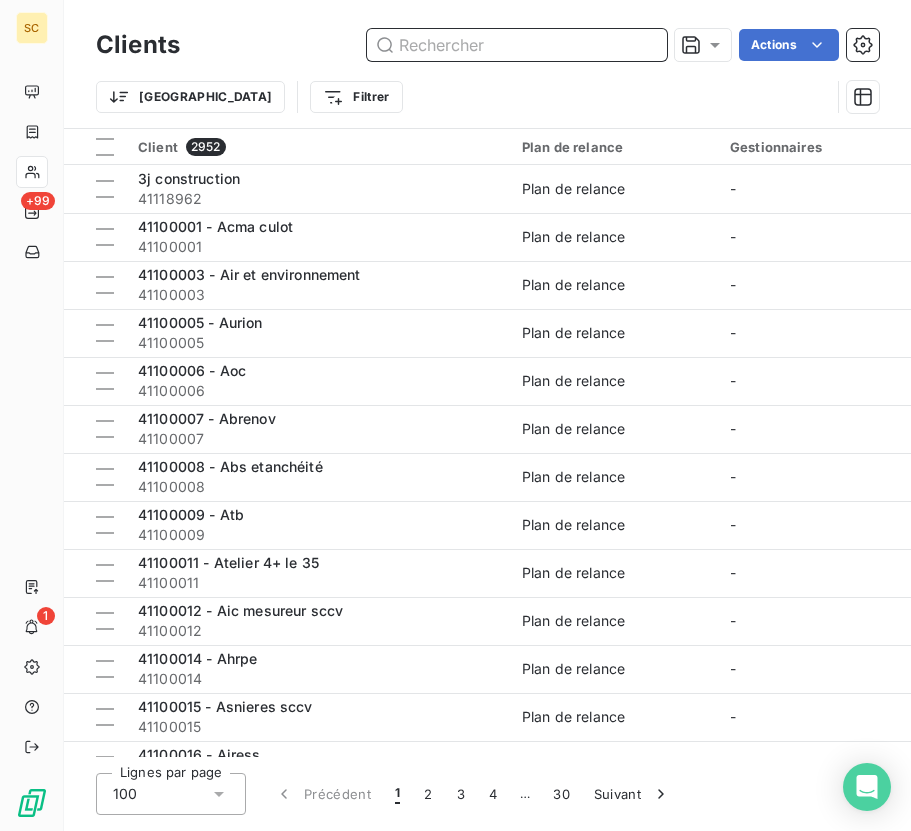 paste on "41111141" 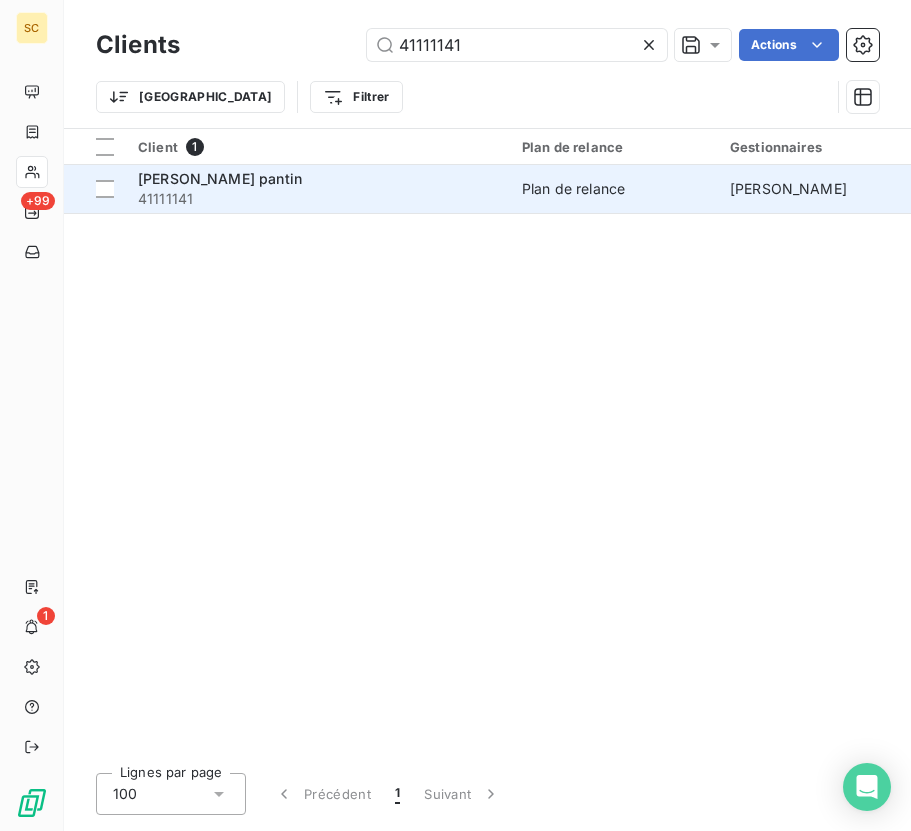 click on "[PERSON_NAME] pantin" at bounding box center (318, 179) 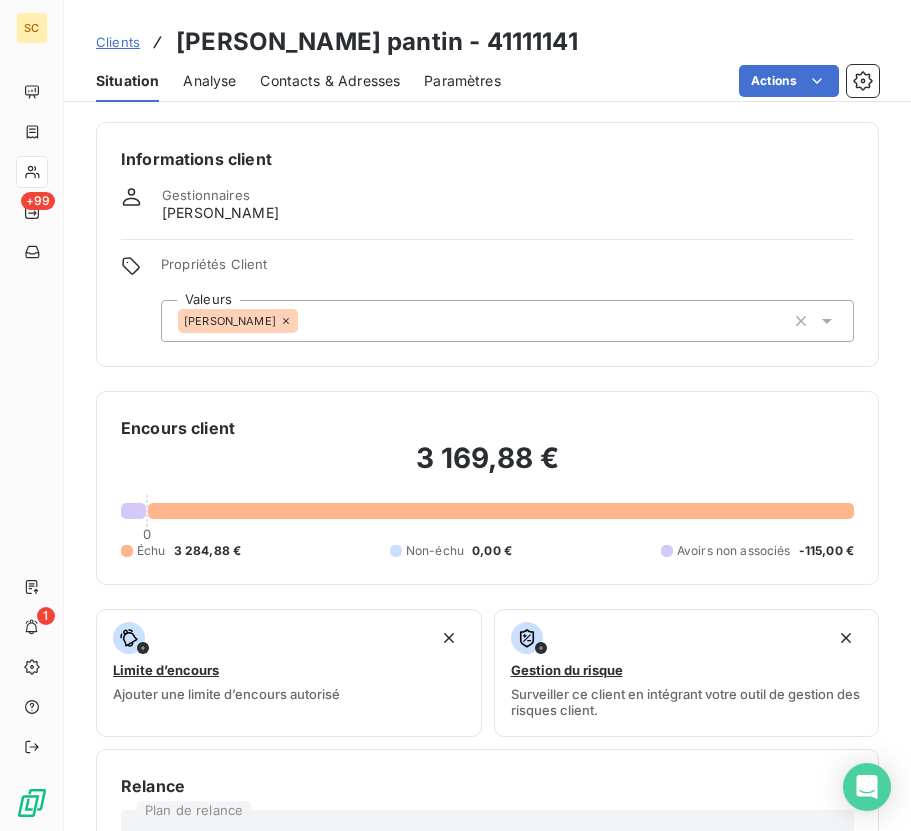 click 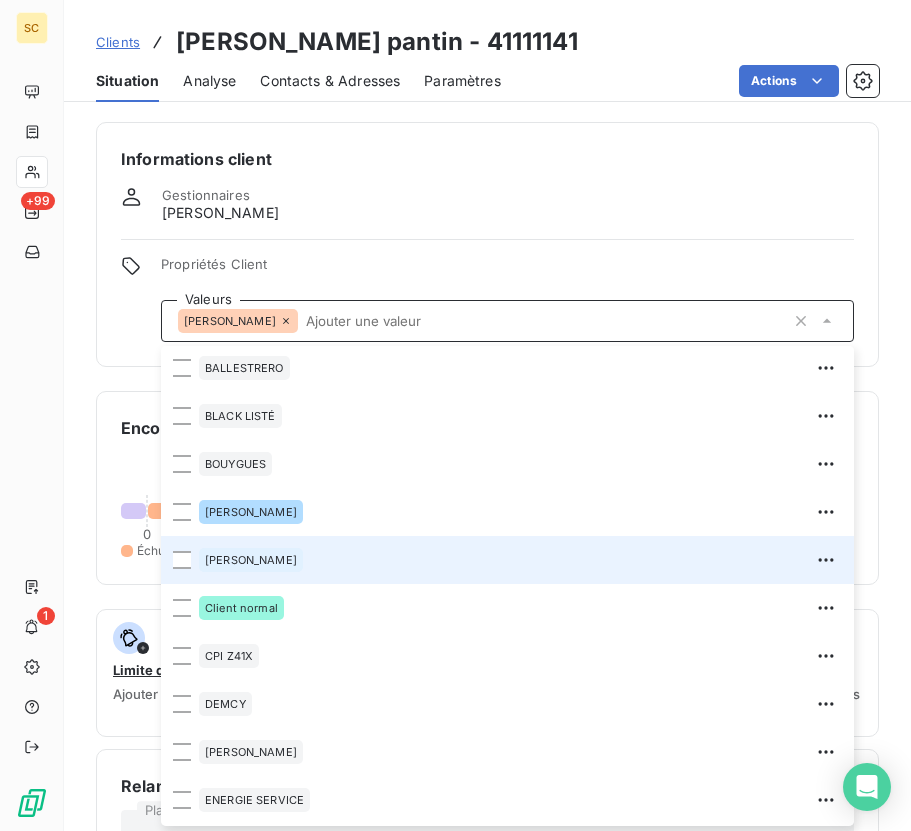 scroll, scrollTop: 500, scrollLeft: 0, axis: vertical 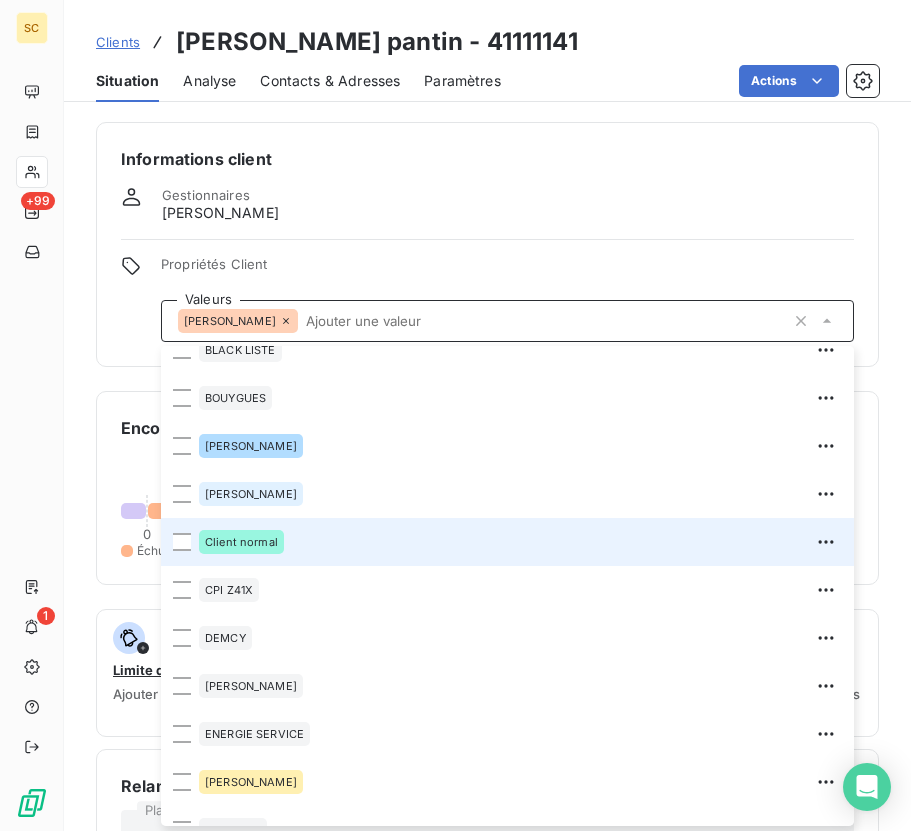 click on "Client normal" at bounding box center (241, 542) 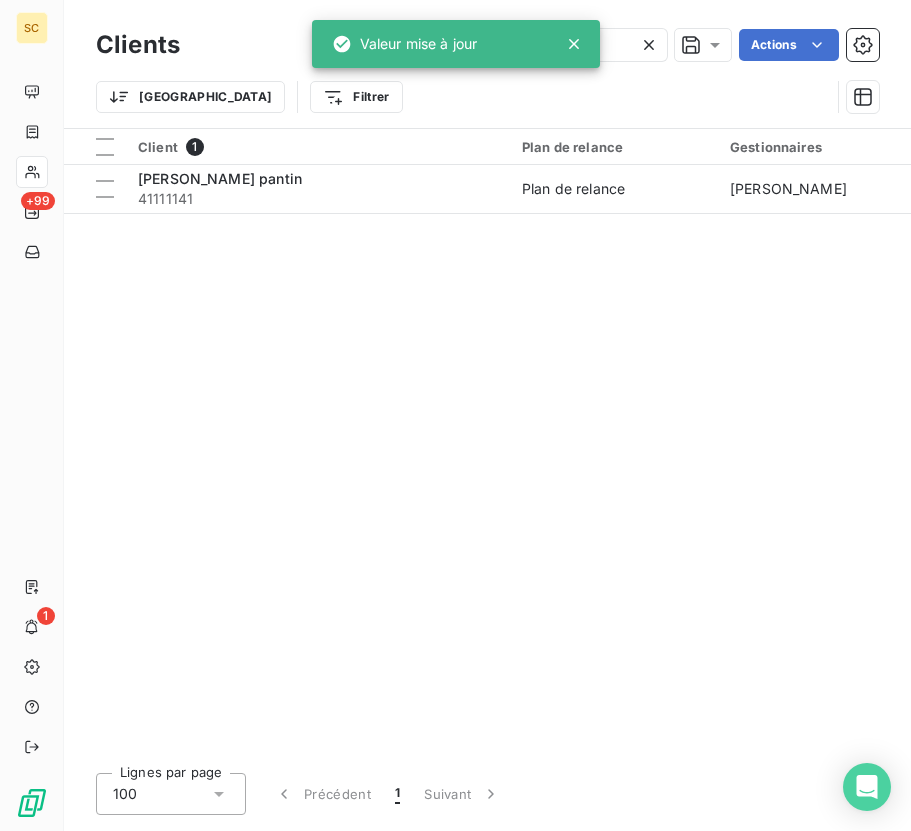 click 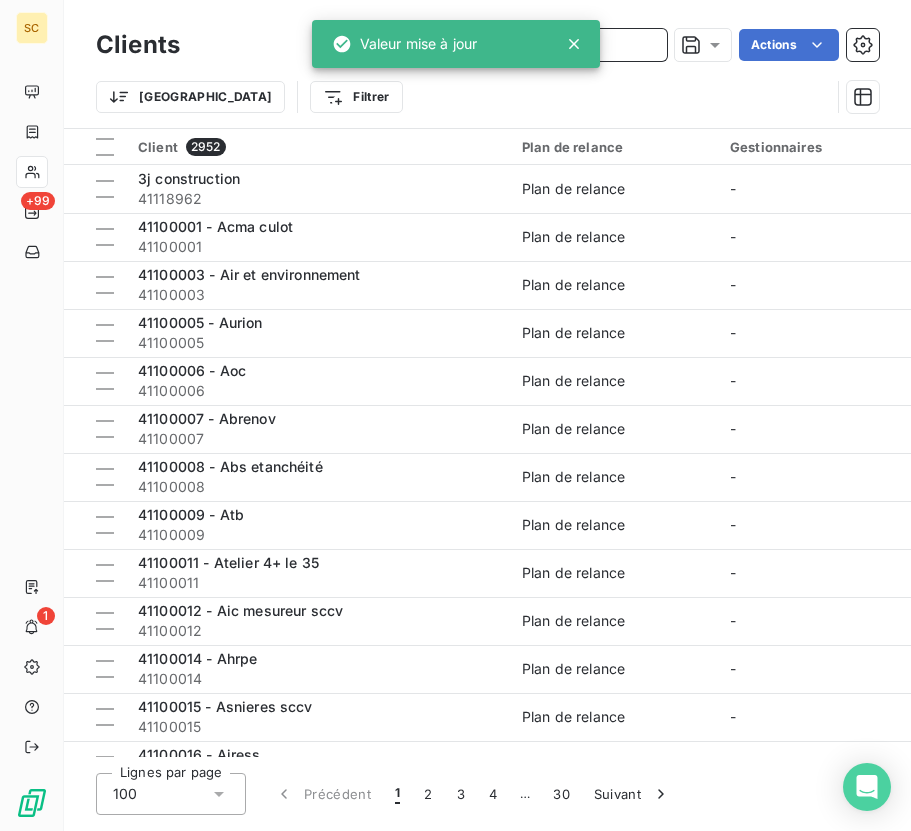 click at bounding box center [517, 45] 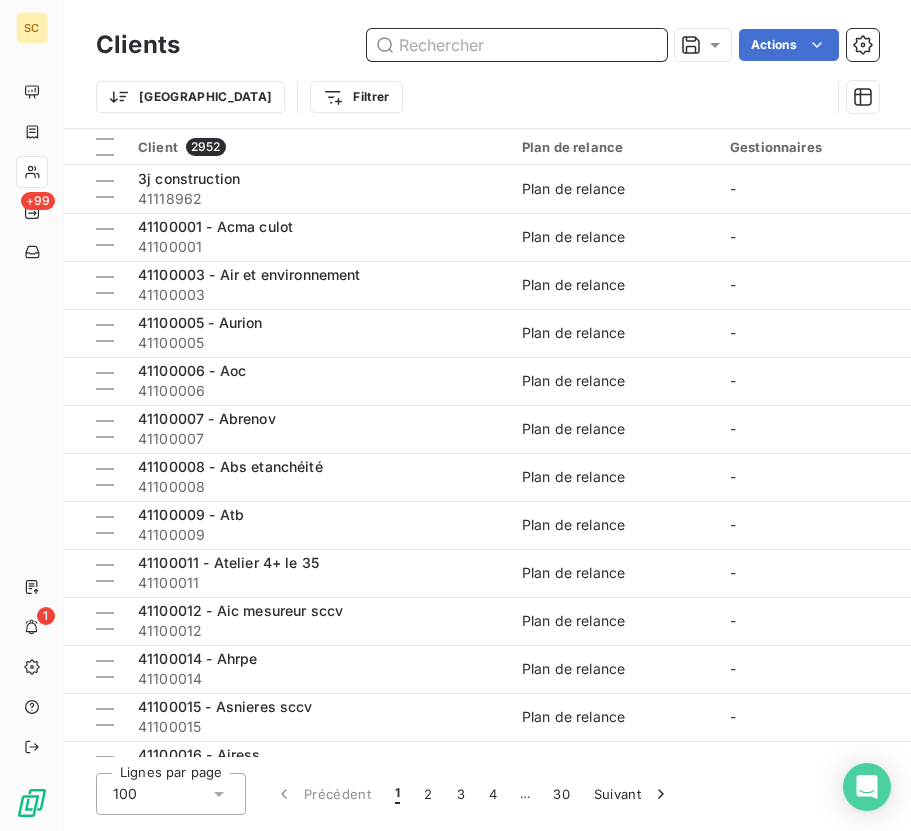 paste on "41110576" 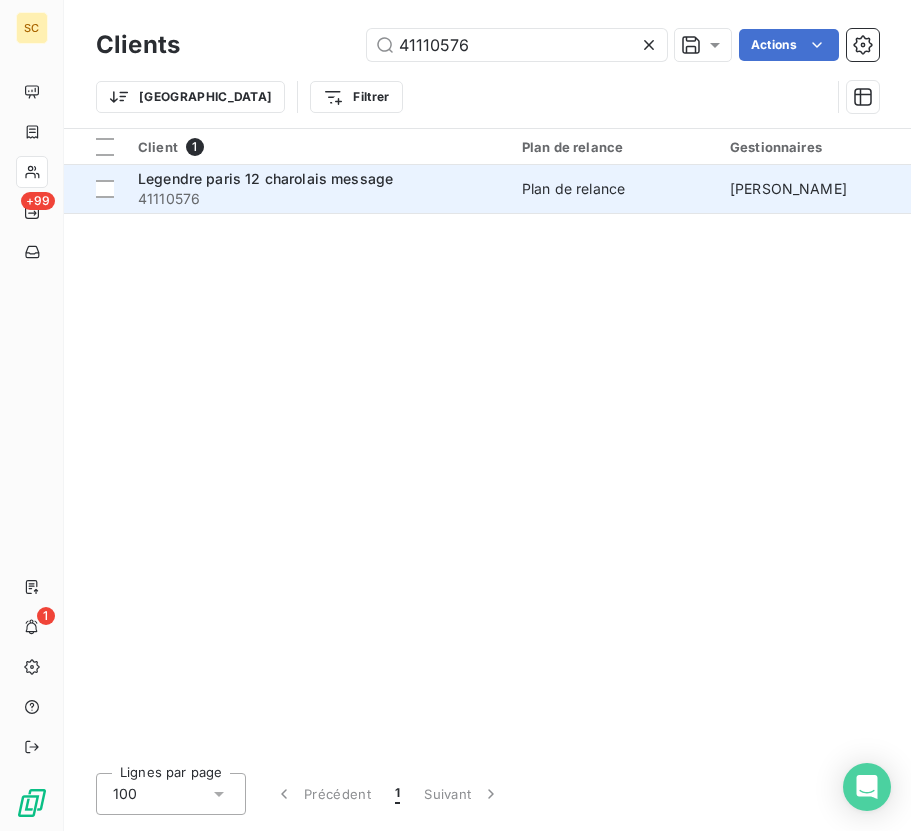 click on "41110576" at bounding box center [318, 199] 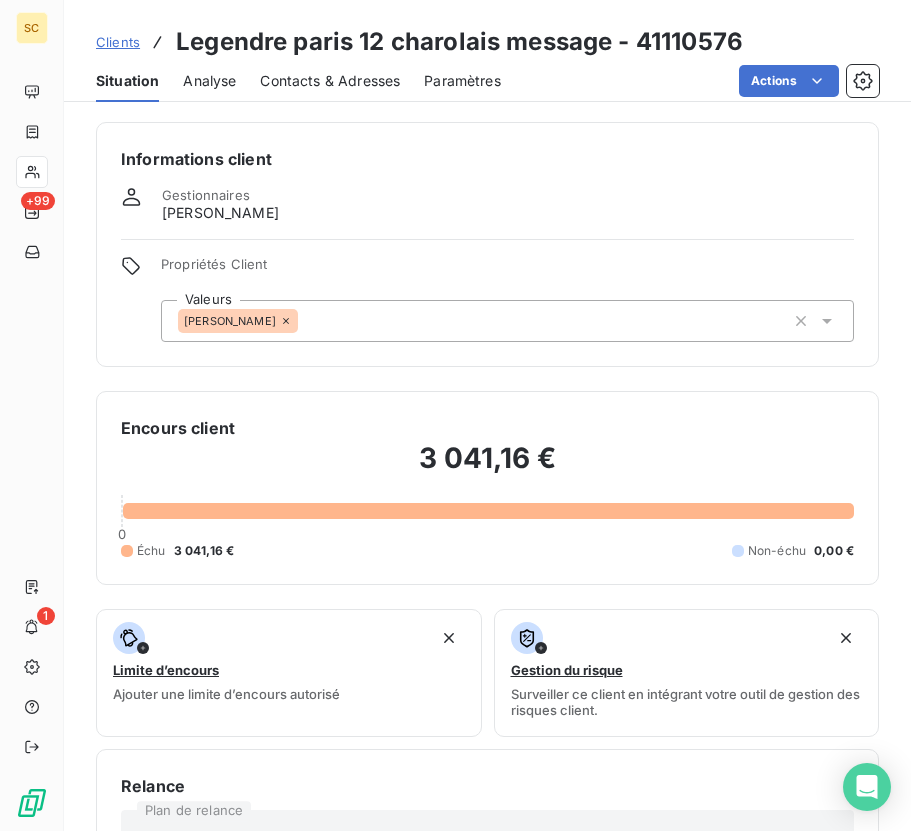click 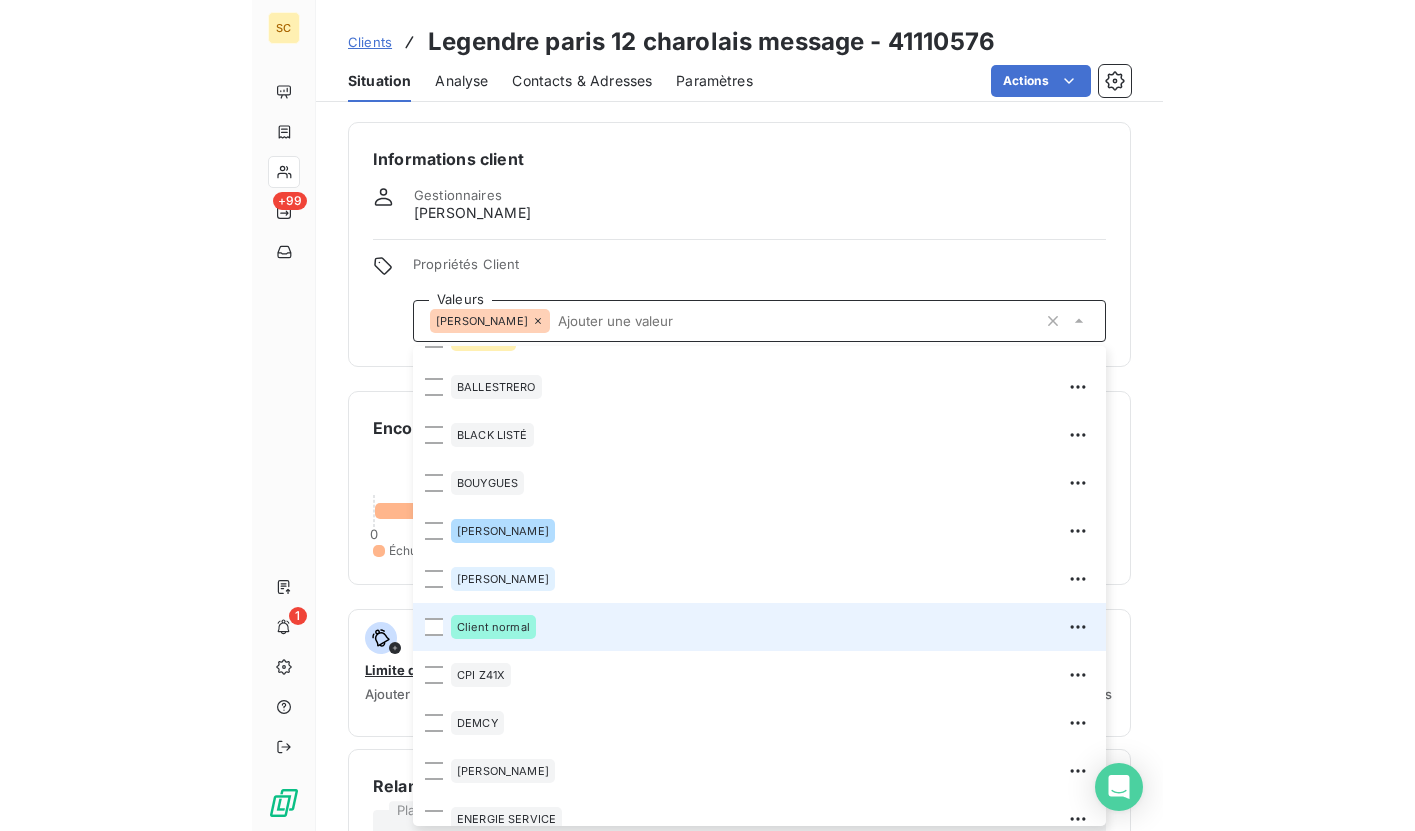 scroll, scrollTop: 421, scrollLeft: 0, axis: vertical 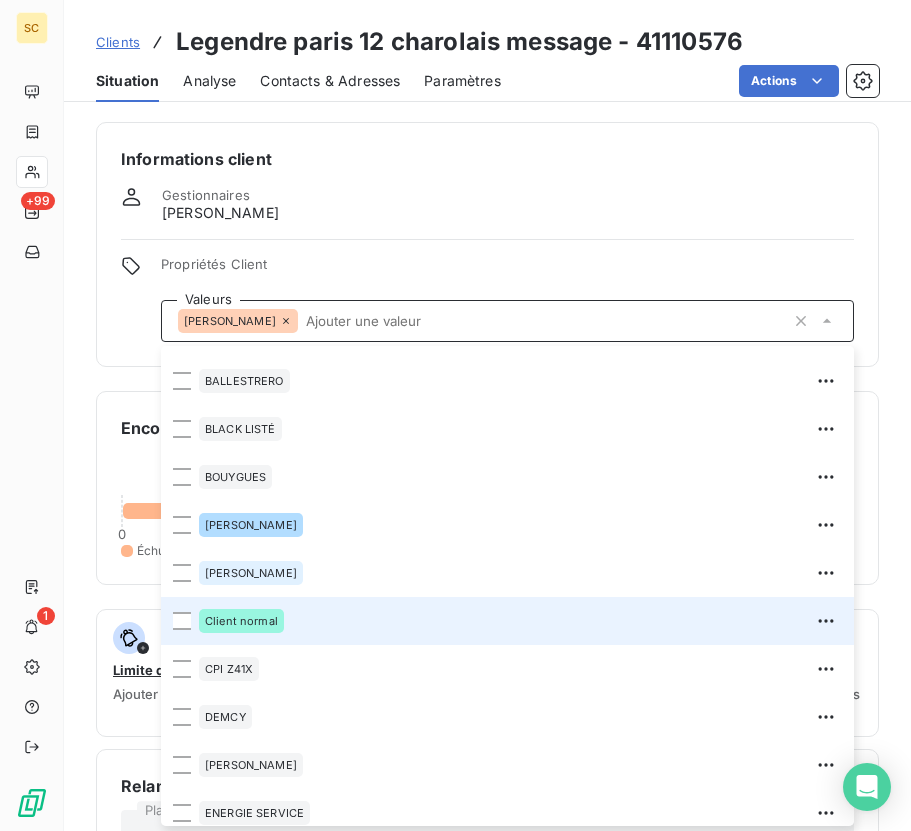 click on "Client normal" at bounding box center (241, 621) 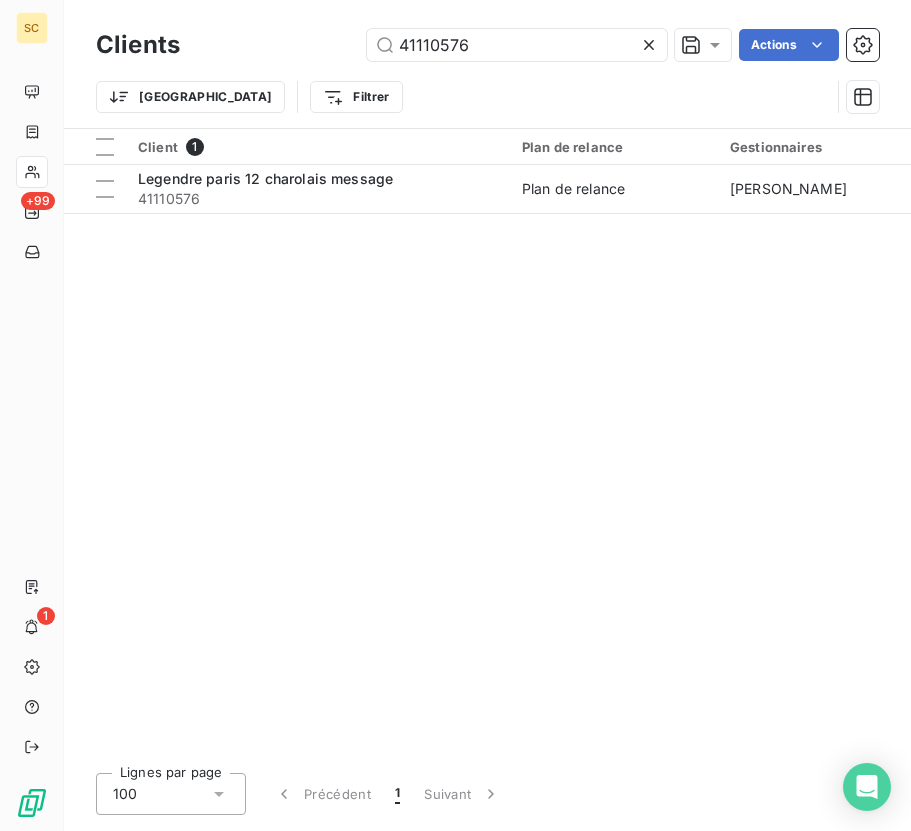click 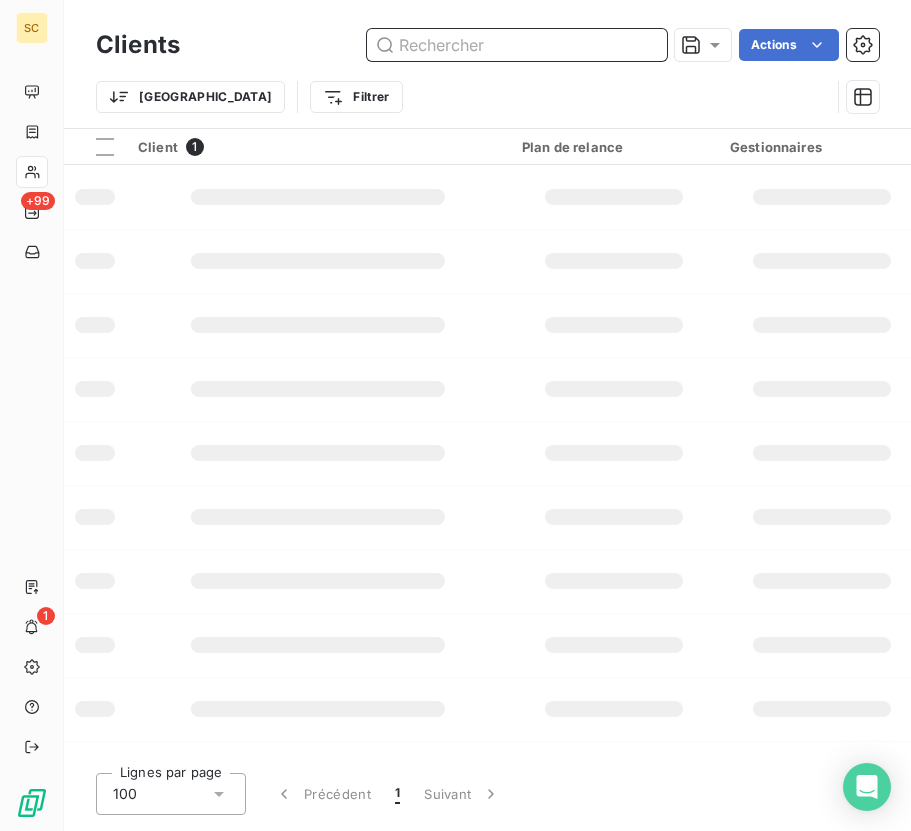 click at bounding box center (517, 45) 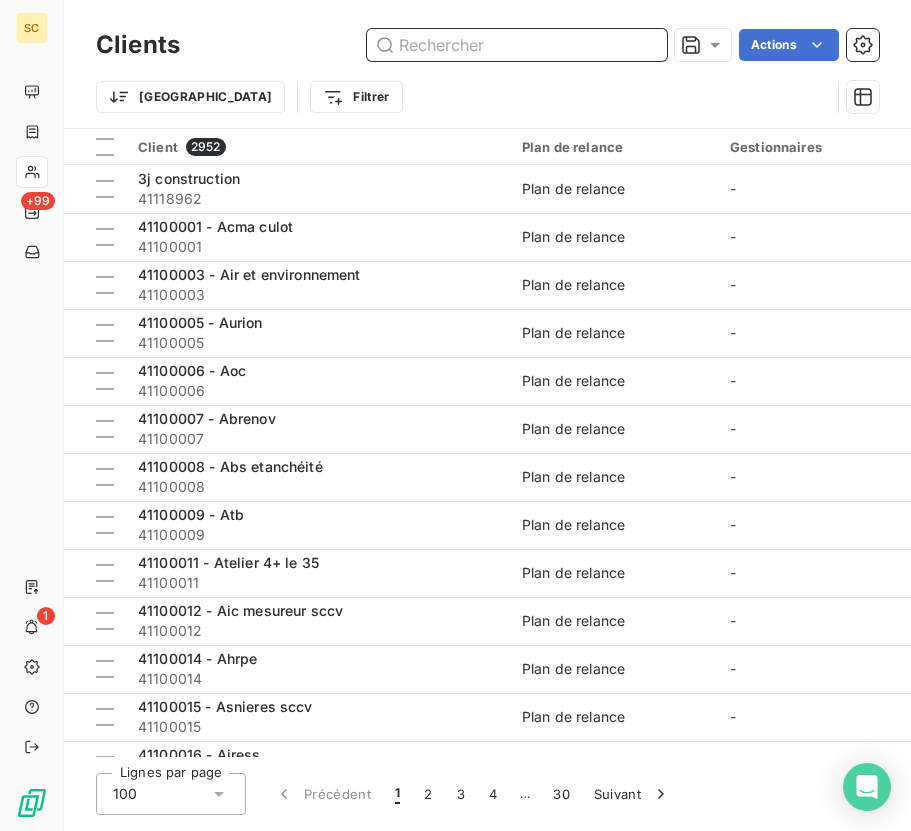 paste on "41106515" 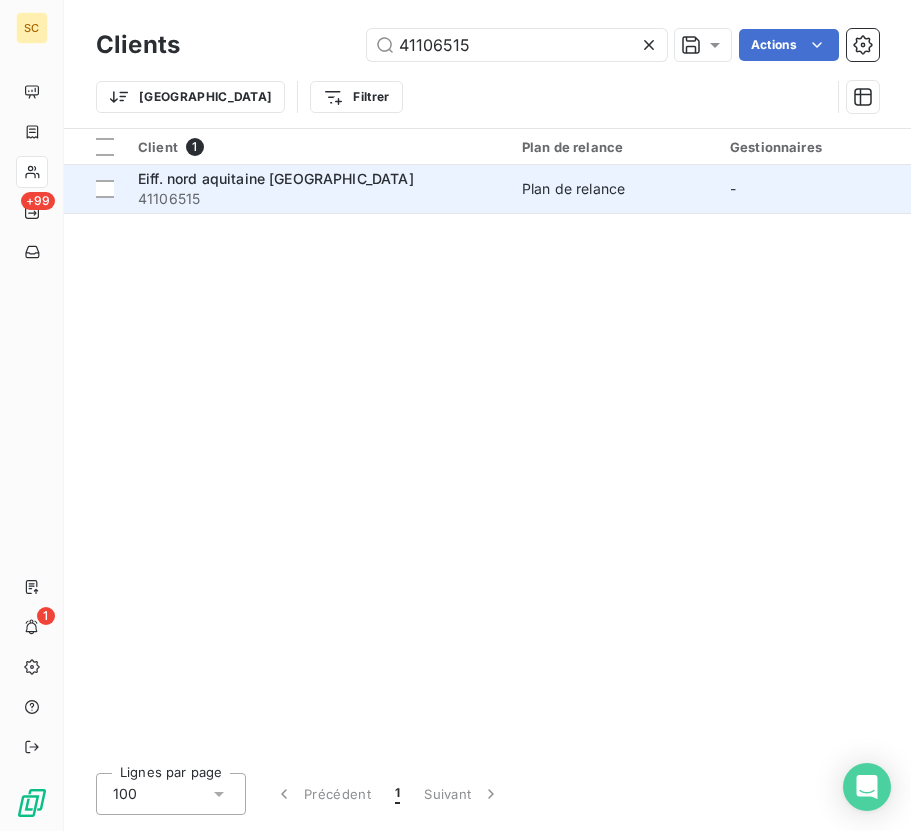 click on "41106515" at bounding box center [318, 199] 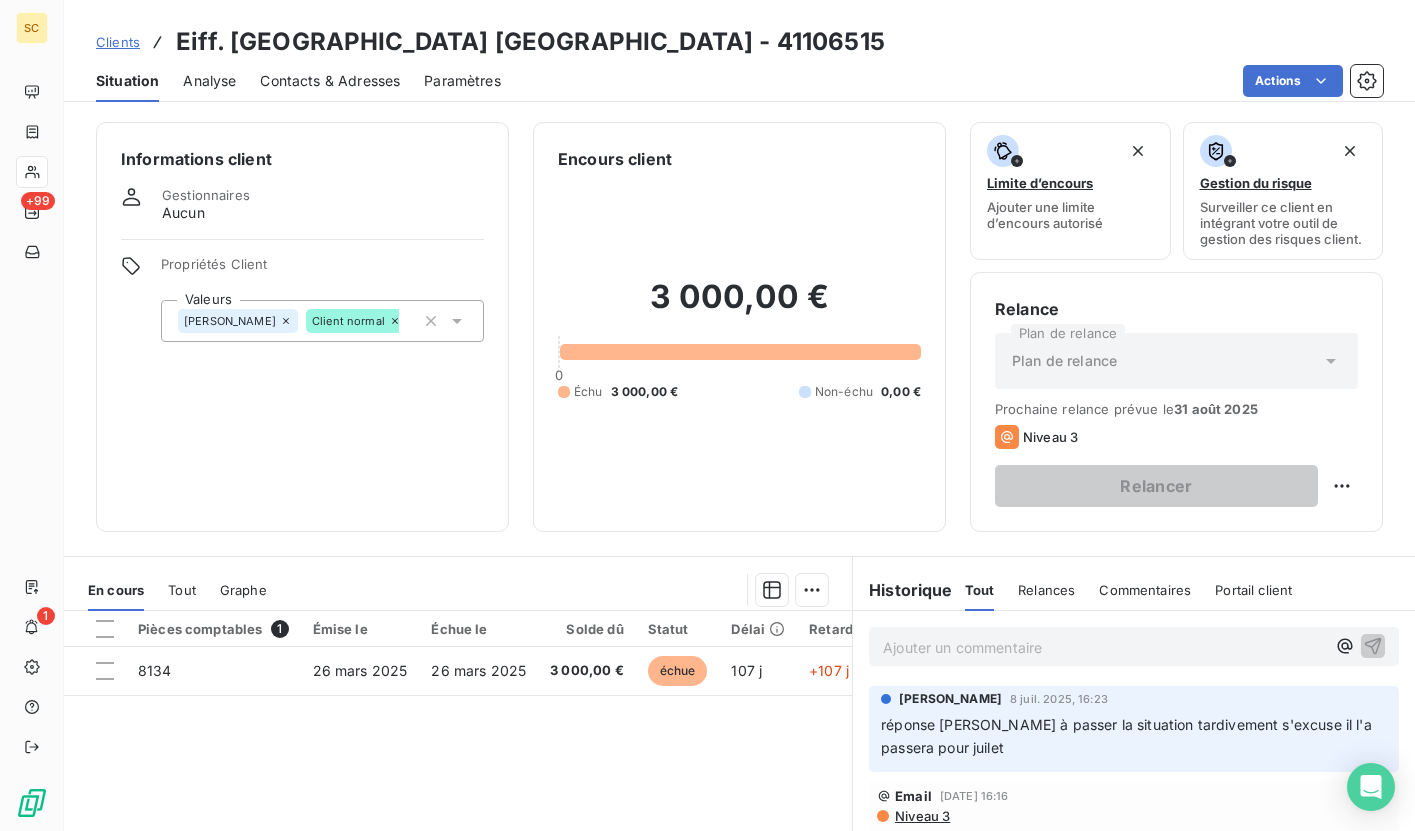 click on "SC +99 1 Clients Eiff. nord [GEOGRAPHIC_DATA] [GEOGRAPHIC_DATA] - 41106515 Situation Analyse Contacts & Adresses Paramètres Actions Informations client Gestionnaires Aucun Propriétés Client Valeurs [PERSON_NAME] Client normal Encours client   3 000,00 € 0 Échu 3 000,00 € Non-échu 0,00 €     Limite d’encours Ajouter une limite d’encours autorisé Gestion du risque Surveiller ce client en intégrant votre outil de gestion des risques client. Relance Plan de relance Plan de relance Prochaine relance prévue le  [DATE] Niveau 3 Relancer En cours Tout Graphe Pièces comptables 1 Émise le Échue le Solde dû Statut Délai   Retard   Tag relance   8134 [DATE] [DATE] 3 000,00 € échue 107 j +107 j Lignes par page 25 Précédent 1 Suivant Historique Tout Relances Commentaires Portail client Tout Relances Commentaires Portail client Ajouter un commentaire ﻿ [PERSON_NAME] [DATE] 16:23 Email [DATE] 16:16 Niveau 3 [DATE] Facture  : 7659 Paiement reçu  :  :" at bounding box center [707, 415] 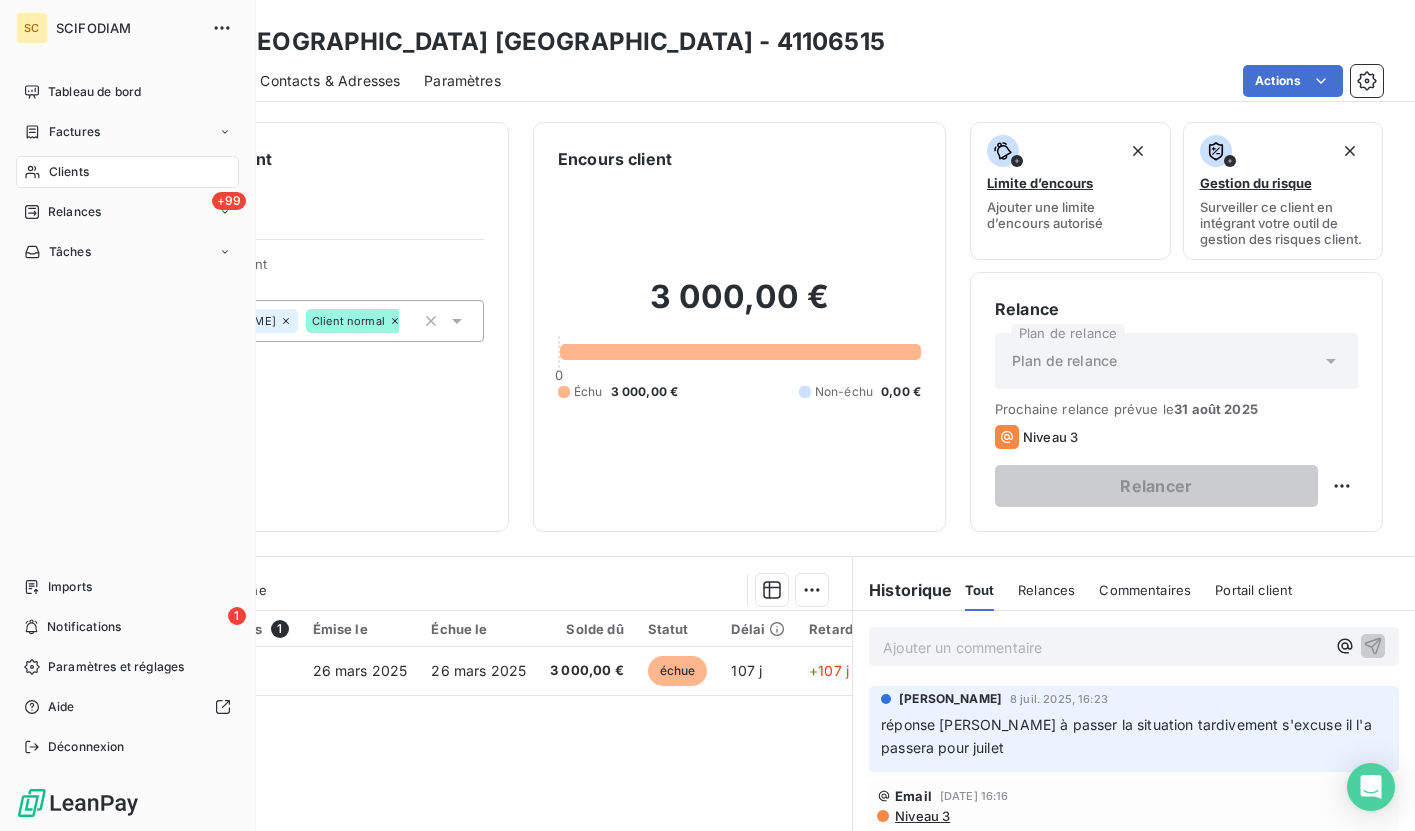 click on "Clients" at bounding box center (69, 172) 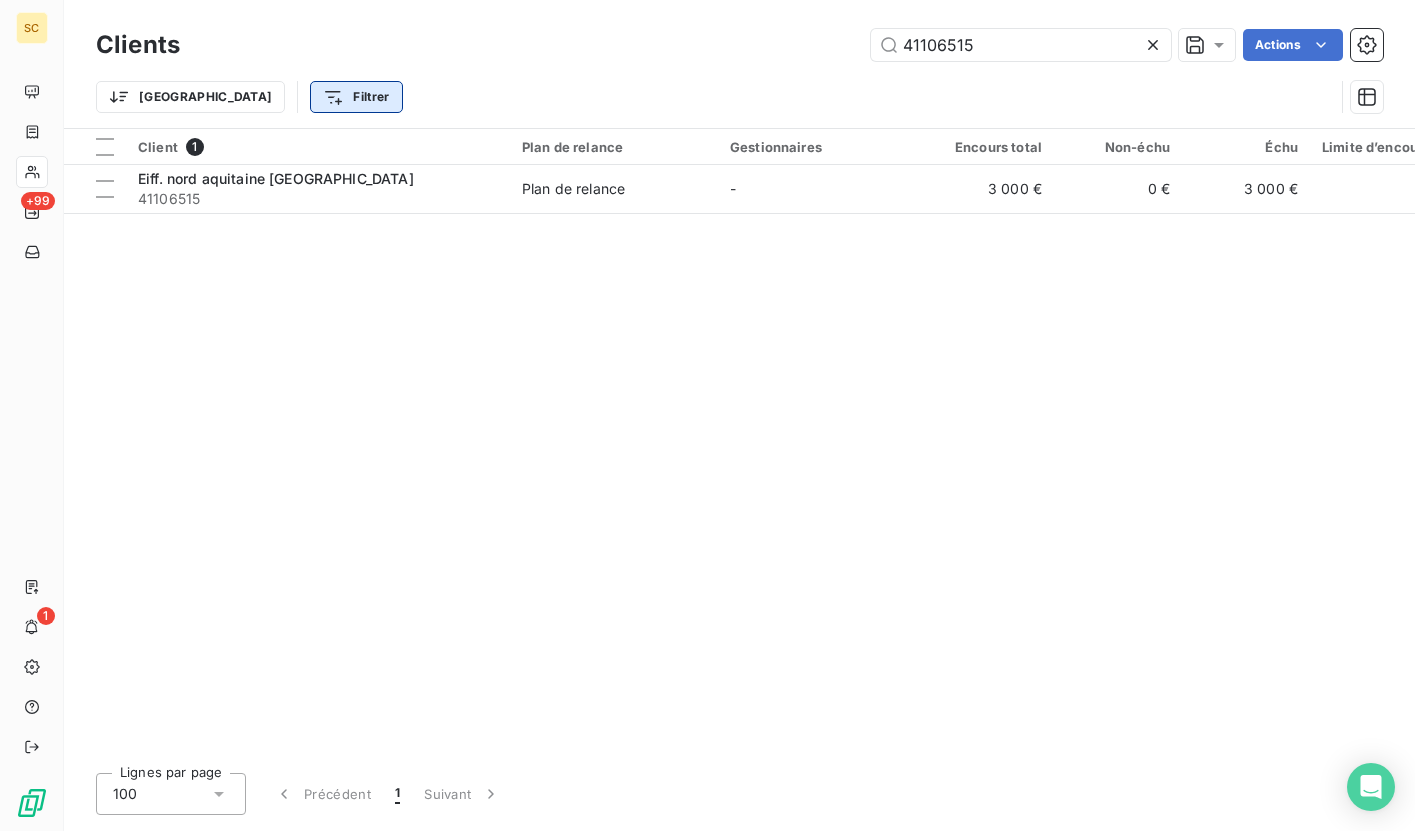 click on "SC +99 1 Clients 41106515 Actions Trier Filtrer Client 1 Plan de relance Gestionnaires Encours total Non-échu Échu Limite d’encours Délai moyen de paiement Valeurs Eiff. [GEOGRAPHIC_DATA] [GEOGRAPHIC_DATA] 41106515 Plan de relance - 3 000 € 0 € 3 000 € - 146 jours [PERSON_NAME] + 1 Lignes par page 100 Précédent 1 Suivant" at bounding box center [707, 415] 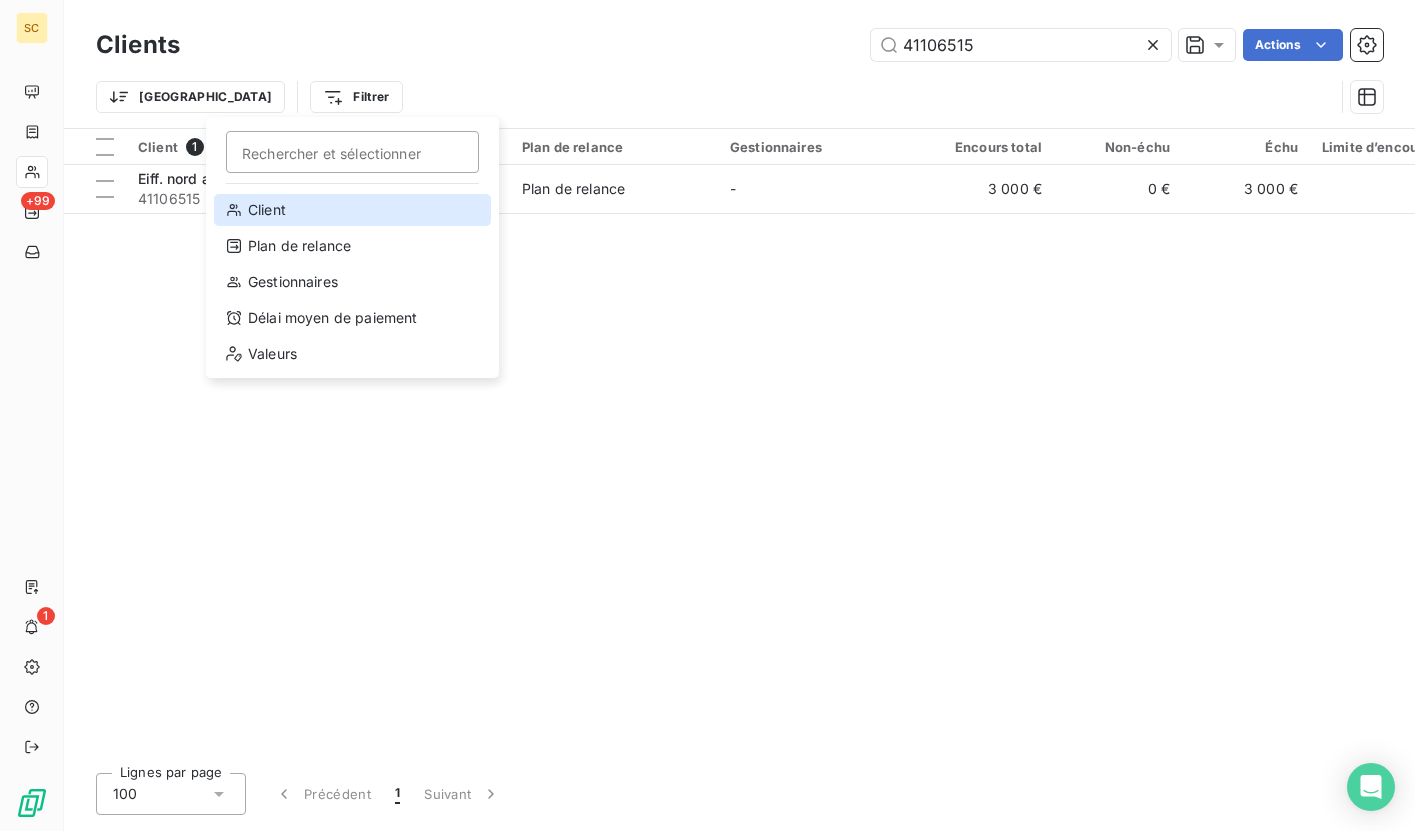 click on "Client" at bounding box center [352, 210] 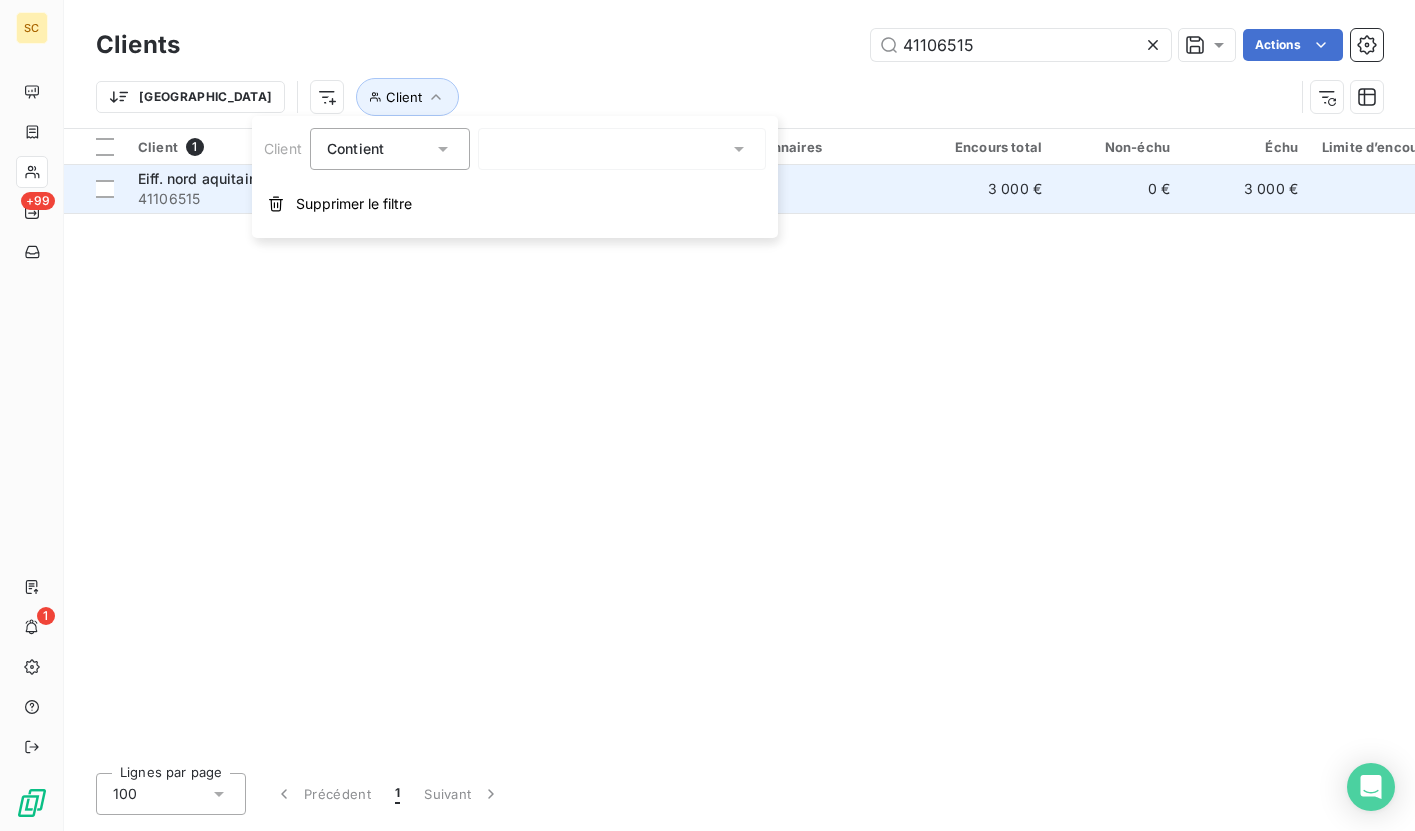 click on "Supprimer le filtre" at bounding box center [354, 204] 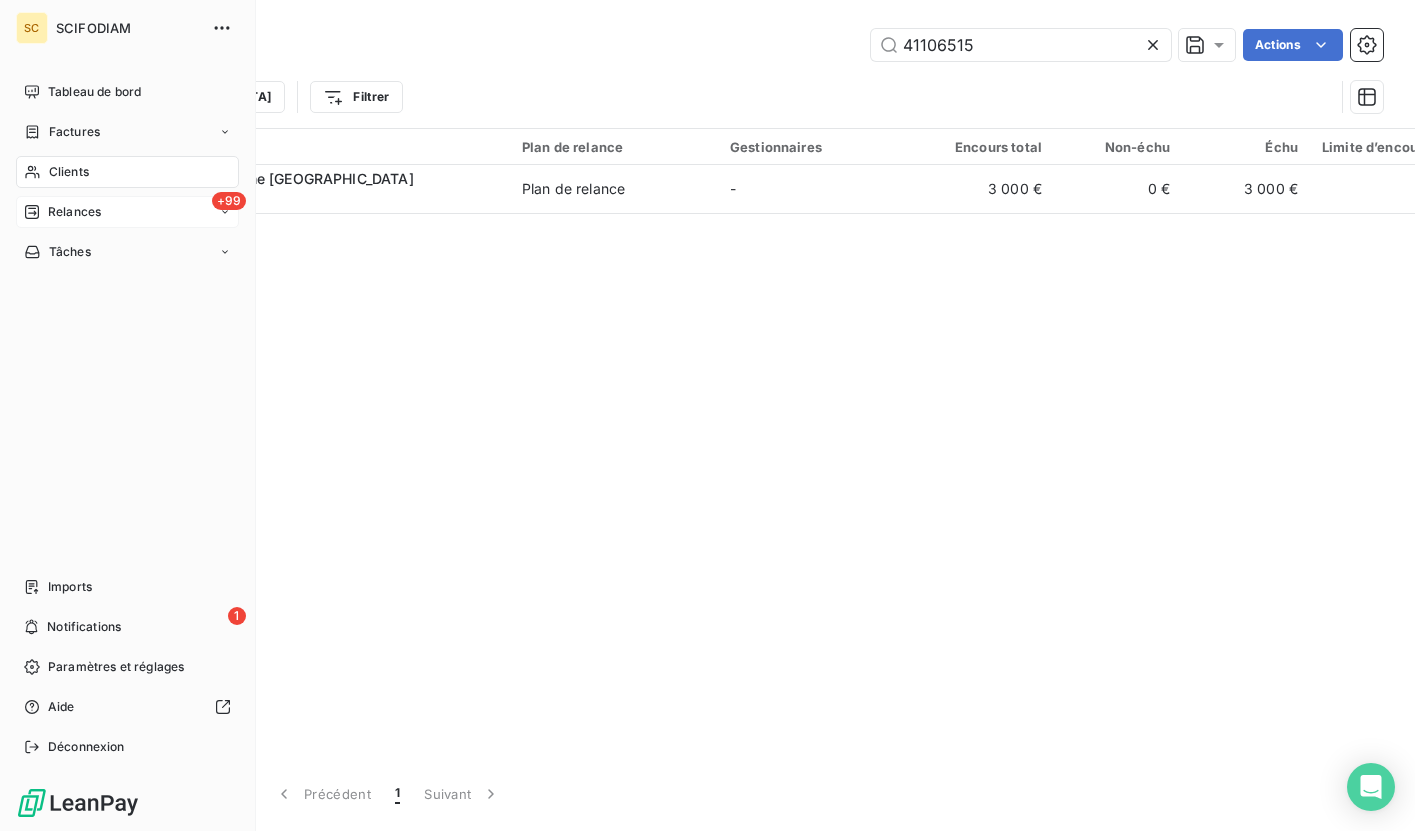 click on "Relances" at bounding box center [74, 212] 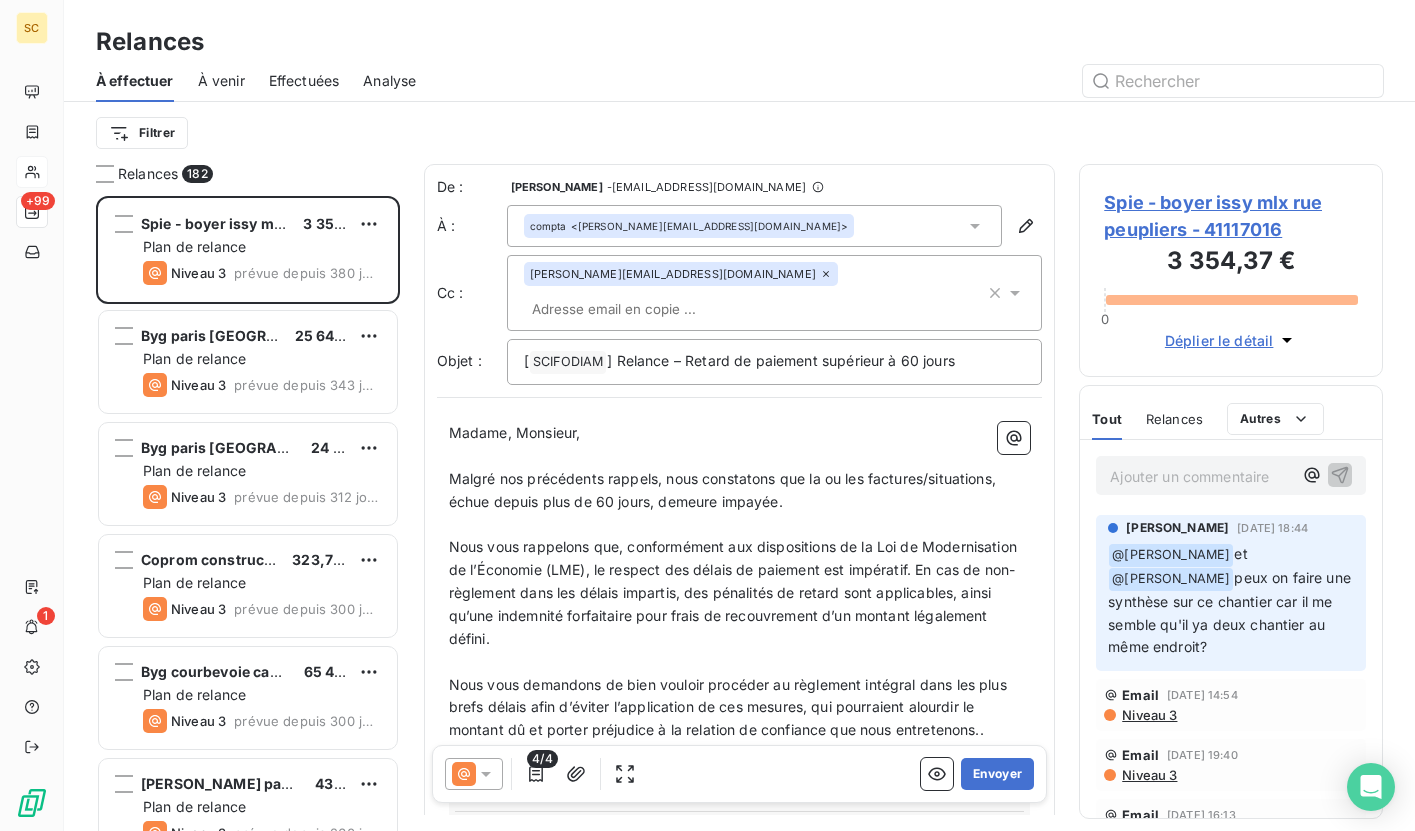 scroll, scrollTop: 16, scrollLeft: 16, axis: both 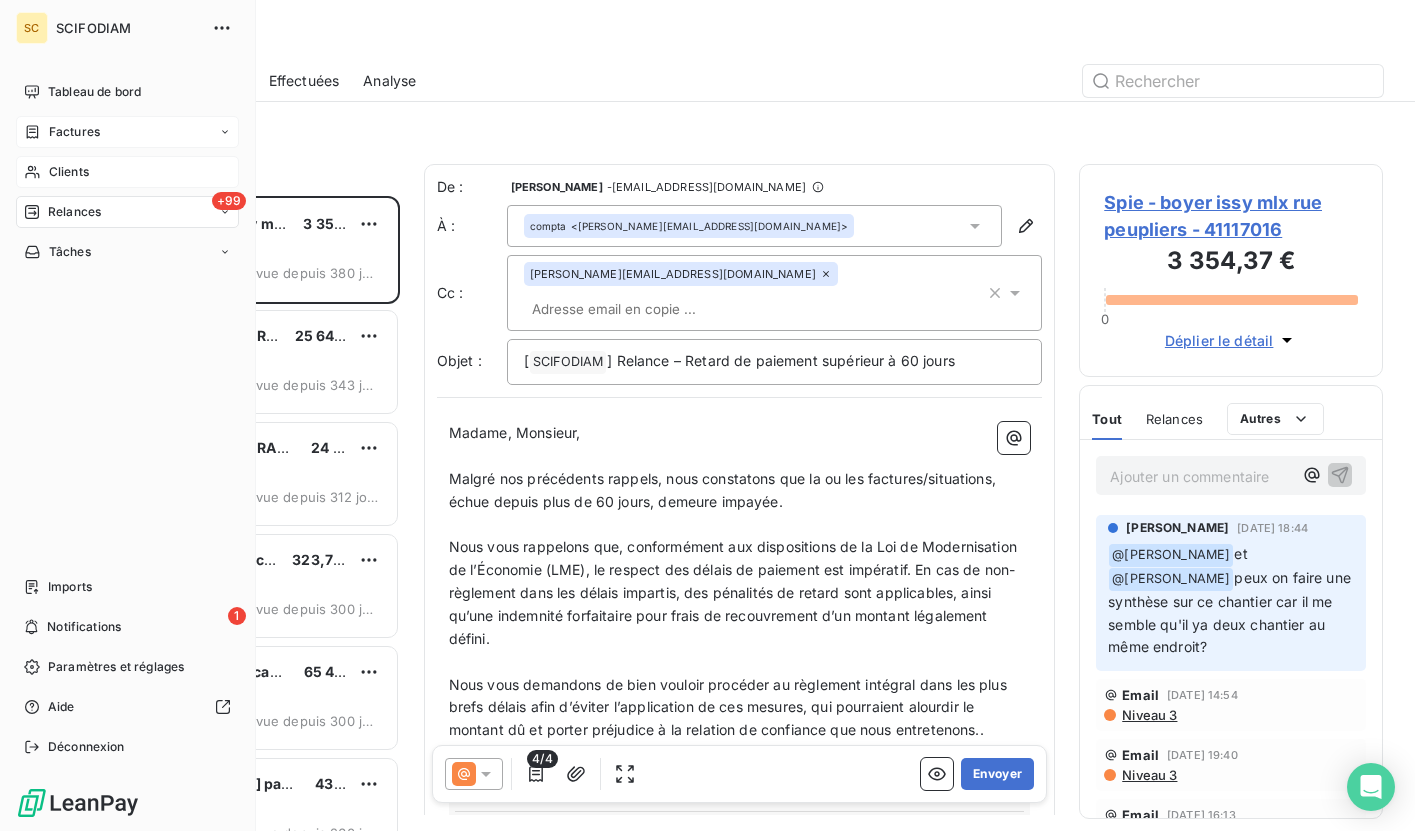 click 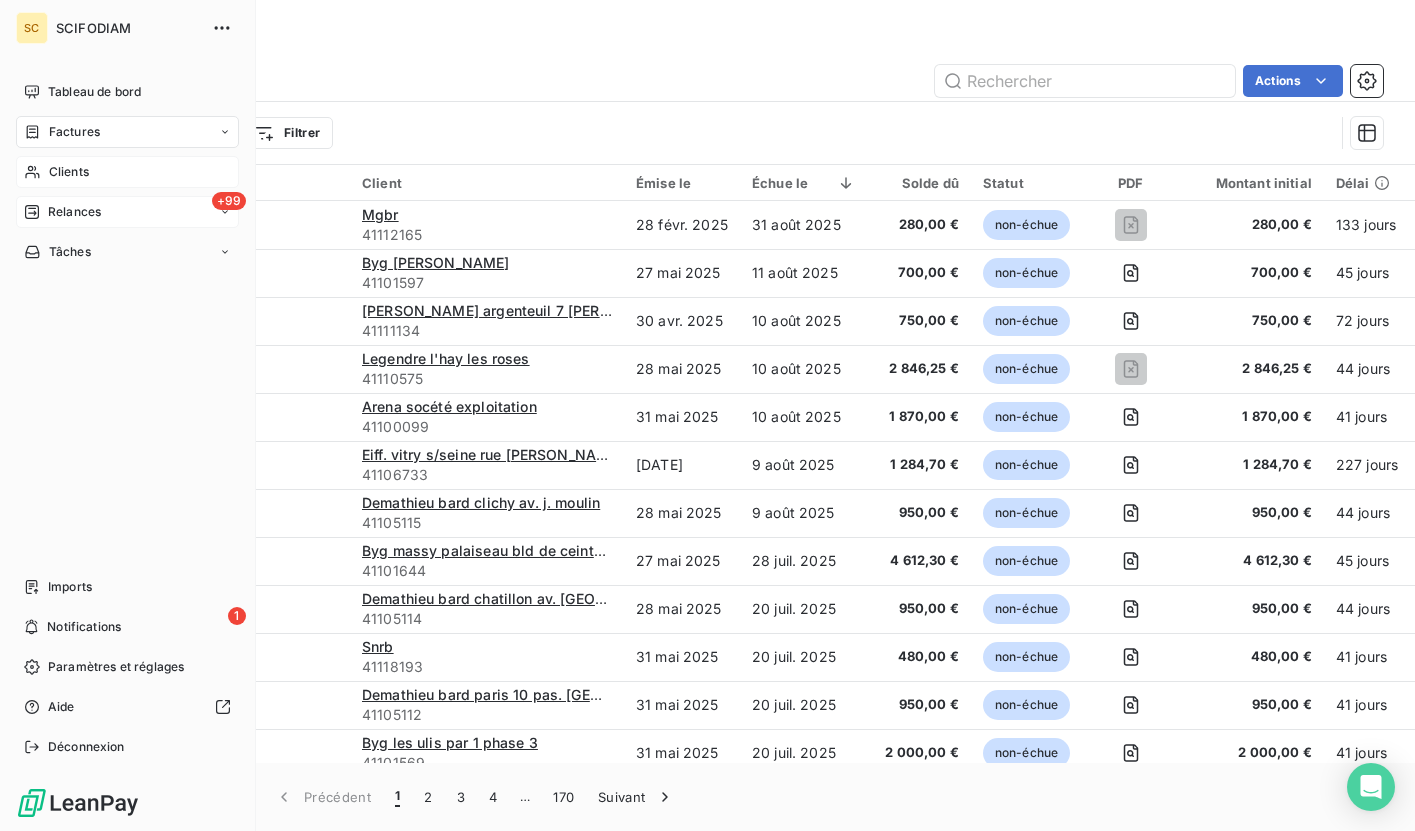 click on "Factures" at bounding box center [127, 132] 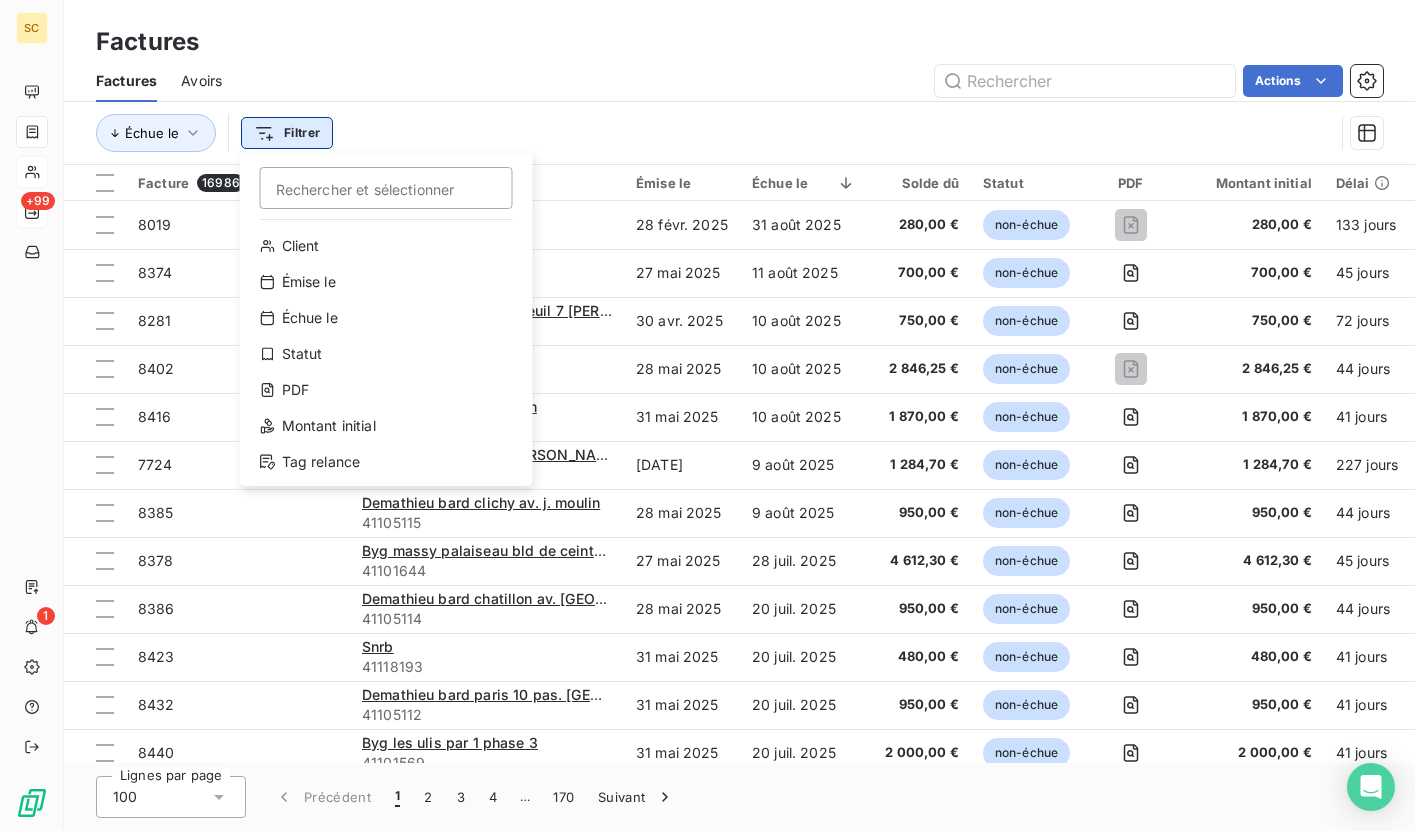 click on "SC +99 1 Factures Factures Avoirs Actions Échue le Filtrer Rechercher et sélectionner Client Émise le Échue le Statut PDF Montant initial Tag relance Facture 16986 Client Émise le Échue le Solde dû Statut PDF Montant initial Délai Retard   Litige Tag relance 8019 Mgbr 41112165 [DATE] [DATE] 280,00 € non-échue 280,00 € 133 jours -51 j _ _ 8374 Byg fleury merogis 41101597 [DATE] [DATE] 700,00 € non-échue 700,00 € 45 jours -31 j _ _ 8281 [PERSON_NAME] argenteuil 7 [PERSON_NAME] 41111134 [DATE] [DATE] 750,00 € non-échue 750,00 € 72 jours -30 j _ _ 8402 Legendre l'hay les roses 41110575 [DATE] [DATE] 2 846,25 € non-échue 2 846,25 € 44 jours -30 j _ _ 8416 Arena socété exploitation 41100099 [DATE] [DATE] 1 870,00 € non-échue 1 870,00 € 41 jours -30 j _ _ 7724 Eiff. vitry s/seine rue [PERSON_NAME] 41106733 [DATE] [DATE] 1 284,70 € non-échue 1 284,70 € 227 jours -29 j _ _ 8385" at bounding box center (707, 415) 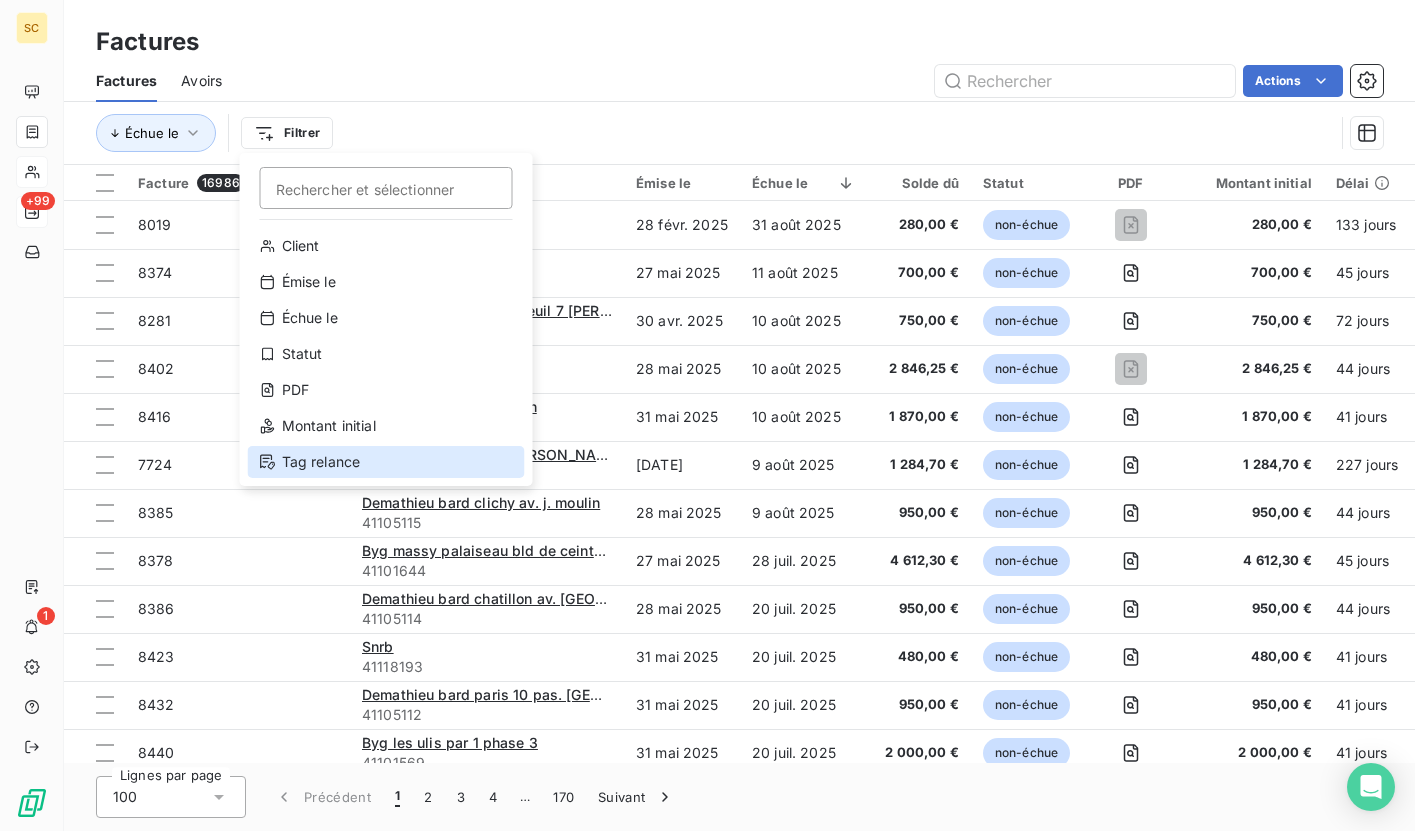 click on "Tag relance" at bounding box center [386, 462] 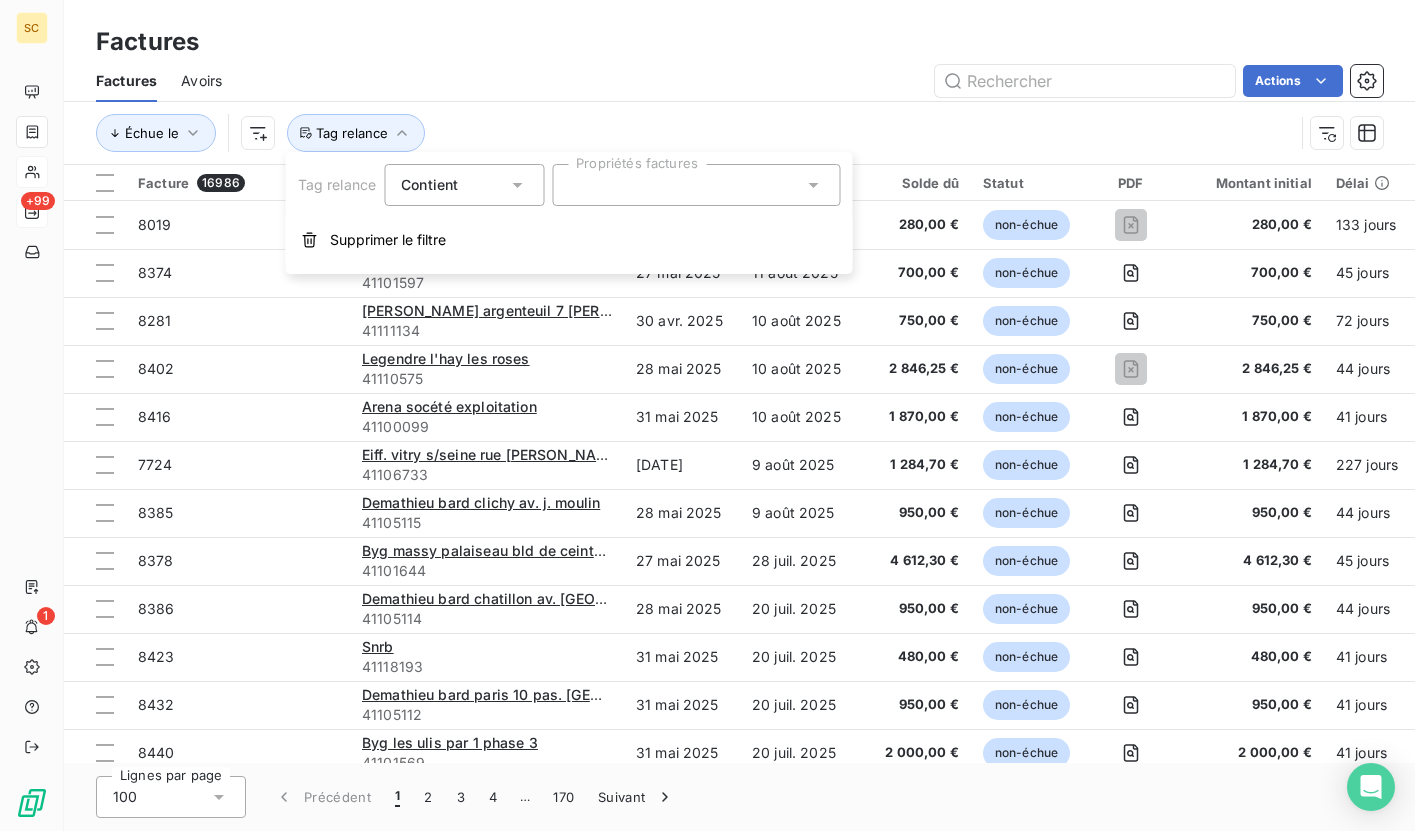 click 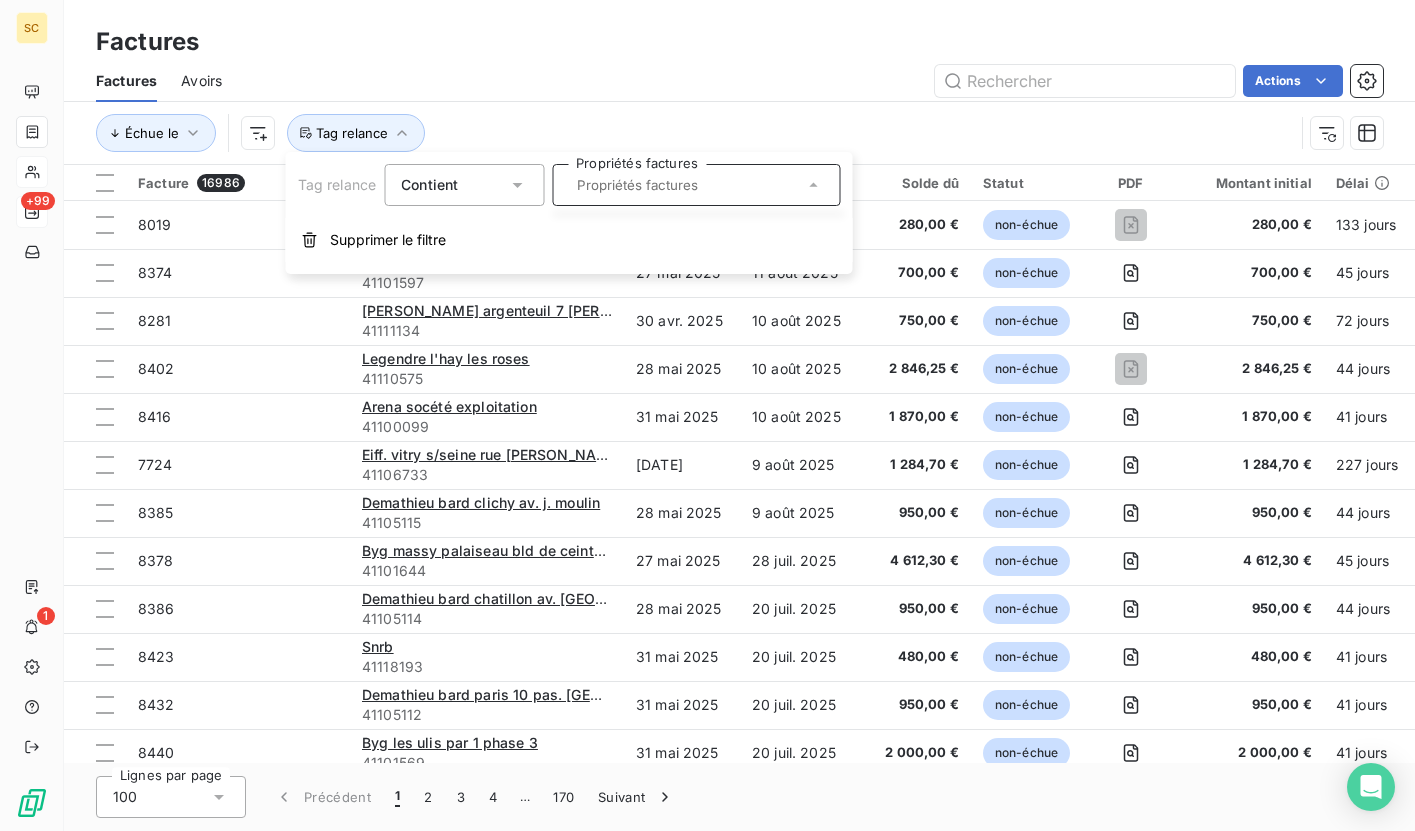 click 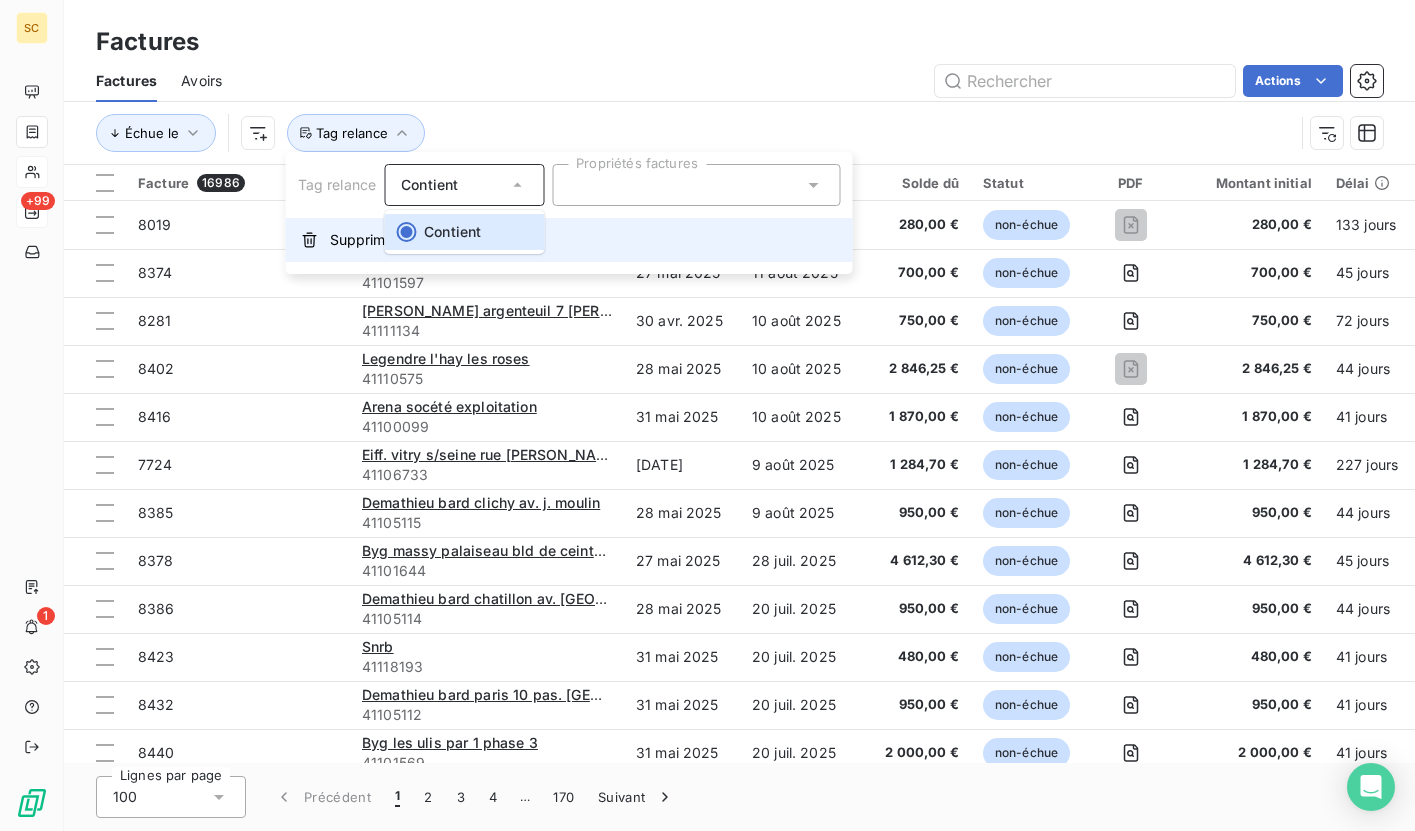 click on "Supprimer le filtre" at bounding box center (388, 240) 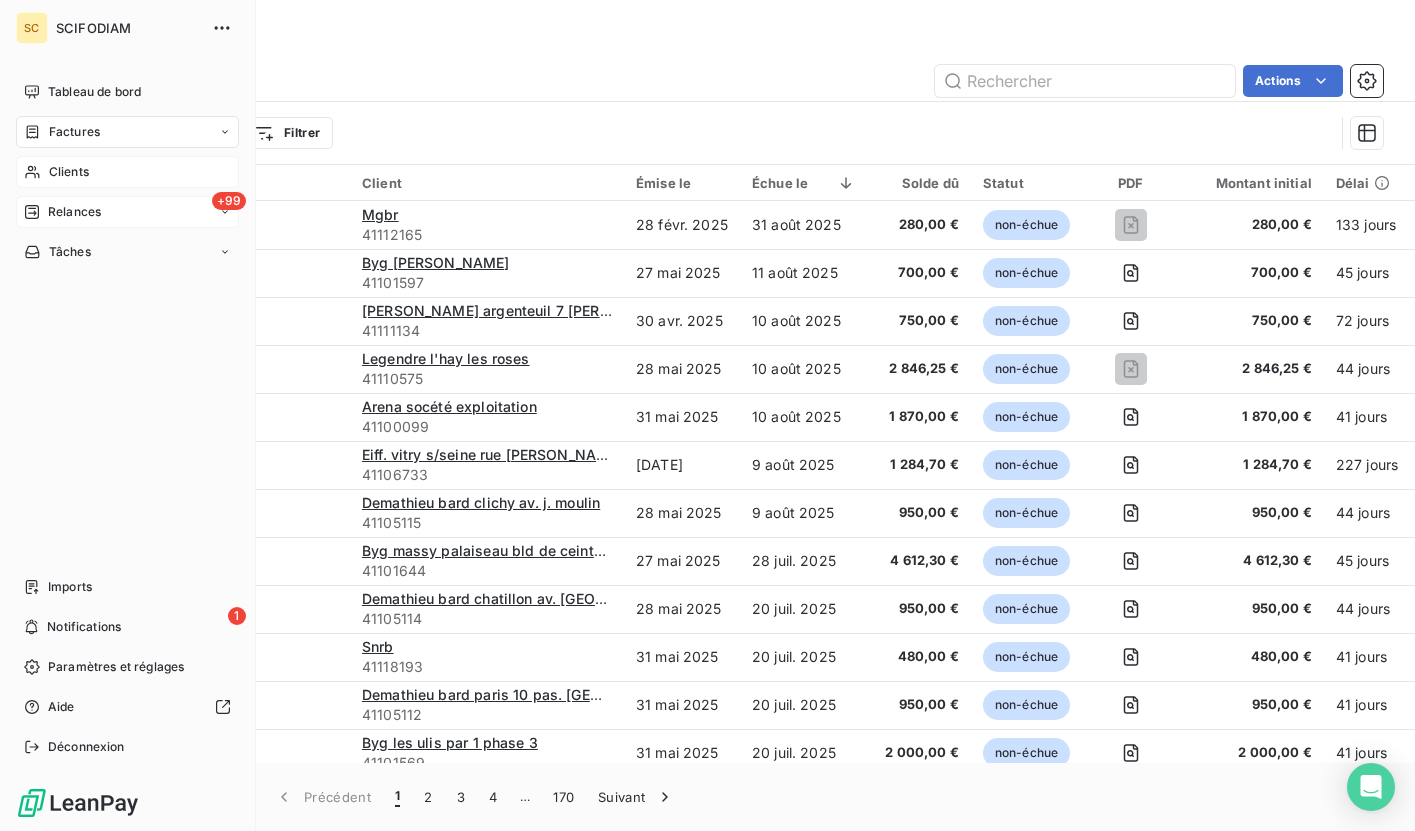 click on "Clients" at bounding box center [127, 172] 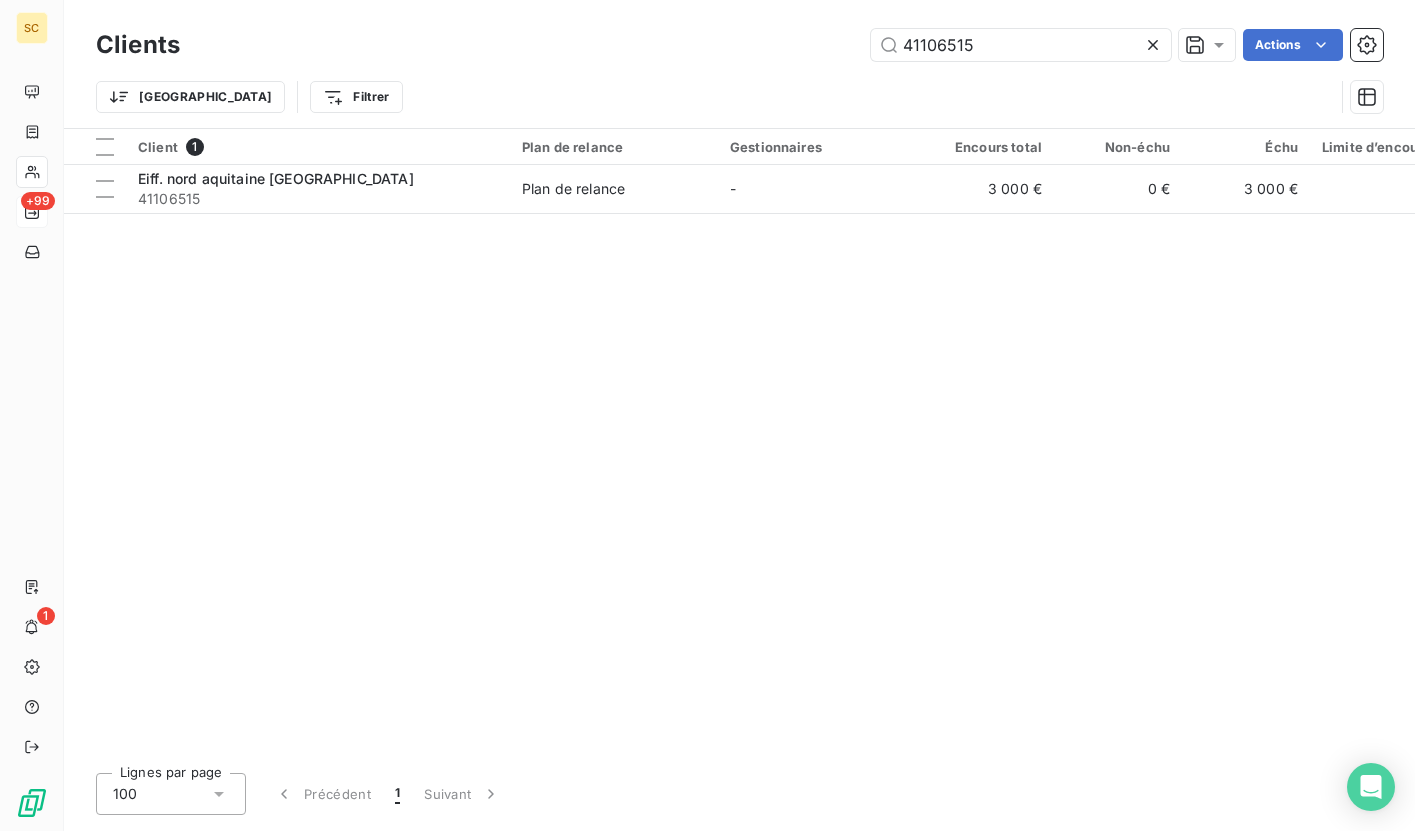 click 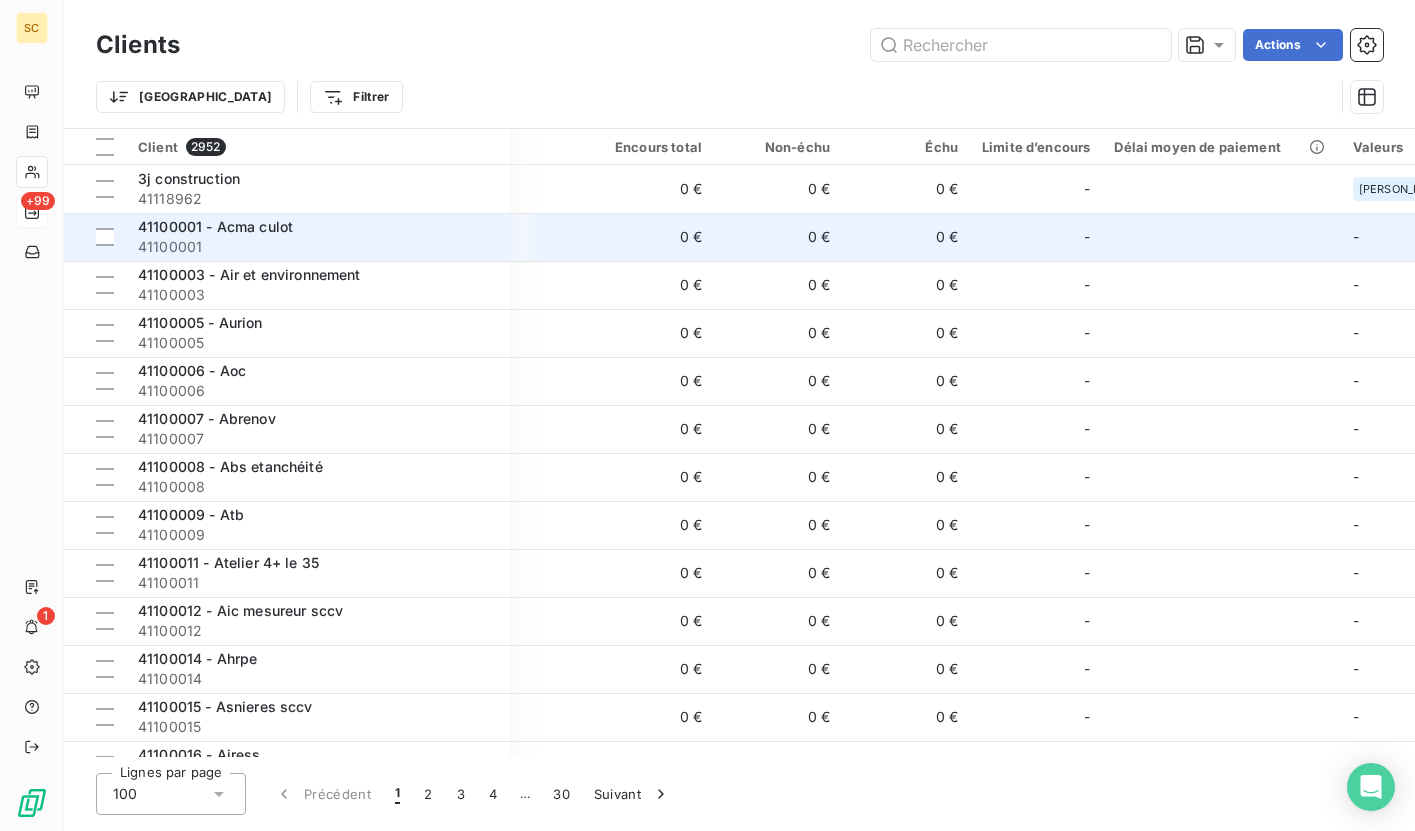 scroll, scrollTop: 0, scrollLeft: 384, axis: horizontal 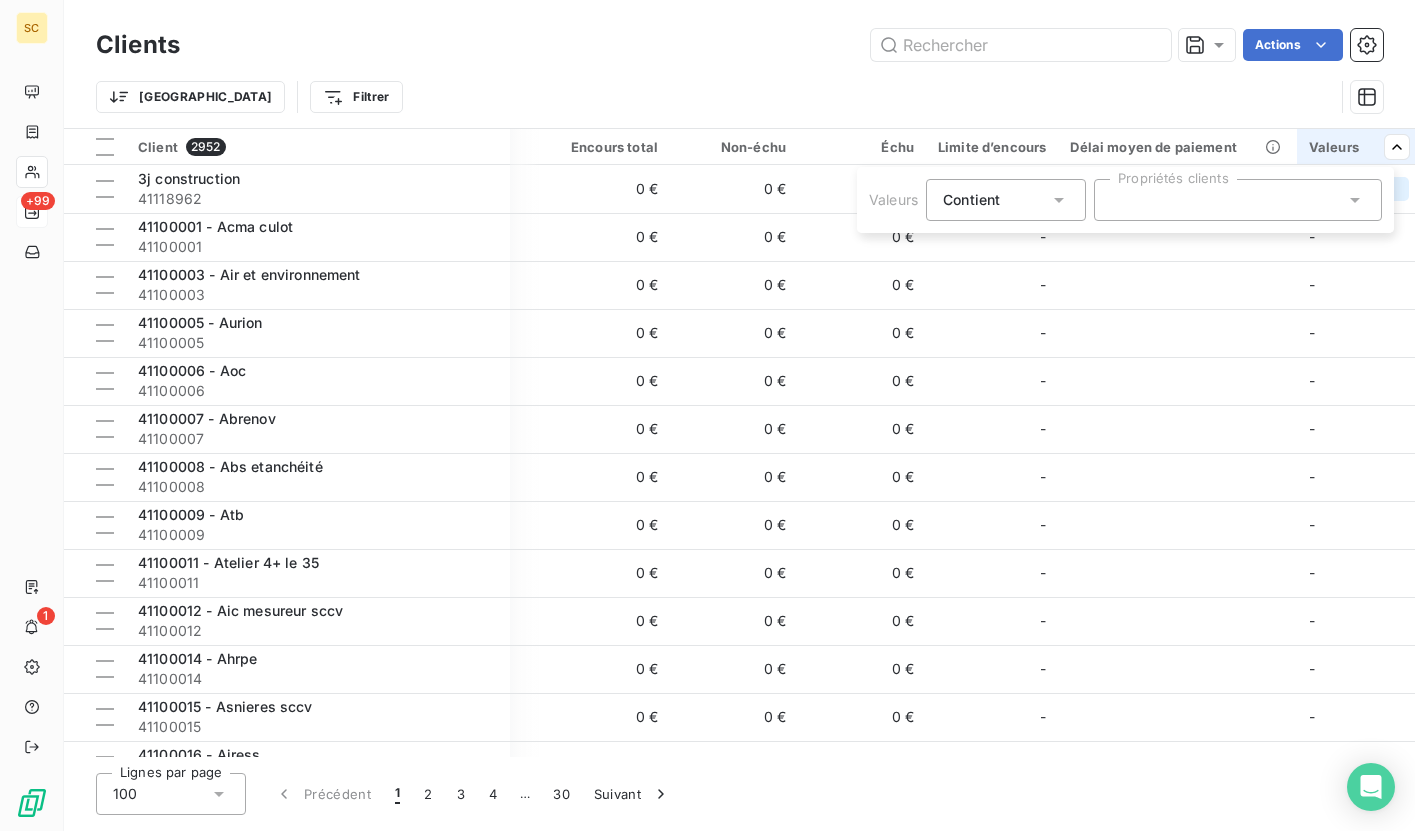 click at bounding box center (1238, 200) 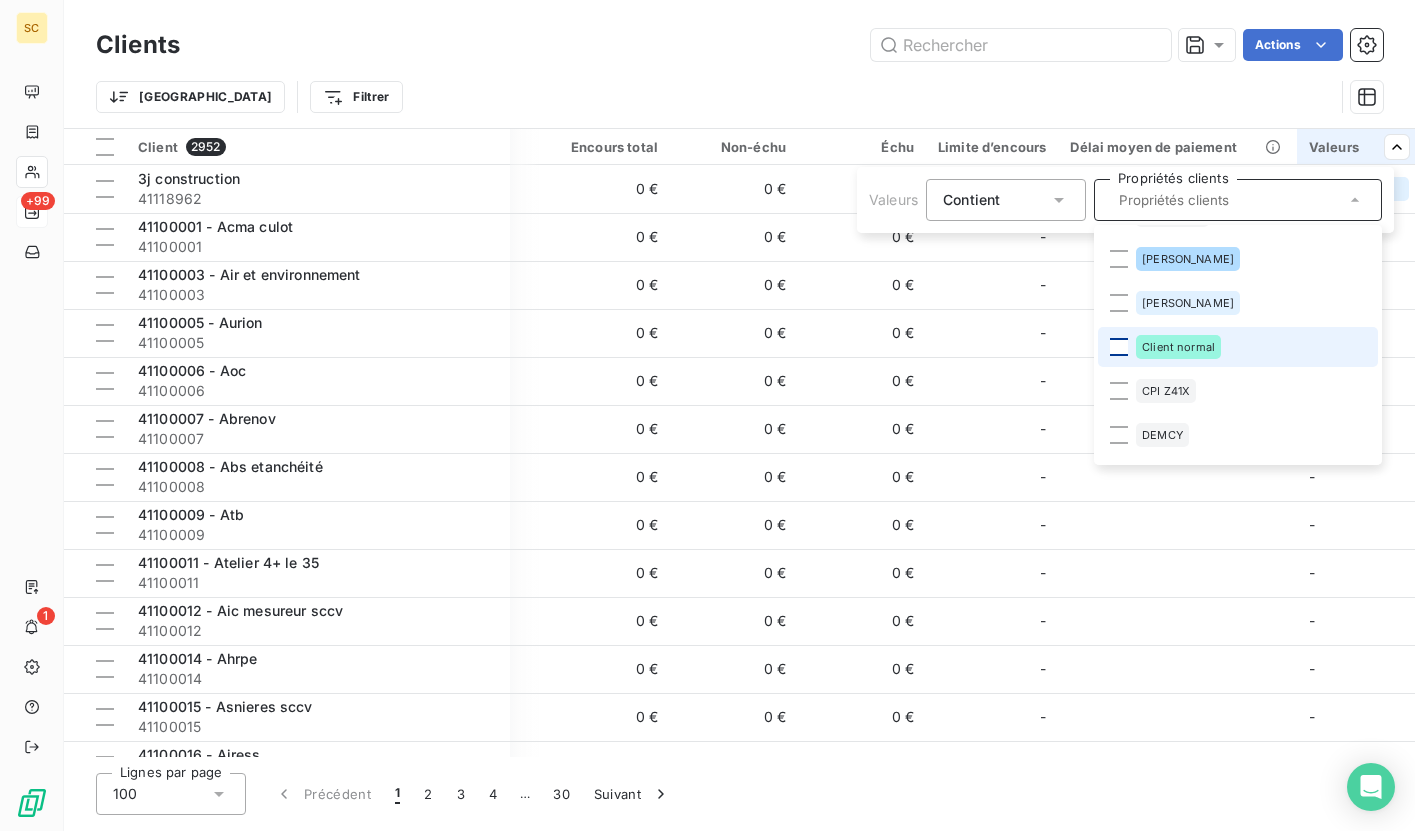 scroll, scrollTop: 516, scrollLeft: 0, axis: vertical 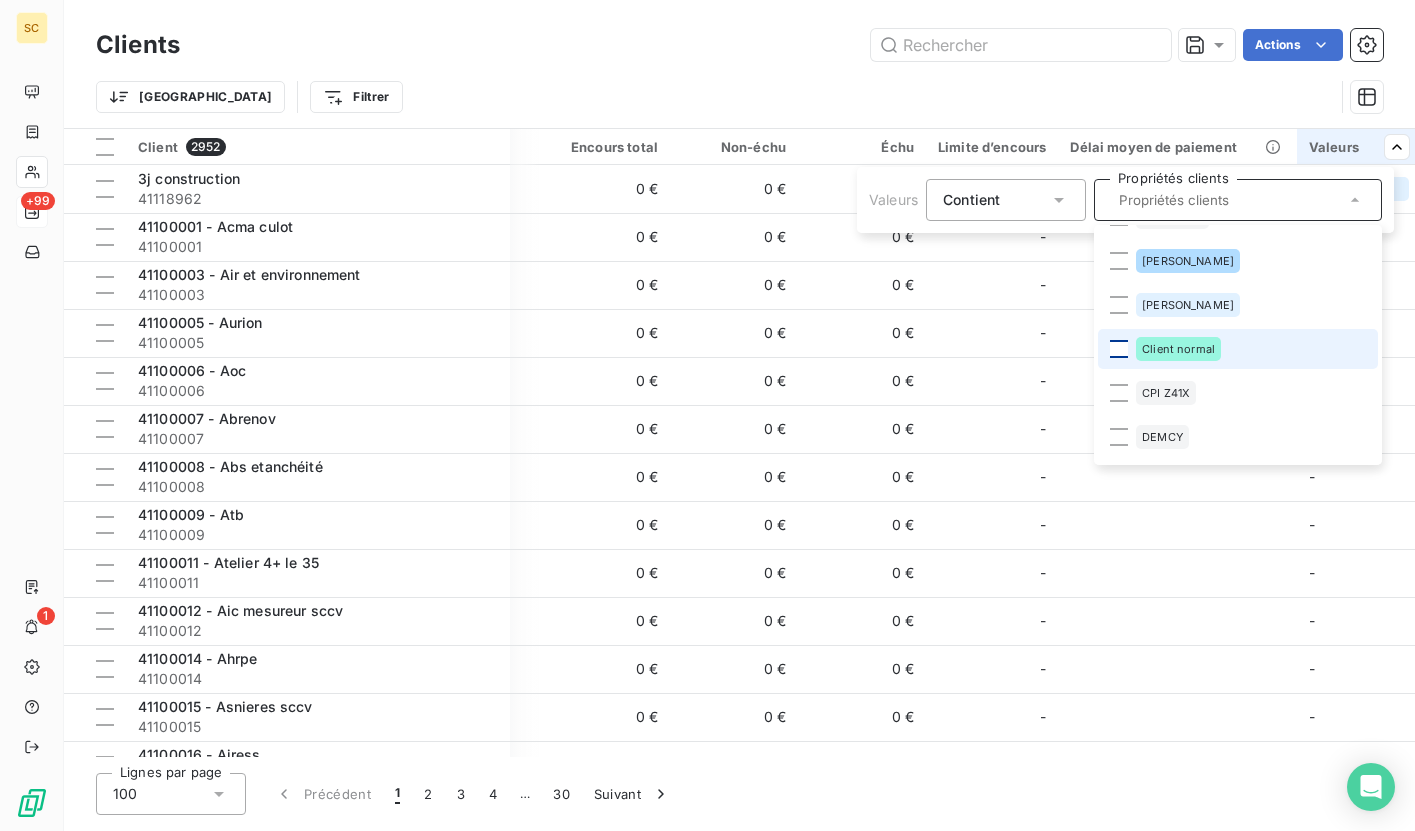 click at bounding box center [1119, 349] 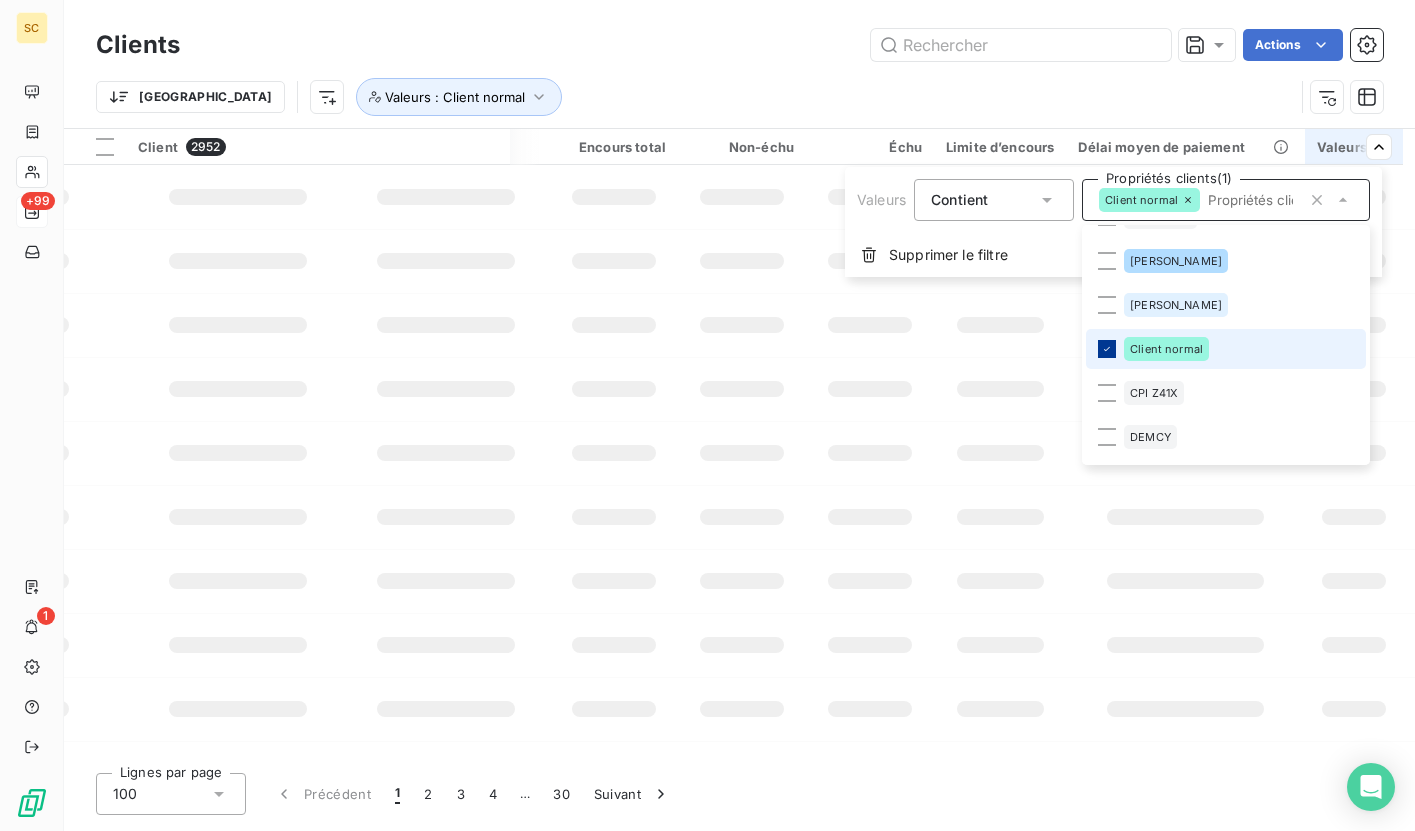 scroll, scrollTop: 0, scrollLeft: 379, axis: horizontal 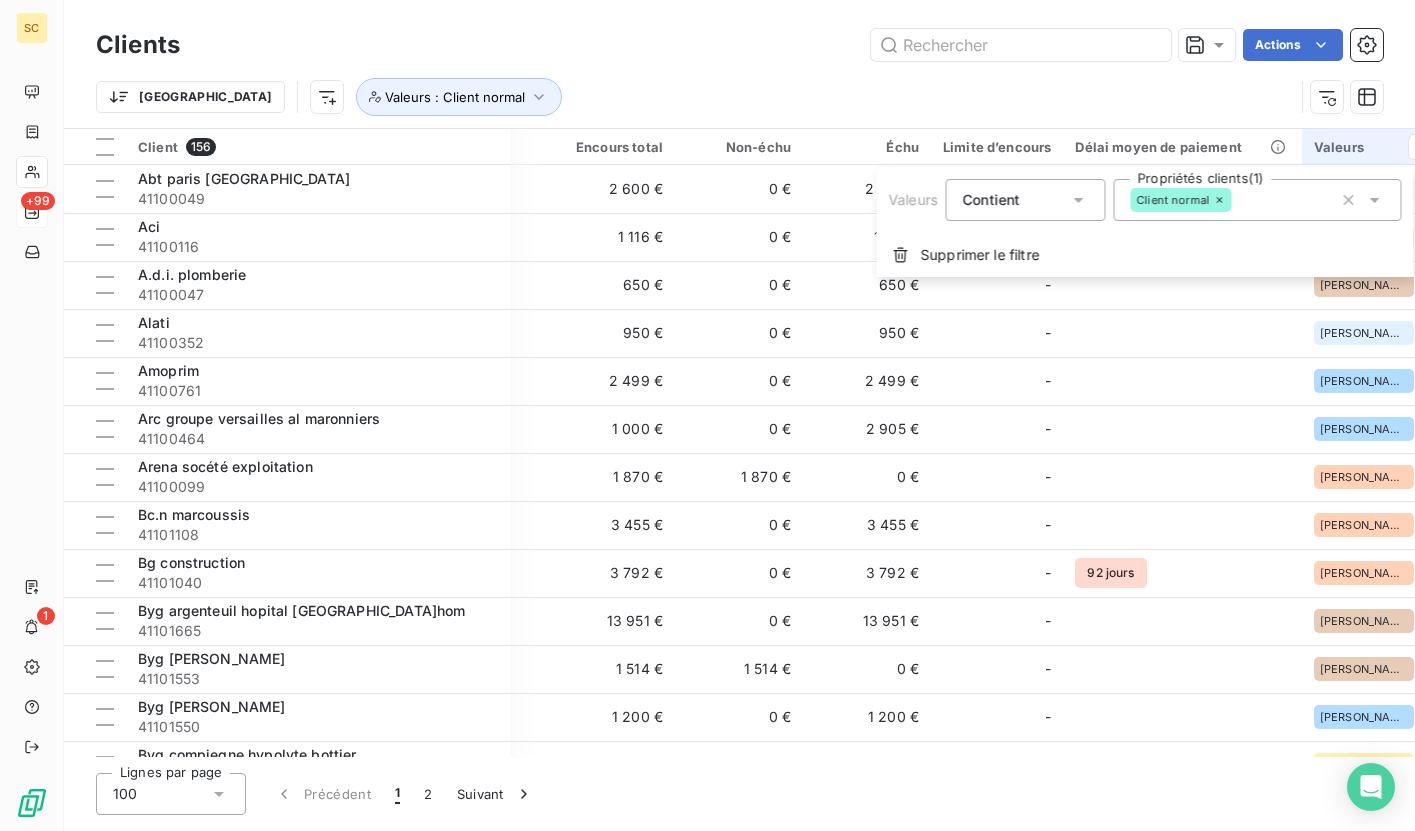 click on "SC +99 1 Clients Actions Trier Valeurs  : Client normal  Client 156 Plan de relance Gestionnaires Encours total Non-échu Échu Limite d’encours Délai moyen de paiement Valeurs Abt paris [GEOGRAPHIC_DATA] 41100049 Plan de relance - 2 600 € 0 € 2 600 € - [PERSON_NAME] + 1 Aci 41100116 Plan de relance [PERSON_NAME] 1 116 € 0 € 1 116 € - [PERSON_NAME] + 1 A.d.i. plomberie 41100047 Plan de relance [PERSON_NAME] 650 € 0 € 650 € - [PERSON_NAME] + 1 Alati 41100352 Plan de relance - 950 € 0 € 950 € - [PERSON_NAME] + 1 Amoprim 41100761 Plan de relance [PERSON_NAME] 2 499 € 0 € 2 499 € - [PERSON_NAME] + 1 Arc groupe versailles al maronniers 41100464 Plan de relance [PERSON_NAME] 1 000 € 0 € 2 905 € - [PERSON_NAME] + 1 Arena socété exploitation 41100099 Plan de relance [PERSON_NAME] 1 870 € 1 870 € 0 € - [PERSON_NAME] + [DATE].n marcoussis 41101108 Plan de relance [PERSON_NAME] 3 455 € 0 € 3 455 € - [PERSON_NAME] + 1 Bg construction 41101040 Plan de relance 0 € -" at bounding box center [707, 415] 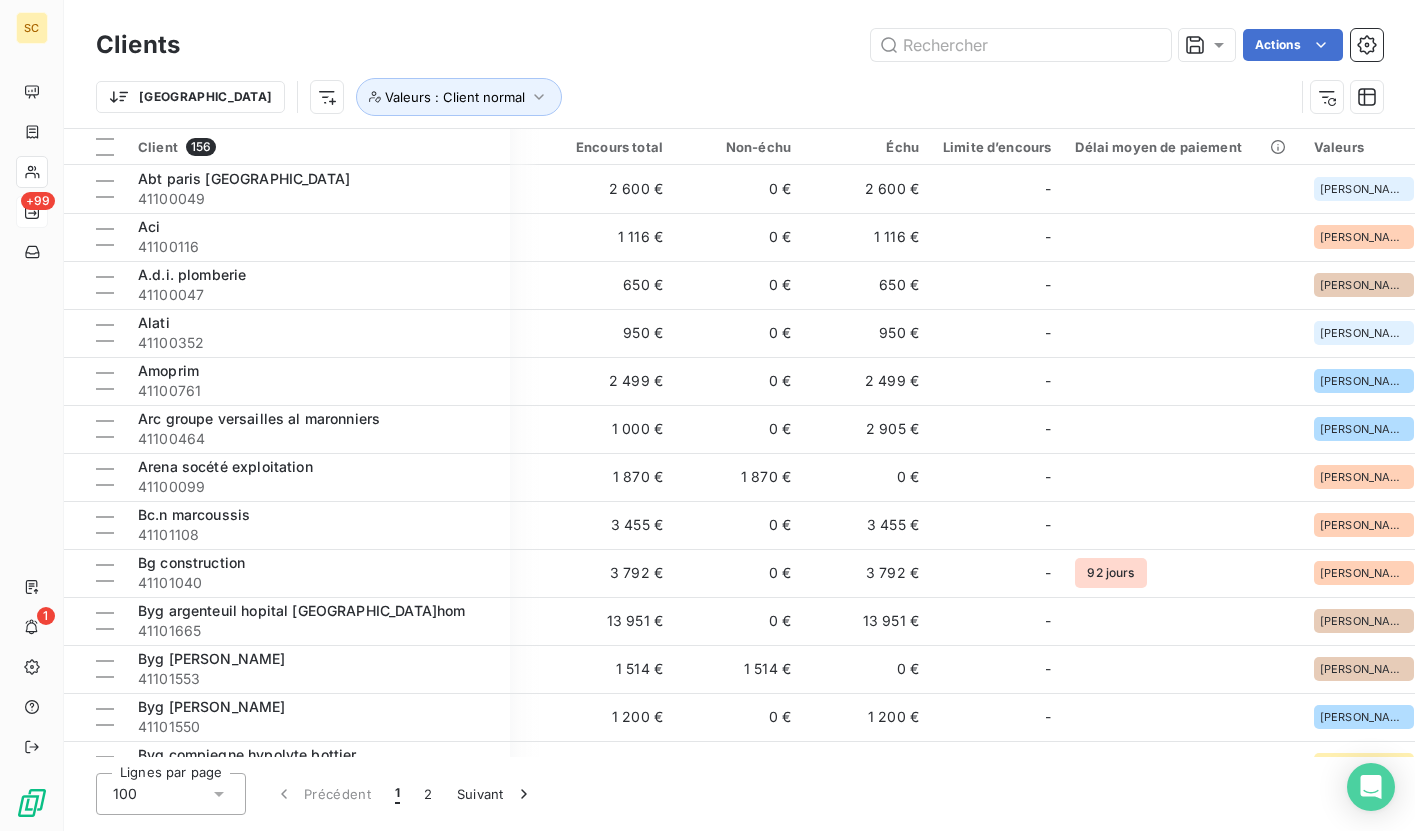 click on "41100049" at bounding box center [318, 199] 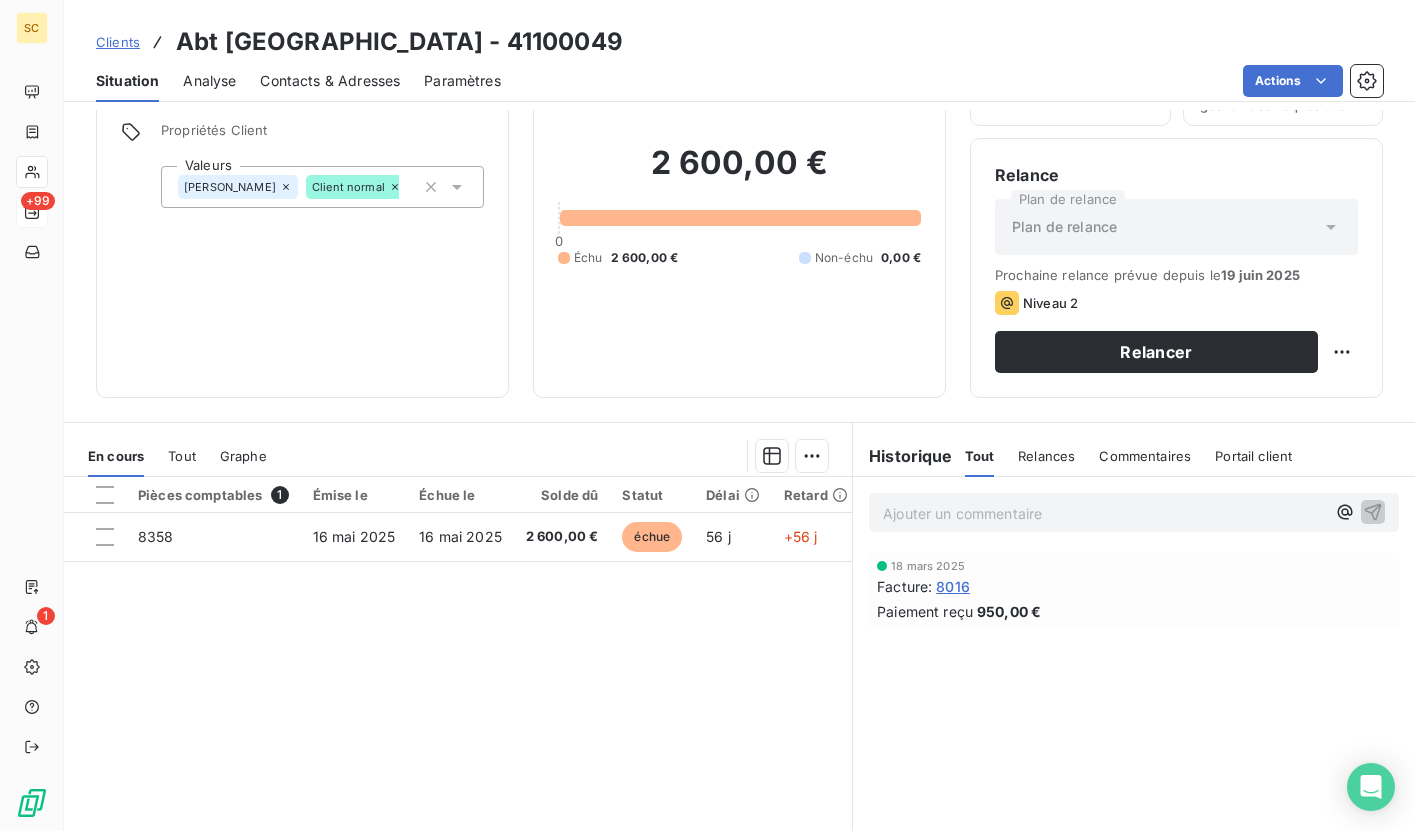 scroll, scrollTop: 135, scrollLeft: 0, axis: vertical 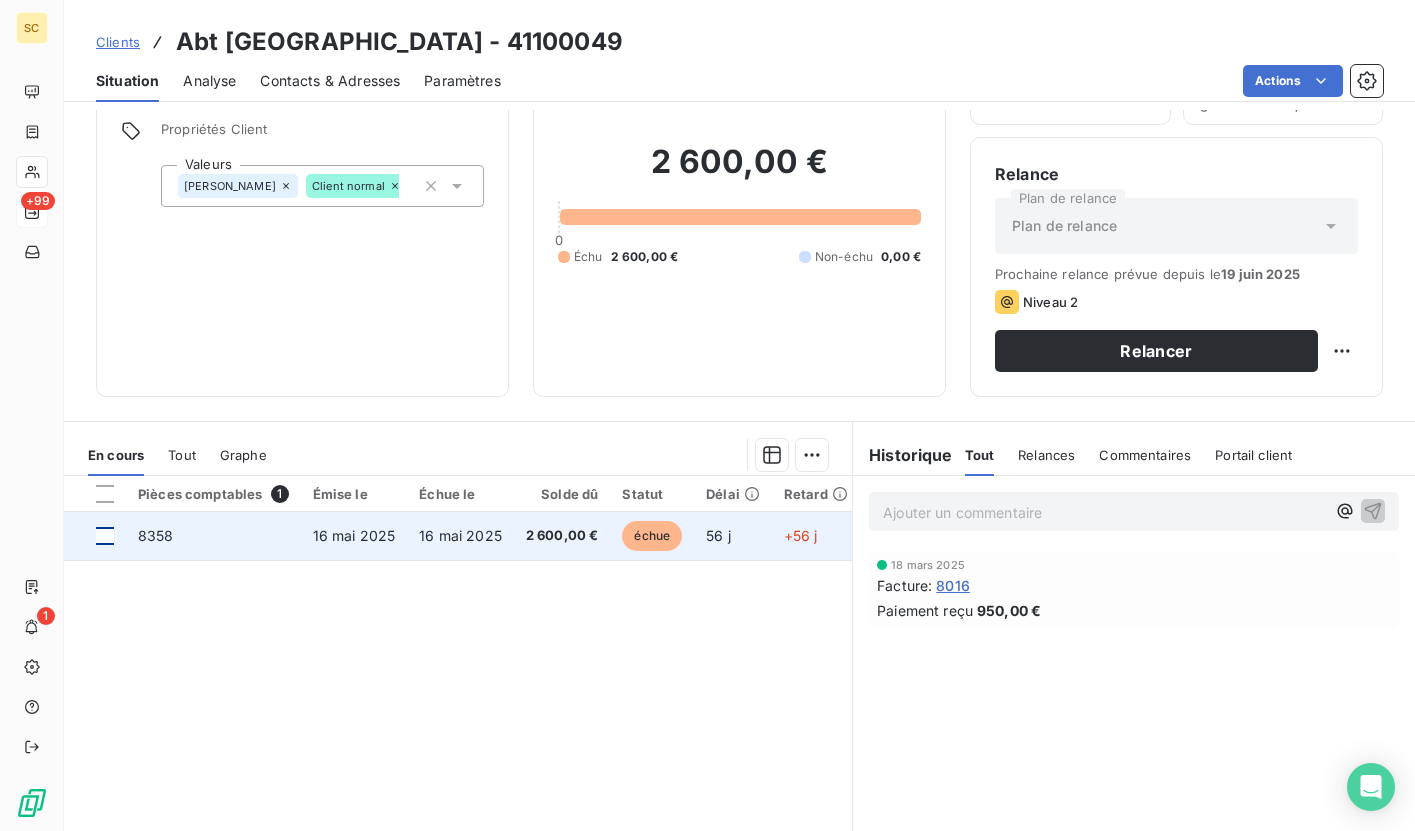 click at bounding box center [105, 536] 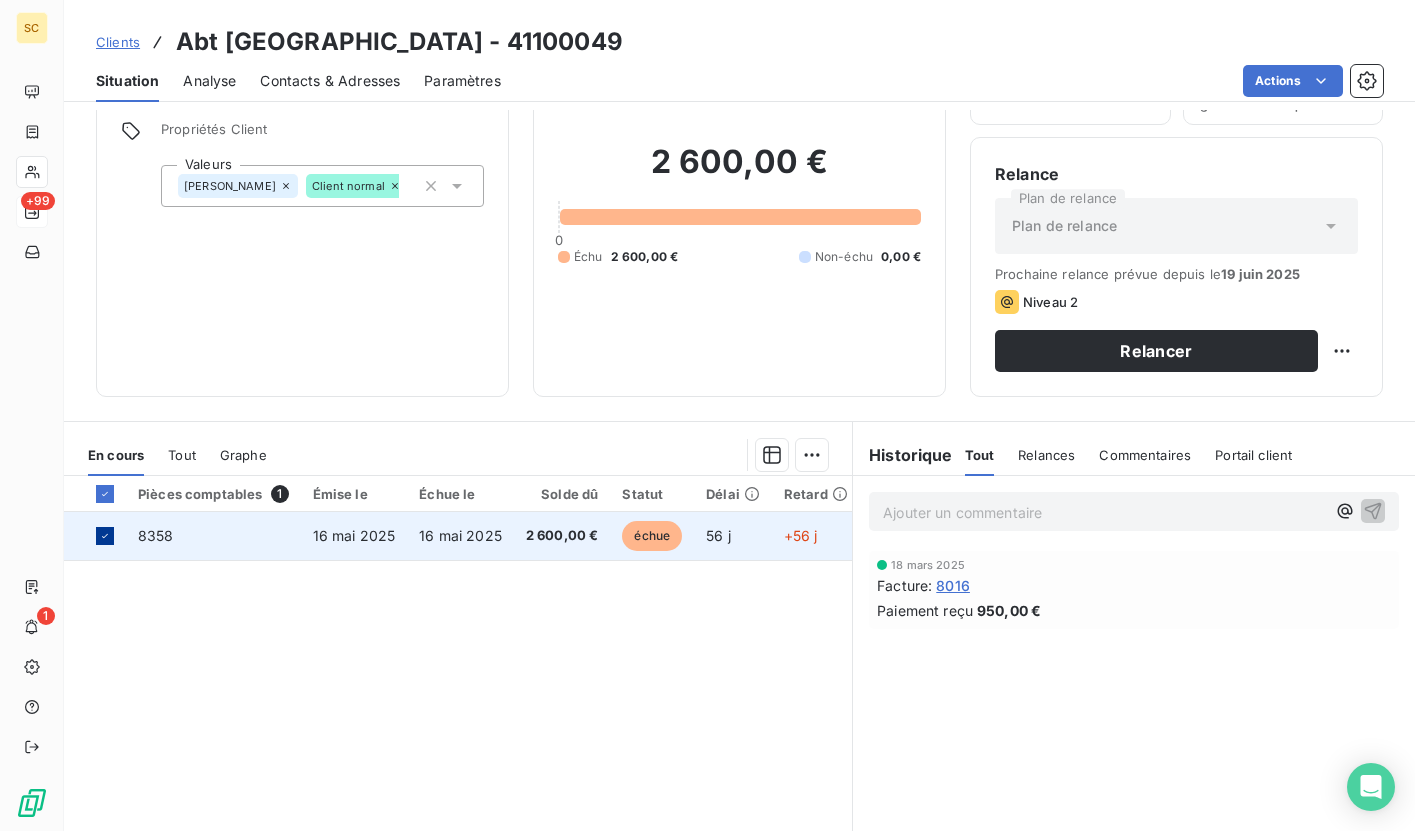click 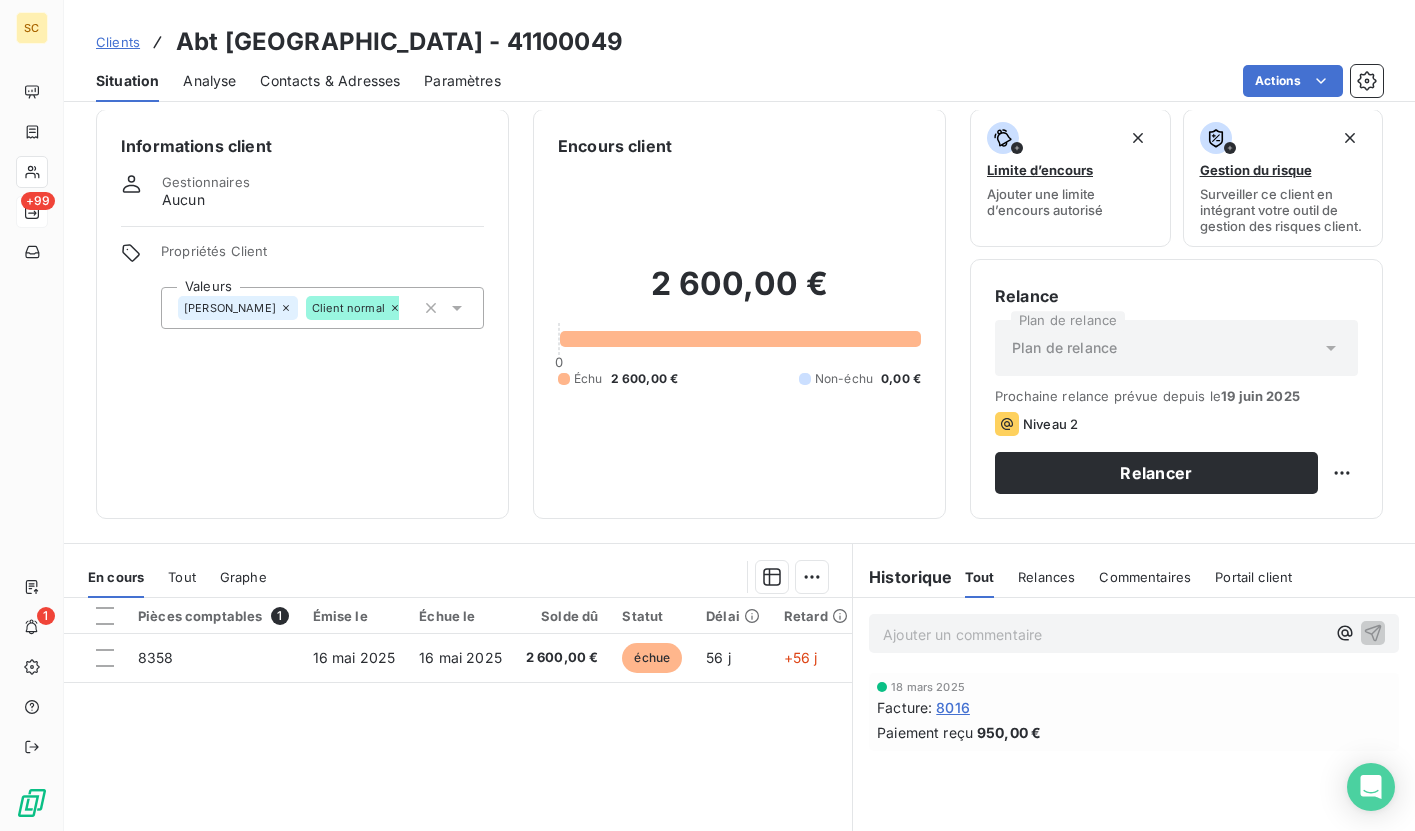 scroll, scrollTop: 0, scrollLeft: 0, axis: both 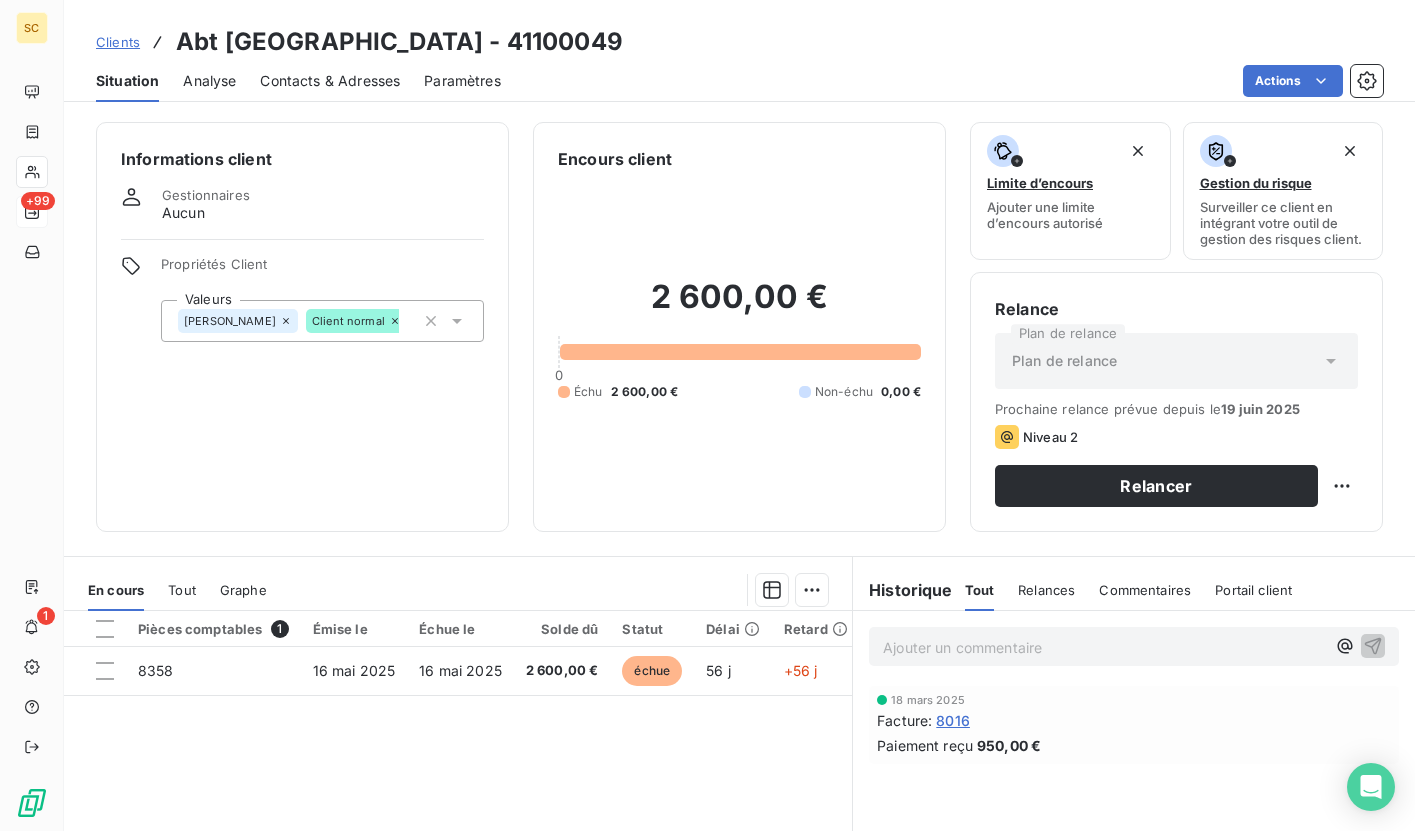 click on "Contacts & Adresses" at bounding box center [330, 81] 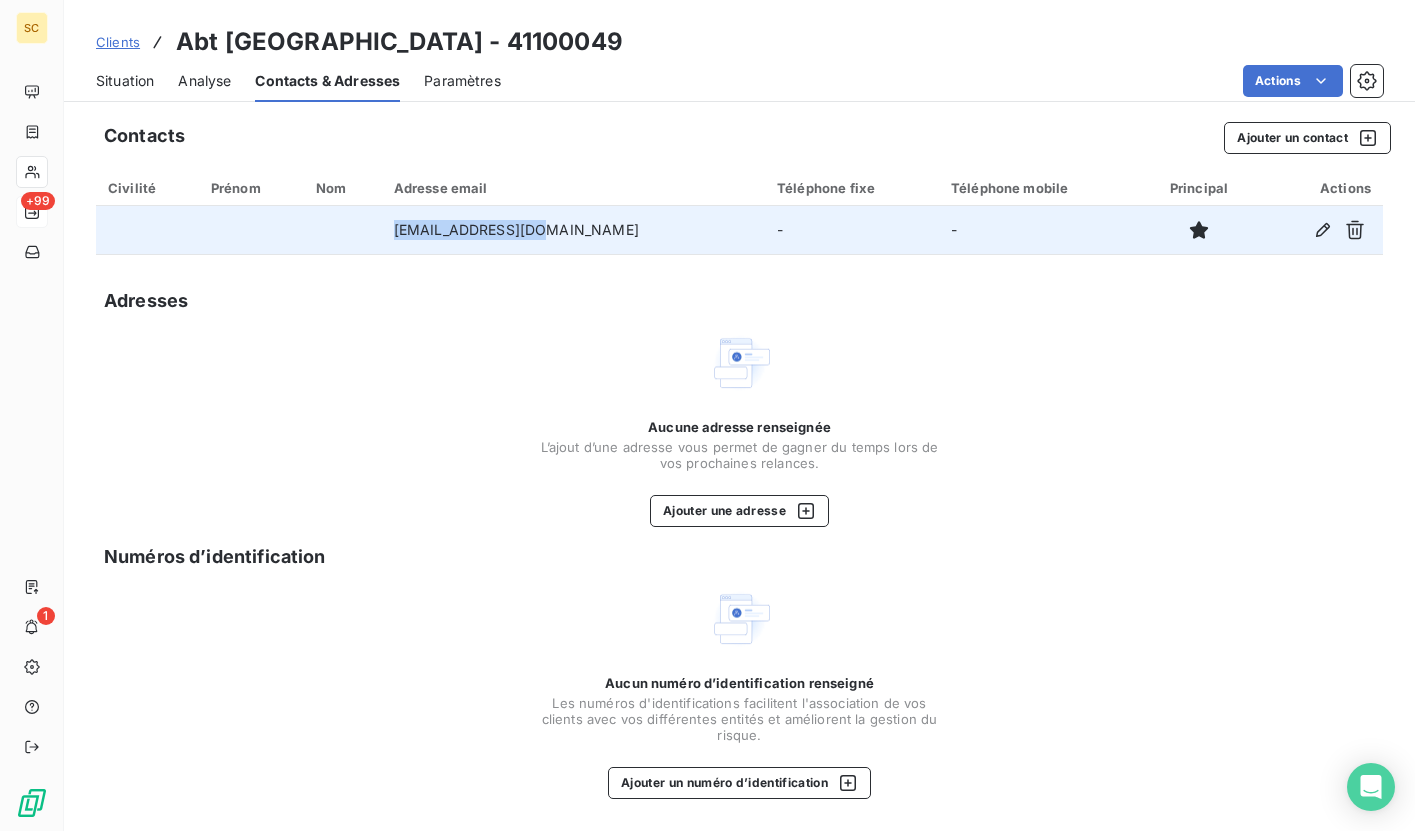 drag, startPoint x: 420, startPoint y: 229, endPoint x: 592, endPoint y: 225, distance: 172.04651 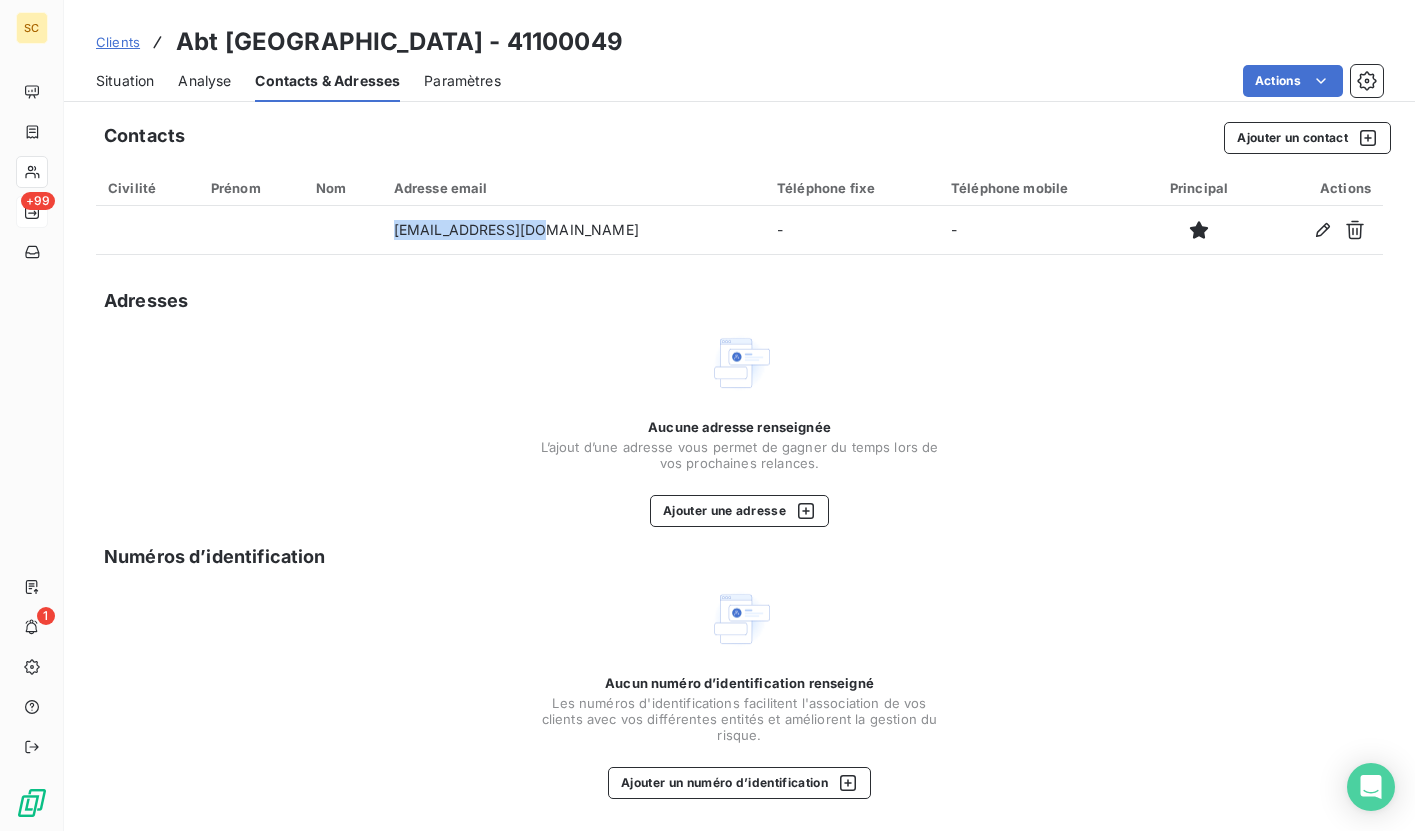 click on "Situation" at bounding box center (125, 81) 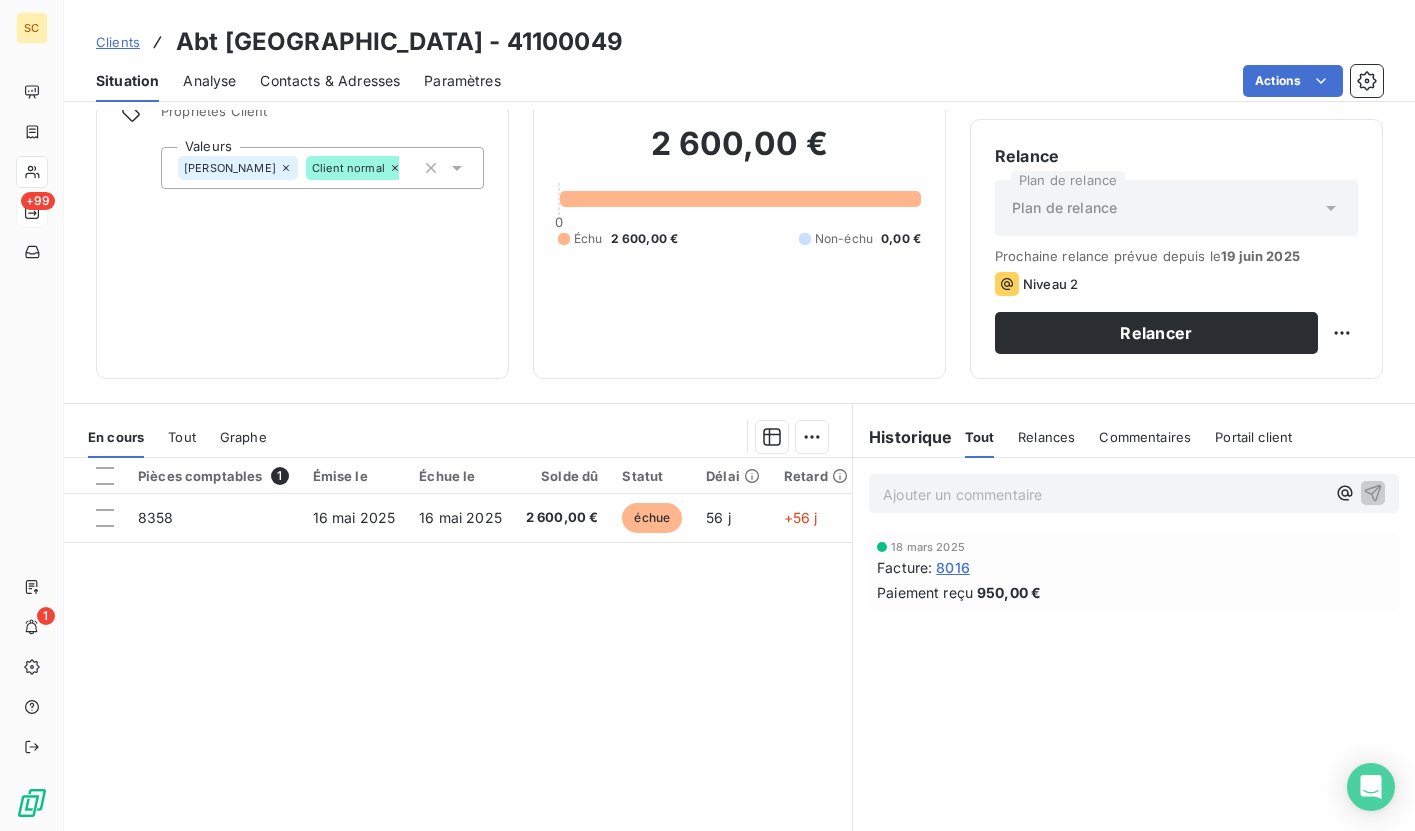 scroll, scrollTop: 167, scrollLeft: 0, axis: vertical 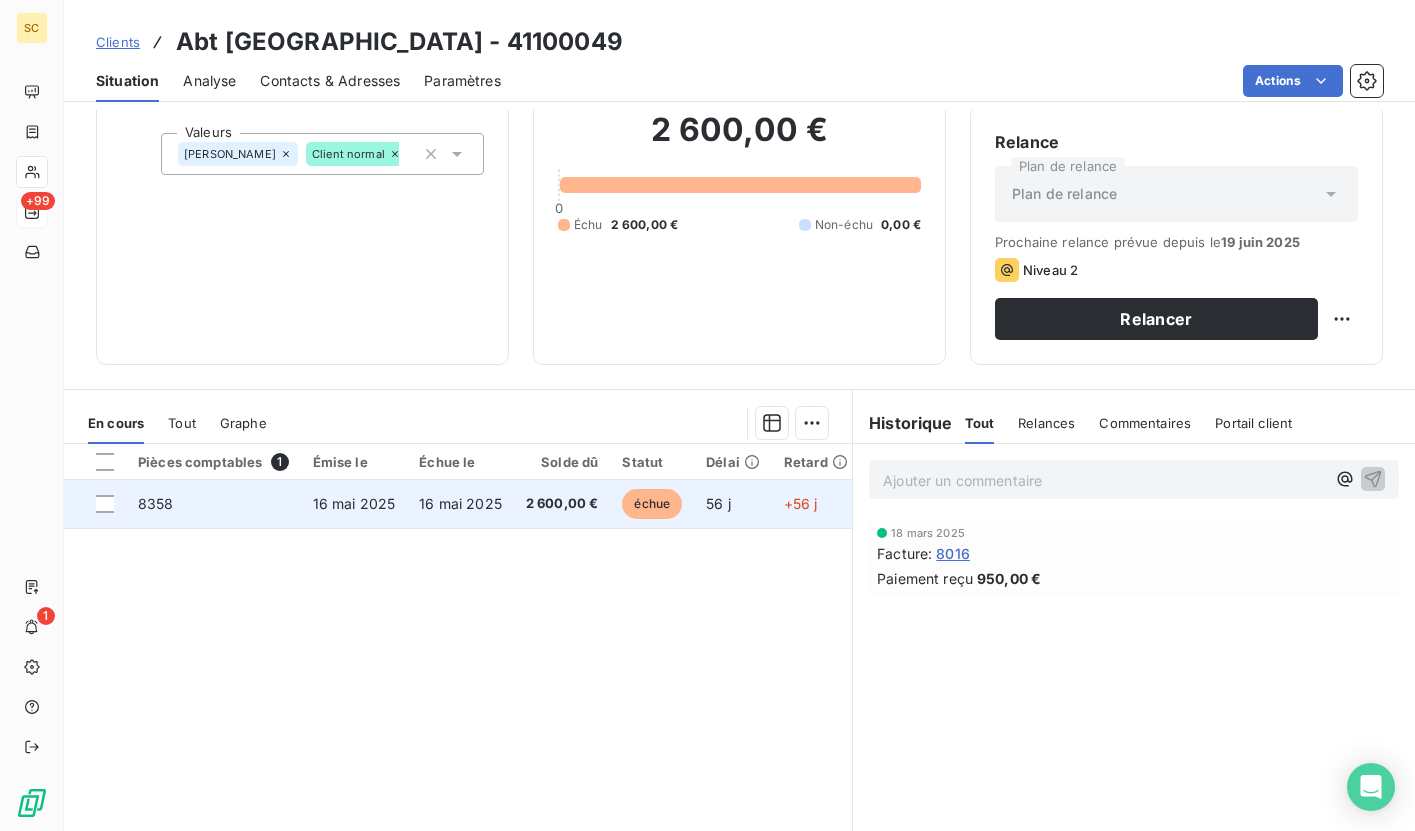 click on "8358" at bounding box center (156, 503) 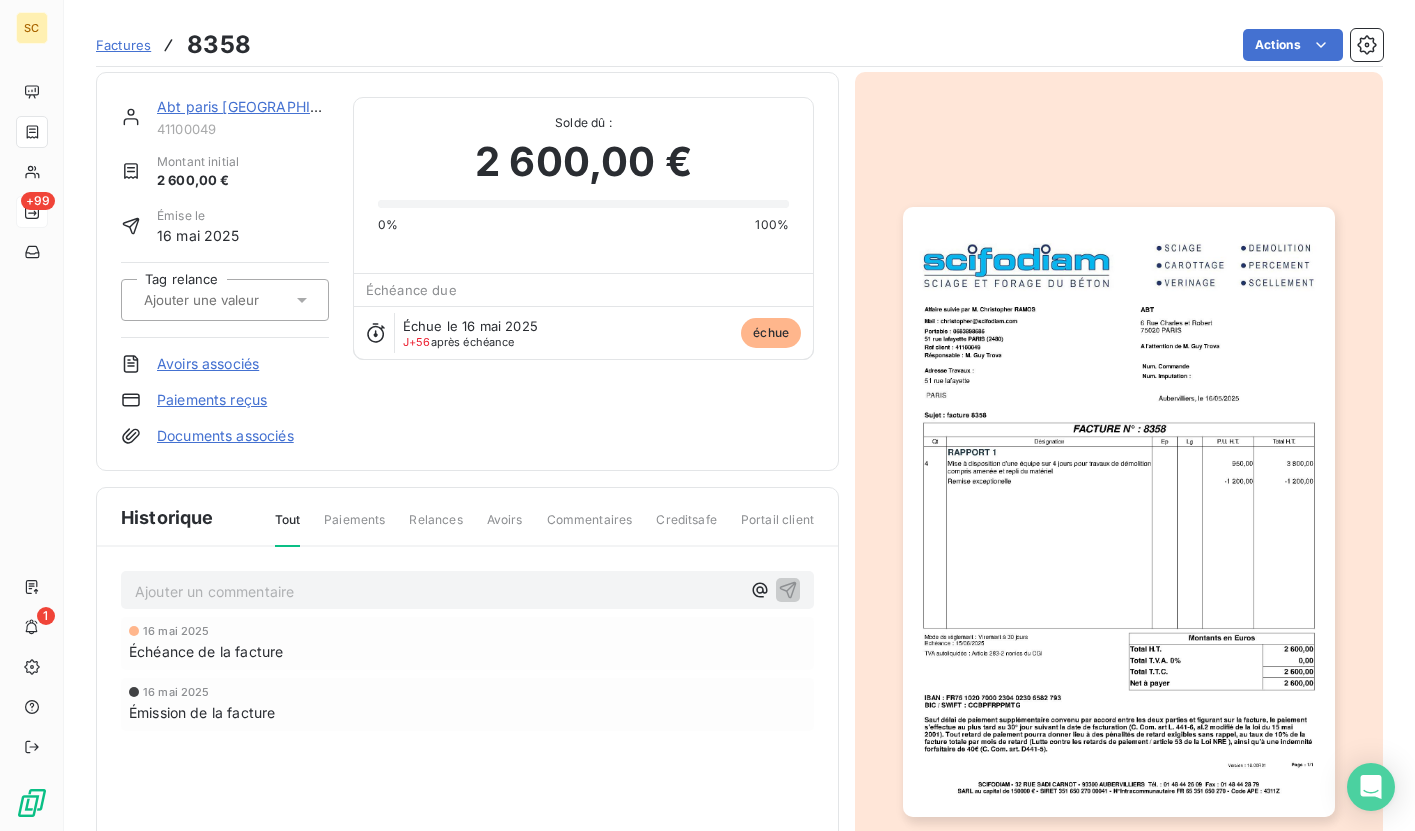 scroll, scrollTop: 0, scrollLeft: 0, axis: both 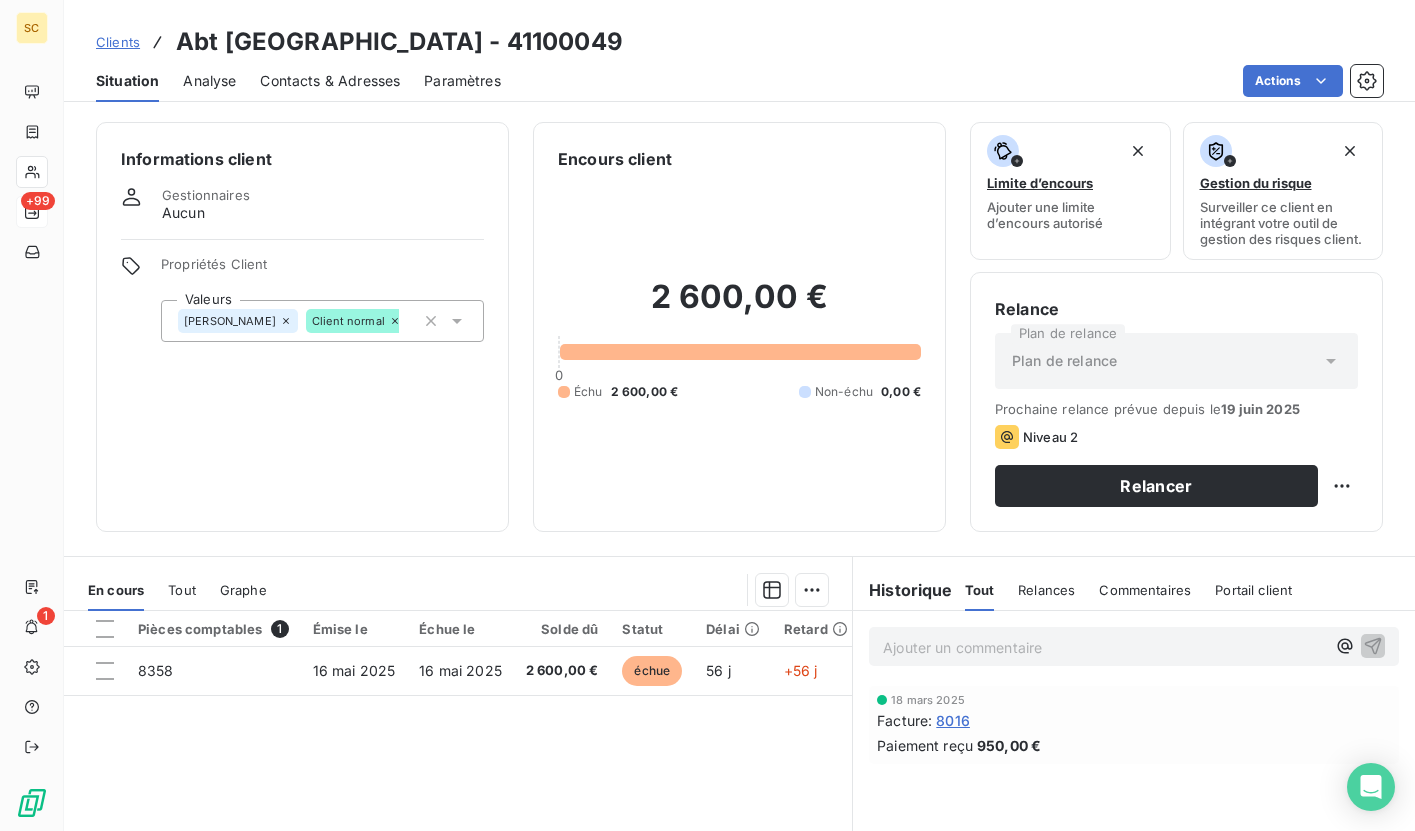 click on "Contacts & Adresses" at bounding box center (330, 81) 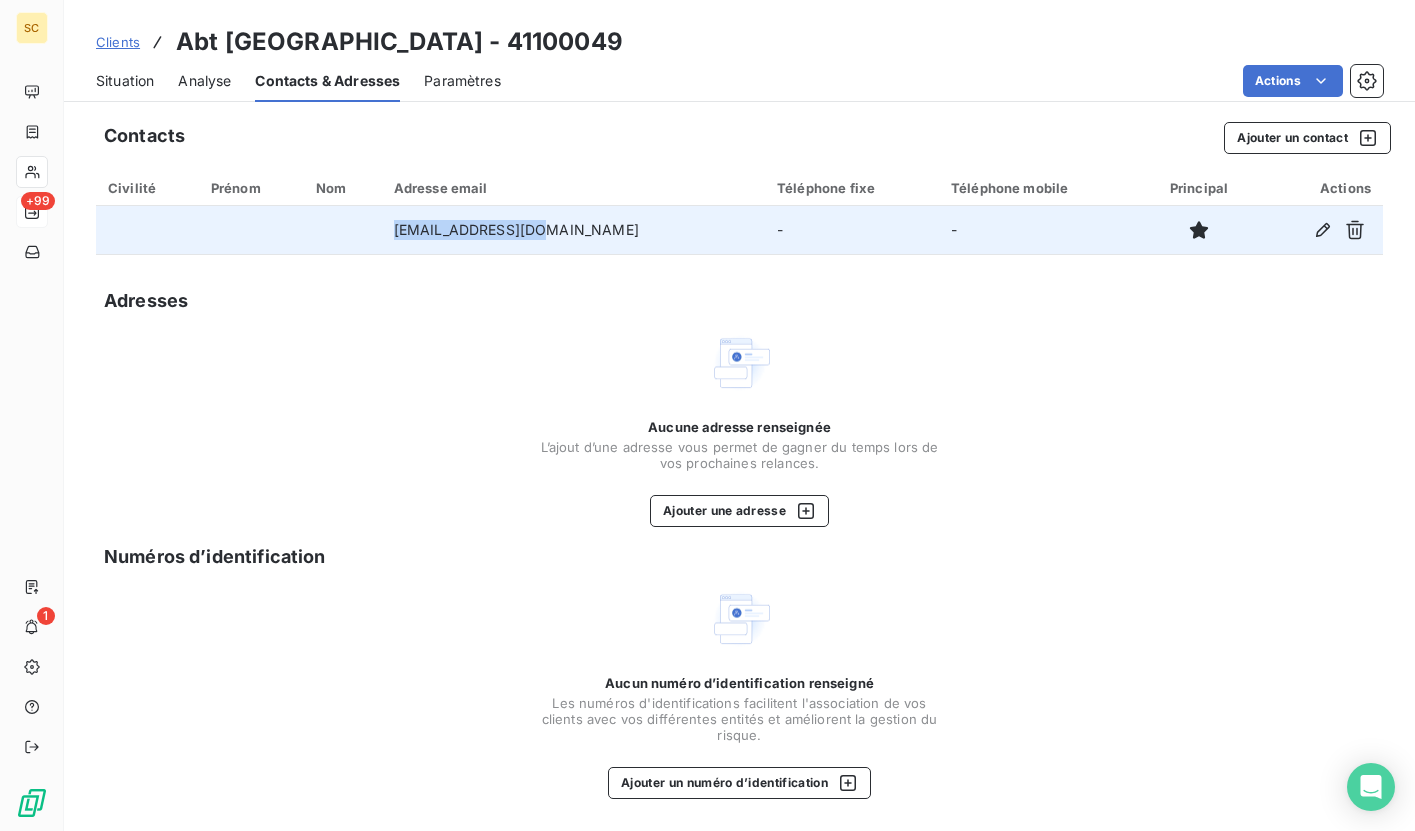 drag, startPoint x: 421, startPoint y: 230, endPoint x: 571, endPoint y: 230, distance: 150 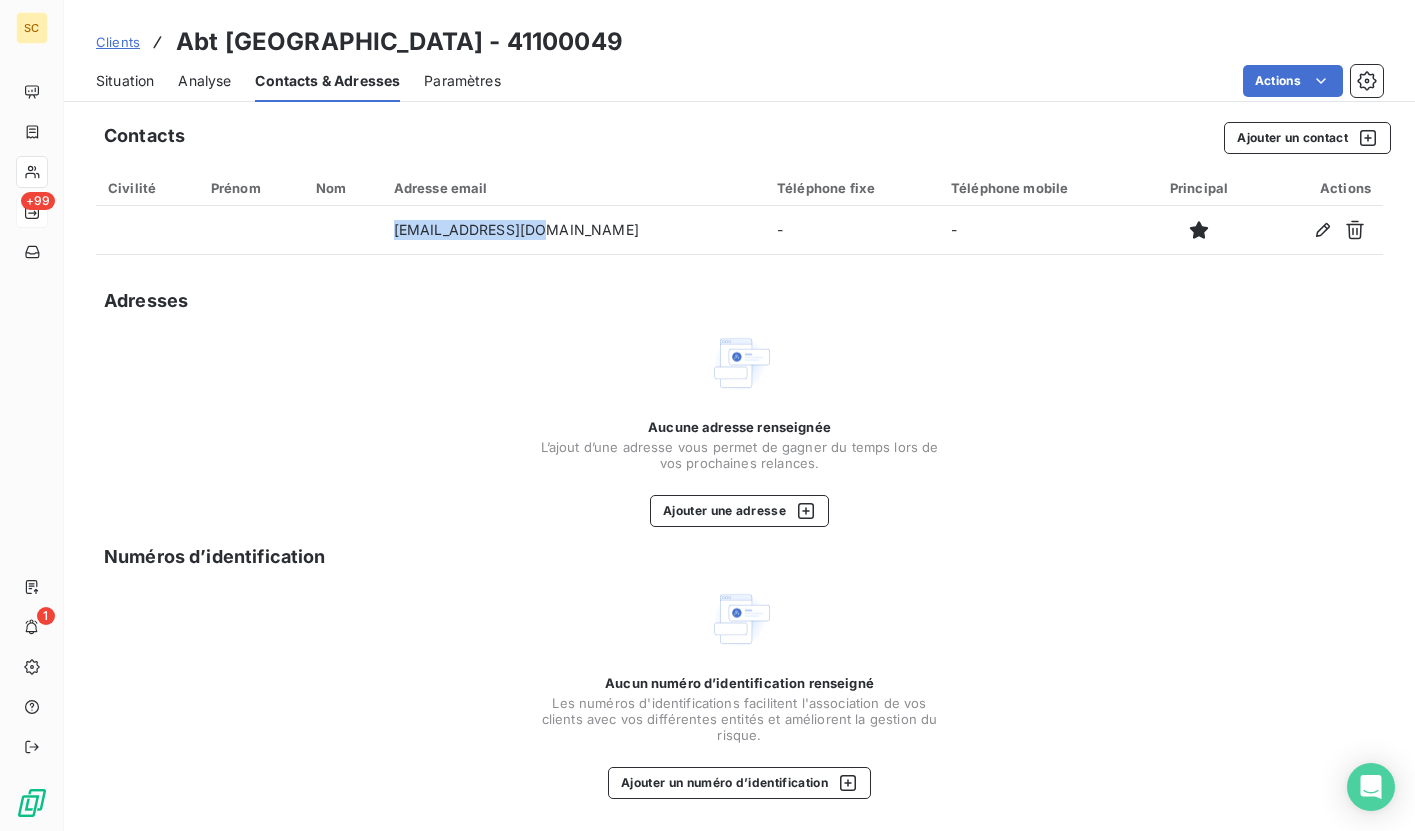 drag, startPoint x: 182, startPoint y: 47, endPoint x: 625, endPoint y: 49, distance: 443.00452 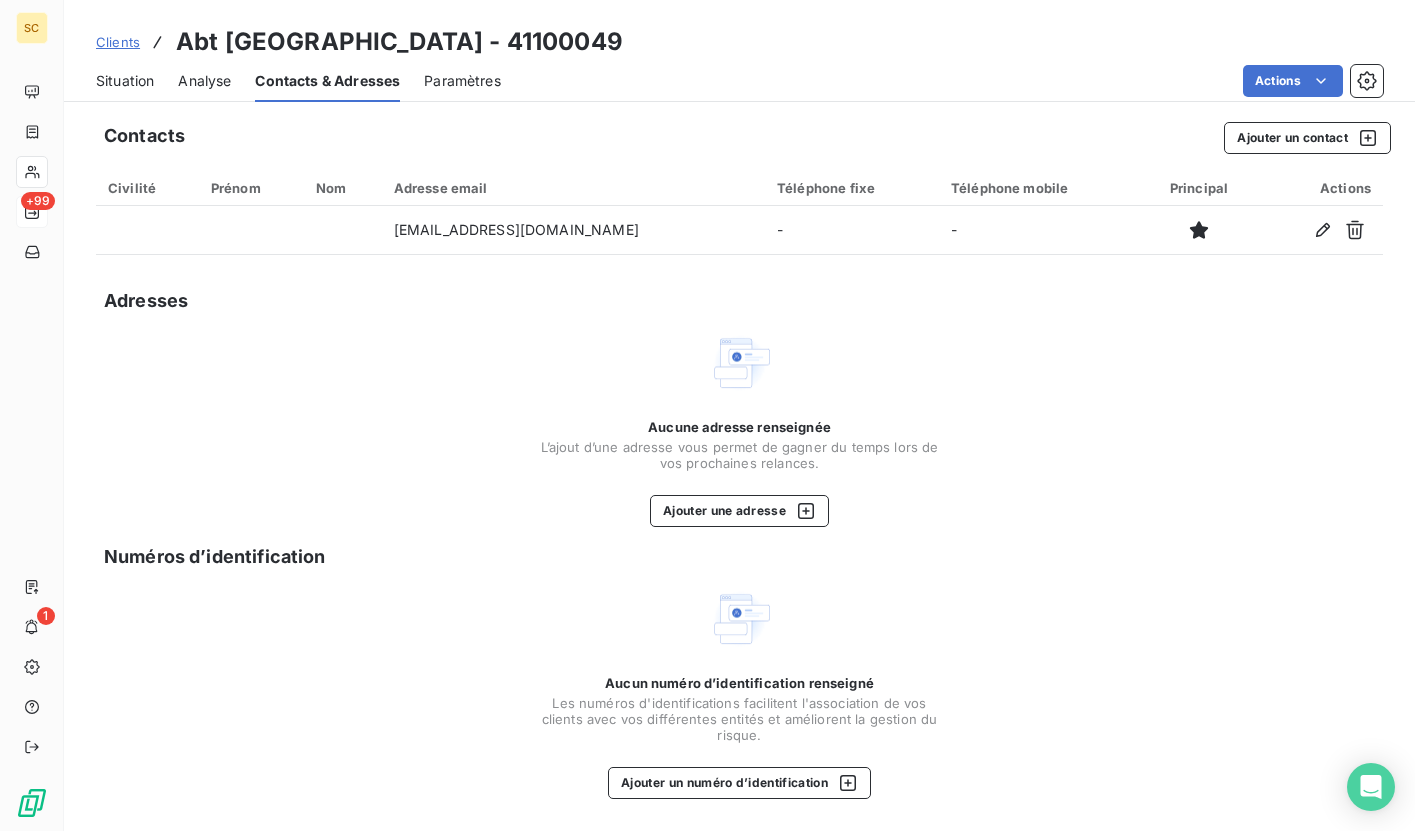 drag, startPoint x: 503, startPoint y: 43, endPoint x: 630, endPoint y: 46, distance: 127.03543 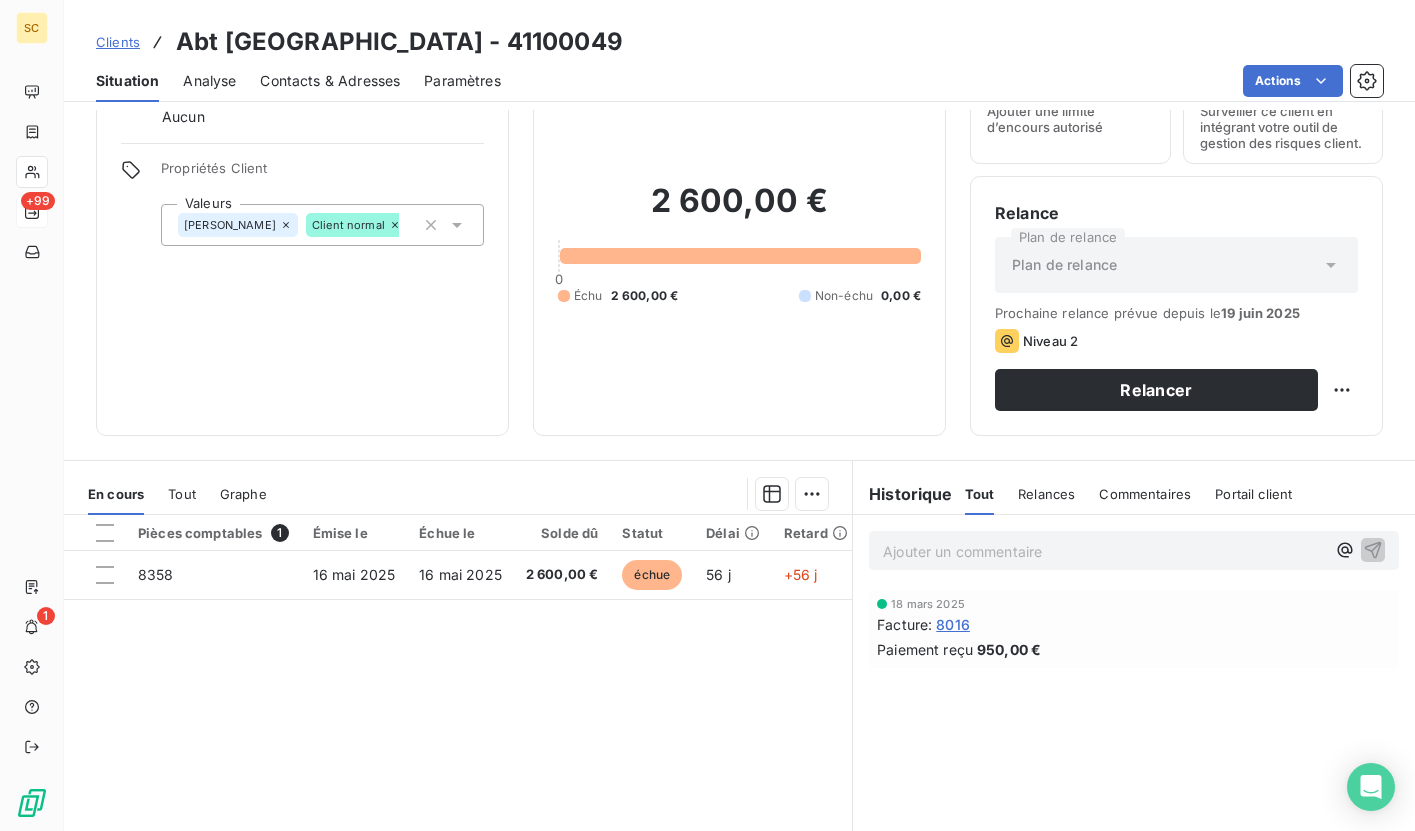 scroll, scrollTop: 0, scrollLeft: 0, axis: both 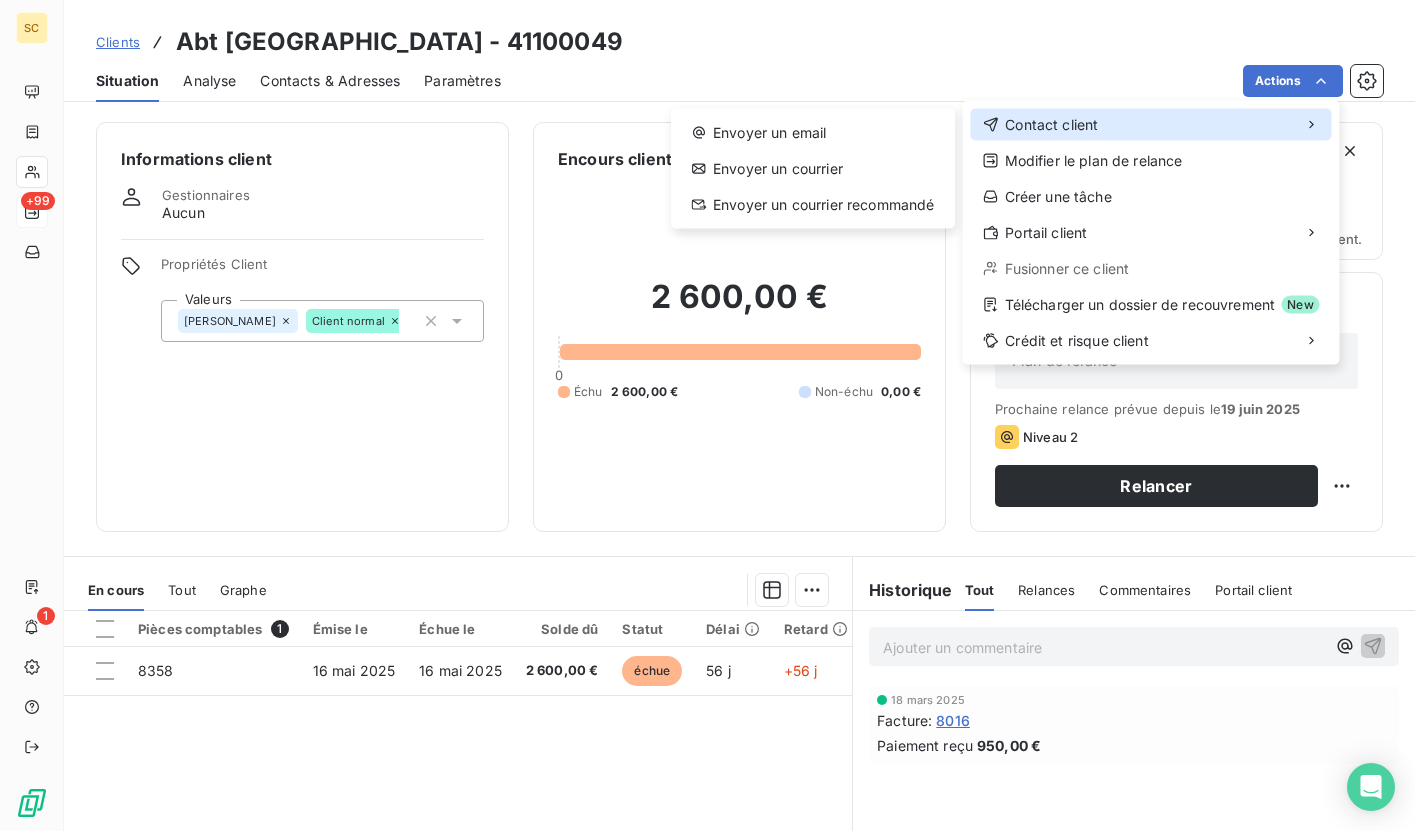 click on "Contact client" at bounding box center [1051, 125] 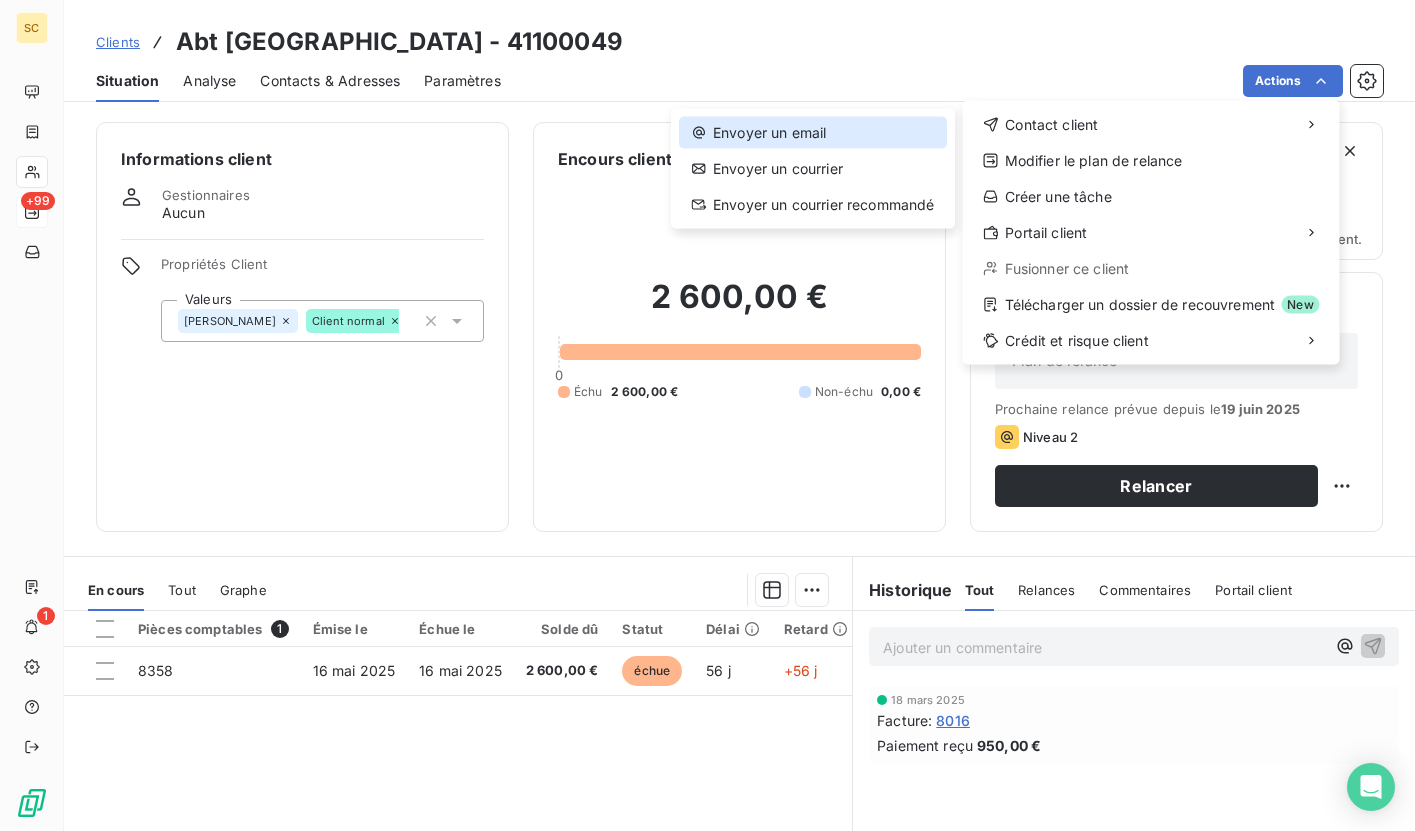 click on "Envoyer un email" at bounding box center [813, 133] 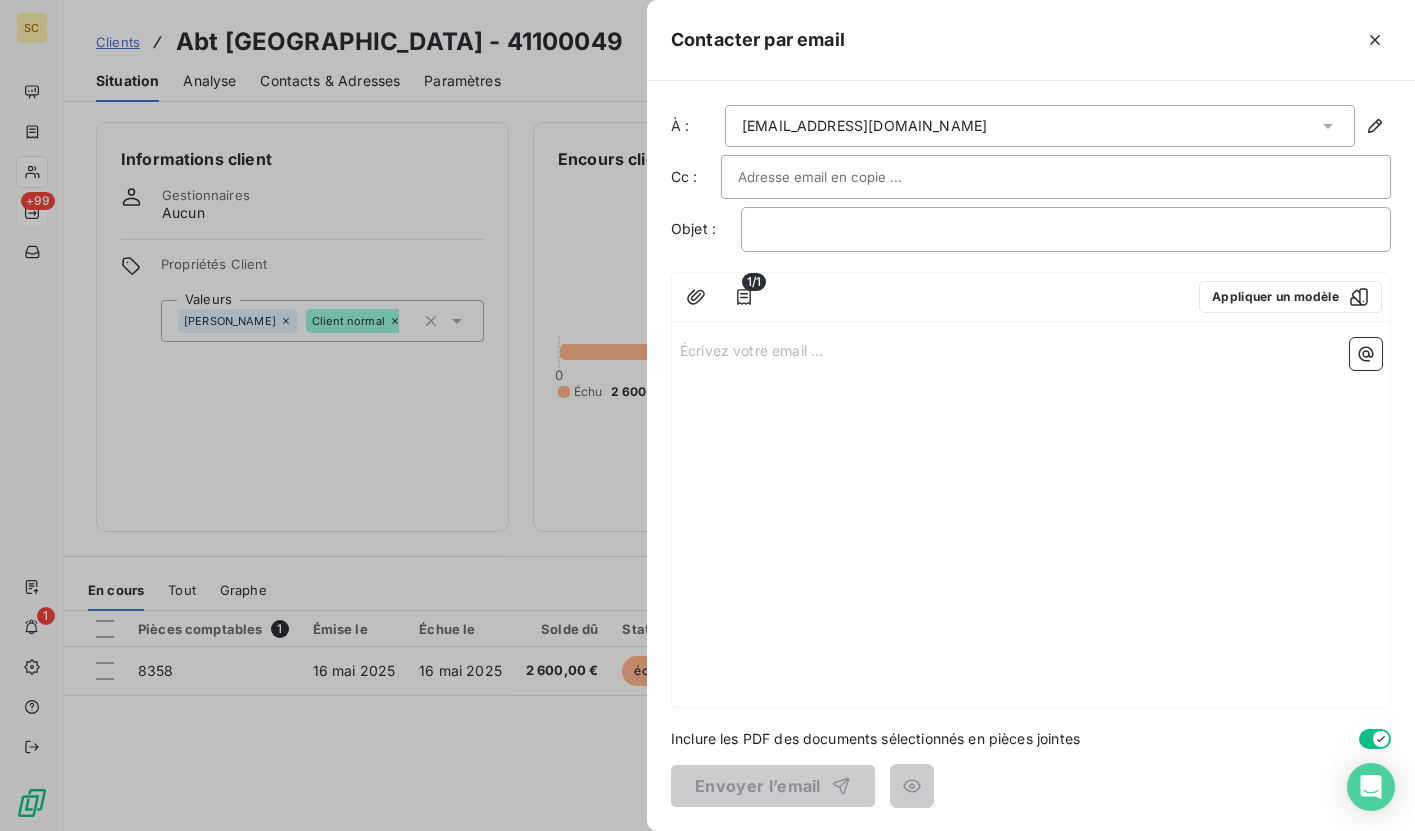 click on "[EMAIL_ADDRESS][DOMAIN_NAME]" at bounding box center (1040, 126) 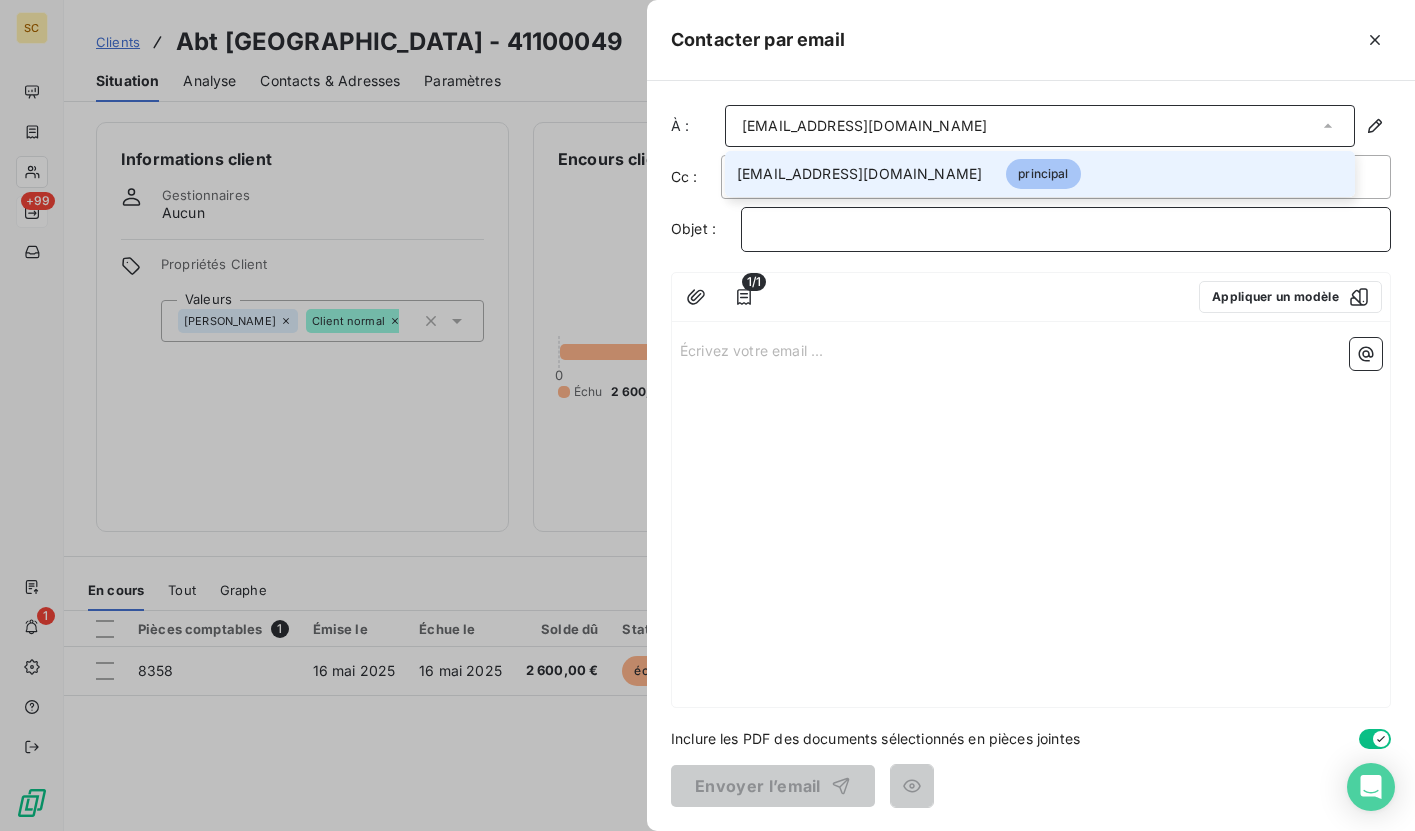 click on "﻿" at bounding box center [1066, 229] 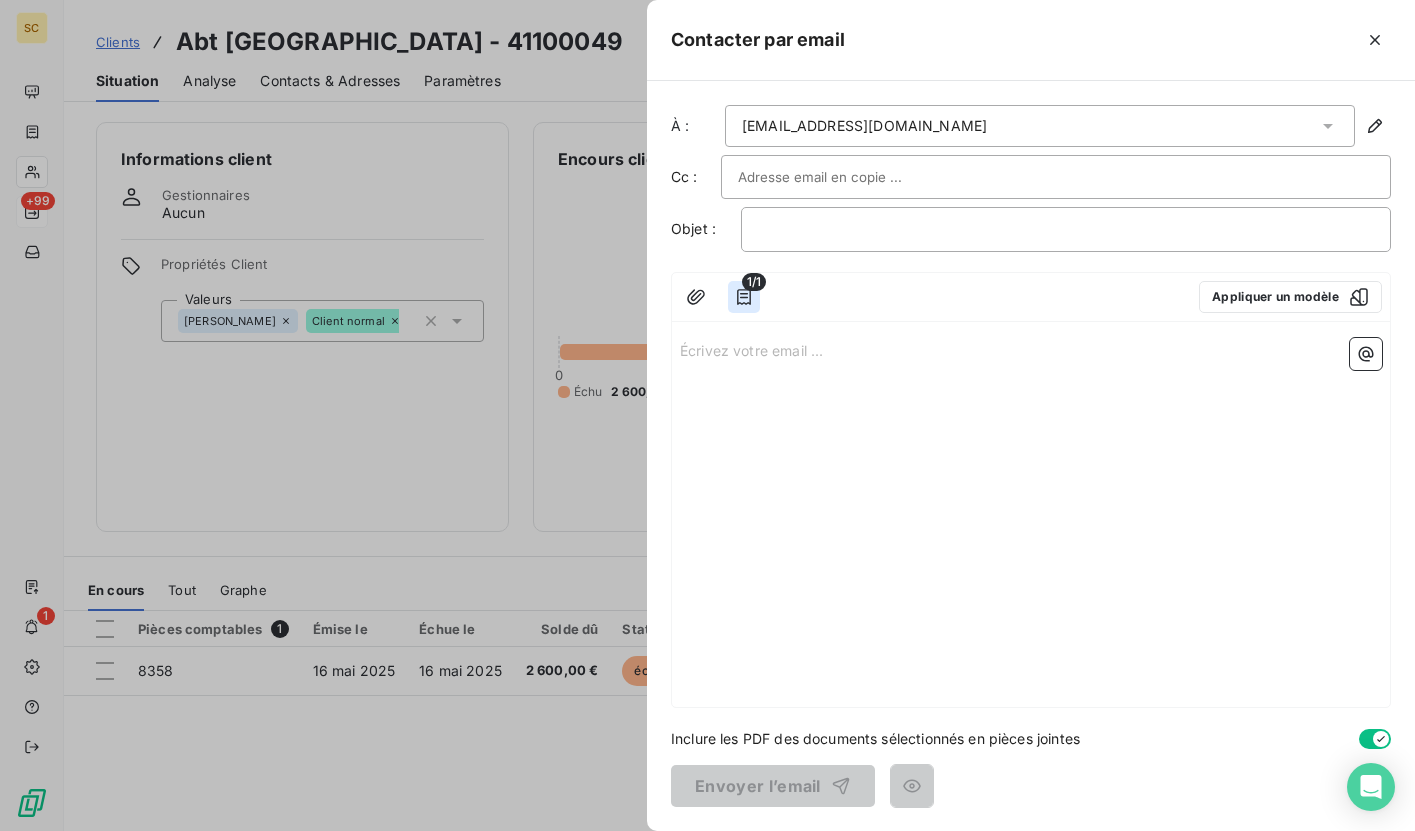 click 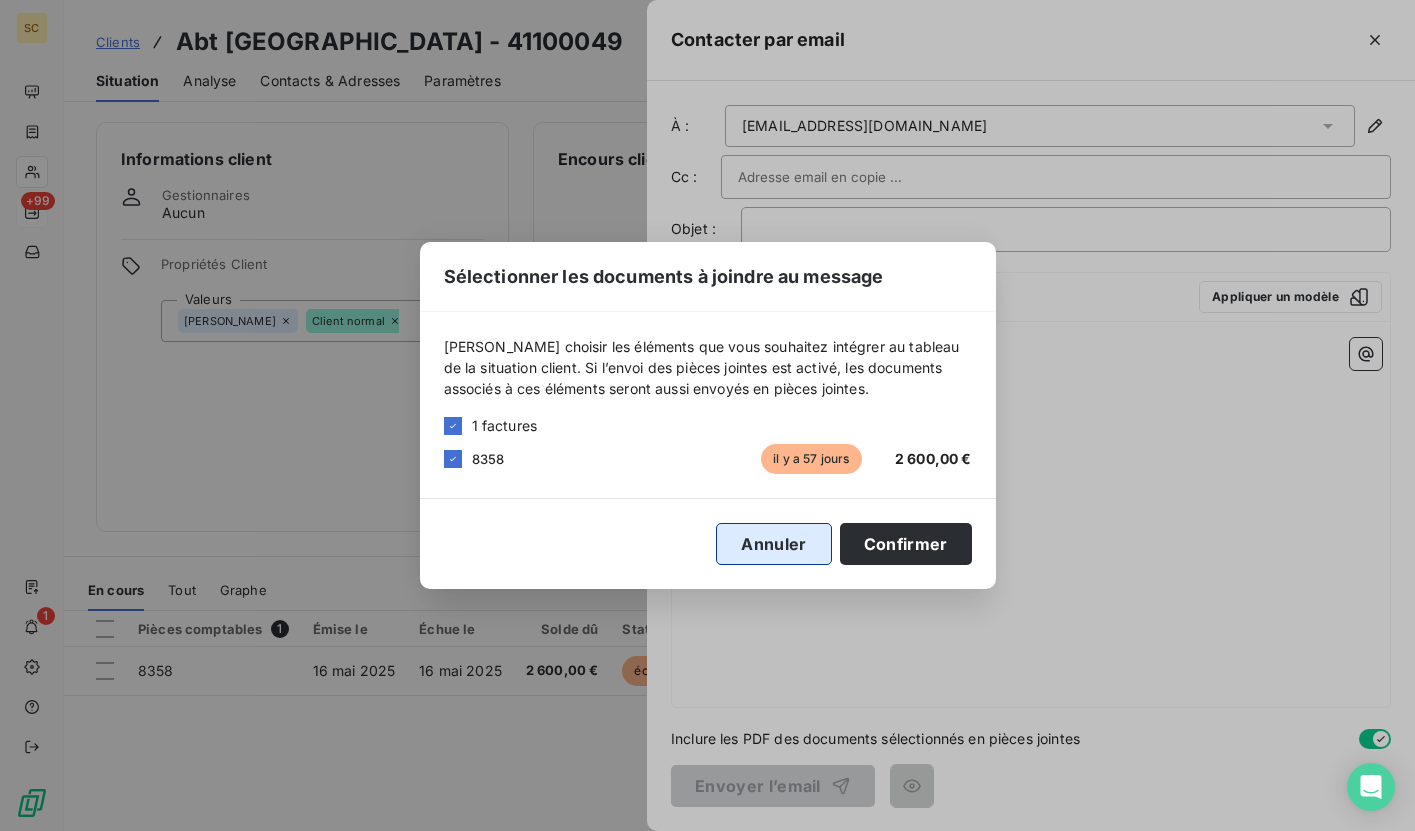 click on "Annuler" at bounding box center (773, 544) 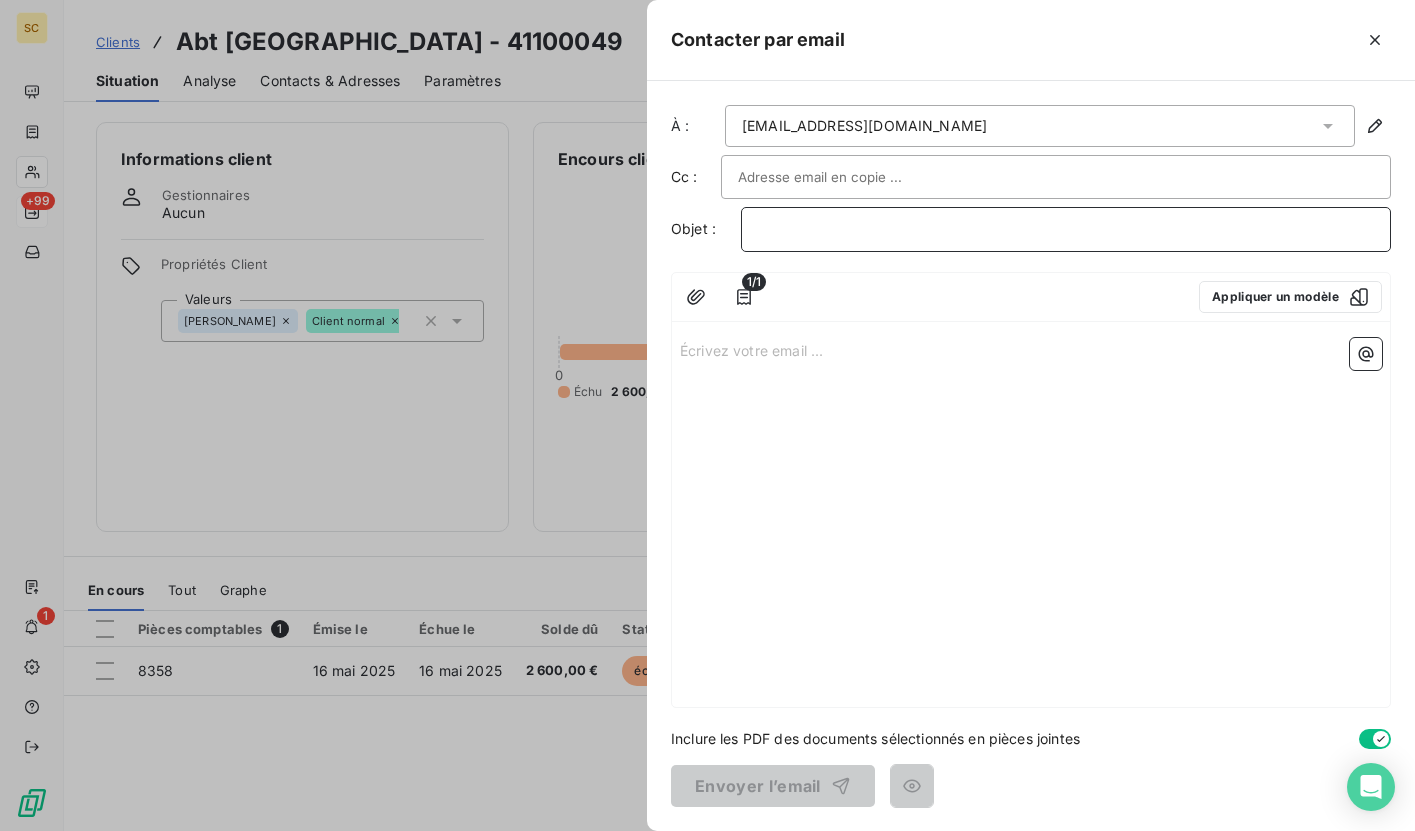 click on "﻿" at bounding box center [1066, 229] 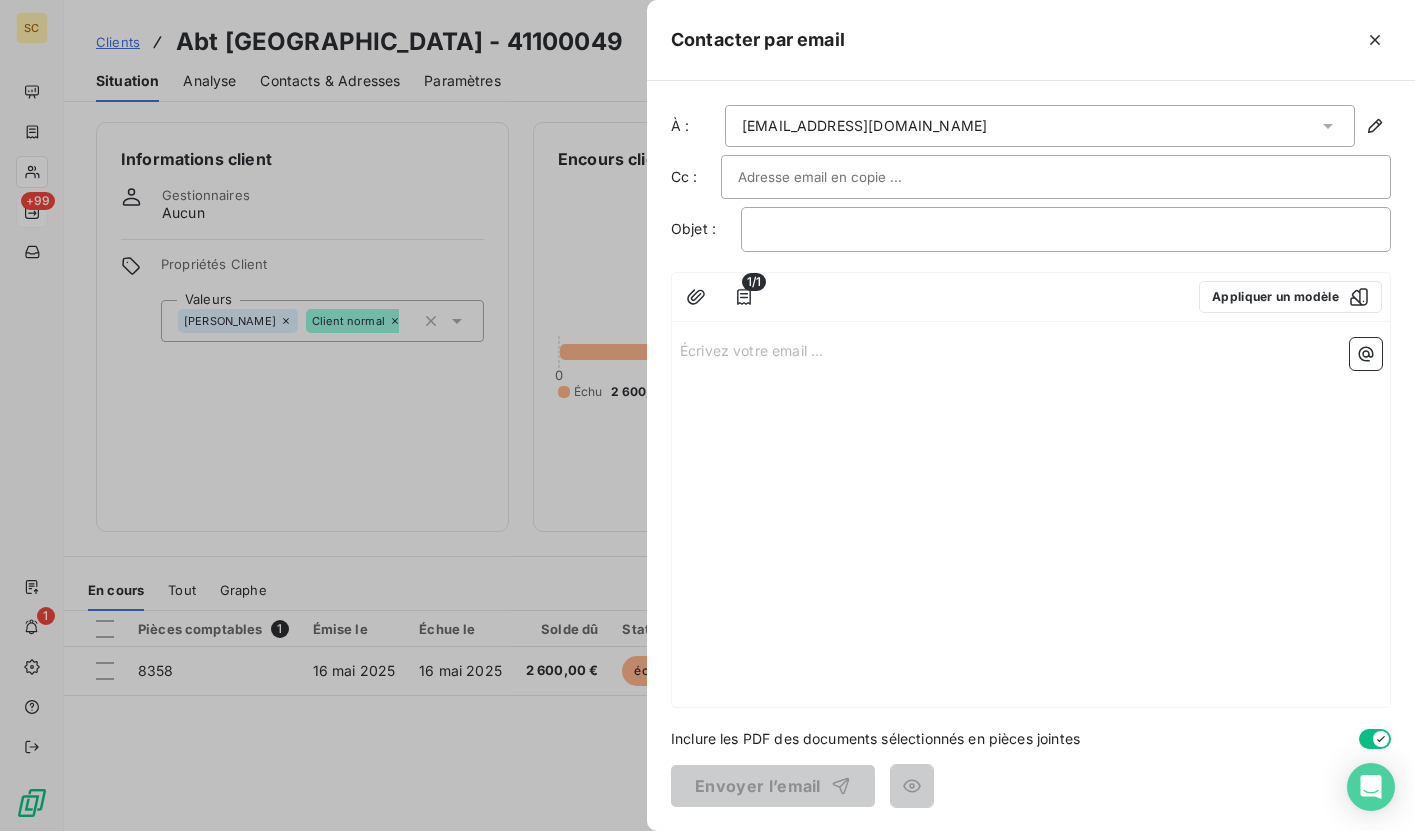 drag, startPoint x: 493, startPoint y: 44, endPoint x: 543, endPoint y: 44, distance: 50 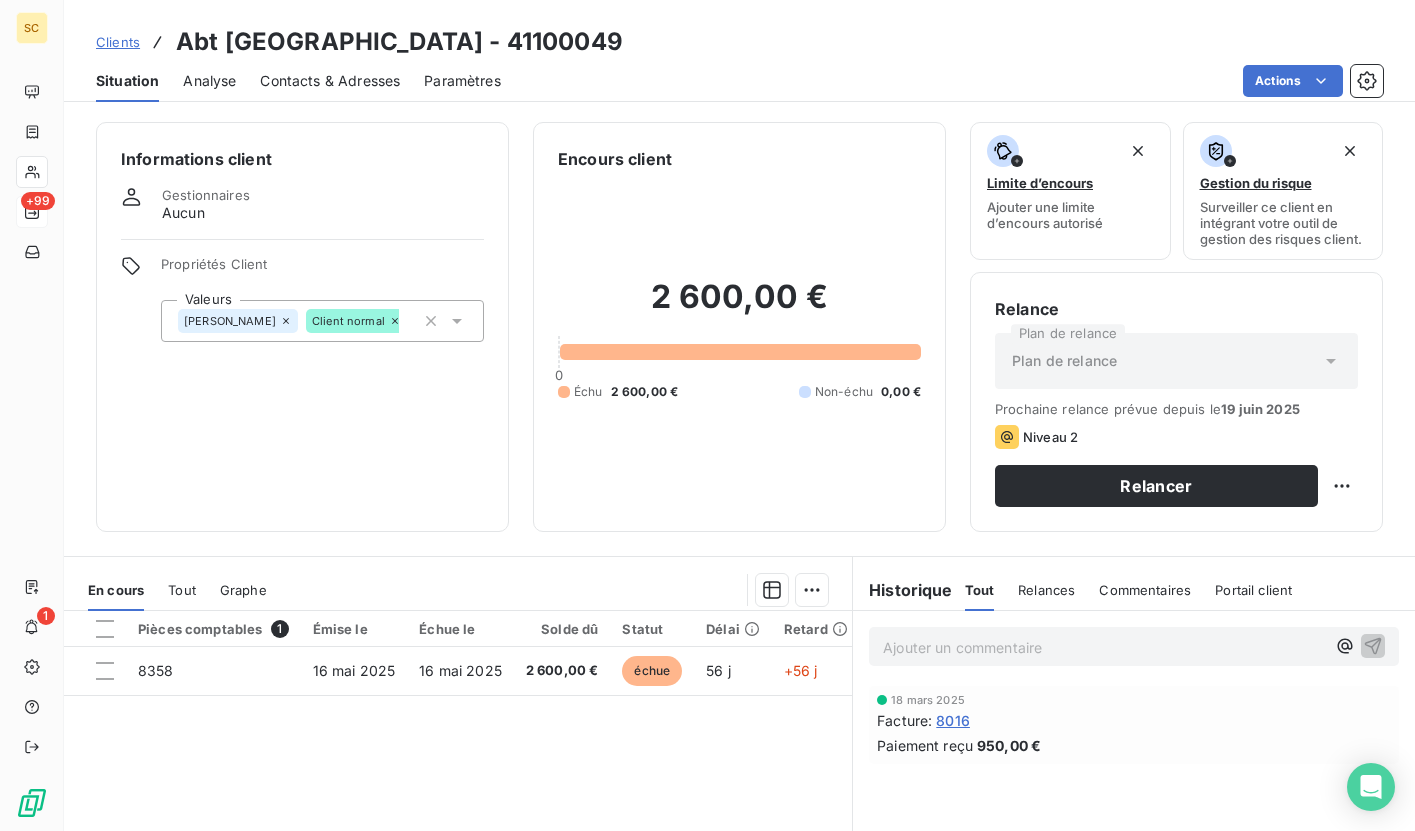 drag, startPoint x: 507, startPoint y: 42, endPoint x: 669, endPoint y: 57, distance: 162.69296 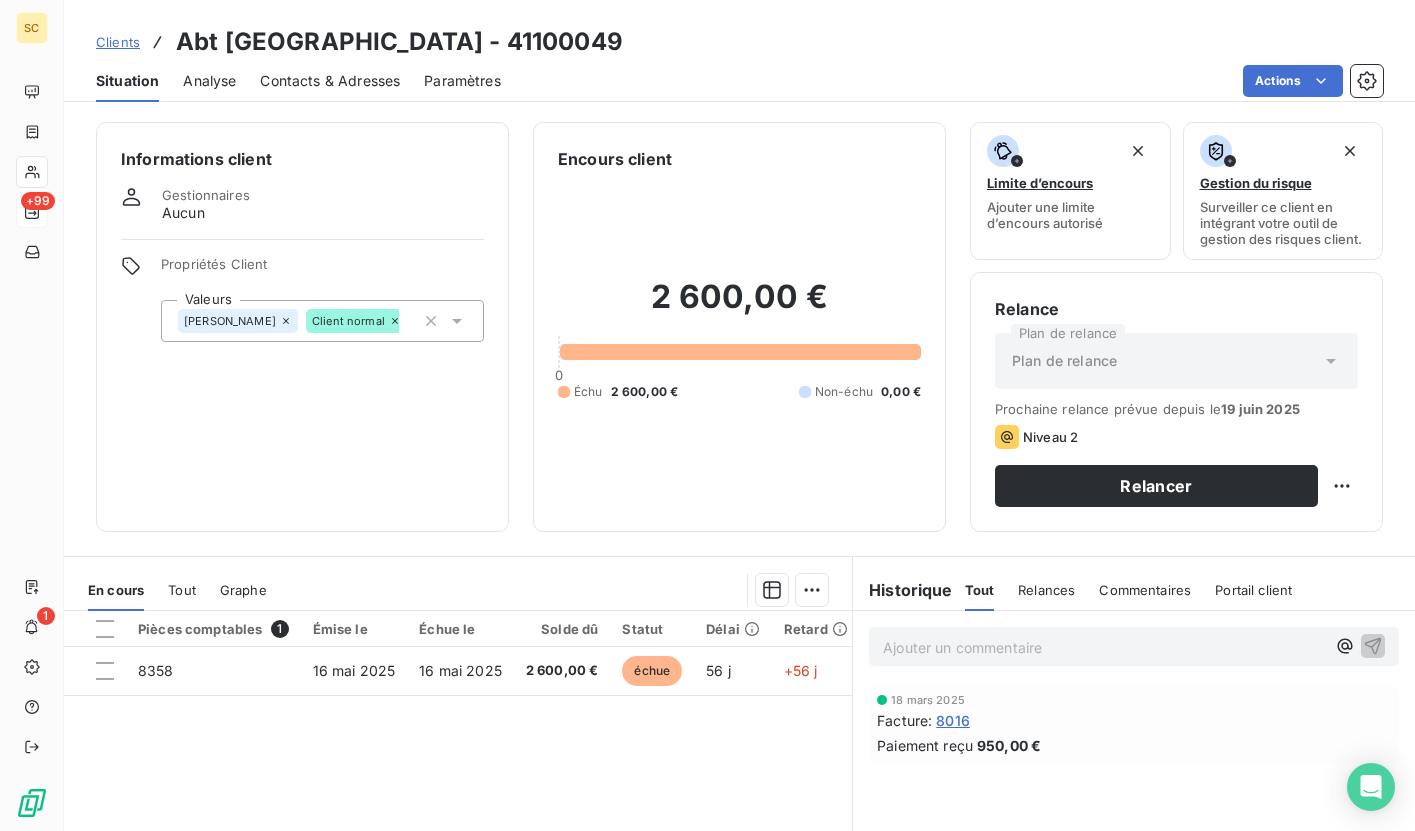 click on "Clients Abt [GEOGRAPHIC_DATA] - 41100049" at bounding box center [739, 42] 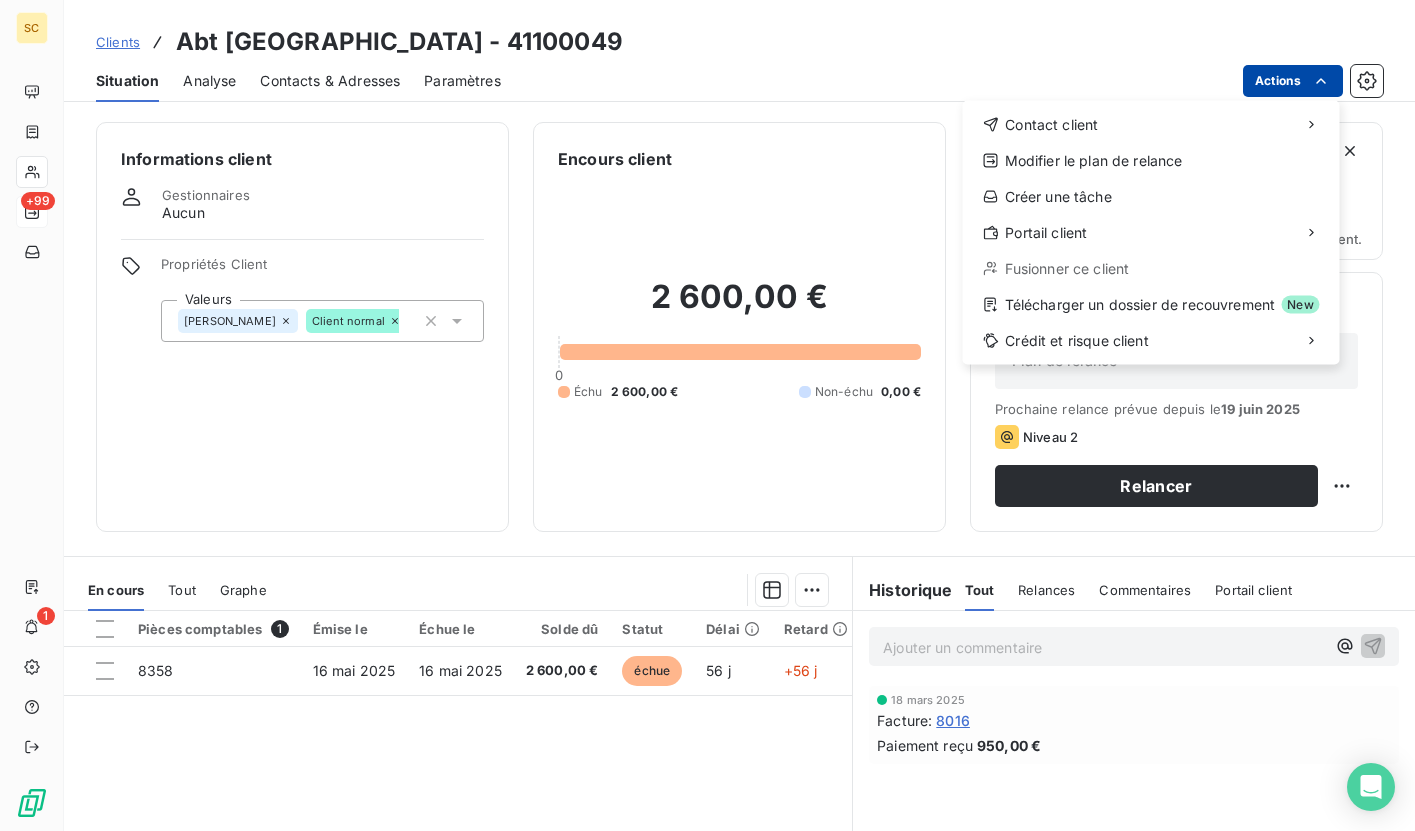 click on "SC +99 1 Clients Abt [GEOGRAPHIC_DATA] 09 [GEOGRAPHIC_DATA] - 41100049 Situation Analyse Contacts & Adresses Paramètres Actions Contact client Modifier le plan de relance Créer une tâche Portail client Fusionner ce client Télécharger un dossier de recouvrement New Crédit et risque client Informations client Gestionnaires Aucun Propriétés Client Valeurs [PERSON_NAME] Client normal Encours client   2 600,00 € 0 Échu 2 600,00 € Non-échu 0,00 €     Limite d’encours Ajouter une limite d’encours autorisé Gestion du risque Surveiller ce client en intégrant votre outil de gestion des risques client. Relance Plan de relance Plan de relance Prochaine relance prévue depuis le  [DATE] Niveau 2 Relancer En cours Tout Graphe Pièces comptables 1 Émise le Échue le Solde dû Statut Délai   Retard   Tag relance   8358 [DATE] [DATE] 2 600,00 € échue 56 j +56 j Lignes par page 25 Précédent 1 Suivant Historique Tout Relances Commentaires Portail client Tout Relances ﻿  :" at bounding box center (707, 415) 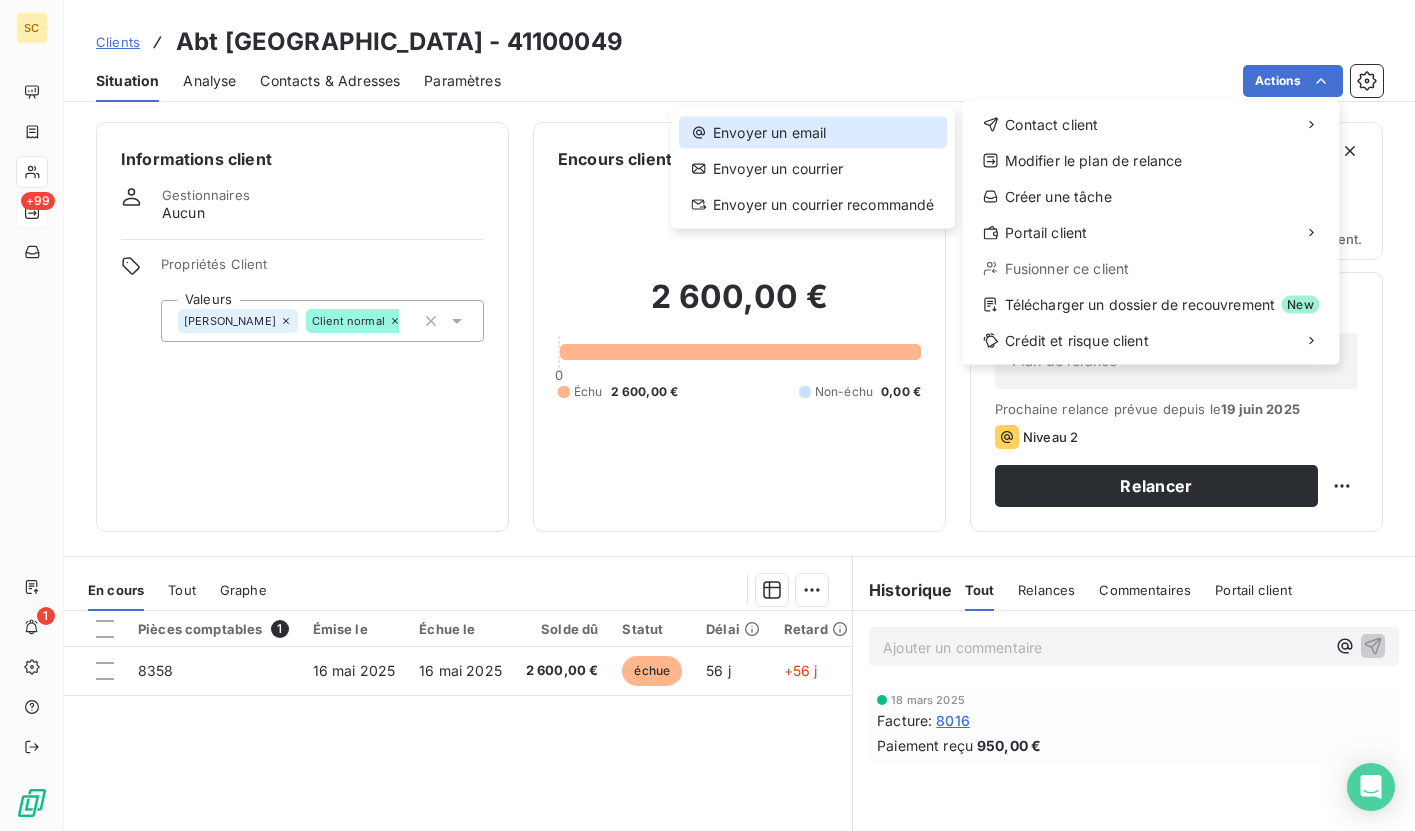click on "Envoyer un email" at bounding box center (813, 133) 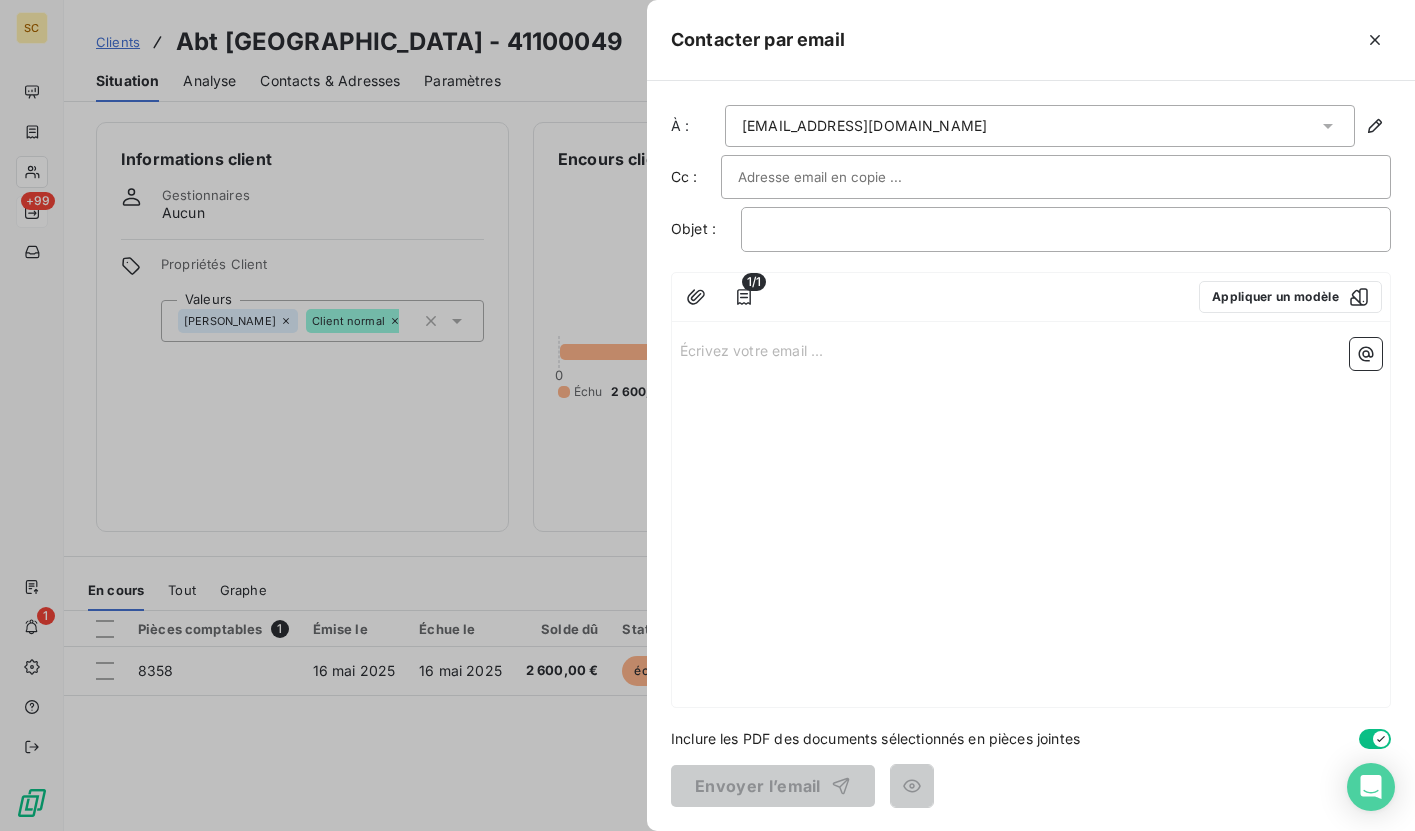 click at bounding box center (845, 177) 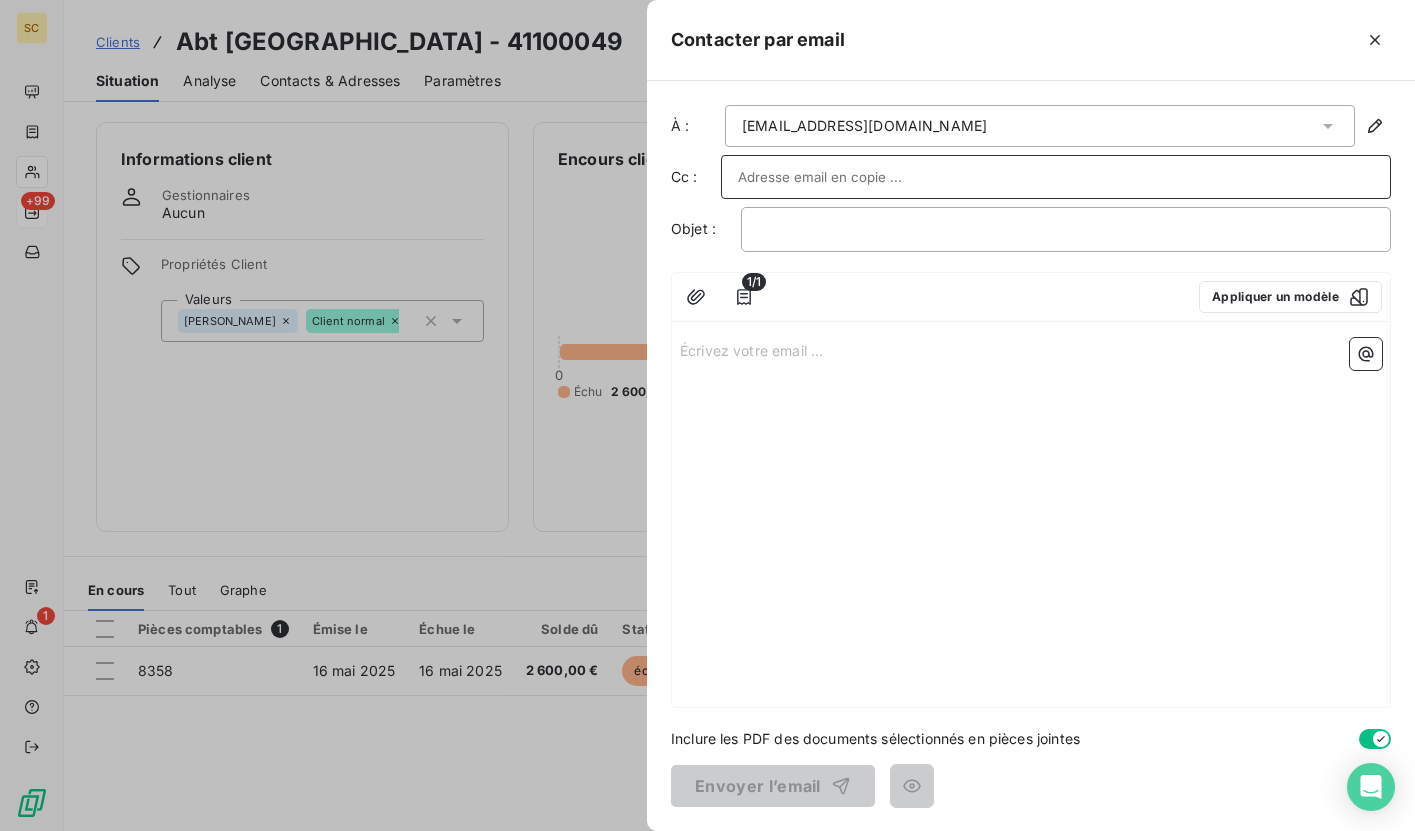 paste on "[EMAIL_ADDRESS][DOMAIN_NAME]" 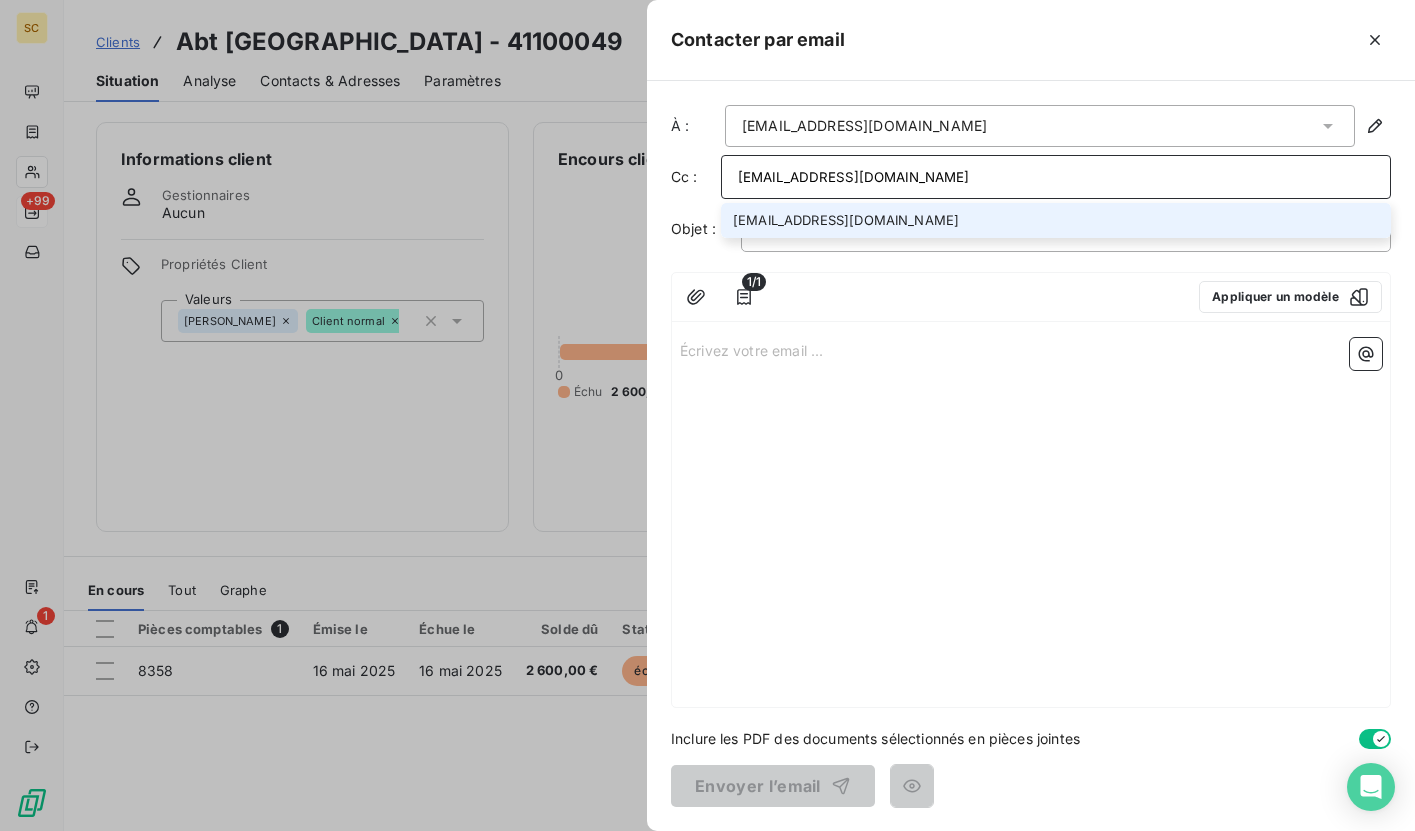 type on "[EMAIL_ADDRESS][DOMAIN_NAME]" 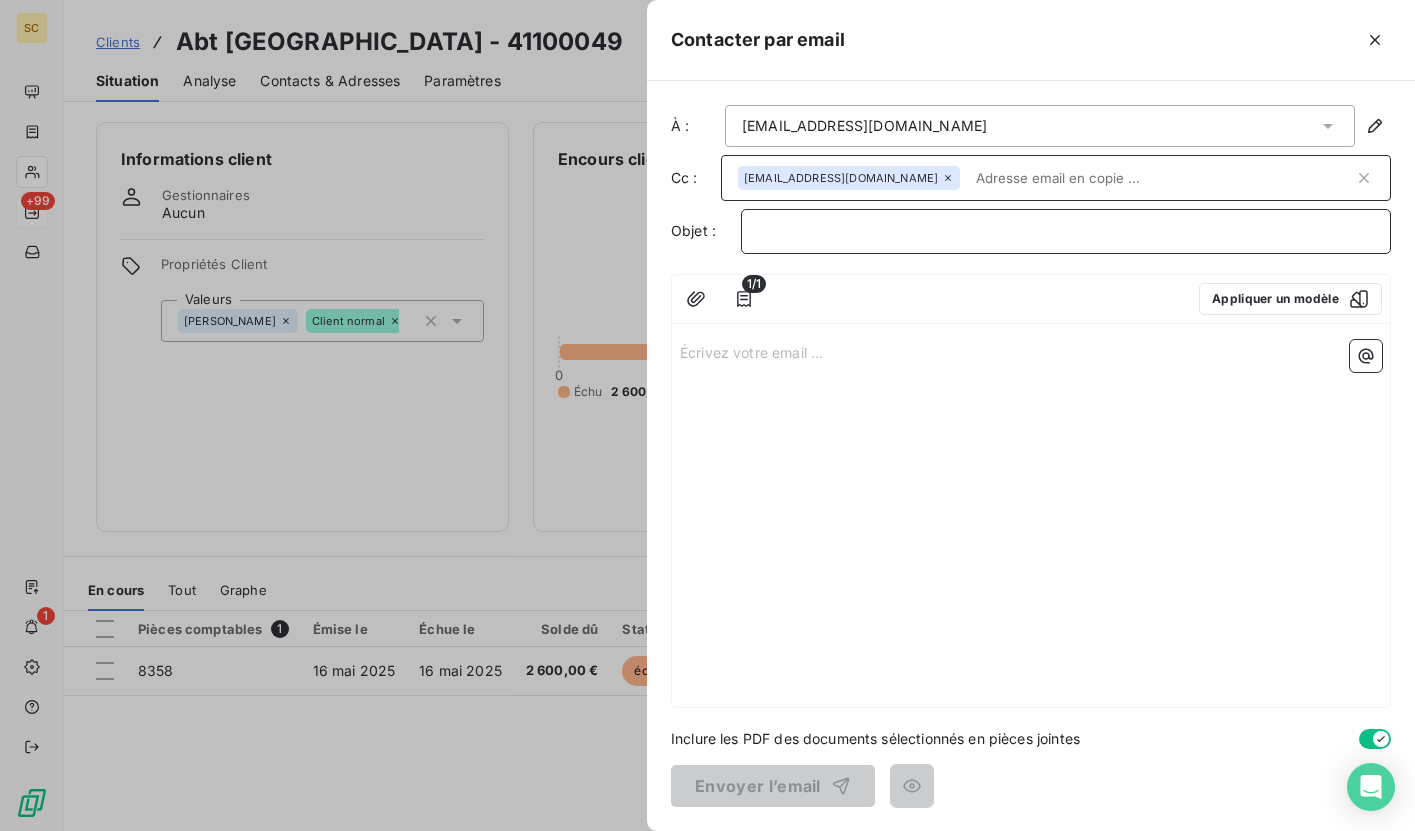 click on "﻿" at bounding box center [1066, 231] 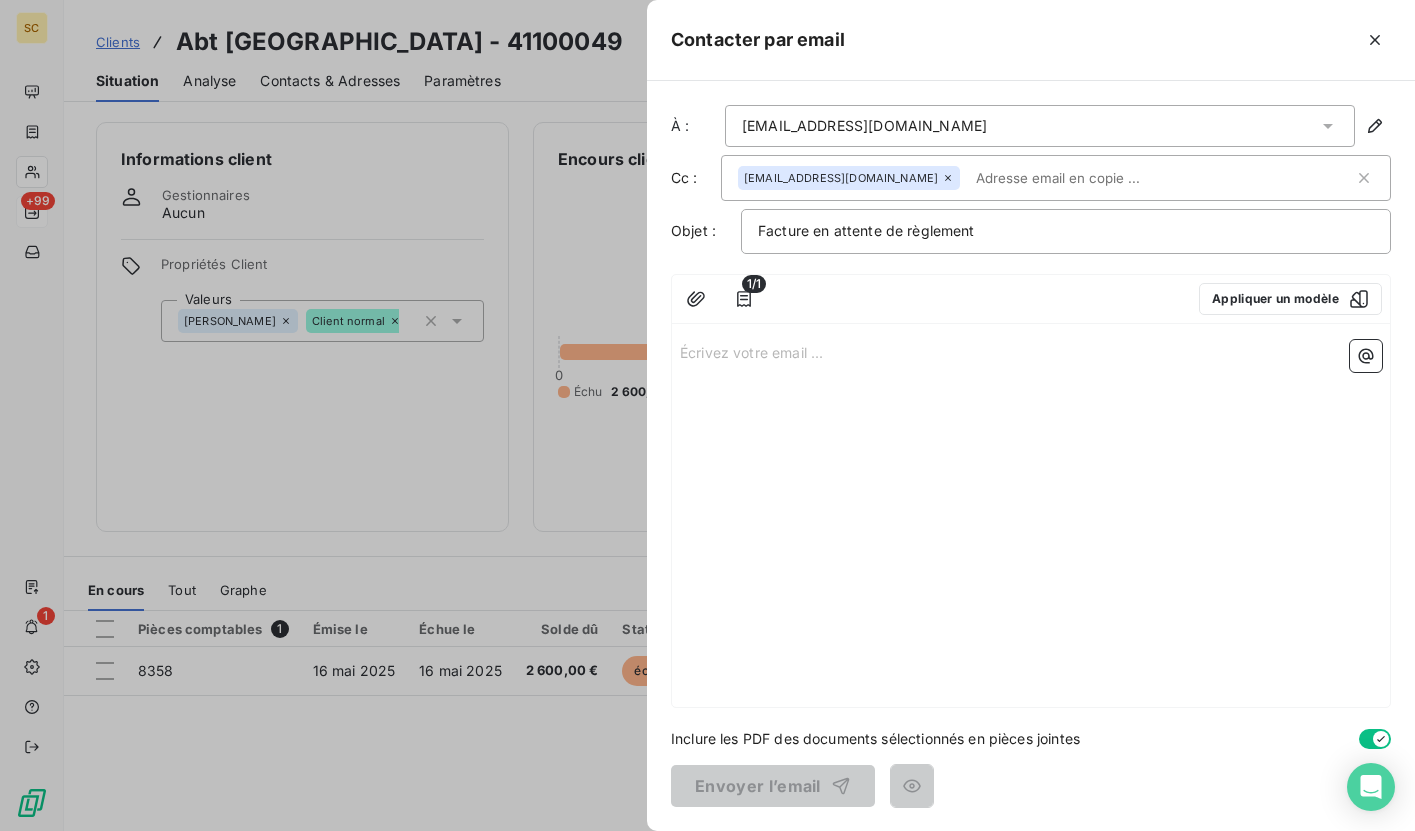 drag, startPoint x: 757, startPoint y: 379, endPoint x: 766, endPoint y: 367, distance: 15 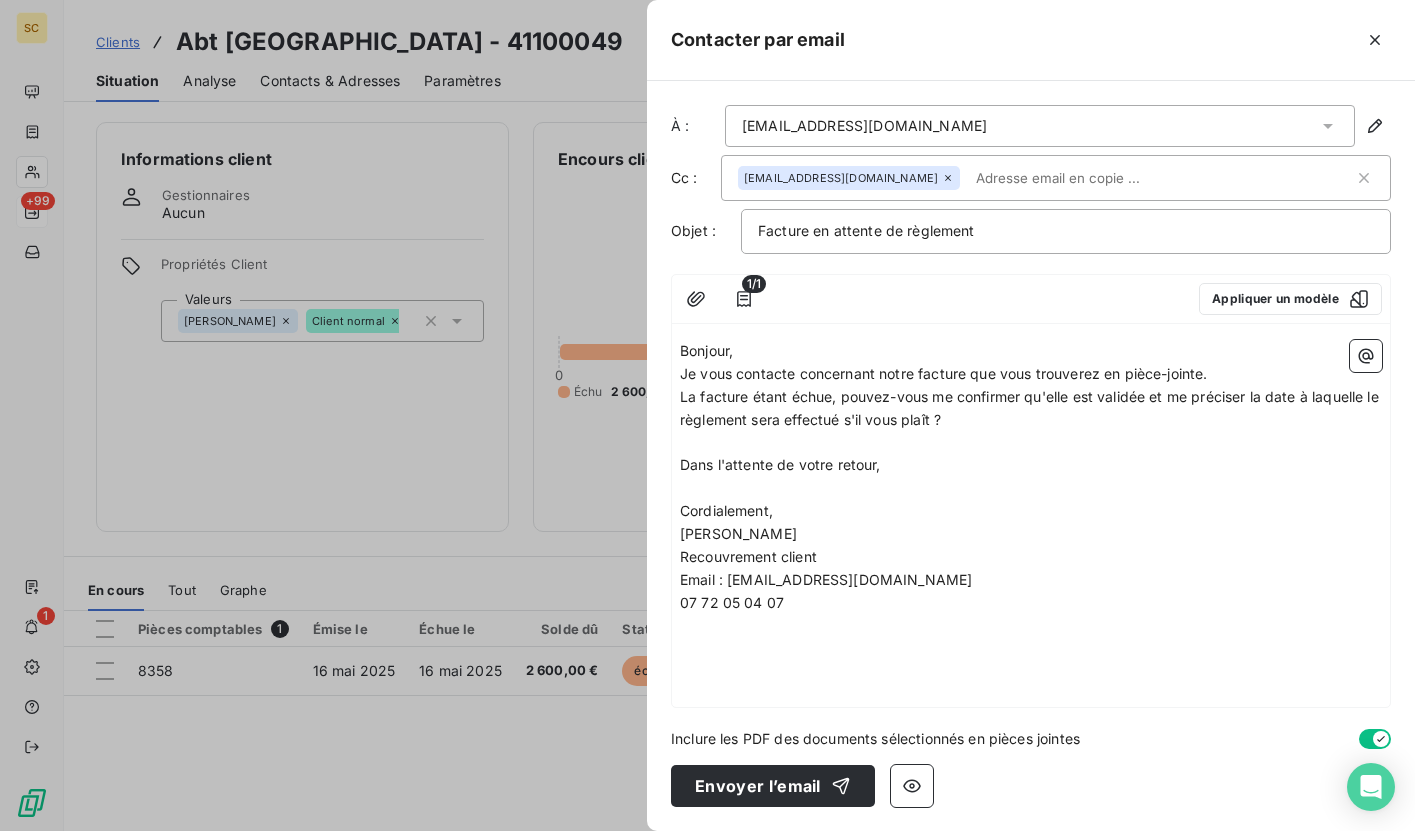 click on "Bonjour," at bounding box center [1031, 351] 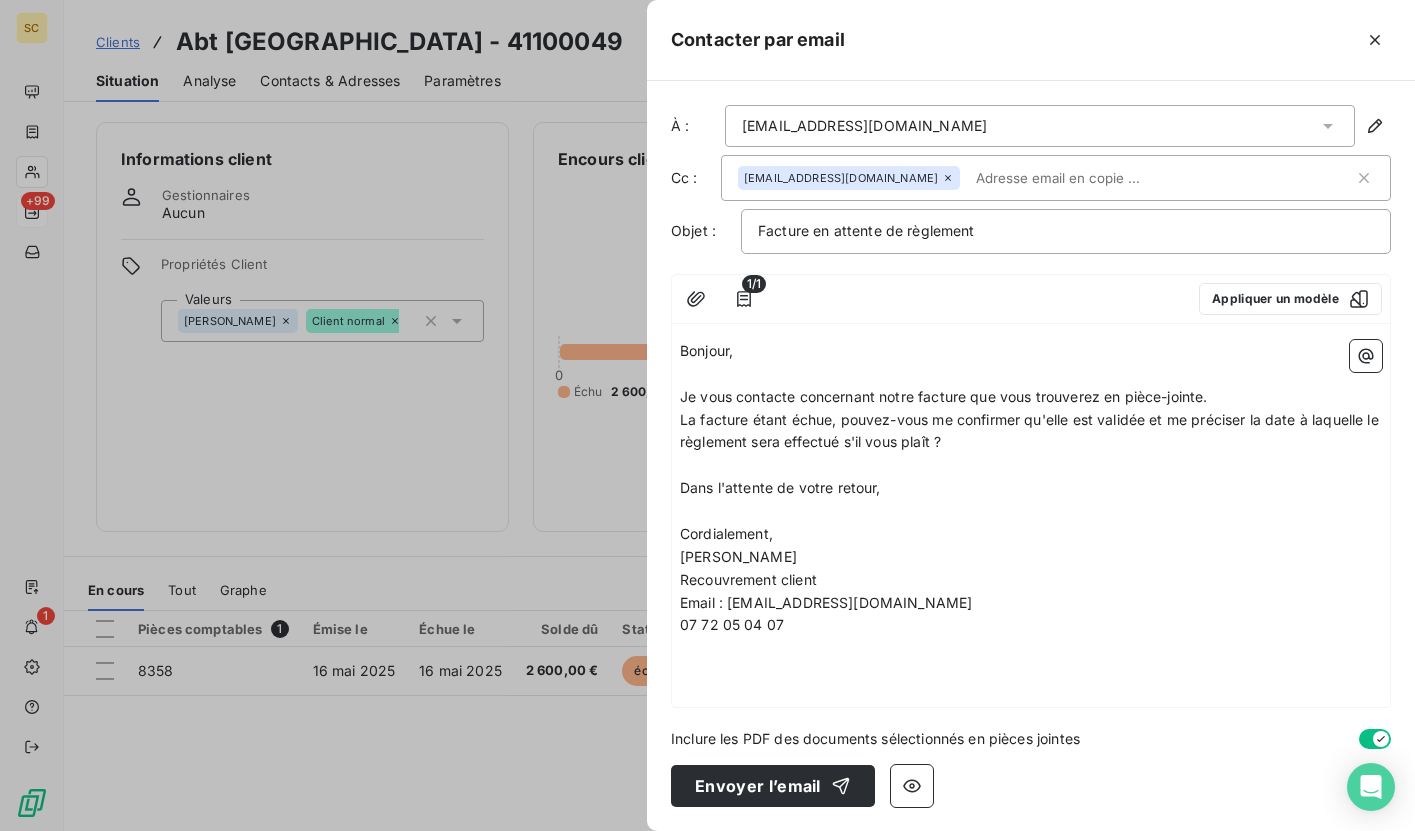 click on "07 72 05 04 07" at bounding box center (1031, 625) 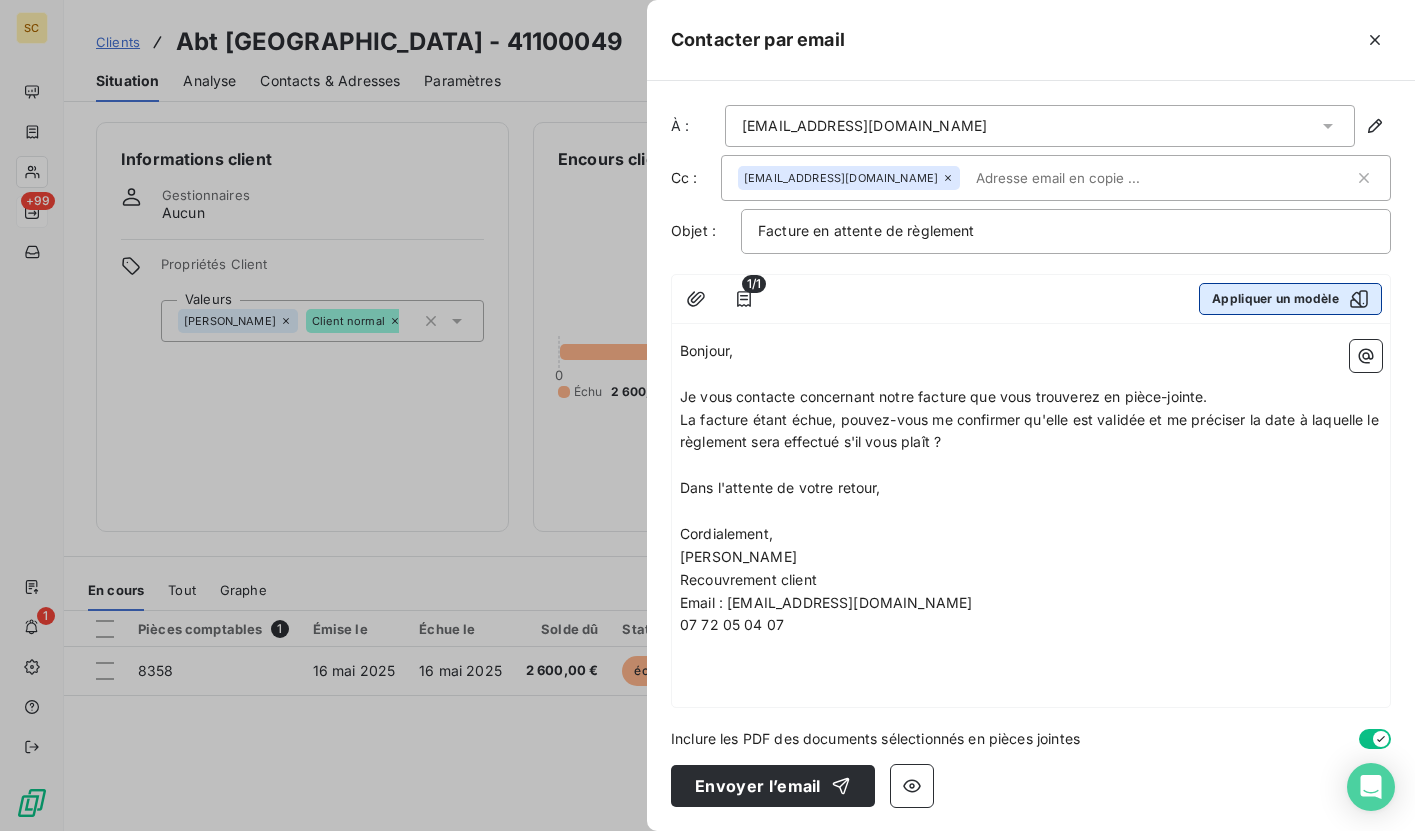 click on "Appliquer un modèle" at bounding box center [1290, 299] 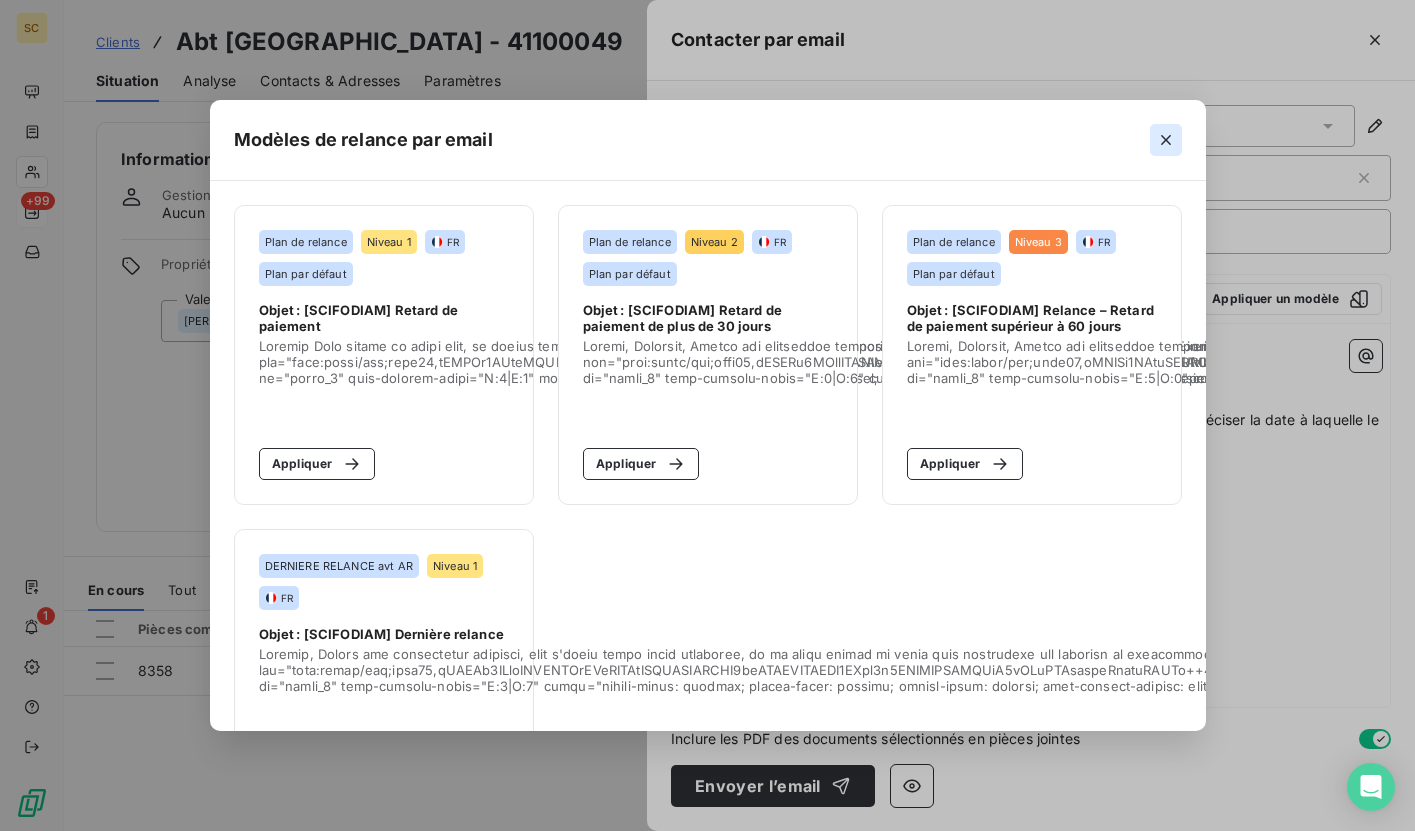 click 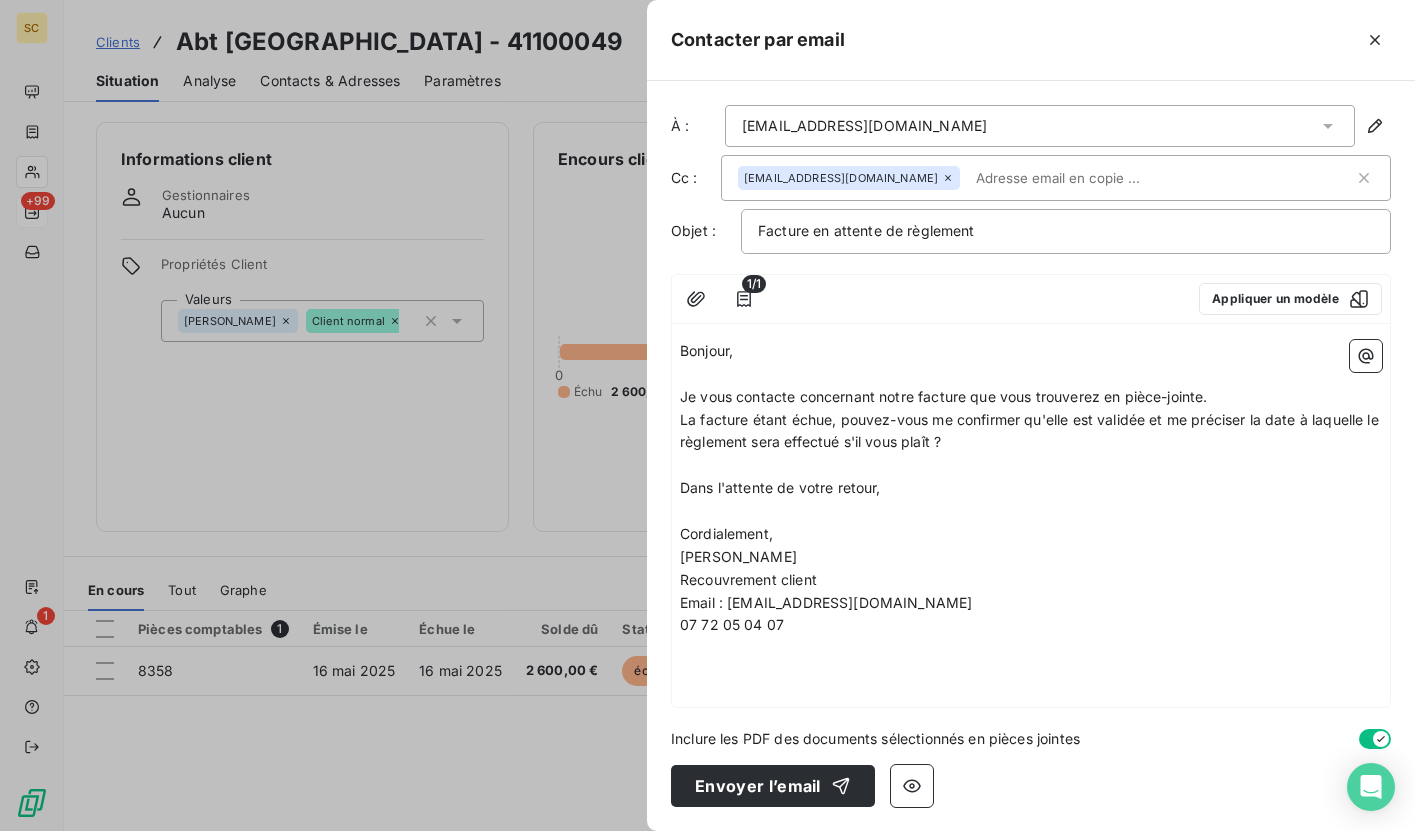 click on "[PERSON_NAME]" at bounding box center [1031, 557] 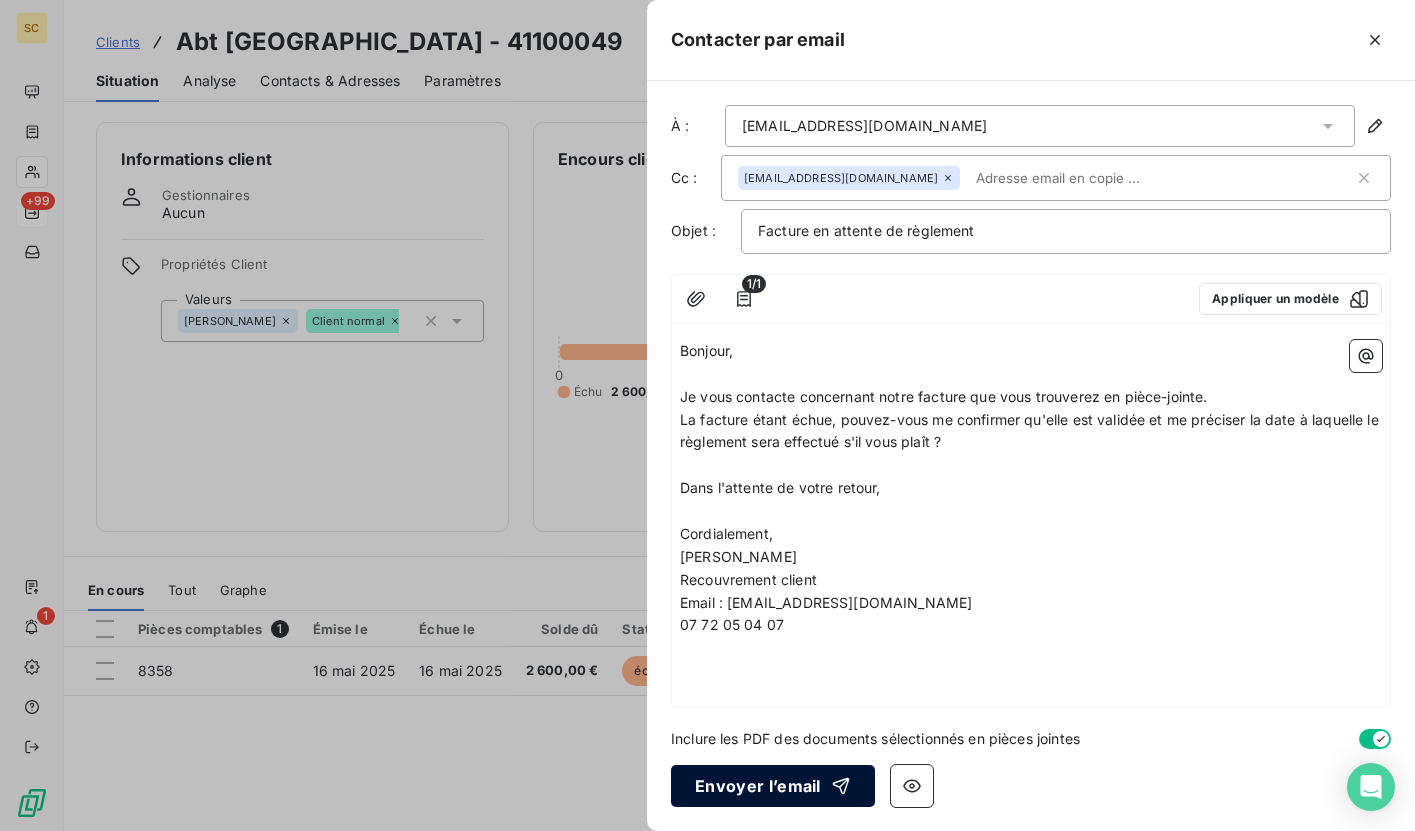click on "Envoyer l’email" at bounding box center [773, 786] 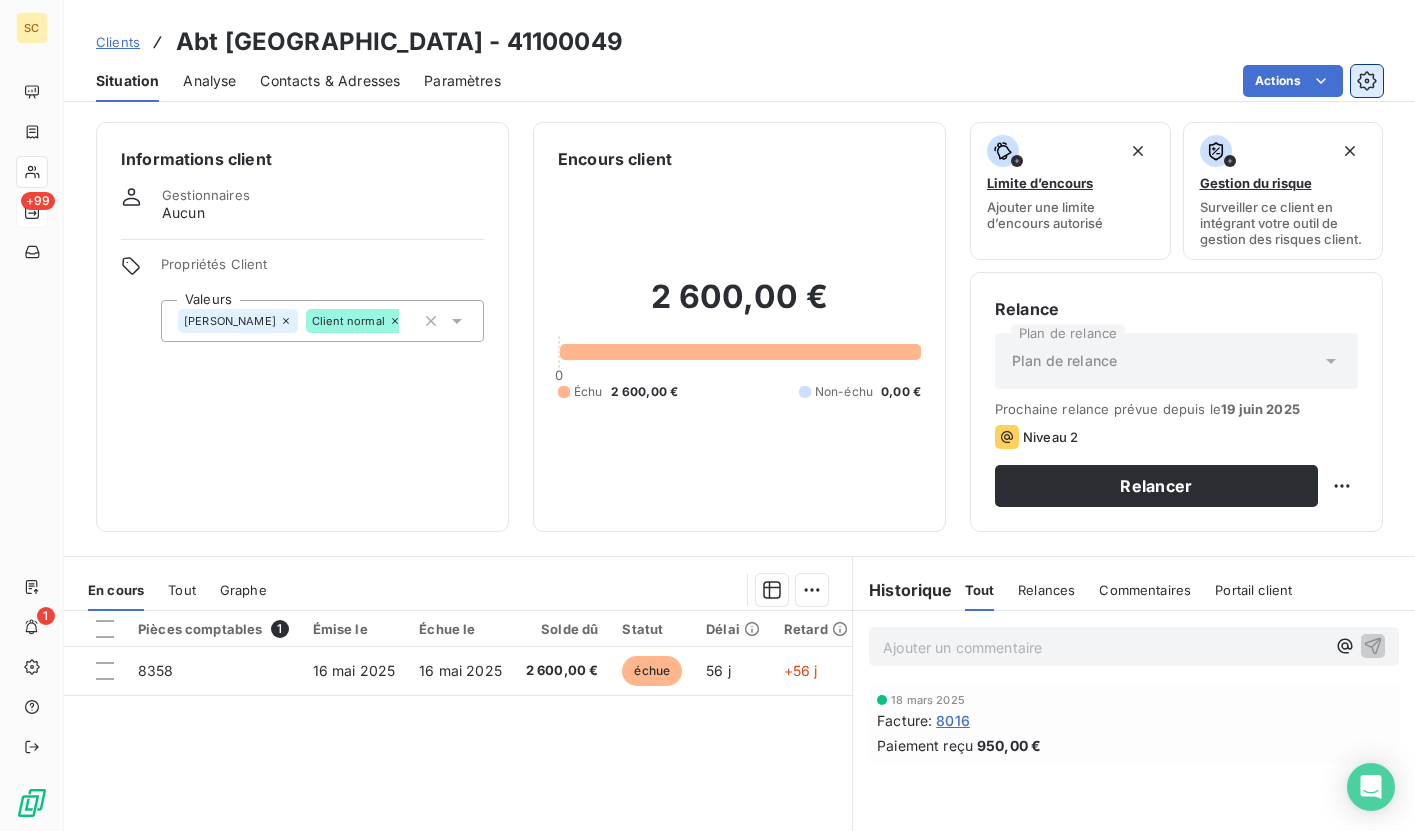 click 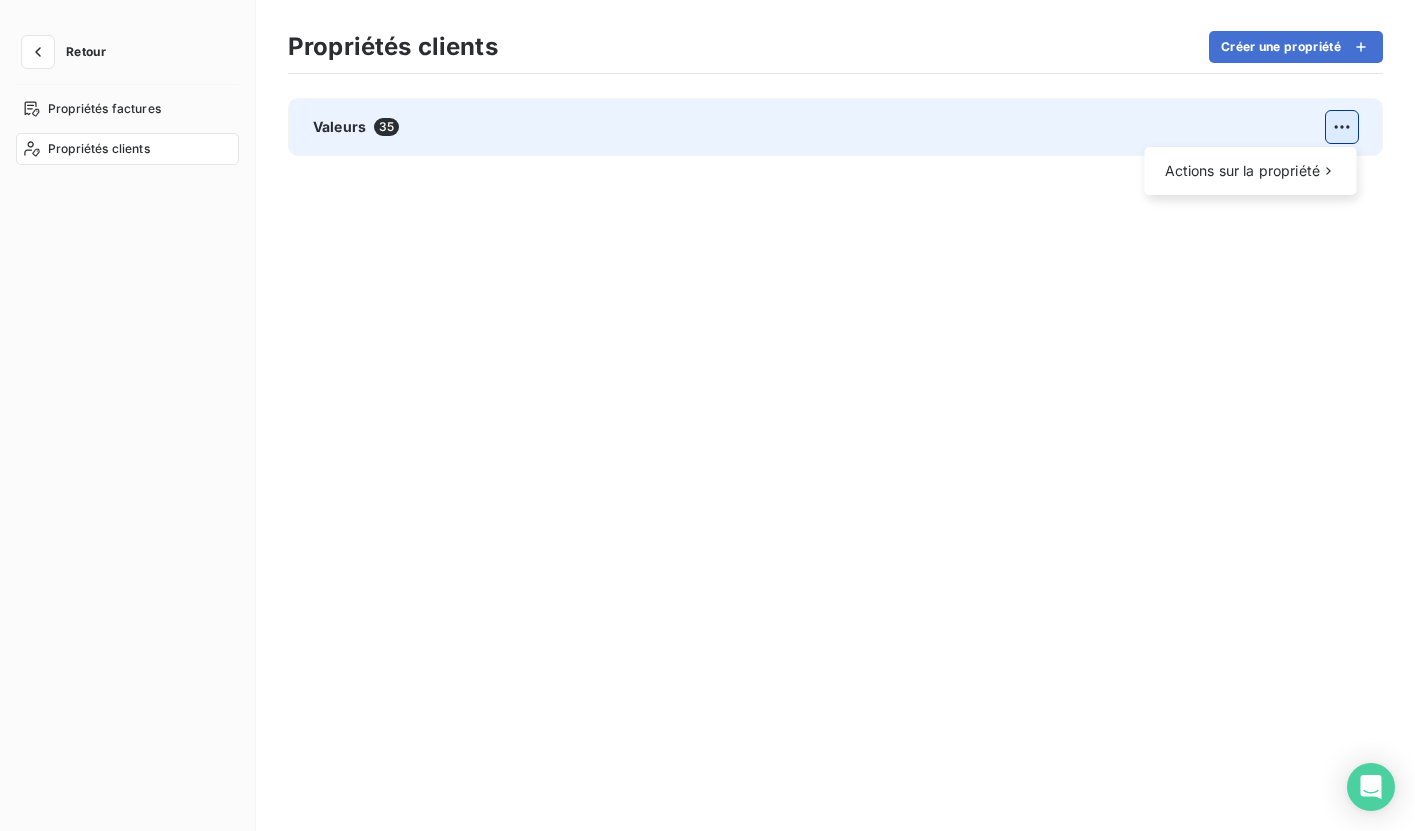 click on "Retour Propriétés factures Propriétés clients Propriétés clients Créer une propriété Valeurs 35 Actions sur la propriété" at bounding box center [707, 415] 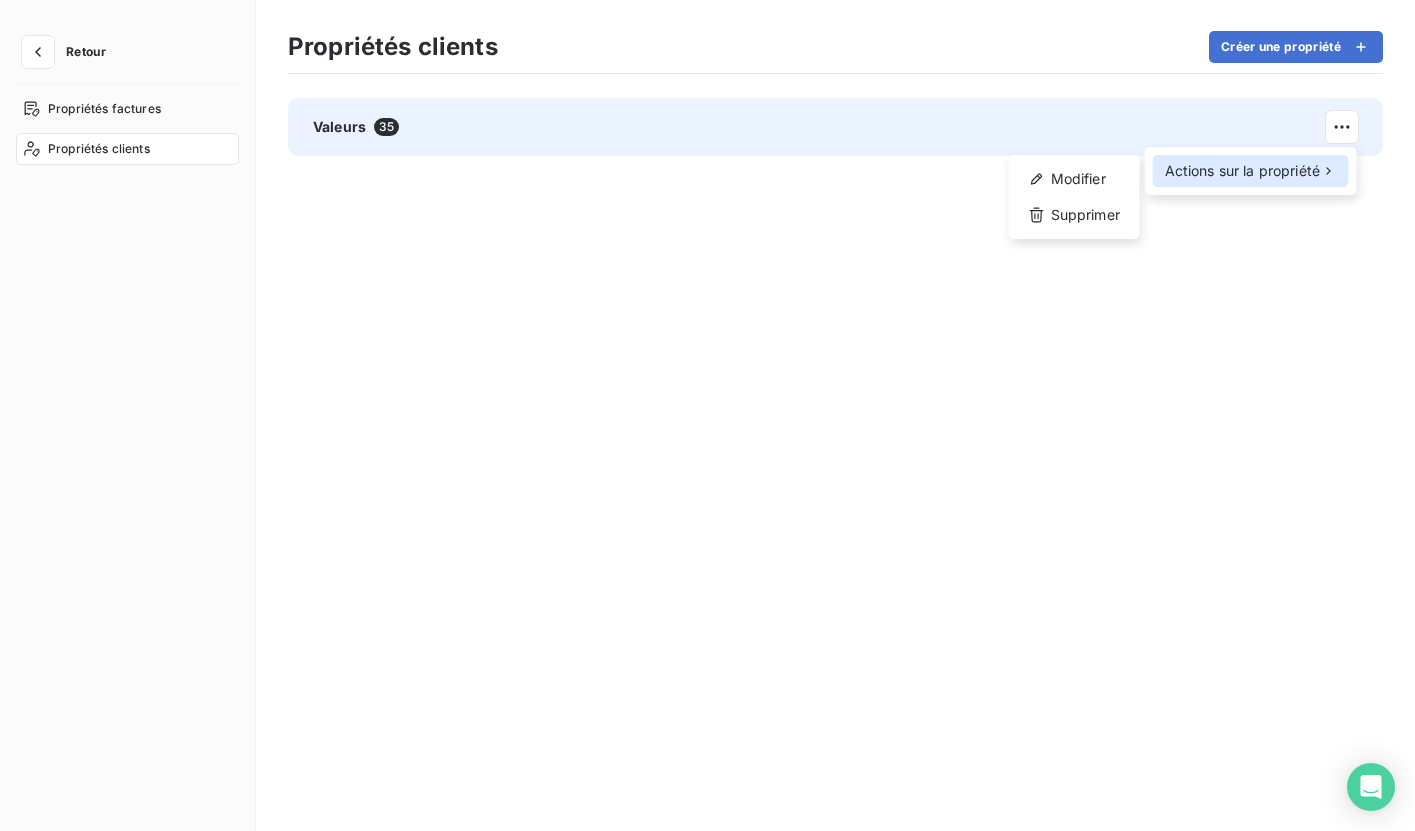click on "Actions sur la propriété" at bounding box center [1251, 171] 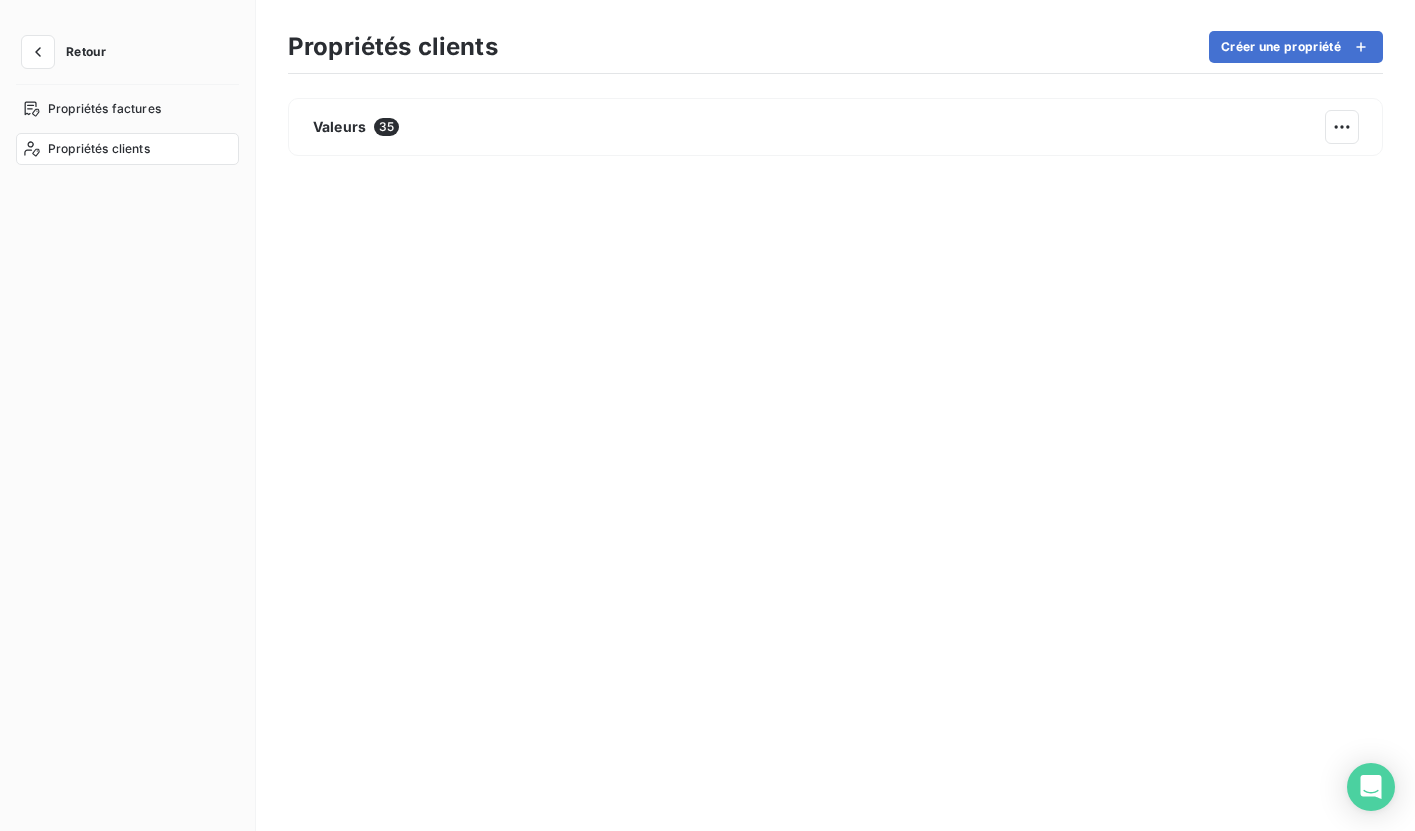 click on "Retour Propriétés factures Propriétés clients Propriétés clients Créer une propriété Valeurs 35" at bounding box center (707, 415) 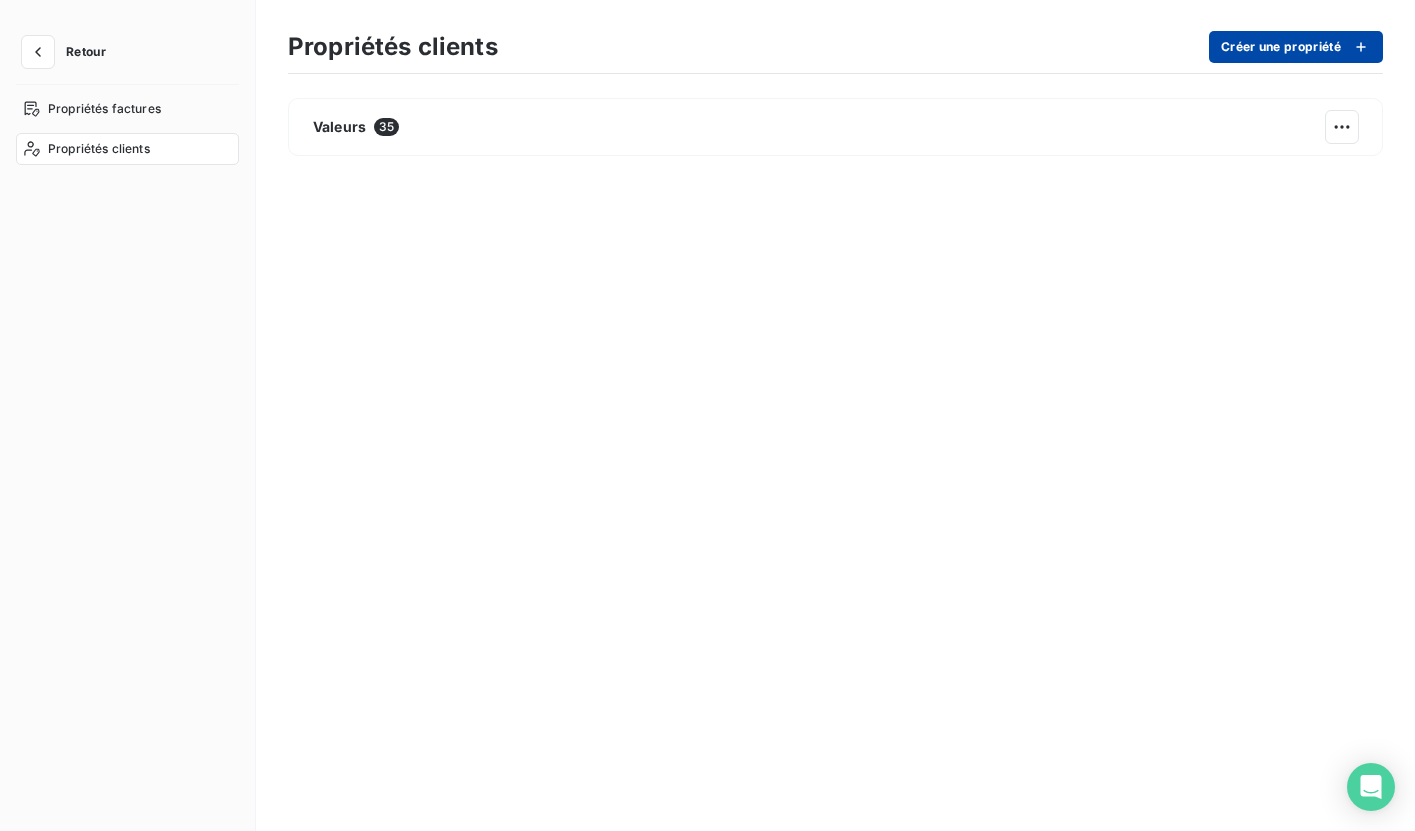 click on "Créer une propriété" at bounding box center (1296, 47) 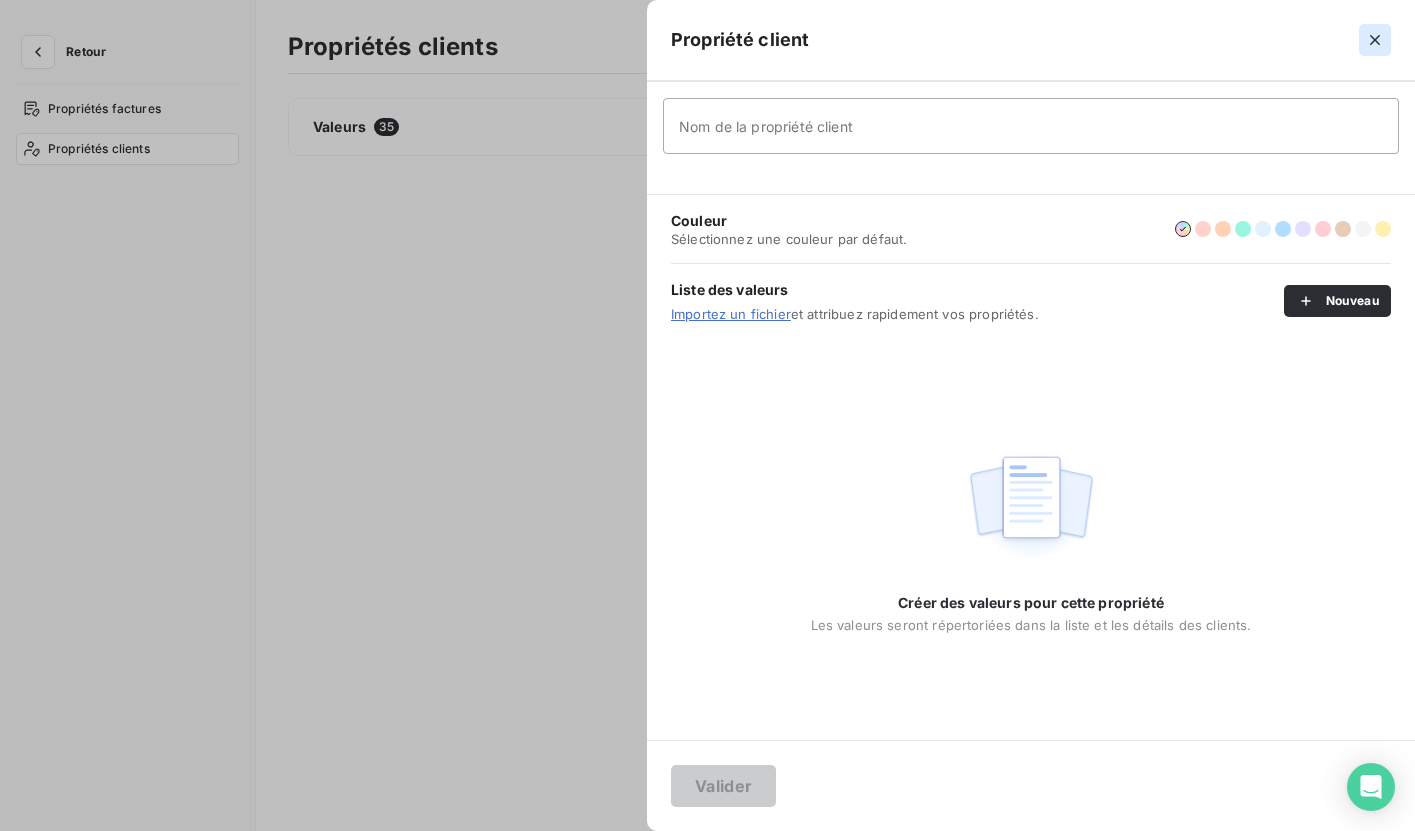 click 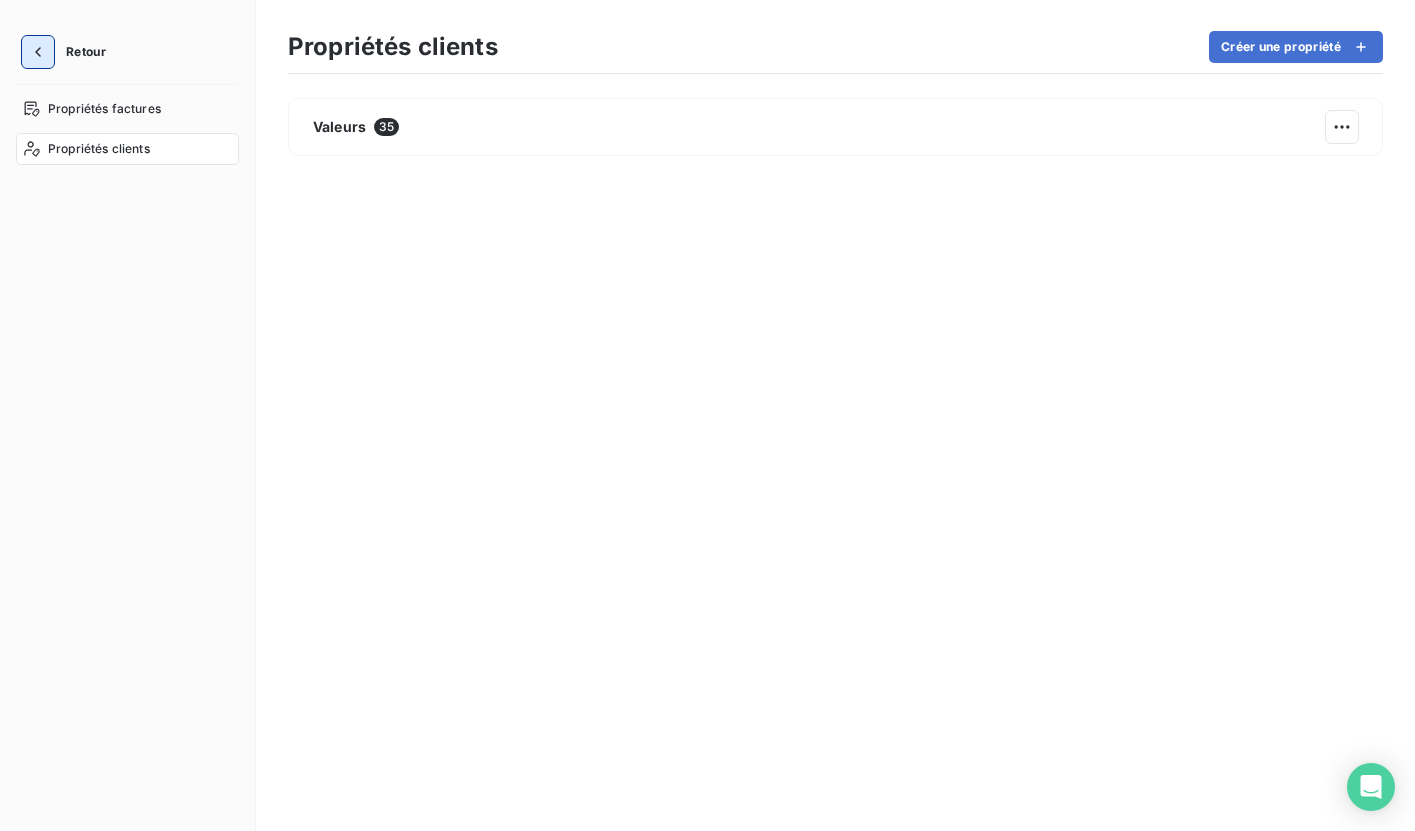 click 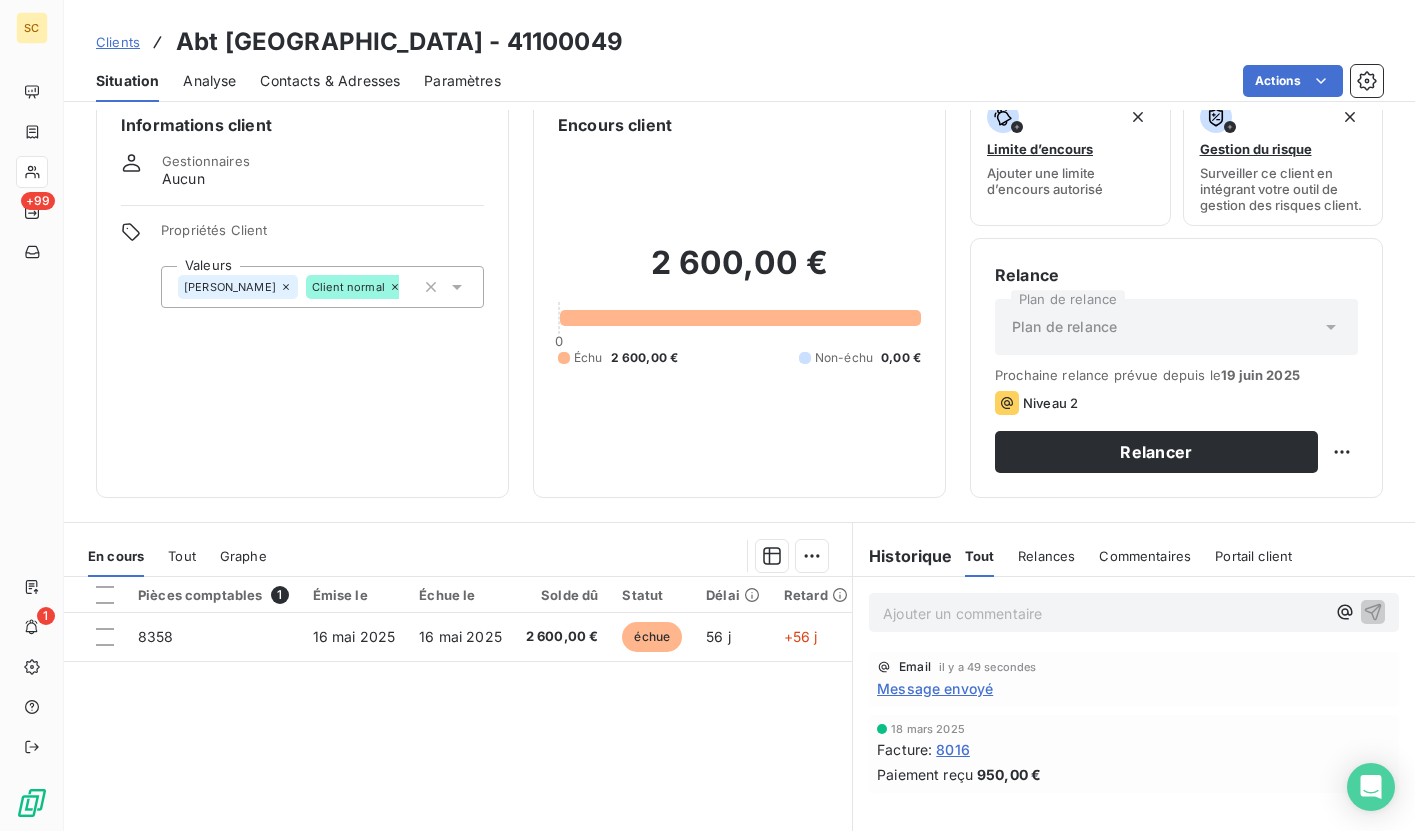 scroll, scrollTop: 0, scrollLeft: 0, axis: both 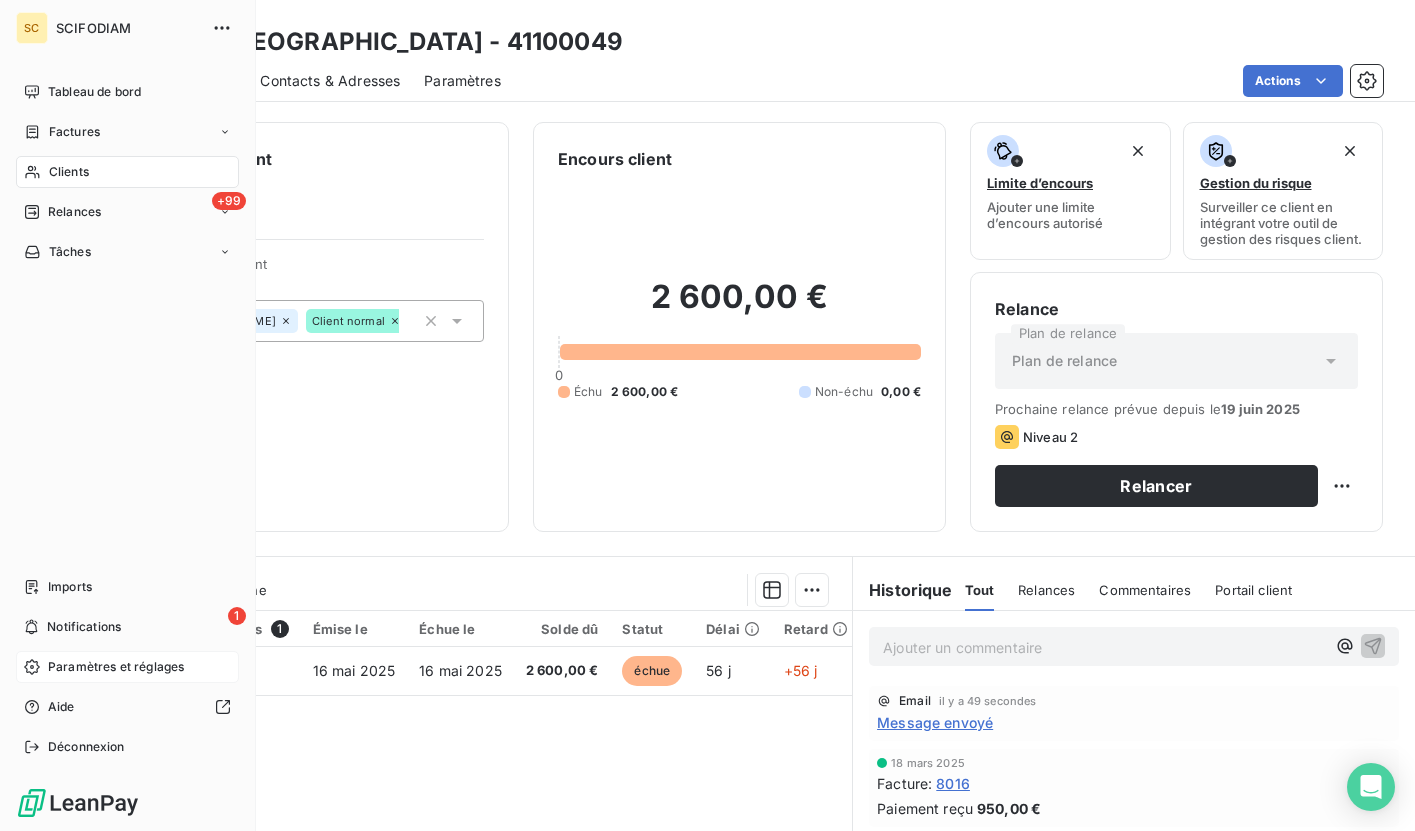 click on "Paramètres et réglages" at bounding box center [116, 667] 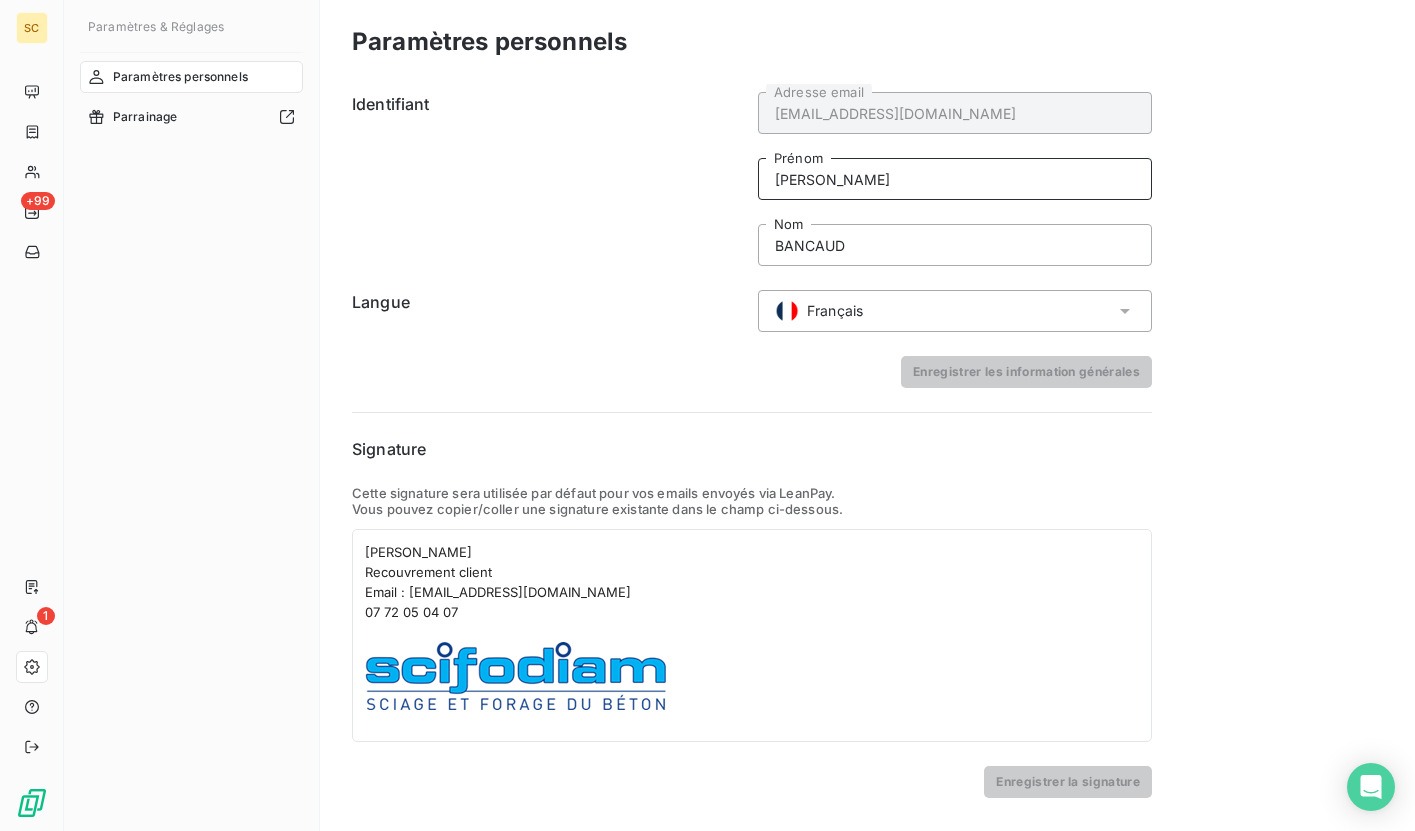 drag, startPoint x: 872, startPoint y: 189, endPoint x: 883, endPoint y: 190, distance: 11.045361 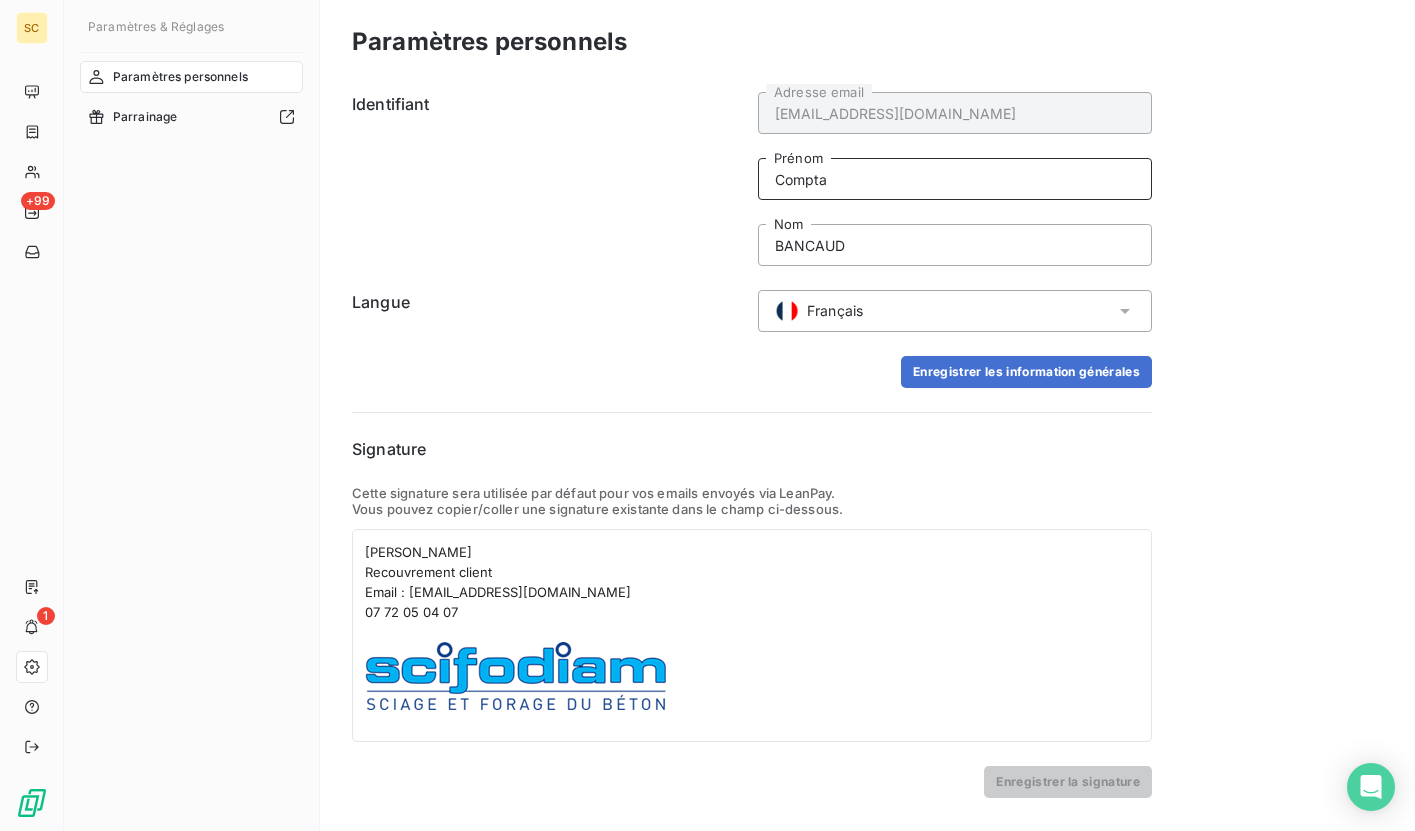 type on "Compta" 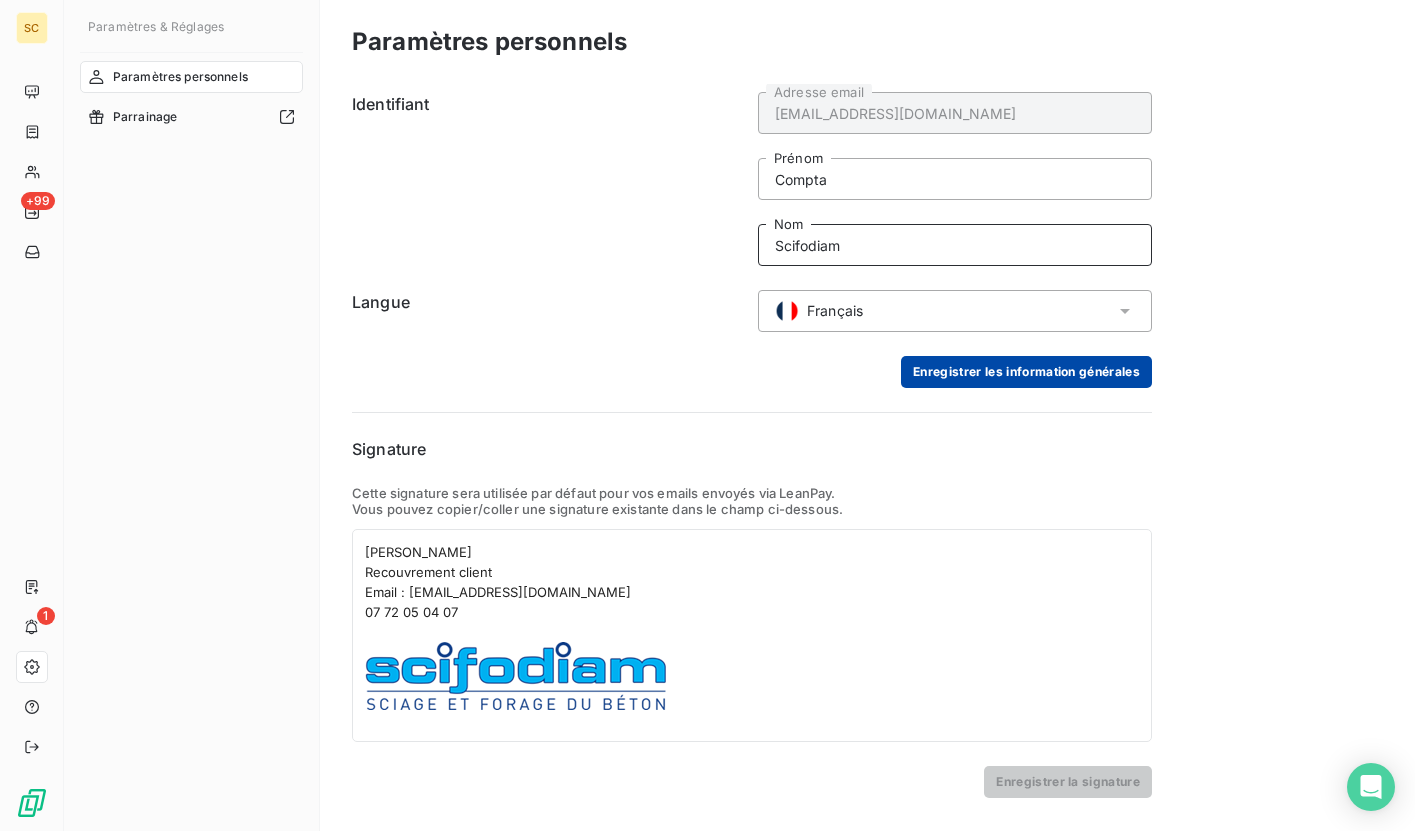 type on "Scifodiam" 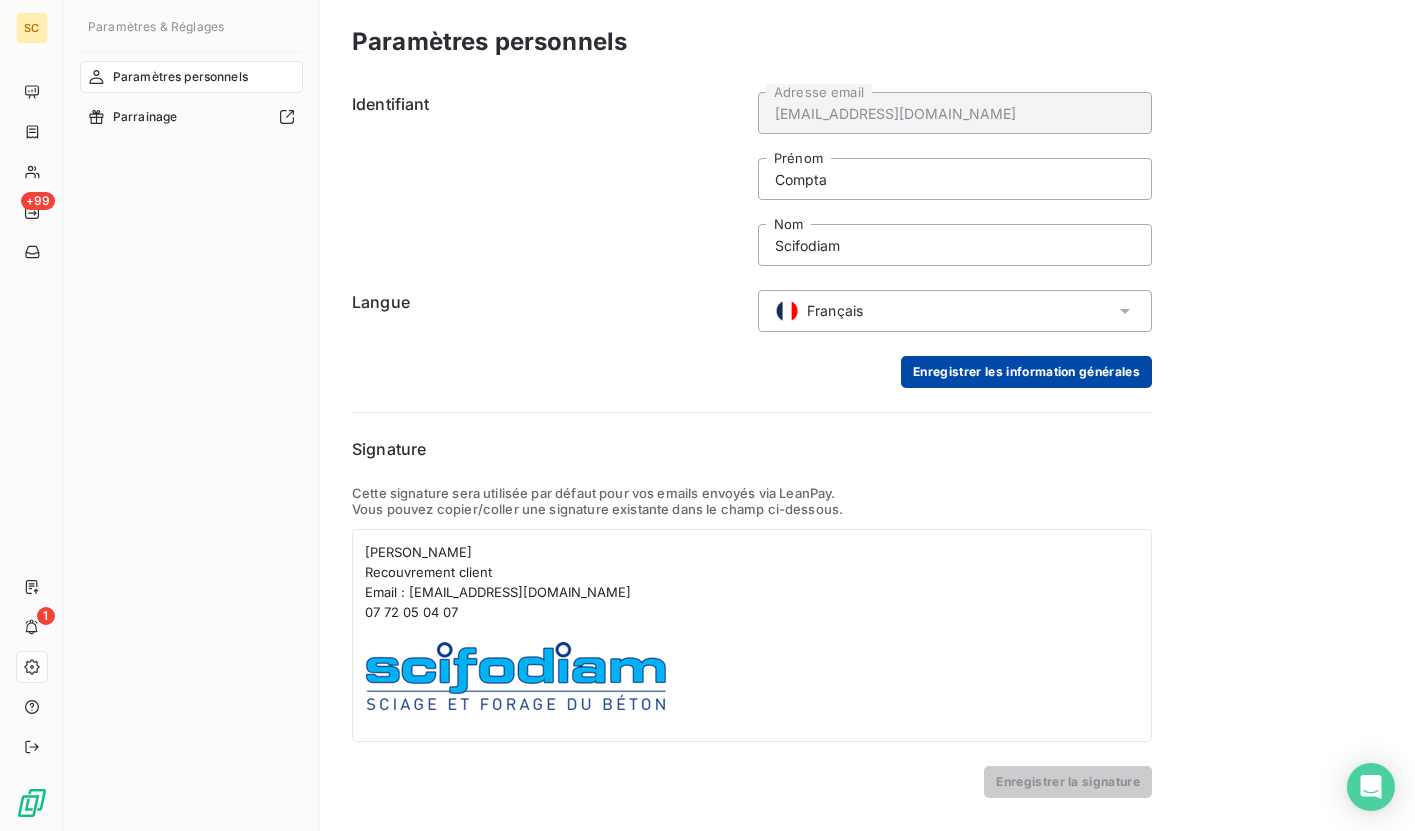 click on "Enregistrer les information générales" at bounding box center (1026, 372) 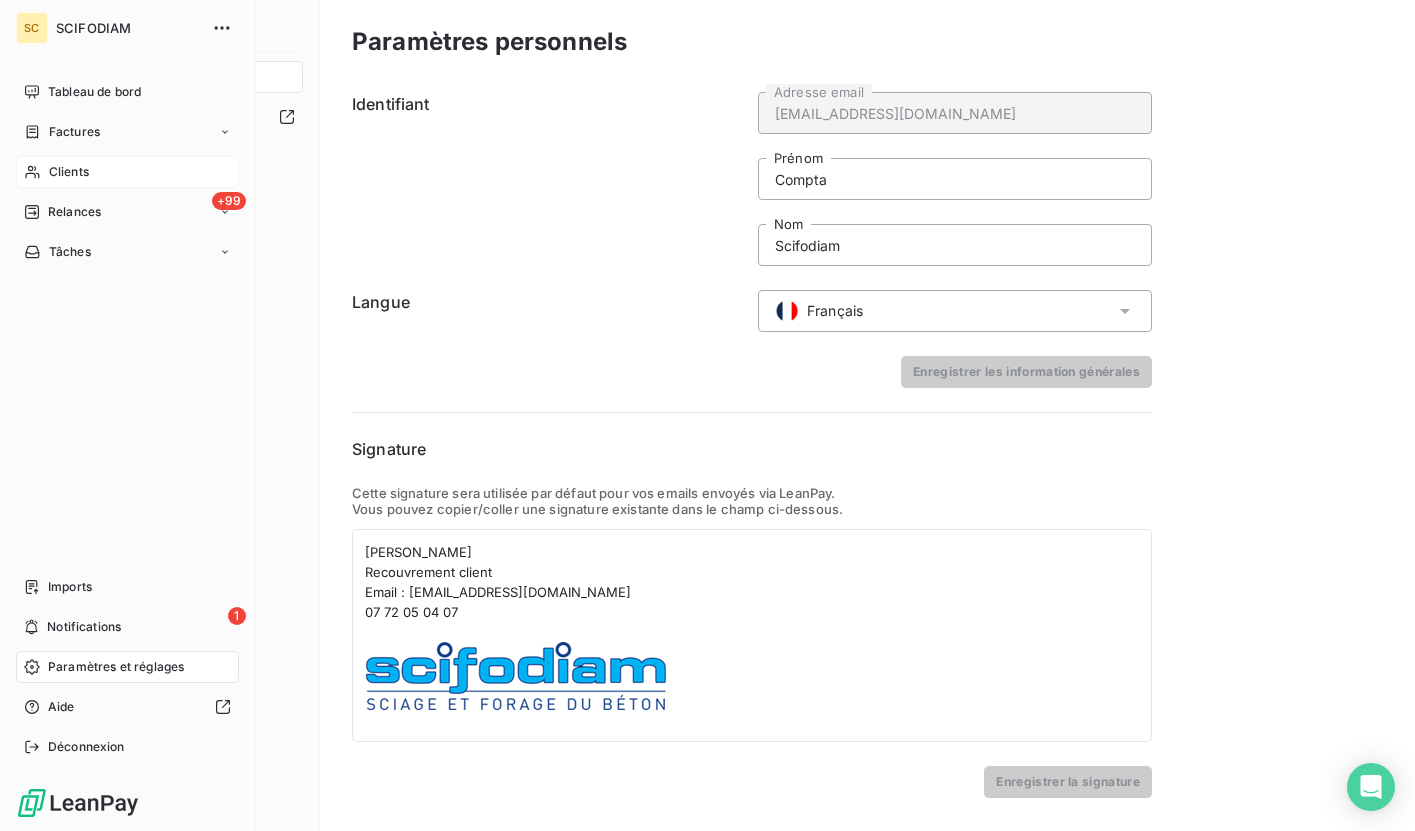 click on "Clients" at bounding box center (69, 172) 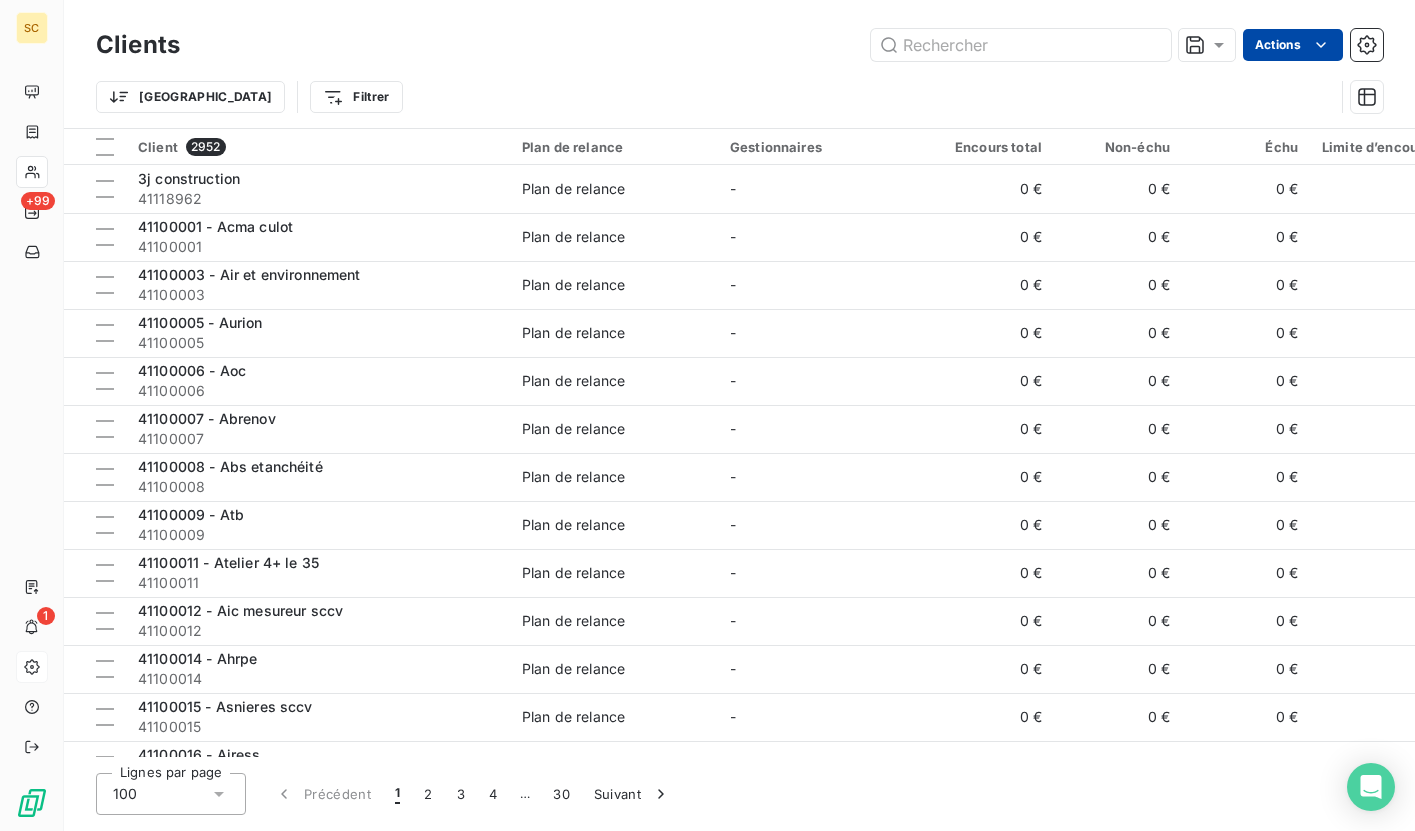 click on "SC +99 1 Clients Actions Trier Filtrer Client 2952 Plan de relance Gestionnaires Encours total Non-échu Échu Limite d’encours Délai moyen de paiement Valeurs 3j construction 41118962 Plan de relance - 0 € 0 € 0 € - [PERSON_NAME] 41100001 - Acma culot 41100001 Plan de relance - 0 € 0 € 0 € - - 41100003 - Air et environnement 41100003 Plan de relance - 0 € 0 € 0 € - - 41100005 - Aurion 41100005 Plan de relance - 0 € 0 € 0 € - - 41100006 - Aoc 41100006 Plan de relance - 0 € 0 € 0 € - - 41100007 - Abrenov 41100007 Plan de relance - 0 € 0 € 0 € - - 41100008 - Abs etanchéité 41100008 Plan de relance - 0 € 0 € 0 € - - 41100009 - Atb 41100009 Plan de relance - 0 € 0 € 0 € - - 41100011 - Atelier 4+ le 35 41100011 Plan de relance - 0 € 0 € 0 € - - 41100012 - Aic mesureur sccv 41100012 Plan de relance - 0 € 0 € 0 € - - 41100014 - Ahrpe 41100014 Plan de relance - 0 € 0 € 0 € - - 41100015 - 0 € - - -" at bounding box center (707, 415) 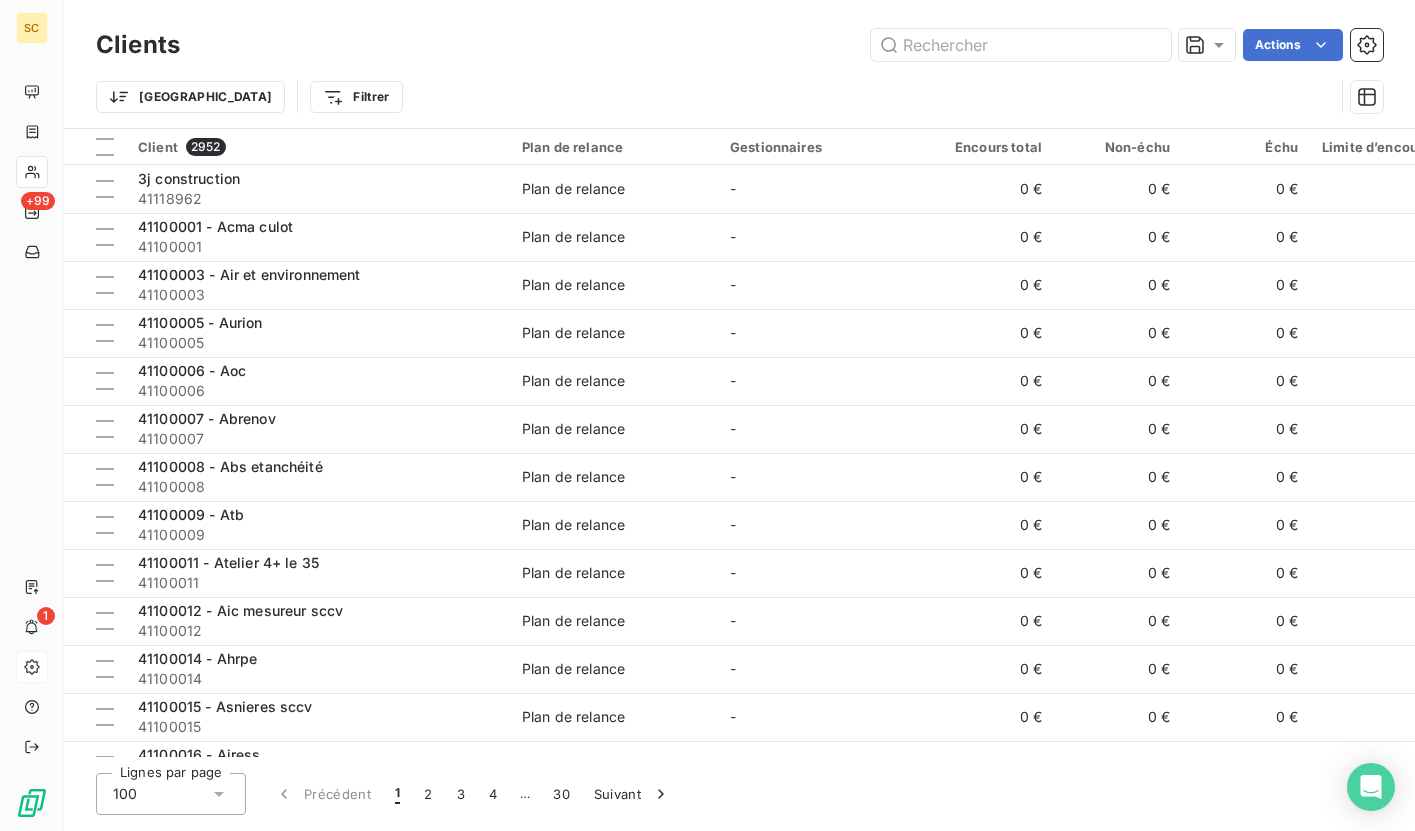 drag, startPoint x: 539, startPoint y: 64, endPoint x: 314, endPoint y: 61, distance: 225.02 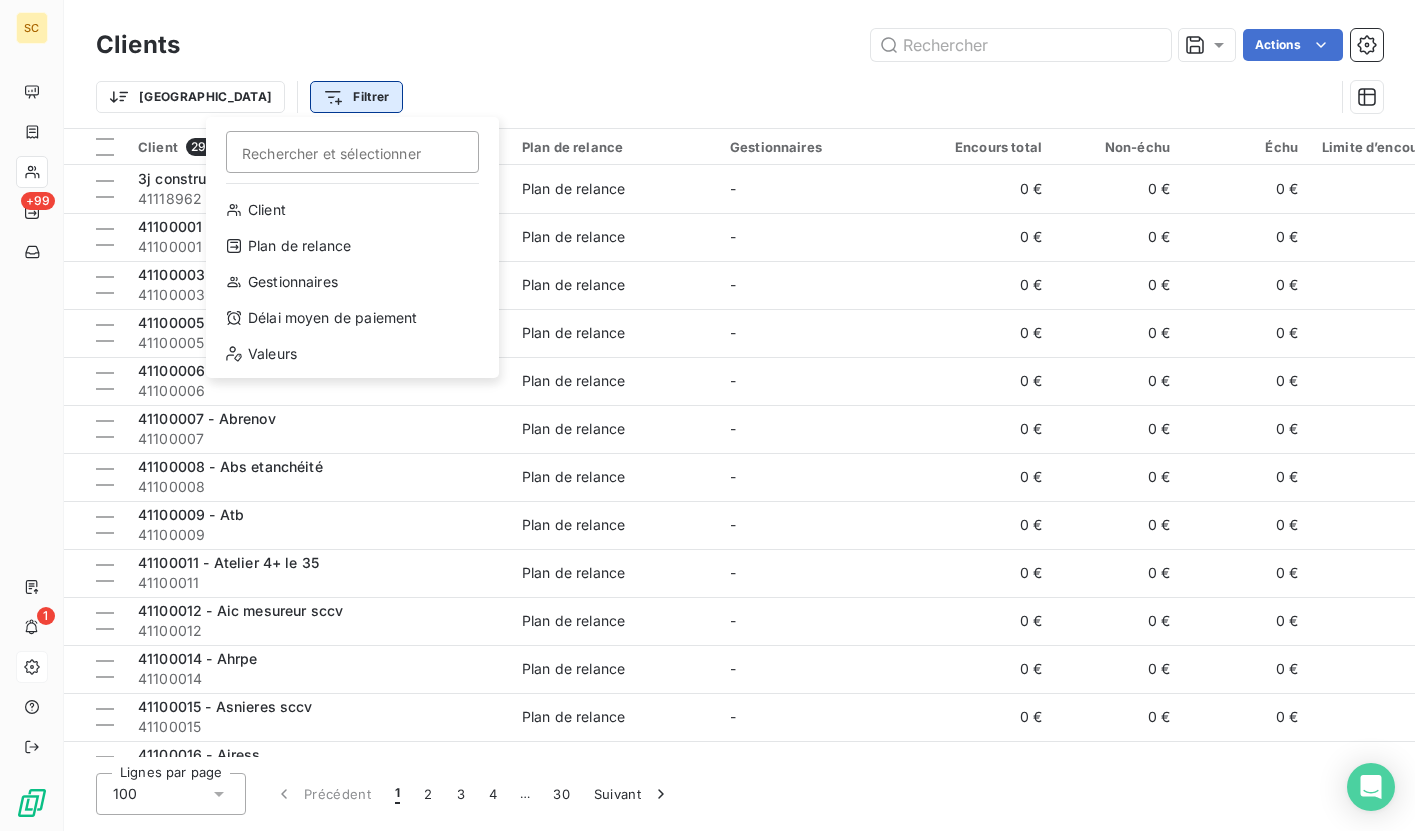 click on "SC +99 1 Clients Actions Trier Filtrer Rechercher et sélectionner Client Plan de relance Gestionnaires Délai moyen de paiement Valeurs Client 2952 Plan de relance Gestionnaires Encours total Non-échu Échu Limite d’encours Délai moyen de paiement Valeurs 3j construction 41118962 Plan de relance - 0 € 0 € 0 € - [PERSON_NAME] 41100001 - Acma culot 41100001 Plan de relance - 0 € 0 € 0 € - - 41100003 - Air et environnement 41100003 Plan de relance - 0 € 0 € 0 € - - 41100005 - Aurion 41100005 Plan de relance - 0 € 0 € 0 € - - 41100006 - Aoc 41100006 Plan de relance - 0 € 0 € 0 € - - 41100007 - Abrenov 41100007 Plan de relance - 0 € 0 € 0 € - - 41100008 - Abs etanchéité 41100008 Plan de relance - 0 € 0 € 0 € - - 41100009 - Atb 41100009 Plan de relance - 0 € 0 € 0 € - - 41100011 - Atelier 4+ le 35 41100011 Plan de relance - 0 € 0 € 0 € - - 41100012 - Aic mesureur sccv 41100012 Plan de relance - 0 € 0 € - - -" at bounding box center (707, 415) 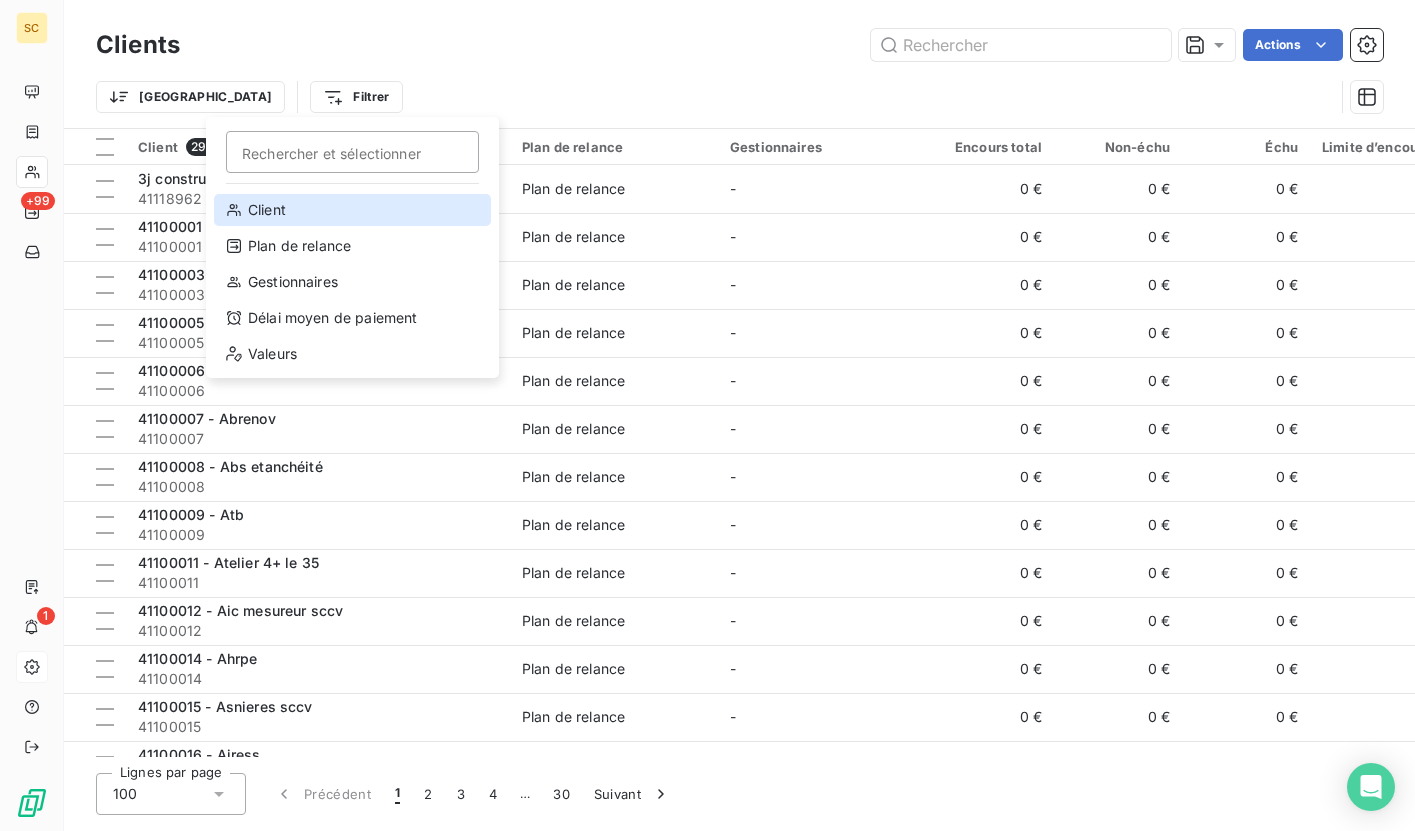 click on "Client" at bounding box center [352, 210] 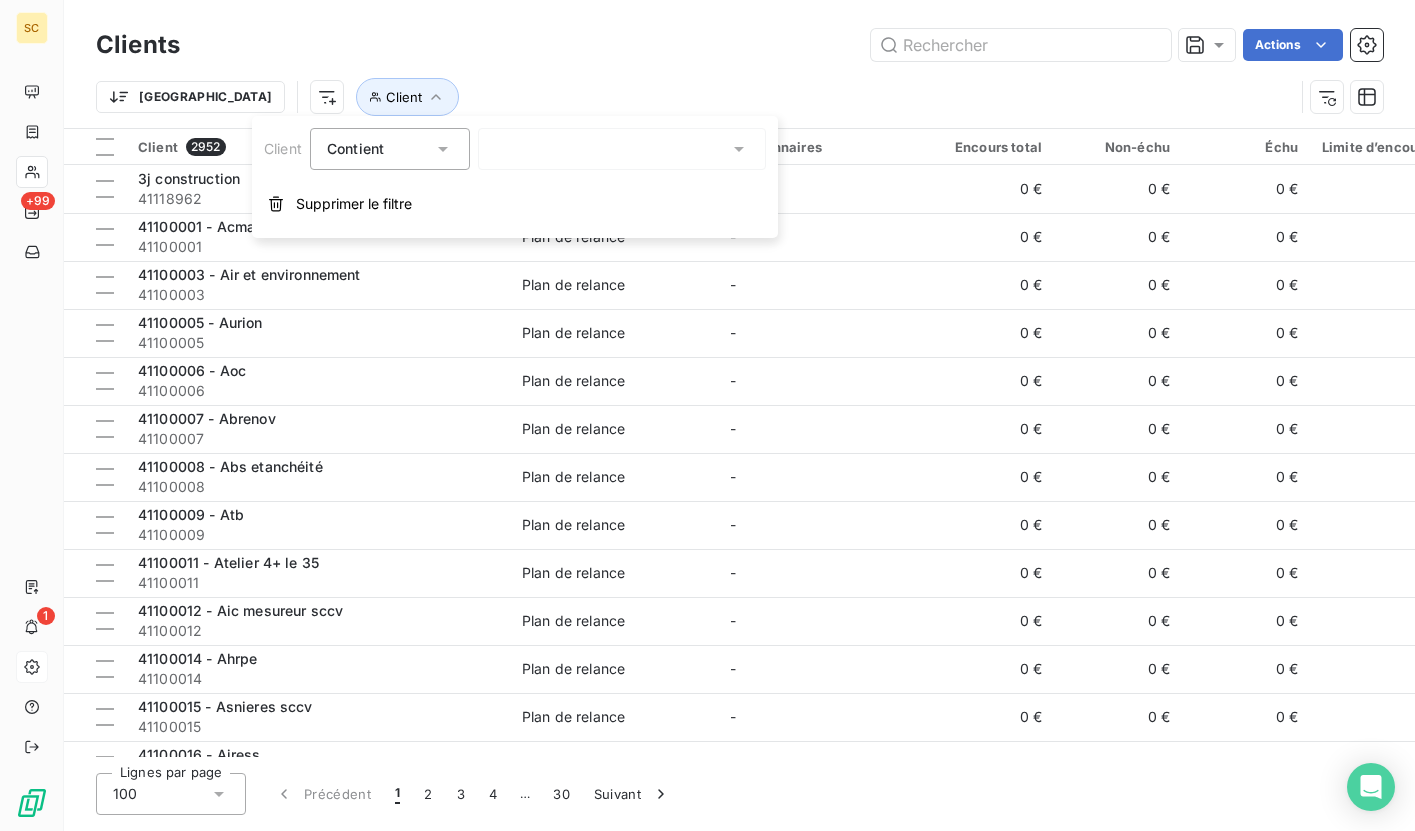 click on "Trier Client" at bounding box center [695, 97] 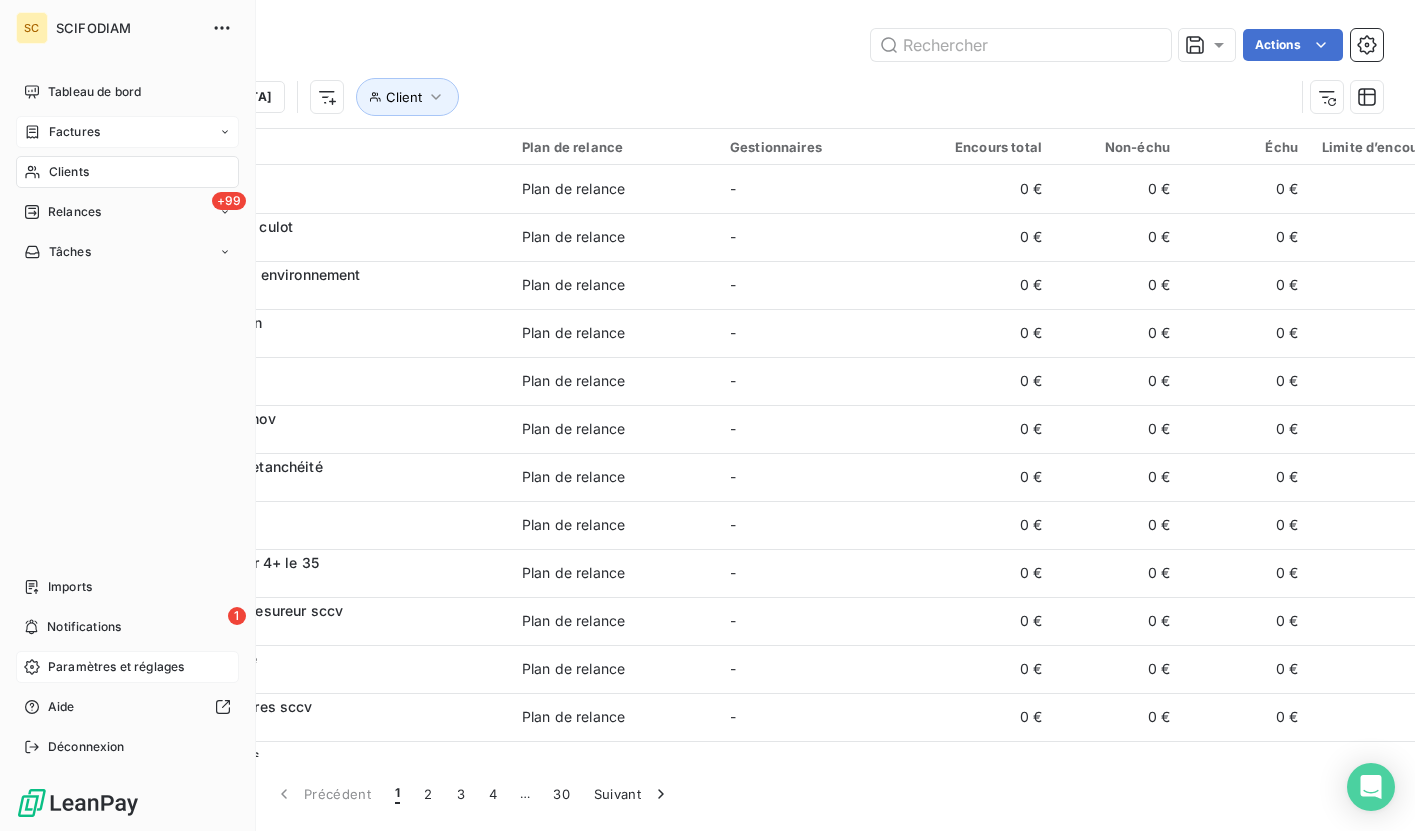 click on "Factures" at bounding box center (74, 132) 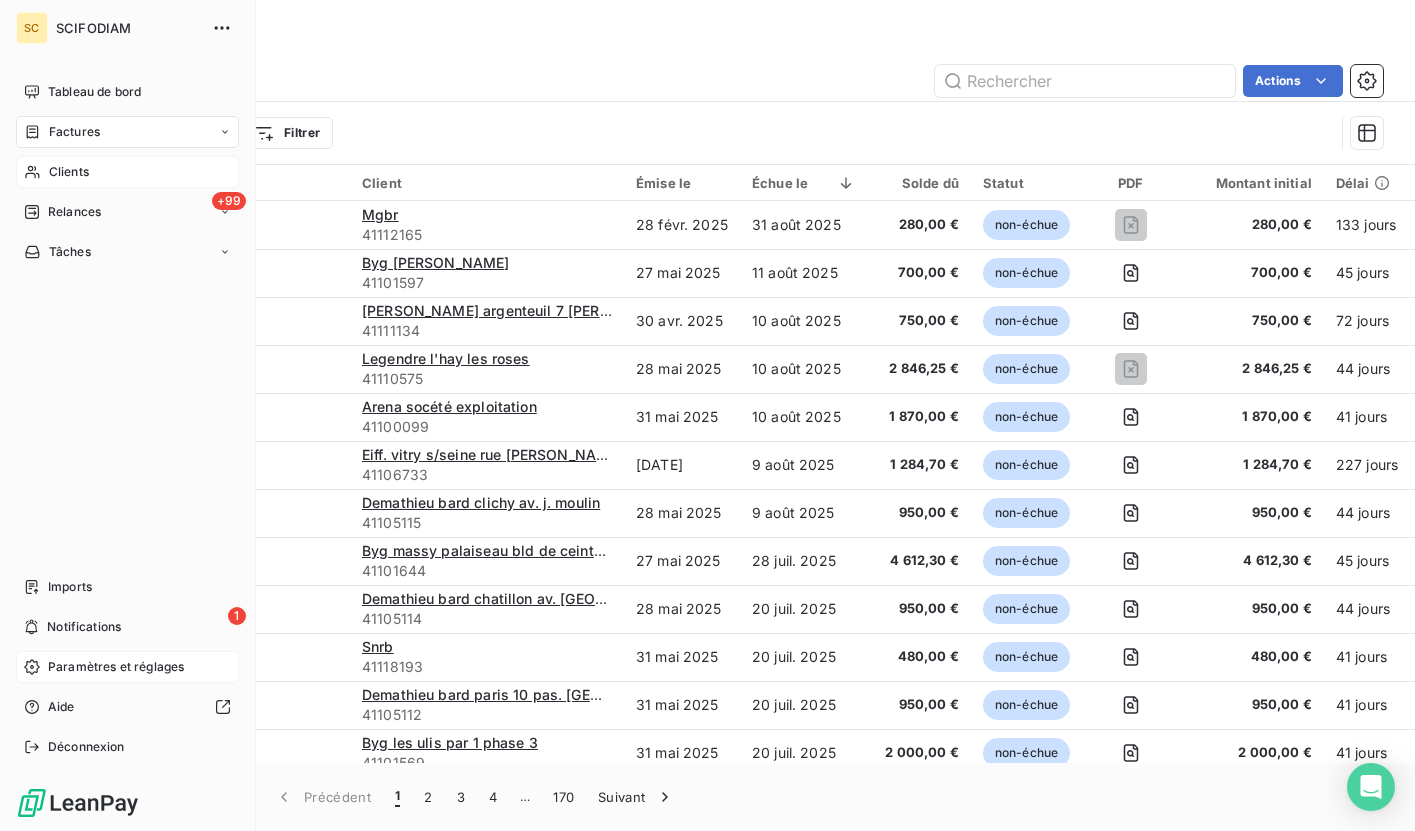click on "Clients" at bounding box center [69, 172] 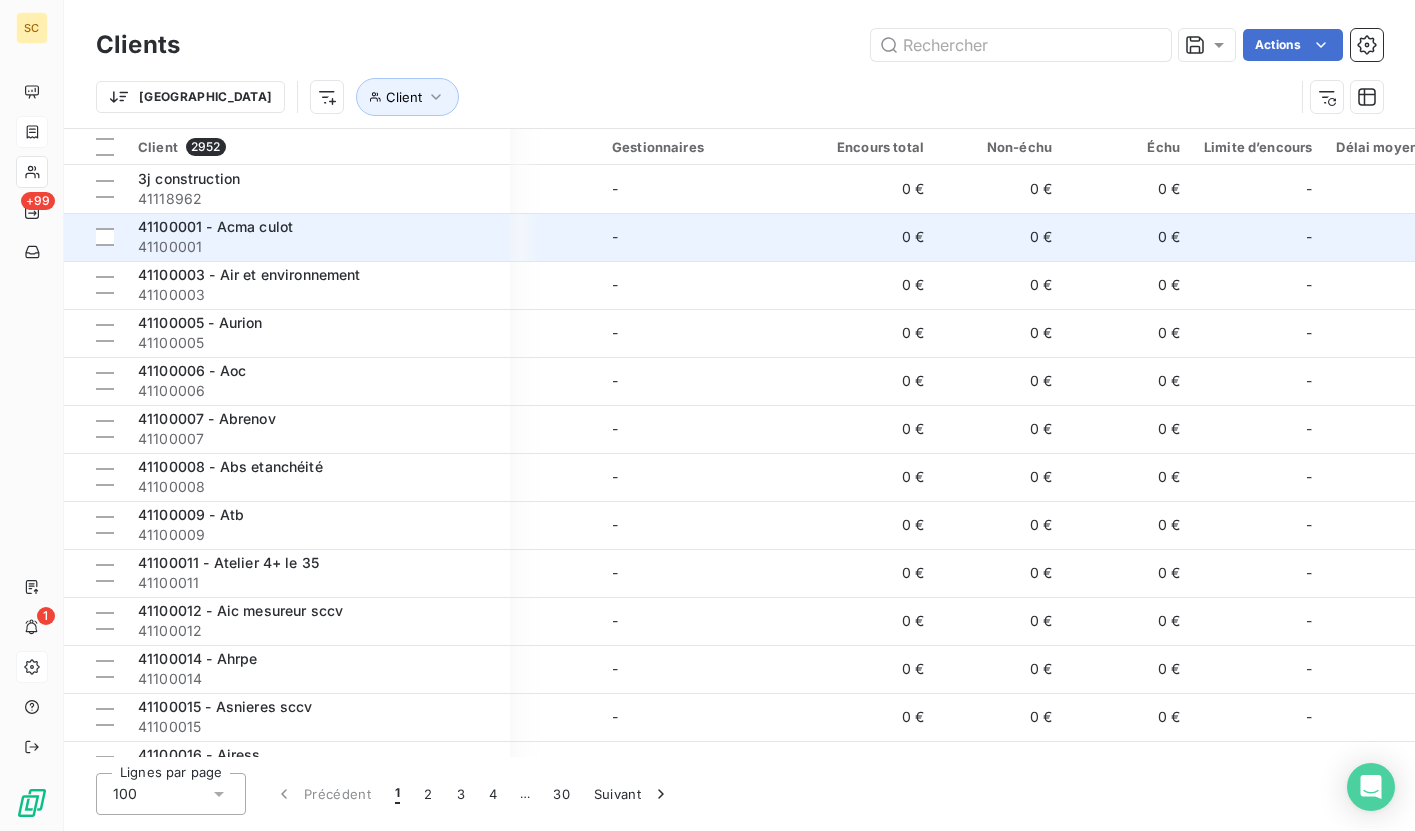 scroll, scrollTop: 0, scrollLeft: 384, axis: horizontal 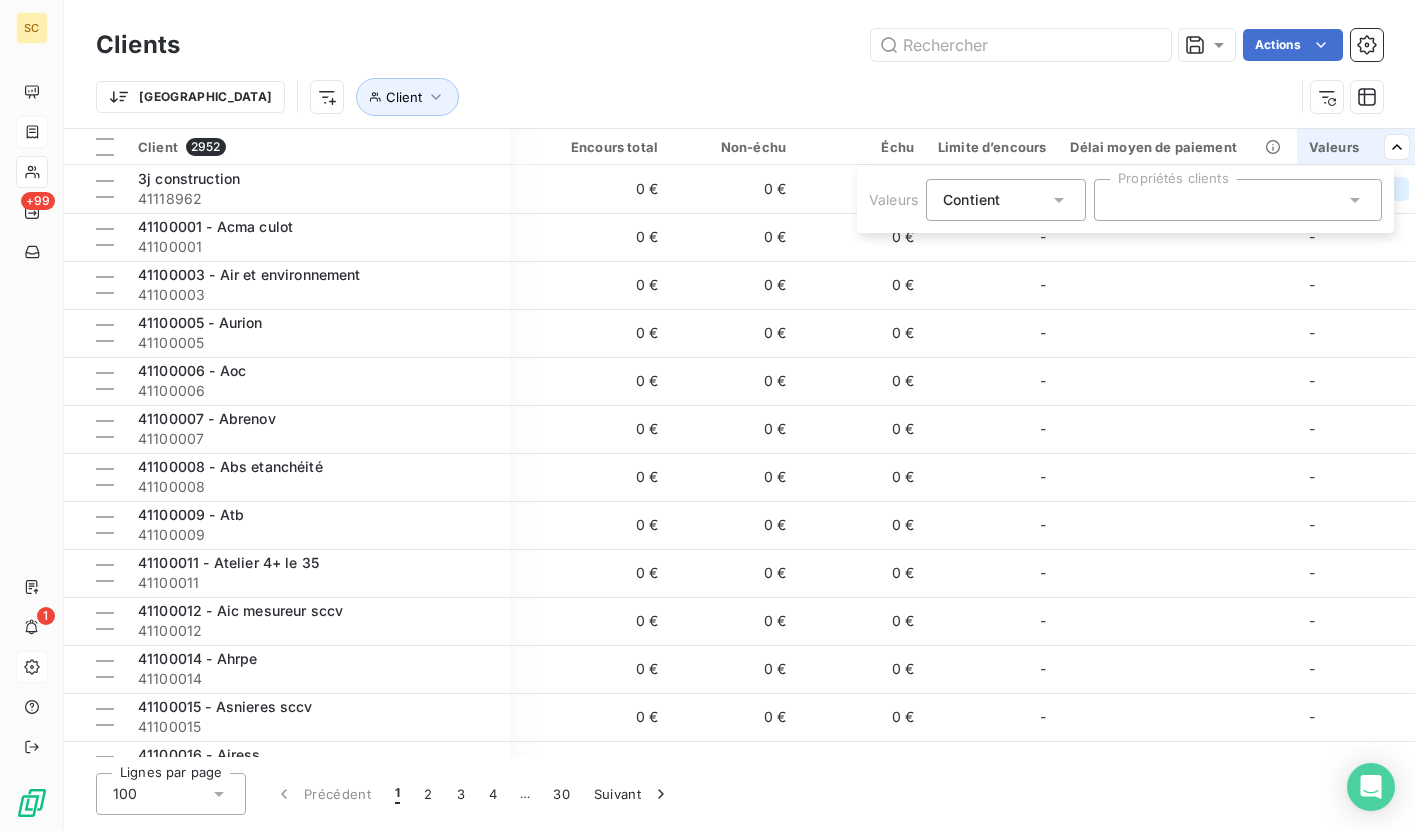 click 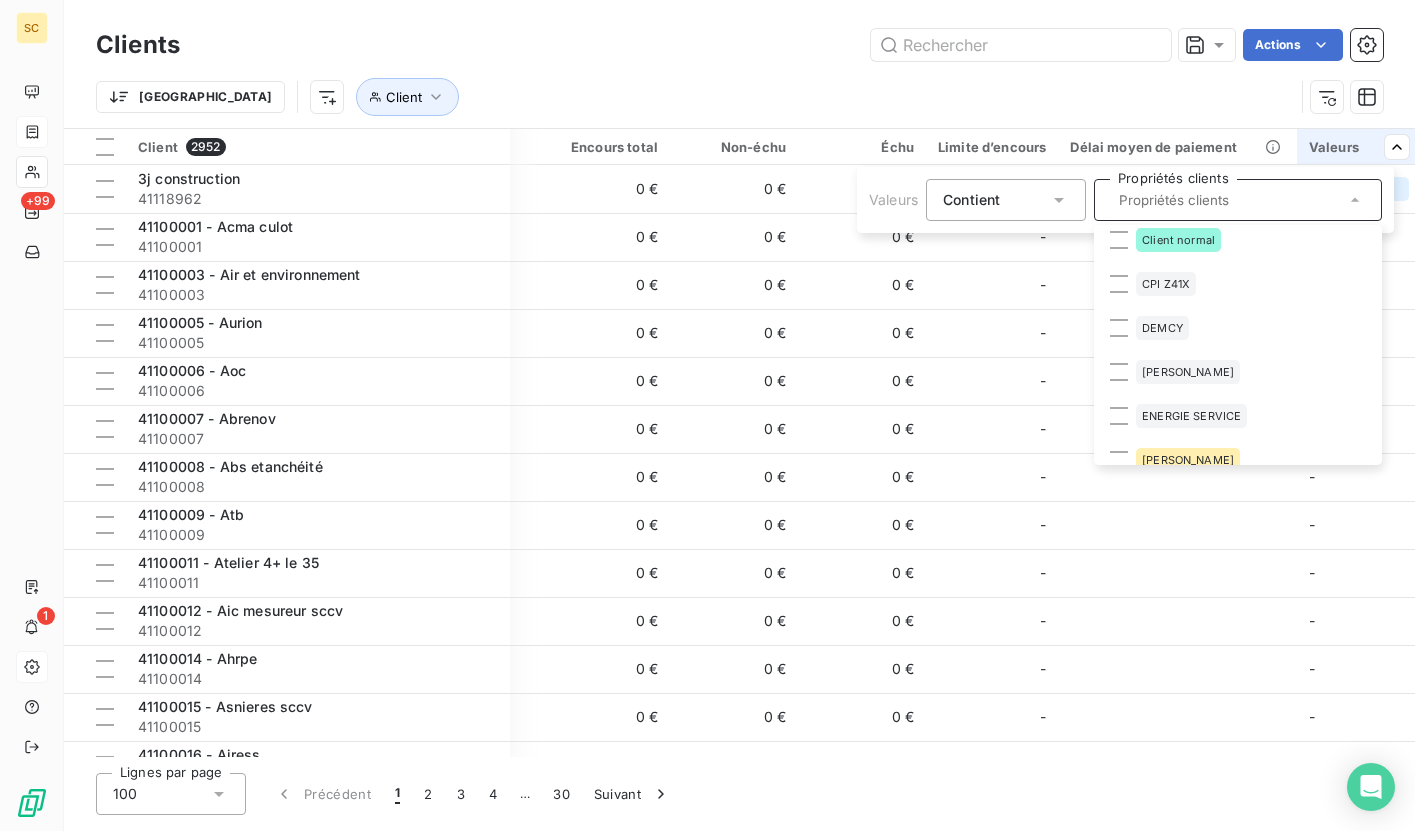 scroll, scrollTop: 596, scrollLeft: 0, axis: vertical 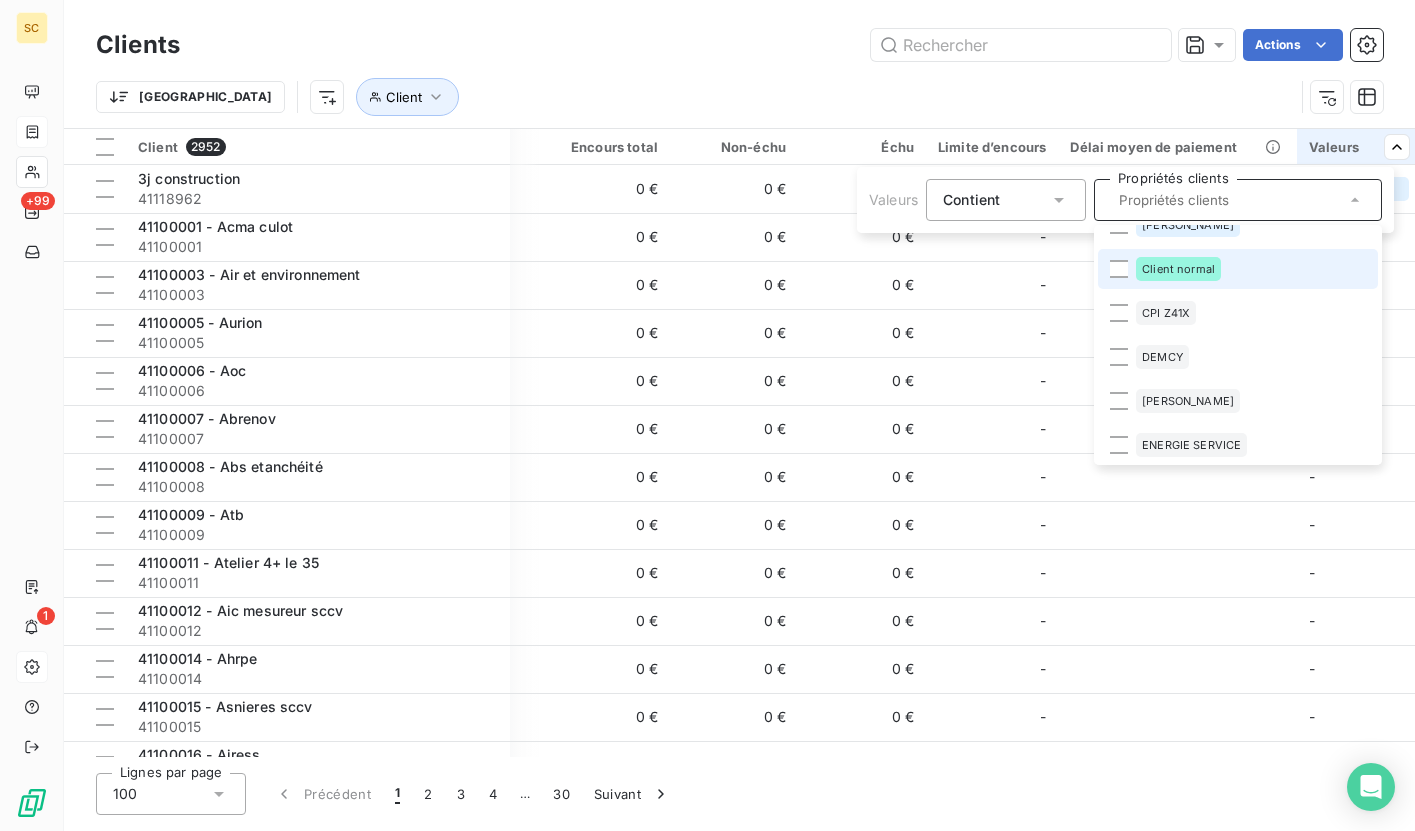click at bounding box center (1119, 269) 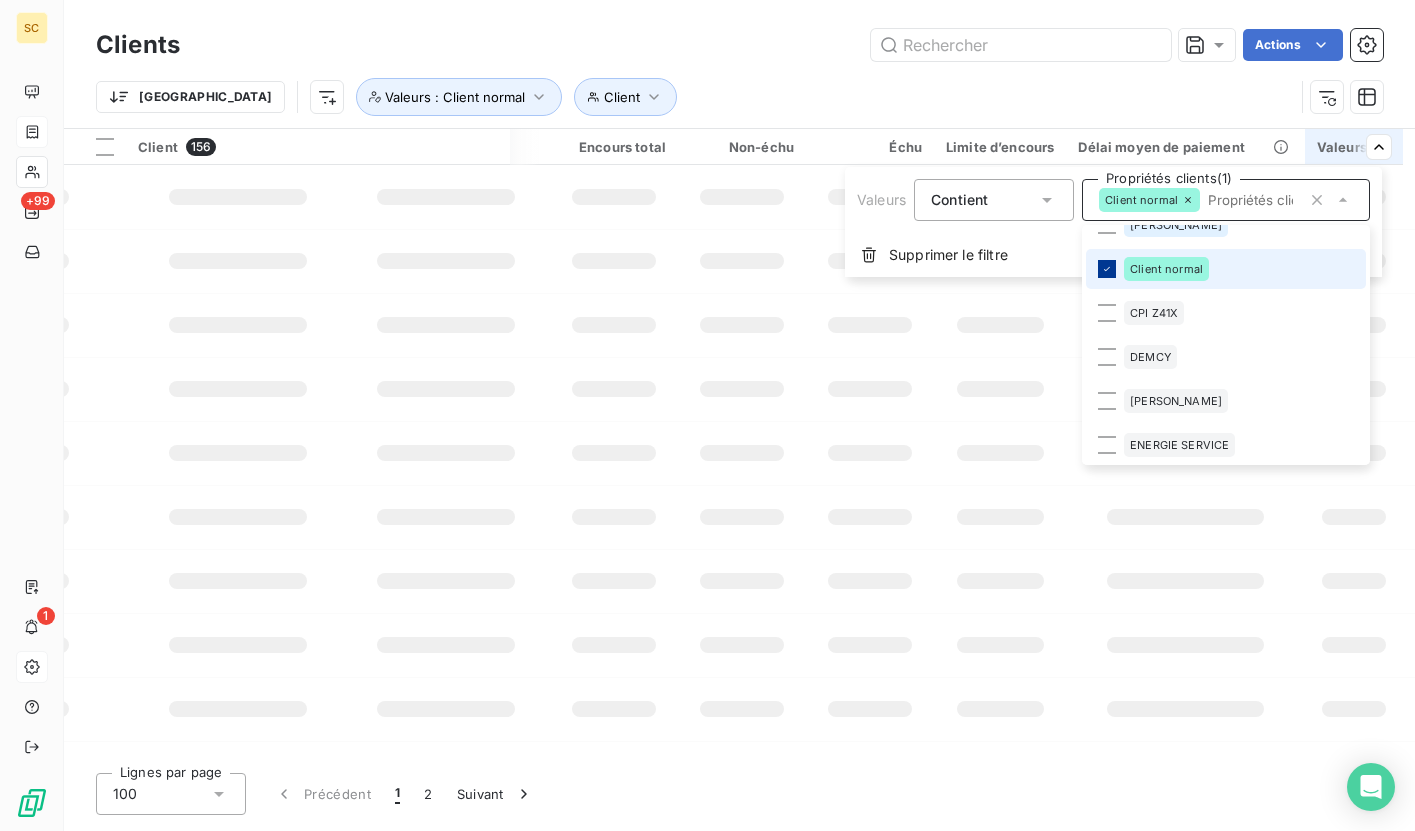 scroll, scrollTop: 0, scrollLeft: 379, axis: horizontal 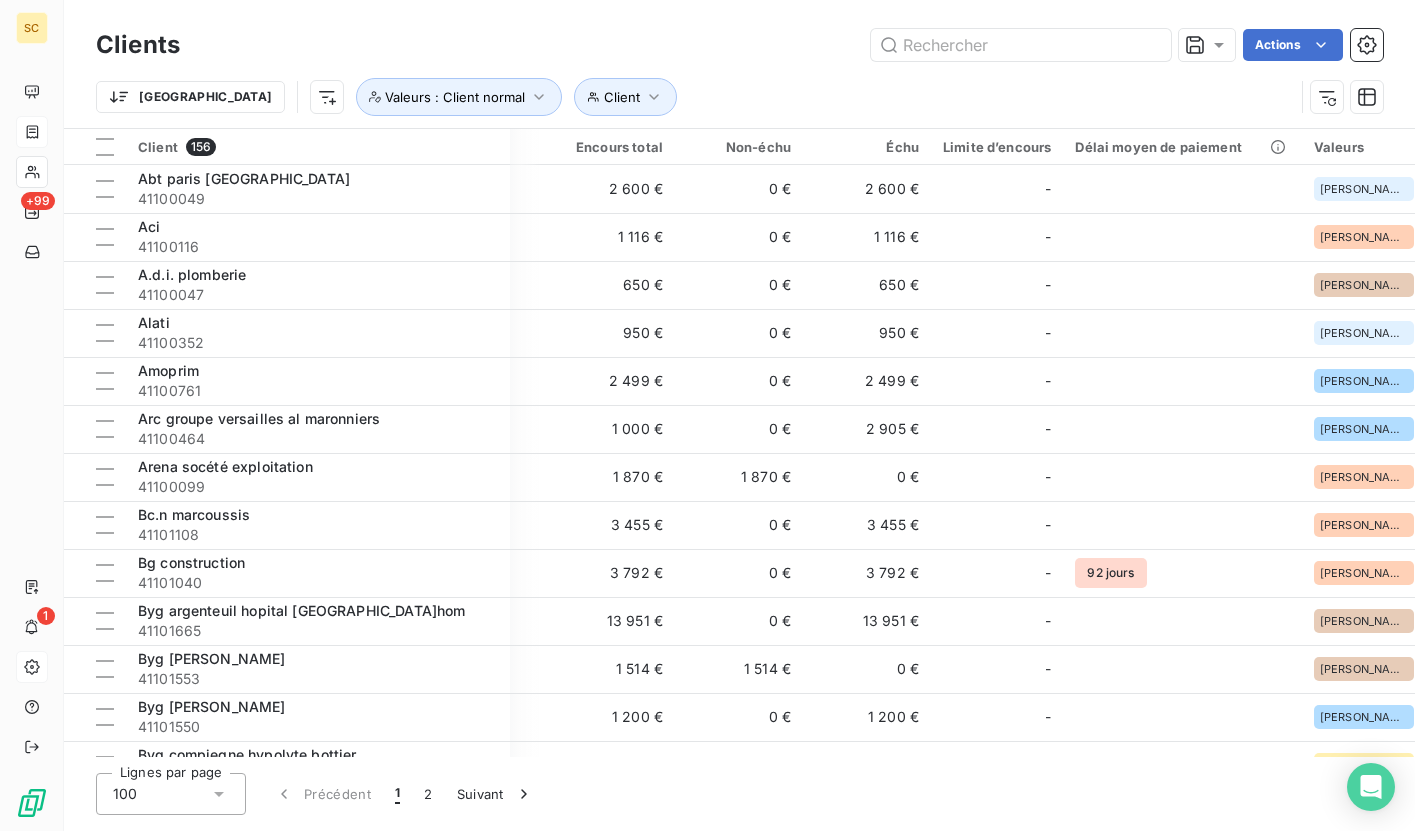 click on "SC +99 1 Clients Actions Trier Client  Valeurs  : Client normal  Client 156 Plan de relance Gestionnaires Encours total Non-échu Échu Limite d’encours Délai moyen de paiement Valeurs Abt paris [GEOGRAPHIC_DATA] 41100049 Plan de relance - 2 600 € 0 € 2 600 € - [PERSON_NAME] + 1 Aci 41100116 Plan de relance [PERSON_NAME] 1 116 € 0 € 1 116 € - [PERSON_NAME] + 1 A.d.i. plomberie 41100047 Plan de relance [PERSON_NAME] 650 € 0 € 650 € - [PERSON_NAME] + 1 Alati 41100352 Plan de relance - 950 € 0 € 950 € - [PERSON_NAME] + 1 Amoprim 41100761 Plan de relance [PERSON_NAME] 2 499 € 0 € 2 499 € - [PERSON_NAME] + 1 Arc groupe versailles al maronniers 41100464 Plan de relance [PERSON_NAME] 1 000 € 0 € 2 905 € - [PERSON_NAME] + 1 Arena socété exploitation 41100099 Plan de relance [PERSON_NAME] 1 870 € 1 870 € 0 € - [PERSON_NAME] + [DATE].n marcoussis 41101108 Plan de relance [PERSON_NAME] 3 455 € 0 € 3 455 € - [PERSON_NAME] + 1 Bg construction 41101040 Plan de relance -" at bounding box center (707, 415) 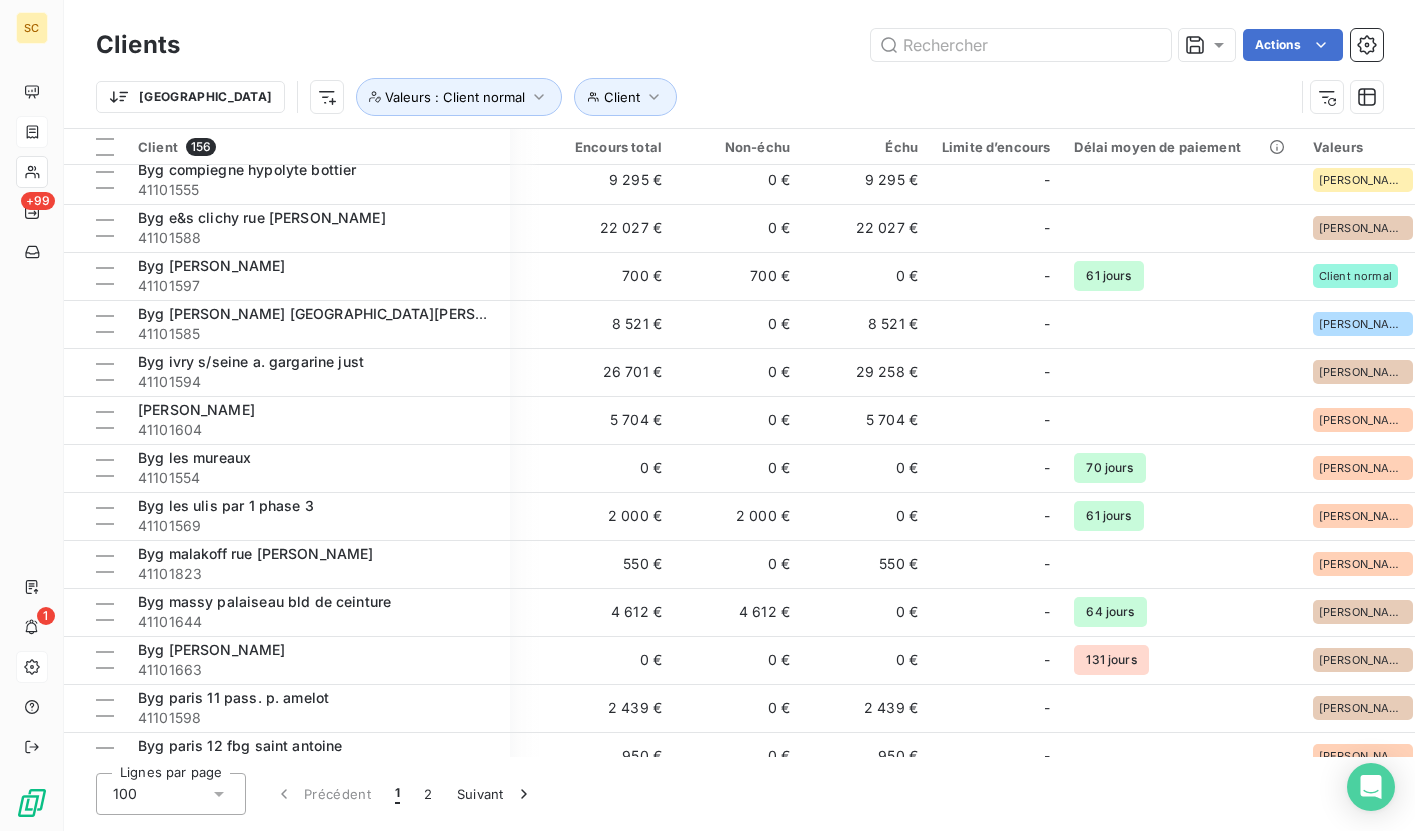 scroll, scrollTop: 0, scrollLeft: 380, axis: horizontal 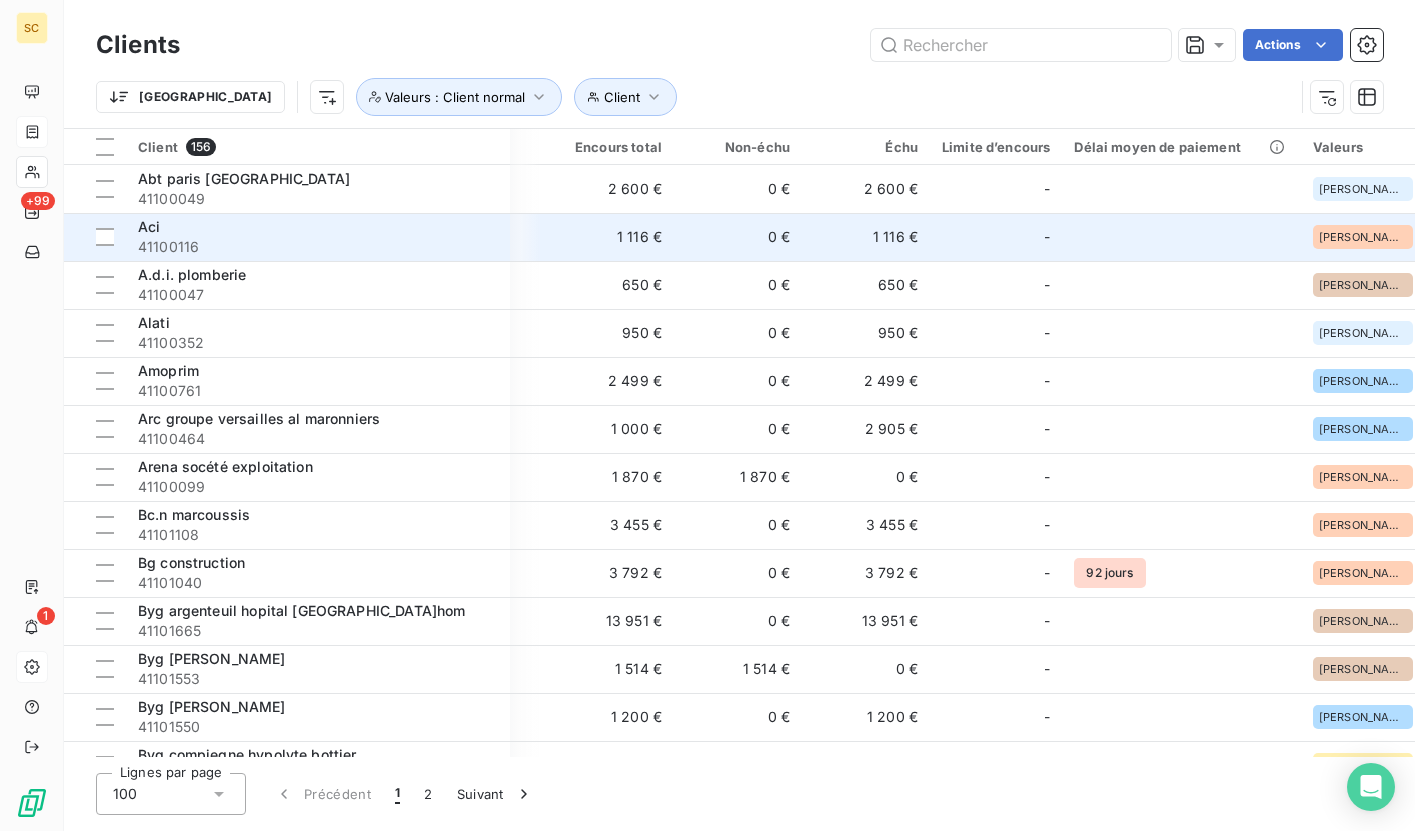 click on "41100116" at bounding box center (318, 247) 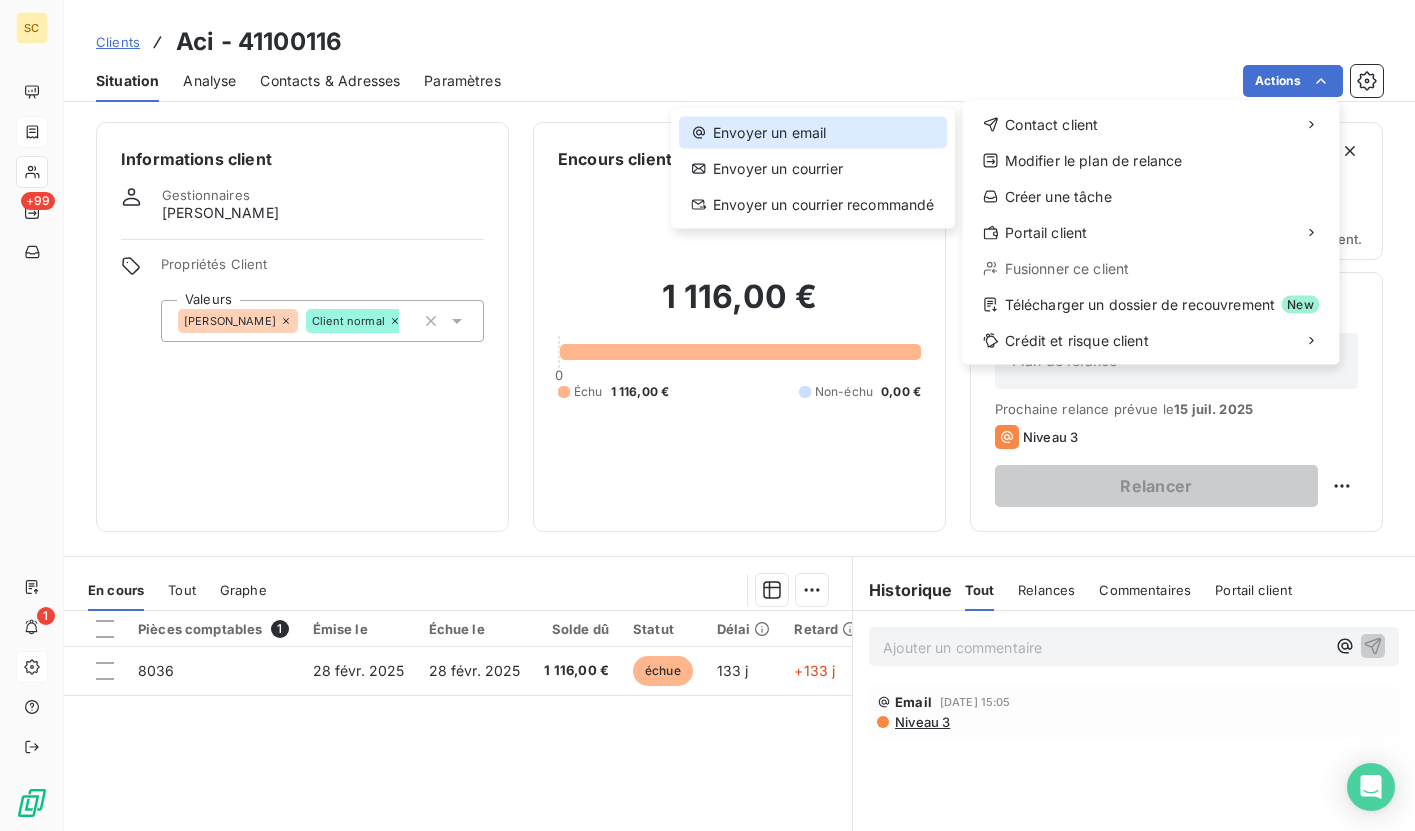 click on "Envoyer un email" at bounding box center (813, 133) 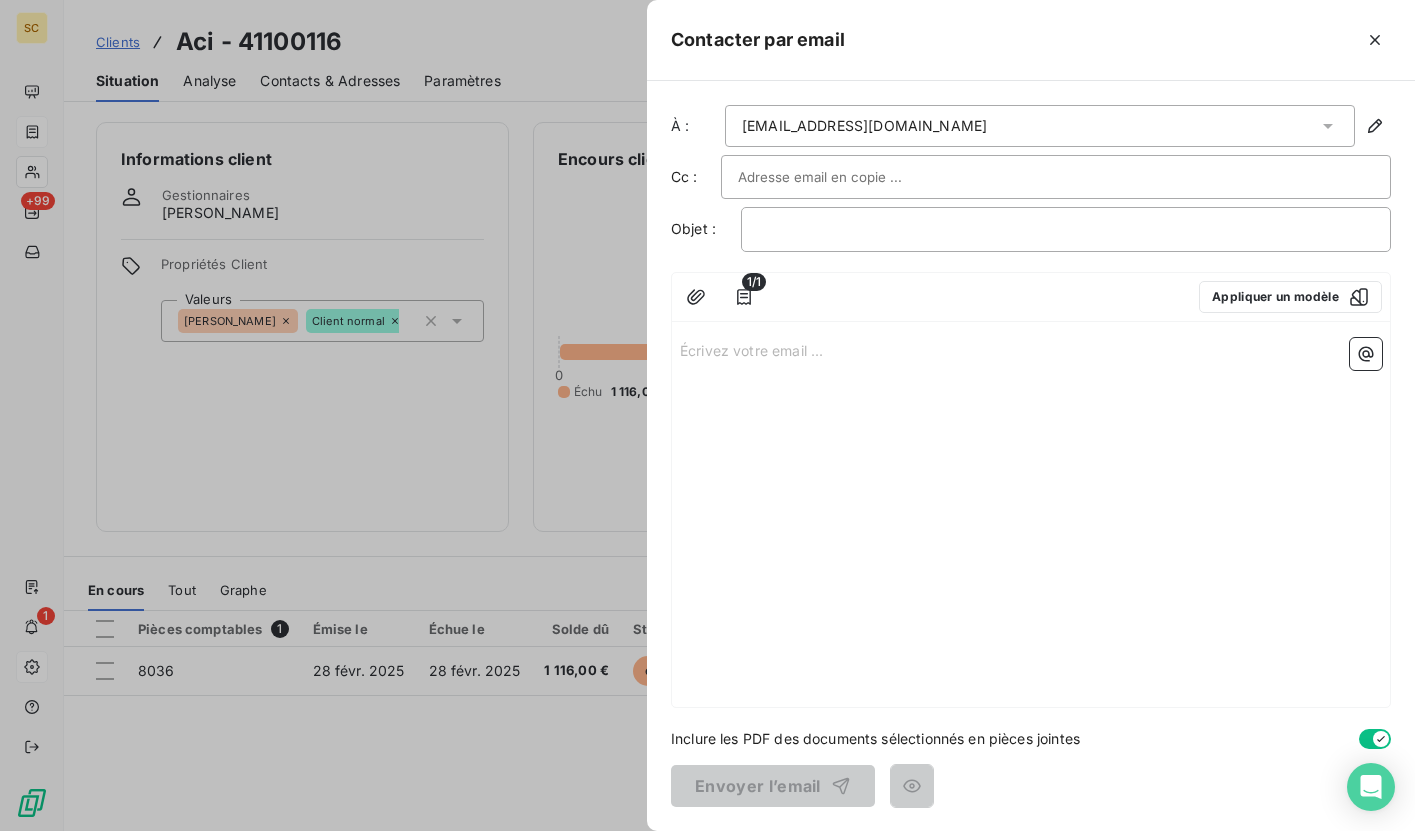 drag, startPoint x: 834, startPoint y: 177, endPoint x: 578, endPoint y: 176, distance: 256.00195 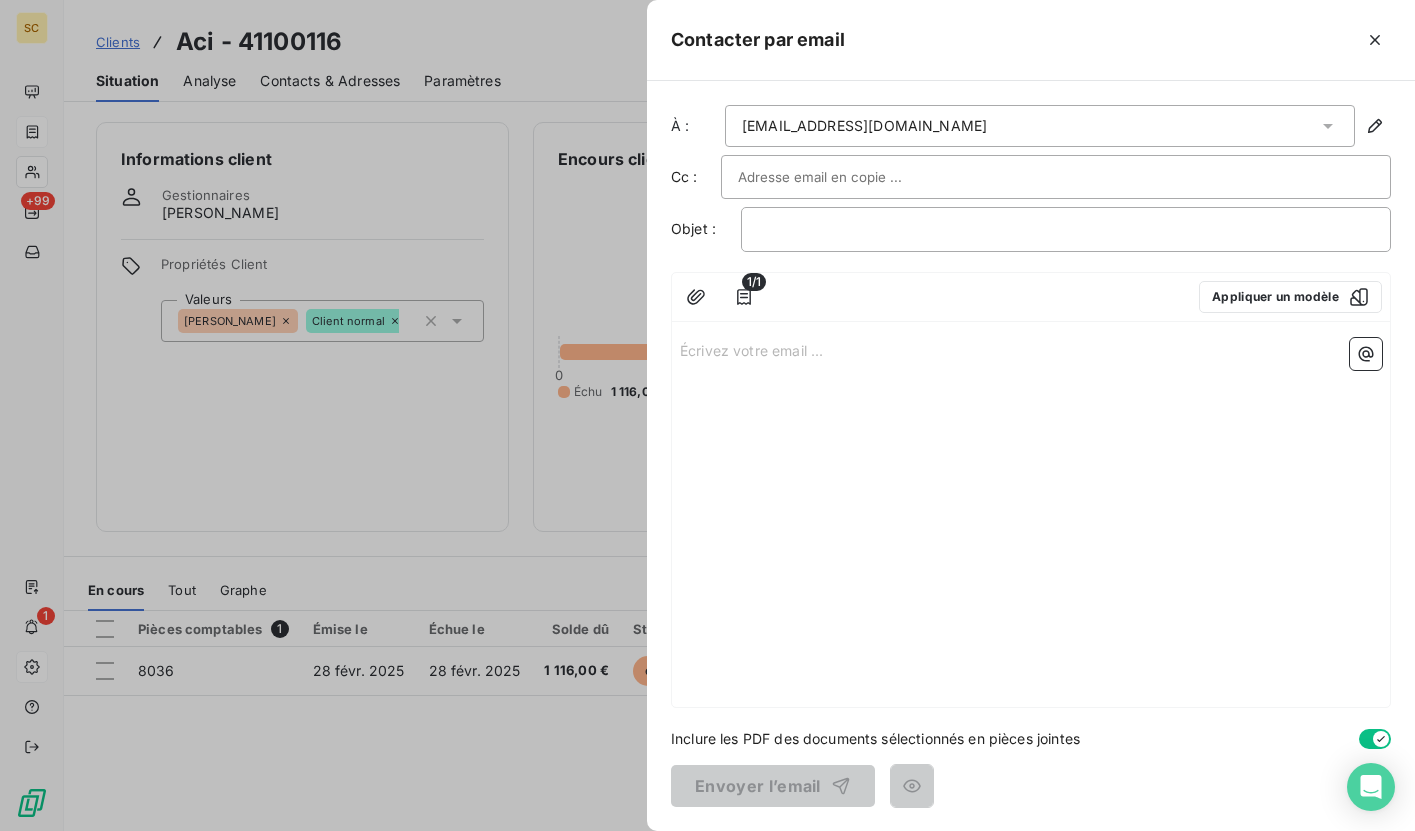 click at bounding box center (1056, 177) 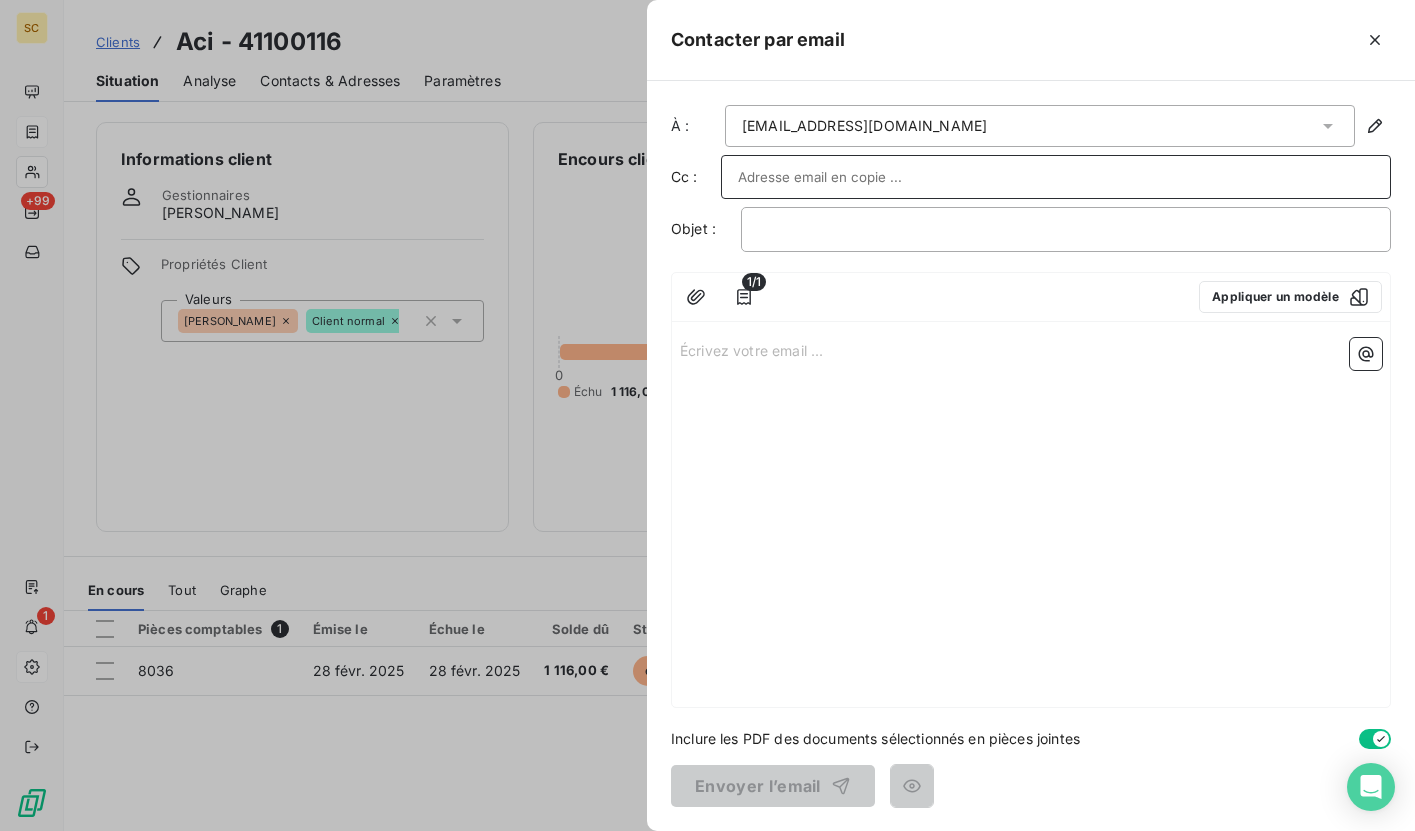 paste on "[EMAIL_ADDRESS][DOMAIN_NAME]" 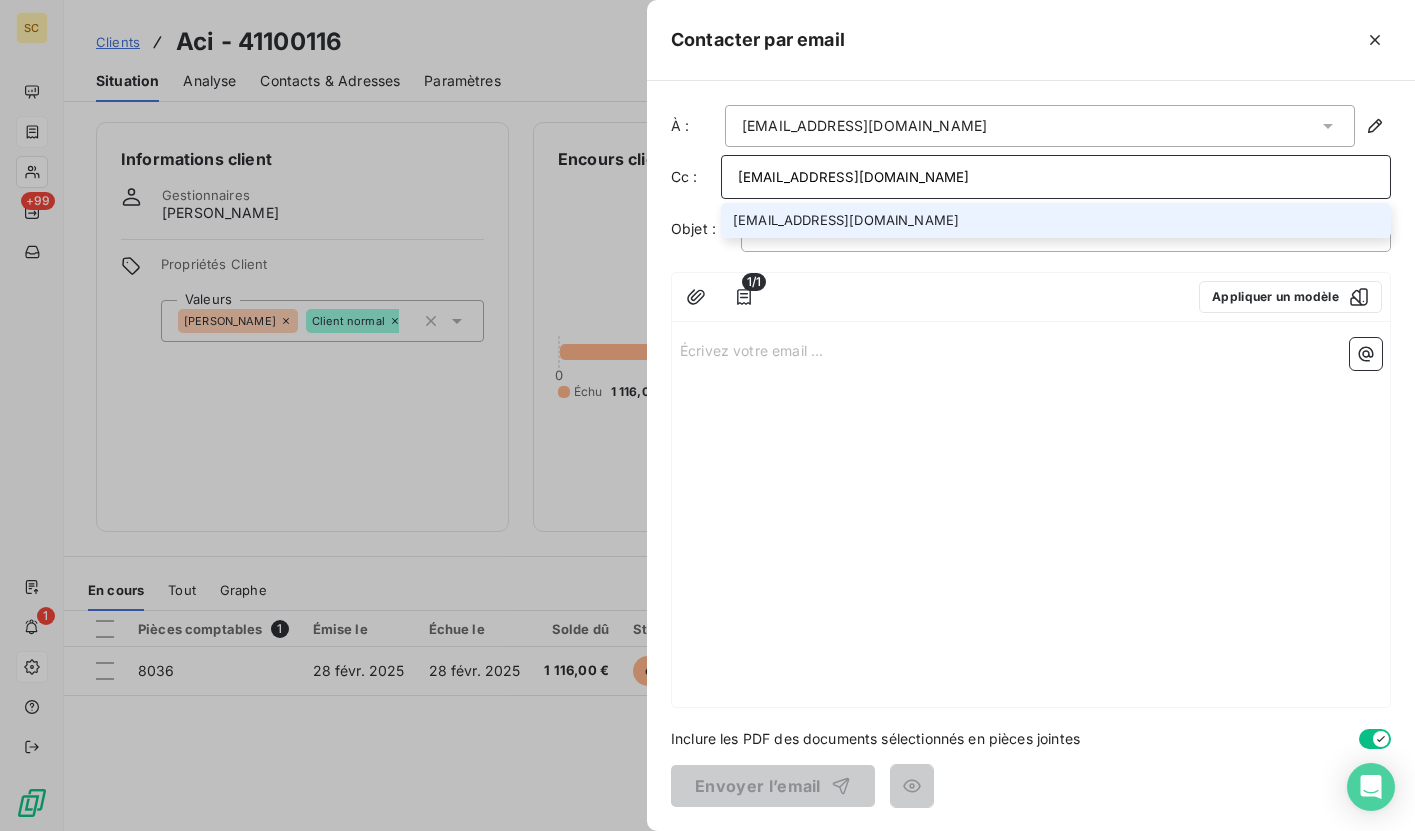 type on "[EMAIL_ADDRESS][DOMAIN_NAME]" 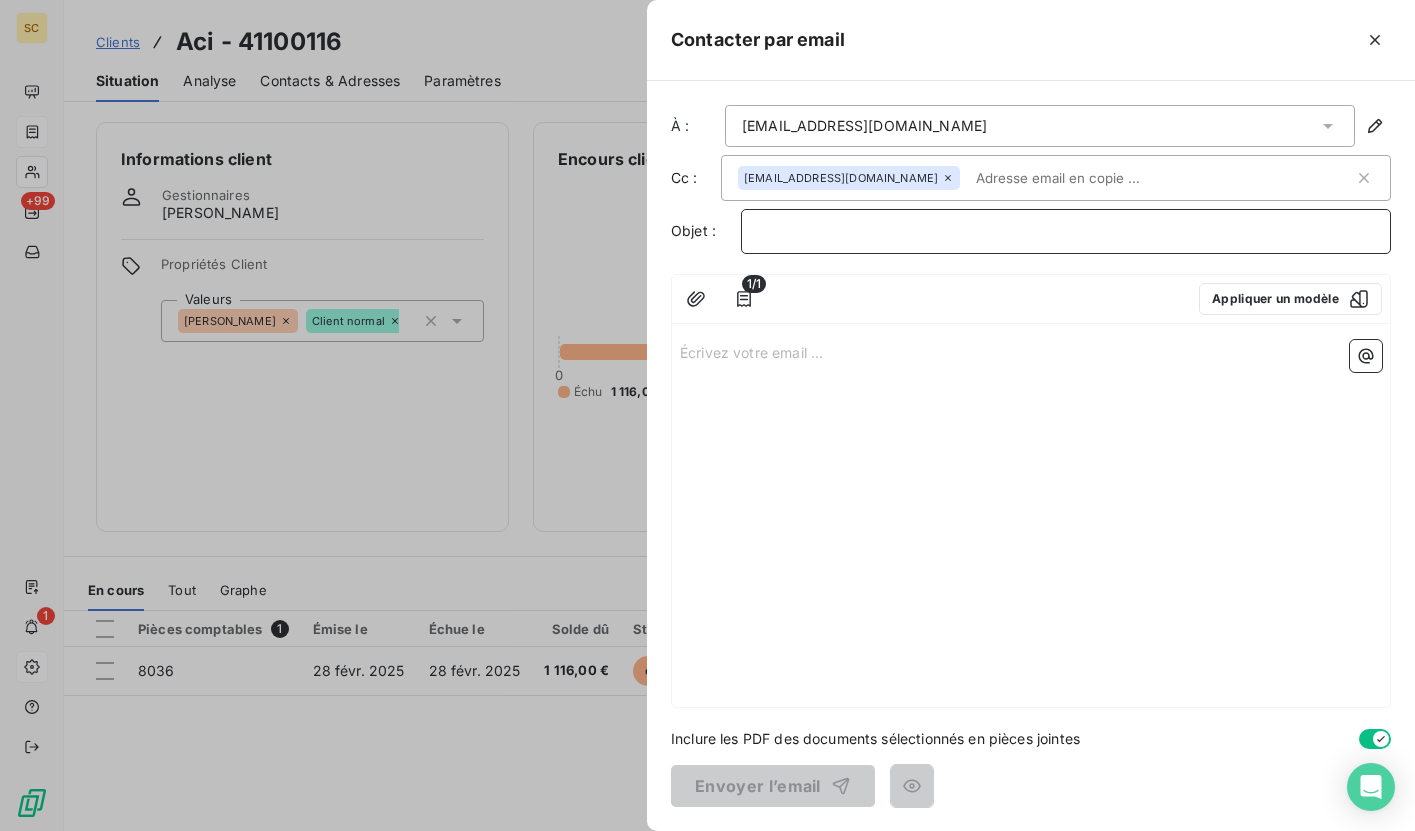 click on "﻿" at bounding box center (1066, 231) 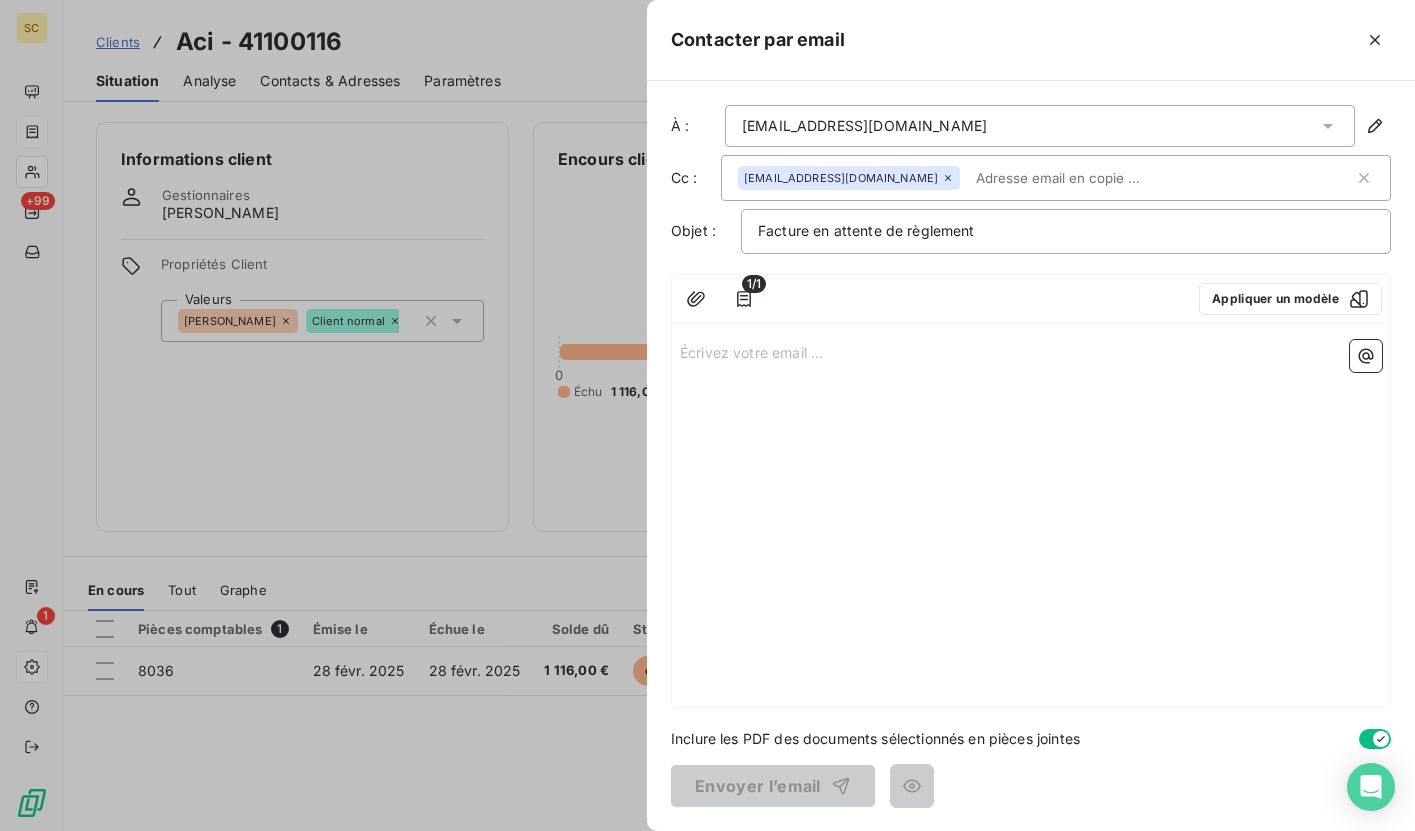 click on "Écrivez votre email ... ﻿" at bounding box center (1031, 351) 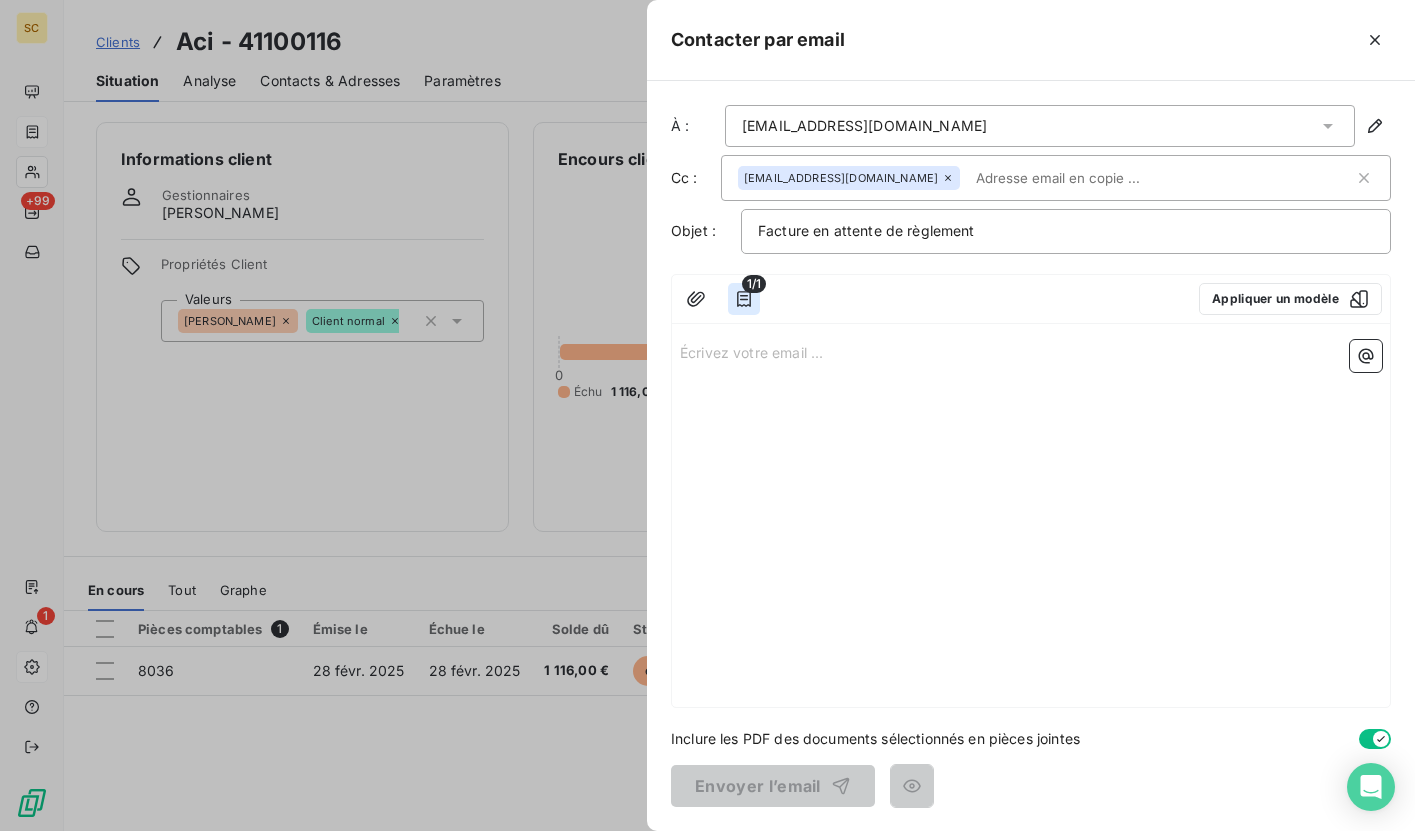 click 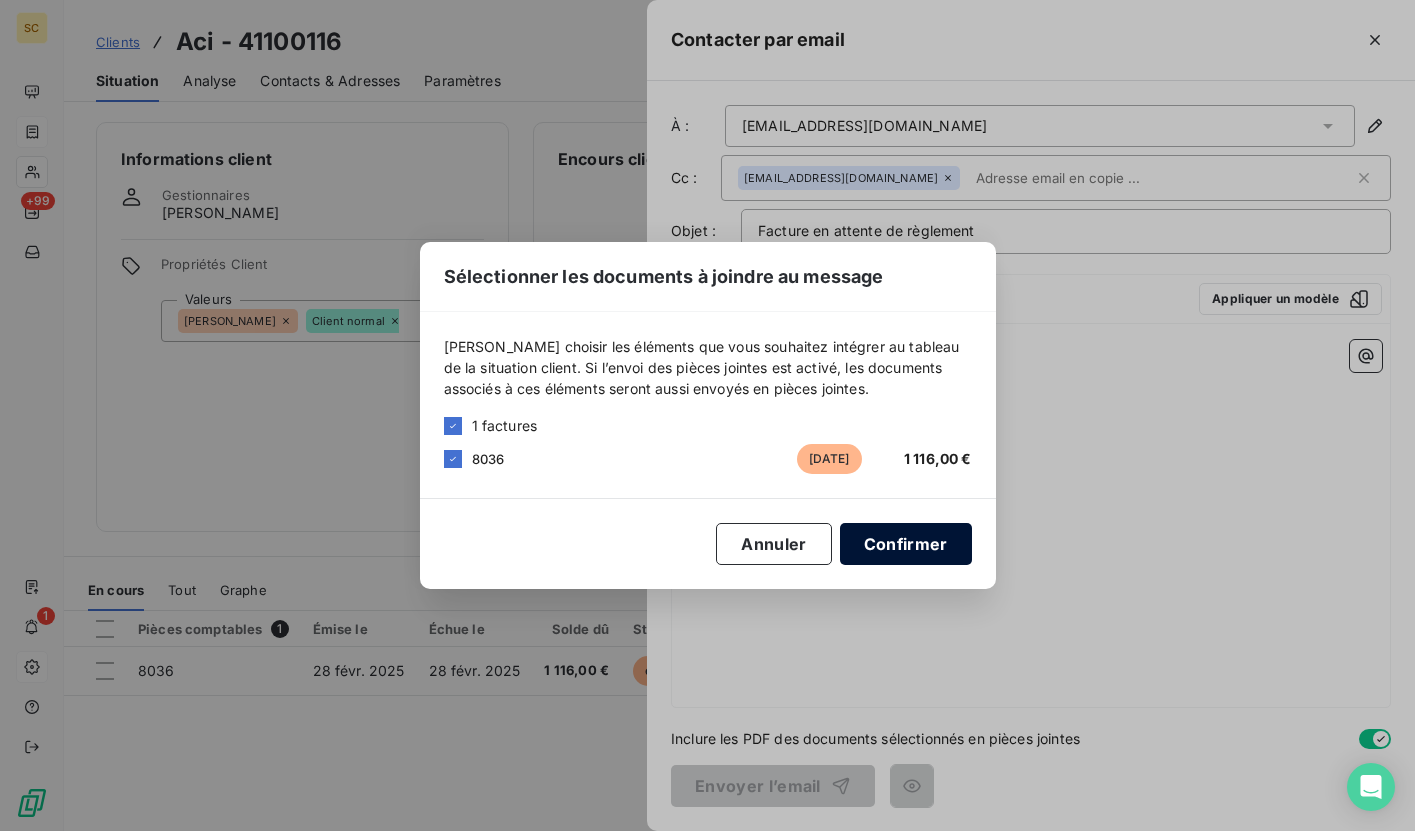 click on "Confirmer" at bounding box center [906, 544] 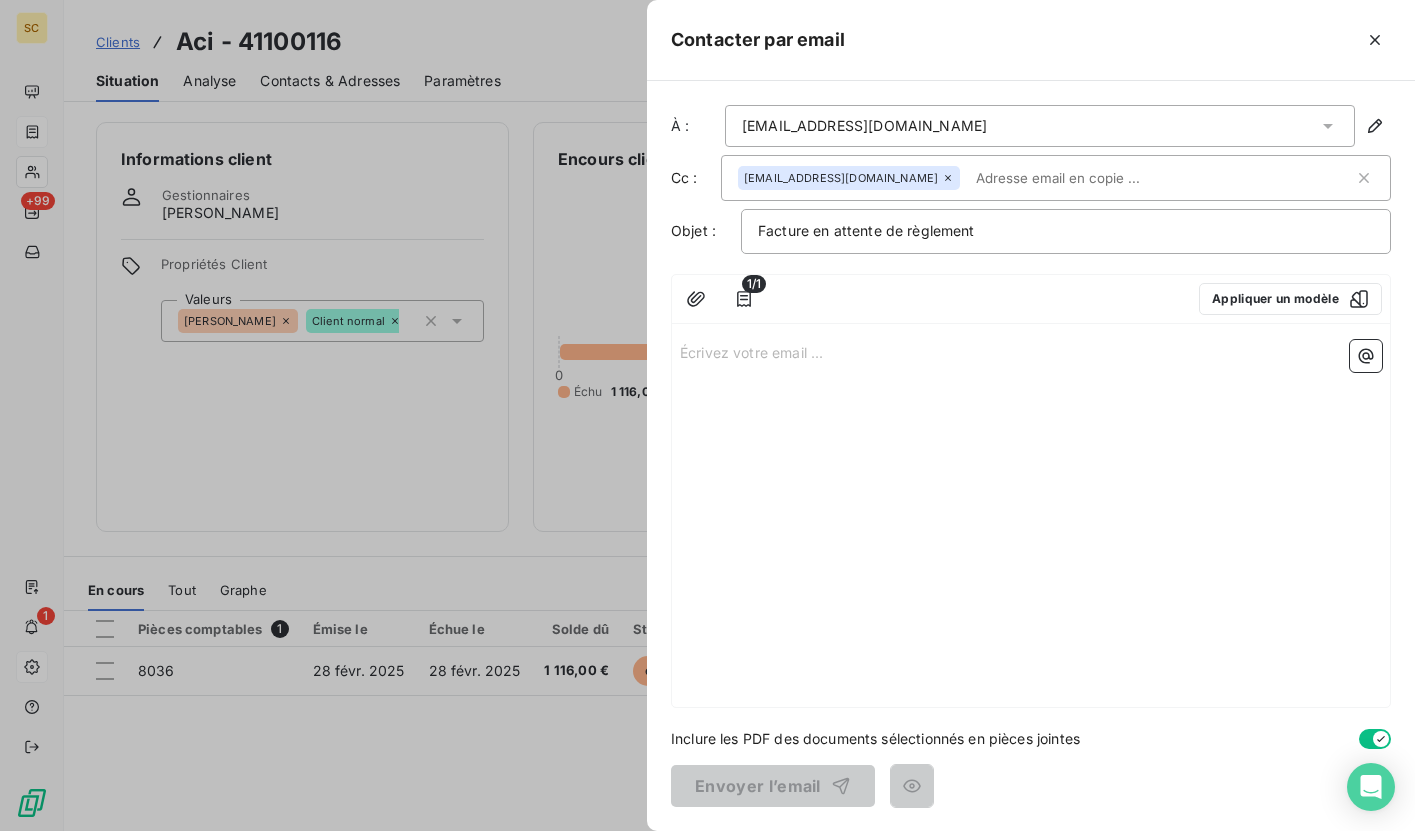 click on "Écrivez votre email ... ﻿" at bounding box center (1031, 519) 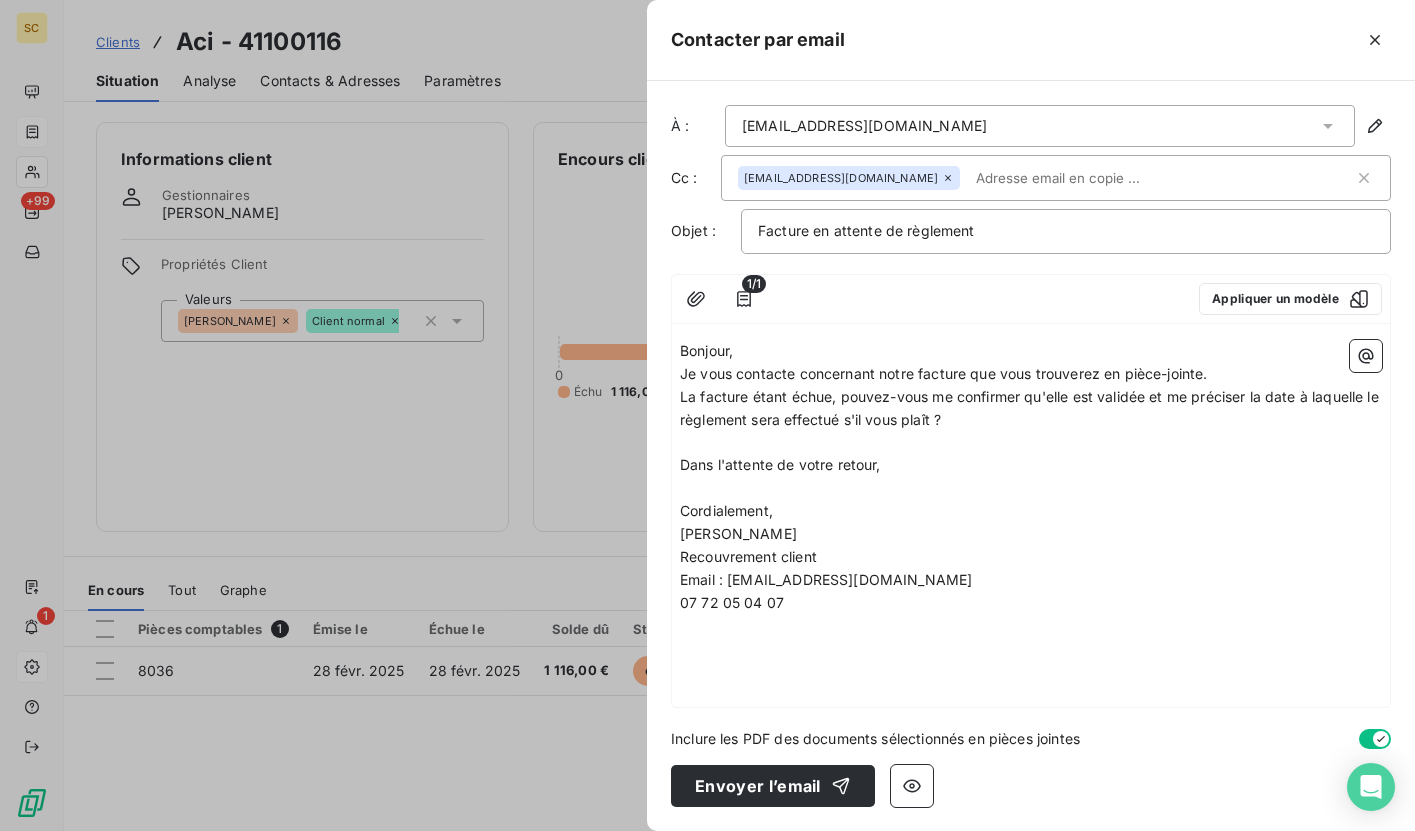 click on "Bonjour," at bounding box center [1031, 351] 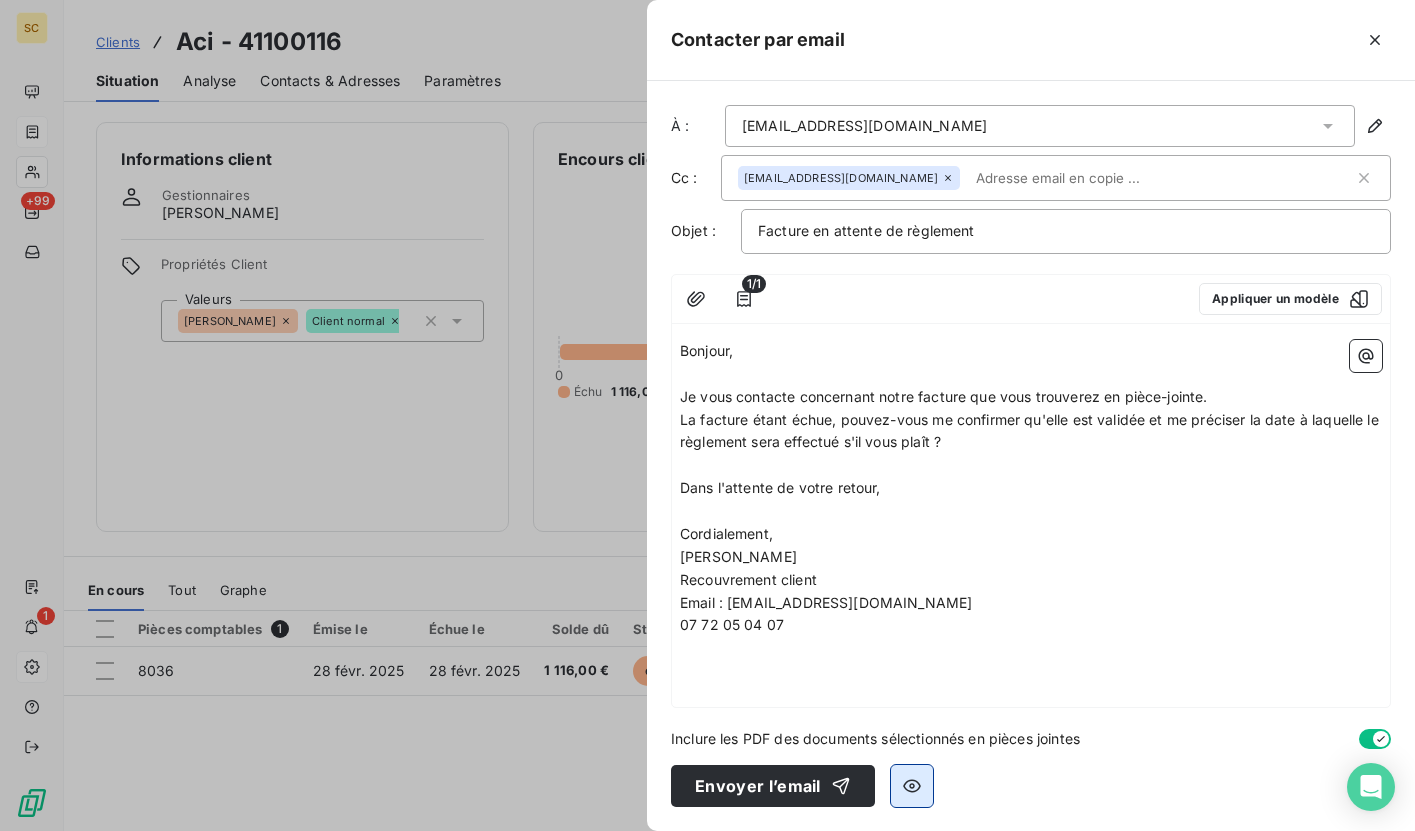click 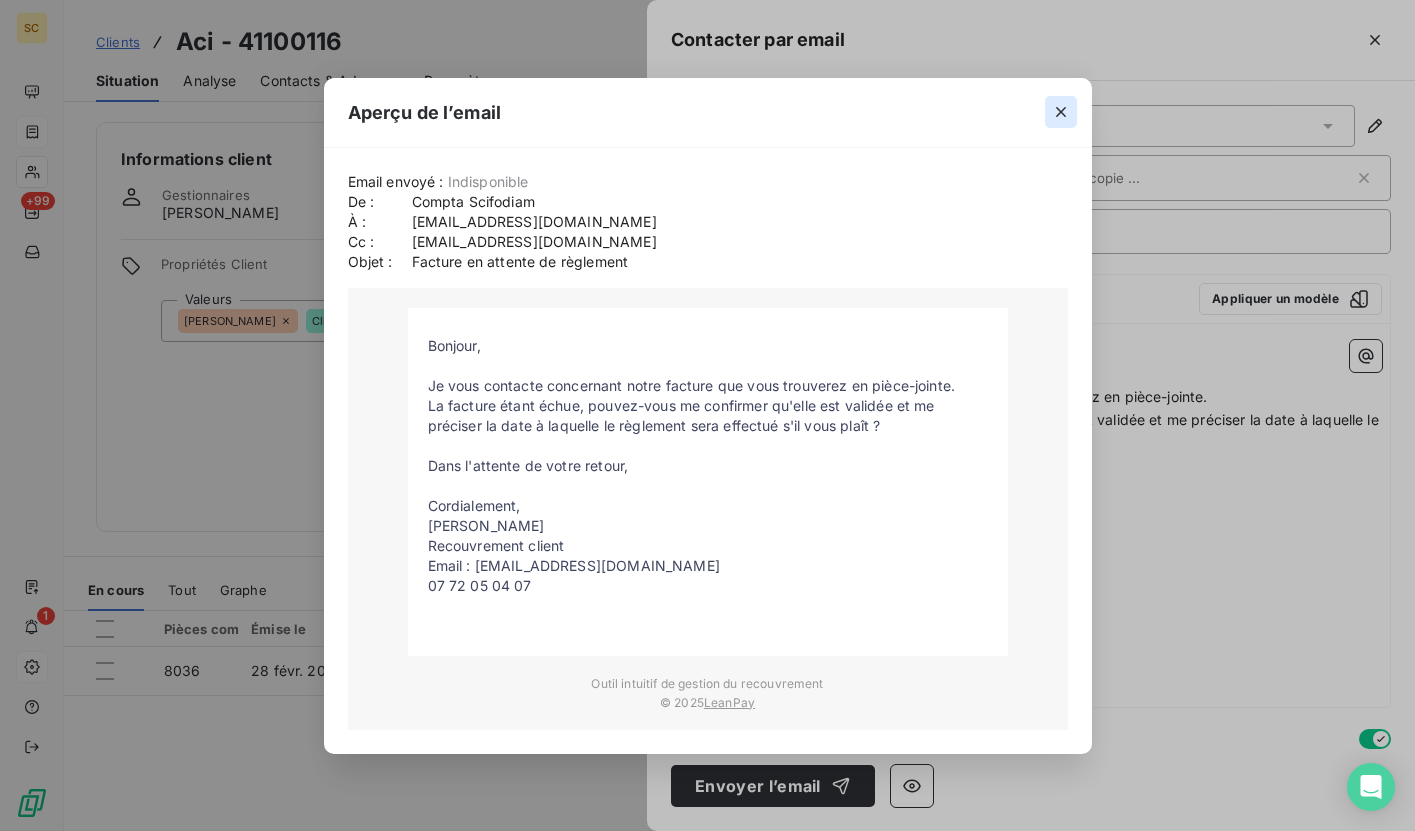 click 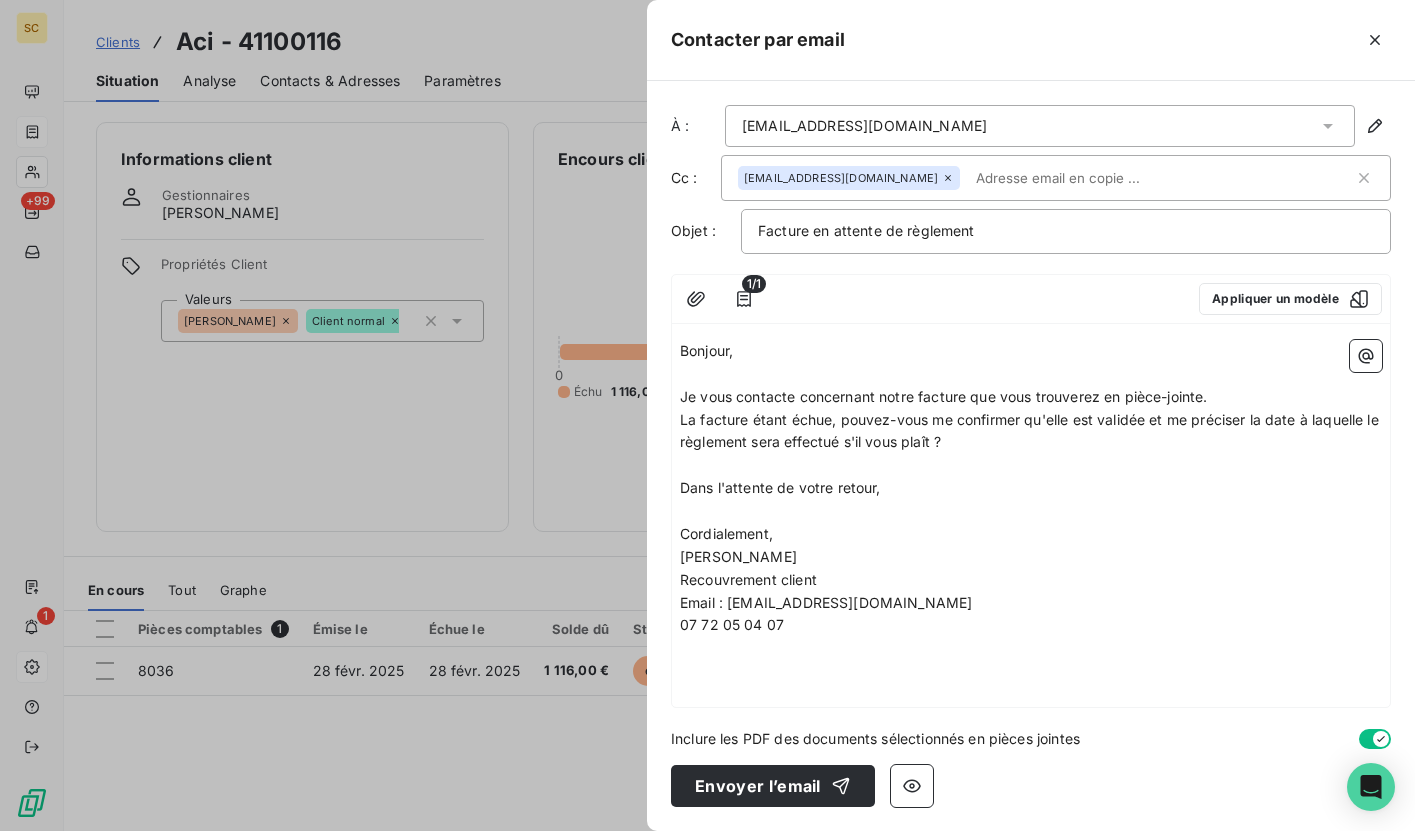 click on "[EMAIL_ADDRESS][DOMAIN_NAME]" at bounding box center (1040, 126) 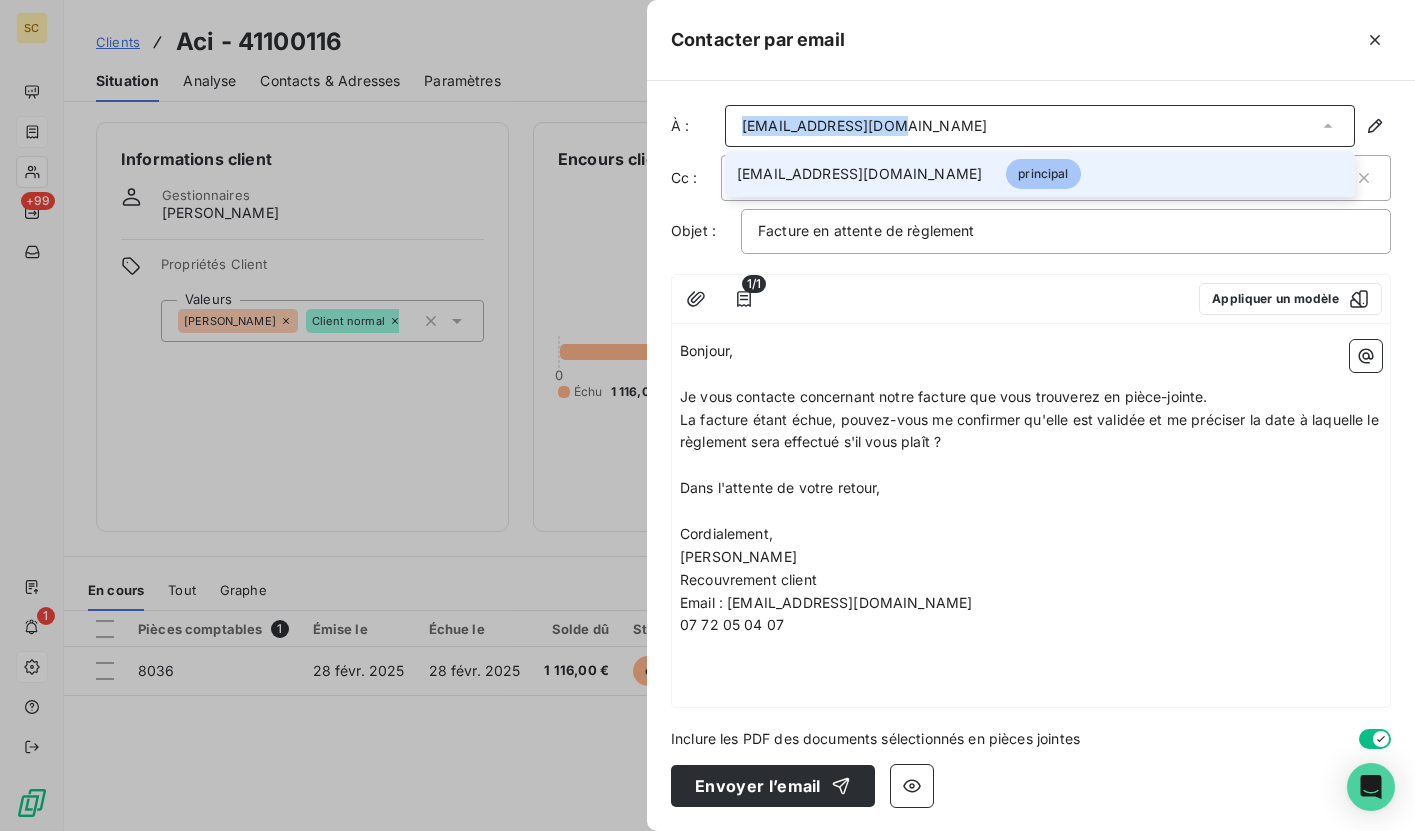 drag, startPoint x: 920, startPoint y: 128, endPoint x: 687, endPoint y: 124, distance: 233.03433 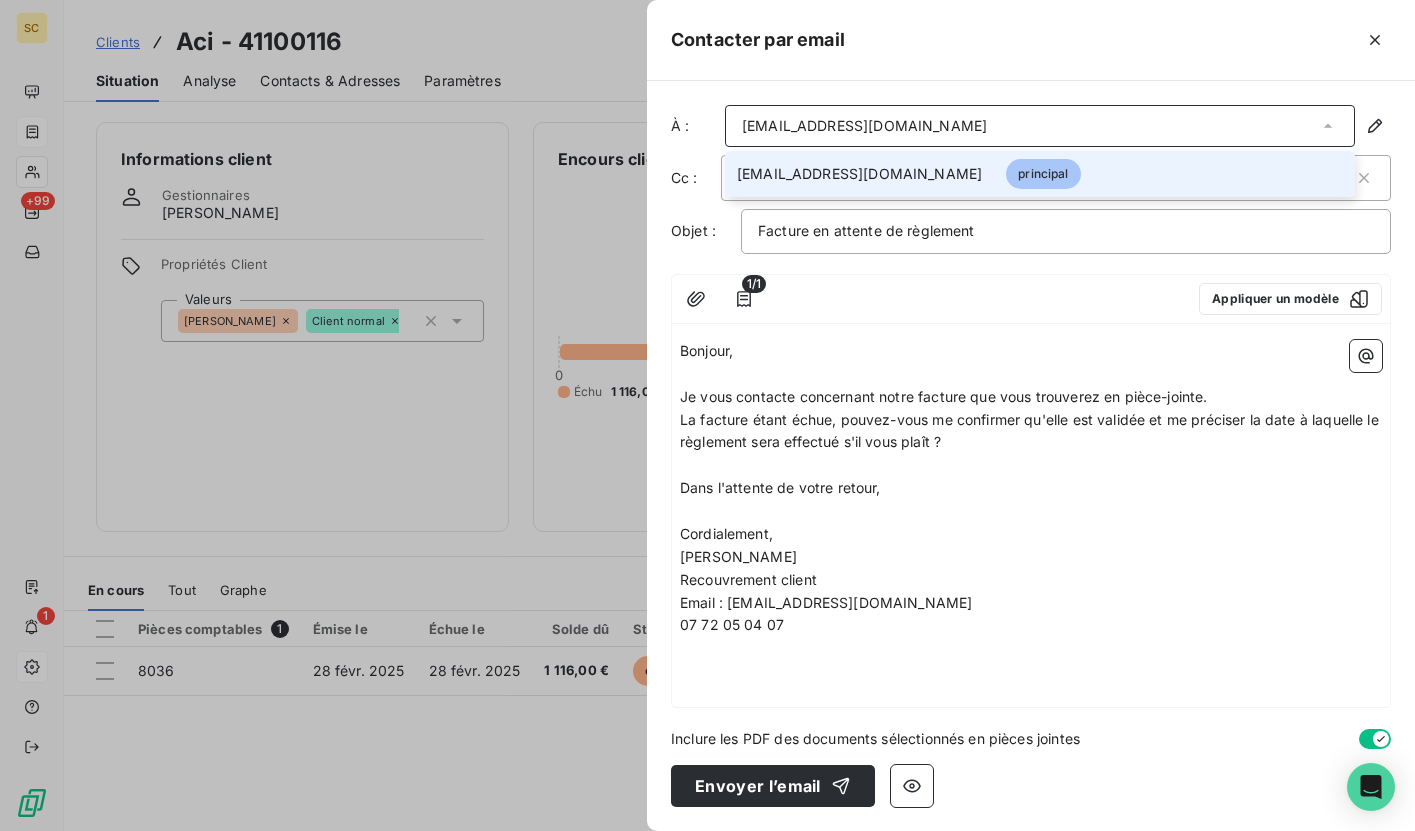 click at bounding box center (979, 299) 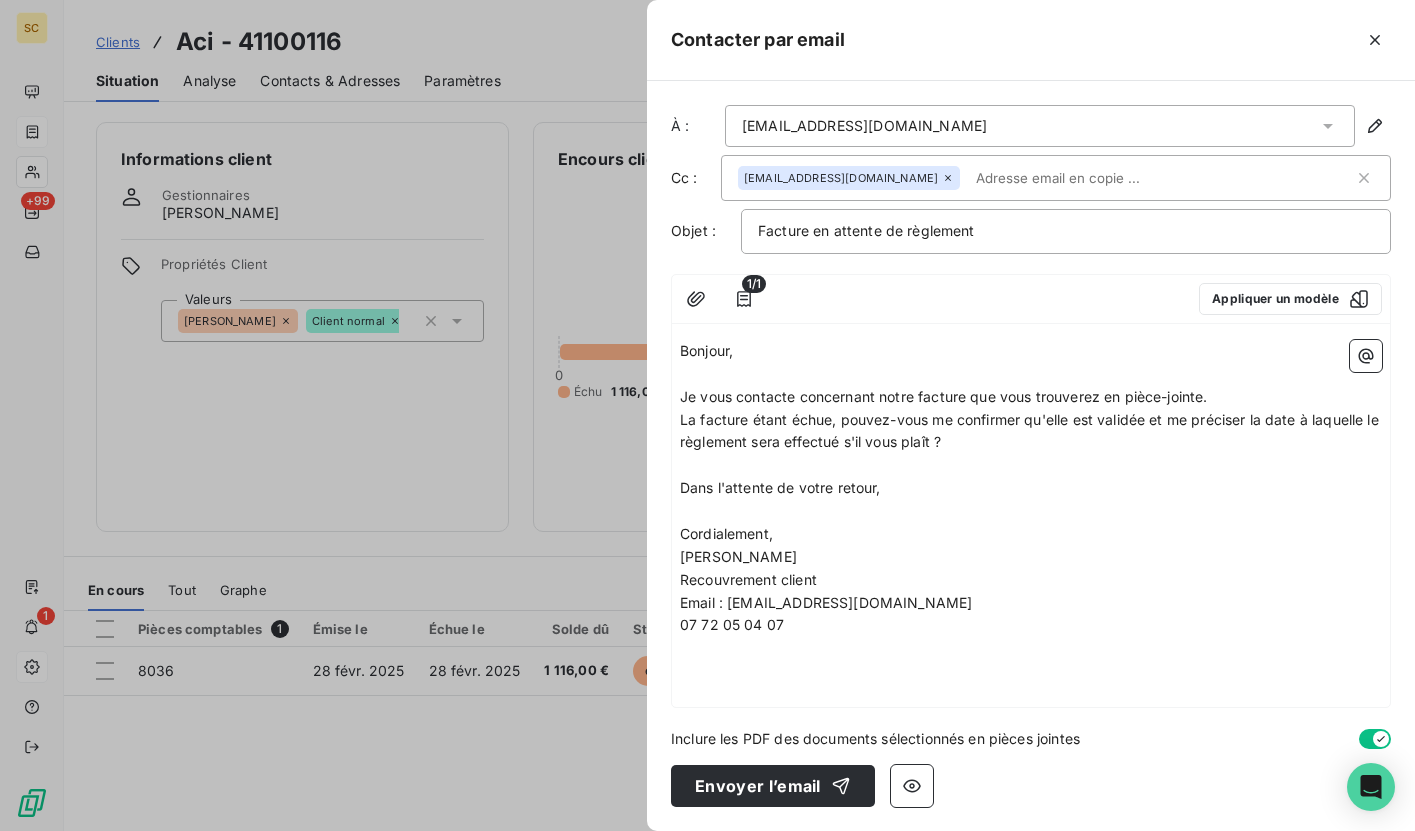 click 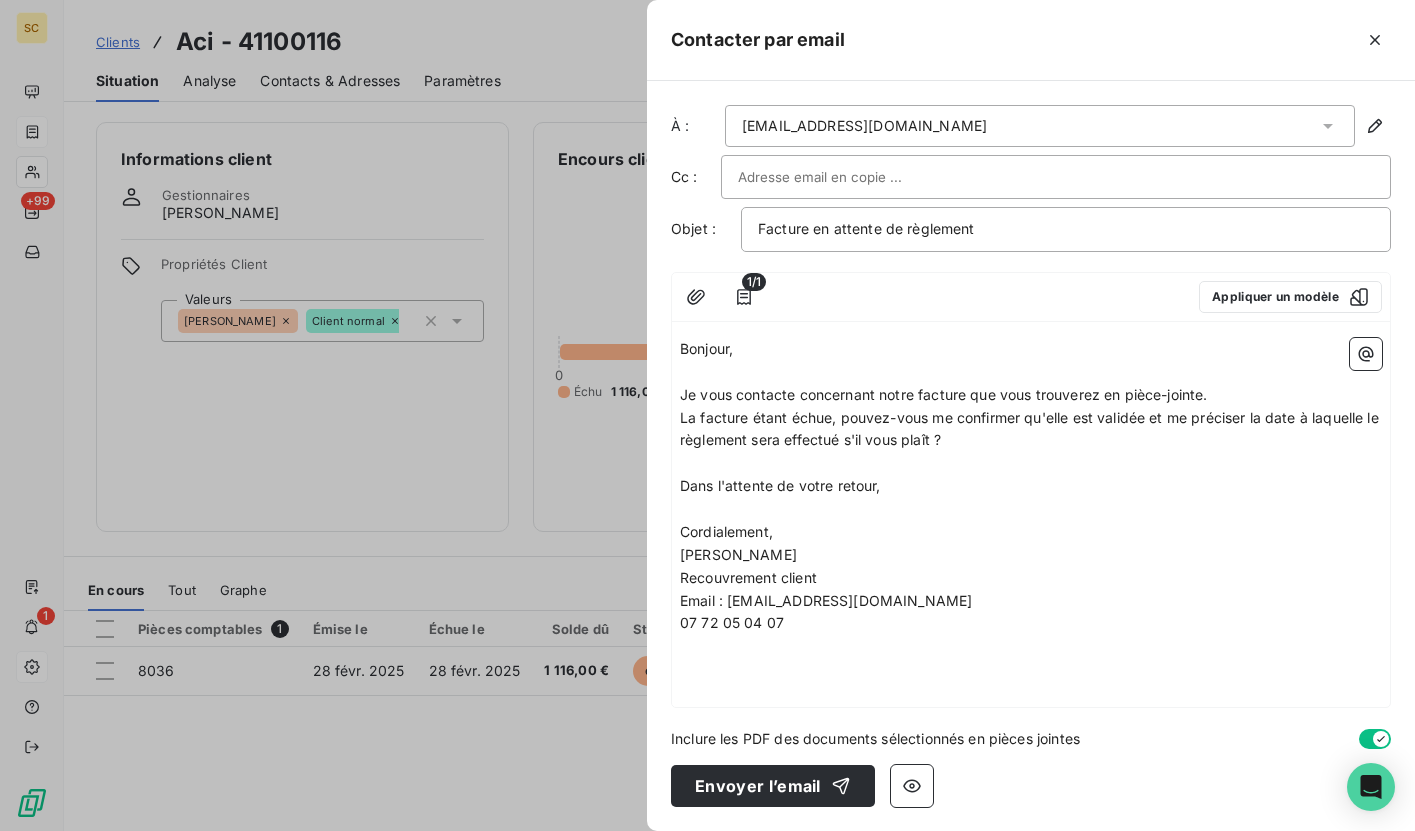 click on "[EMAIL_ADDRESS][DOMAIN_NAME]" at bounding box center (1040, 126) 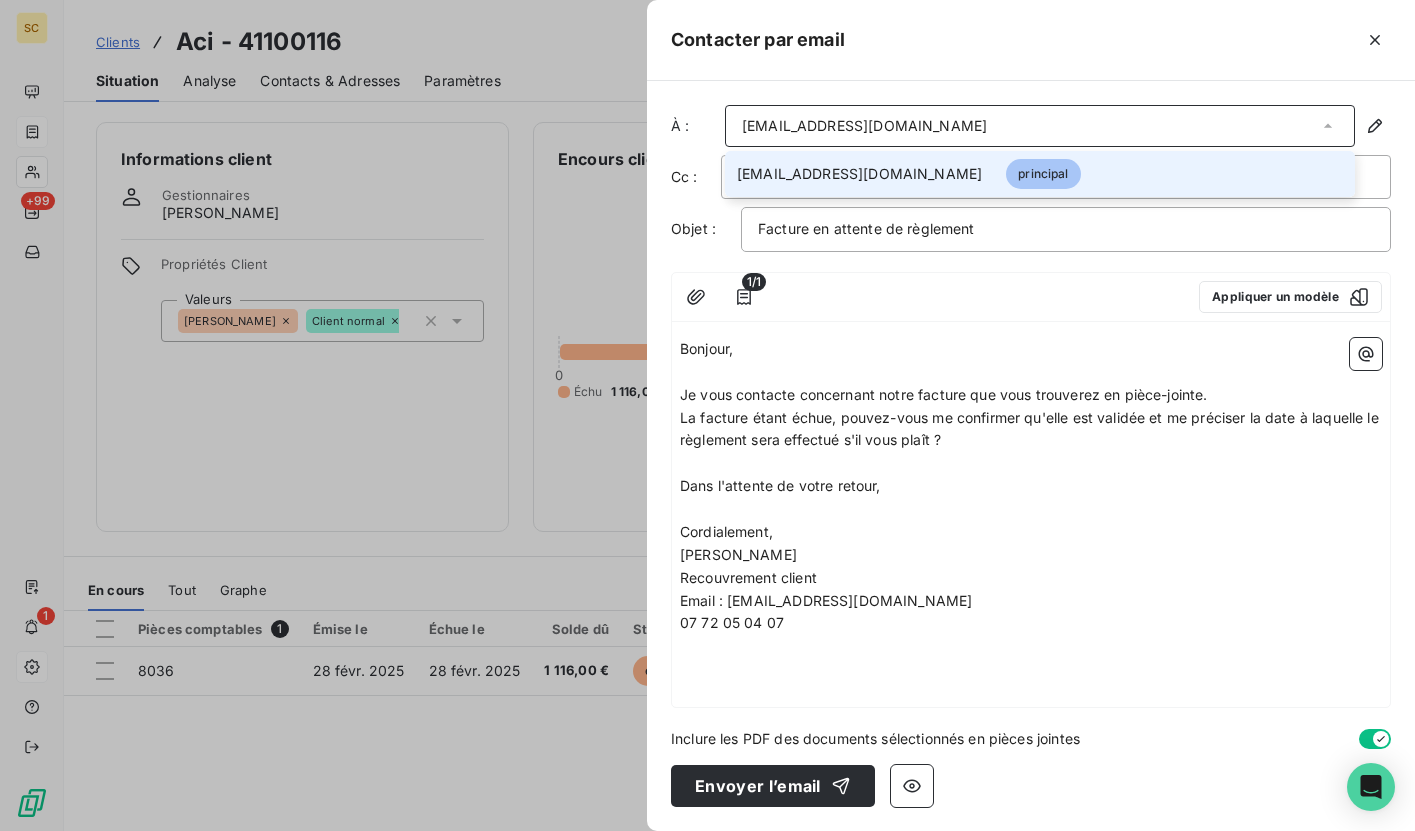 click on "principal" at bounding box center [1043, 174] 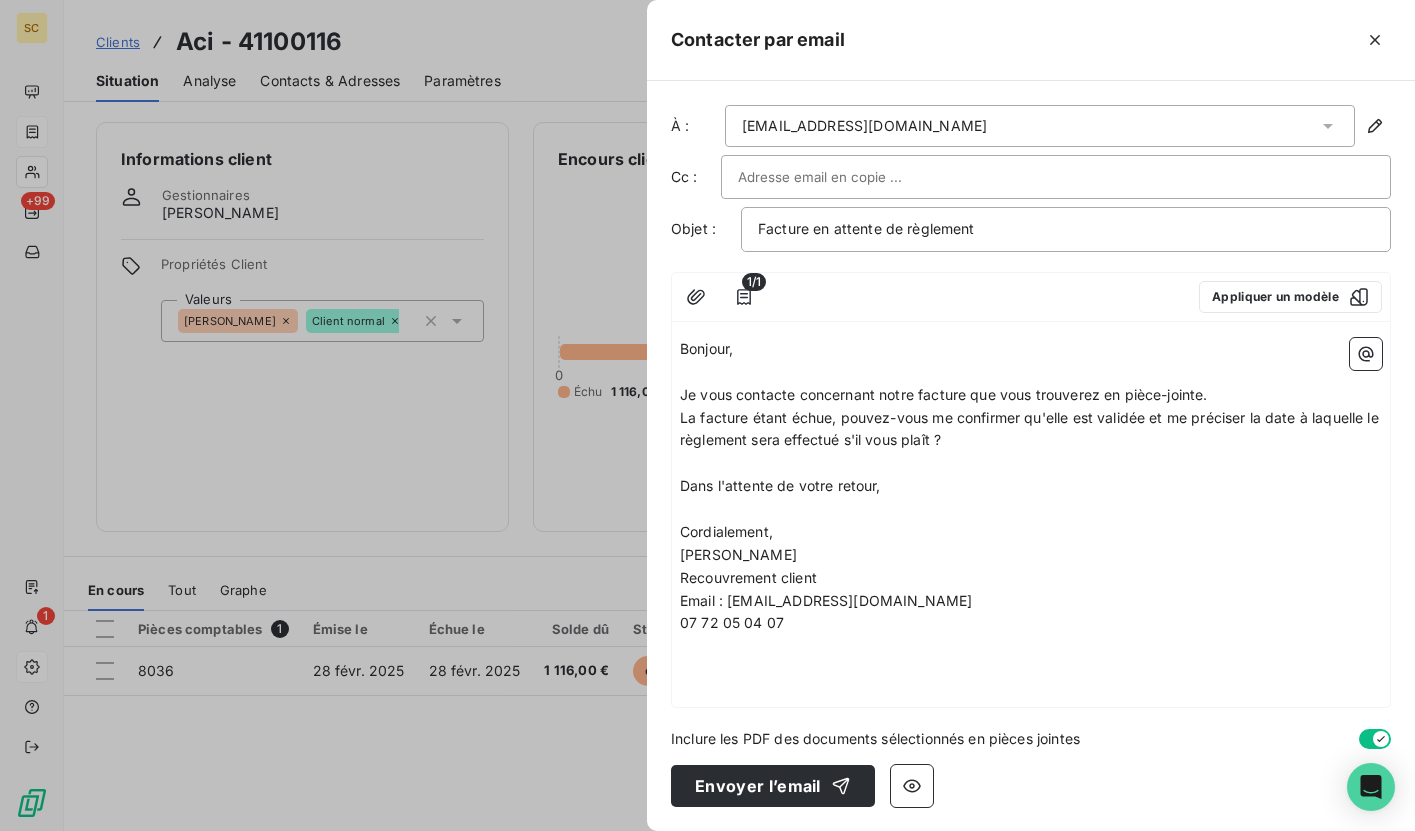 drag, startPoint x: 881, startPoint y: 122, endPoint x: 893, endPoint y: 124, distance: 12.165525 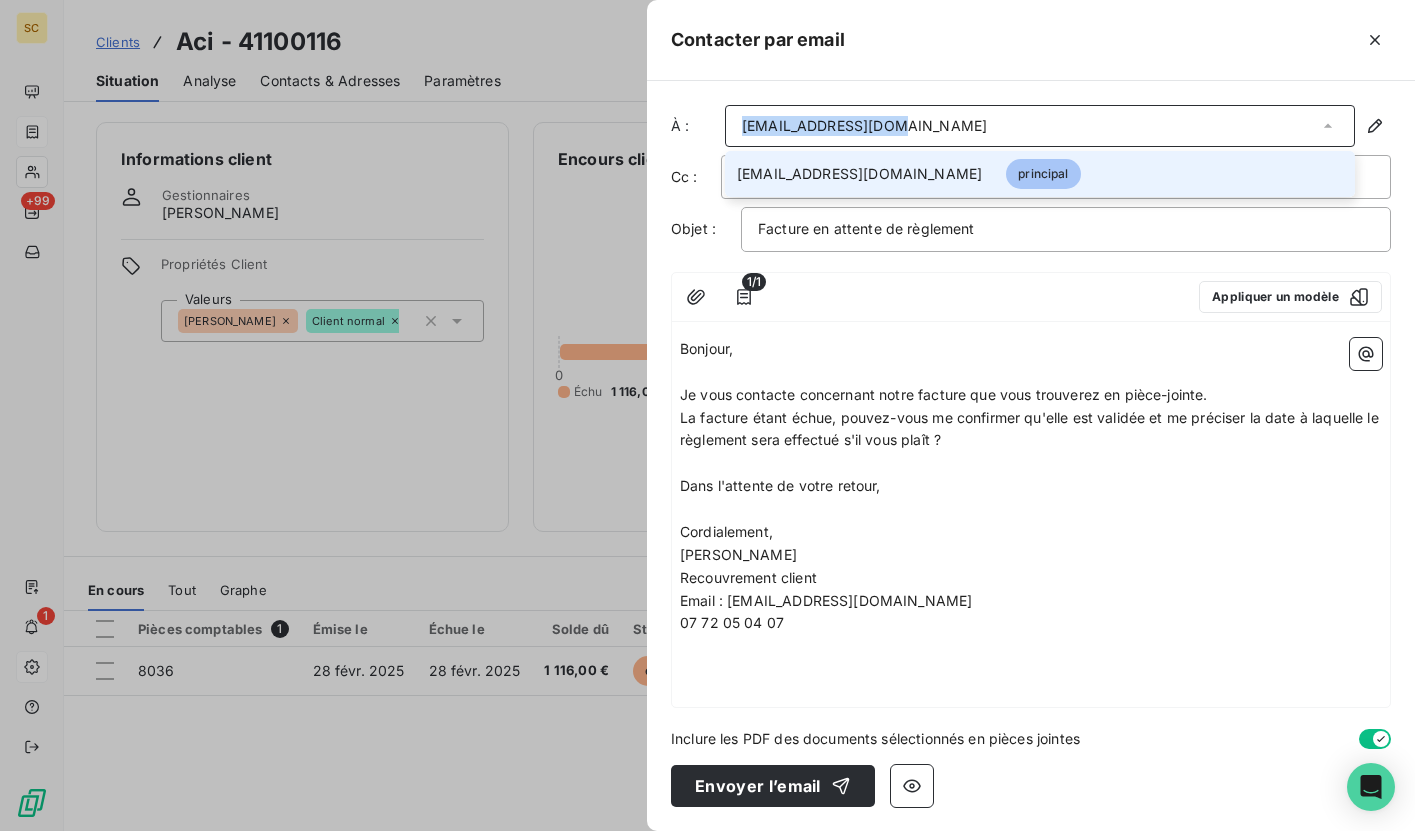 drag, startPoint x: 901, startPoint y: 124, endPoint x: 743, endPoint y: 110, distance: 158.61903 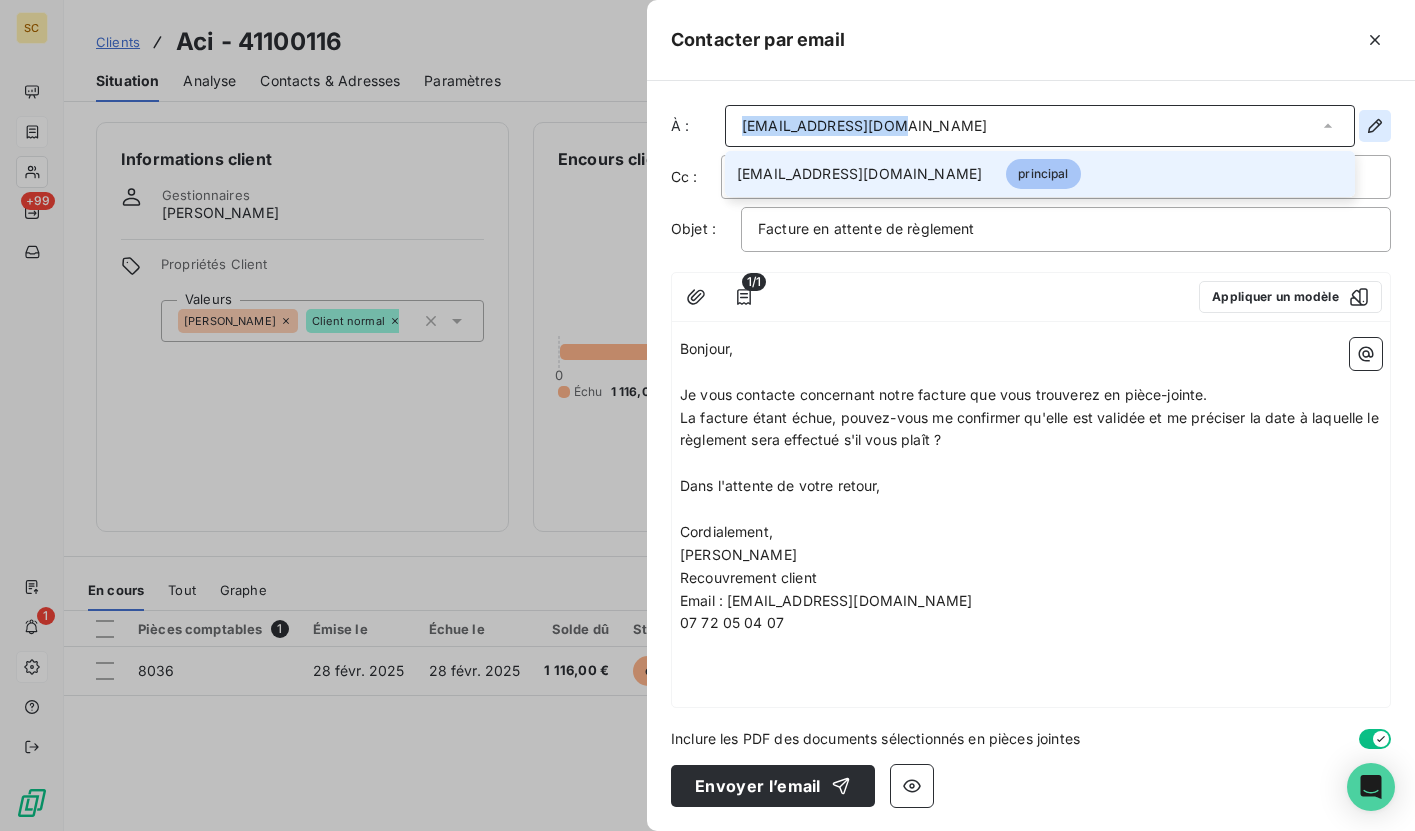click 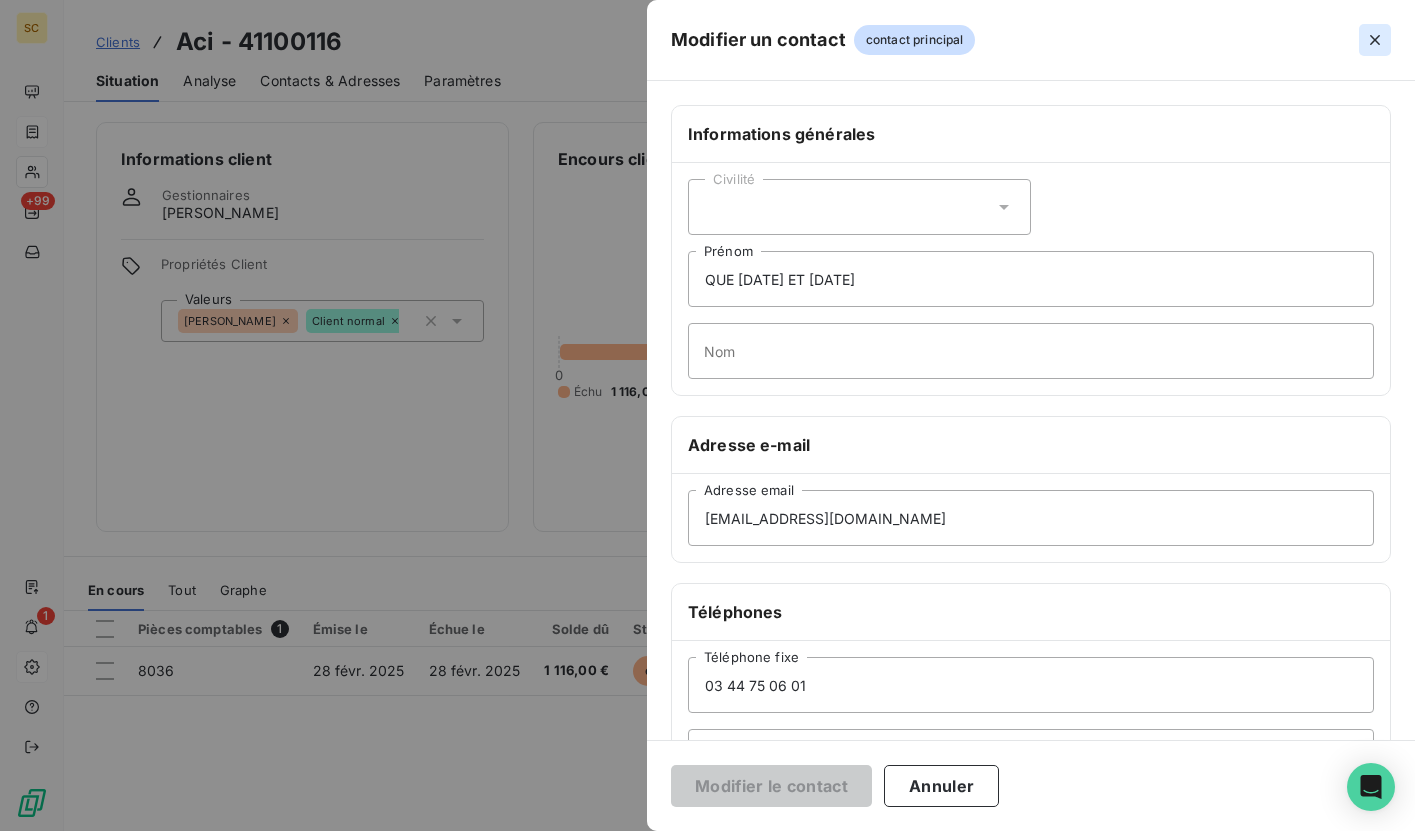 click at bounding box center [1375, 40] 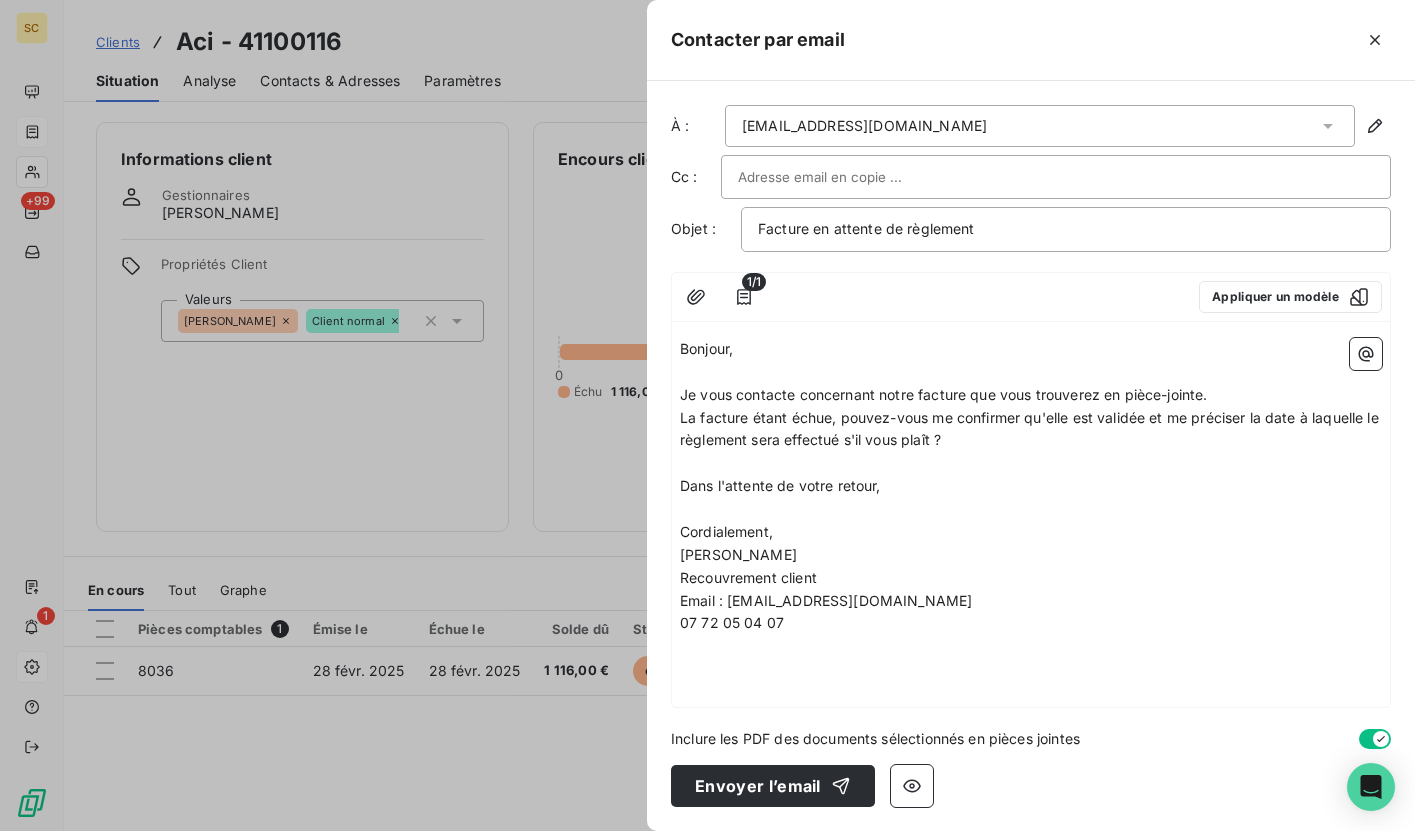 click at bounding box center [845, 177] 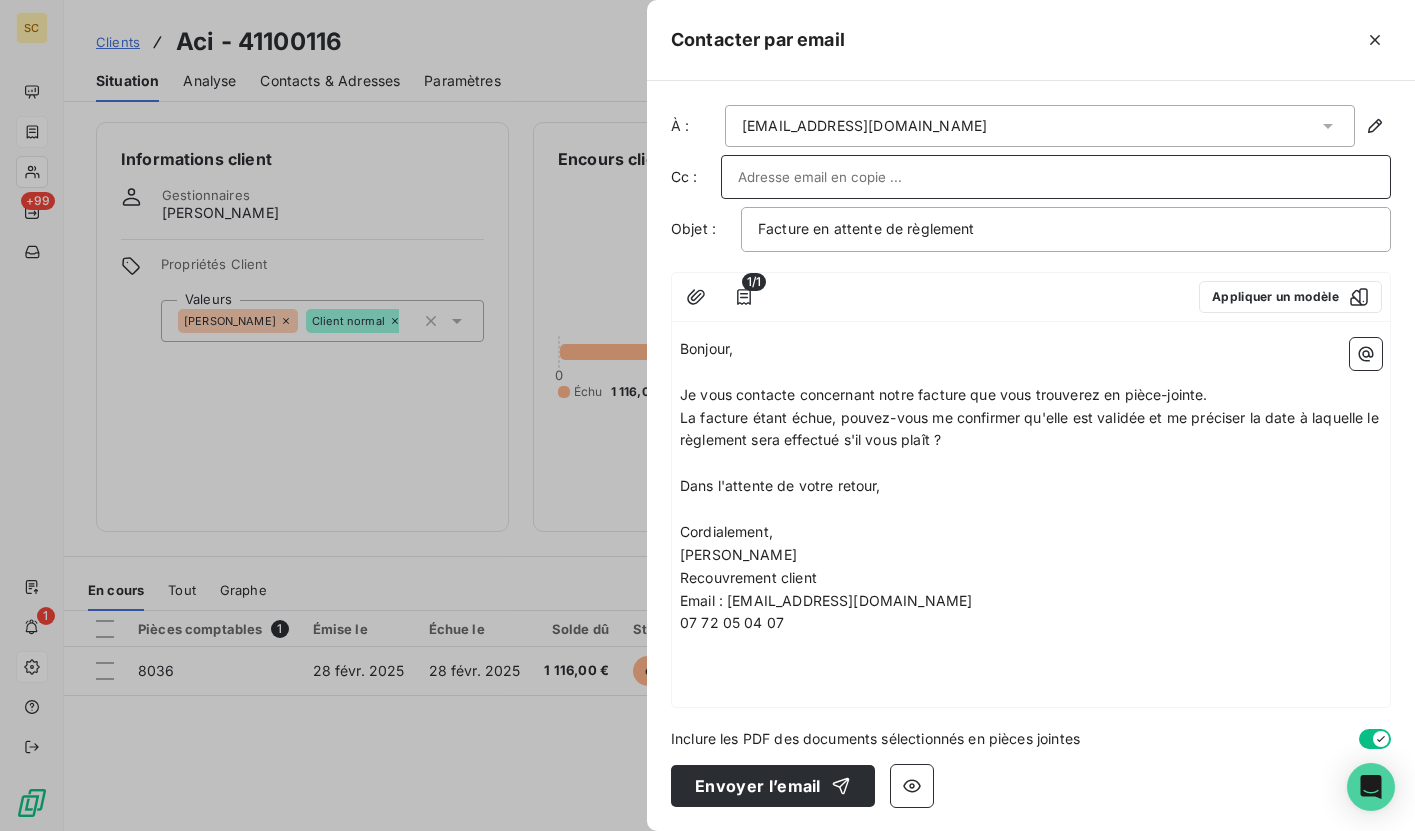 paste on "[EMAIL_ADDRESS][DOMAIN_NAME]" 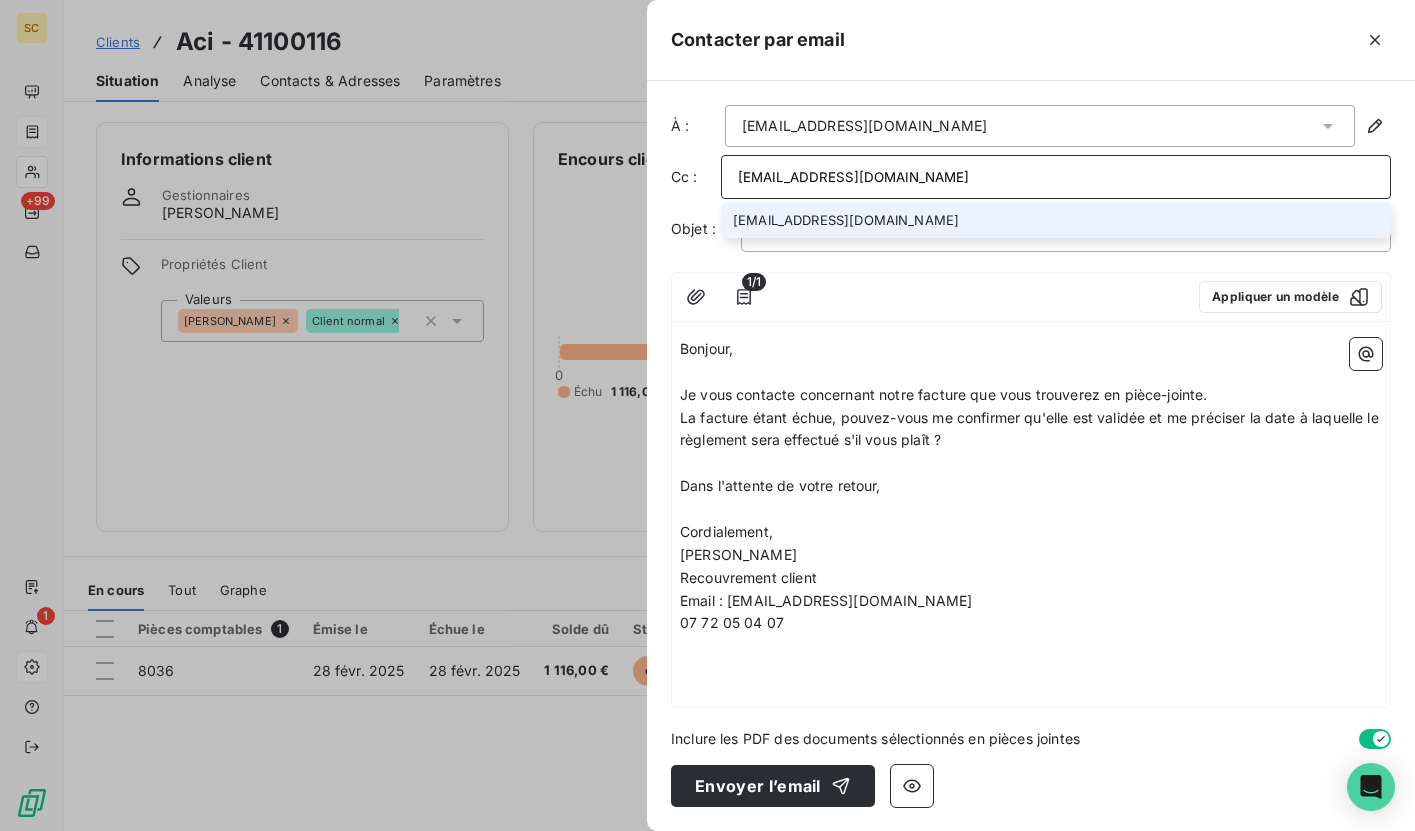 type on "[EMAIL_ADDRESS][DOMAIN_NAME]" 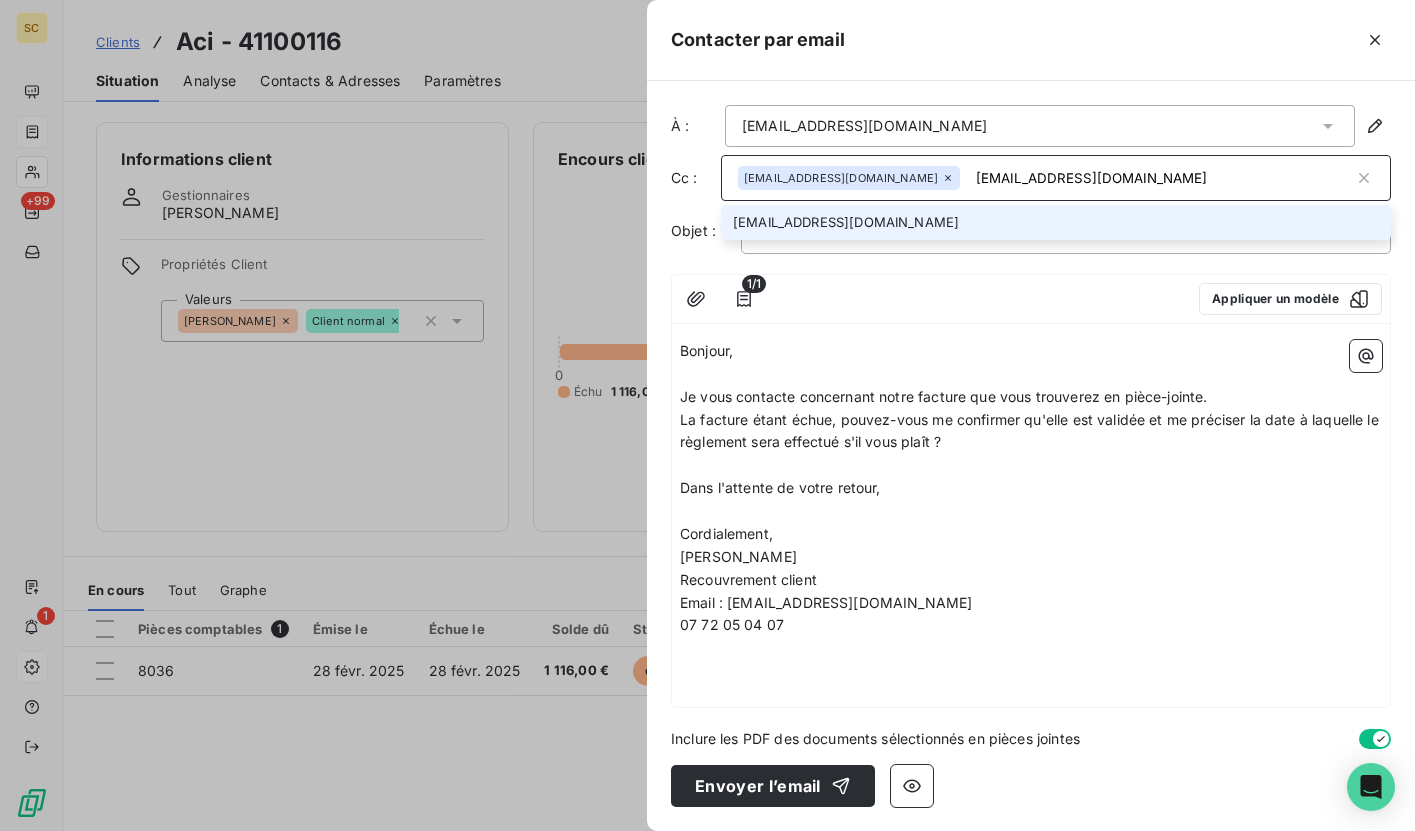 type on "[EMAIL_ADDRESS][DOMAIN_NAME]" 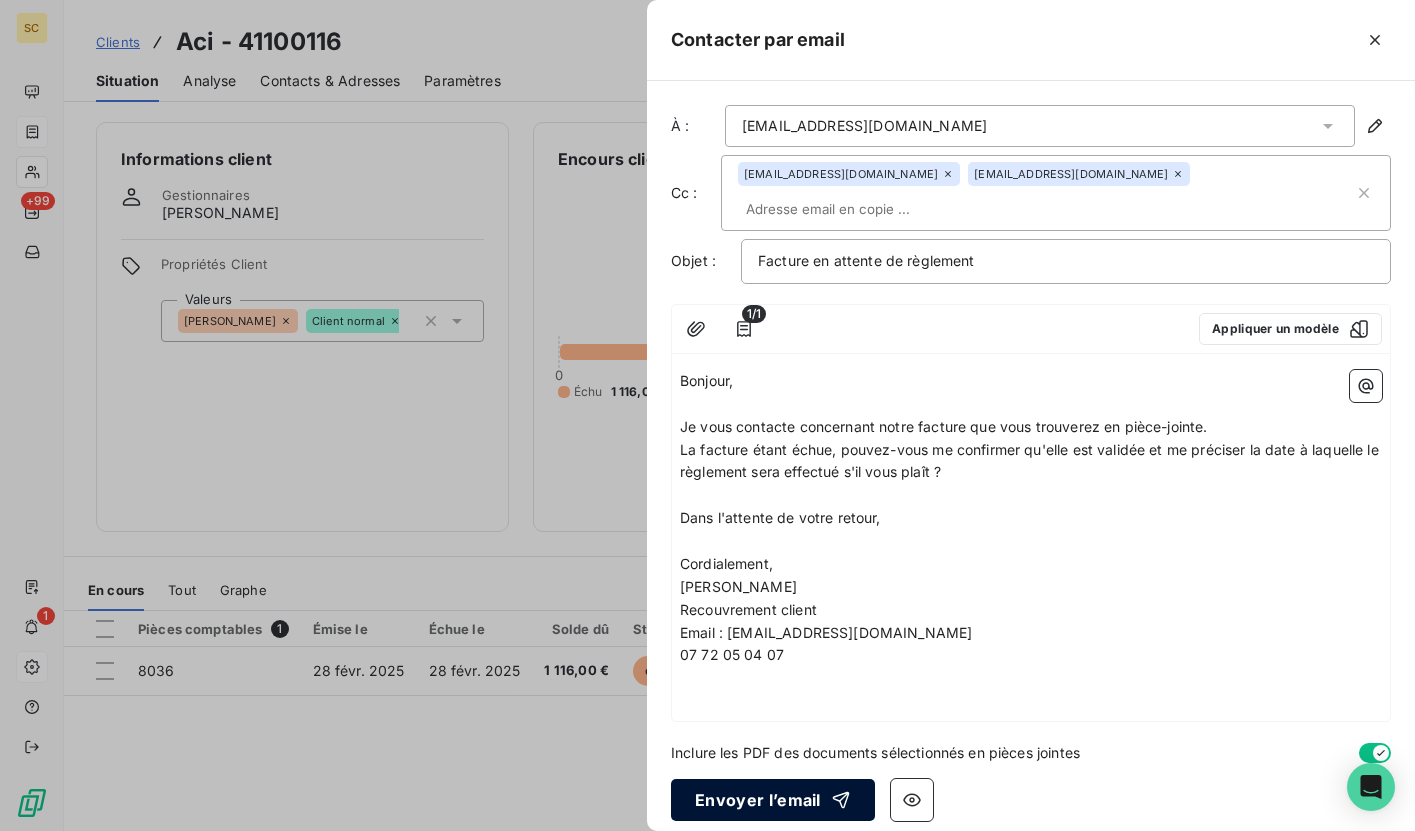 click on "Envoyer l’email" at bounding box center (773, 800) 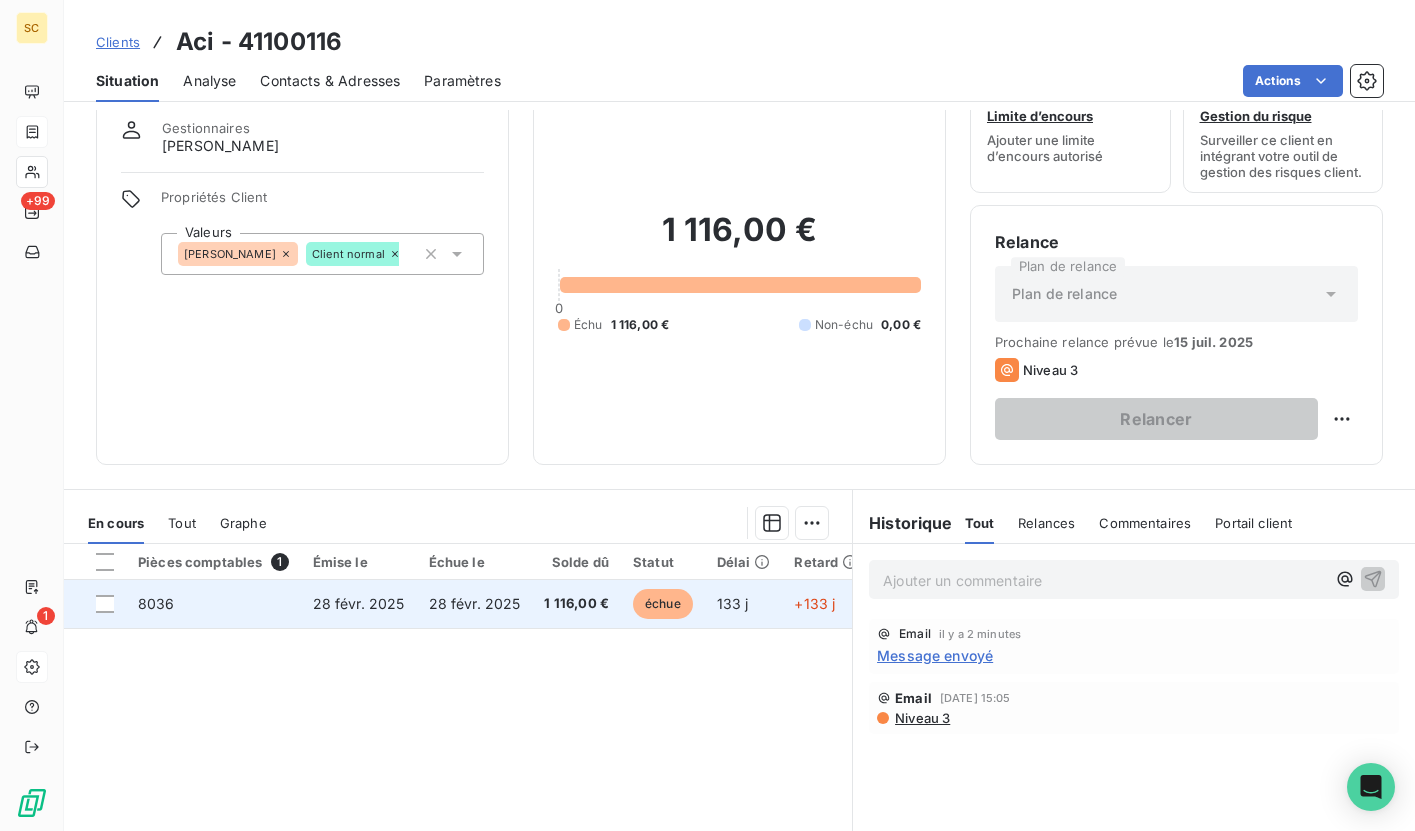 scroll, scrollTop: 225, scrollLeft: 0, axis: vertical 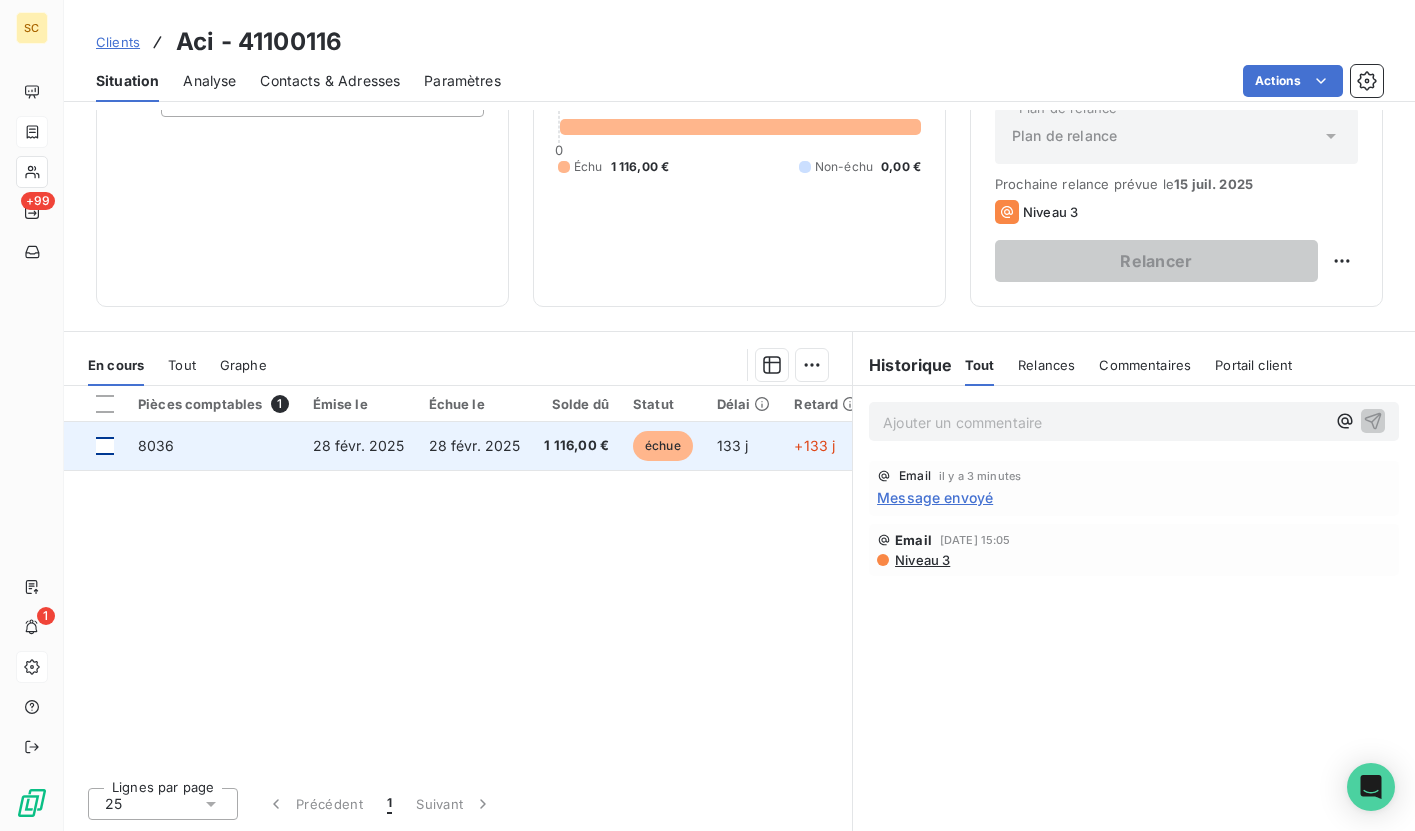 click at bounding box center (105, 446) 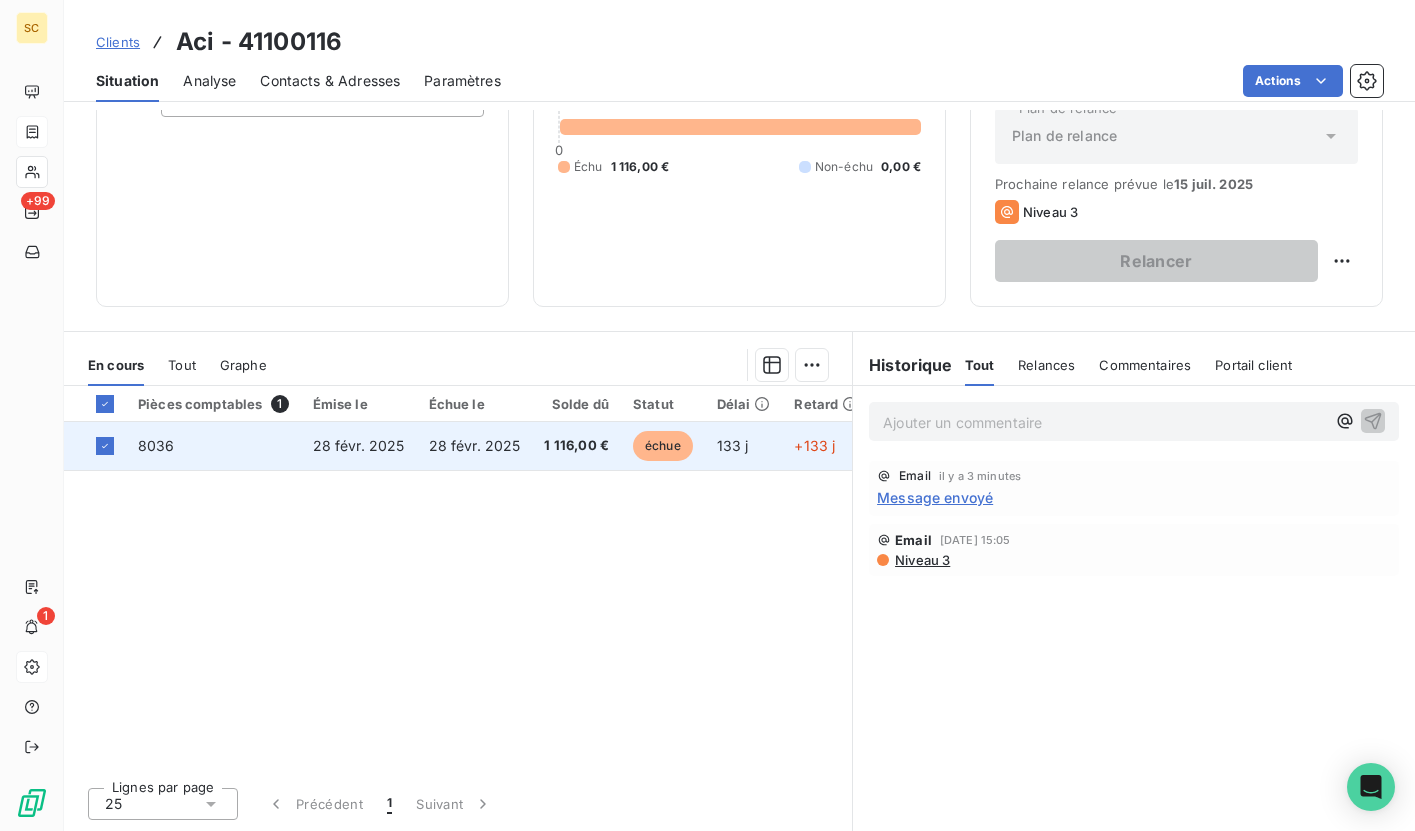 click on "8036" at bounding box center [213, 446] 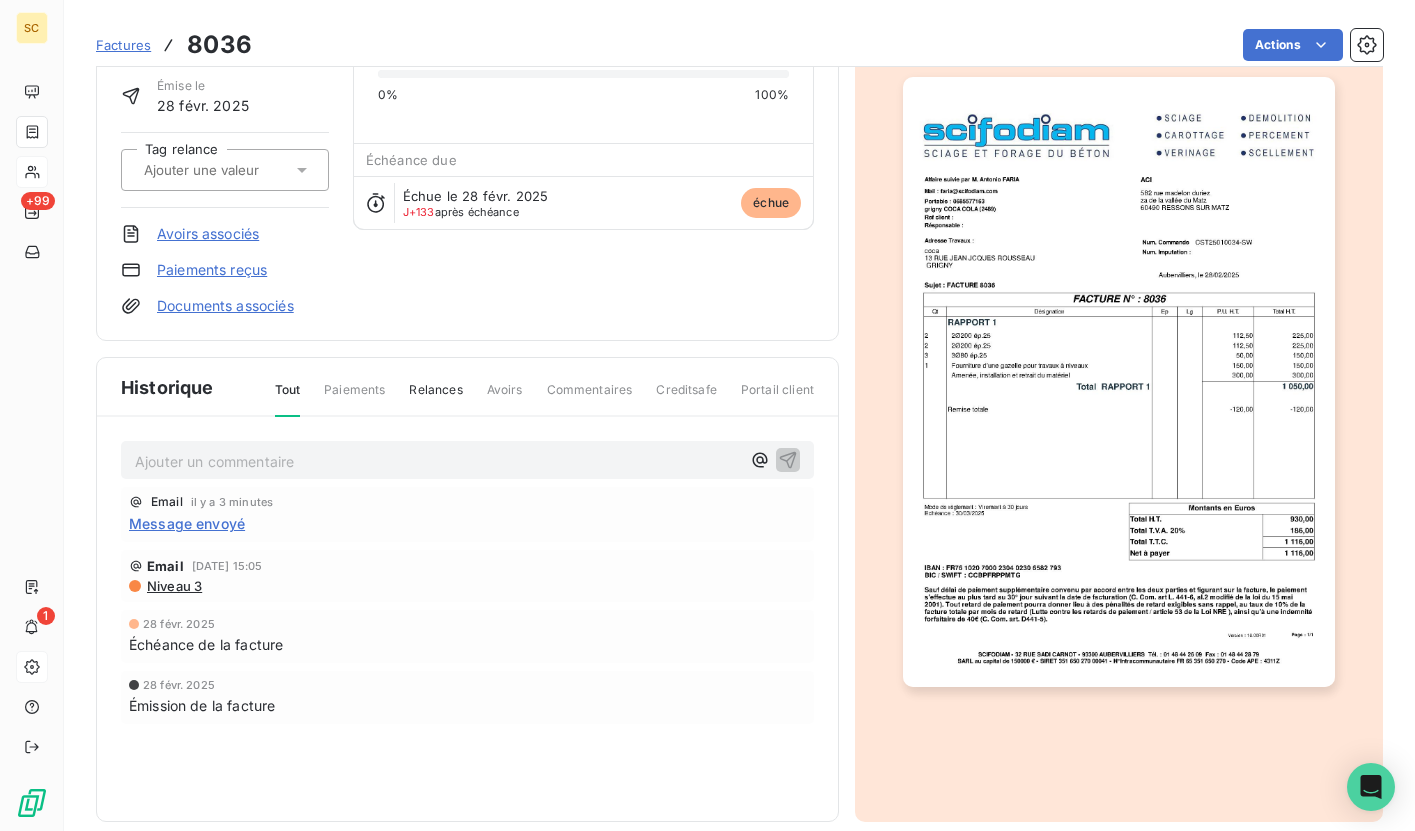 scroll, scrollTop: 150, scrollLeft: 0, axis: vertical 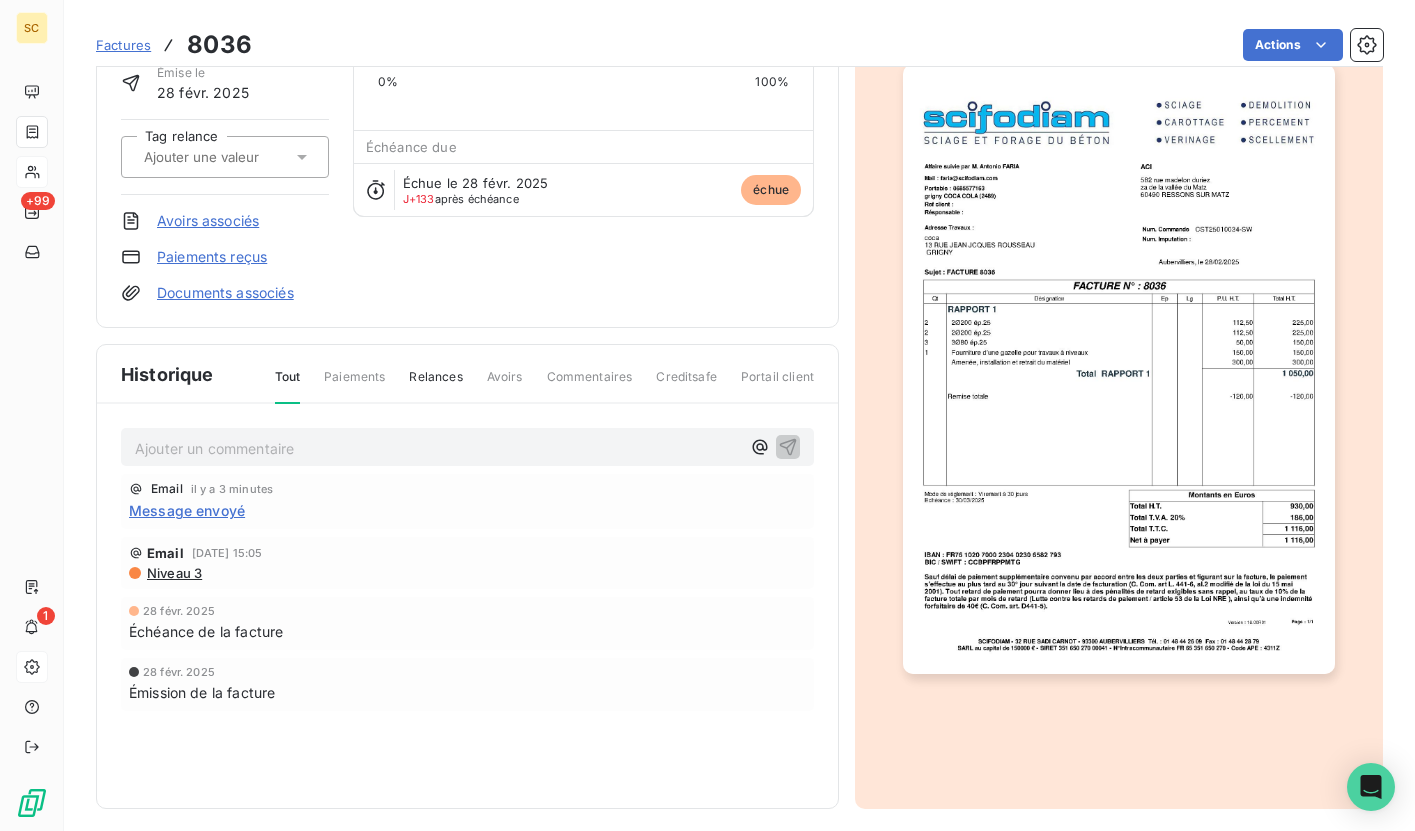 click on "Commentaires" at bounding box center [590, 385] 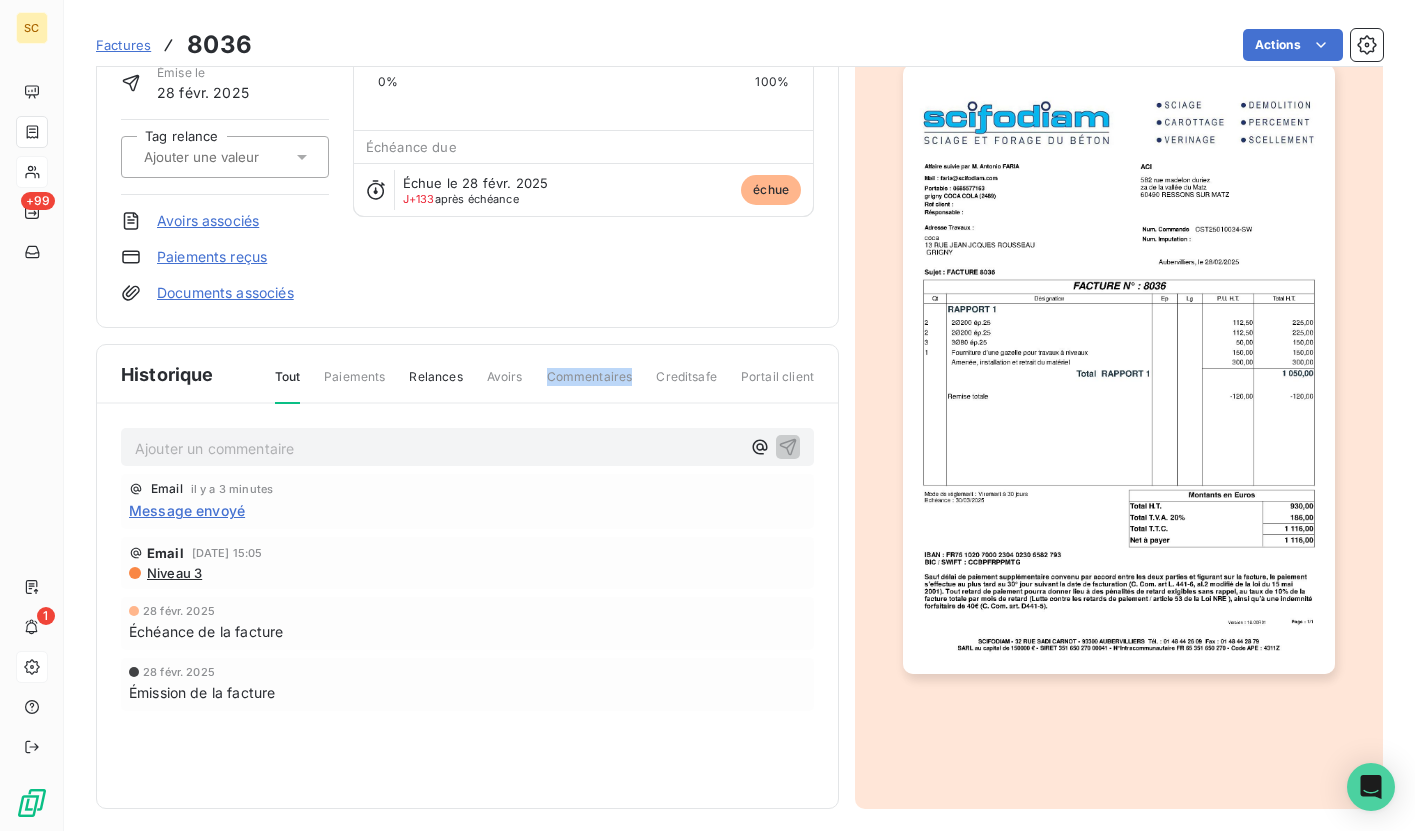 click on "Commentaires" at bounding box center (590, 385) 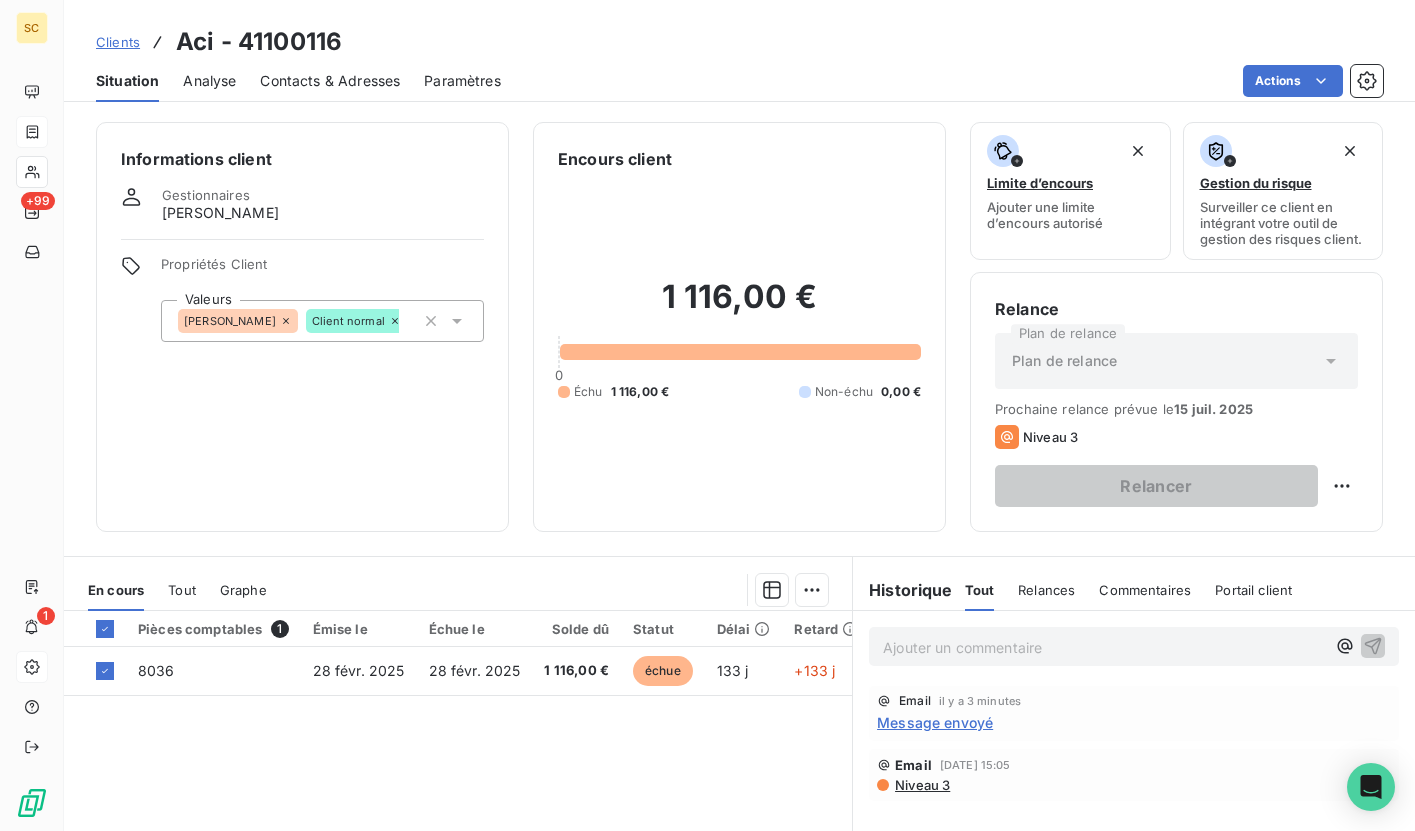 click on "Commentaires" at bounding box center (1145, 590) 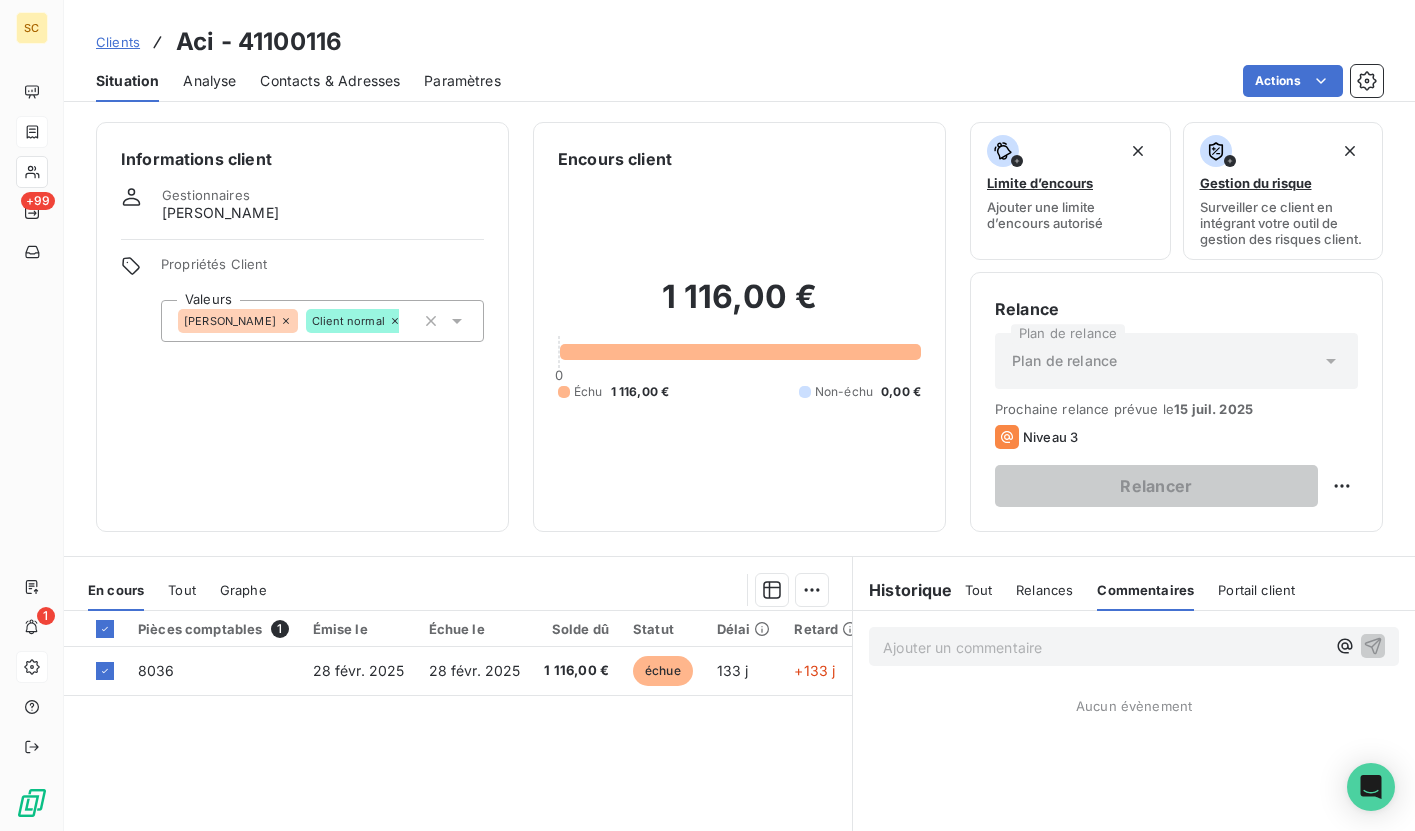 click on "Ajouter un commentaire ﻿" at bounding box center (1104, 647) 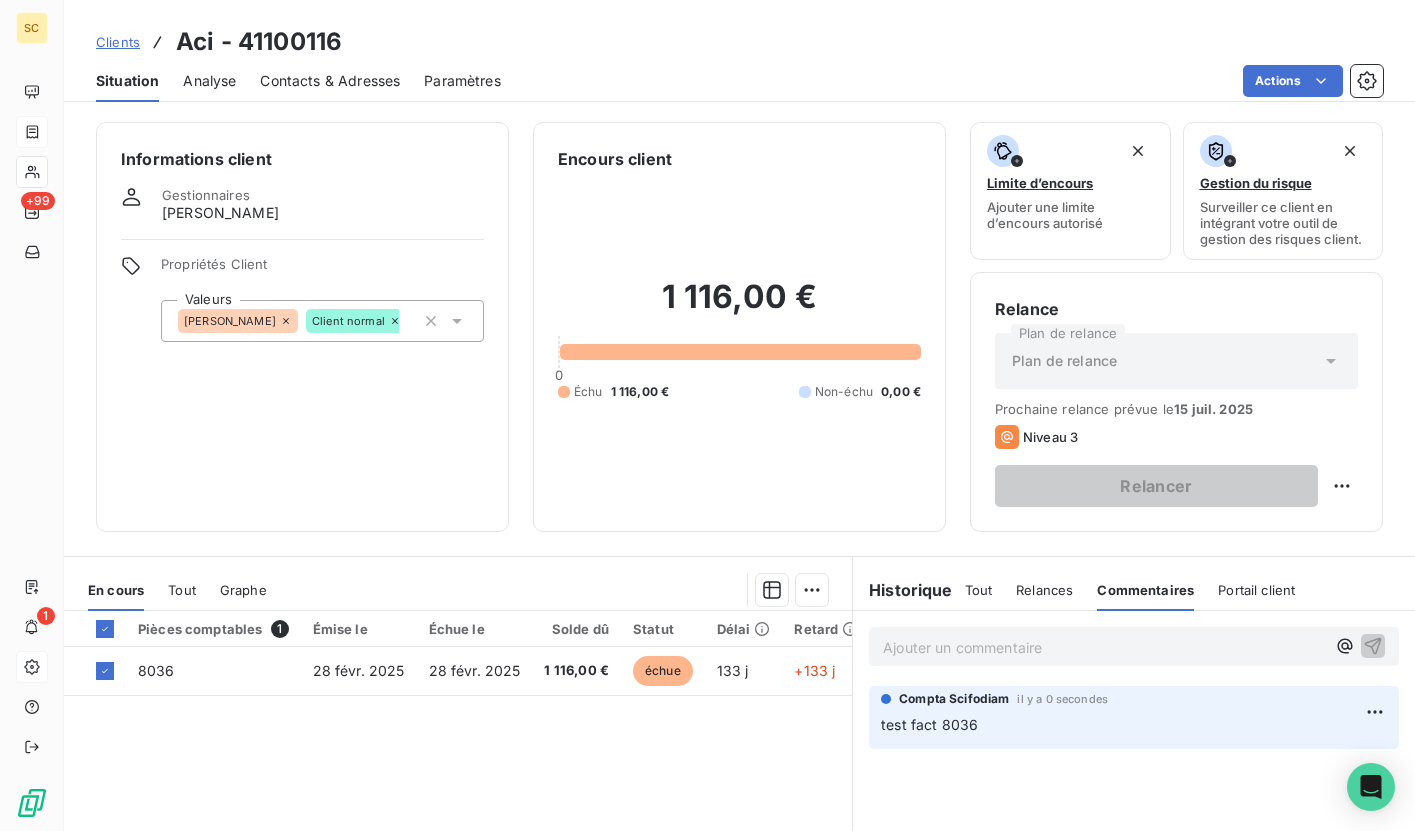 click on "Historique" at bounding box center (903, 590) 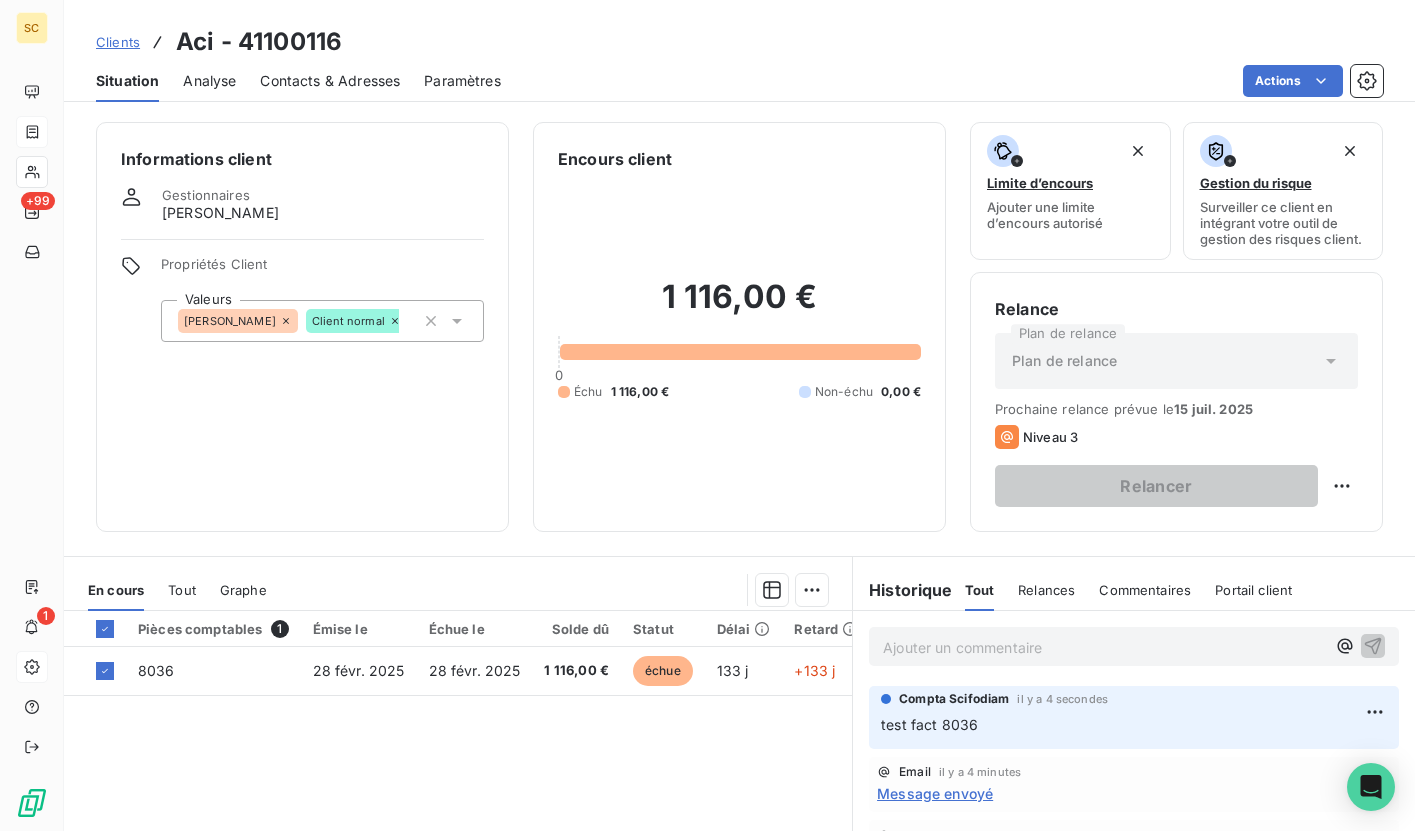 scroll, scrollTop: 29, scrollLeft: 0, axis: vertical 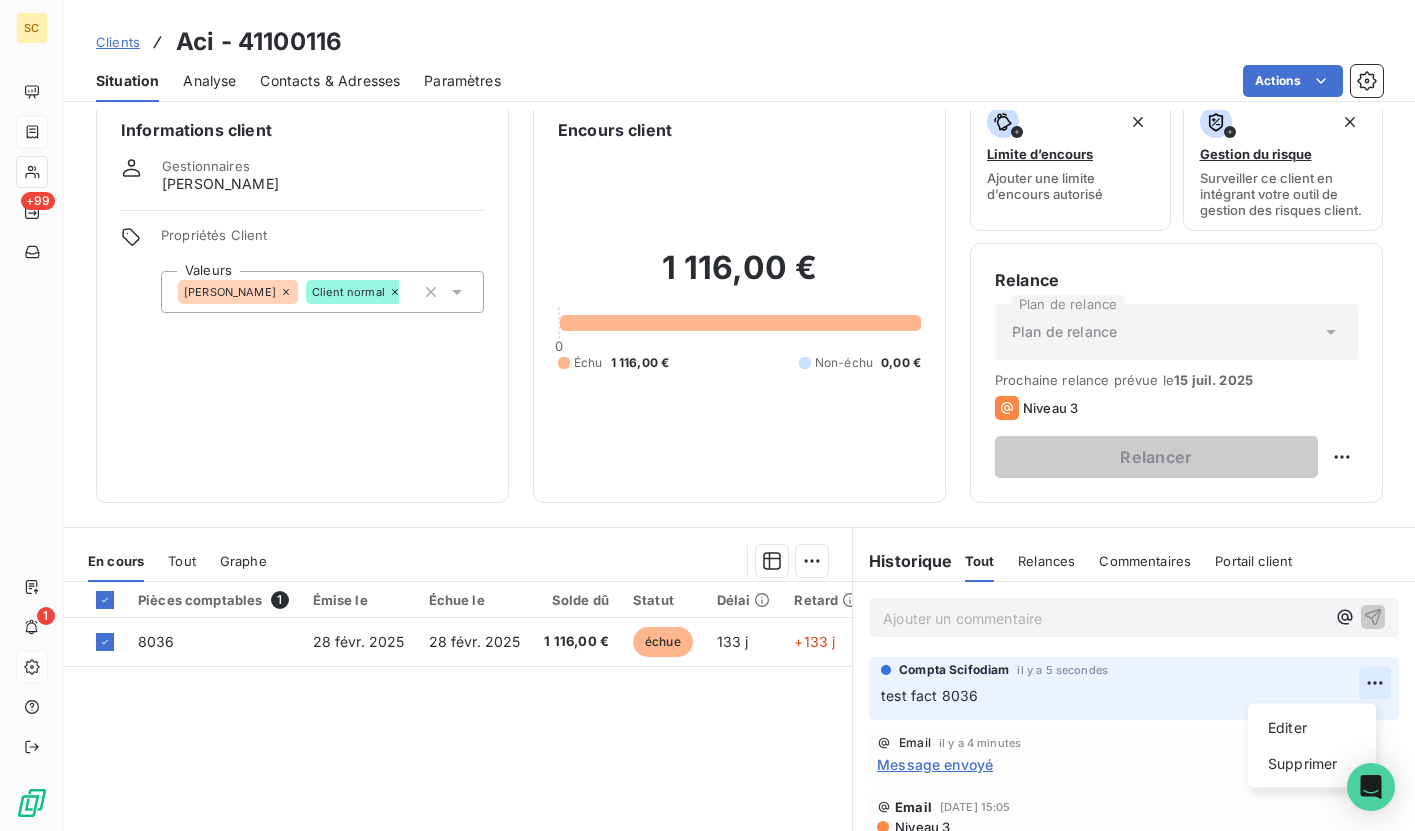 click on "SC +99 1 Clients Aci - 41100116 Situation Analyse Contacts & Adresses Paramètres Actions Informations client Gestionnaires [PERSON_NAME] Propriétés Client Valeurs [PERSON_NAME] Client normal Encours client   1 116,00 € 0 Échu 1 116,00 € Non-échu 0,00 €     Limite d’encours Ajouter une limite d’encours autorisé Gestion du risque Surveiller ce client en intégrant votre outil de gestion des risques client. Relance Plan de relance Plan de relance Prochaine relance prévue le  [DATE] Niveau 3 Relancer En cours Tout Graphe Pièces comptables 1 Émise le Échue le Solde dû Statut Délai   Retard   Tag relance   8036 [DATE] [DATE] 1 116,00 € échue 133 j +133 j Lignes par page 25 Précédent 1 Suivant Historique Tout Relances Commentaires Portail client Tout Relances Commentaires Portail client Ajouter un commentaire ﻿ Compta Scifodiam il y a 5 secondes test fact 8036 Editer Supprimer Email il y a 4 minutes Message envoyé Email [DATE] 15:05" at bounding box center [707, 415] 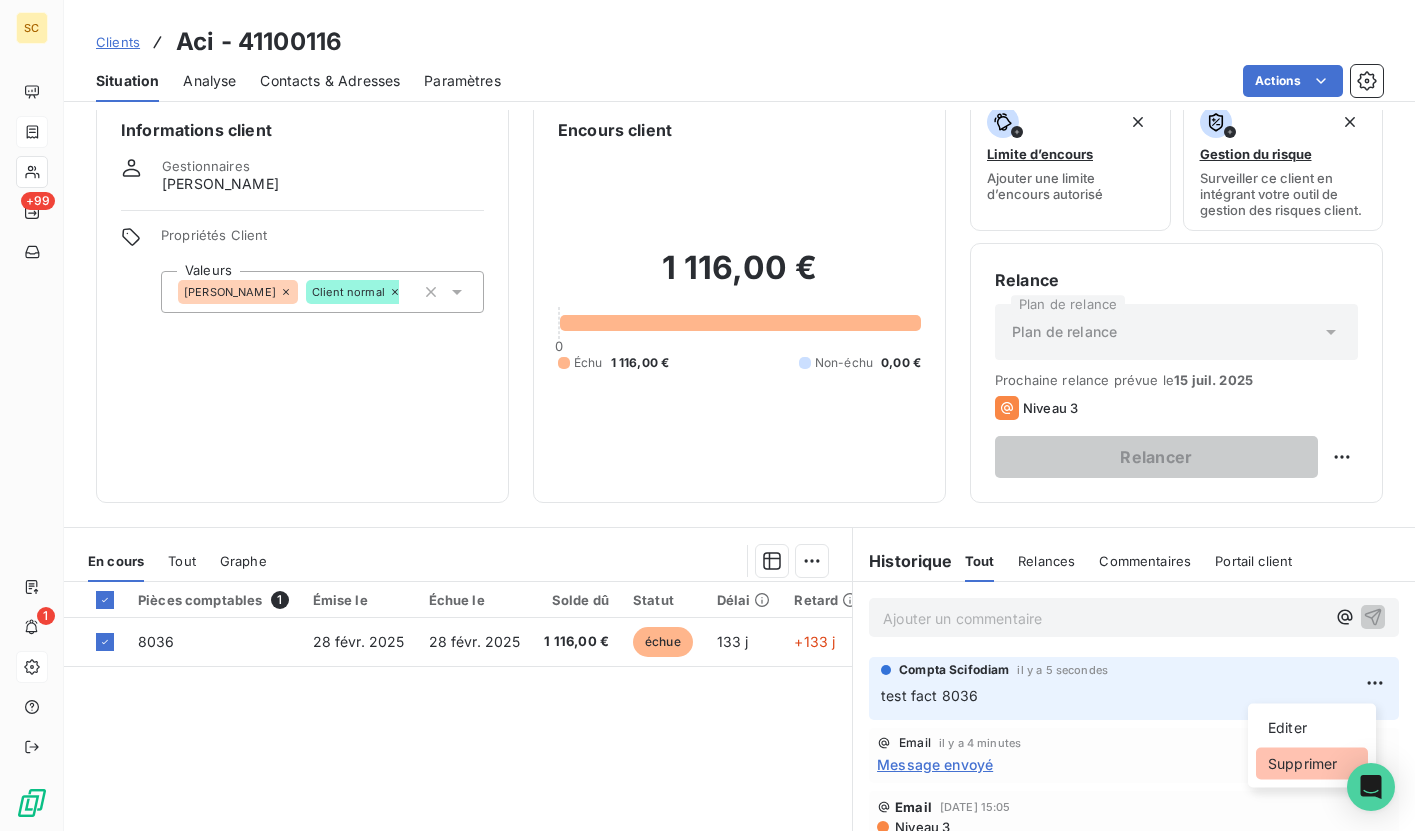 click on "Supprimer" at bounding box center [1312, 764] 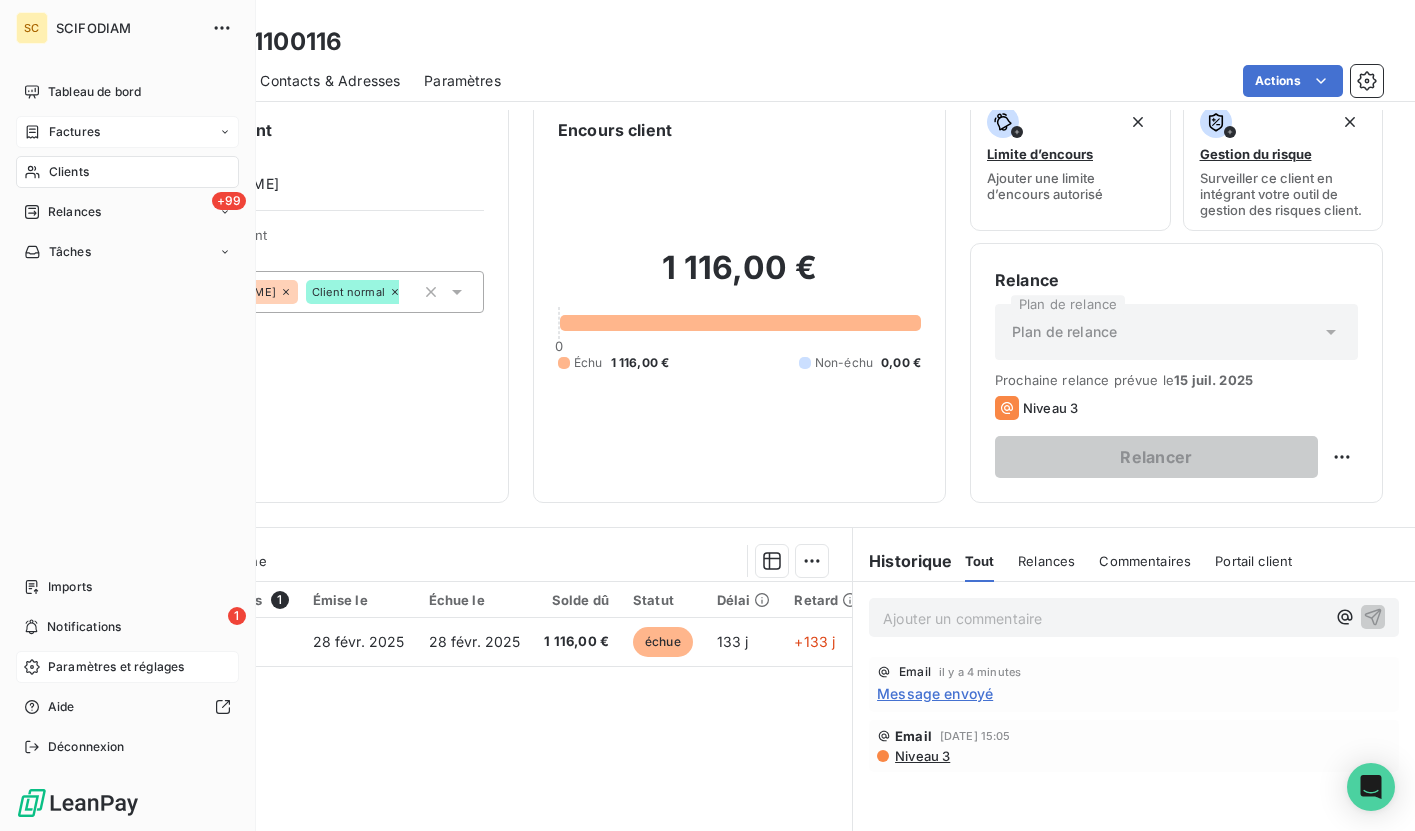 click on "Clients" at bounding box center (69, 172) 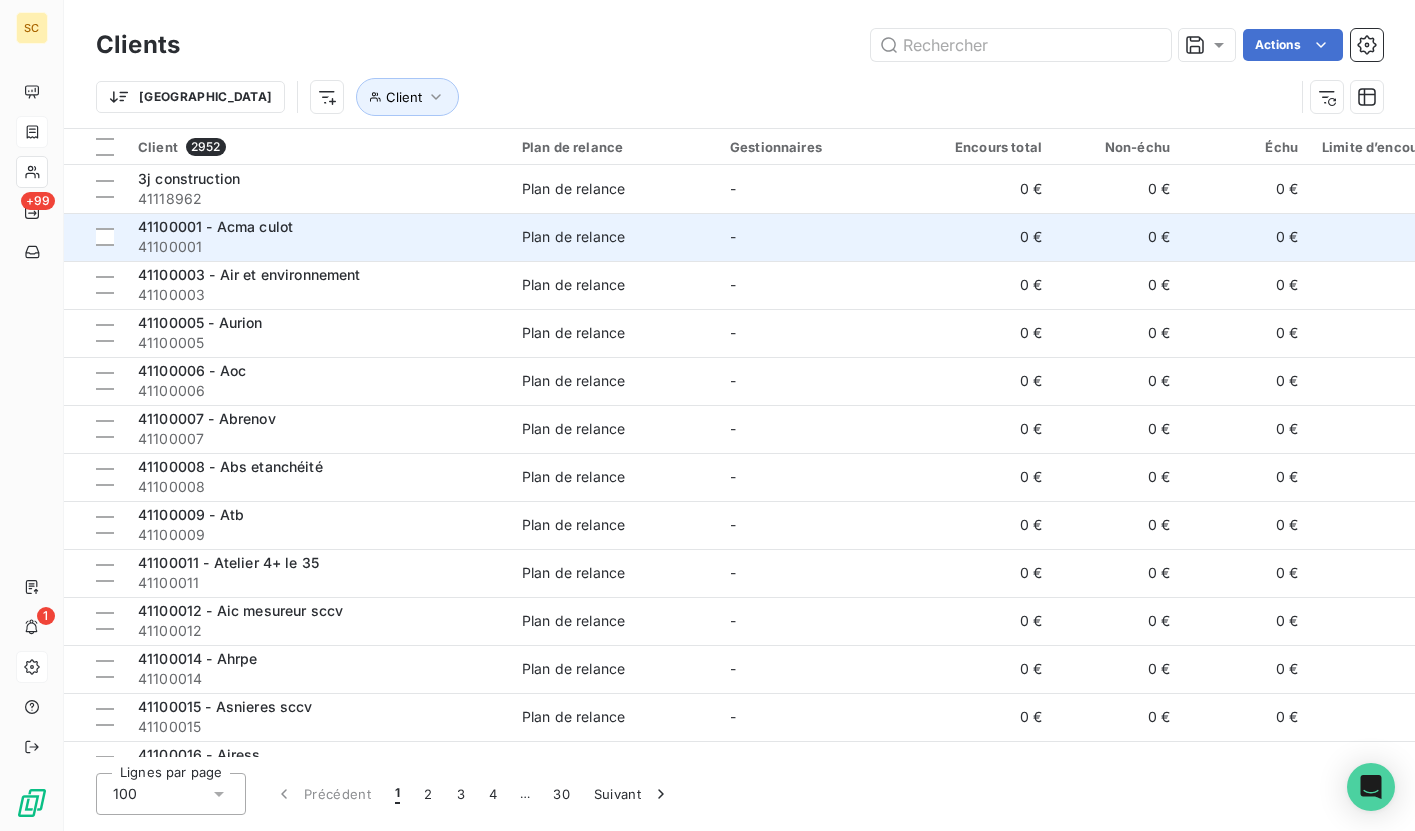 scroll, scrollTop: 0, scrollLeft: 384, axis: horizontal 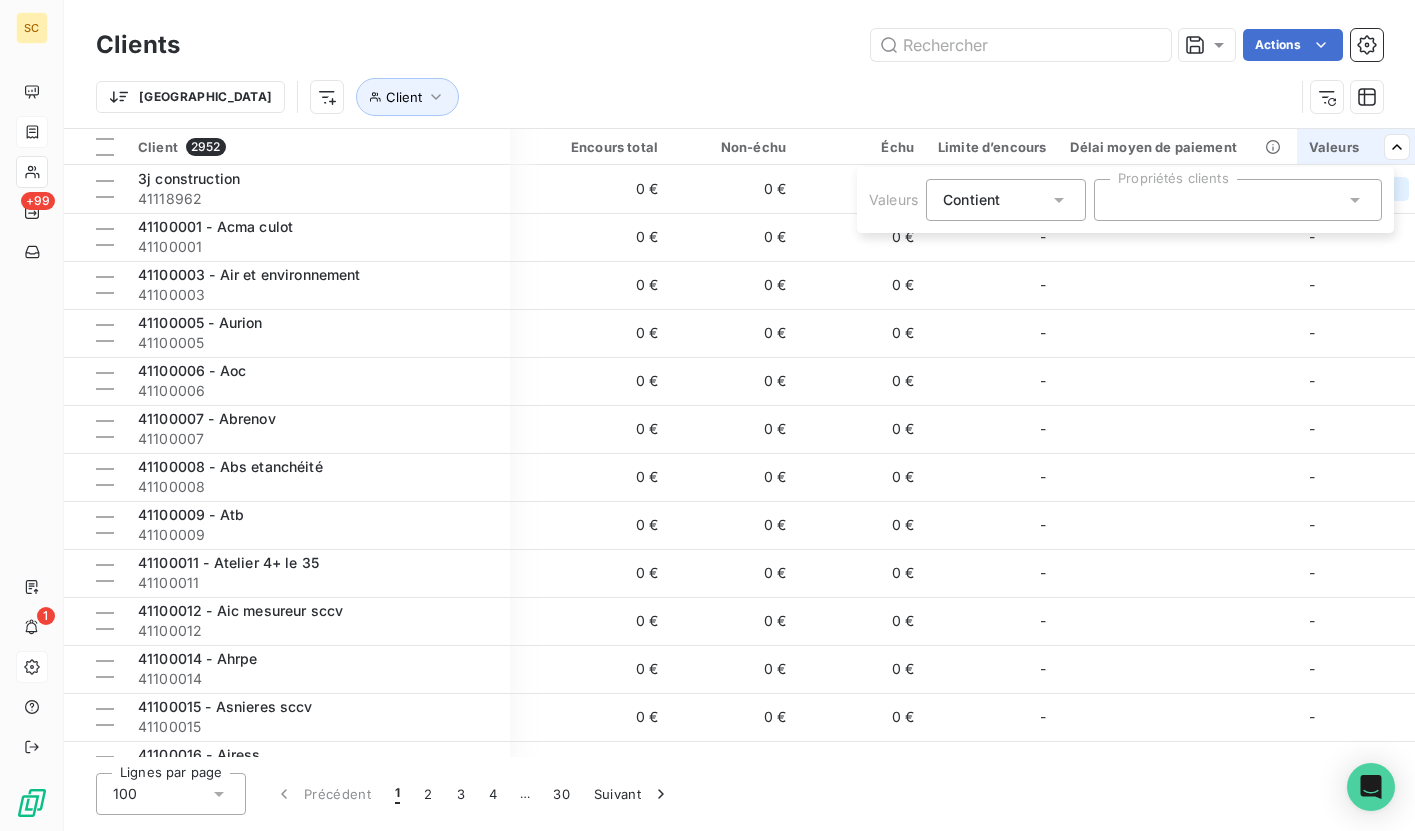click at bounding box center [1238, 200] 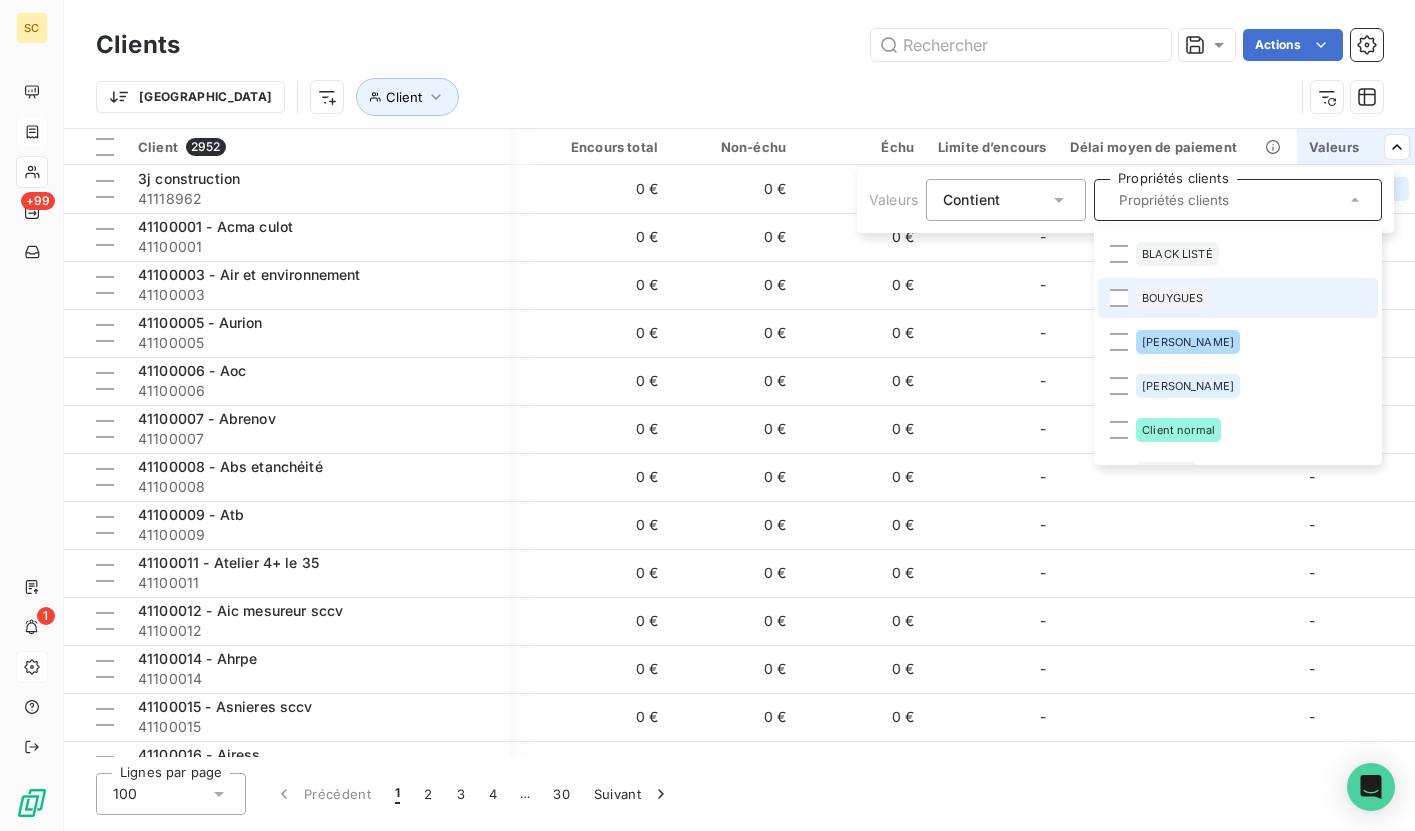 scroll, scrollTop: 470, scrollLeft: 0, axis: vertical 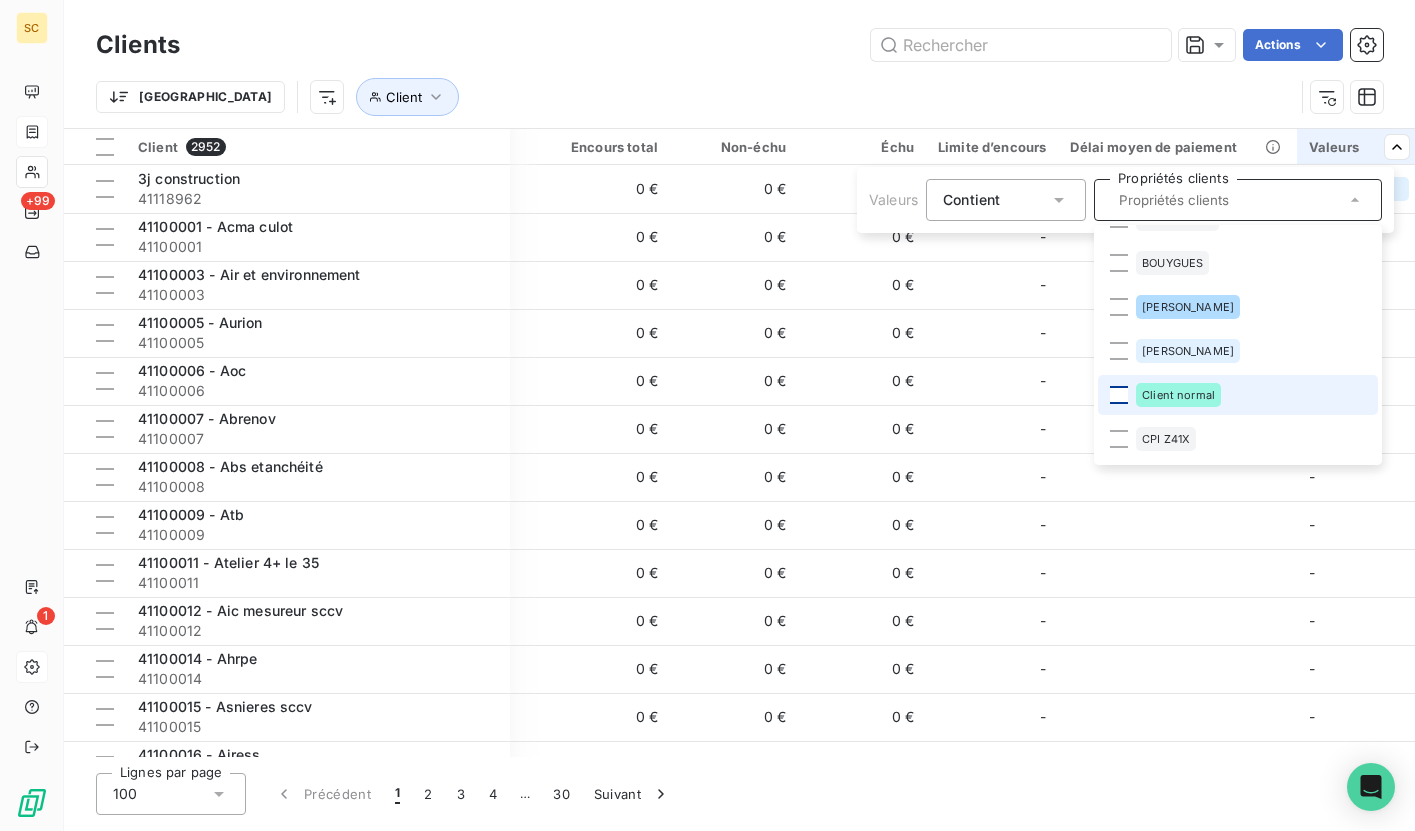 click at bounding box center (1119, 395) 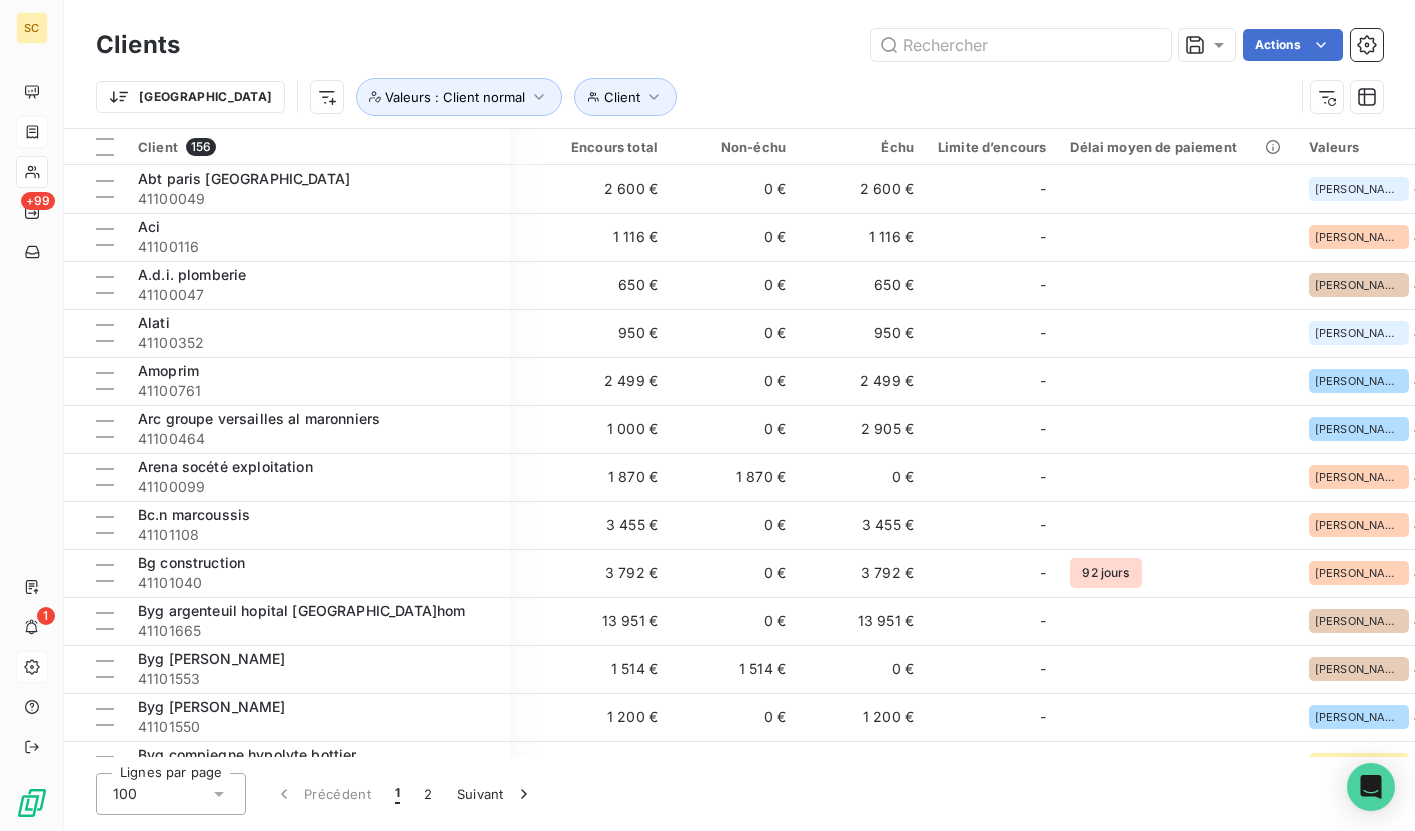click on "SC +99 1 Clients Actions Trier Client  Valeurs  : Client normal  Client 156 Plan de relance Gestionnaires Encours total Non-échu Échu Limite d’encours Délai moyen de paiement Valeurs Abt paris [GEOGRAPHIC_DATA] 41100049 Plan de relance - 2 600 € 0 € 2 600 € - [PERSON_NAME] + 1 Aci 41100116 Plan de relance [PERSON_NAME] 1 116 € 0 € 1 116 € - [PERSON_NAME] + 1 A.d.i. plomberie 41100047 Plan de relance [PERSON_NAME] 650 € 0 € 650 € - [PERSON_NAME] + 1 Alati 41100352 Plan de relance - 950 € 0 € 950 € - [PERSON_NAME] + 1 Amoprim 41100761 Plan de relance [PERSON_NAME] 2 499 € 0 € 2 499 € - [PERSON_NAME] + 1 Arc groupe versailles al maronniers 41100464 Plan de relance [PERSON_NAME] 1 000 € 0 € 2 905 € - [PERSON_NAME] + 1 Arena socété exploitation 41100099 Plan de relance [PERSON_NAME] 1 870 € 1 870 € 0 € - [PERSON_NAME] + [DATE].n marcoussis 41101108 Plan de relance [PERSON_NAME] 3 455 € 0 € 3 455 € - [PERSON_NAME] + 1 Bg construction 41101040 Plan de relance -" at bounding box center [707, 415] 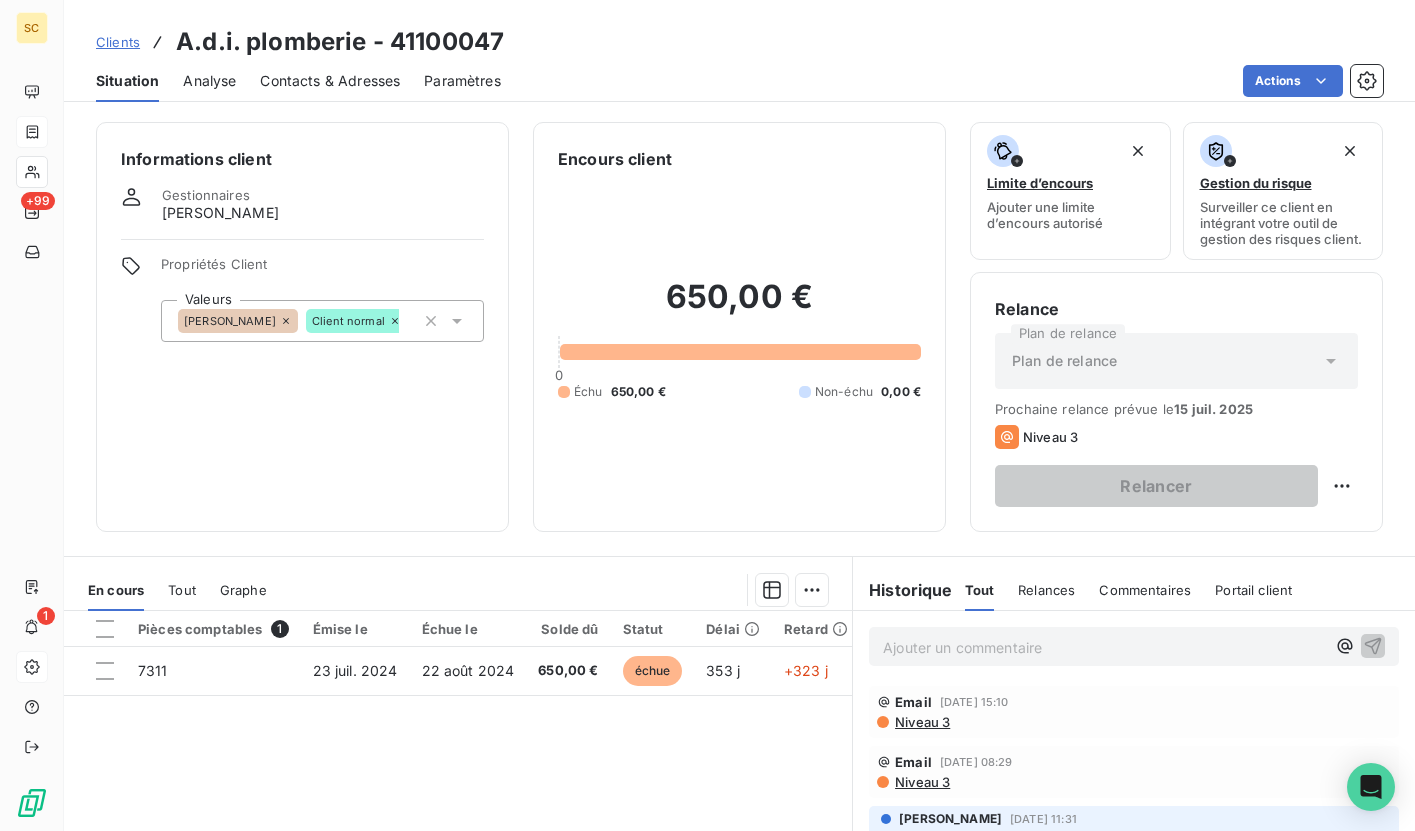 scroll, scrollTop: 1, scrollLeft: 0, axis: vertical 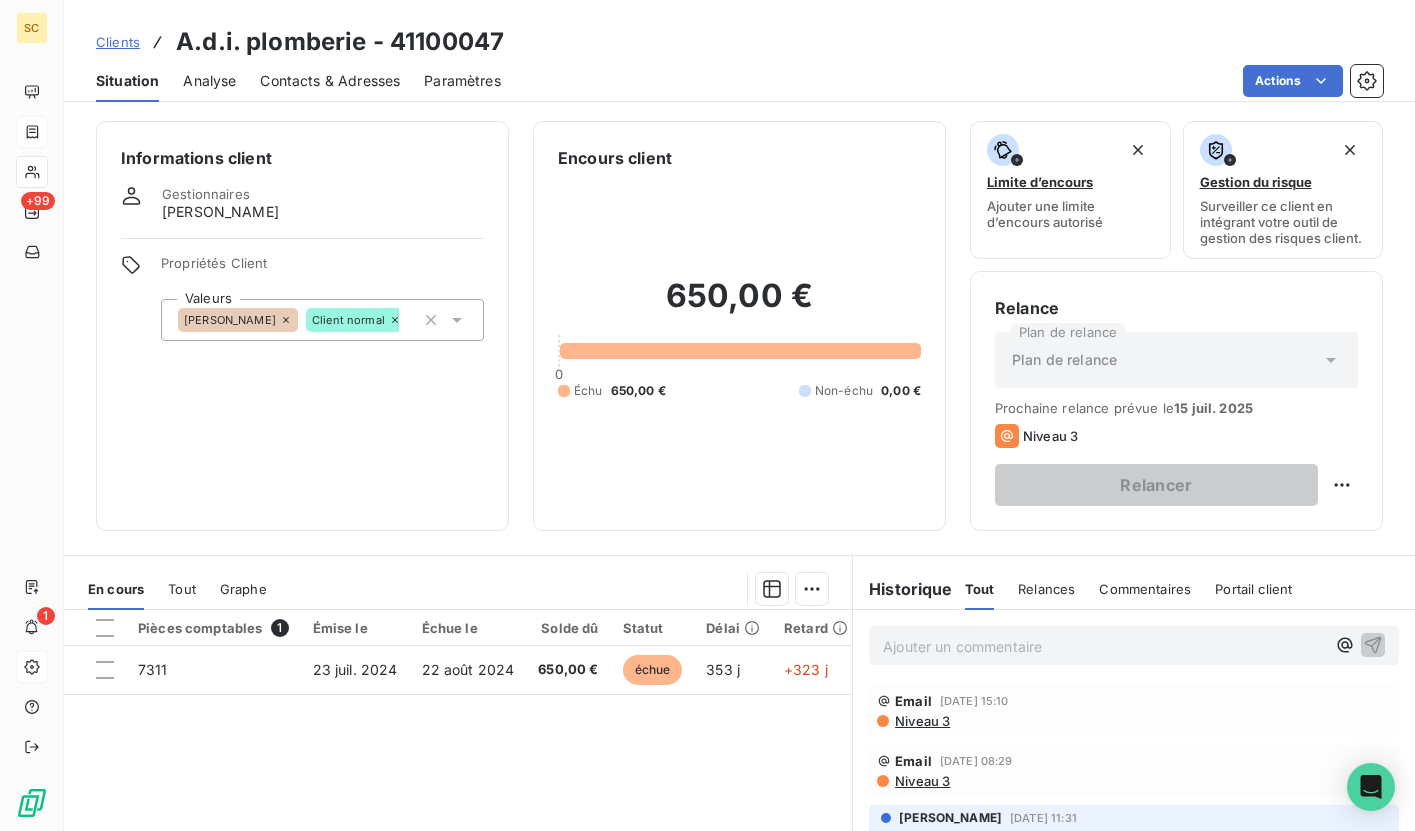 click on "SC +99 1 Clients A.d.i. plomberie - 41100047 Situation Analyse Contacts & Adresses Paramètres Actions Informations client Gestionnaires [PERSON_NAME] Propriétés Client Valeurs [PERSON_NAME] Client normal Encours client   650,00 € 0 Échu 650,00 € Non-échu 0,00 €     Limite d’encours Ajouter une limite d’encours autorisé Gestion du risque Surveiller ce client en intégrant votre outil de gestion des risques client. Relance Plan de relance Plan de relance Prochaine relance prévue le  [DATE] Niveau 3 Relancer En cours Tout Graphe Pièces comptables 1 Émise le Échue le Solde dû Statut Délai   Retard   Tag relance   7311 [DATE] [DATE] 650,00 € échue 353 j +323 j Lignes par page 25 Précédent 1 Suivant Historique Tout Relances Commentaires Portail client Tout Relances Commentaires Portail client Ajouter un commentaire ﻿ Email [DATE] 15:10 Niveau 3 Email [DATE] 08:29 Niveau 3 [PERSON_NAME] [DATE] 11:31 Email [DATE] 15:52 Niveau 3" at bounding box center [707, 415] 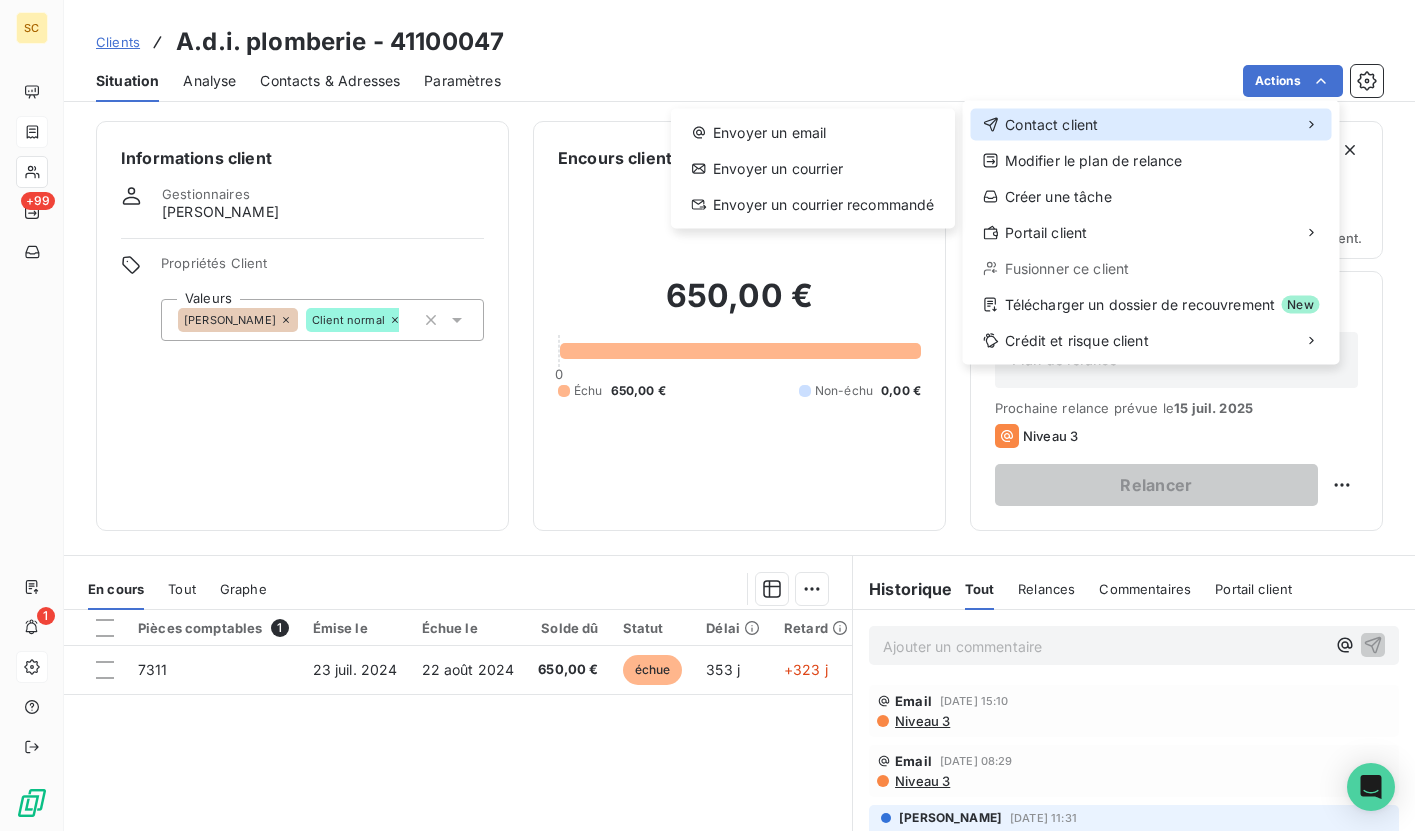 click on "Contact client" at bounding box center (1051, 125) 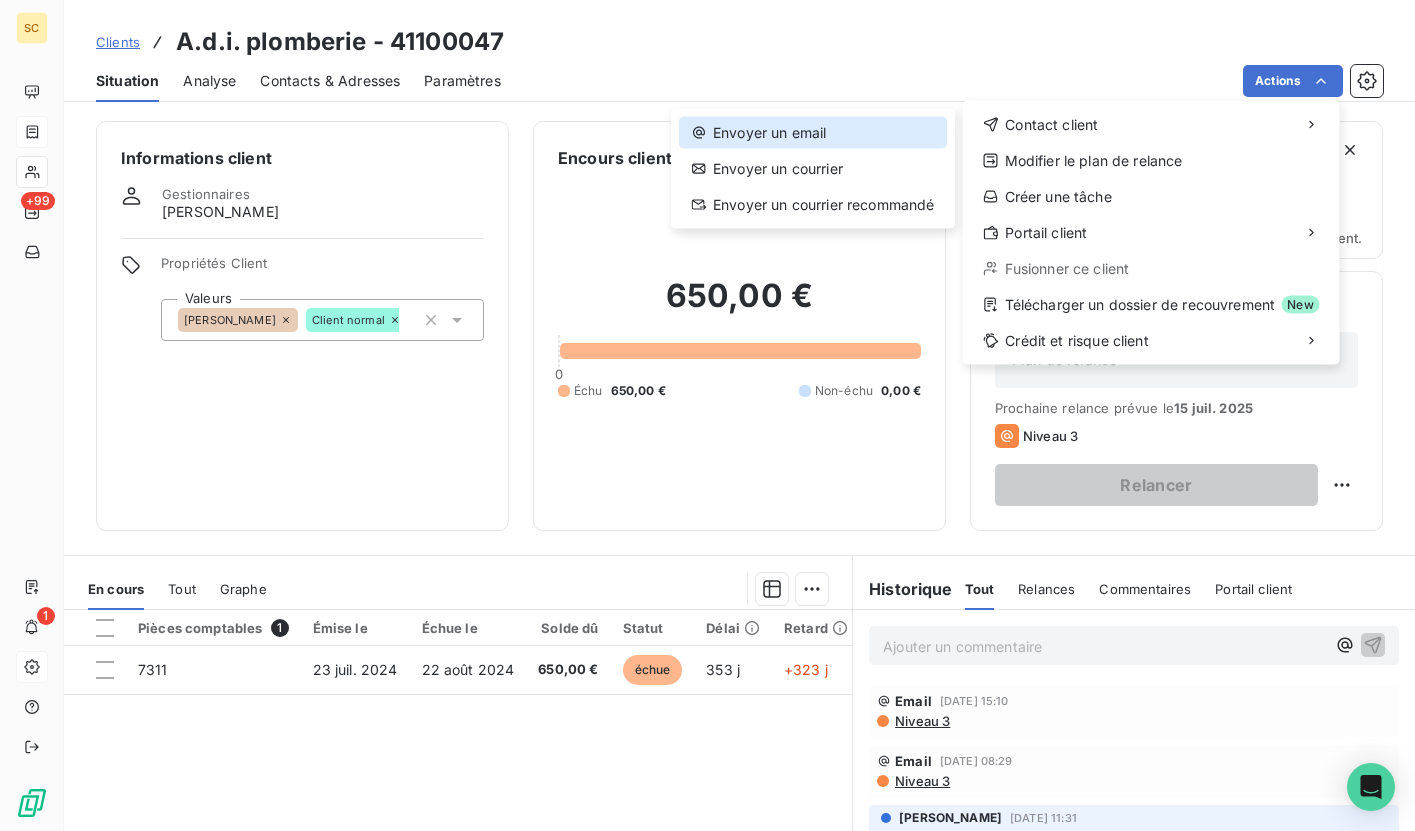 click on "Envoyer un email" at bounding box center [813, 133] 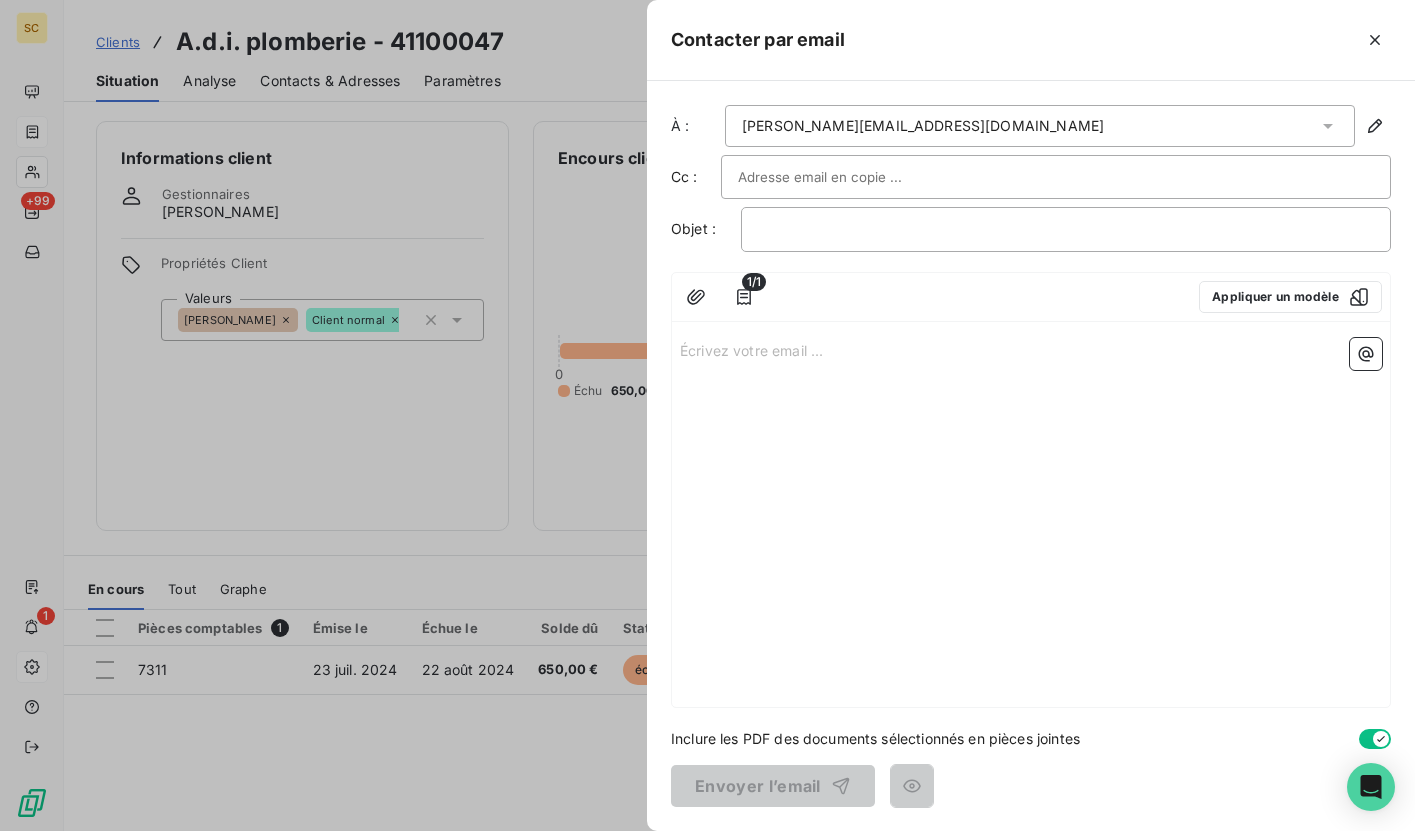 click at bounding box center [845, 177] 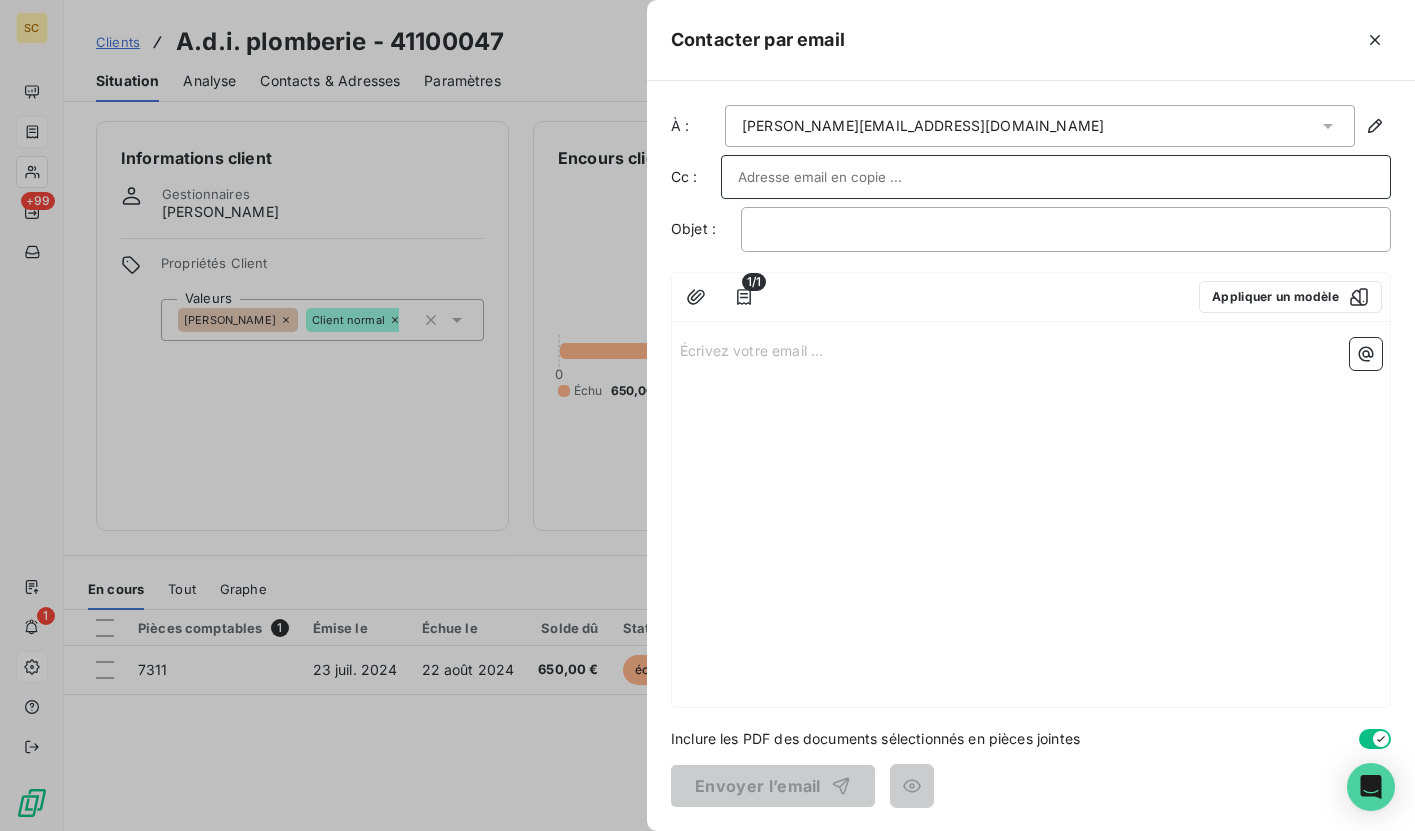 paste on "[EMAIL_ADDRESS][DOMAIN_NAME]" 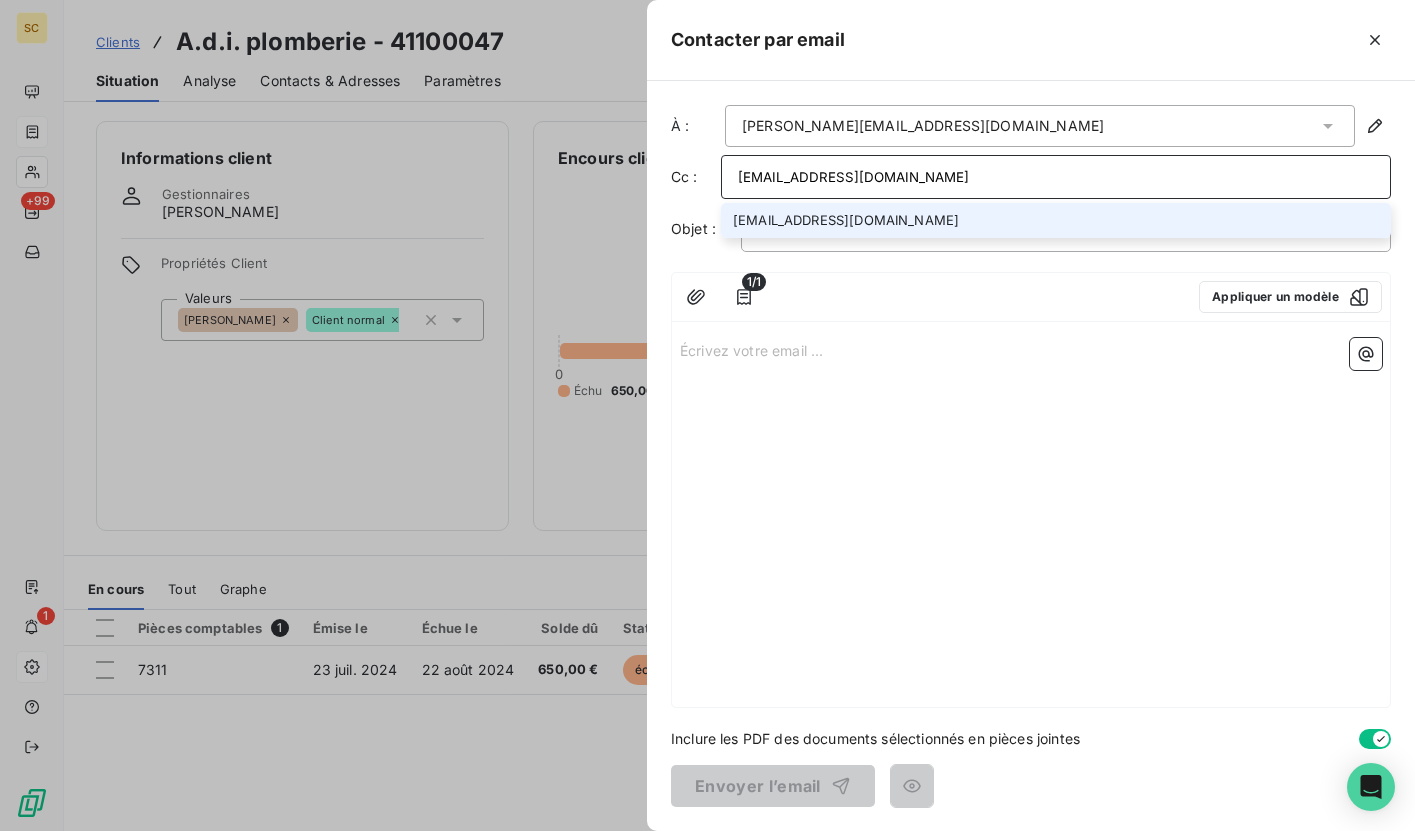 type on "[EMAIL_ADDRESS][DOMAIN_NAME]" 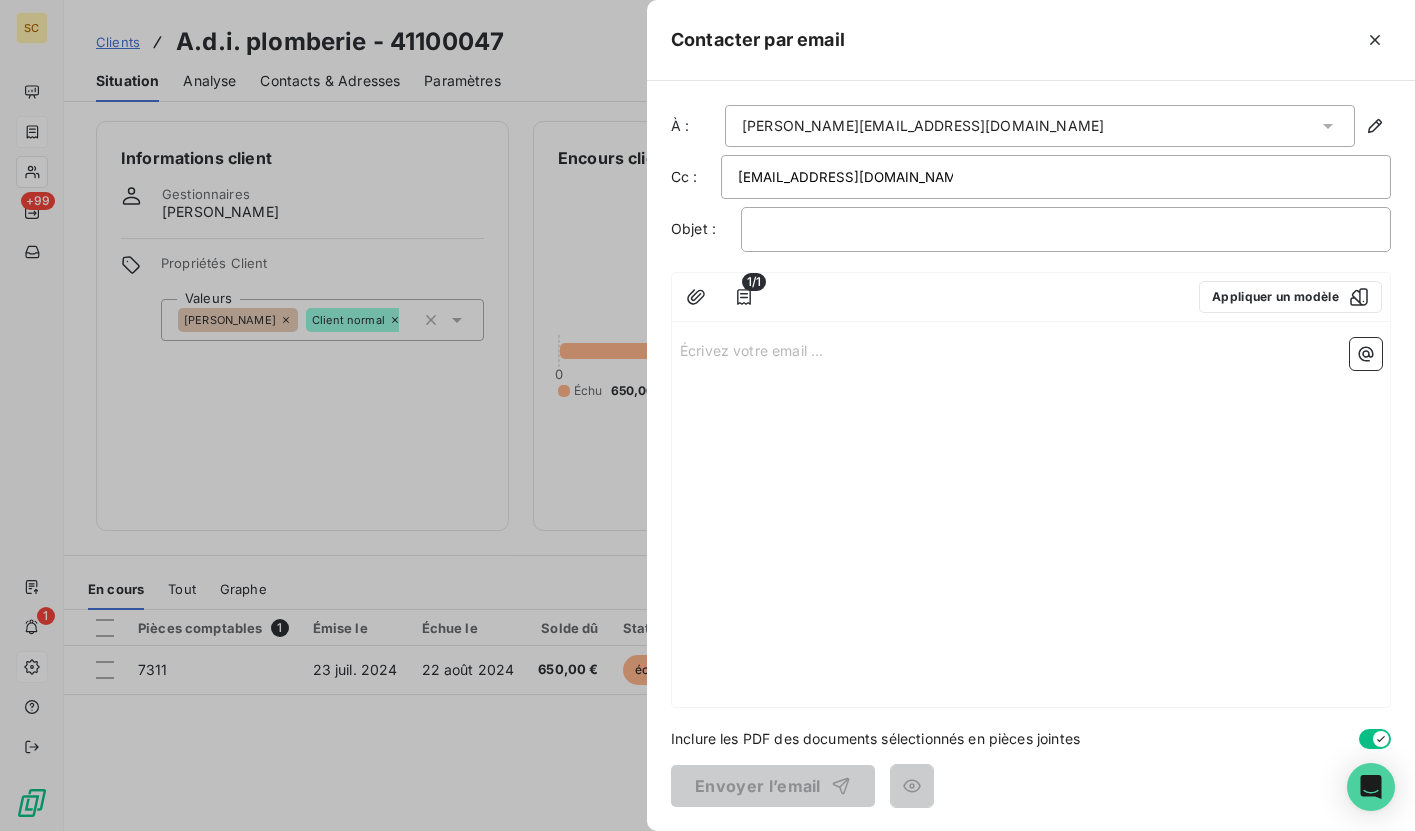 click on "À : [PERSON_NAME][EMAIL_ADDRESS][DOMAIN_NAME] Cc : [EMAIL_ADDRESS][DOMAIN_NAME] Objet : ﻿ 1/1   Appliquer un modèle Écrivez votre email ... ﻿ Inclure les PDF des documents sélectionnés en pièces jointes Envoyer l’email" at bounding box center (1031, 456) 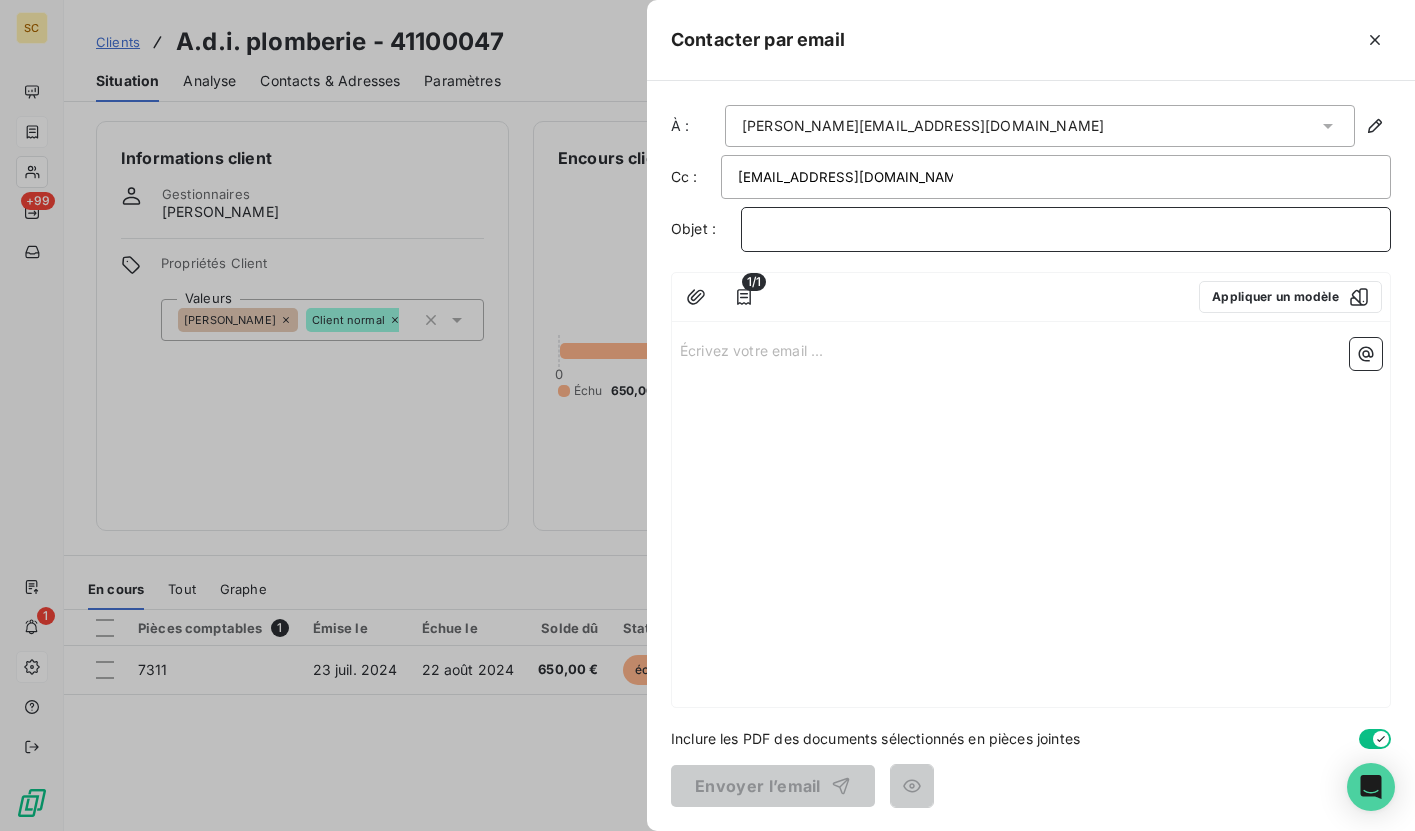 click on "﻿" at bounding box center [1066, 229] 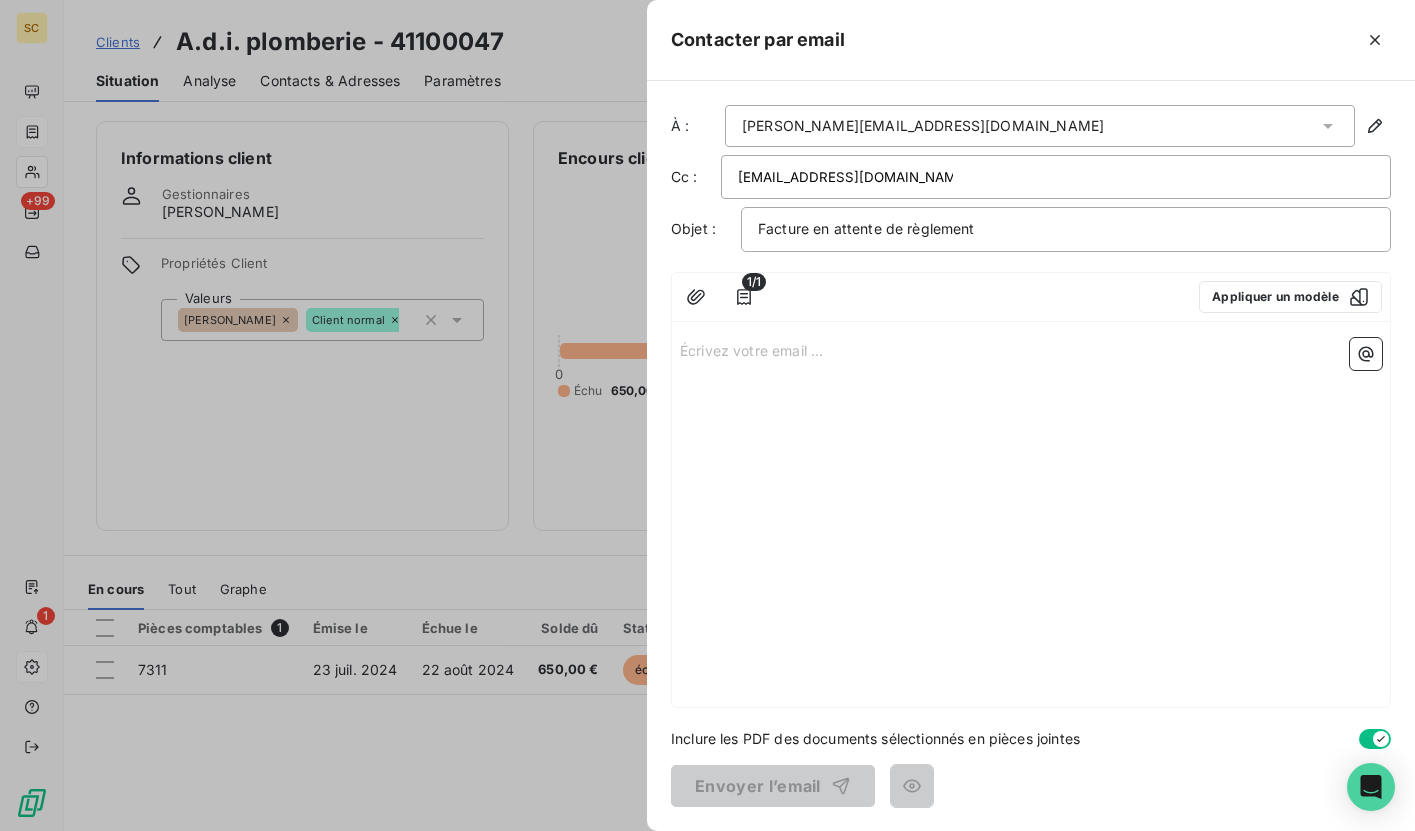 click on "Écrivez votre email ... ﻿" at bounding box center [1031, 349] 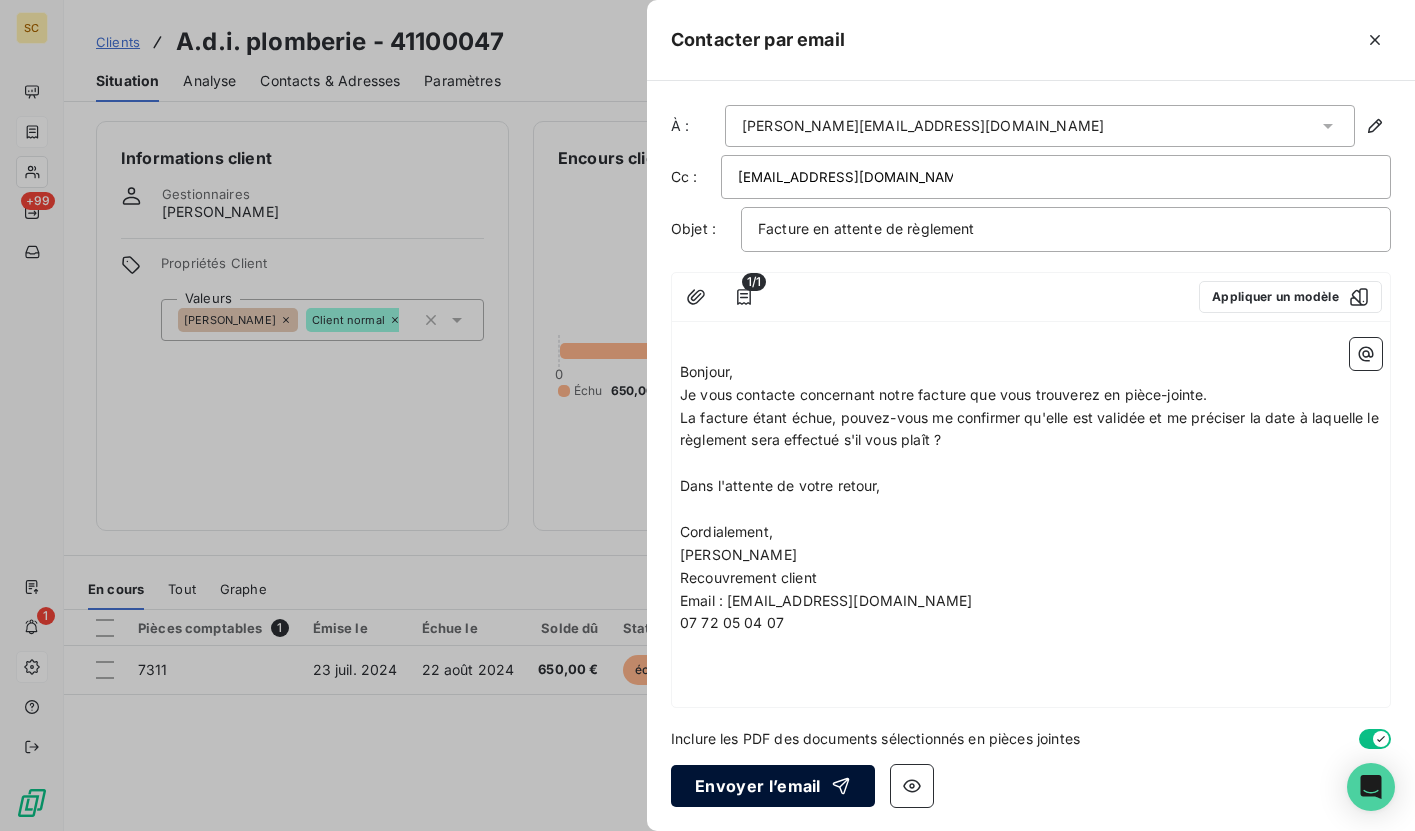 click on "Envoyer l’email" at bounding box center [773, 786] 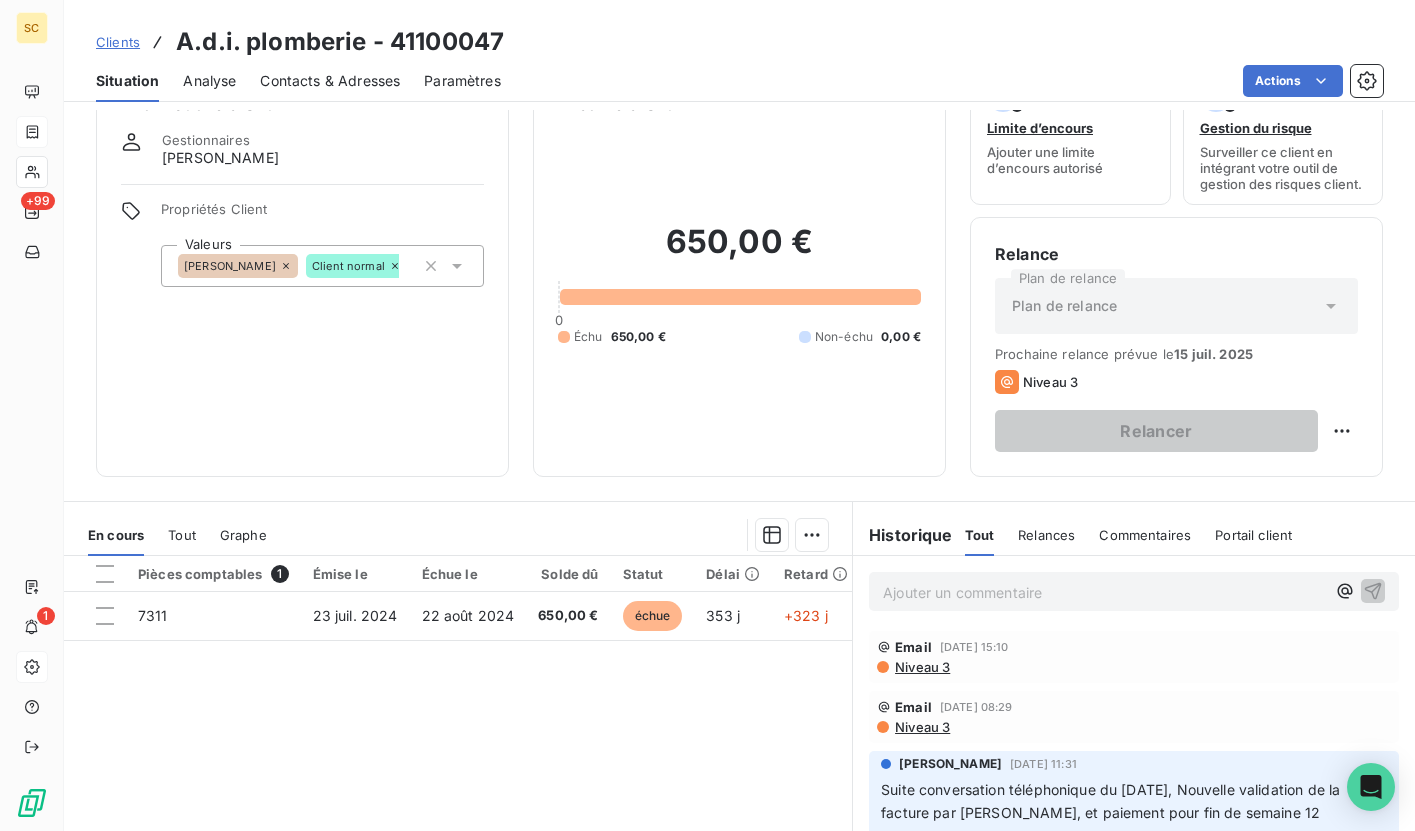 scroll, scrollTop: 0, scrollLeft: 0, axis: both 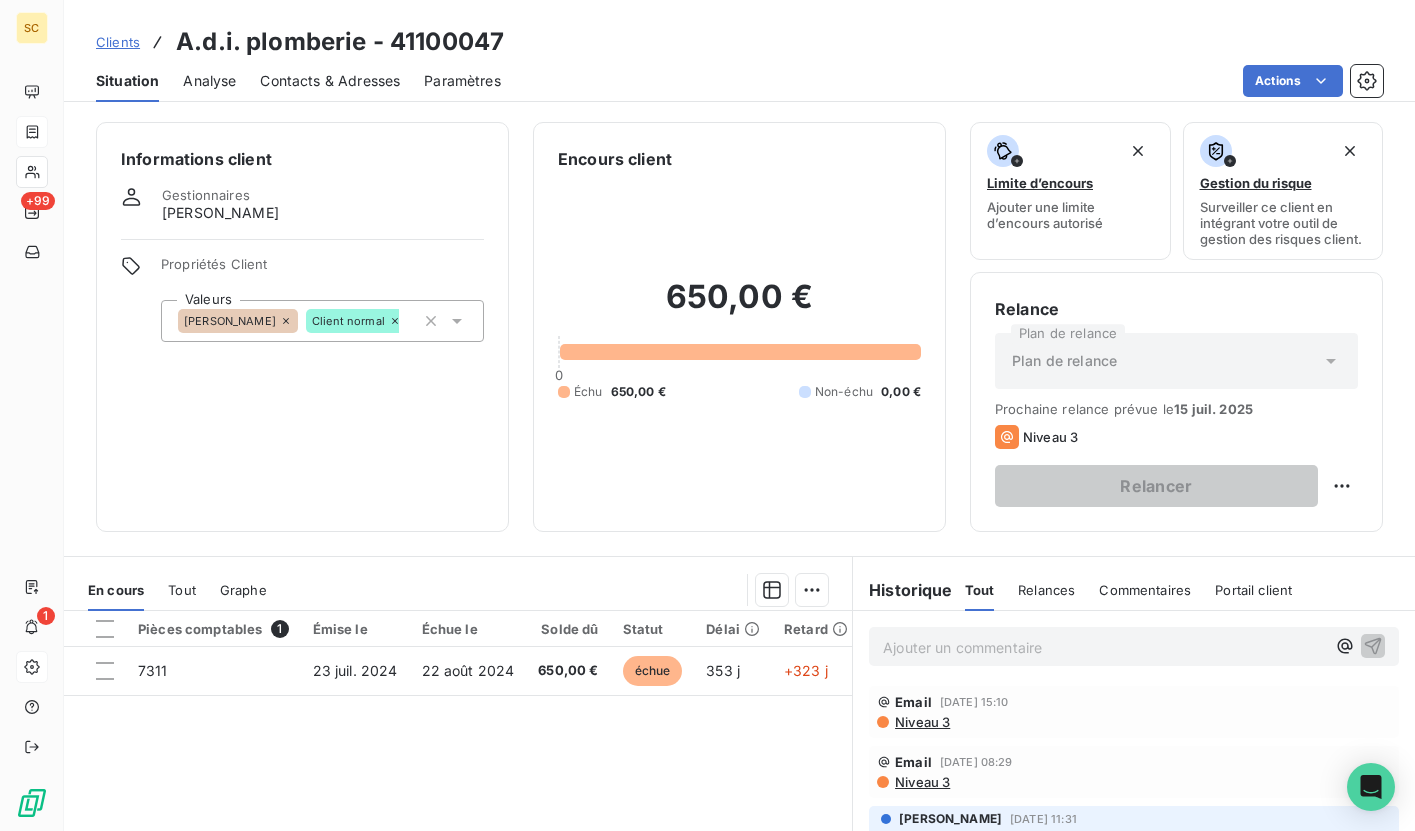 click on "Encours client   650,00 € 0 Échu 650,00 € Non-échu 0,00 €" at bounding box center [739, 327] 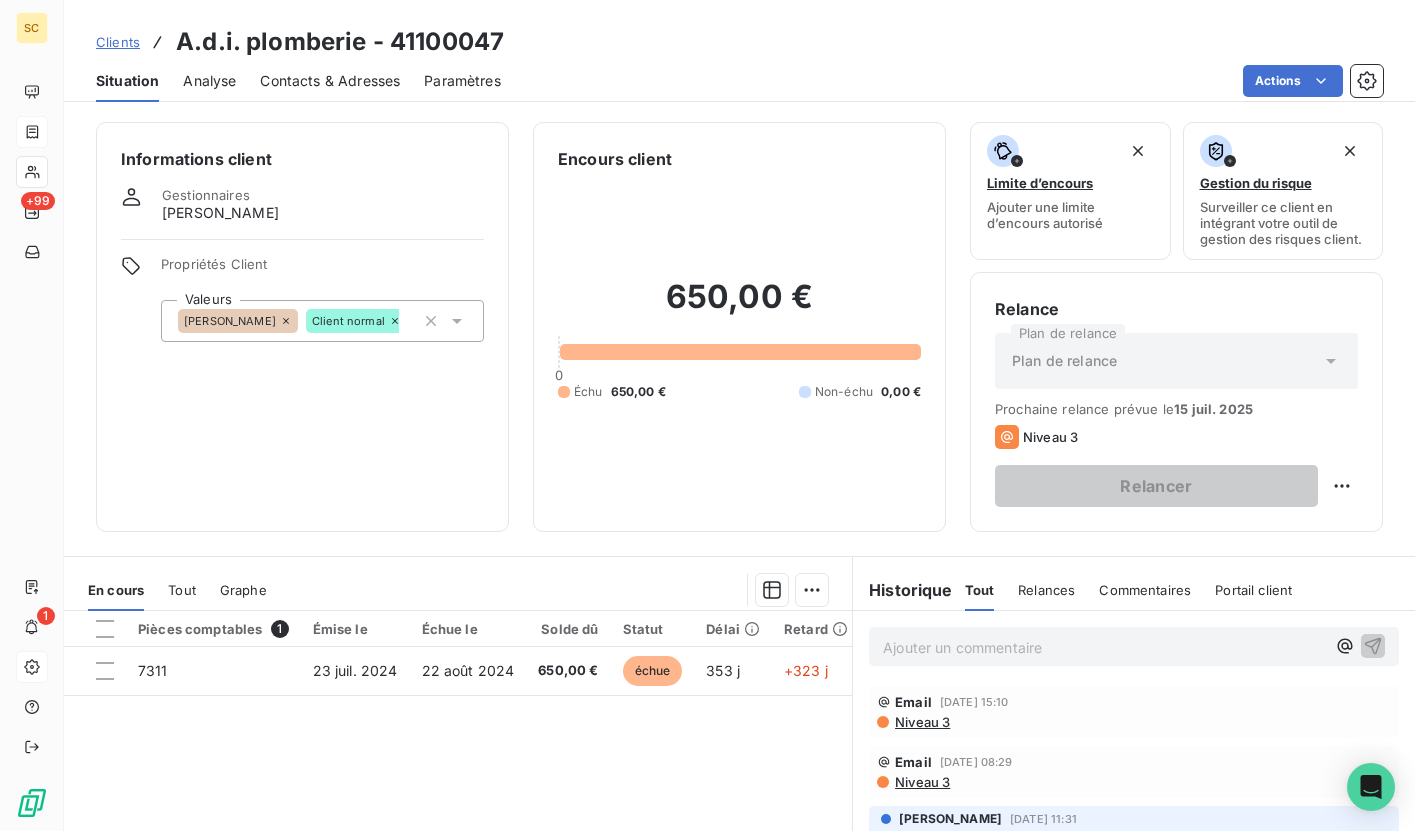 drag, startPoint x: 973, startPoint y: 593, endPoint x: 911, endPoint y: 589, distance: 62.1289 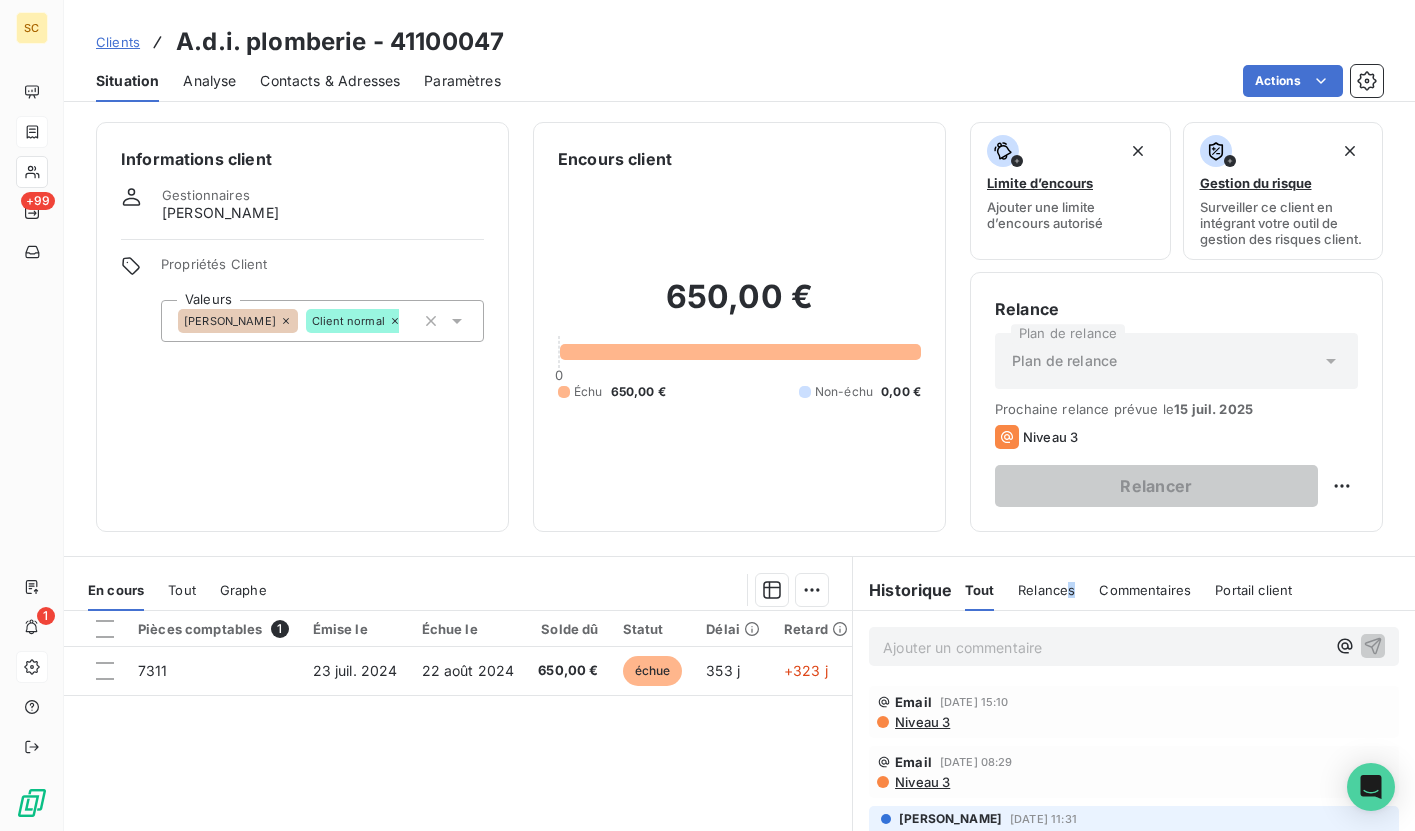 click on "Relances" at bounding box center (1046, 590) 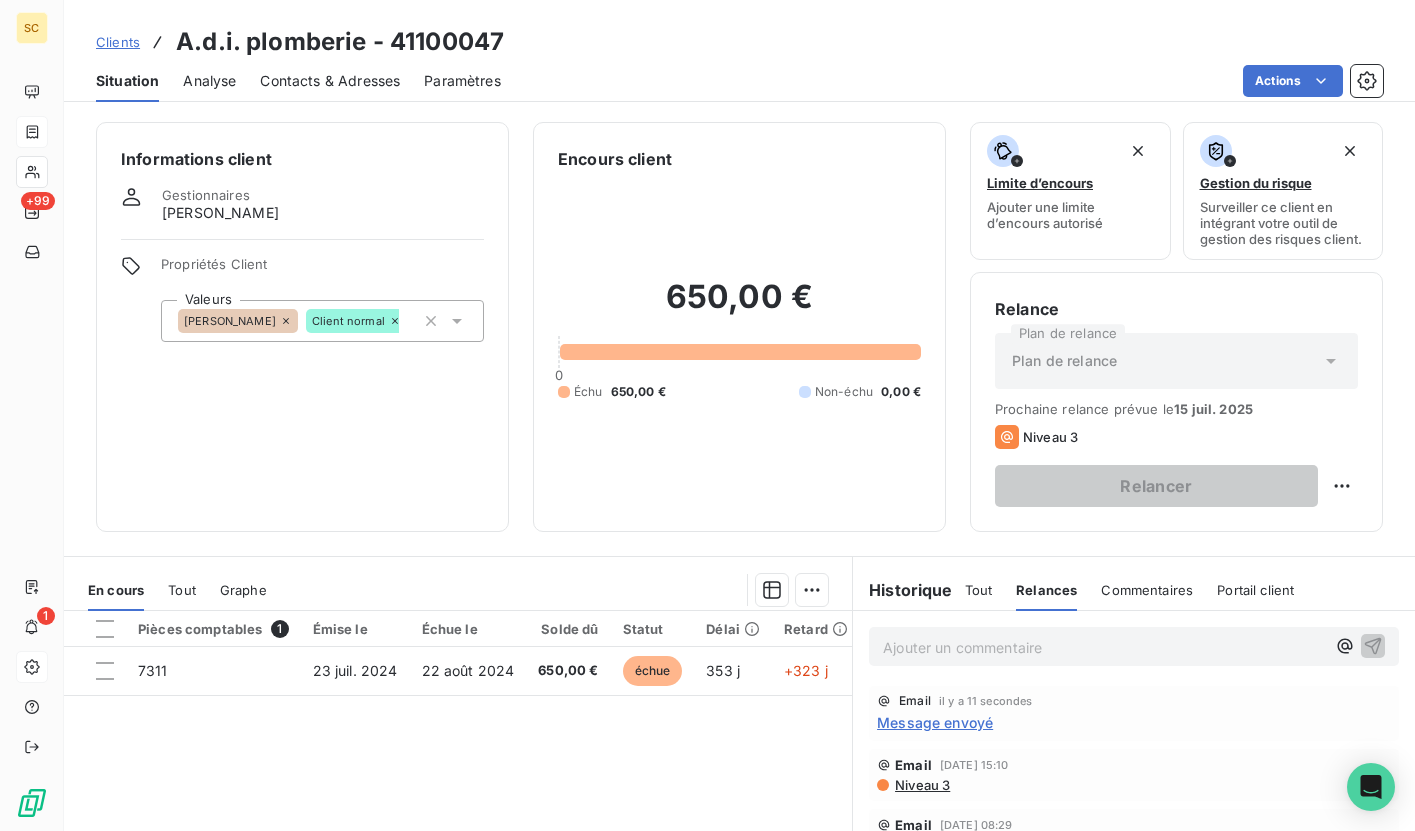click on "Historique" at bounding box center [903, 590] 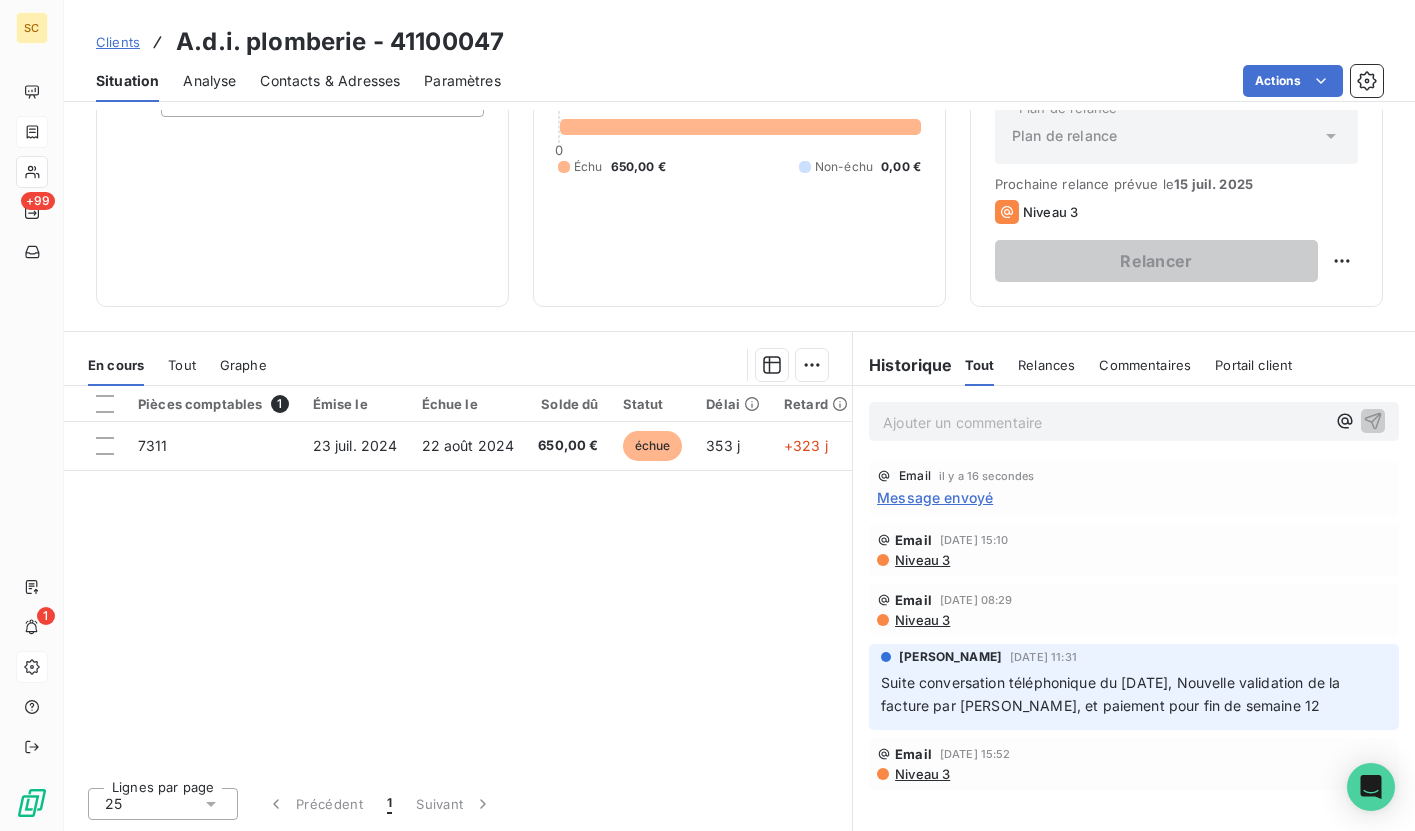 scroll, scrollTop: 216, scrollLeft: 0, axis: vertical 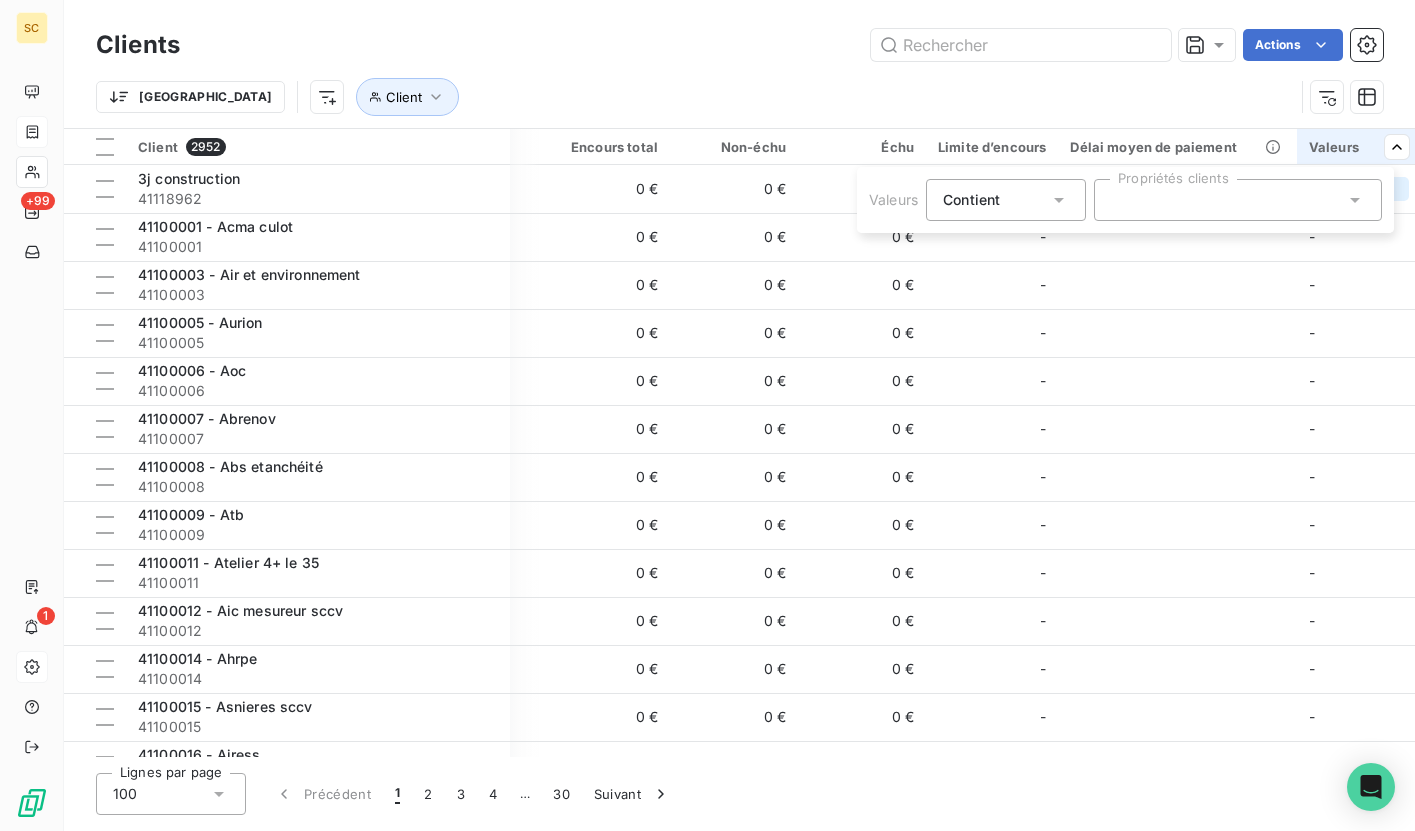 click at bounding box center [1238, 200] 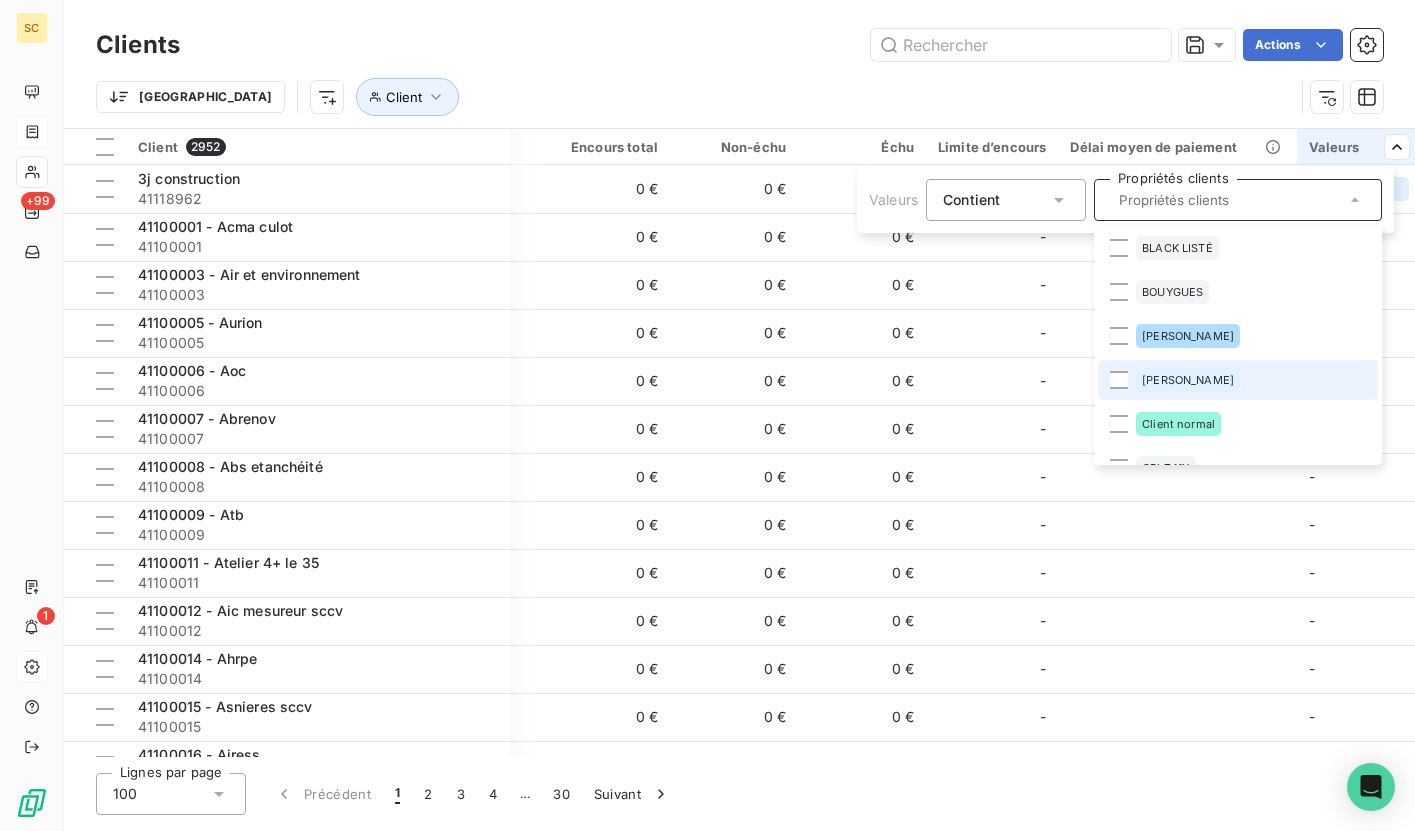scroll, scrollTop: 469, scrollLeft: 0, axis: vertical 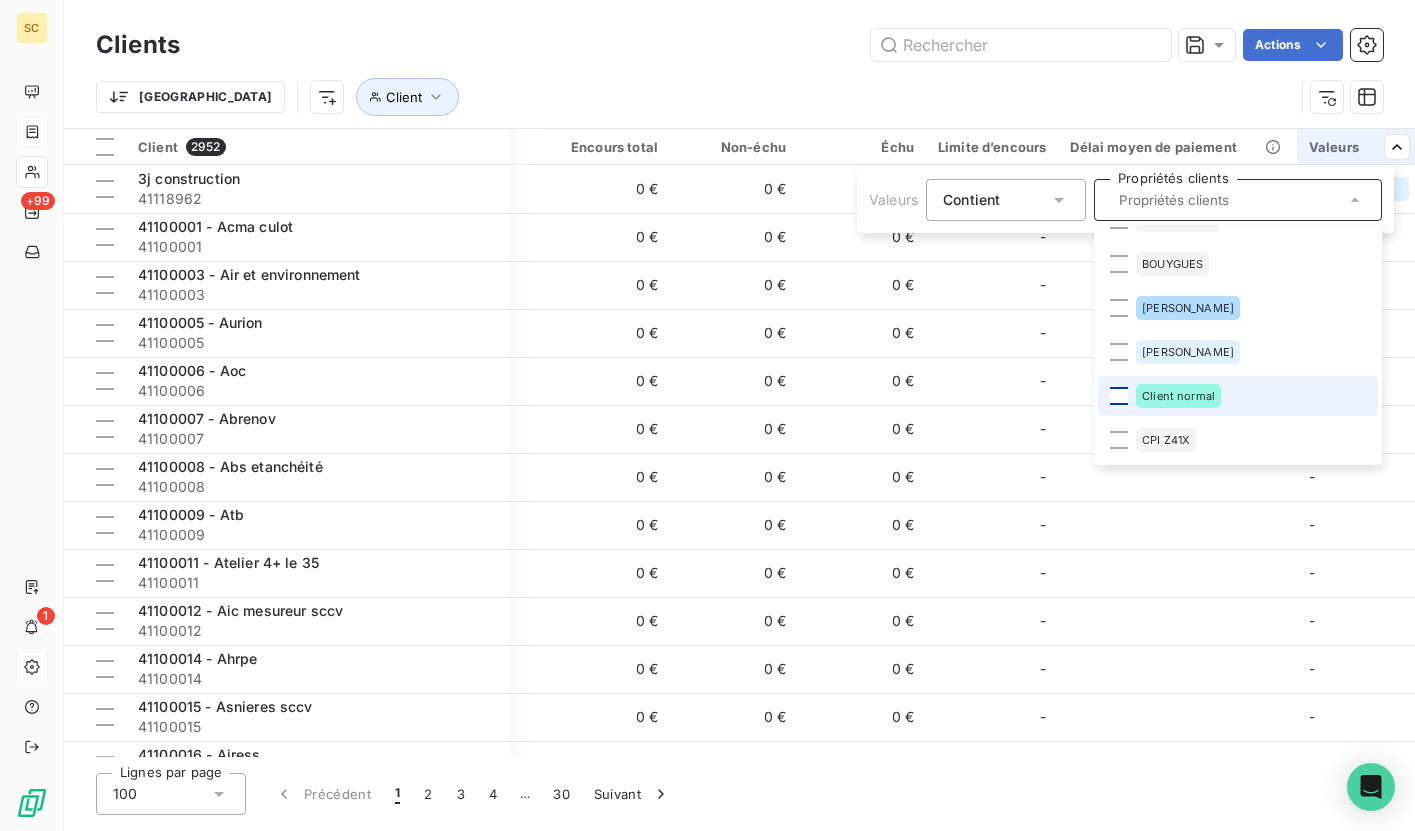 click at bounding box center (1119, 396) 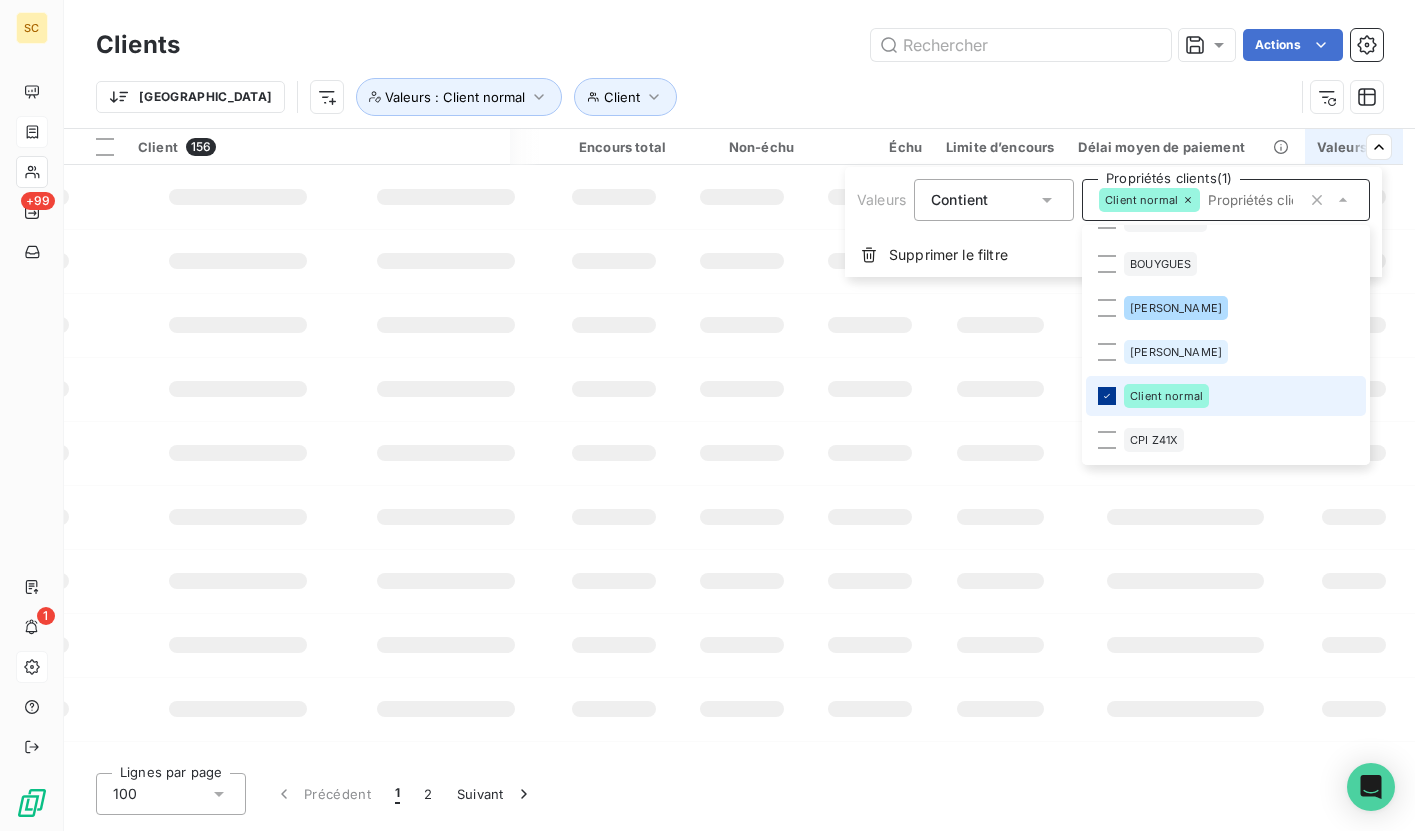 scroll, scrollTop: 0, scrollLeft: 379, axis: horizontal 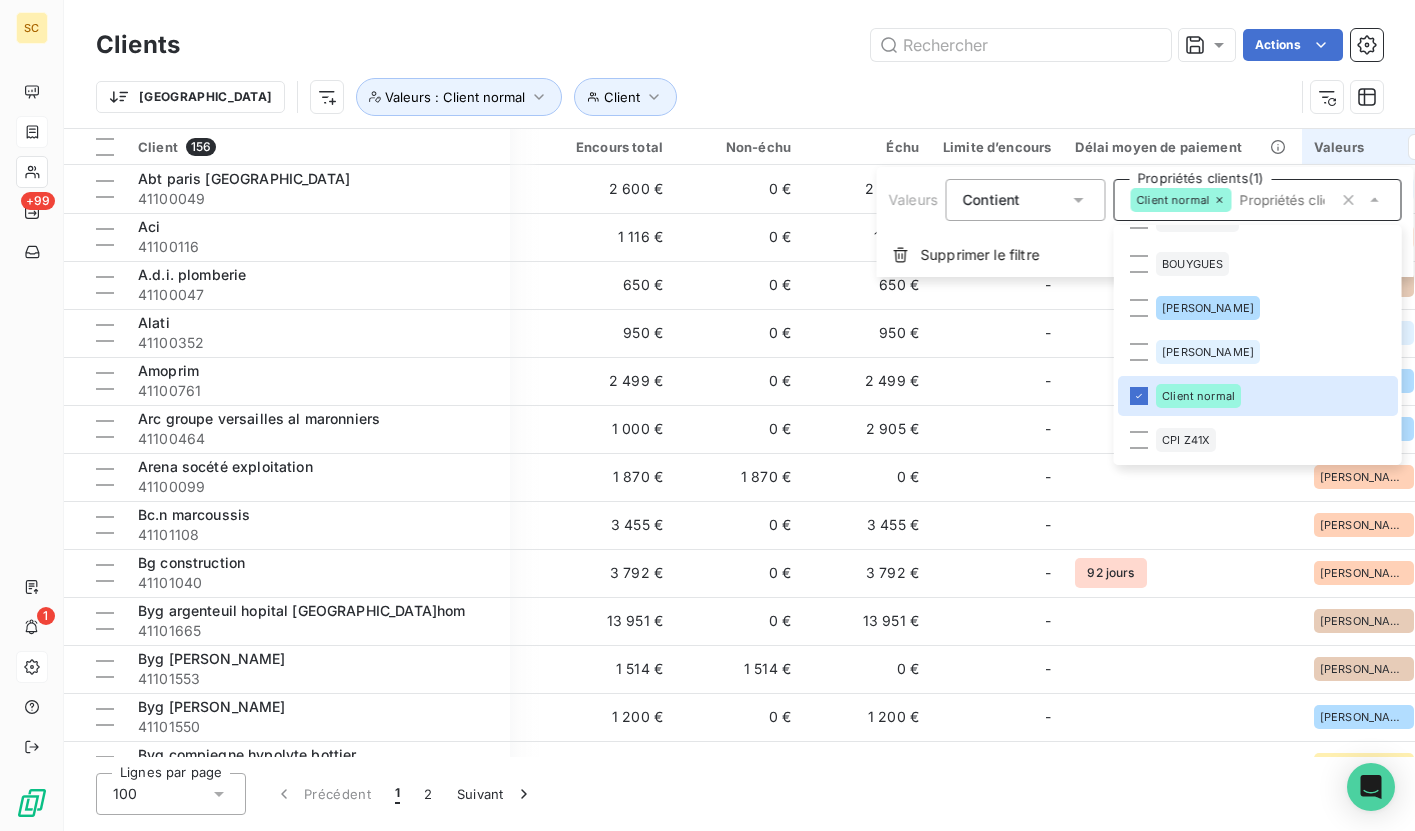 click on "SC +99 1 Clients Actions Trier Client  Valeurs  : Client normal  Client 156 Plan de relance Gestionnaires Encours total Non-échu Échu Limite d’encours Délai moyen de paiement Valeurs Abt paris [GEOGRAPHIC_DATA] 41100049 Plan de relance - 2 600 € 0 € 2 600 € - [PERSON_NAME] + 1 Aci 41100116 Plan de relance [PERSON_NAME] 1 116 € 0 € 1 116 € - [PERSON_NAME] + 1 A.d.i. plomberie 41100047 Plan de relance [PERSON_NAME] 650 € 0 € 650 € - [PERSON_NAME] + 1 Alati 41100352 Plan de relance - 950 € 0 € 950 € - [PERSON_NAME] + 1 Amoprim 41100761 Plan de relance [PERSON_NAME] 2 499 € 0 € 2 499 € - [PERSON_NAME] + 1 Arc groupe versailles al maronniers 41100464 Plan de relance [PERSON_NAME] 1 000 € 0 € 2 905 € - [PERSON_NAME] + 1 Arena socété exploitation 41100099 Plan de relance [PERSON_NAME] 1 870 € 1 870 € 0 € - [PERSON_NAME] + [DATE].n marcoussis 41101108 Plan de relance [PERSON_NAME] 3 455 € 0 € 3 455 € - [PERSON_NAME] + 1 Bg construction 41101040 Plan de relance -" at bounding box center [707, 415] 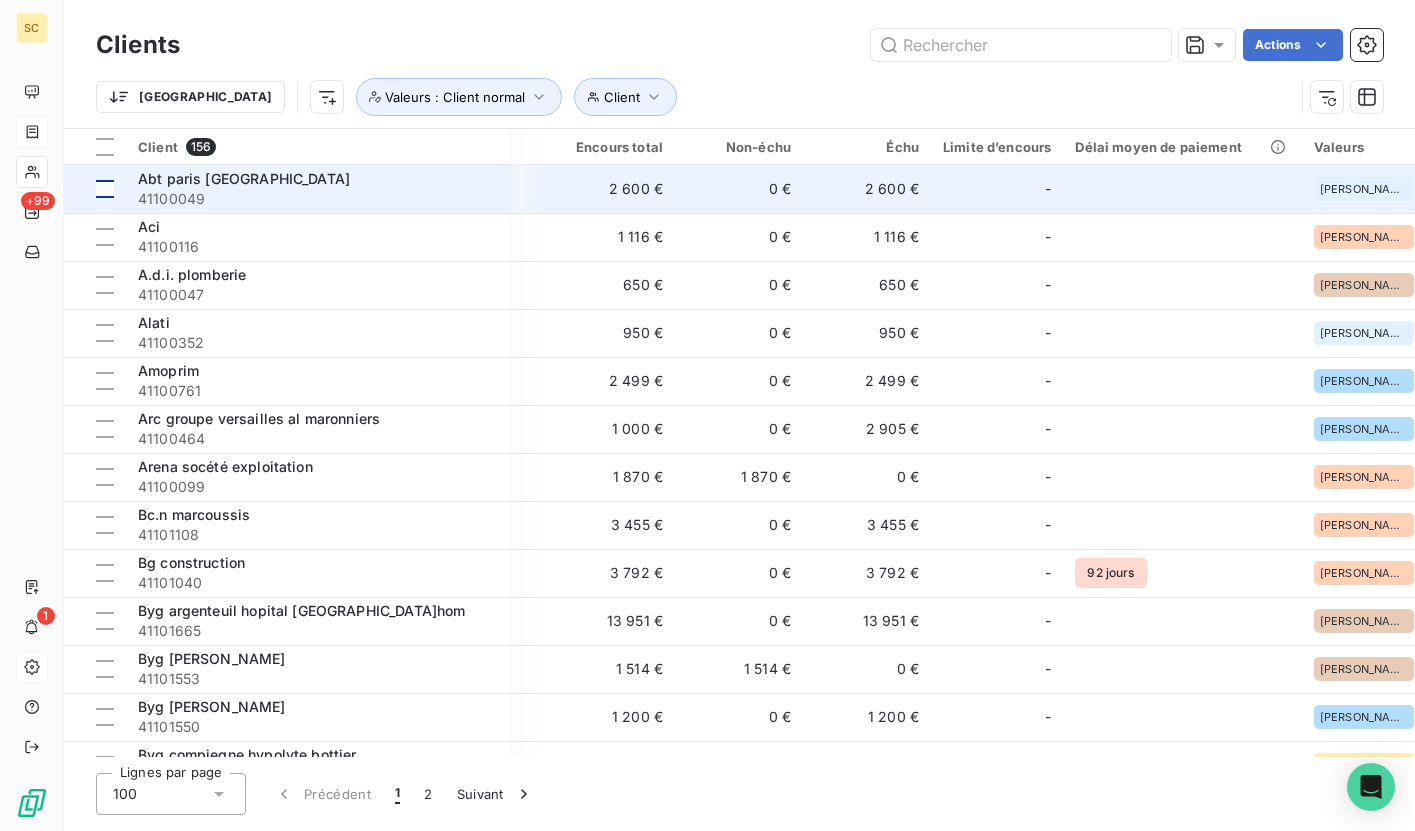 click at bounding box center [105, 189] 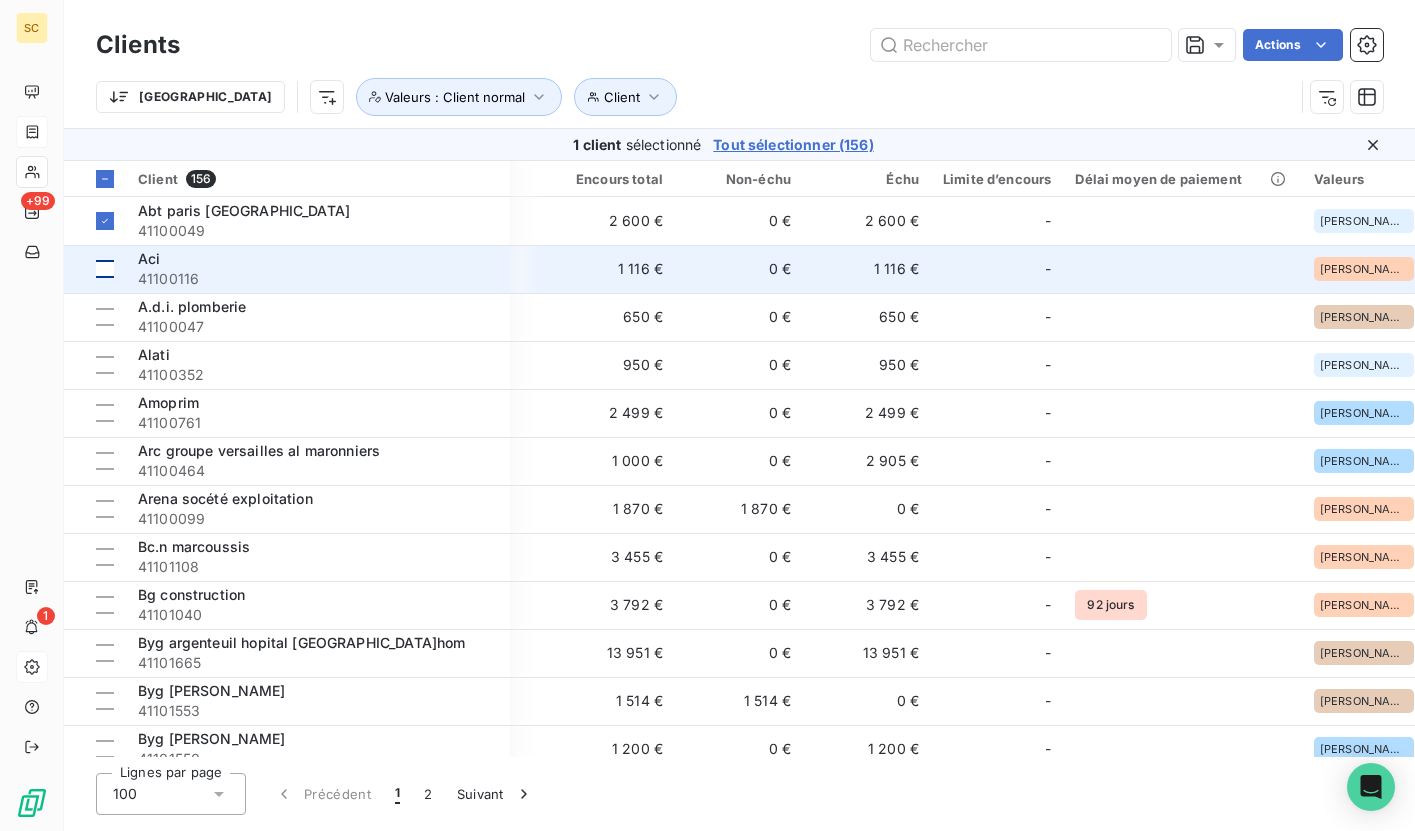 click at bounding box center [105, 269] 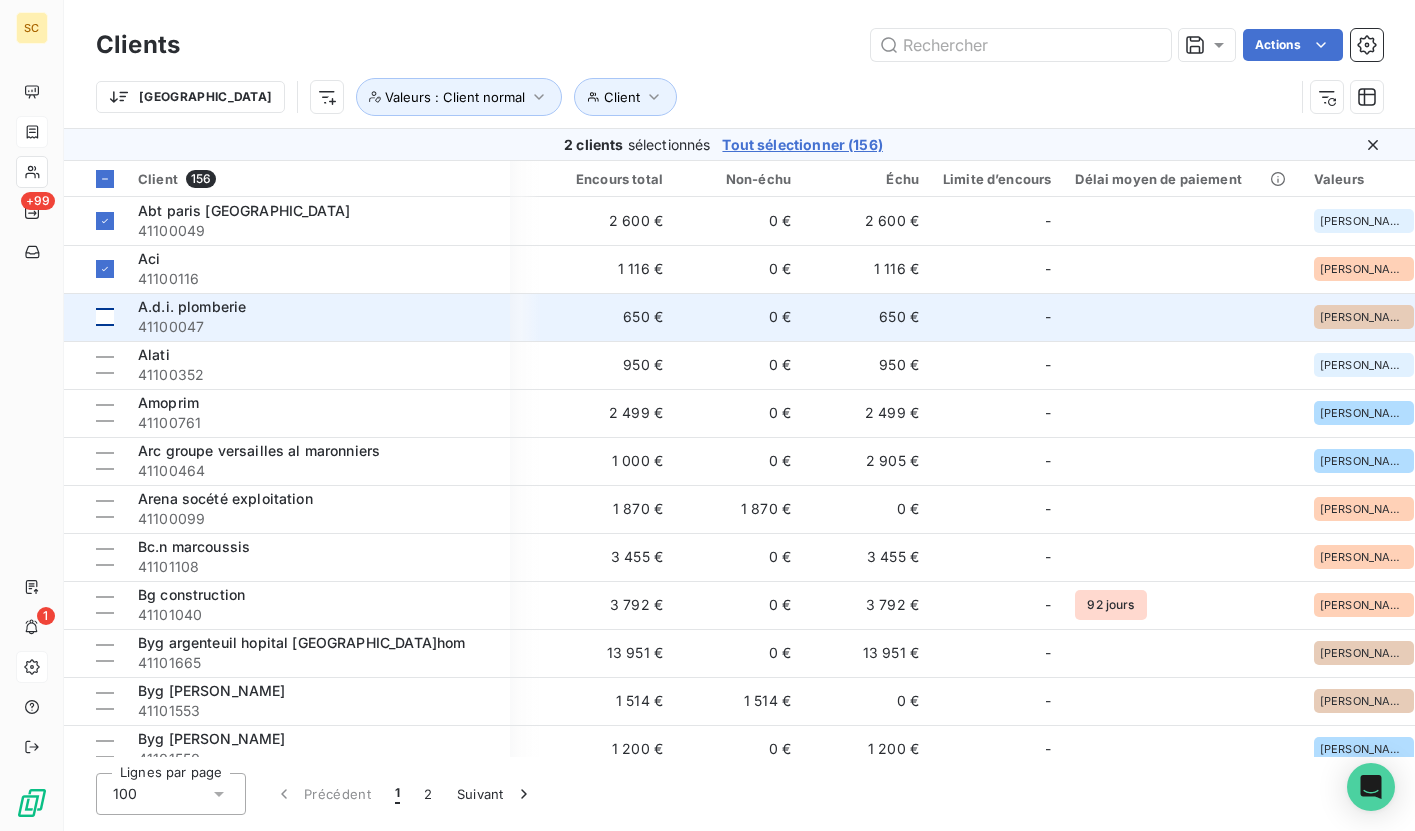 click at bounding box center (105, 317) 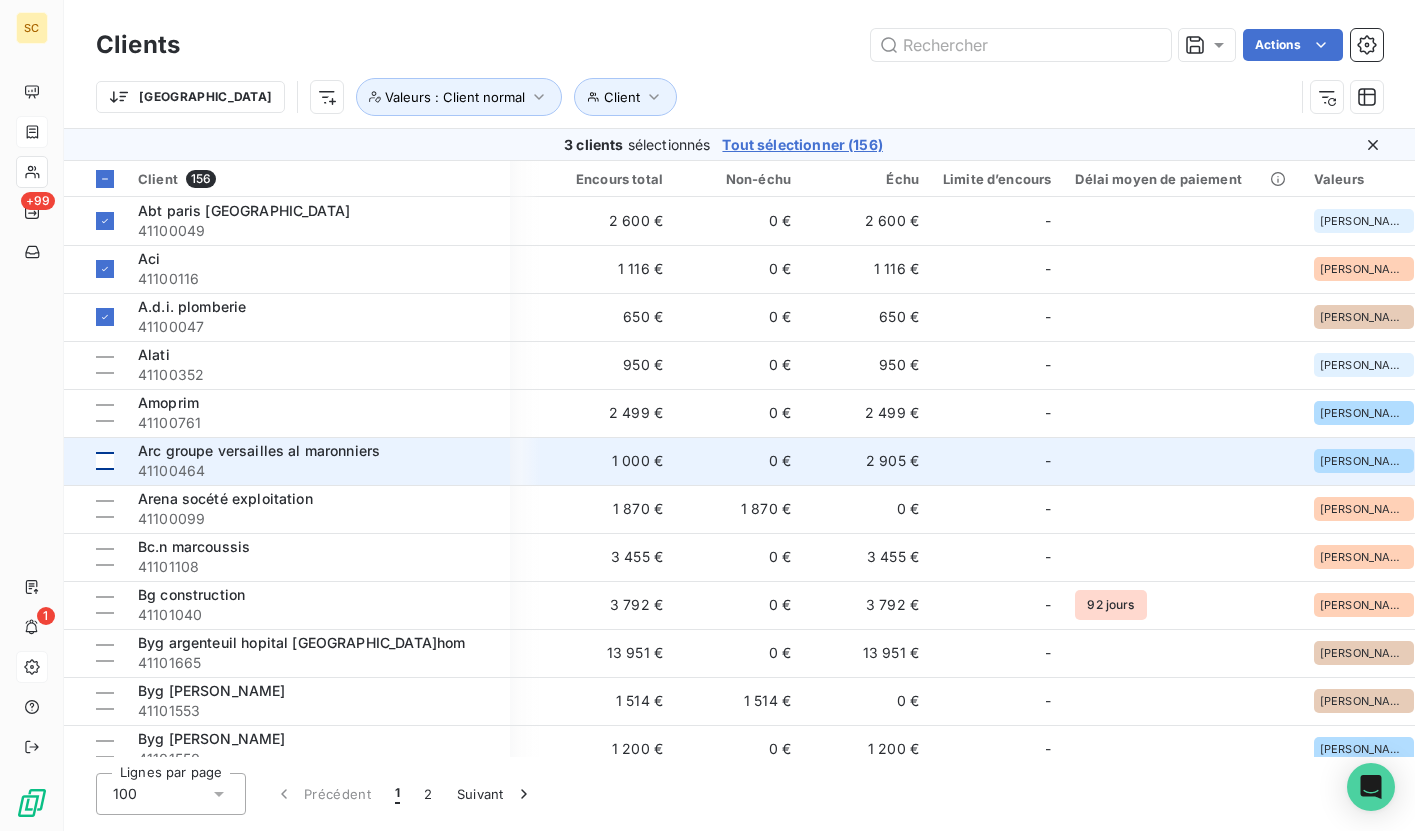 type on "alati" 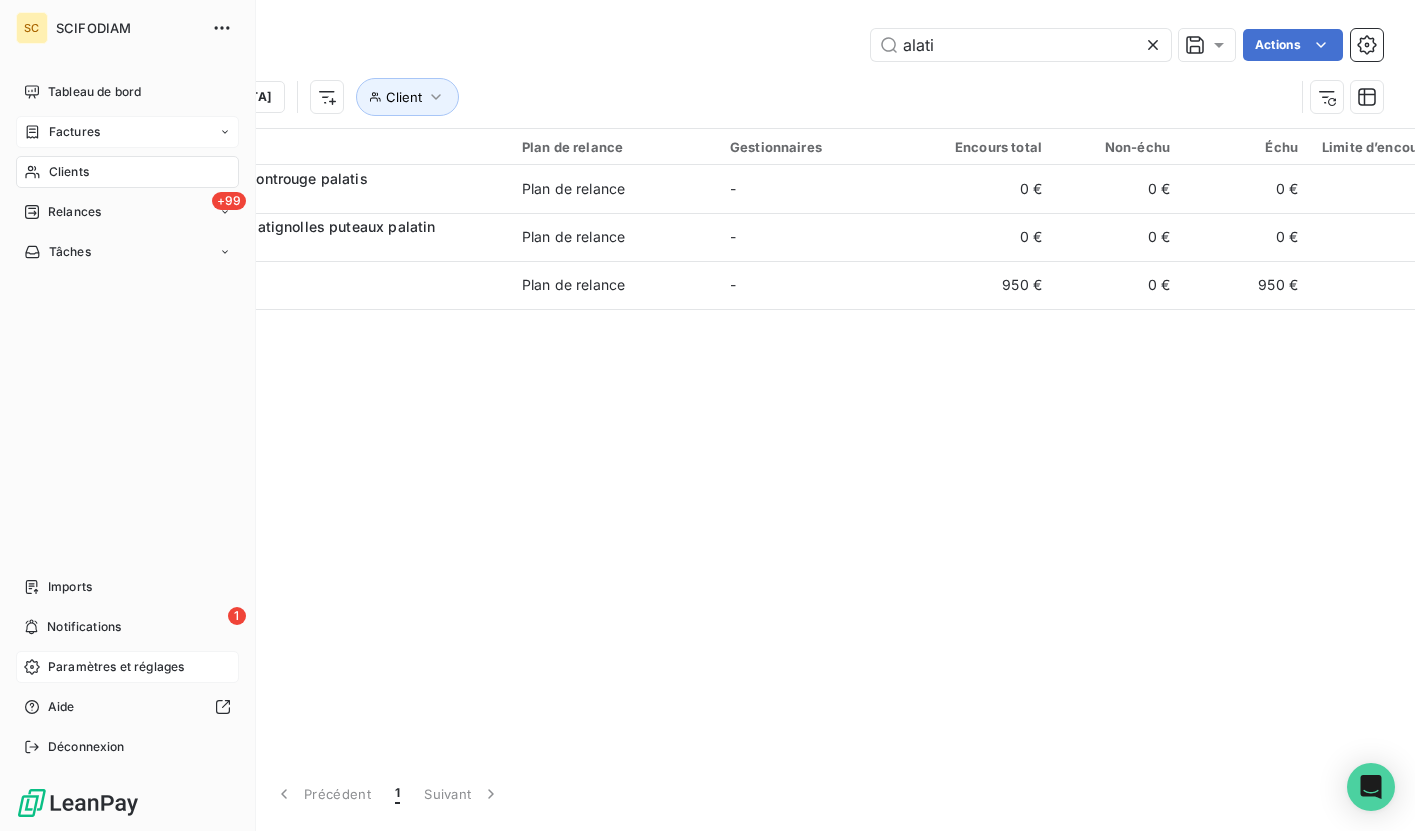 click on "Clients" at bounding box center (69, 172) 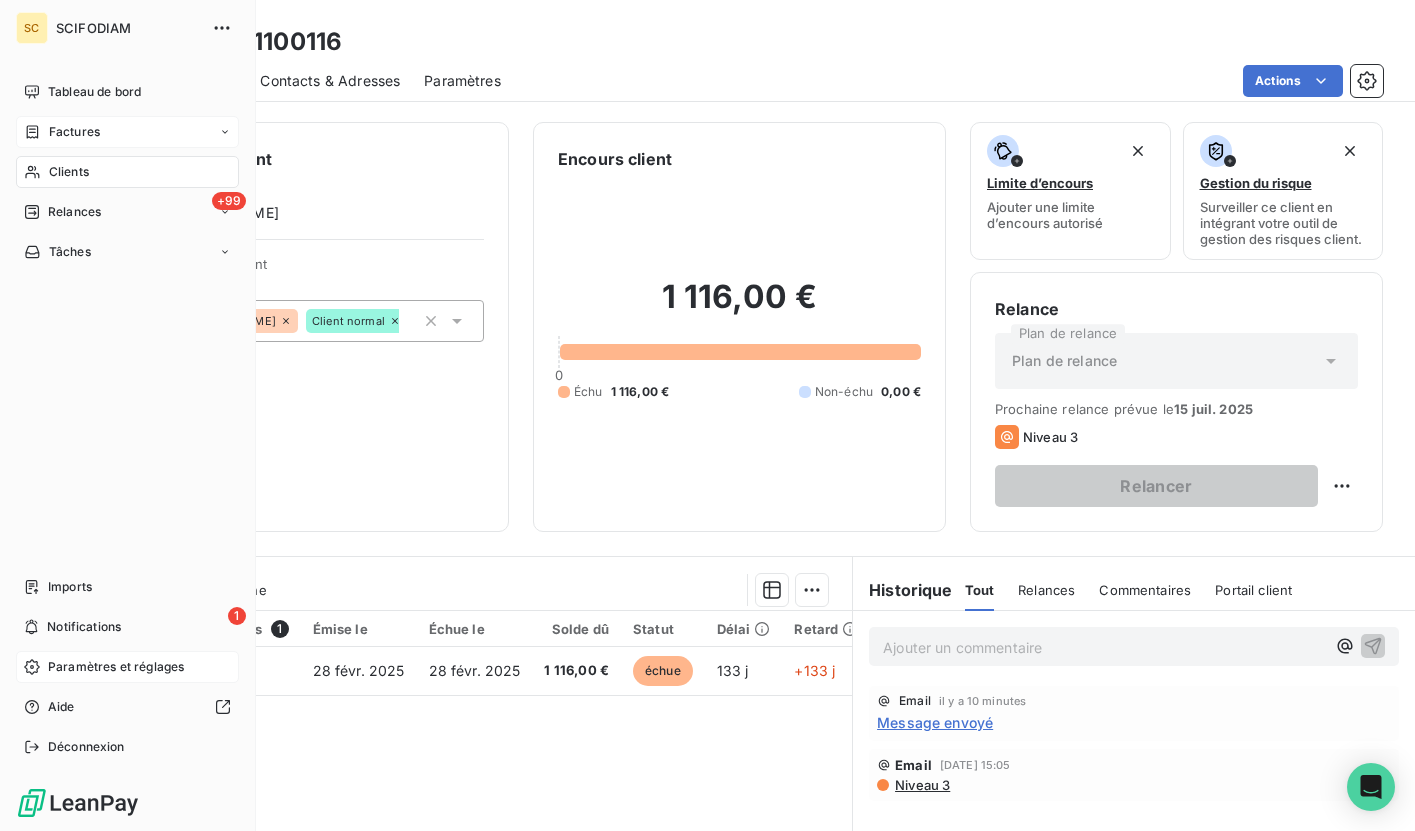 click on "Clients" at bounding box center [69, 172] 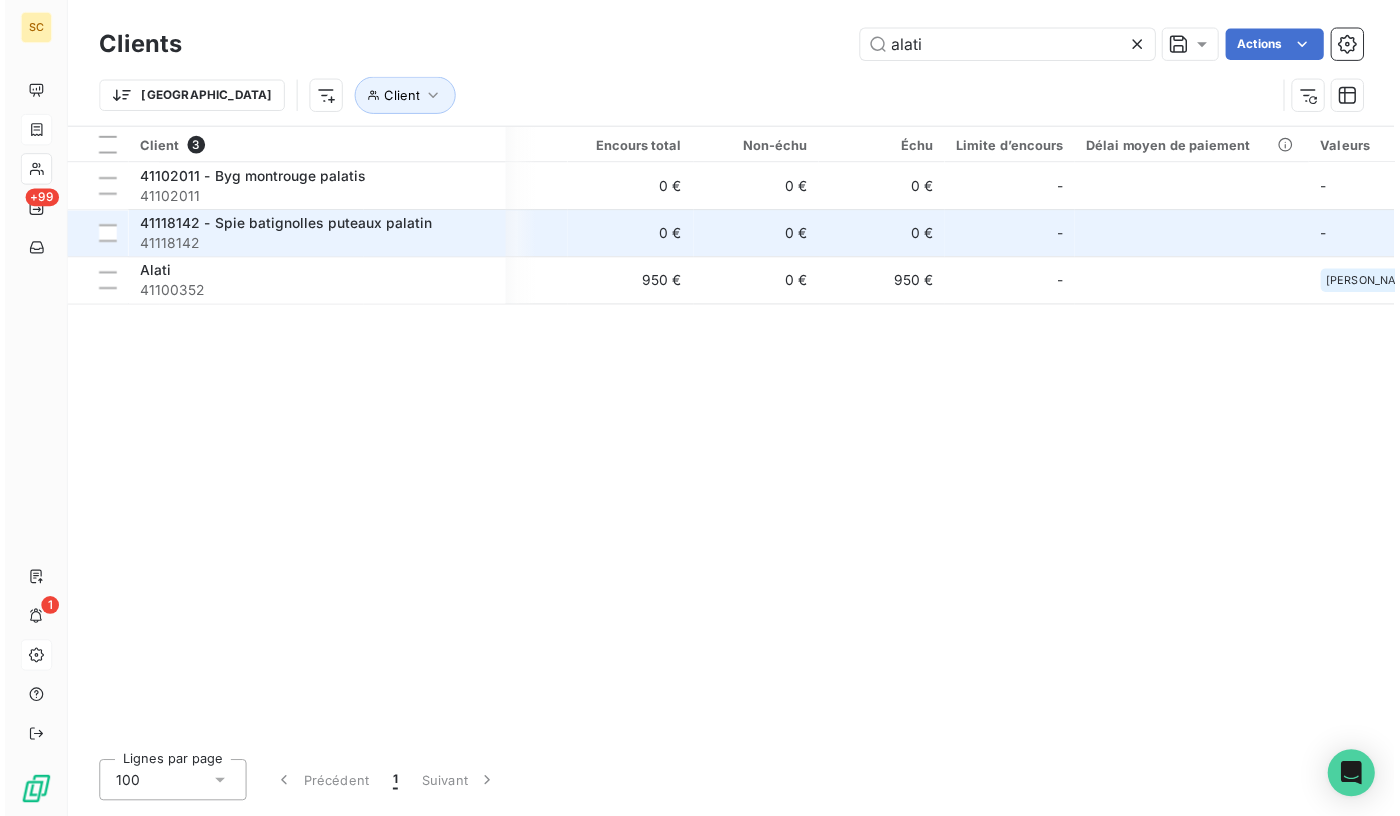 scroll, scrollTop: 0, scrollLeft: 396, axis: horizontal 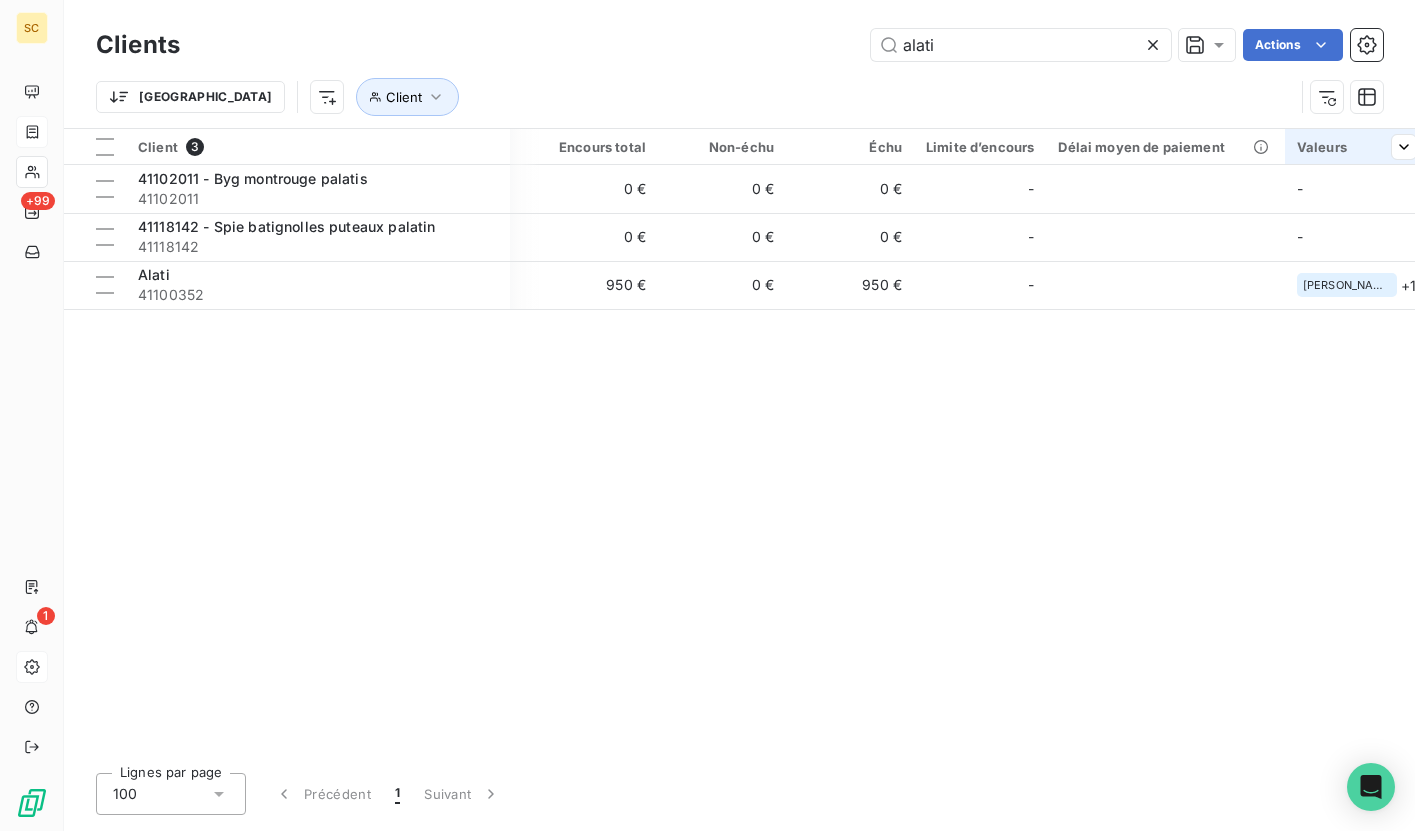click on "Valeurs" at bounding box center [1356, 147] 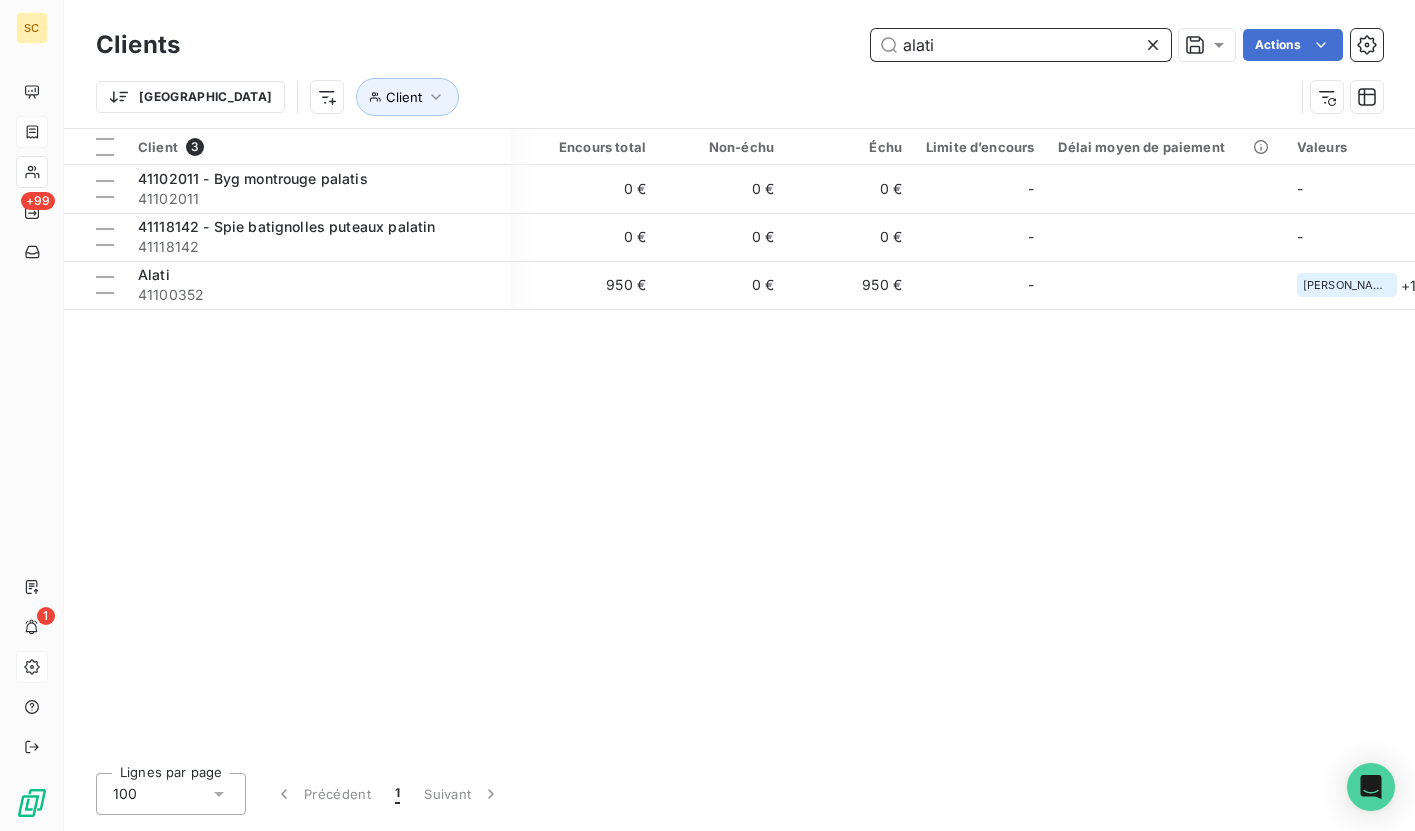 drag, startPoint x: 1047, startPoint y: 55, endPoint x: 1069, endPoint y: 54, distance: 22.022715 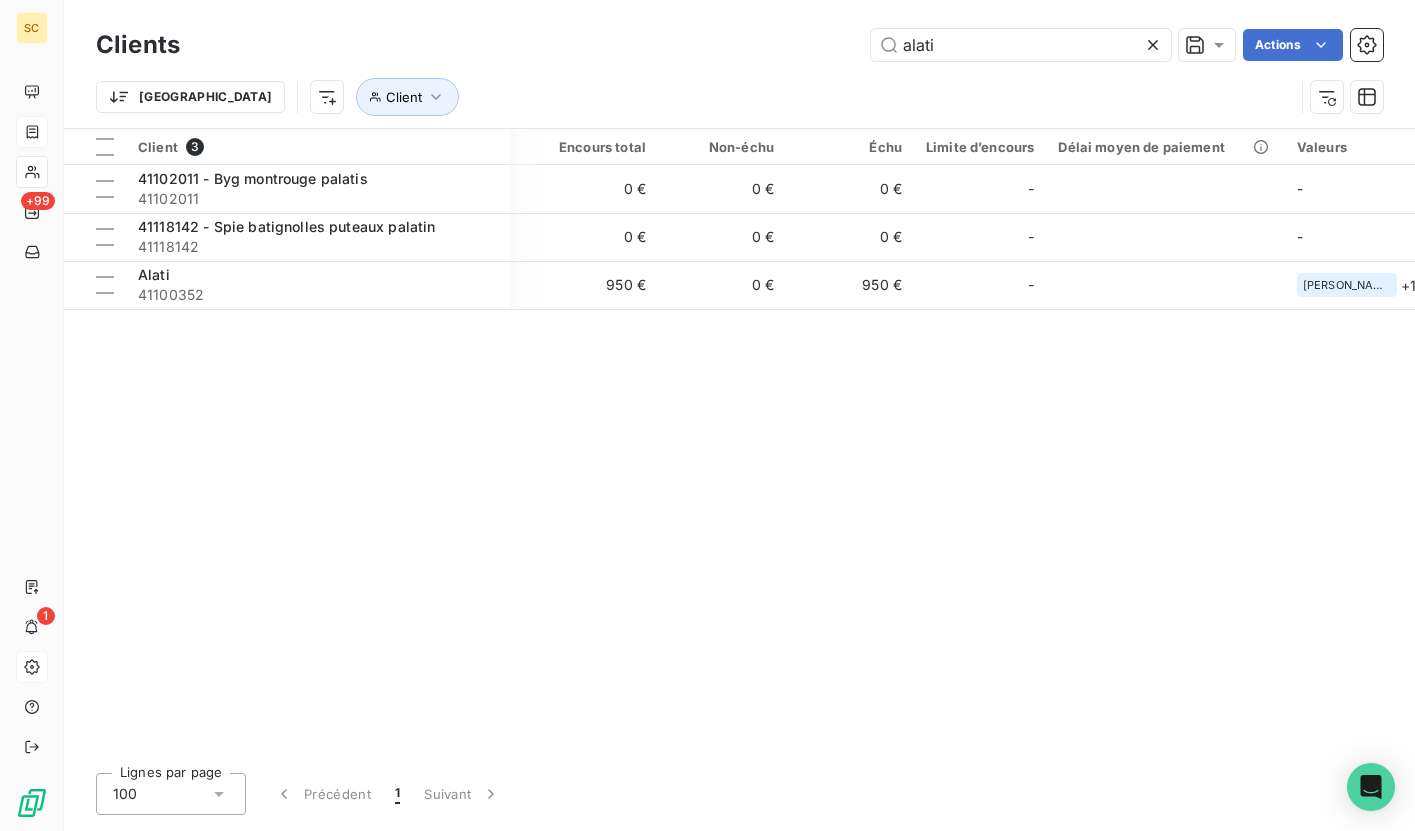 click at bounding box center (1157, 45) 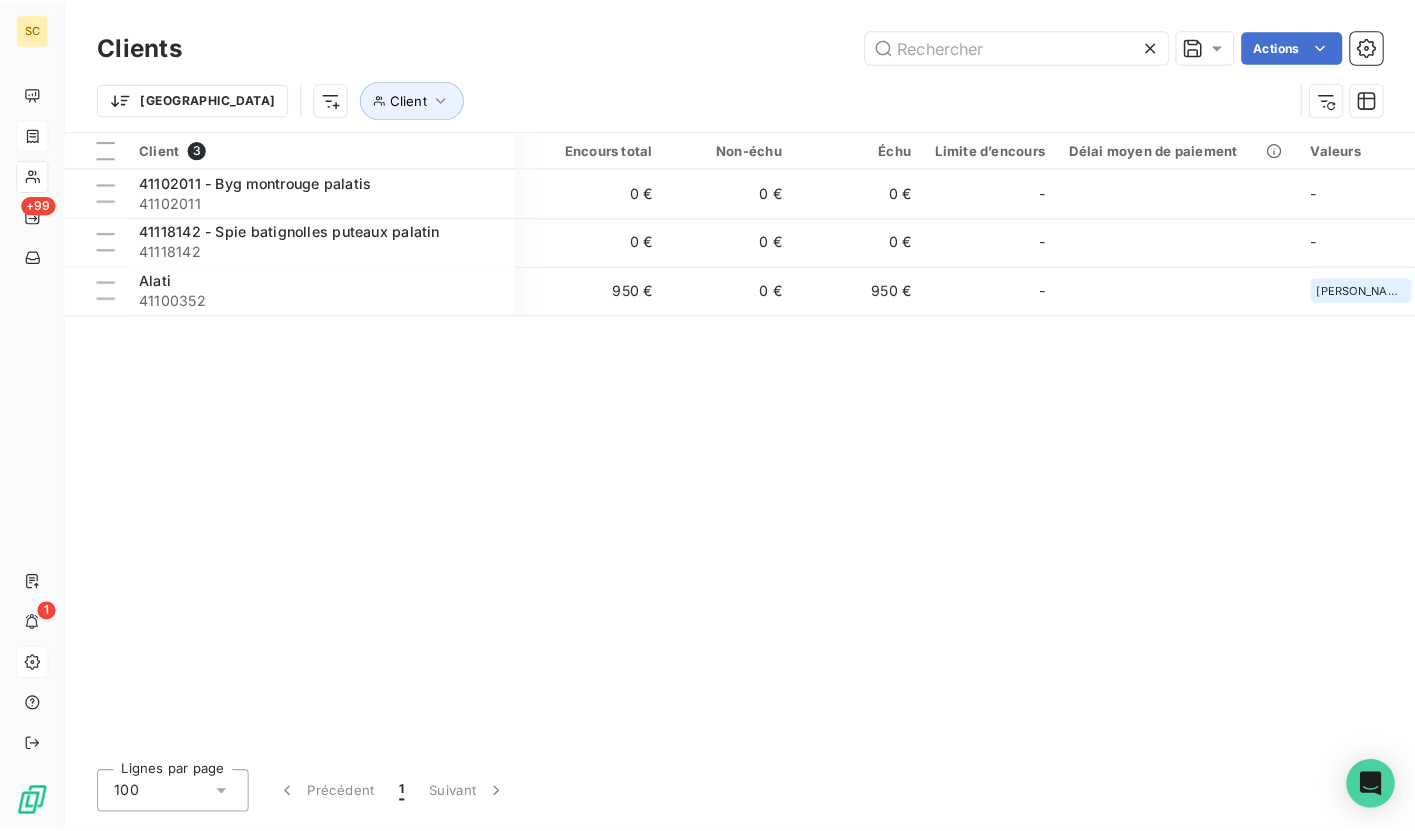 scroll, scrollTop: 0, scrollLeft: 379, axis: horizontal 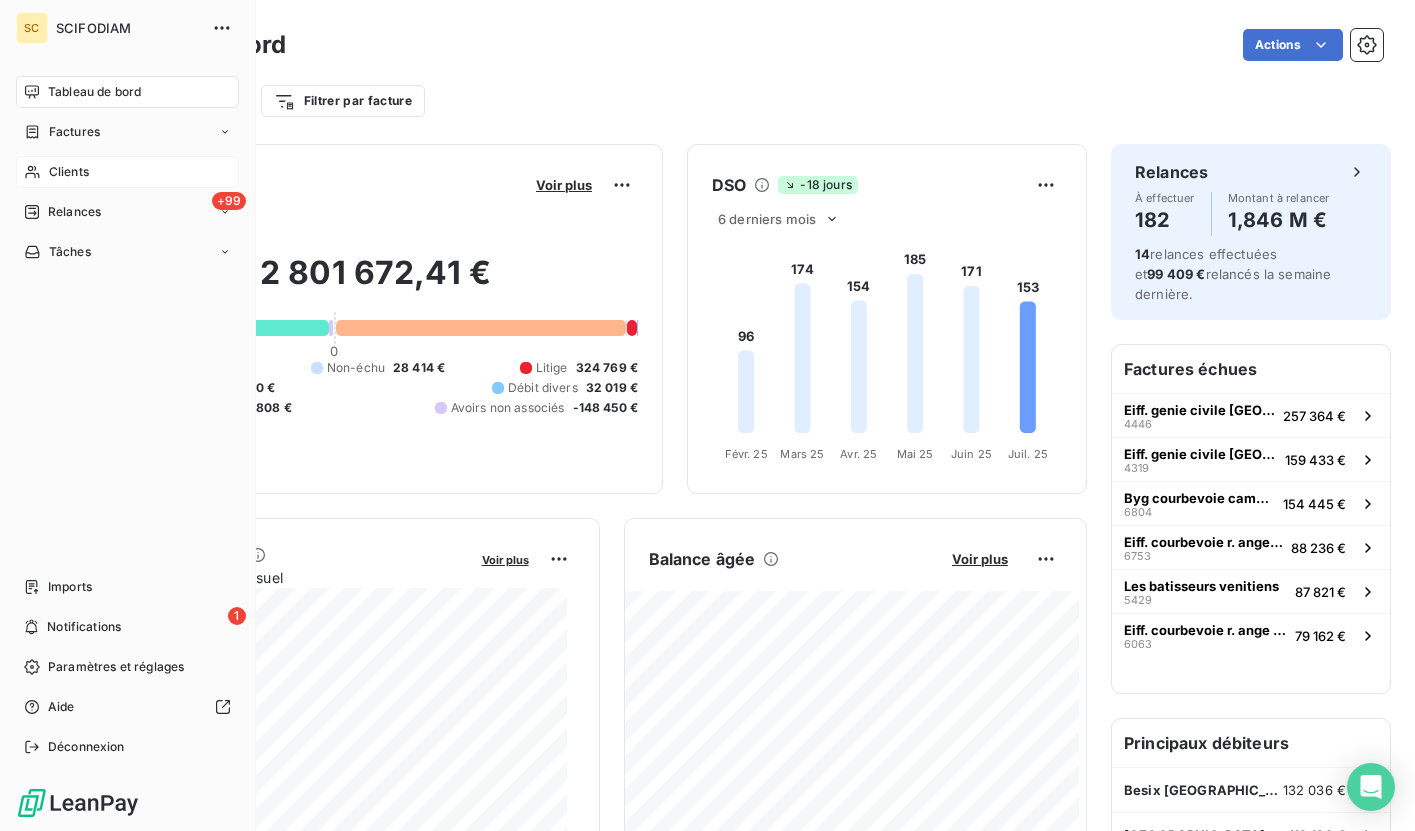 click on "Clients" at bounding box center (69, 172) 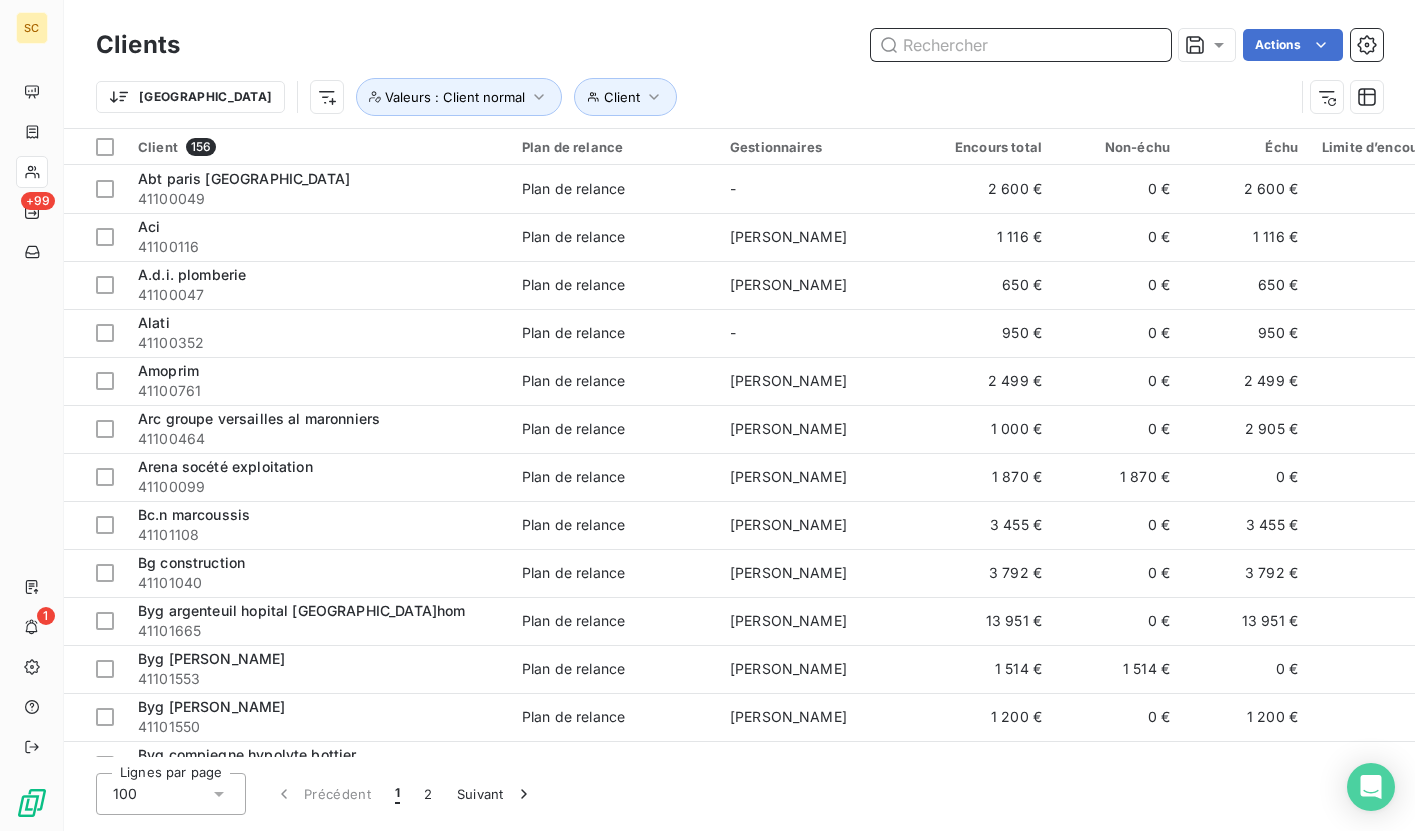 click at bounding box center (1021, 45) 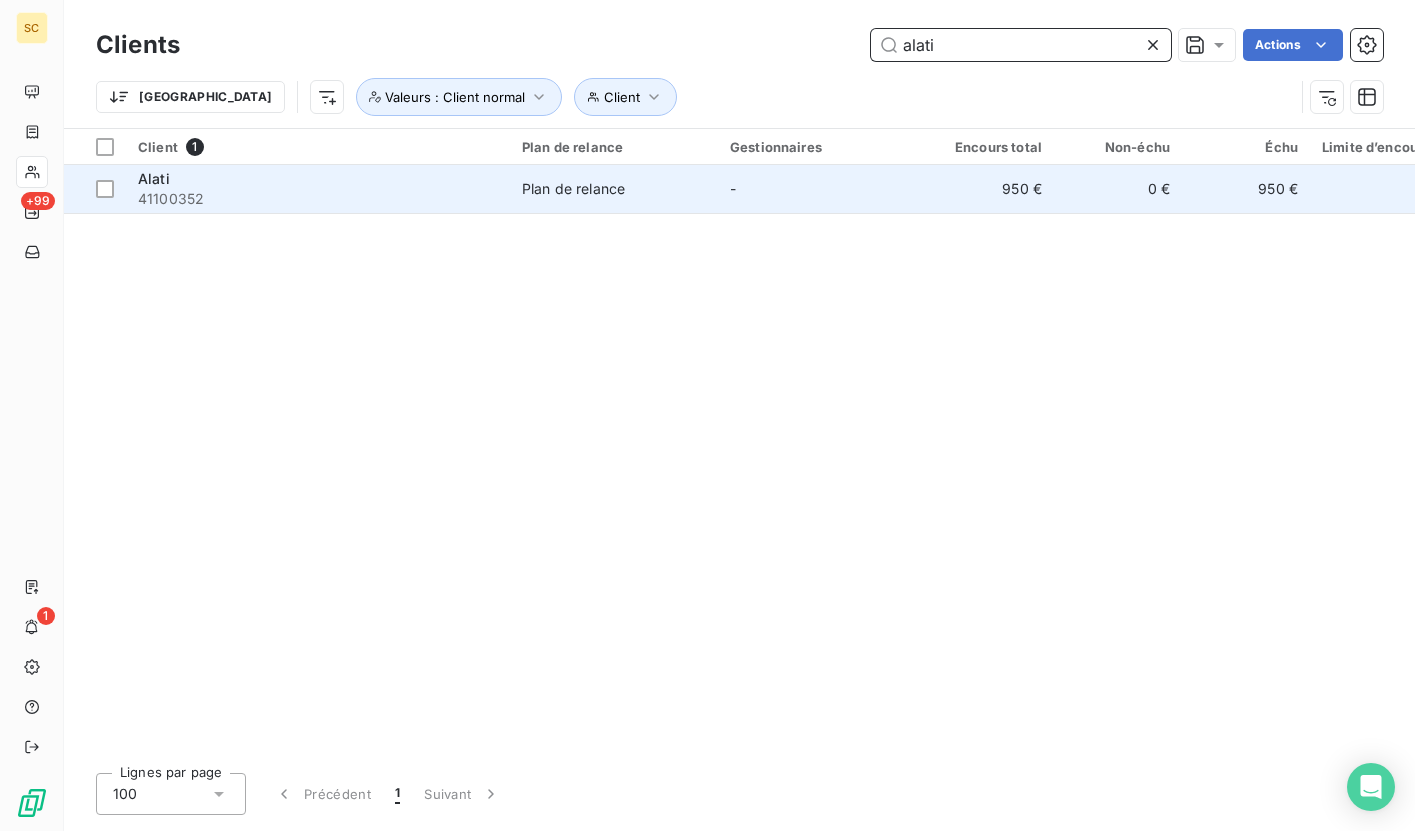 type on "alati" 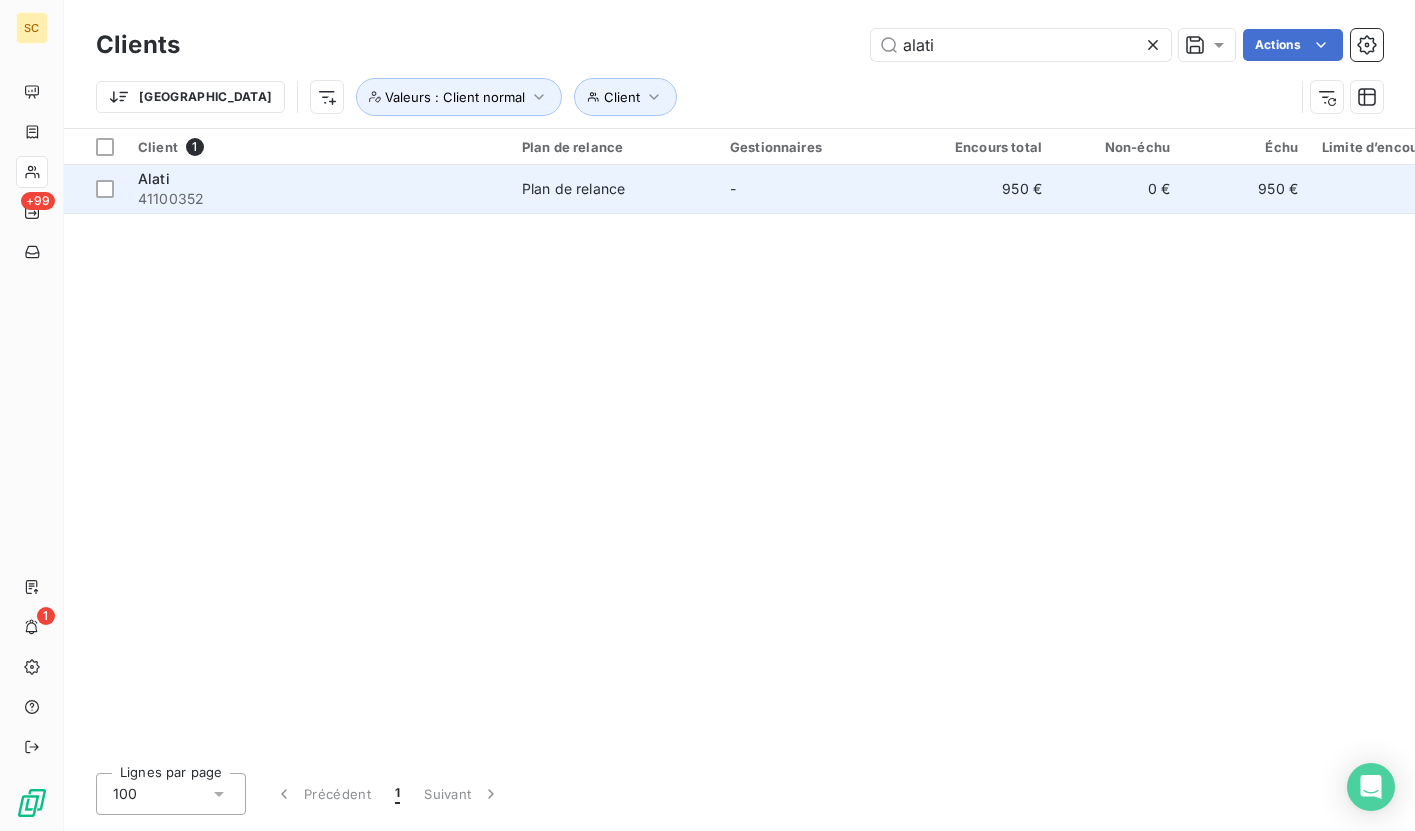 click on "Alati" at bounding box center [318, 179] 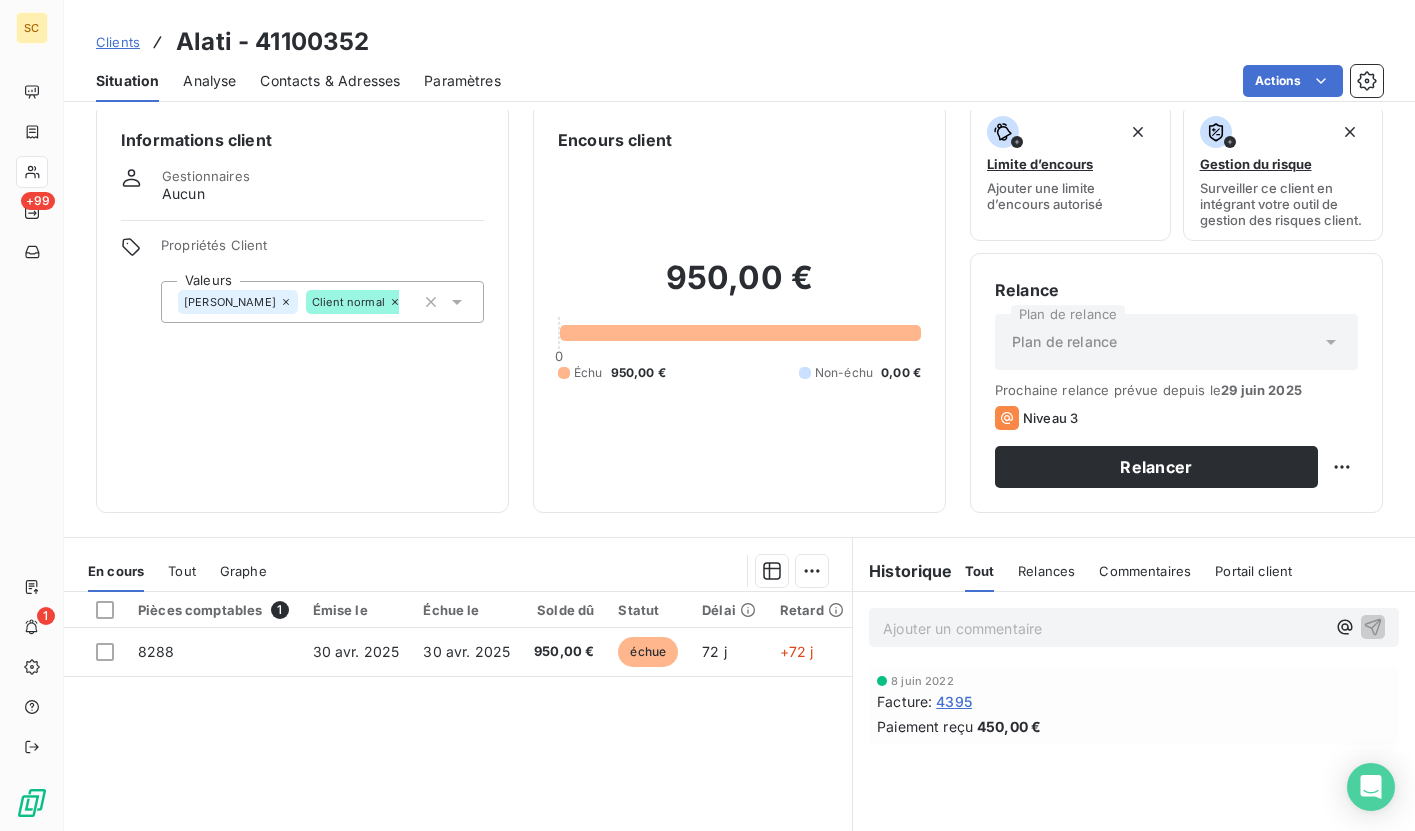 scroll, scrollTop: 0, scrollLeft: 0, axis: both 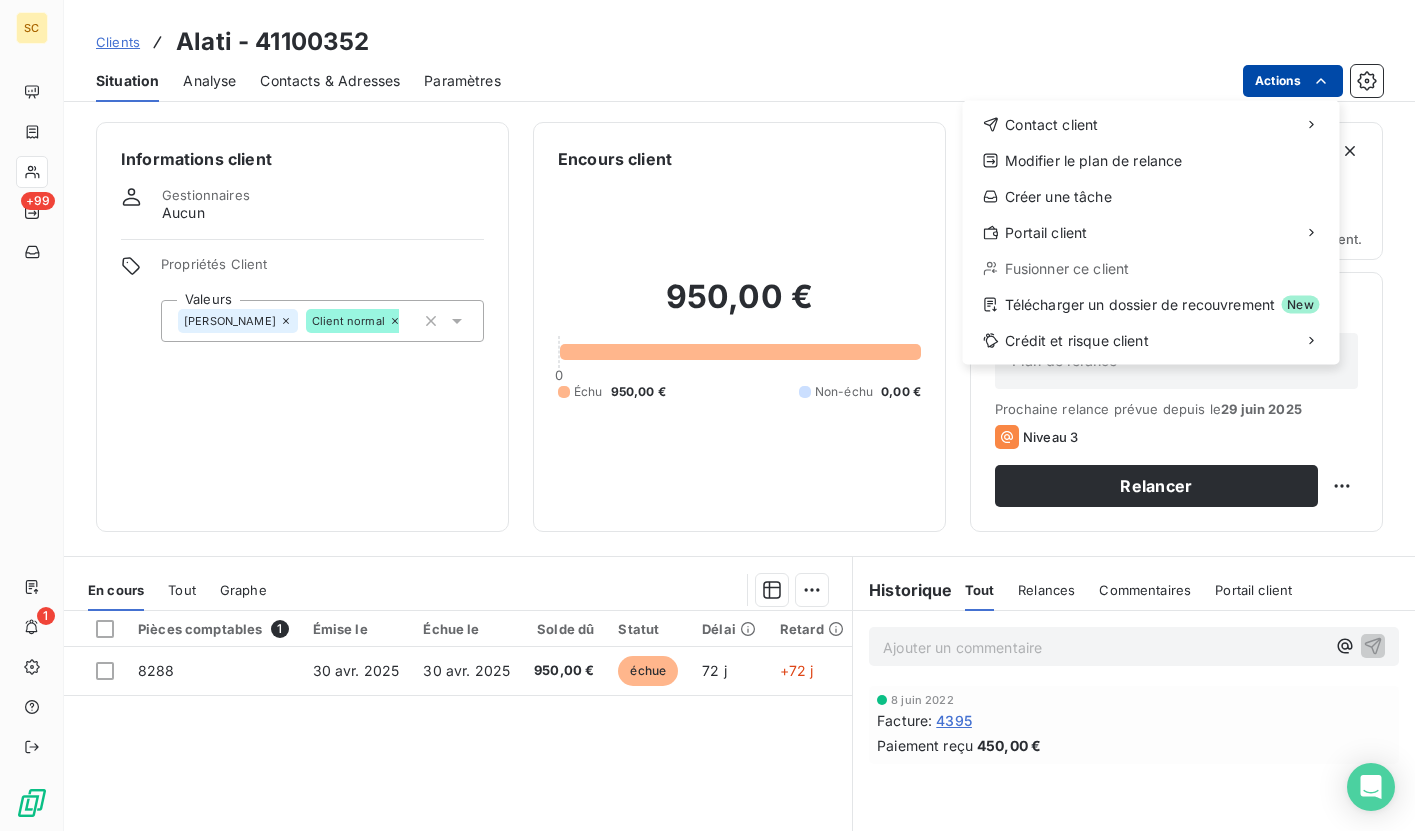 click on "SC +99 1 Clients Alati - 41100352 Situation Analyse Contacts & Adresses Paramètres Actions Contact client Modifier le plan de relance Créer une tâche Portail client Fusionner ce client Télécharger un dossier de recouvrement New Crédit et risque client Informations client Gestionnaires Aucun Propriétés Client Valeurs CHRISTOPHER Client normal Encours client   950,00 € 0 Échu 950,00 € Non-échu 0,00 €     Limite d’encours Ajouter une limite d’encours autorisé Gestion du risque Surveiller ce client en intégrant votre outil de gestion des risques client. Relance Plan de relance Plan de relance Prochaine relance prévue depuis le  29 juin 2025 Niveau 3 Relancer En cours Tout Graphe Pièces comptables 1 Émise le Échue le Solde dû Statut Délai   Retard   Tag relance   8288 30 avr. 2025 30 avr. 2025 950,00 € échue 72 j +72 j Lignes par page 25 Précédent 1 Suivant Historique Tout Relances Commentaires Portail client Tout Relances Commentaires Portail client ﻿  :" at bounding box center [707, 415] 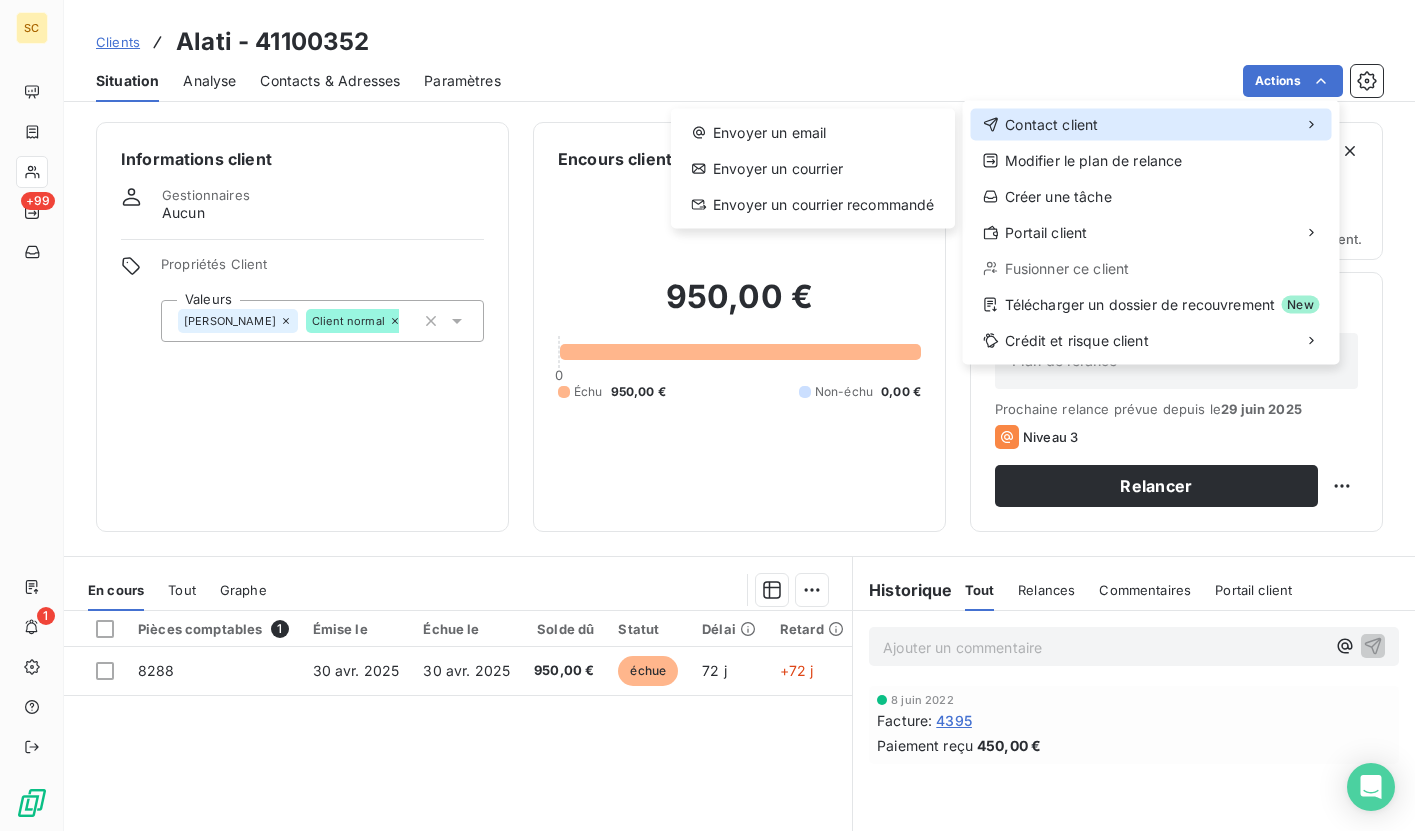 drag, startPoint x: 1055, startPoint y: 128, endPoint x: 1001, endPoint y: 134, distance: 54.33231 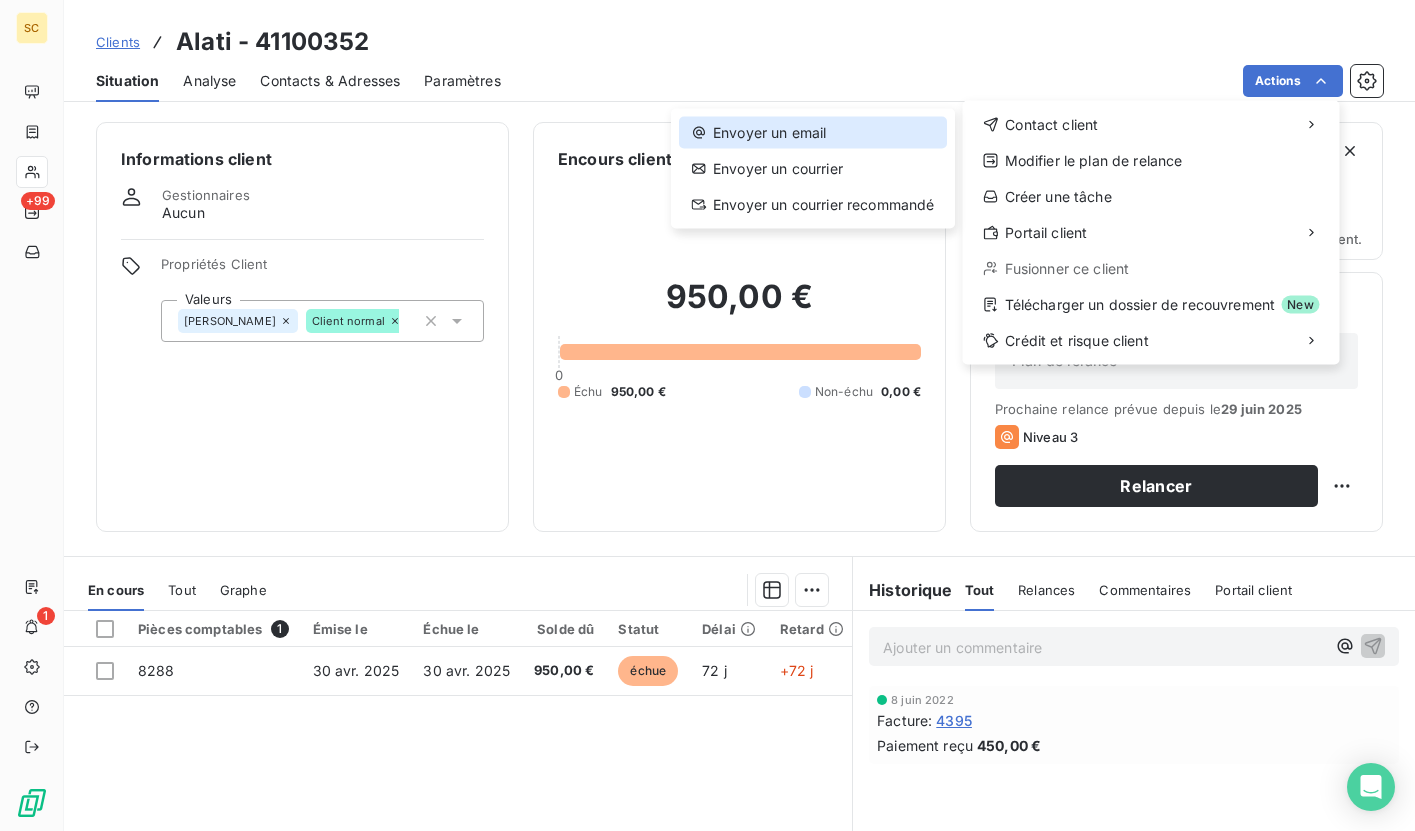 click on "Envoyer un email" at bounding box center [813, 133] 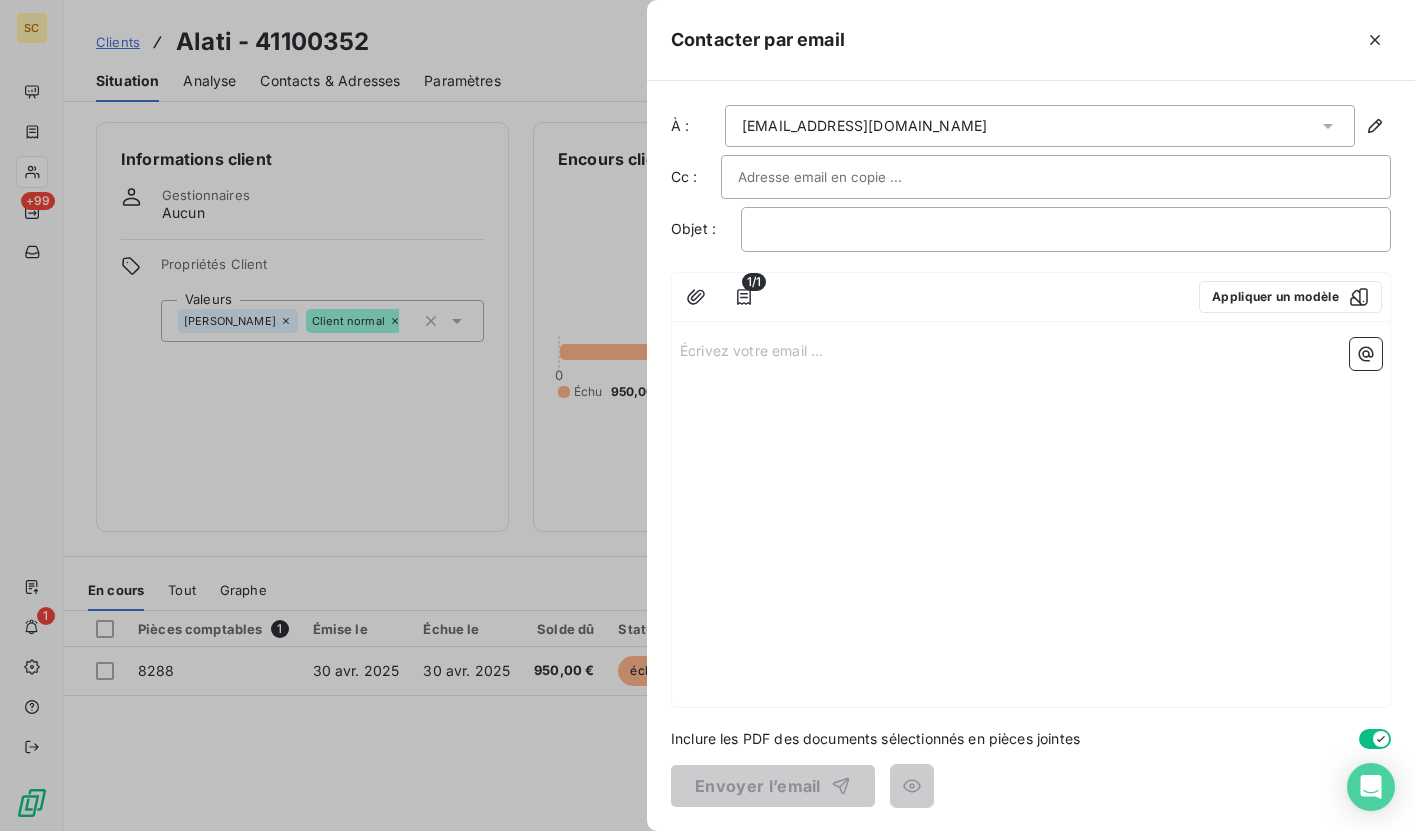 click at bounding box center (845, 177) 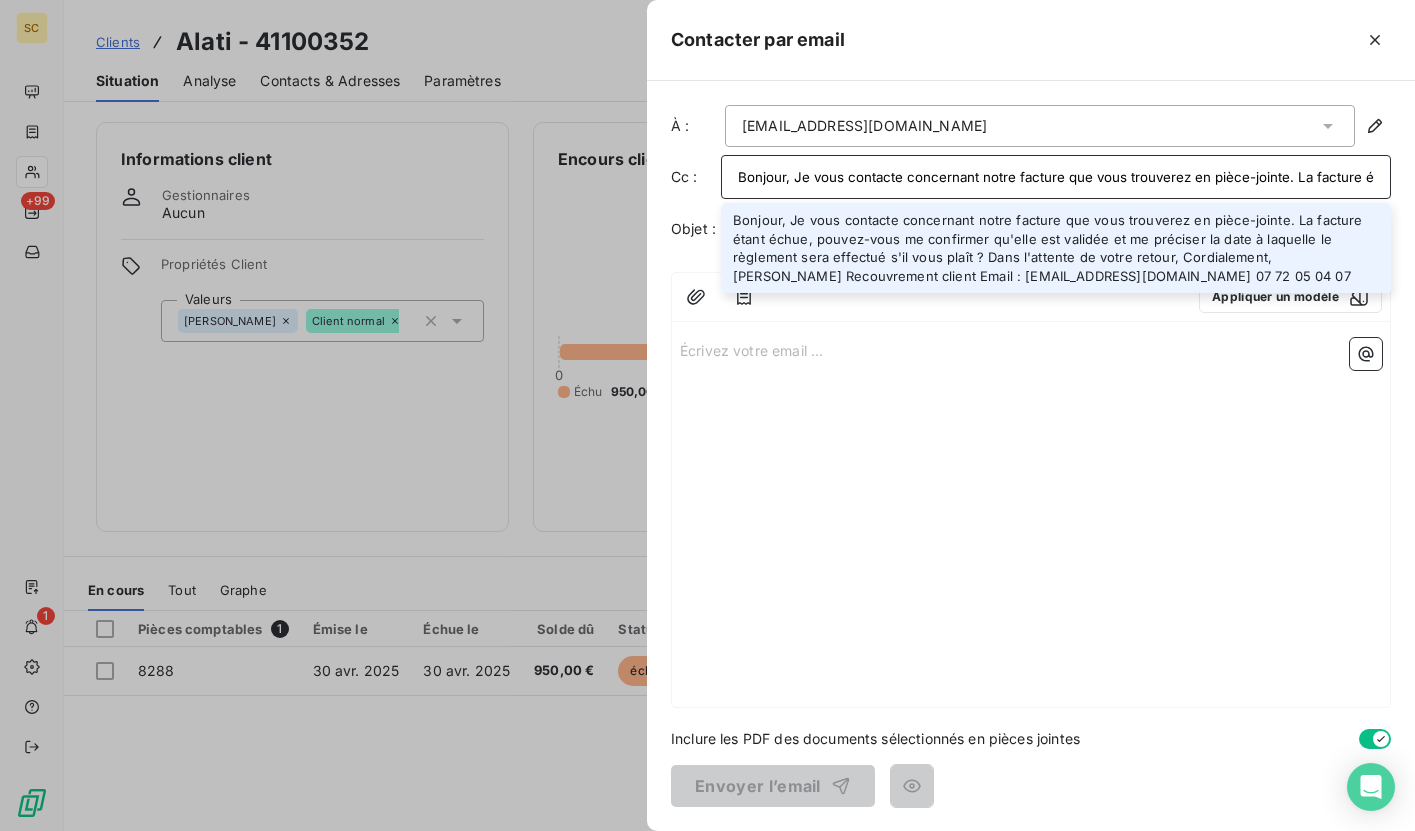 scroll, scrollTop: 0, scrollLeft: 1629, axis: horizontal 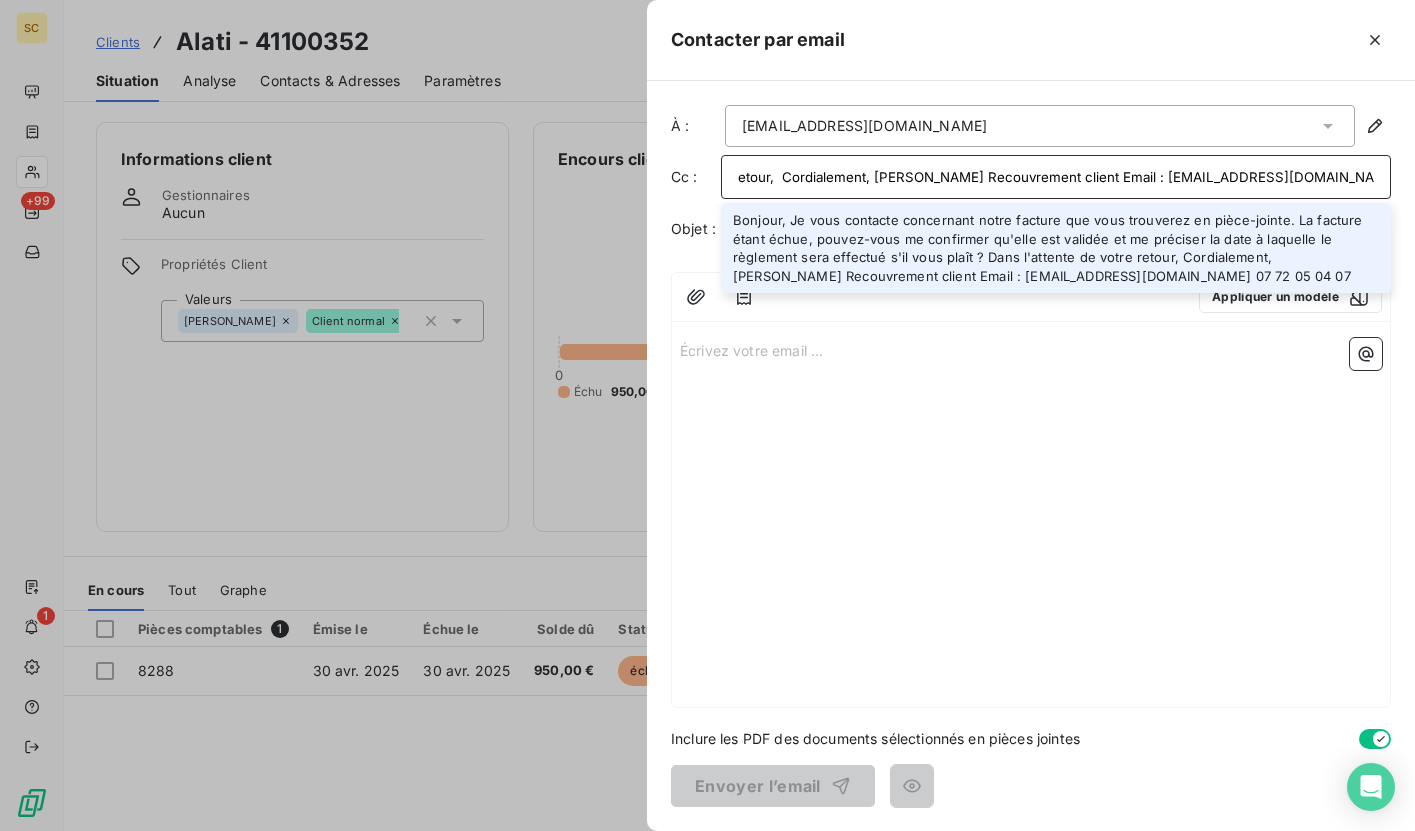 click on "Écrivez votre email ... ﻿" at bounding box center [1031, 349] 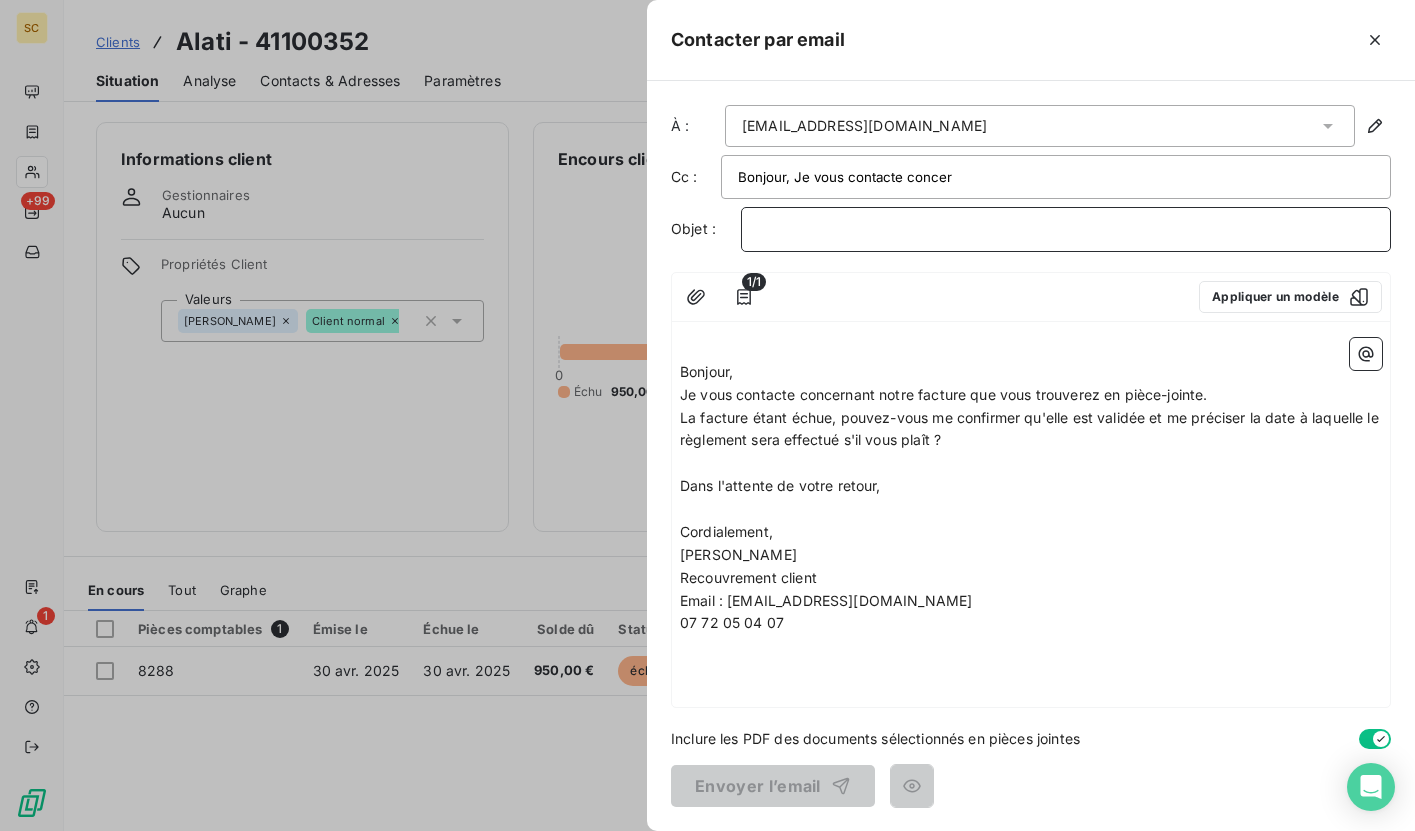 click on "﻿" at bounding box center [1066, 229] 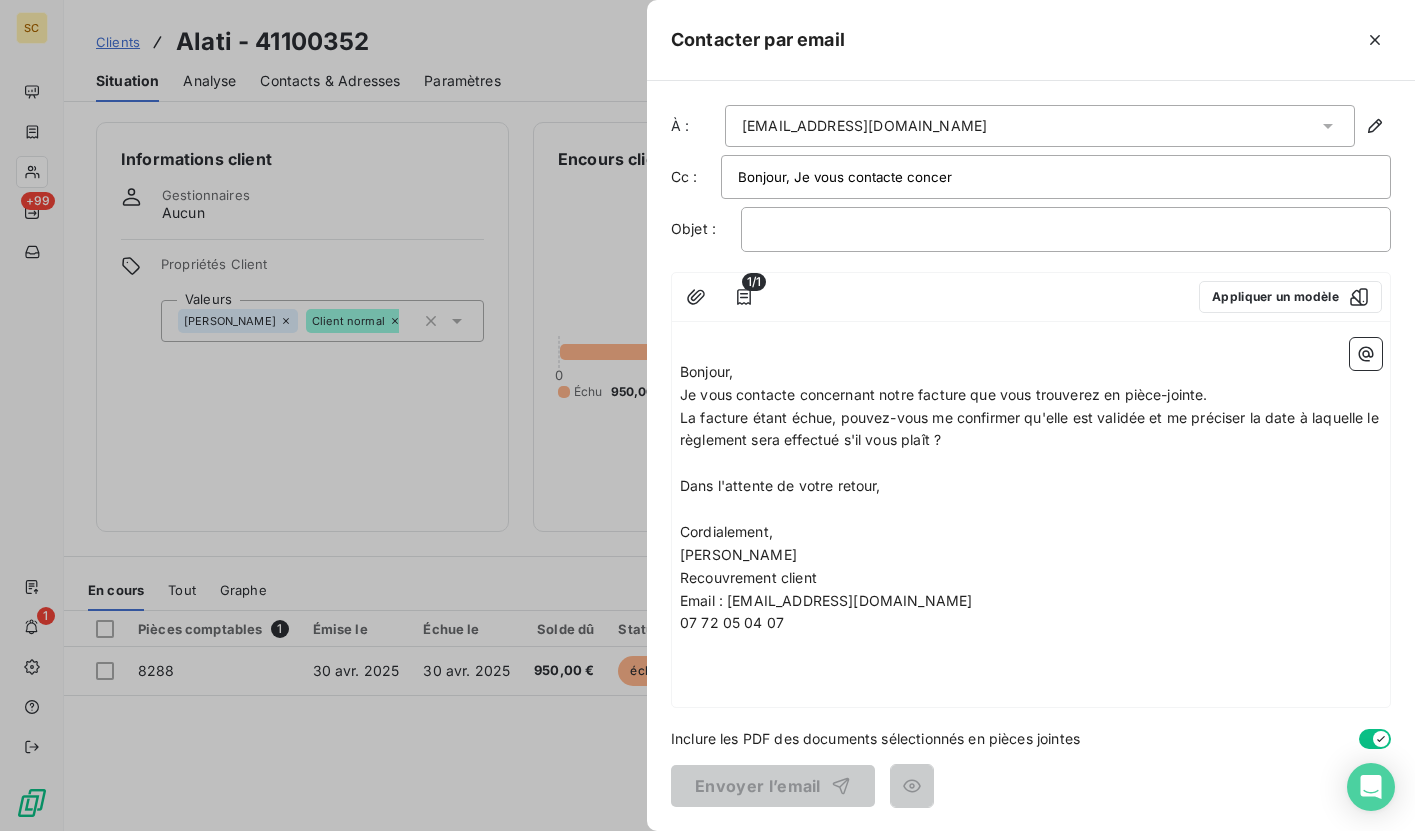 drag, startPoint x: 881, startPoint y: 183, endPoint x: 710, endPoint y: 181, distance: 171.01169 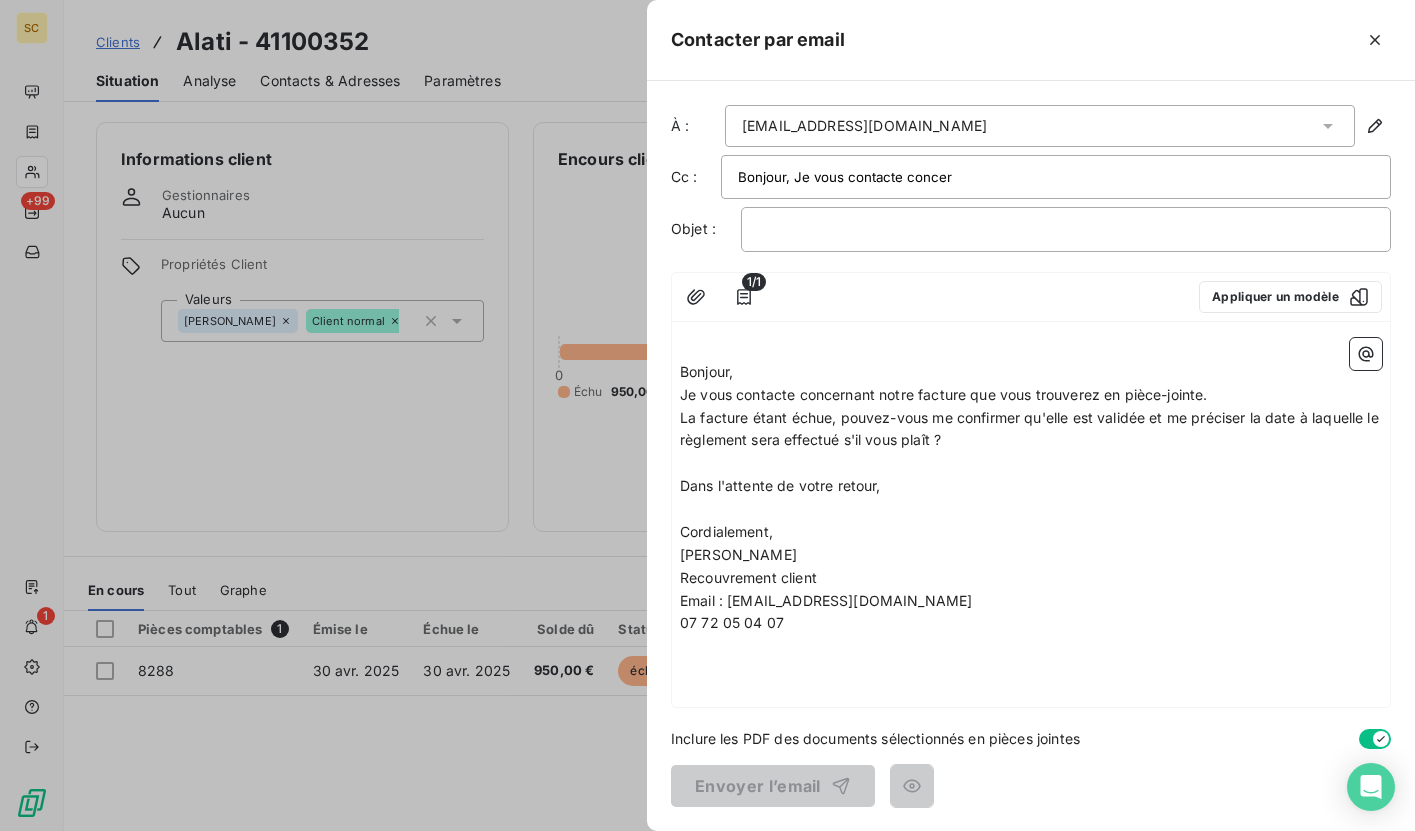 click on "Bonjour, Je vous contacte concernant notre facture que vous trouverez en pièce-jointe. La facture étant échue, pouvez-vous me confirmer qu'elle est validée et me préciser la date à laquelle le règlement sera effectué s'il vous plaît ?  Dans l'attente de votre retour,  Cordialement, Léa Soriano Recouvrement client Email : compta@scifodiam.com 07 72 05 04 07" at bounding box center (1056, 177) 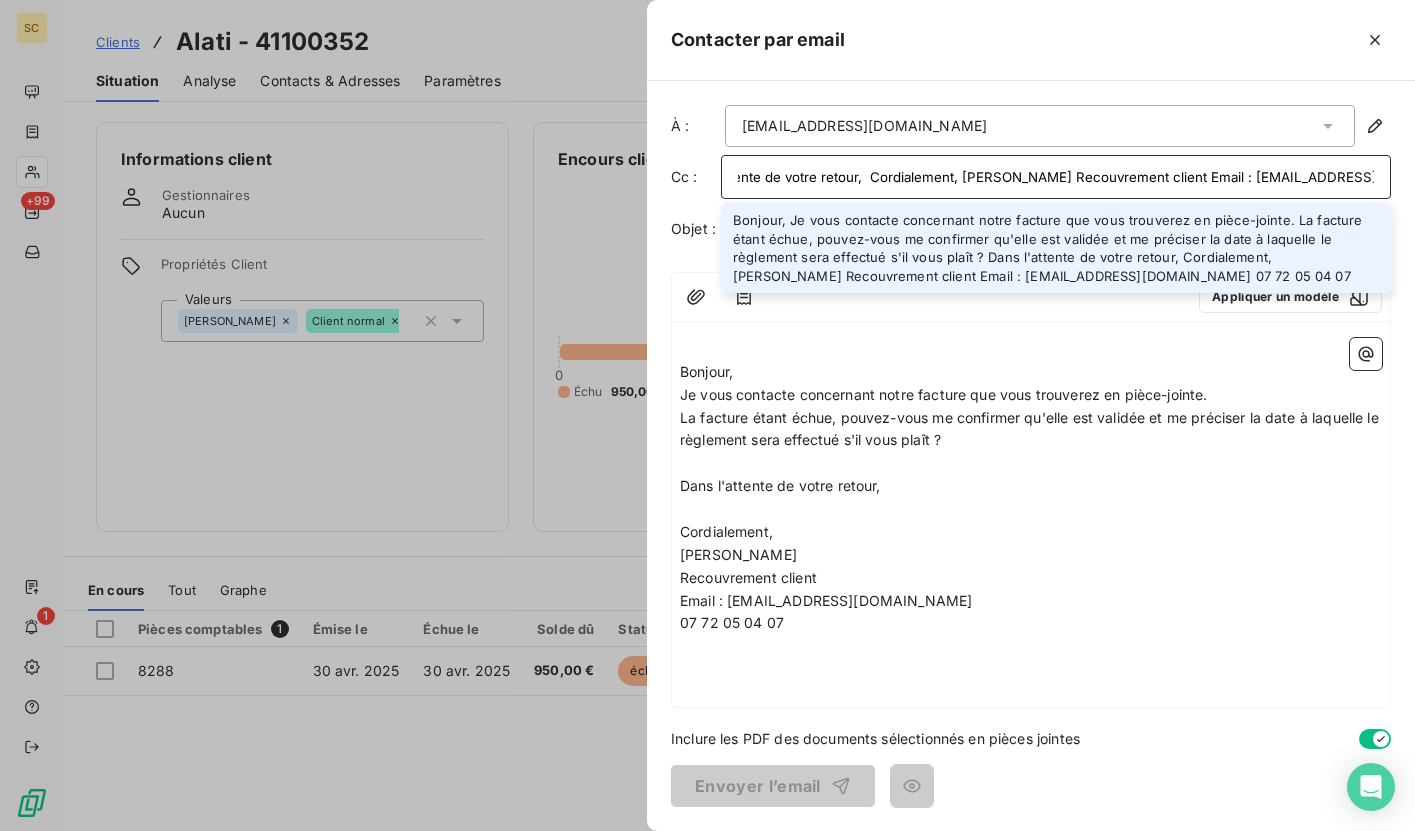 scroll, scrollTop: 0, scrollLeft: 1630, axis: horizontal 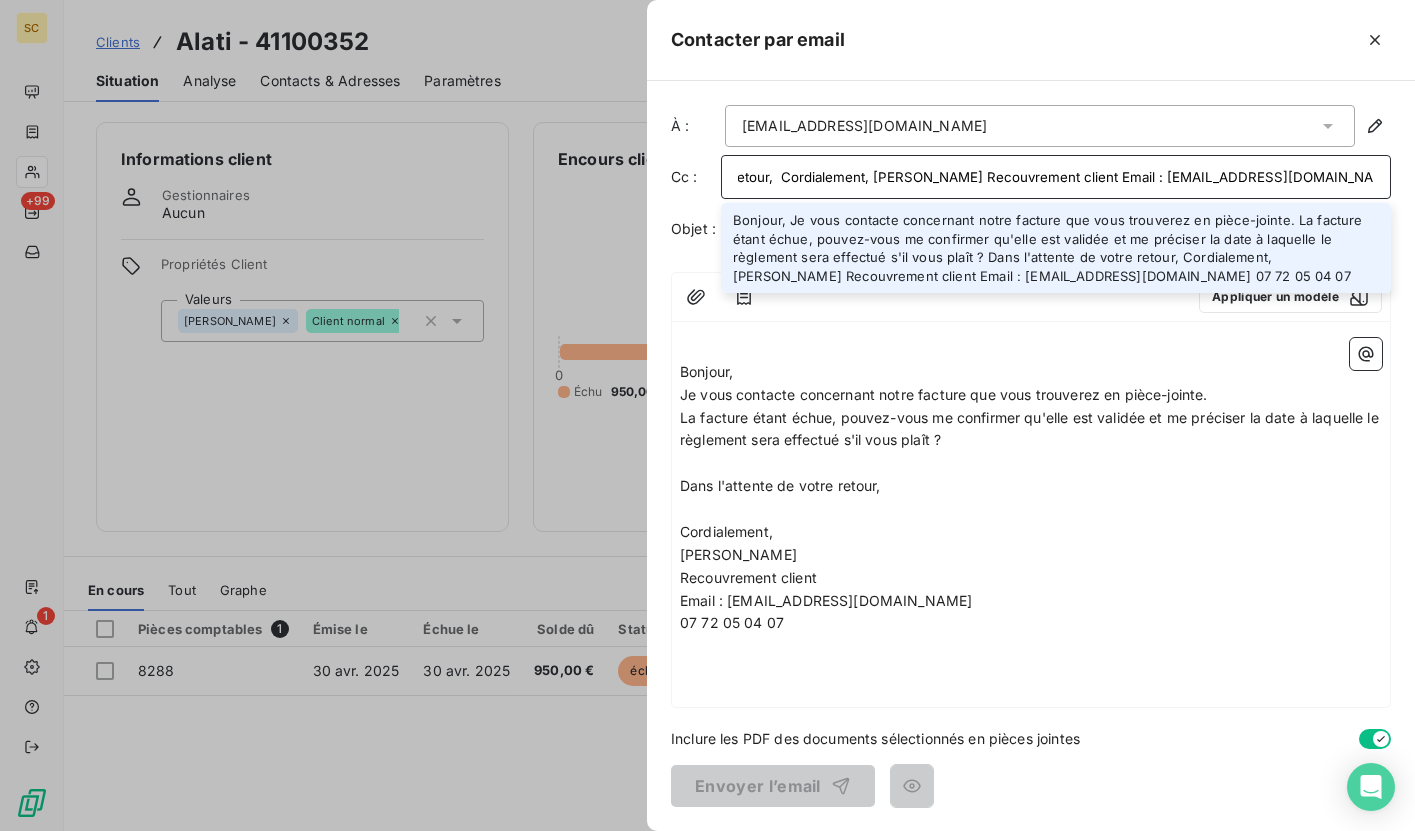 drag, startPoint x: 739, startPoint y: 177, endPoint x: 1414, endPoint y: 201, distance: 675.4265 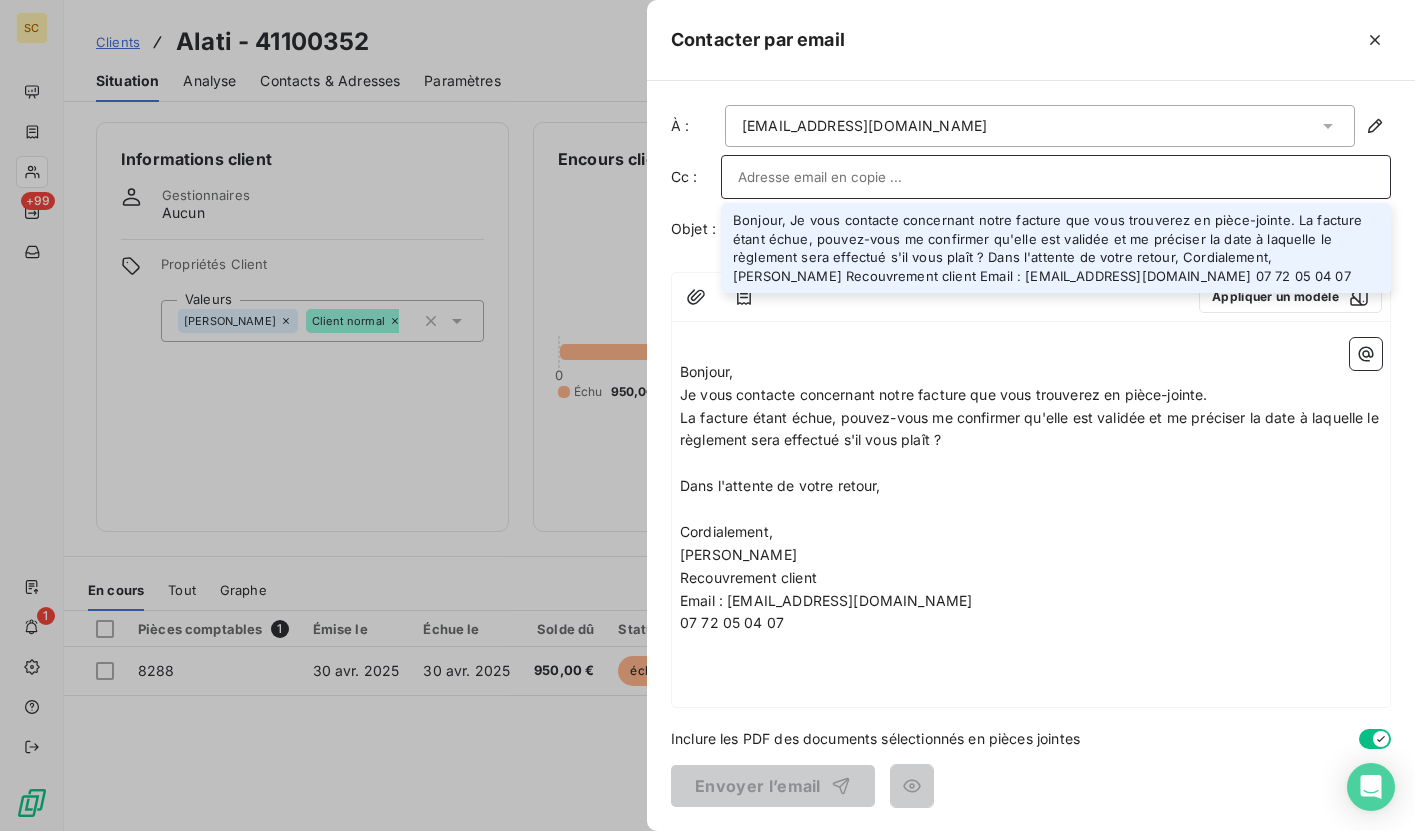 scroll, scrollTop: 0, scrollLeft: 0, axis: both 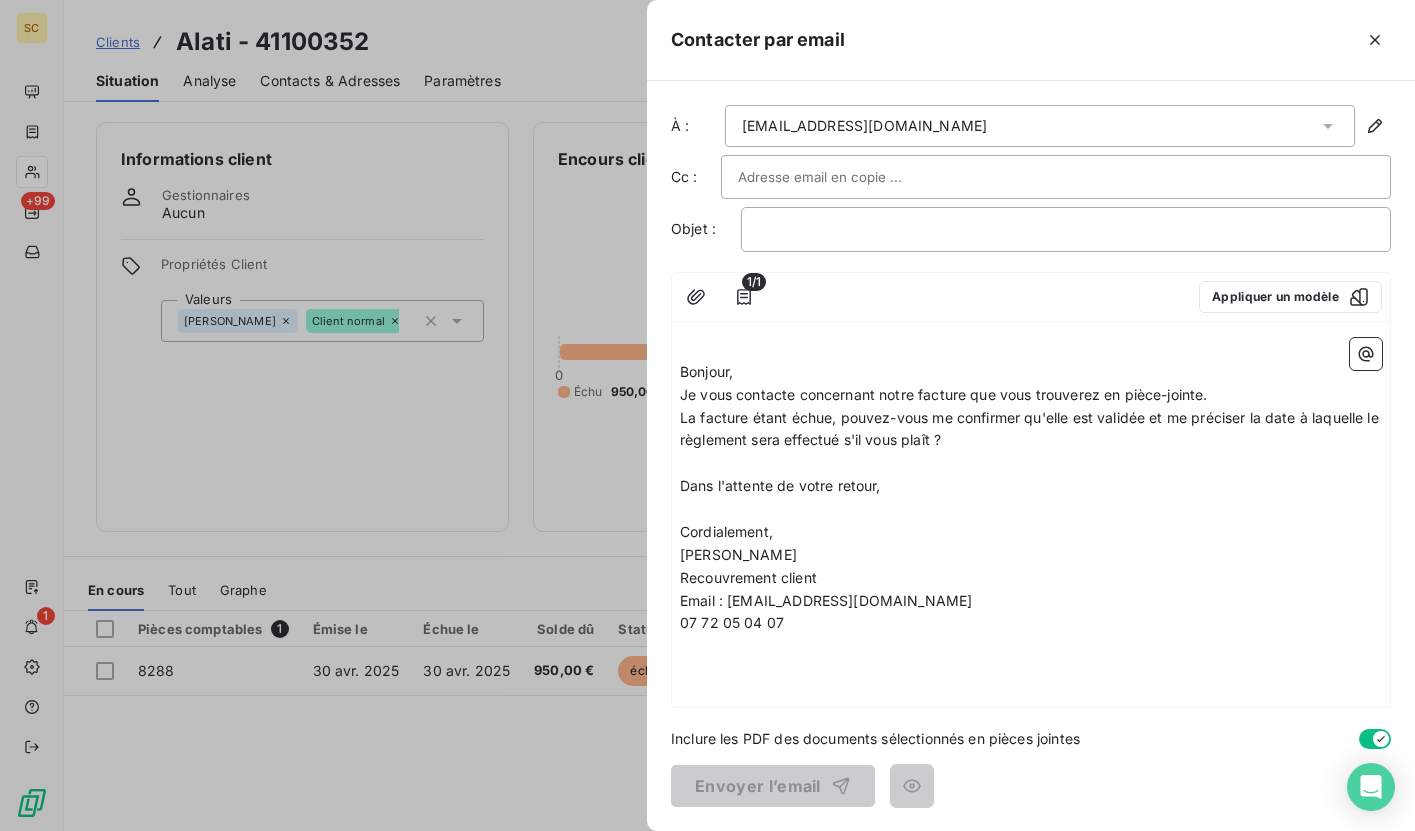 paste on "[EMAIL_ADDRESS][DOMAIN_NAME]" 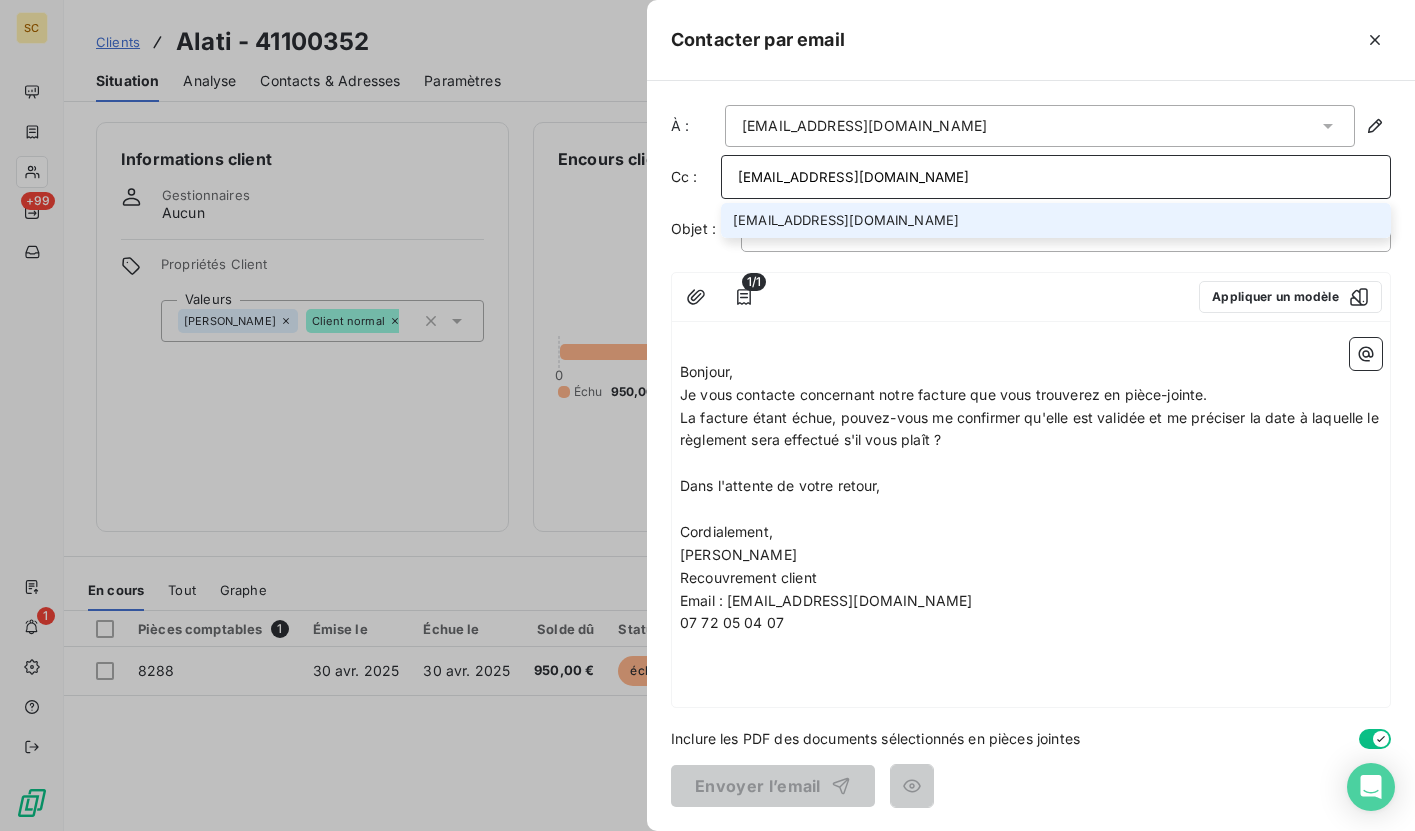 type on "[EMAIL_ADDRESS][DOMAIN_NAME]" 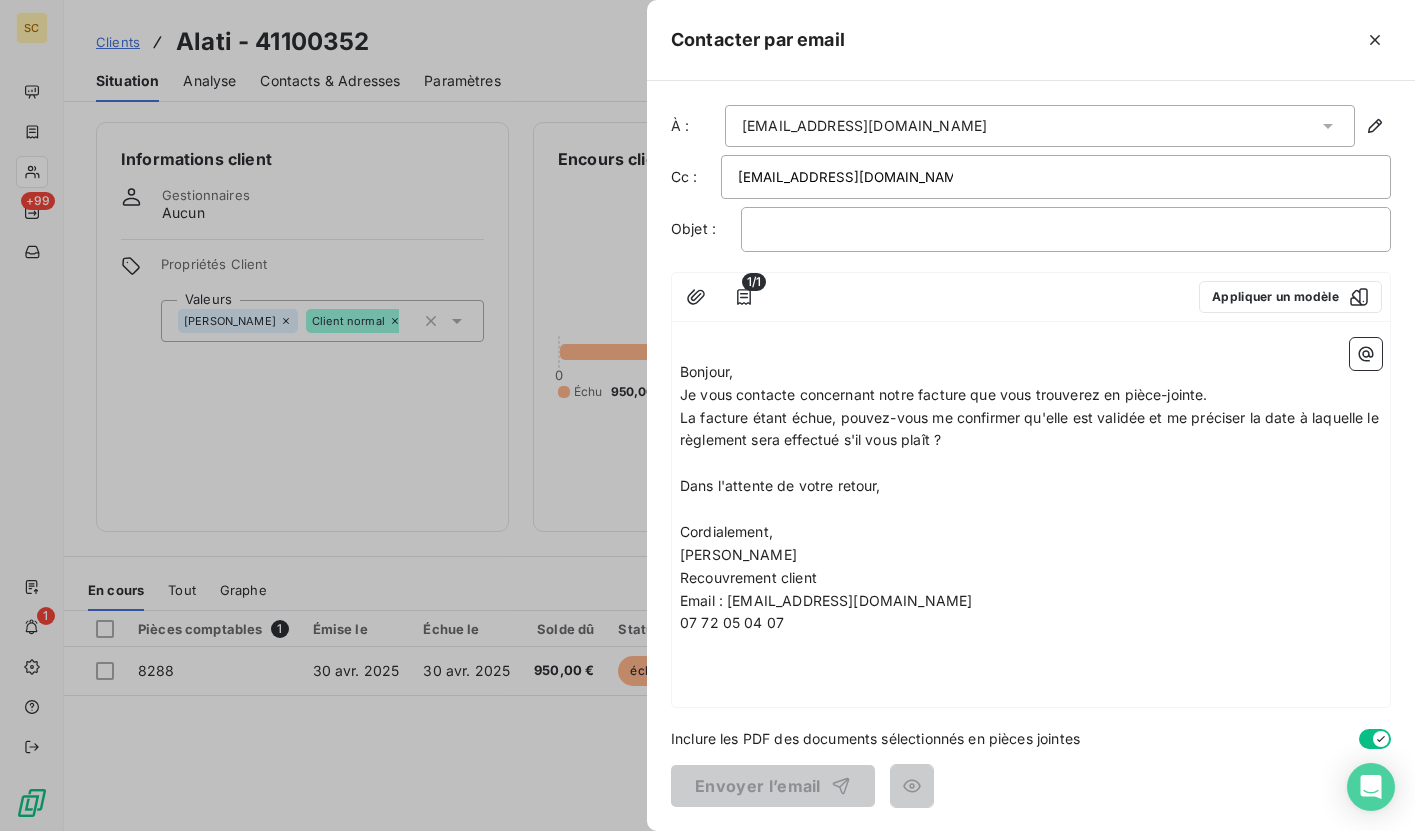 drag, startPoint x: 820, startPoint y: 318, endPoint x: 819, endPoint y: 274, distance: 44.011364 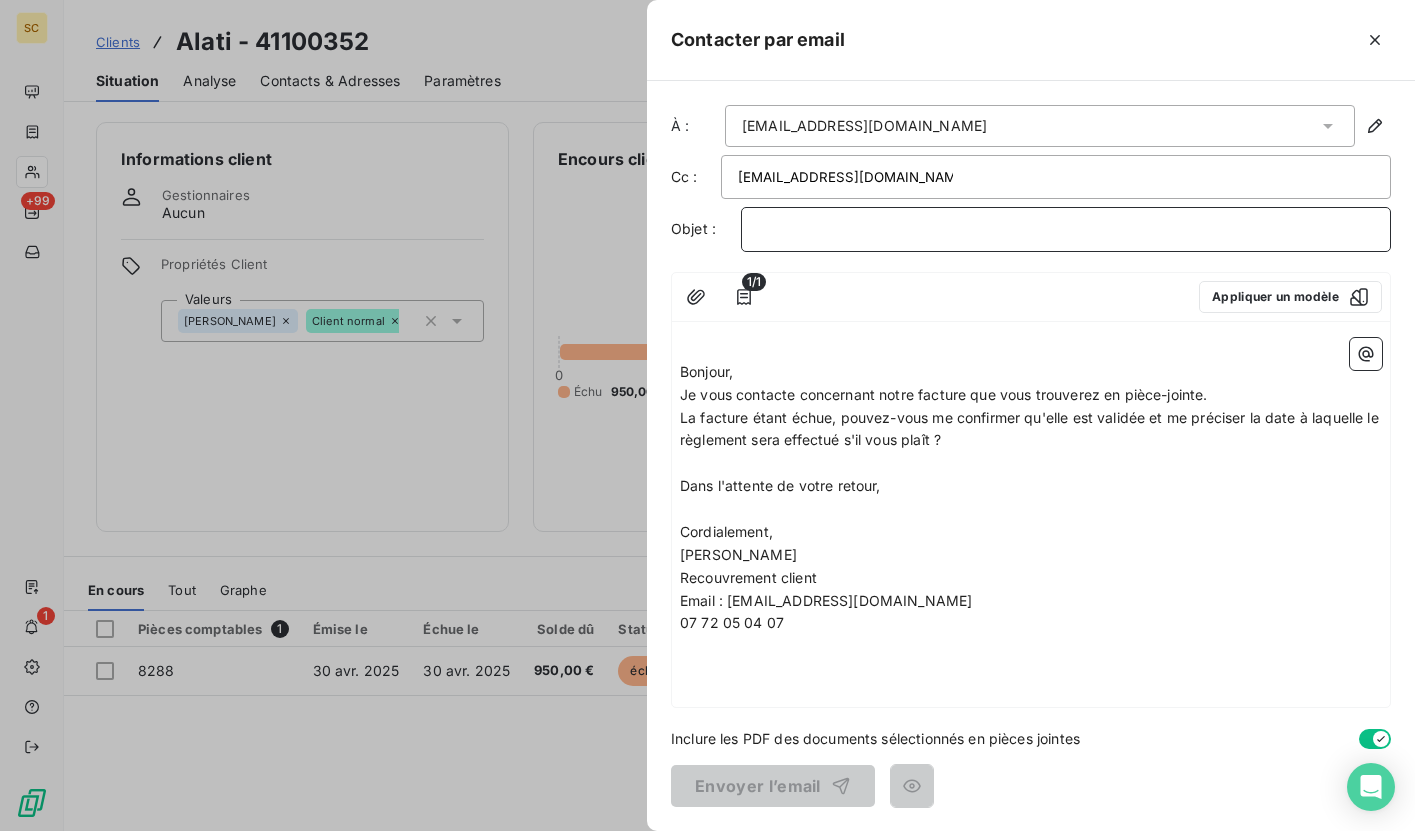 click on "﻿" at bounding box center (1066, 229) 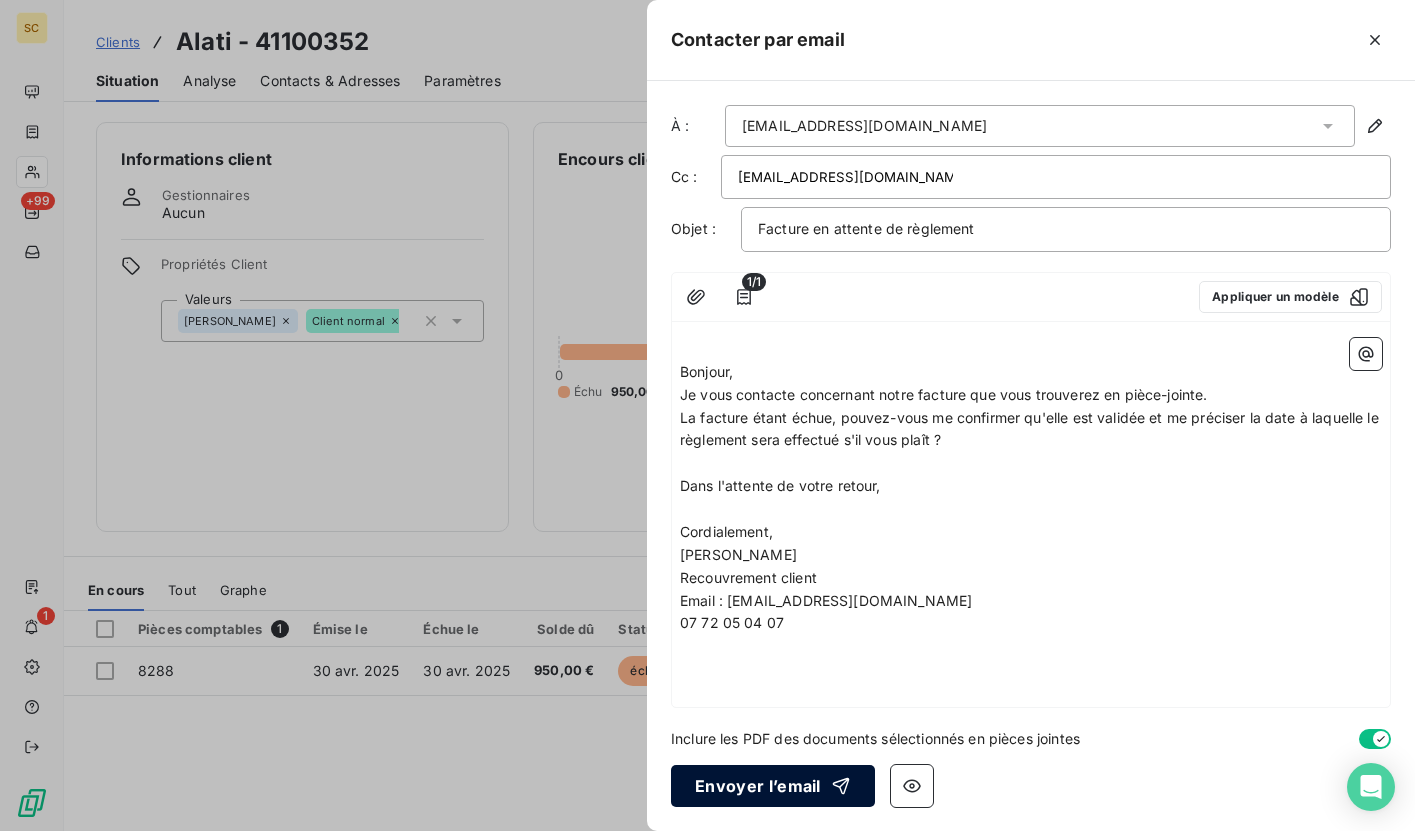 click on "Envoyer l’email" at bounding box center [773, 786] 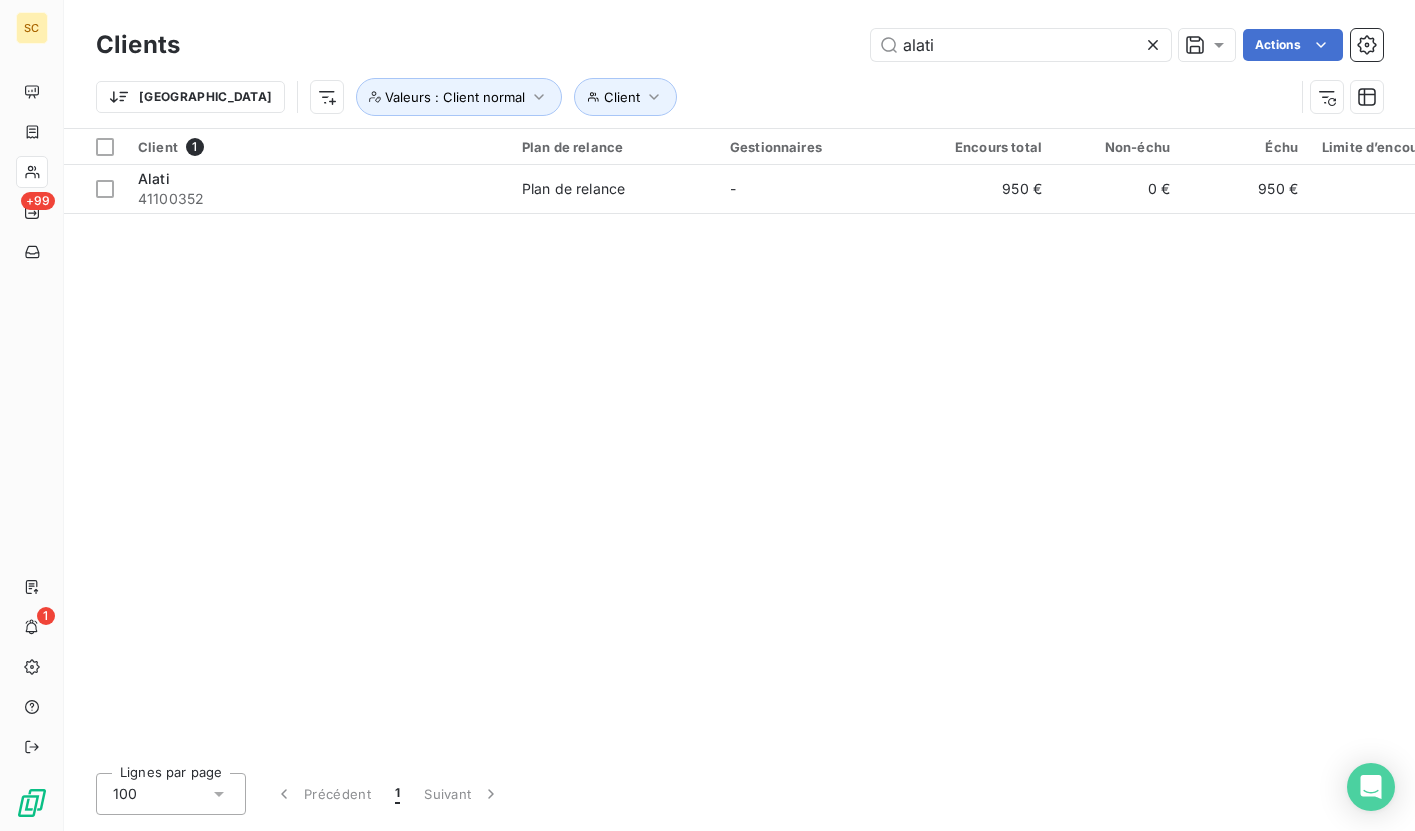 drag, startPoint x: 978, startPoint y: 48, endPoint x: 848, endPoint y: 32, distance: 130.98091 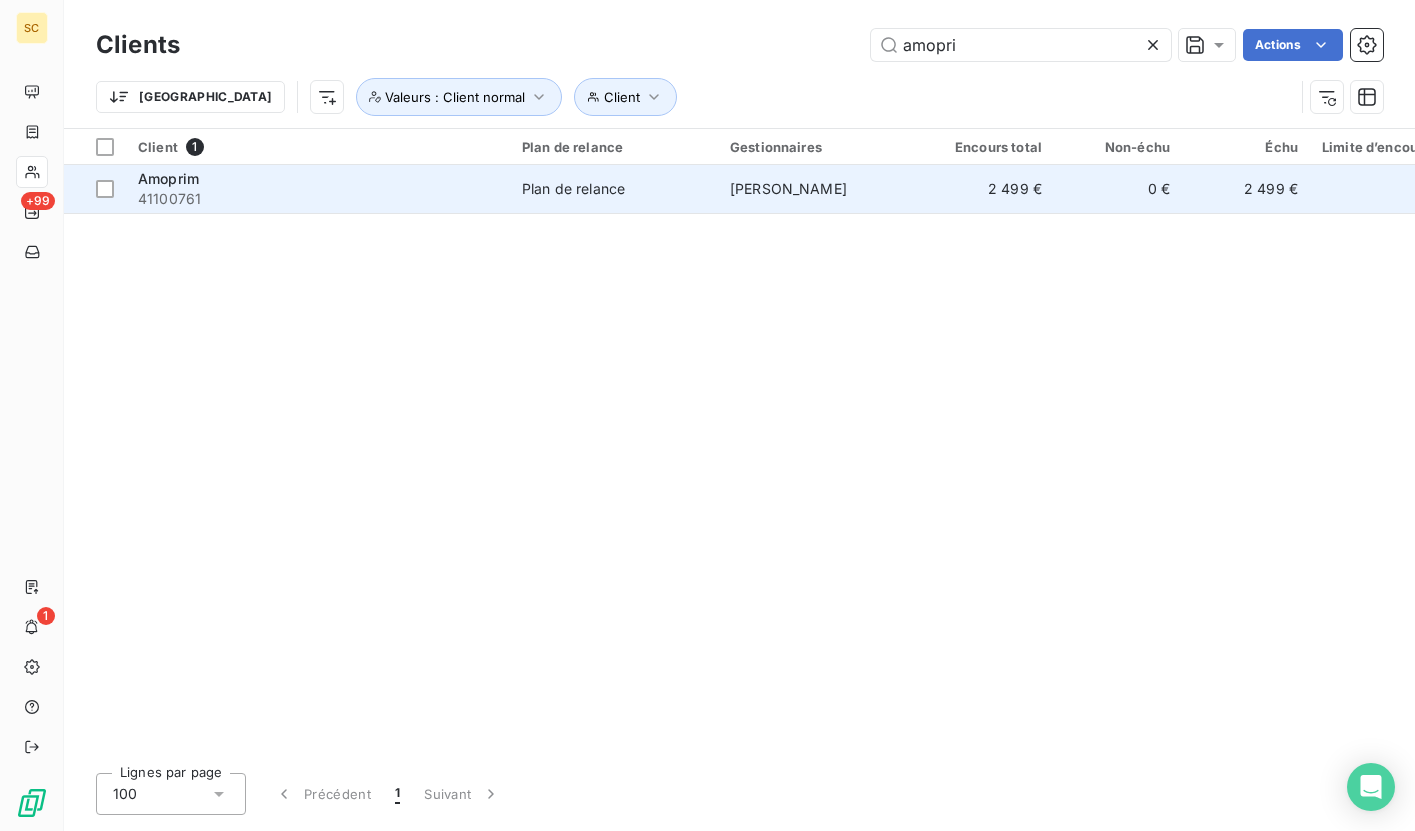 type on "amopri" 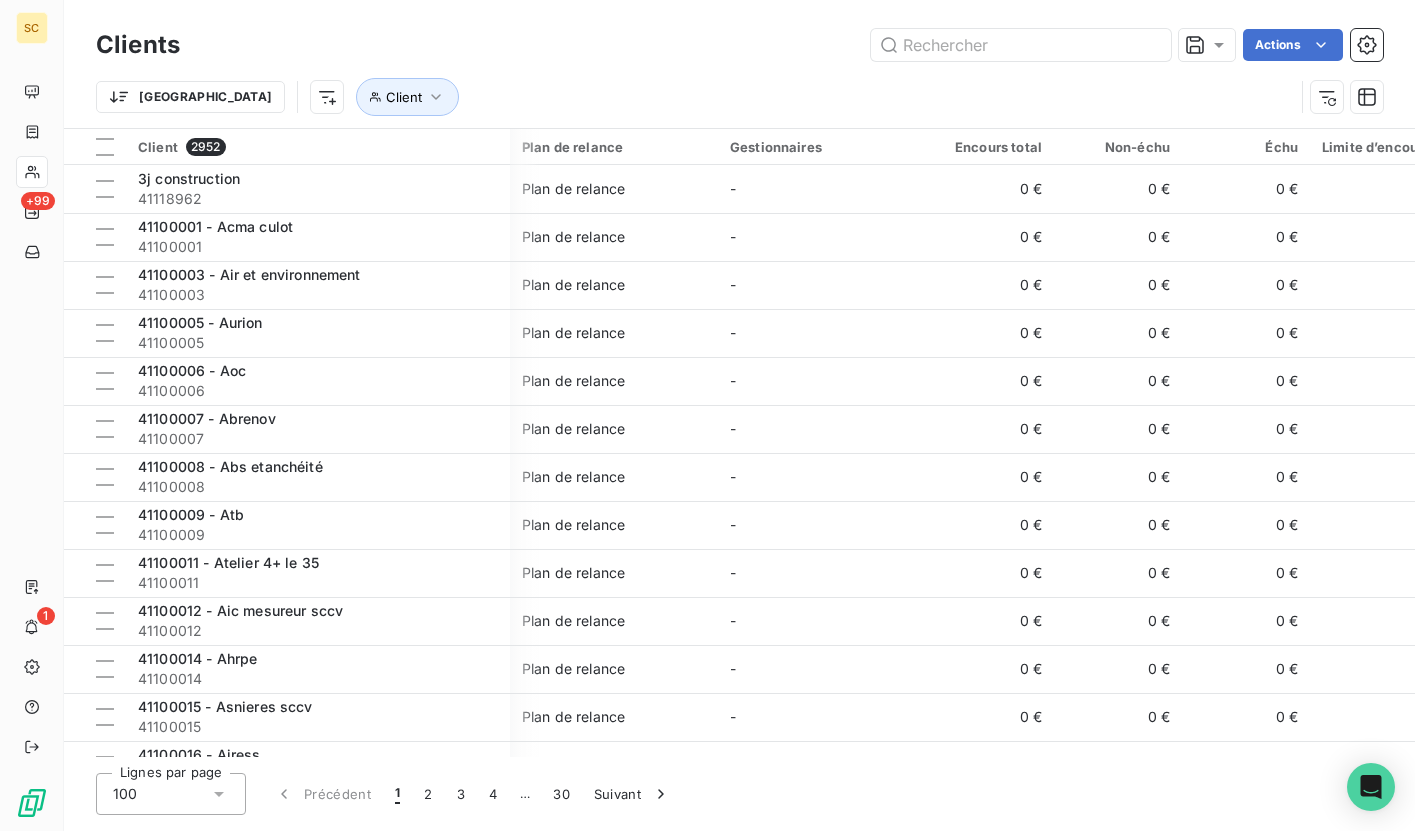 scroll, scrollTop: 0, scrollLeft: 0, axis: both 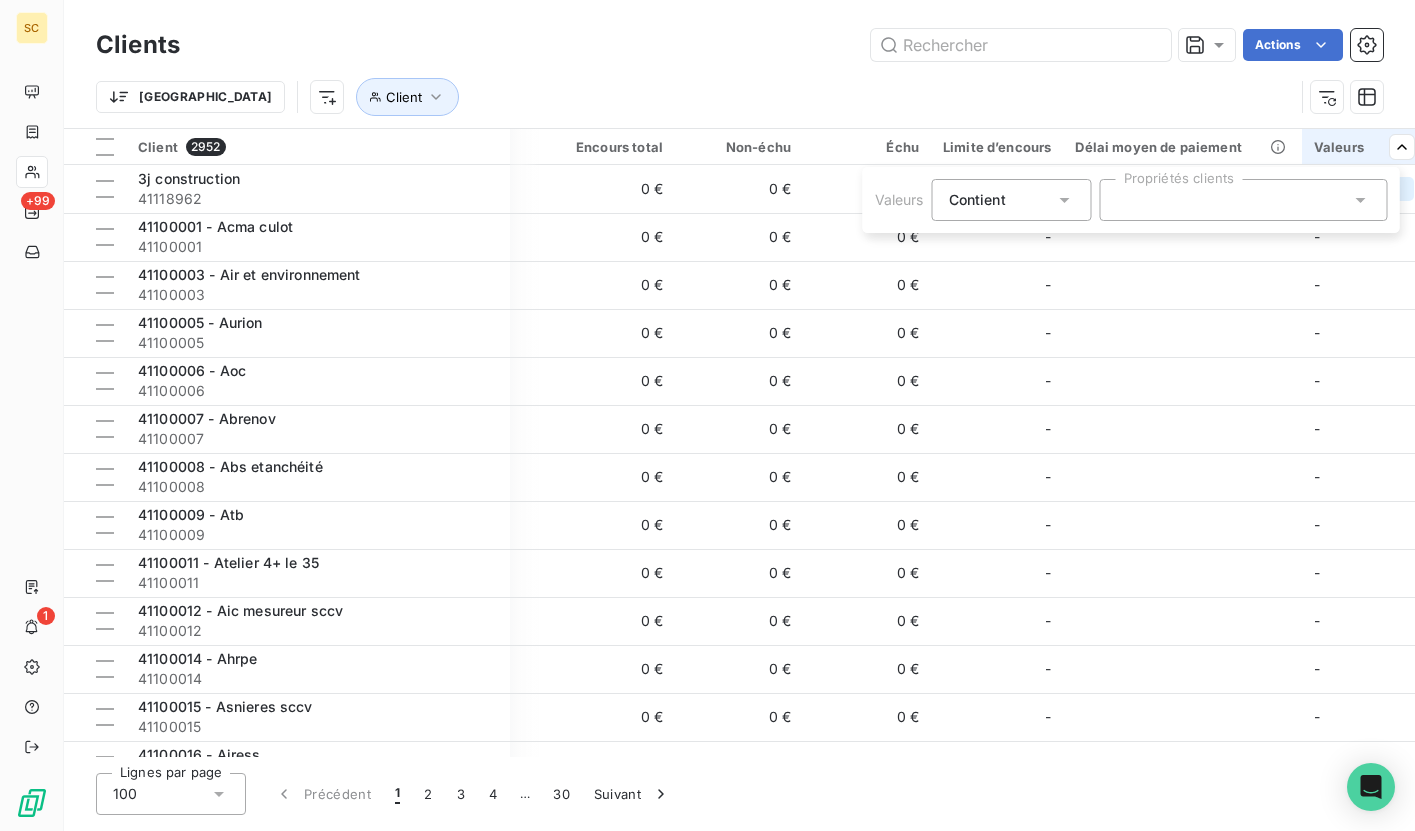 click at bounding box center (1244, 200) 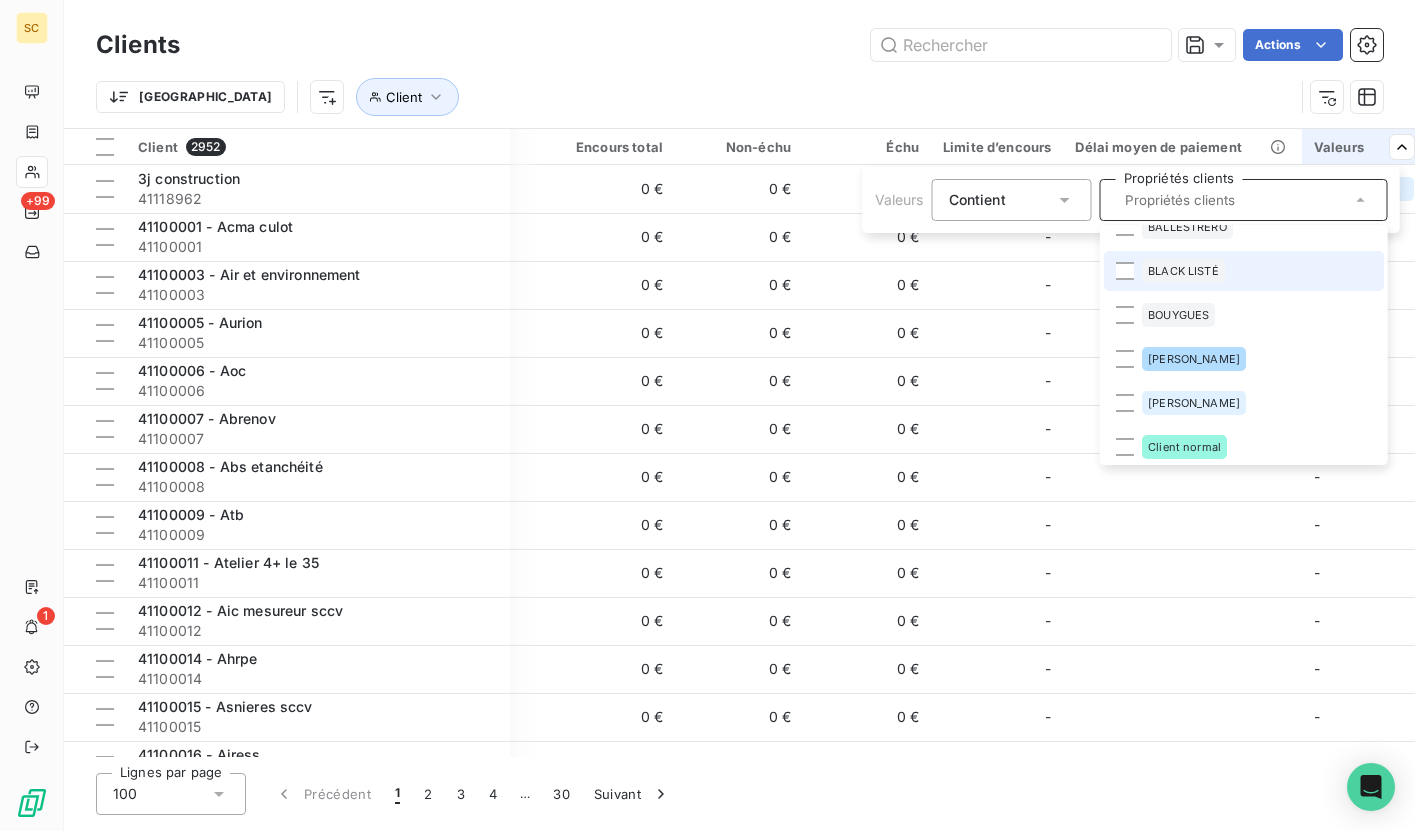 scroll, scrollTop: 422, scrollLeft: 0, axis: vertical 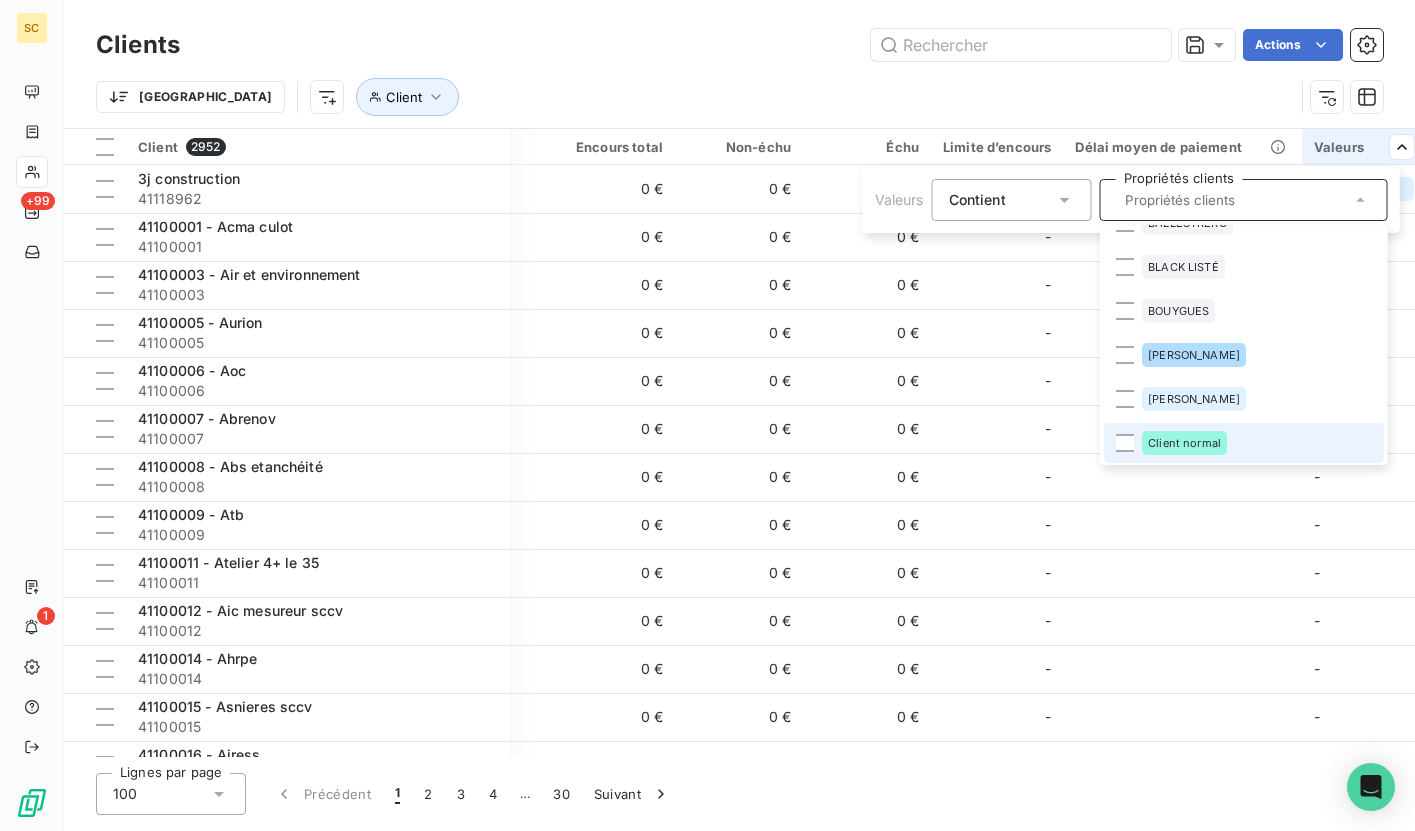 click on "Client normal" at bounding box center (1184, 443) 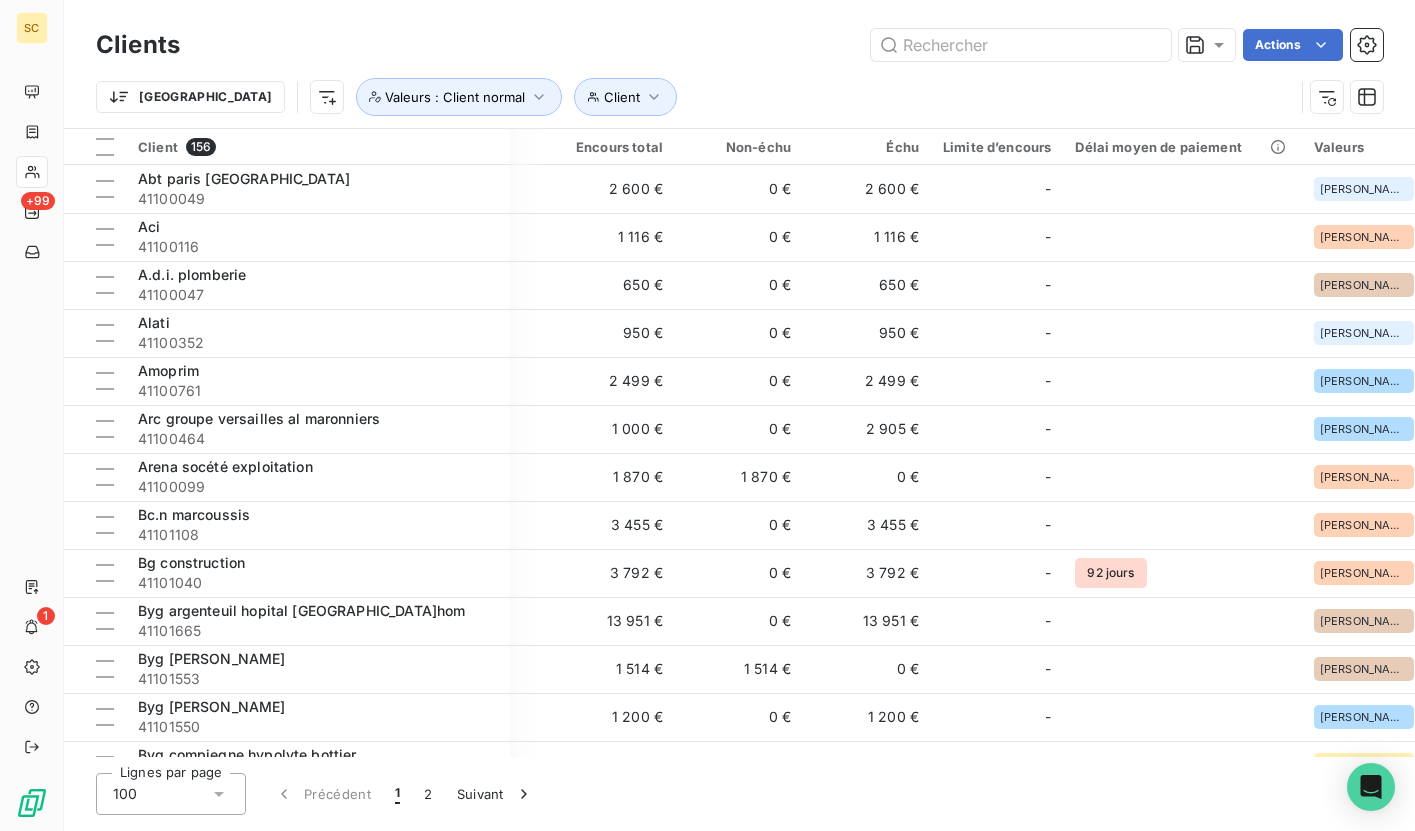 click on "SC +99 1 Clients Actions Trier Client  Valeurs  : Client normal  Client 156 Plan de relance Gestionnaires Encours total Non-échu Échu Limite d’encours Délai moyen de paiement Valeurs Abt paris [GEOGRAPHIC_DATA] 41100049 Plan de relance - 2 600 € 0 € 2 600 € - [PERSON_NAME] + 1 Aci 41100116 Plan de relance [PERSON_NAME] 1 116 € 0 € 1 116 € - [PERSON_NAME] + 1 A.d.i. plomberie 41100047 Plan de relance [PERSON_NAME] 650 € 0 € 650 € - [PERSON_NAME] + 1 Alati 41100352 Plan de relance - 950 € 0 € 950 € - [PERSON_NAME] + 1 Amoprim 41100761 Plan de relance [PERSON_NAME] 2 499 € 0 € 2 499 € - [PERSON_NAME] + 1 Arc groupe versailles al maronniers 41100464 Plan de relance [PERSON_NAME] 1 000 € 0 € 2 905 € - [PERSON_NAME] + 1 Arena socété exploitation 41100099 Plan de relance [PERSON_NAME] 1 870 € 1 870 € 0 € - [PERSON_NAME] + [DATE].n marcoussis 41101108 Plan de relance [PERSON_NAME] 3 455 € 0 € 3 455 € - [PERSON_NAME] + 1 Bg construction 41101040 Plan de relance -" at bounding box center [707, 415] 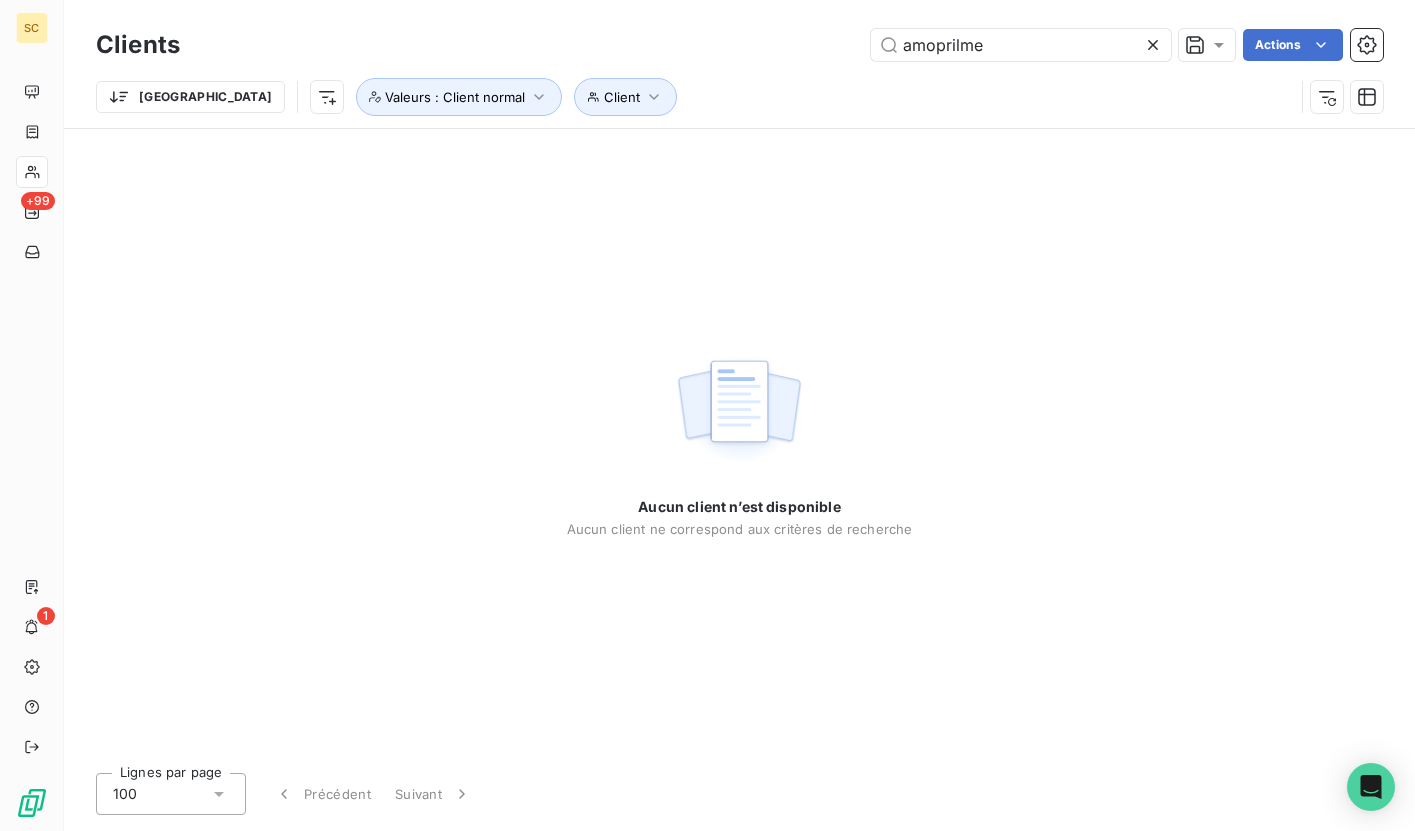 type on "amopri" 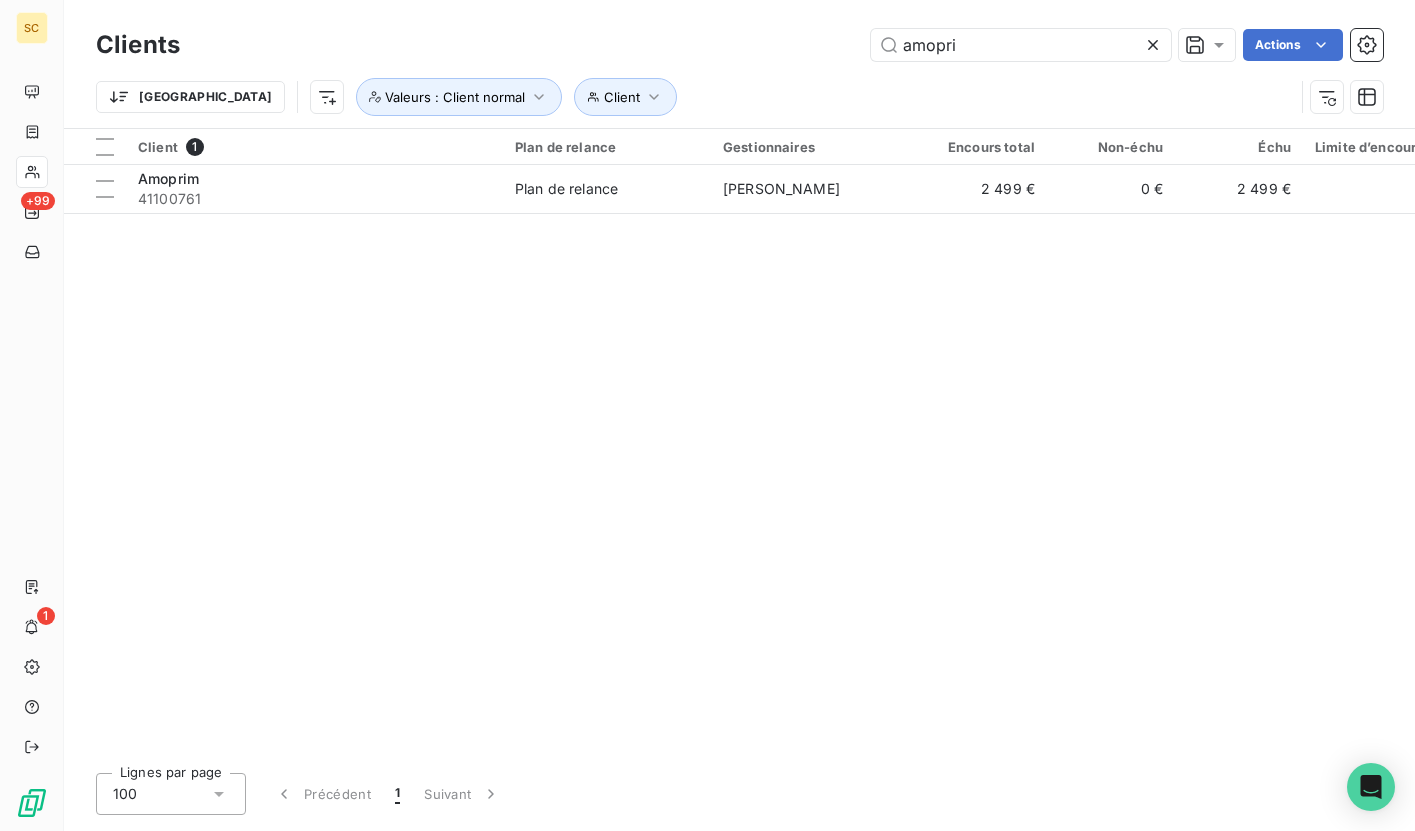 scroll, scrollTop: 0, scrollLeft: 0, axis: both 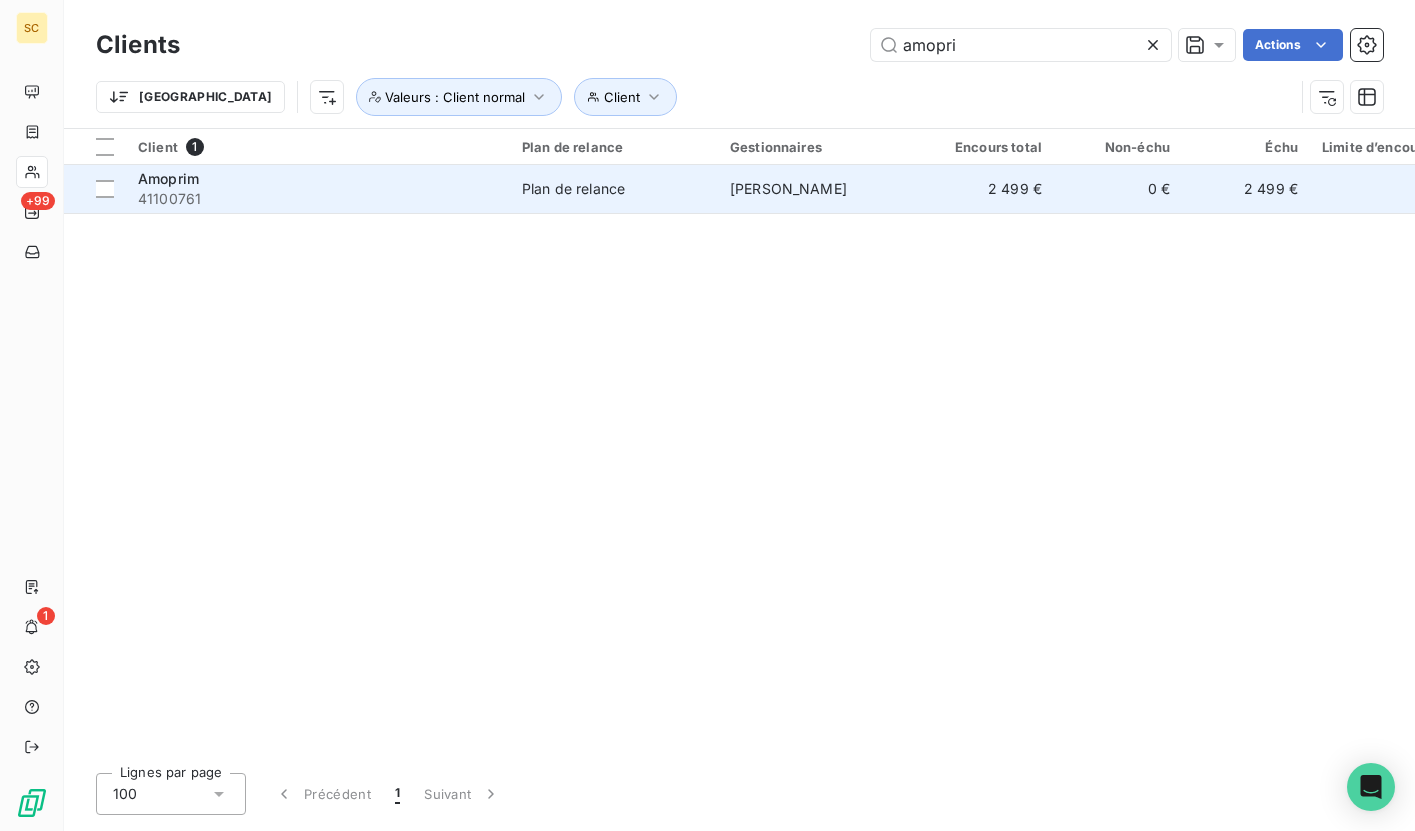 click on "41100761" at bounding box center (318, 199) 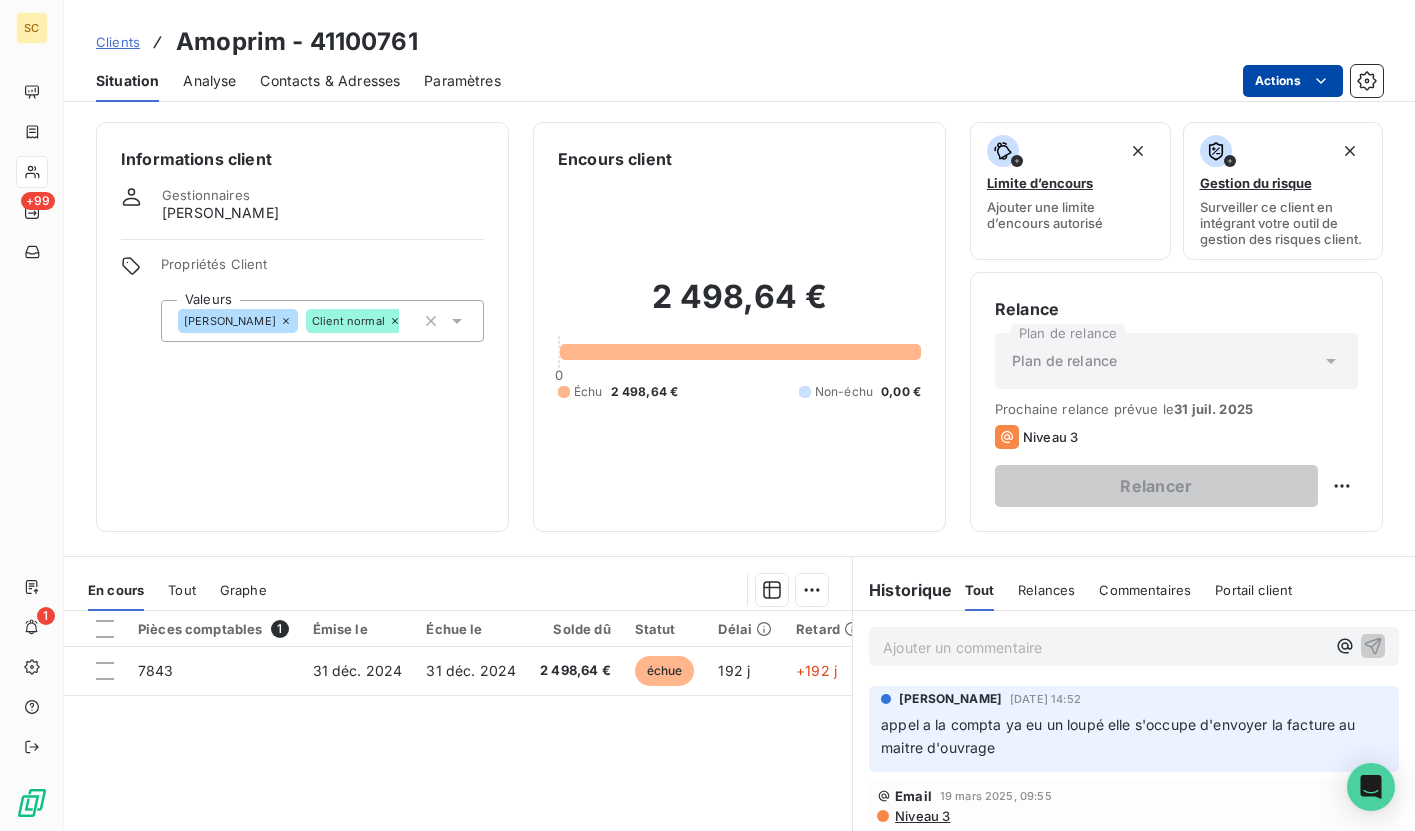 click on "SC +99 1 Clients Amoprim - 41100761 Situation Analyse Contacts & Adresses Paramètres Actions Informations client Gestionnaires bruno ramos Propriétés Client Valeurs bruno Client normal Encours client   2 498,64 € 0 Échu 2 498,64 € Non-échu 0,00 €     Limite d’encours Ajouter une limite d’encours autorisé Gestion du risque Surveiller ce client en intégrant votre outil de gestion des risques client. Relance Plan de relance Plan de relance Prochaine relance prévue le  31 juil. 2025 Niveau 3 Relancer En cours Tout Graphe Pièces comptables 1 Émise le Échue le Solde dû Statut Délai   Retard   Tag relance   7843 31 déc. 2024 31 déc. 2024 2 498,64 € échue 192 j +192 j Lignes par page 25 Précédent 1 Suivant Historique Tout Relances Commentaires Portail client Tout Relances Commentaires Portail client Ajouter un commentaire ﻿ STEPHANIE HOYER 30 juin 2025, 14:52 appel a la compta ya eu un loupé elle s'occupe d'envoyer la facture au maitre d'ouvrage Email Niveau 3" at bounding box center (707, 415) 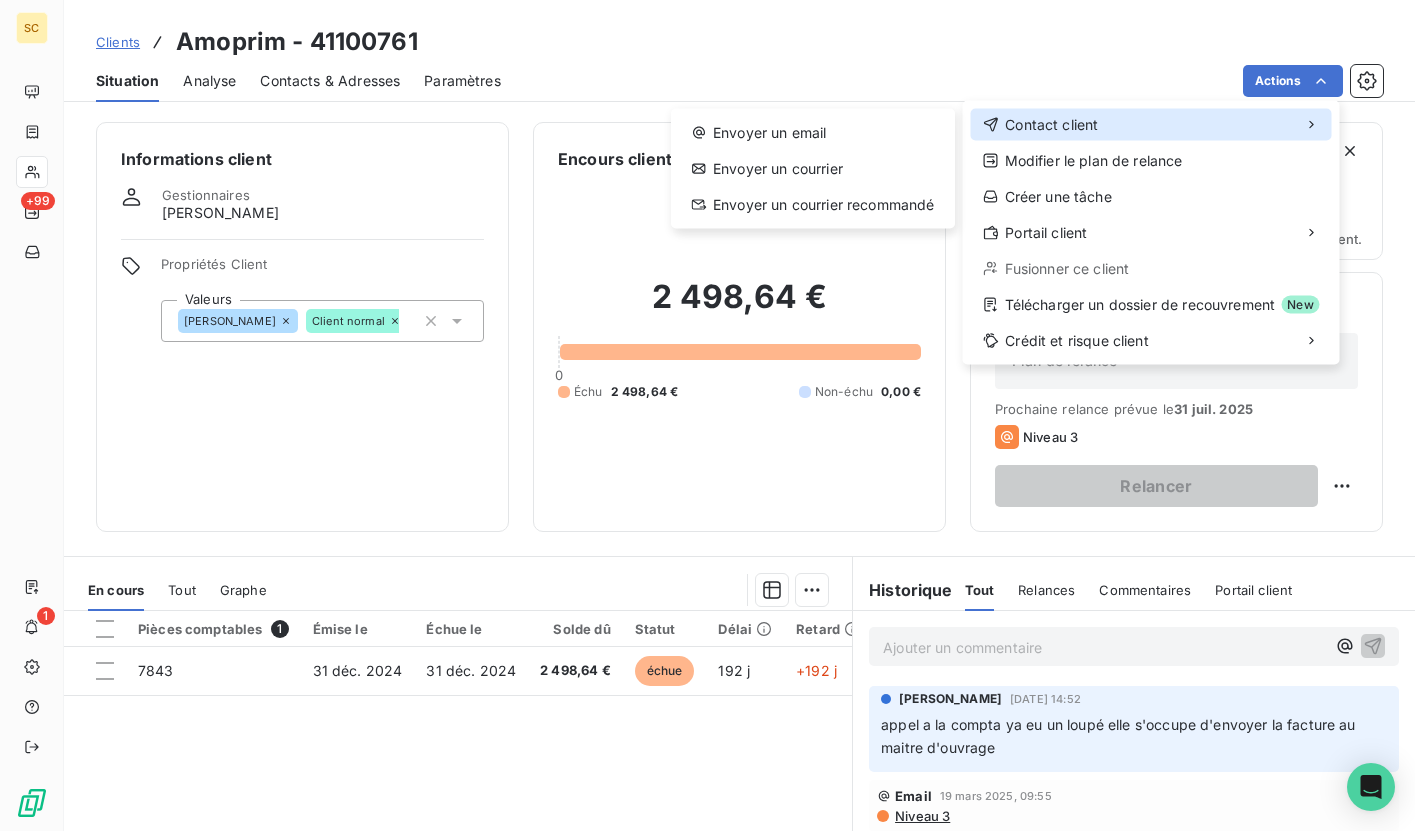 click on "Contact client" at bounding box center (1051, 125) 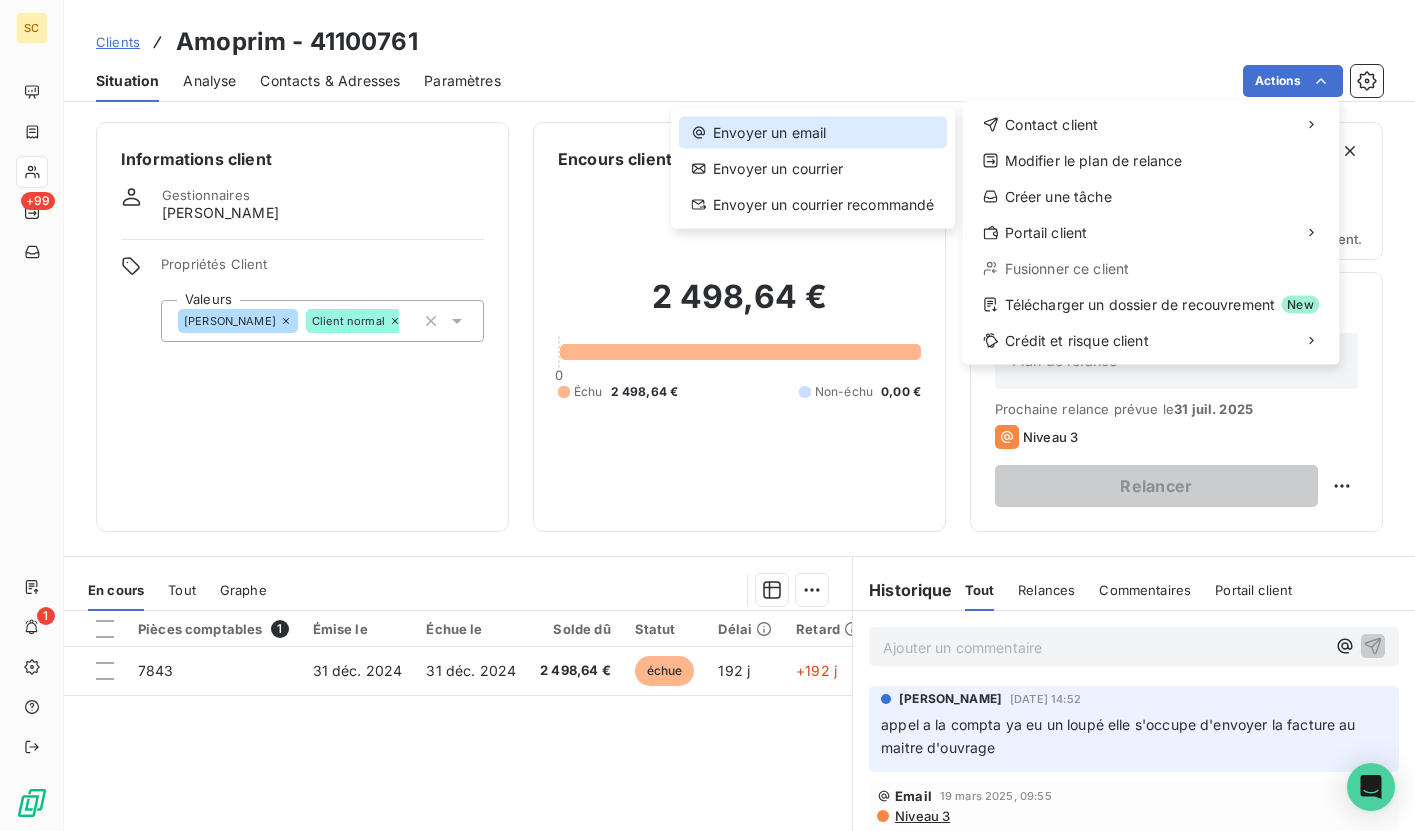click on "Envoyer un email" at bounding box center (813, 133) 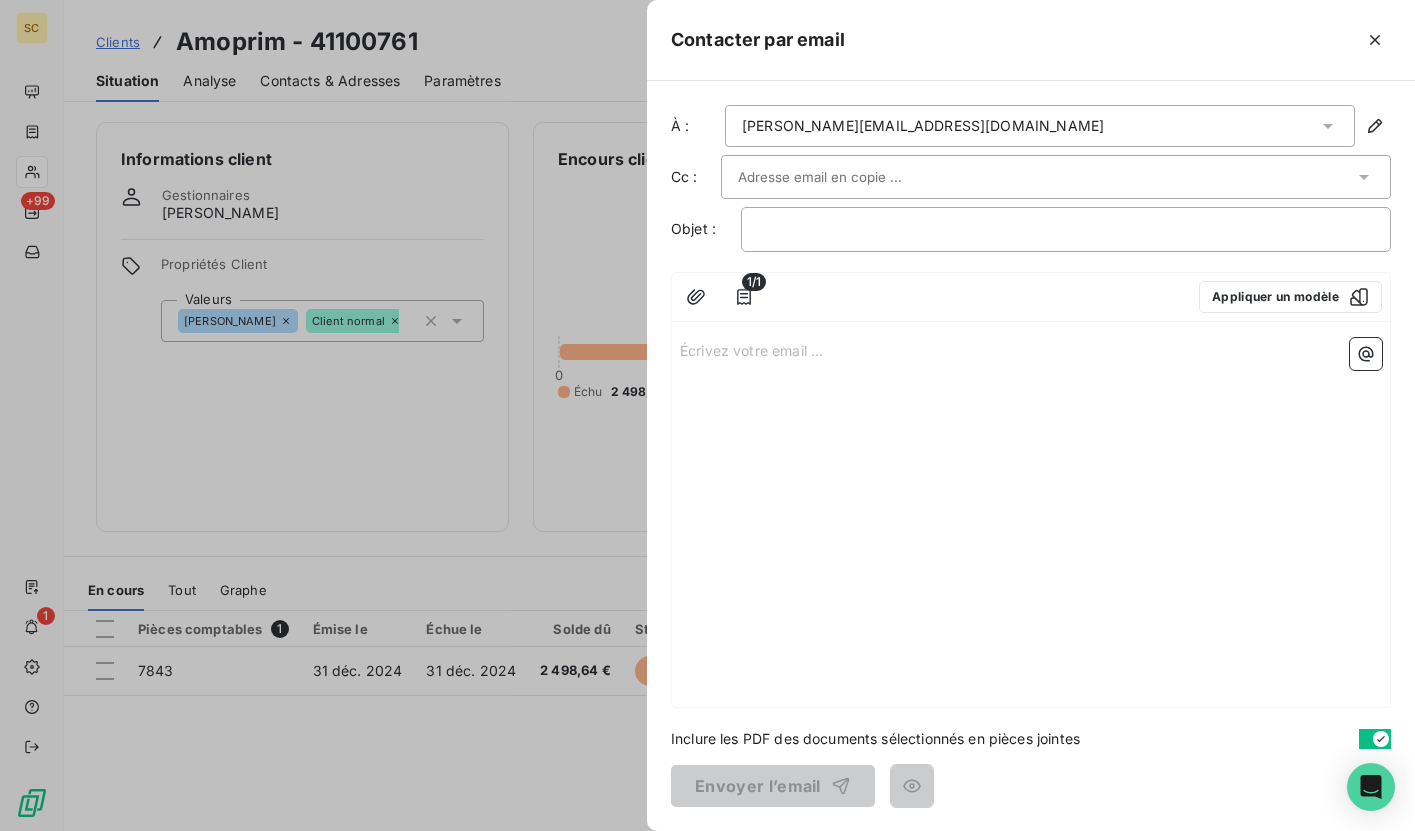 click at bounding box center (845, 177) 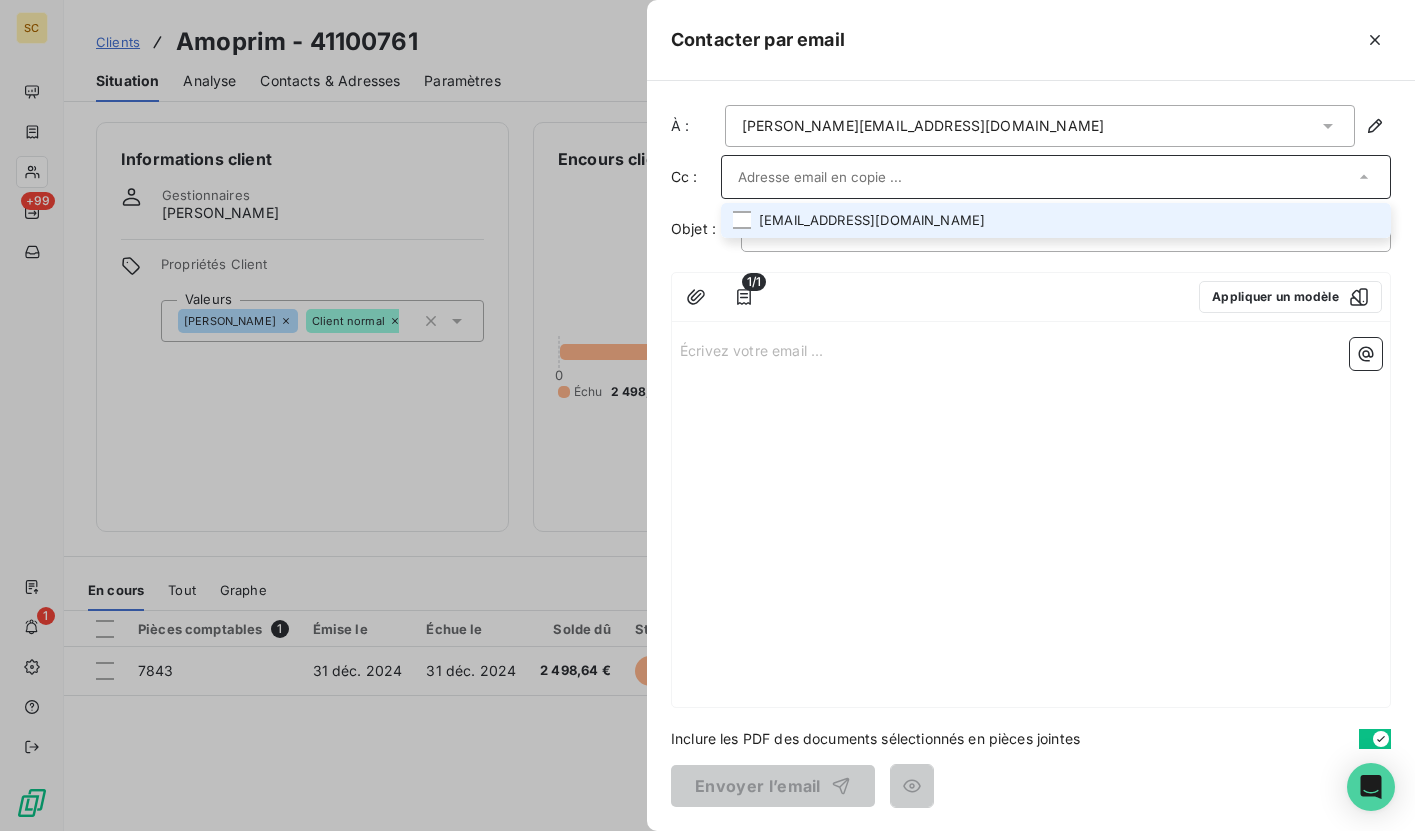 paste on "[EMAIL_ADDRESS][DOMAIN_NAME]" 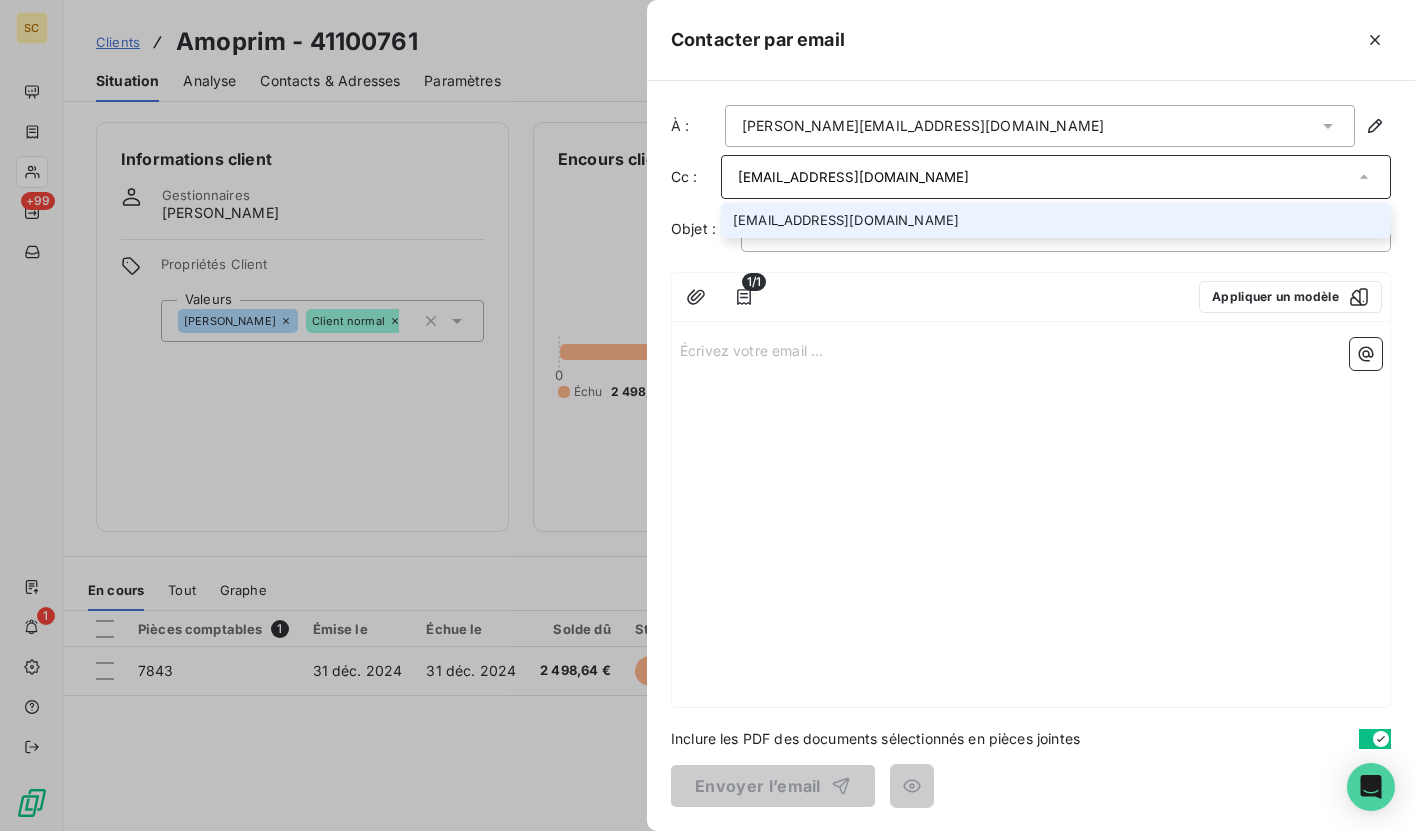 type on "[EMAIL_ADDRESS][DOMAIN_NAME]" 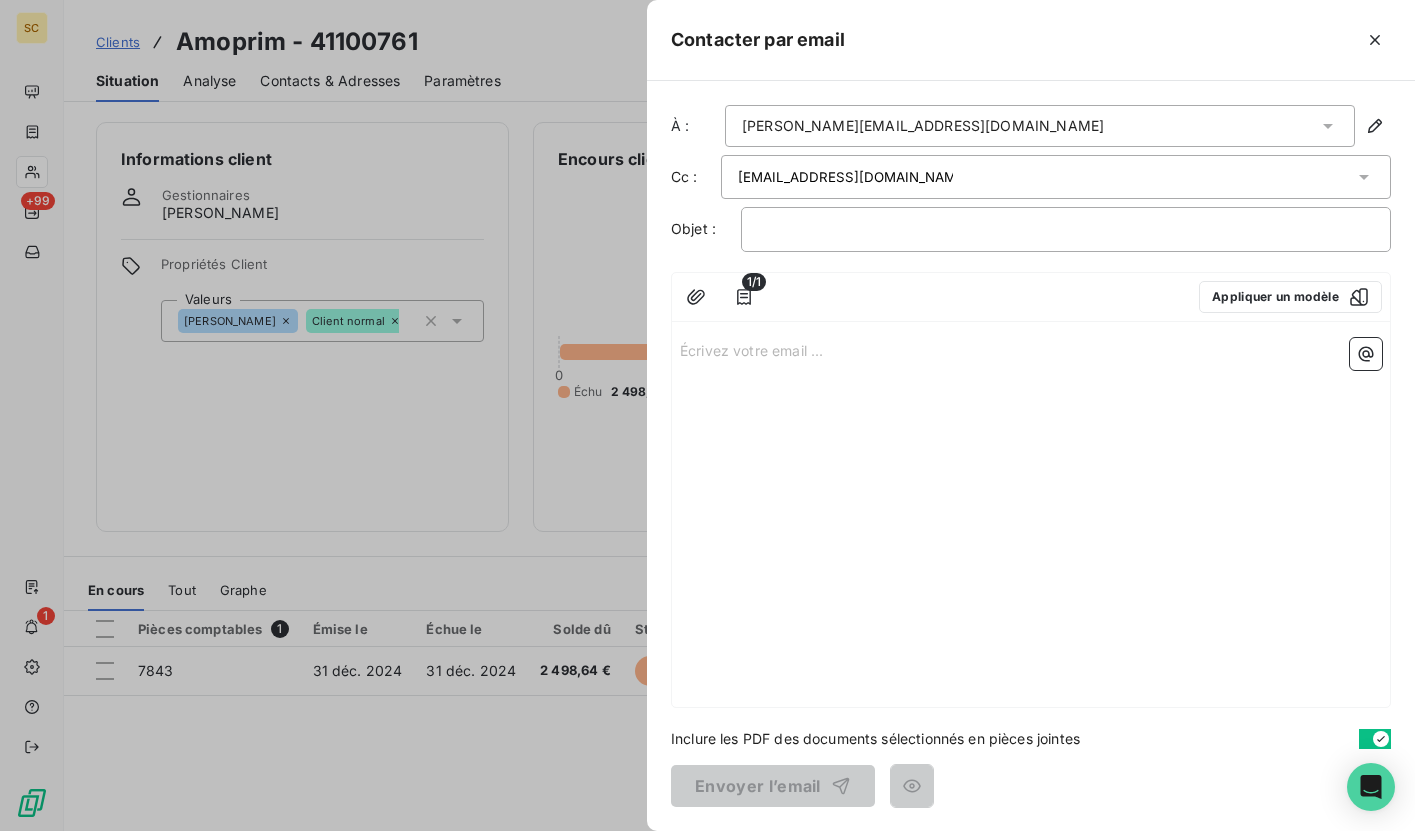 click on "1/1   Appliquer un modèle" at bounding box center [1031, 297] 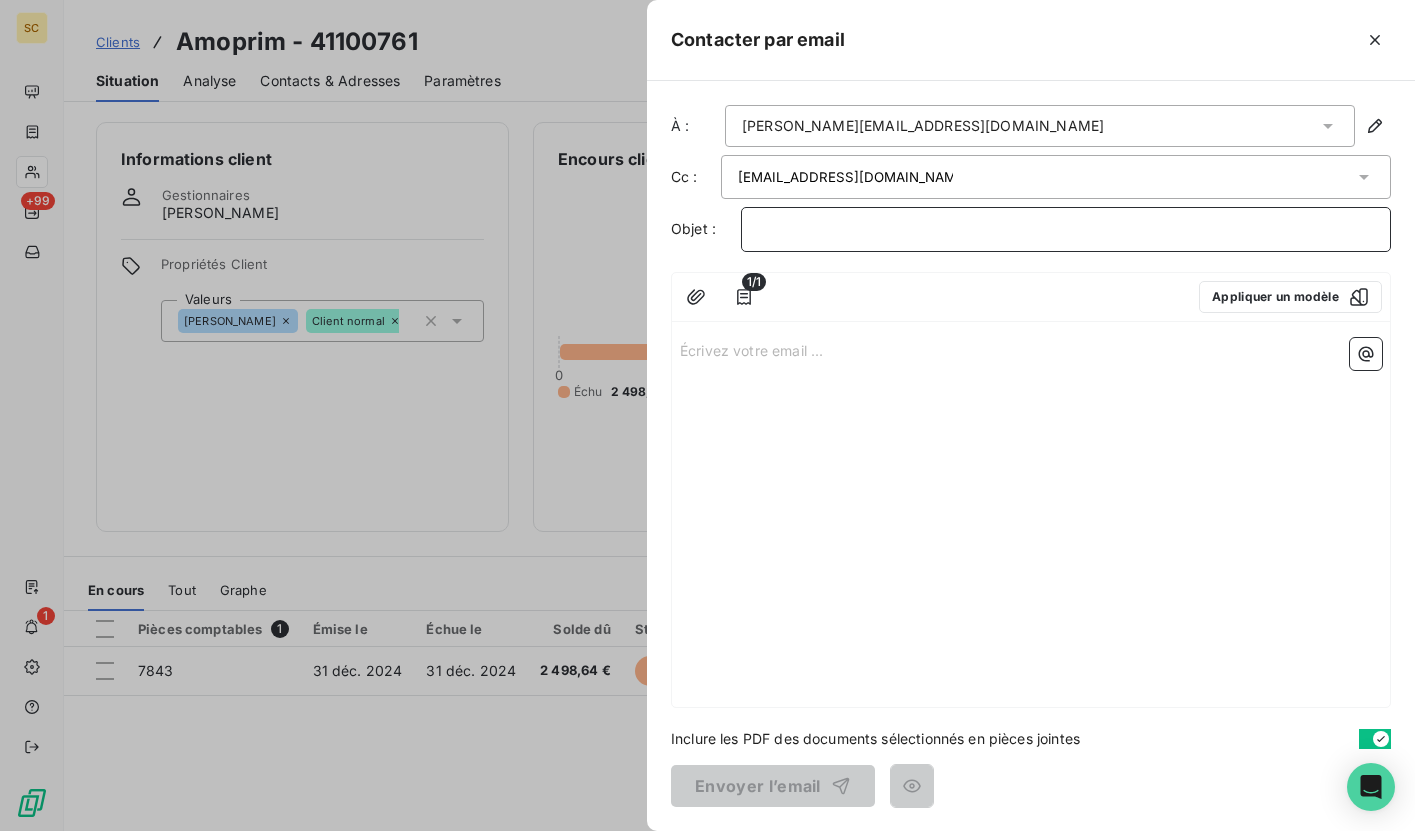 click on "﻿" at bounding box center (1066, 229) 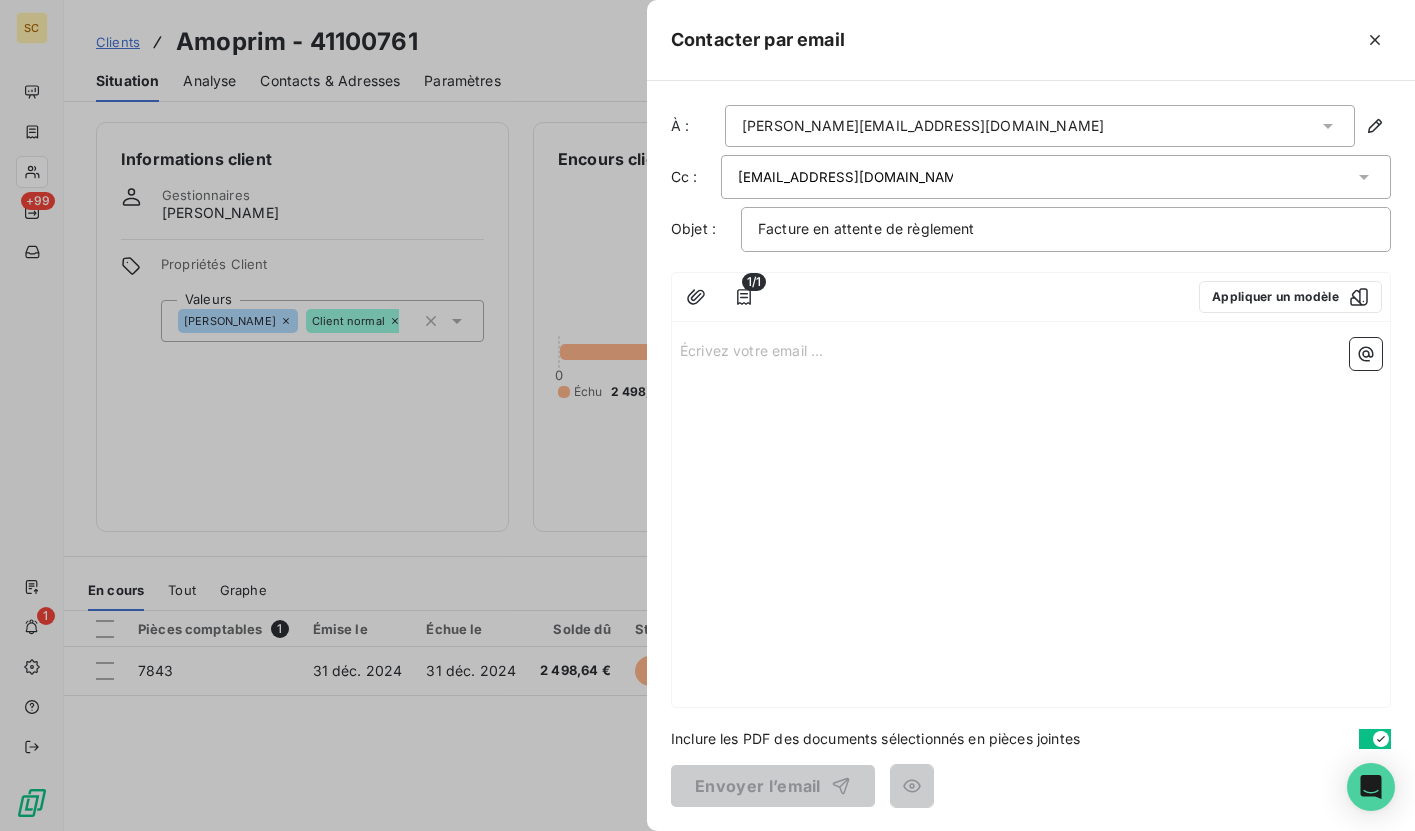 click on "Écrivez votre email ... ﻿" at bounding box center (1031, 518) 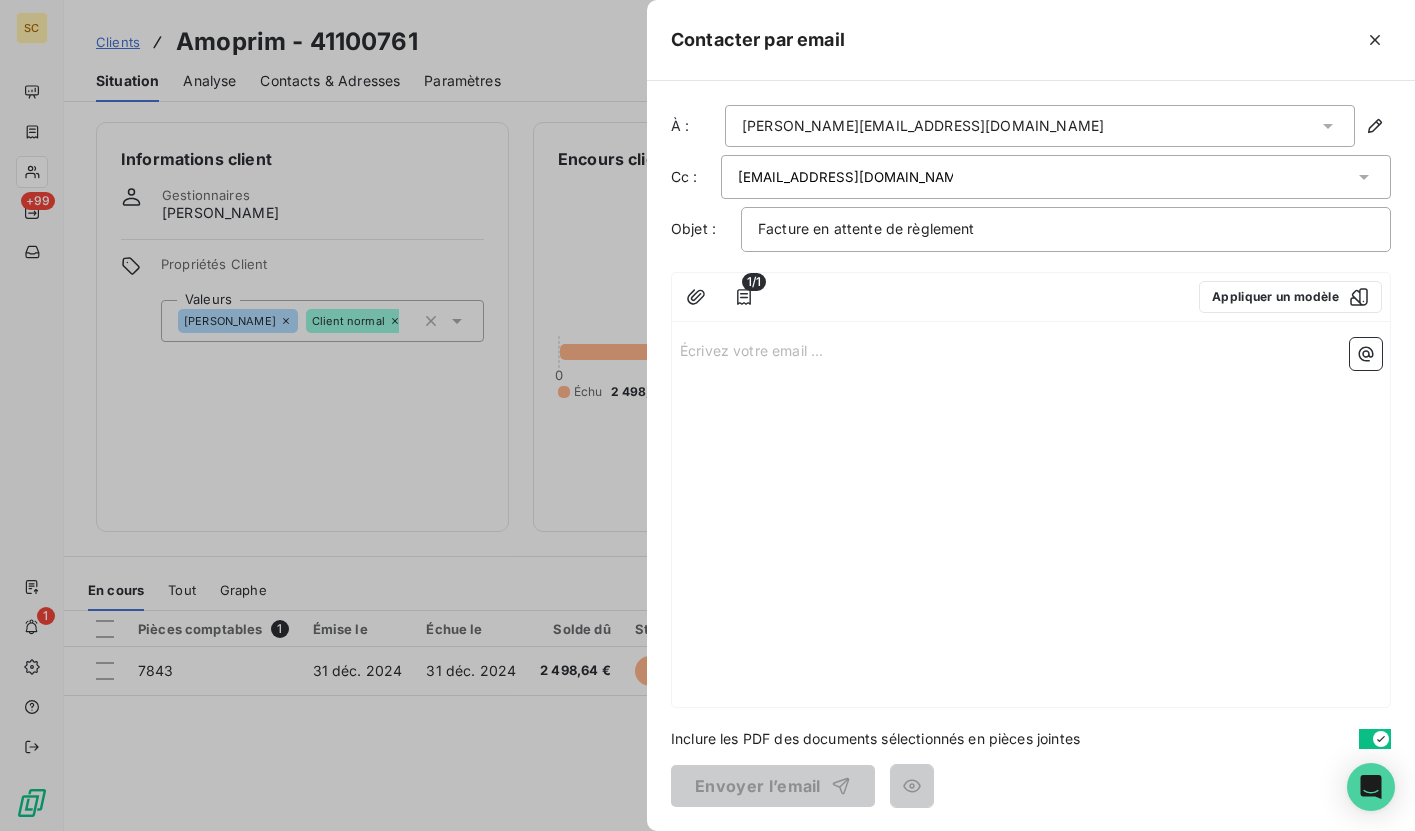 drag, startPoint x: 749, startPoint y: 358, endPoint x: 742, endPoint y: 339, distance: 20.248457 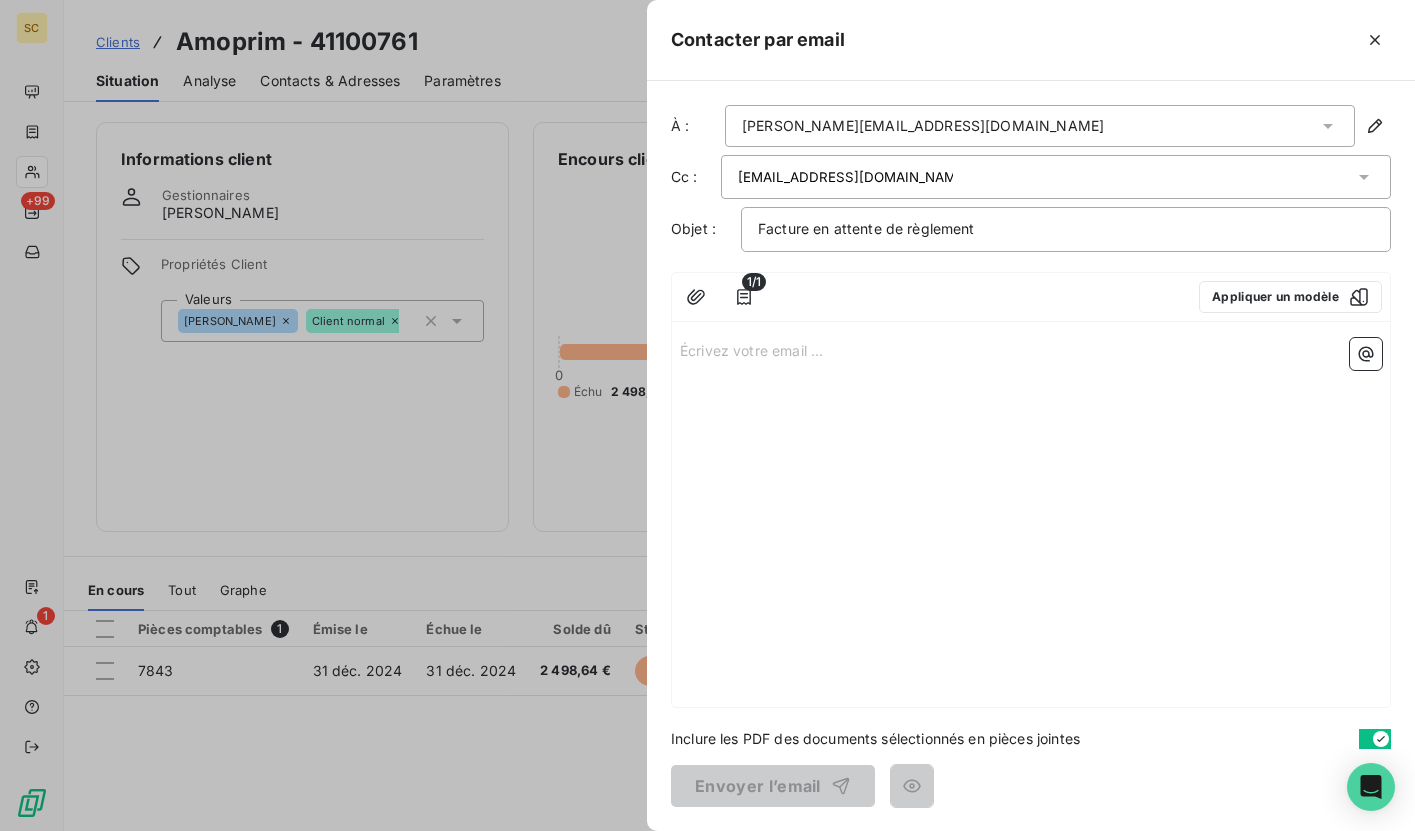 click on "Écrivez votre email ... ﻿" at bounding box center (1031, 349) 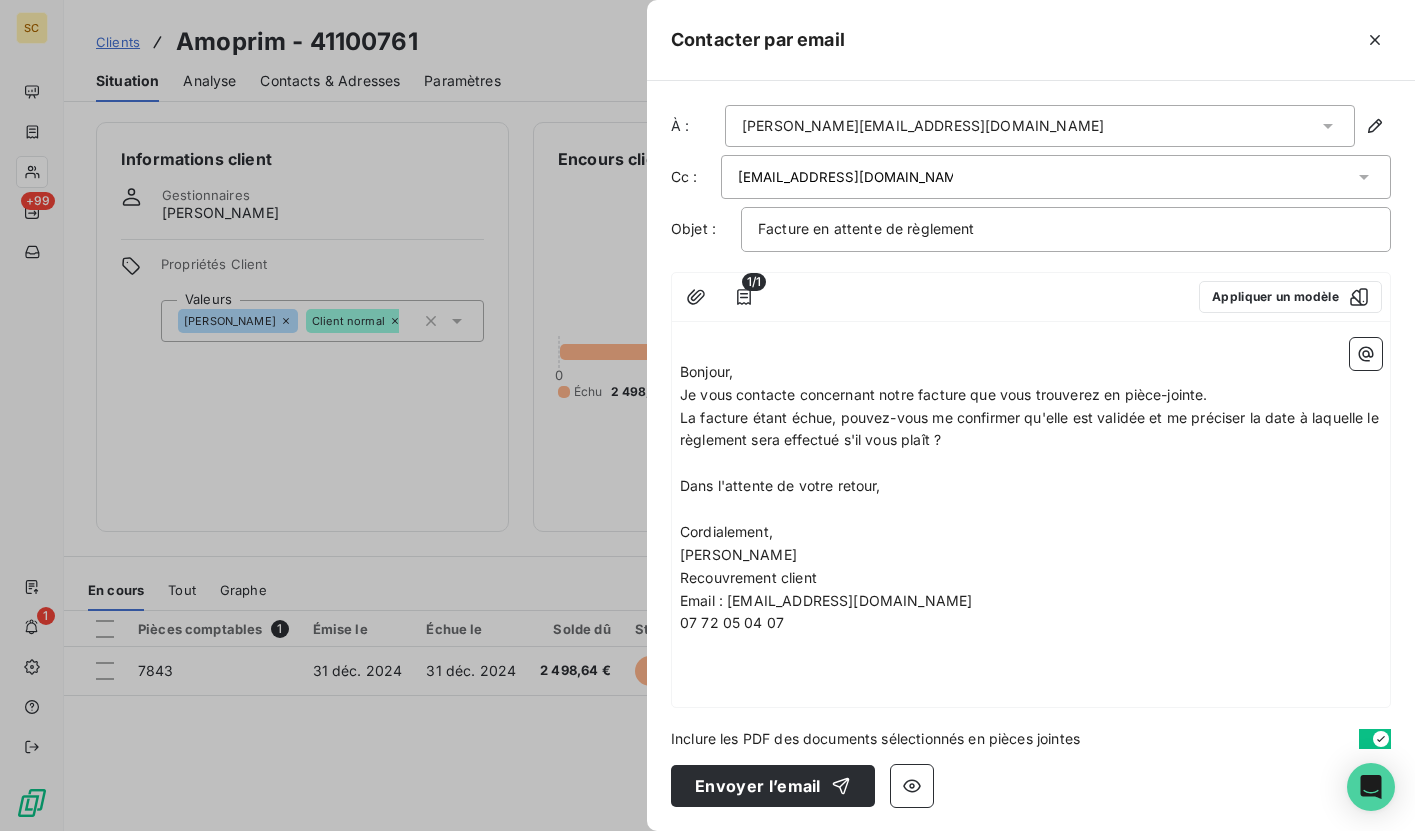 click on "Bonjour," at bounding box center (706, 371) 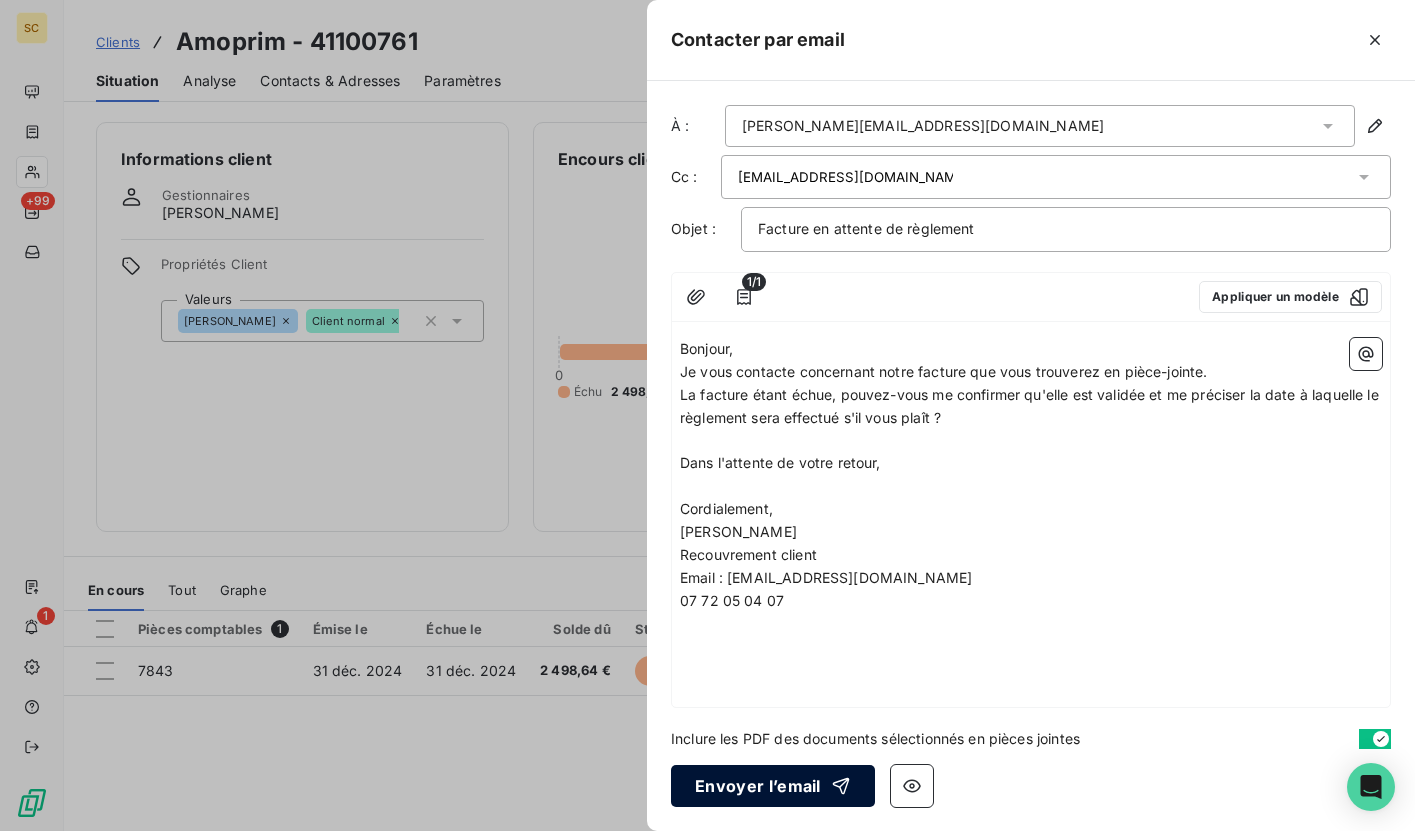 click on "Envoyer l’email" at bounding box center [773, 786] 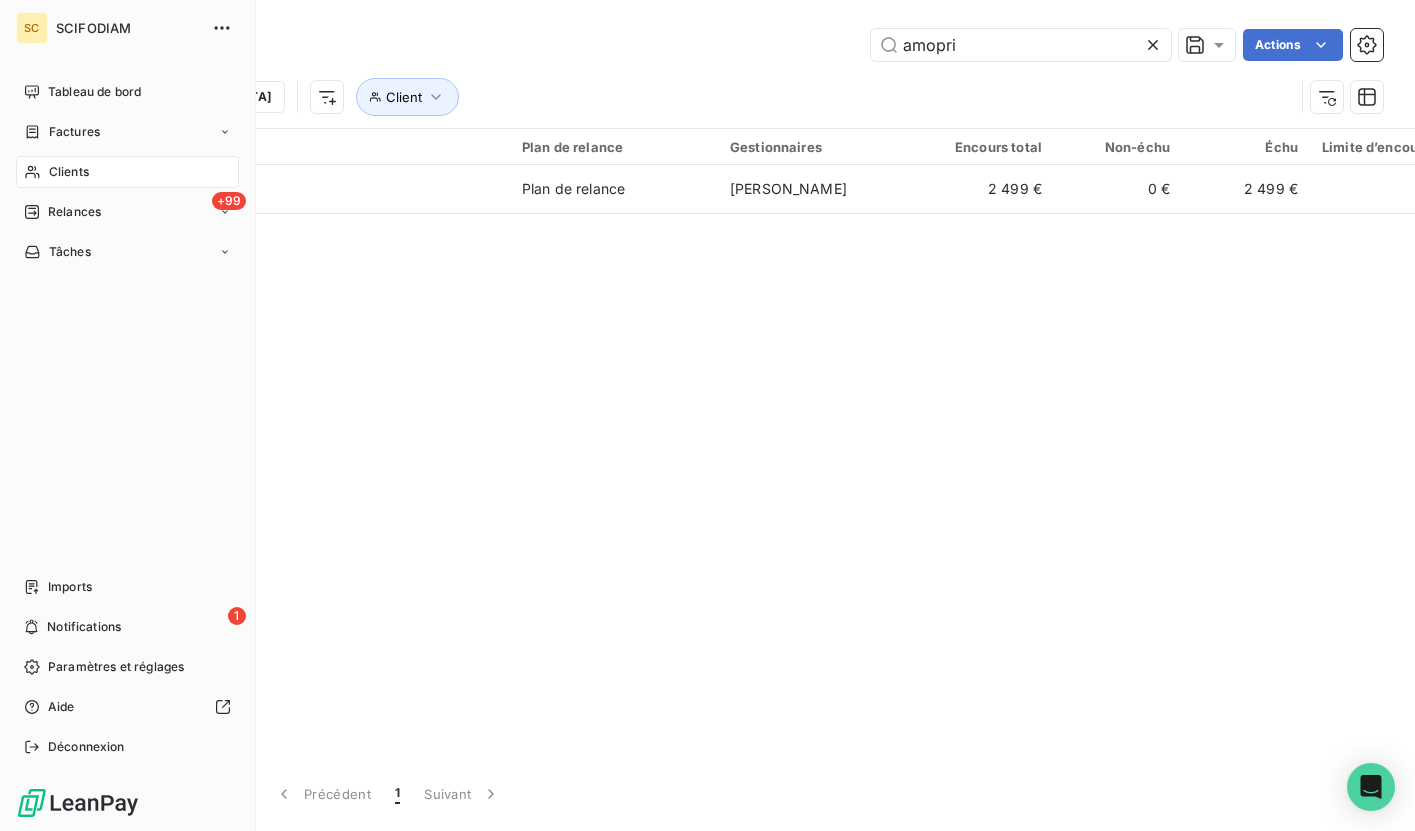 click on "Clients" at bounding box center (127, 172) 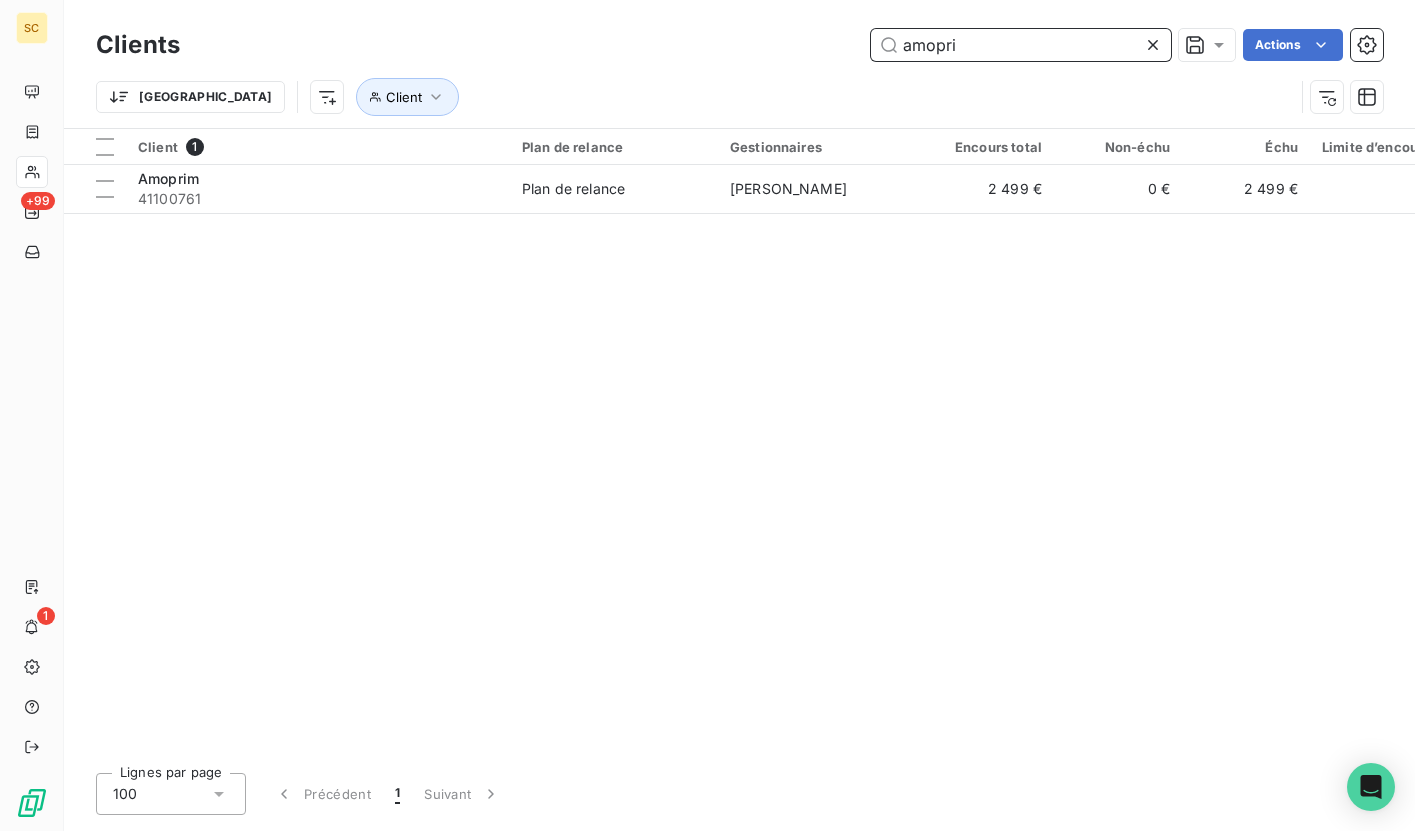 click on "amopri Actions" at bounding box center [793, 45] 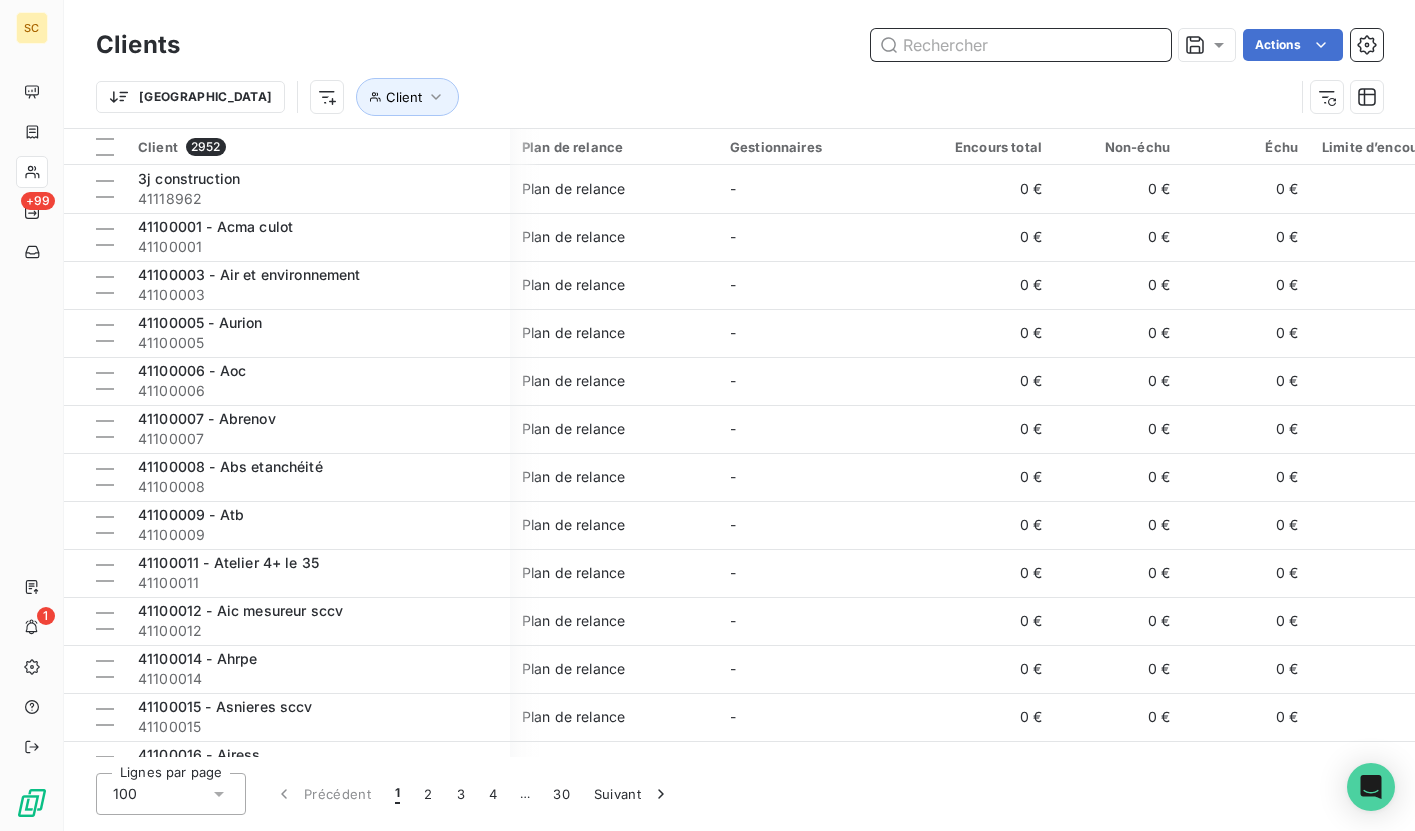 scroll, scrollTop: 0, scrollLeft: 384, axis: horizontal 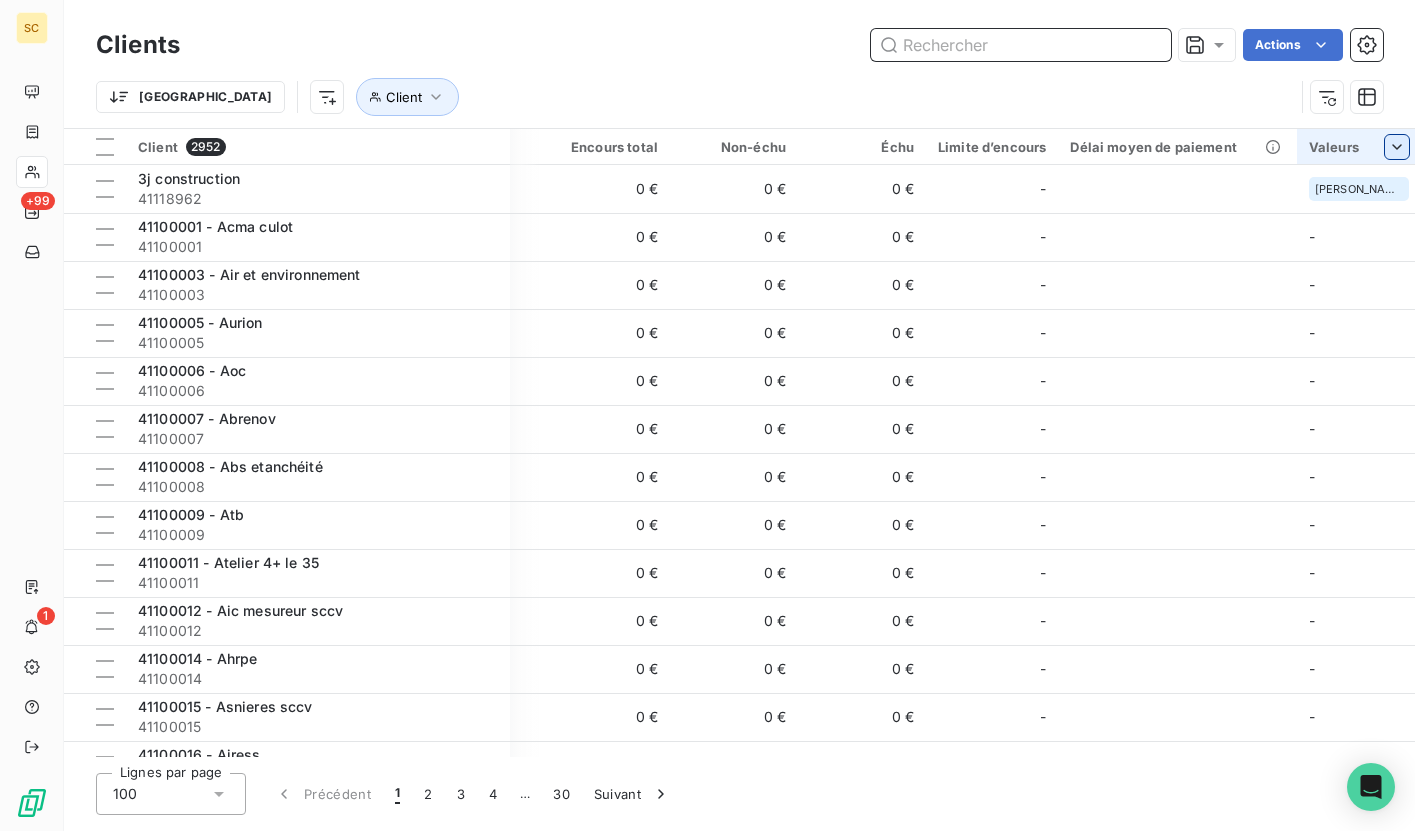 type 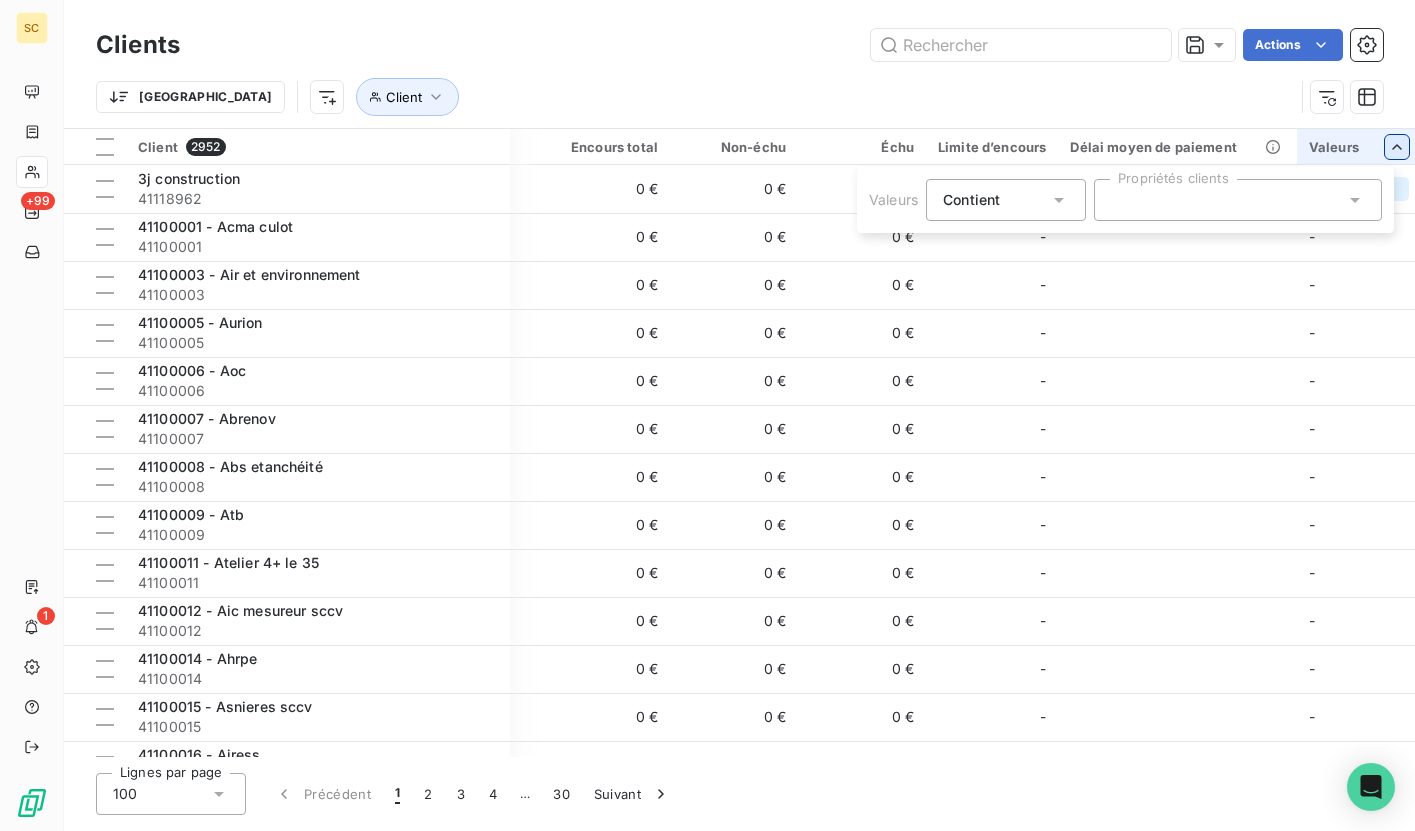 click at bounding box center (1238, 200) 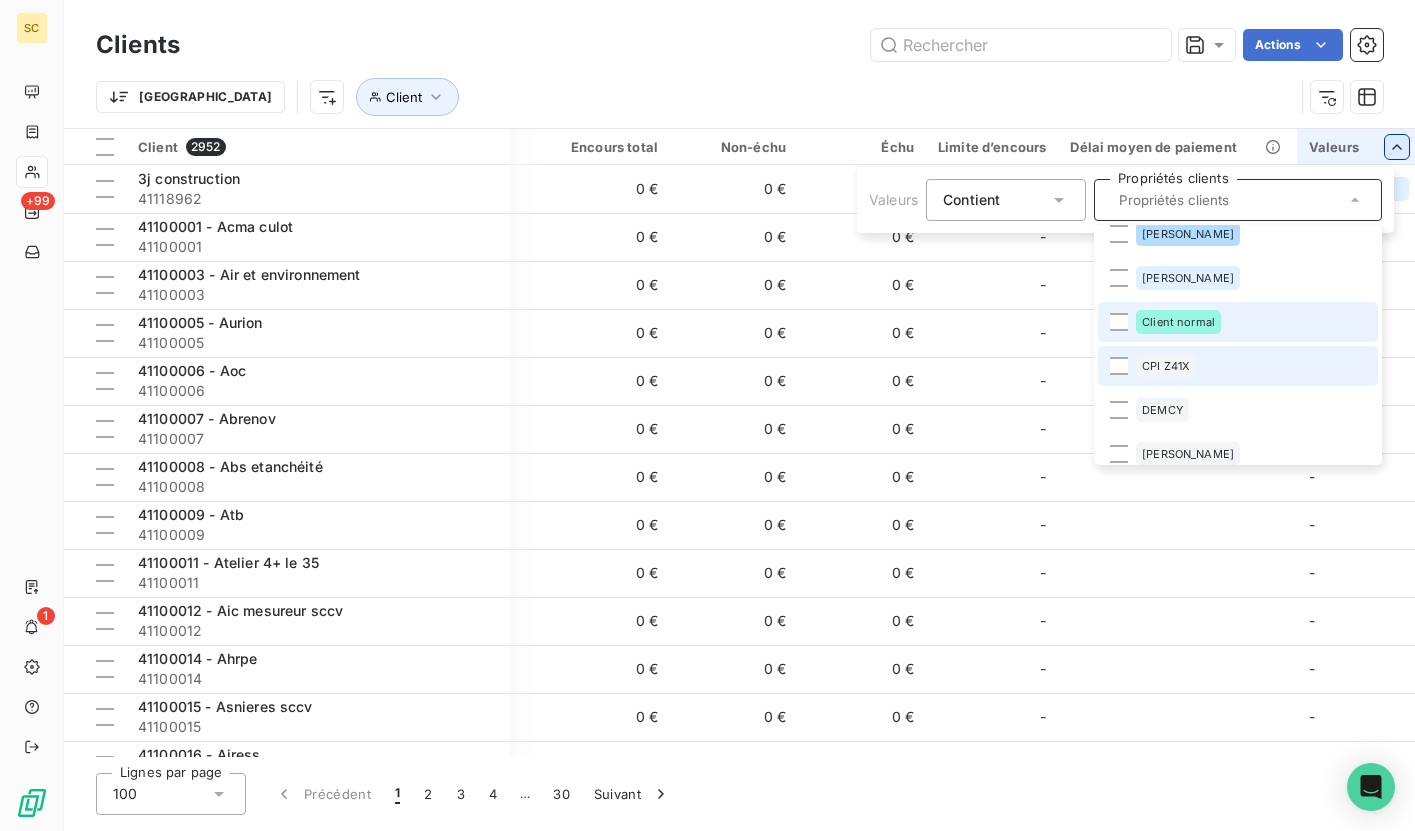 scroll, scrollTop: 553, scrollLeft: 0, axis: vertical 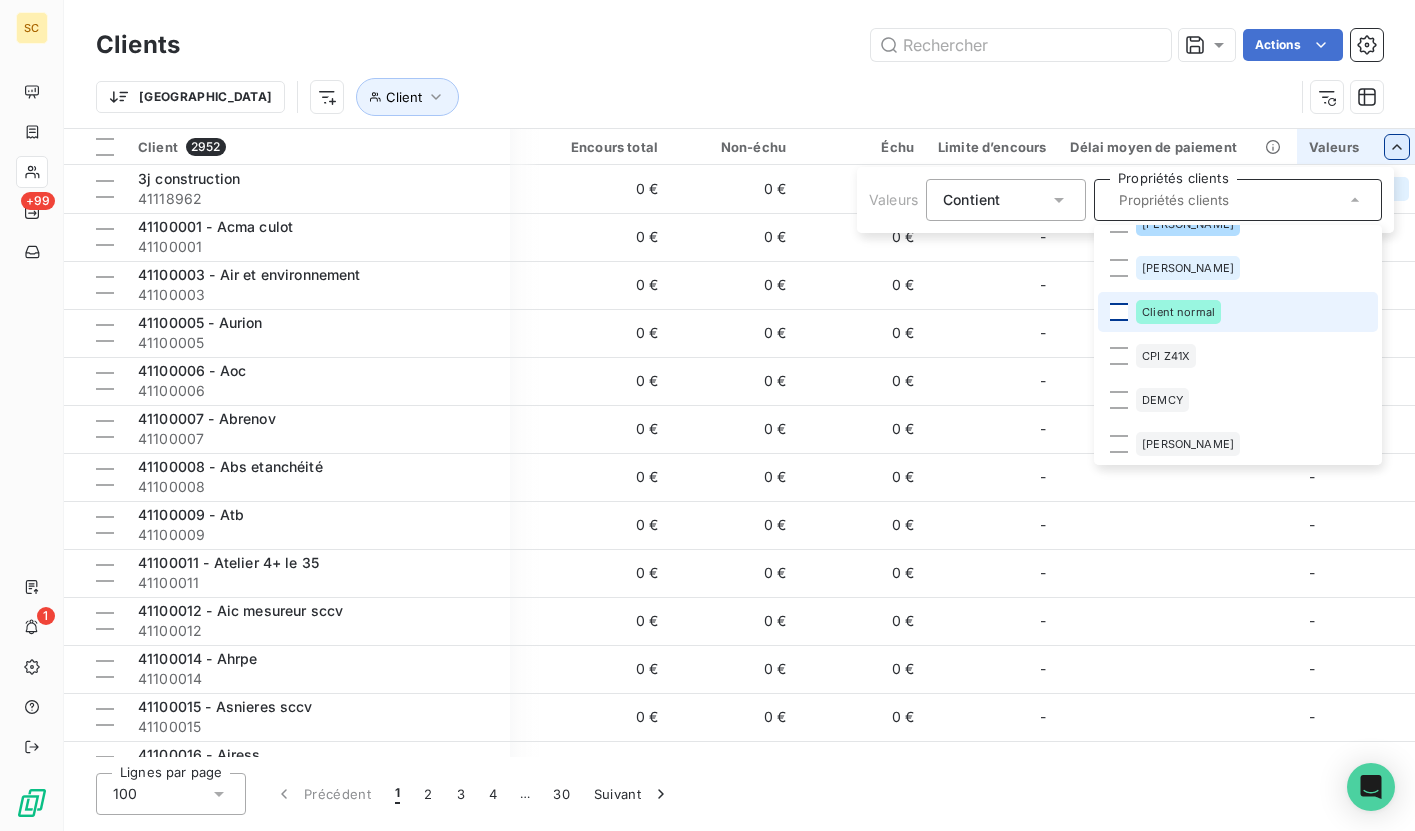 click at bounding box center (1119, 312) 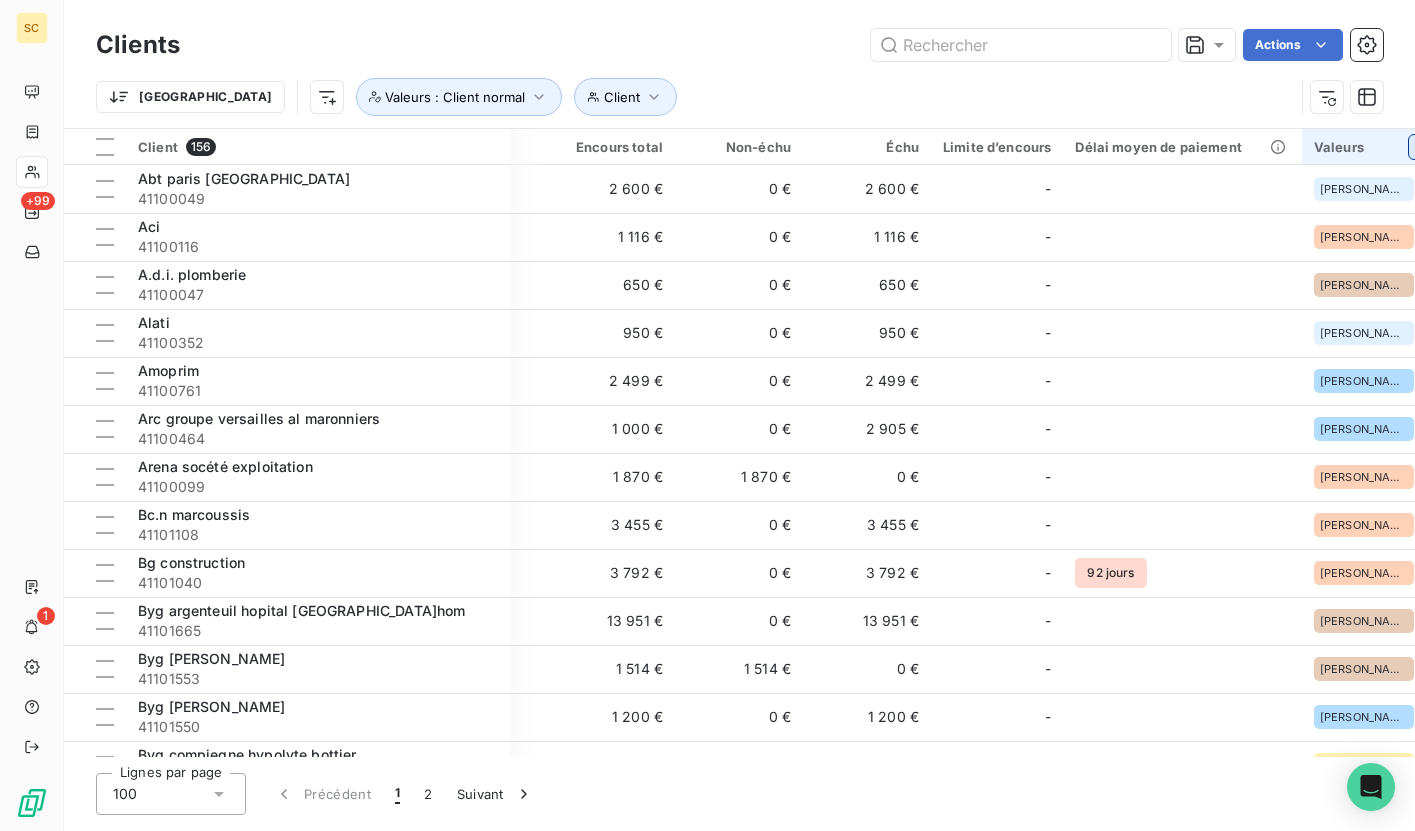 click on "SC +99 1 Clients Actions Trier Client  Valeurs  : Client normal  Client 156 Plan de relance Gestionnaires Encours total Non-échu Échu Limite d’encours Délai moyen de paiement Valeurs Abt paris [GEOGRAPHIC_DATA] 41100049 Plan de relance - 2 600 € 0 € 2 600 € - [PERSON_NAME] + 1 Aci 41100116 Plan de relance [PERSON_NAME] 1 116 € 0 € 1 116 € - [PERSON_NAME] + 1 A.d.i. plomberie 41100047 Plan de relance [PERSON_NAME] 650 € 0 € 650 € - [PERSON_NAME] + 1 Alati 41100352 Plan de relance - 950 € 0 € 950 € - [PERSON_NAME] + 1 Amoprim 41100761 Plan de relance [PERSON_NAME] 2 499 € 0 € 2 499 € - [PERSON_NAME] + 1 Arc groupe versailles al maronniers 41100464 Plan de relance [PERSON_NAME] 1 000 € 0 € 2 905 € - [PERSON_NAME] + 1 Arena socété exploitation 41100099 Plan de relance [PERSON_NAME] 1 870 € 1 870 € 0 € - [PERSON_NAME] + [DATE].n marcoussis 41101108 Plan de relance [PERSON_NAME] 3 455 € 0 € 3 455 € - [PERSON_NAME] + 1 Bg construction 41101040 Plan de relance -" at bounding box center [707, 415] 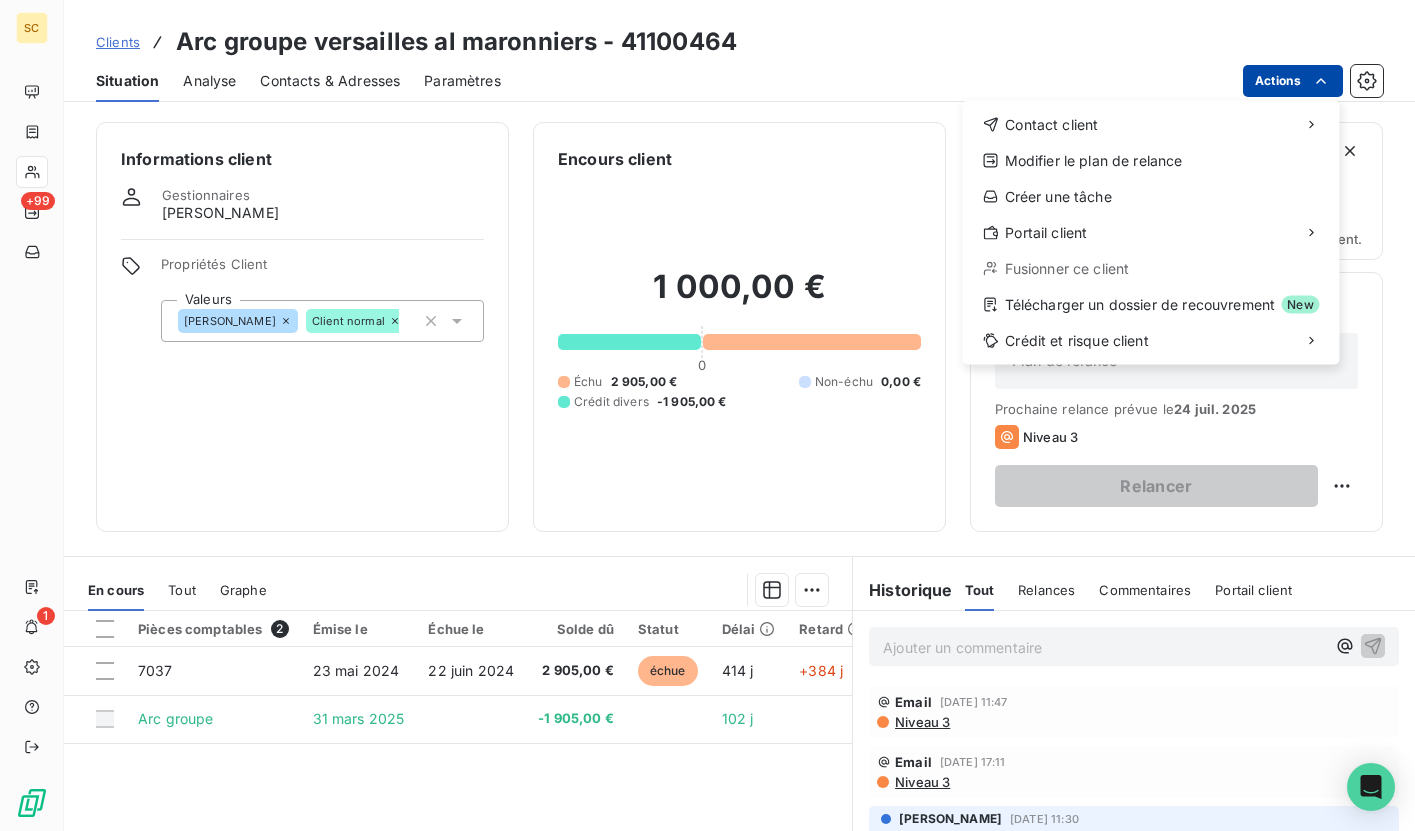 click on "SC +99 1 Clients Arc groupe versailles al maronniers - 41100464 Situation Analyse Contacts & Adresses Paramètres Actions Contact client Modifier le plan de relance Créer une tâche Portail client Fusionner ce client Télécharger un dossier de recouvrement New Crédit et risque client Informations client Gestionnaires bruno ramos Propriétés Client Valeurs bruno Client normal Encours client   1 000,00 € 0 Échu 2 905,00 € Non-échu 0,00 €   Crédit divers -1 905,00 €   Limite d’encours Ajouter une limite d’encours autorisé Gestion du risque Surveiller ce client en intégrant votre outil de gestion des risques client. Relance Plan de relance Plan de relance Prochaine relance prévue le  24 juil. 2025 Niveau 3 Relancer En cours Tout Graphe Pièces comptables 2 Émise le Échue le Solde dû Statut Délai   Retard   Tag relance   7037 23 mai 2024 22 juin 2024 2 905,00 € échue 414 j +384 j Arc groupe 31 mars 2025 -1 905,00 € 102 j Lignes par page 25 Précédent 1  :" at bounding box center (707, 415) 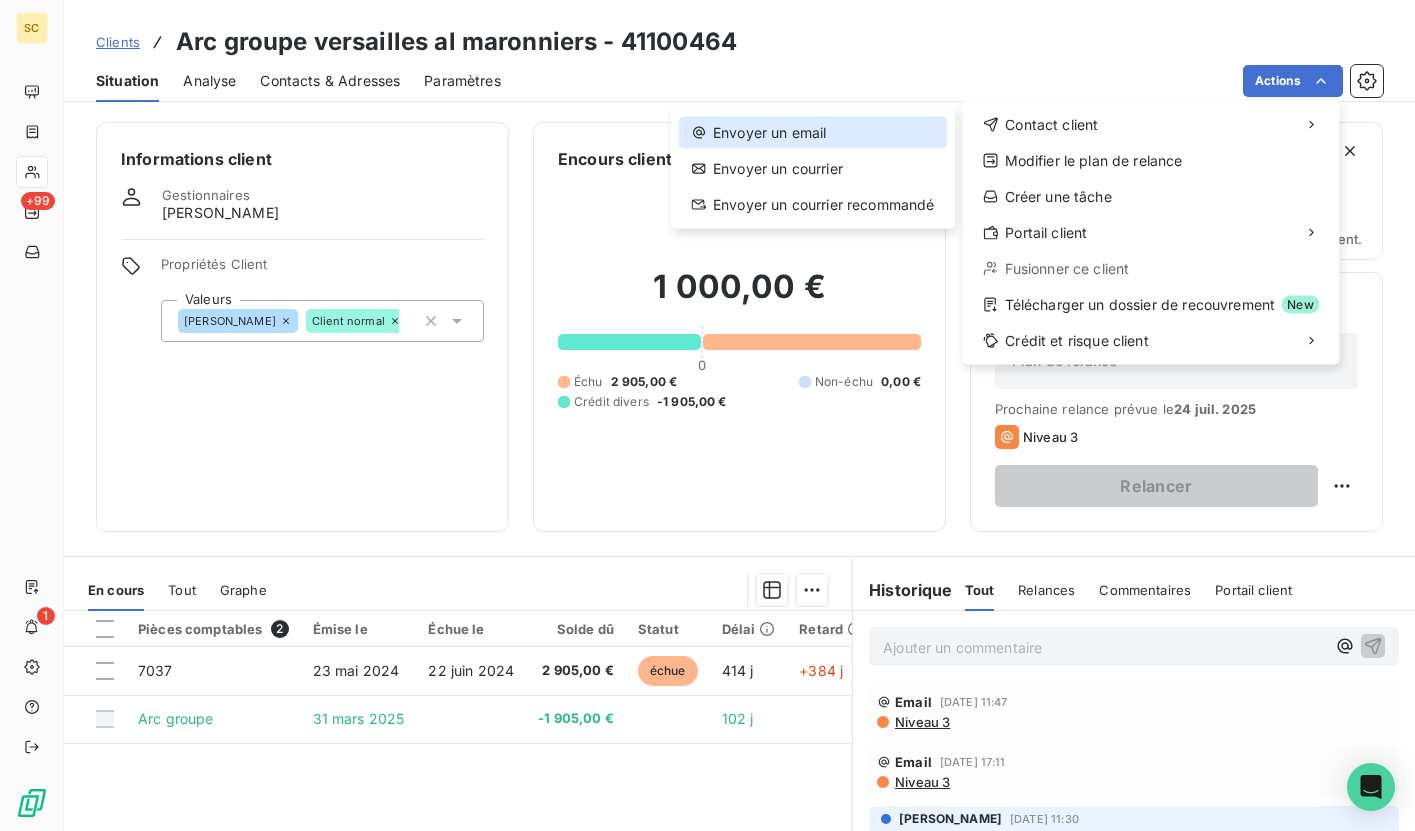 click on "Envoyer un email" at bounding box center [813, 133] 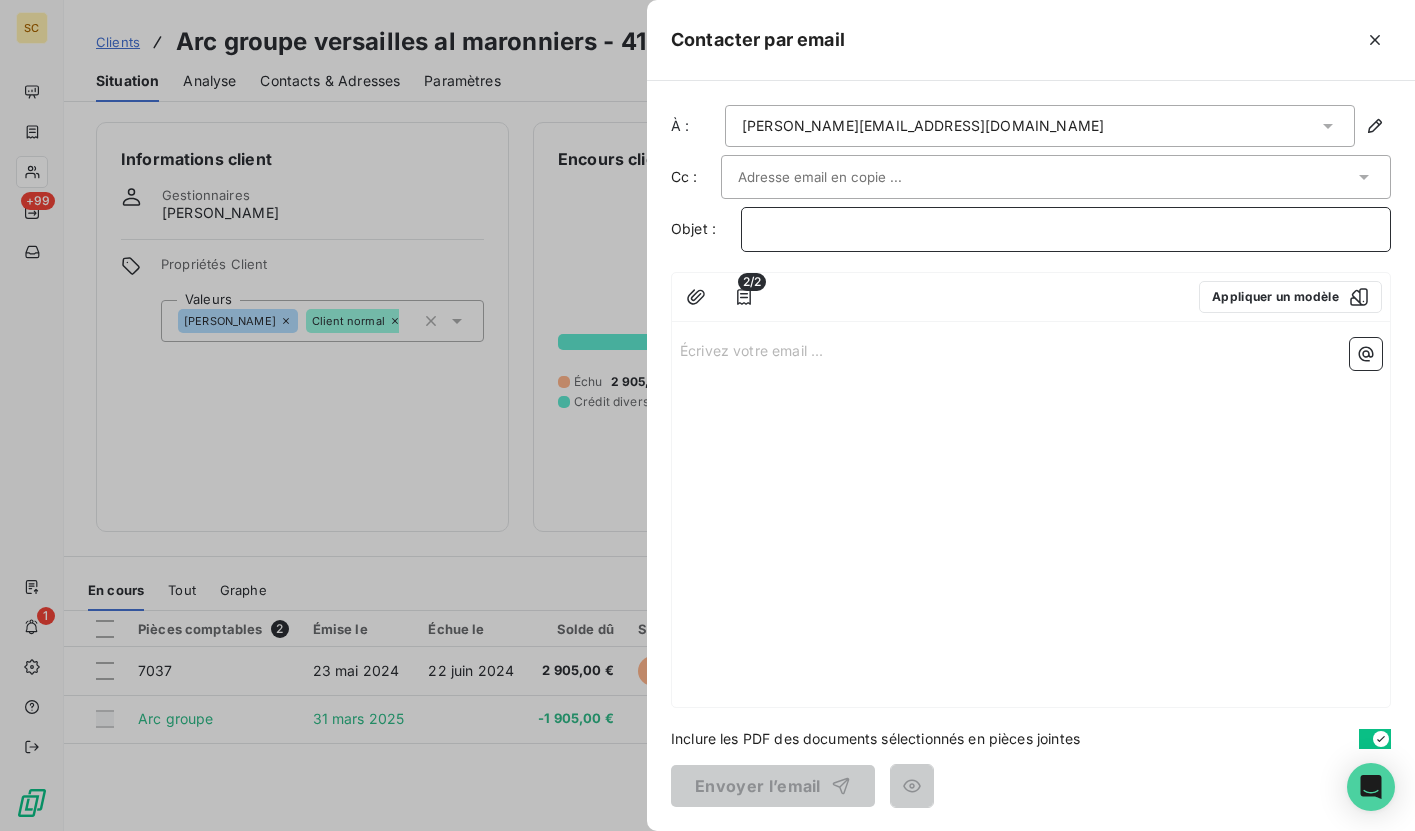 click on "﻿" at bounding box center (1066, 229) 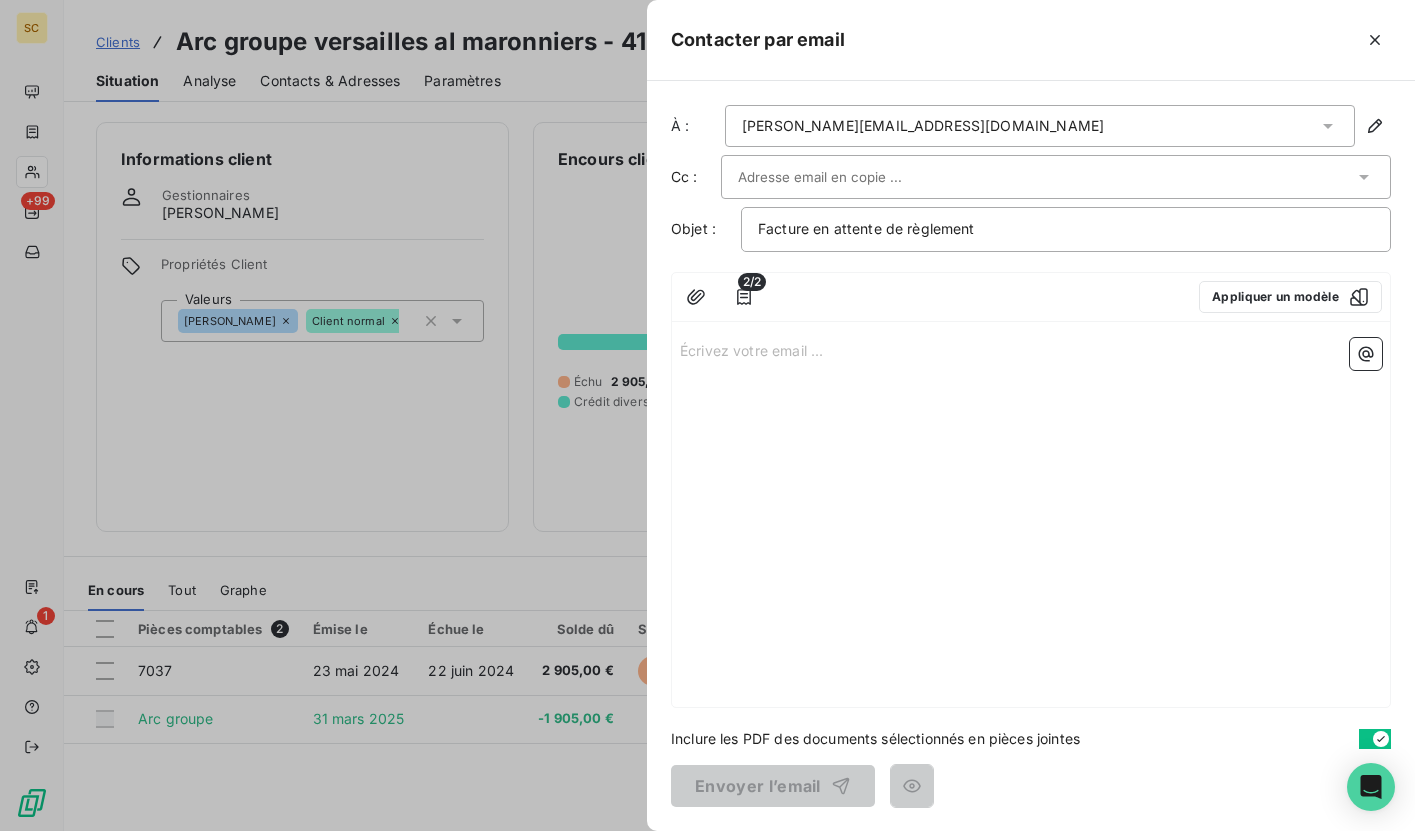 click on "Écrivez votre email ... ﻿" at bounding box center (1031, 349) 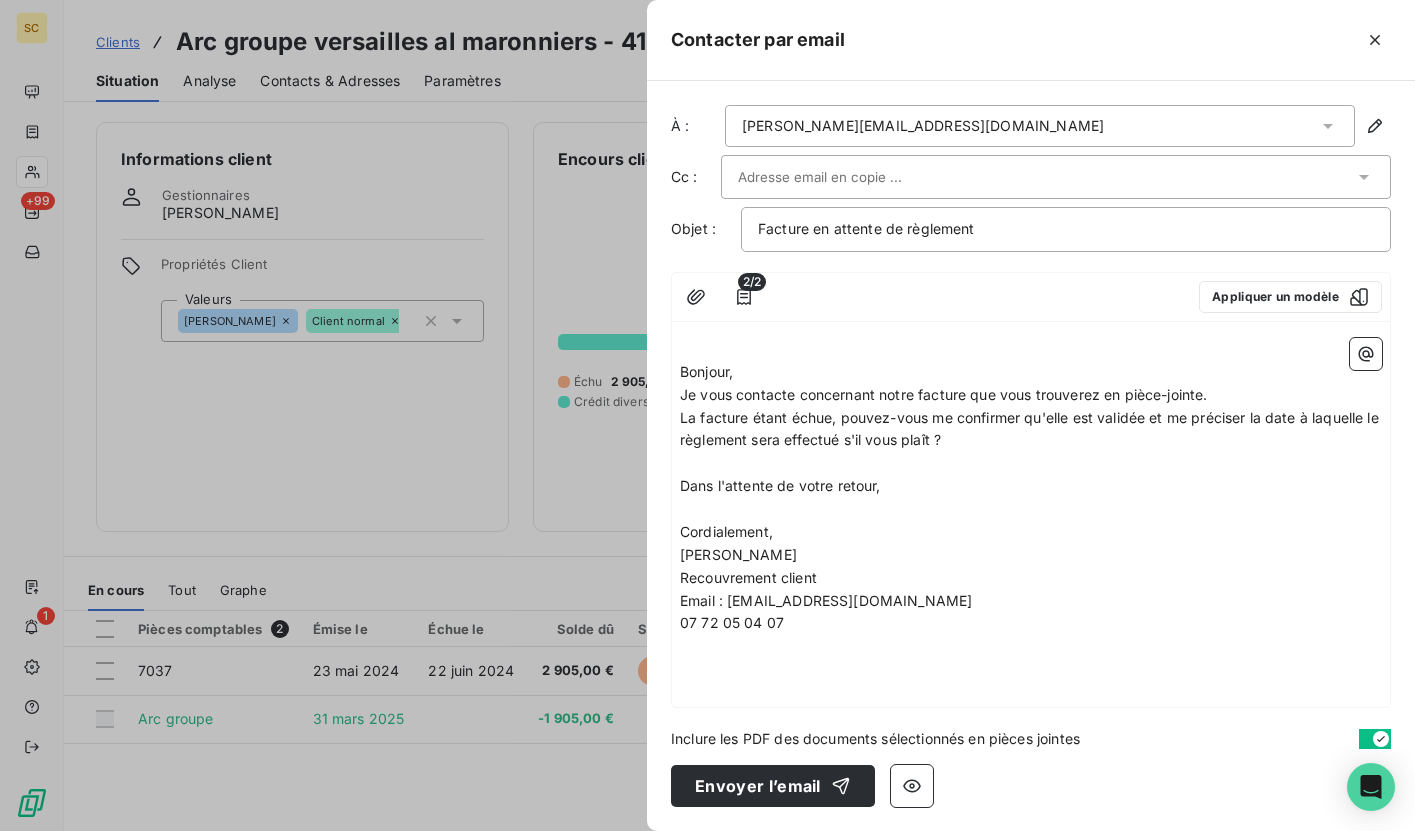 click at bounding box center (845, 177) 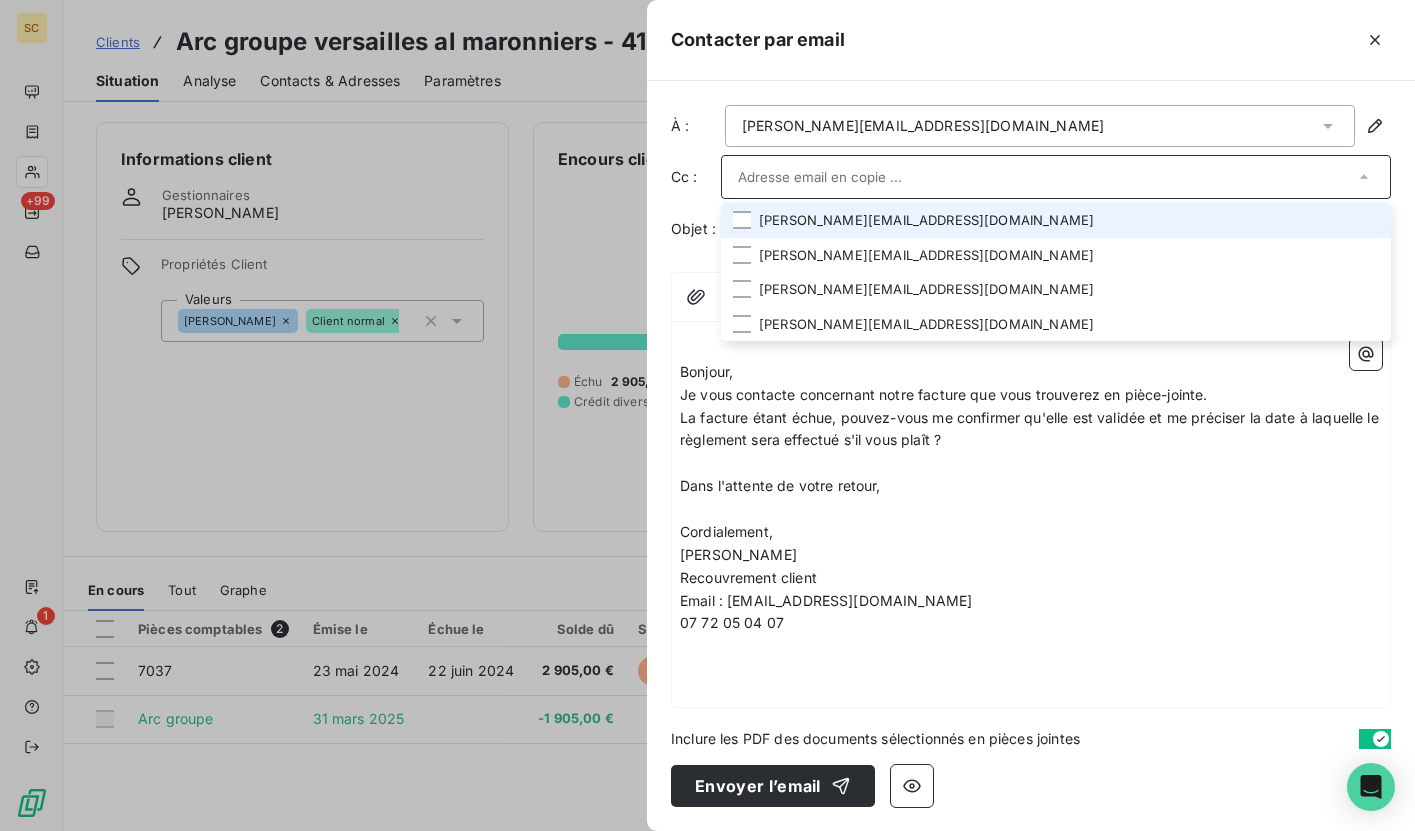 paste on "[EMAIL_ADDRESS][DOMAIN_NAME]" 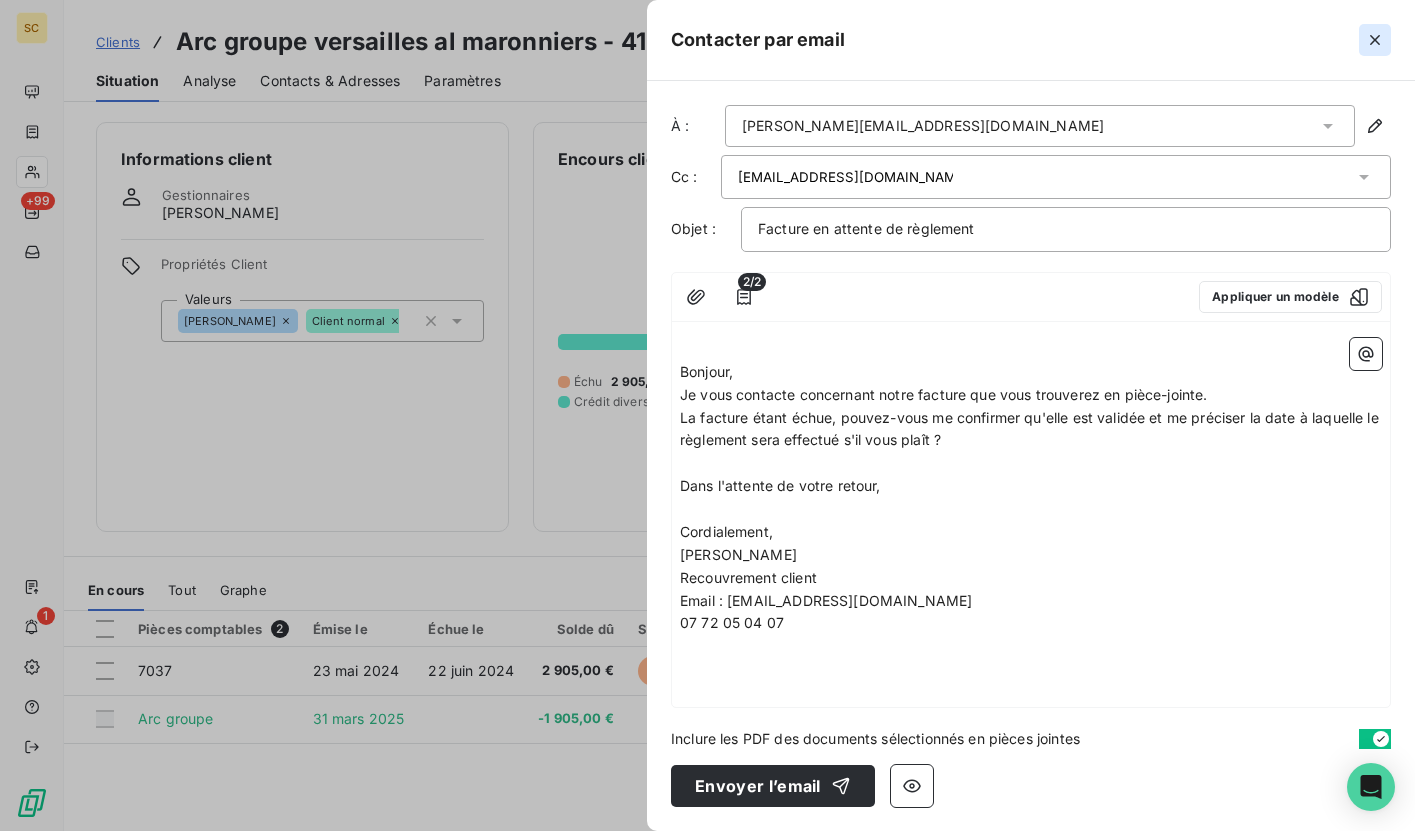 type on "[EMAIL_ADDRESS][DOMAIN_NAME]" 